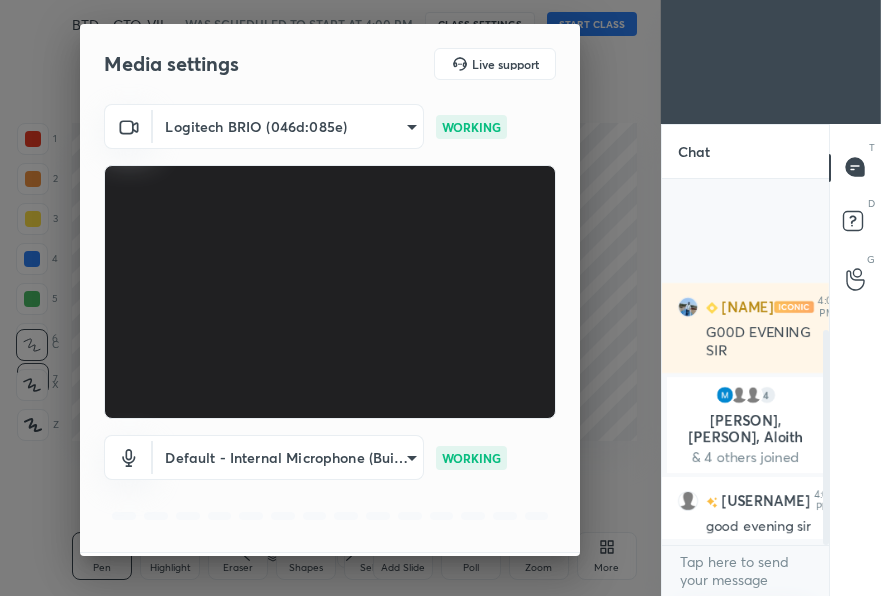 scroll, scrollTop: 0, scrollLeft: 0, axis: both 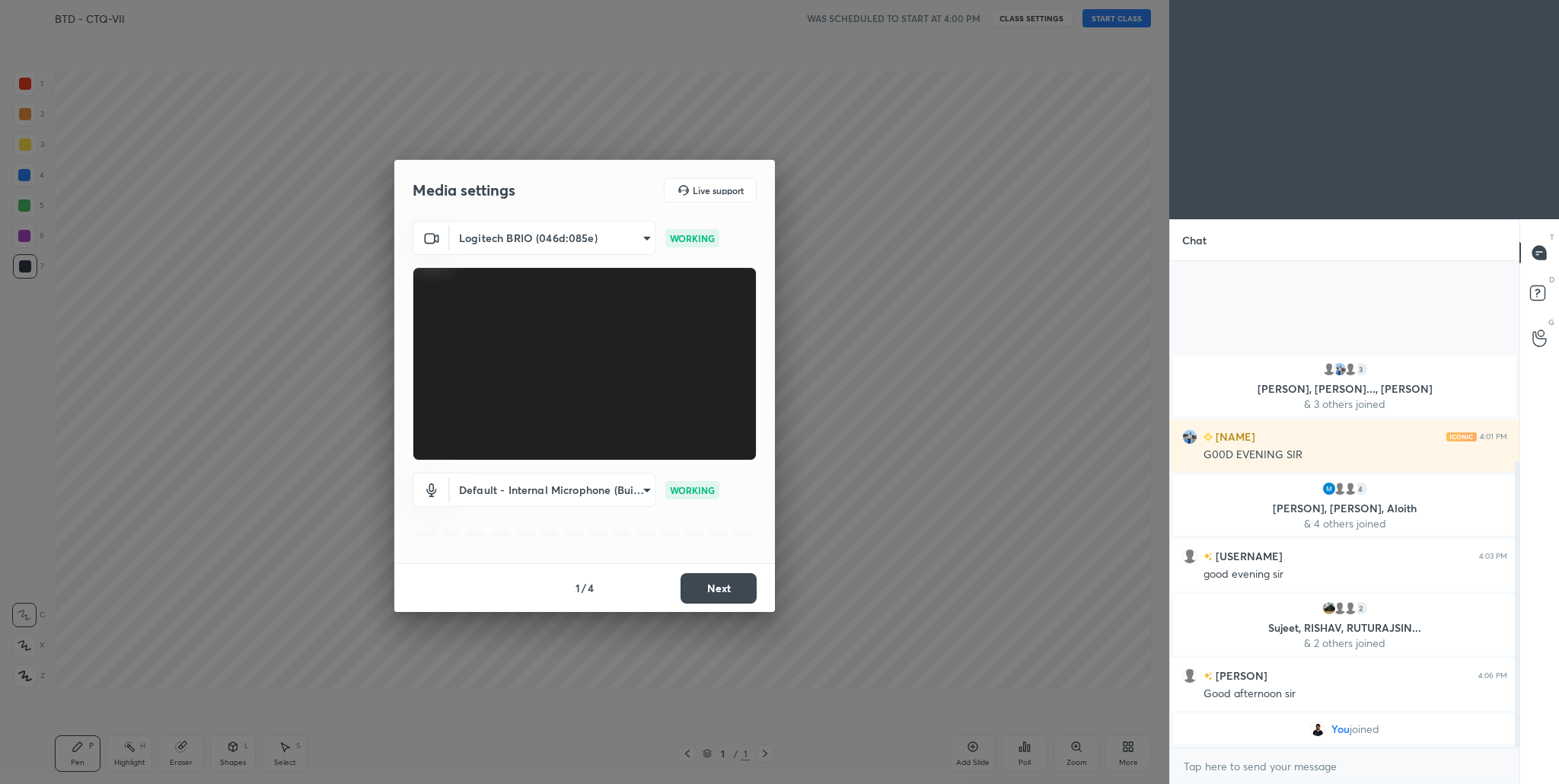 click on "Next" at bounding box center (719, 588) 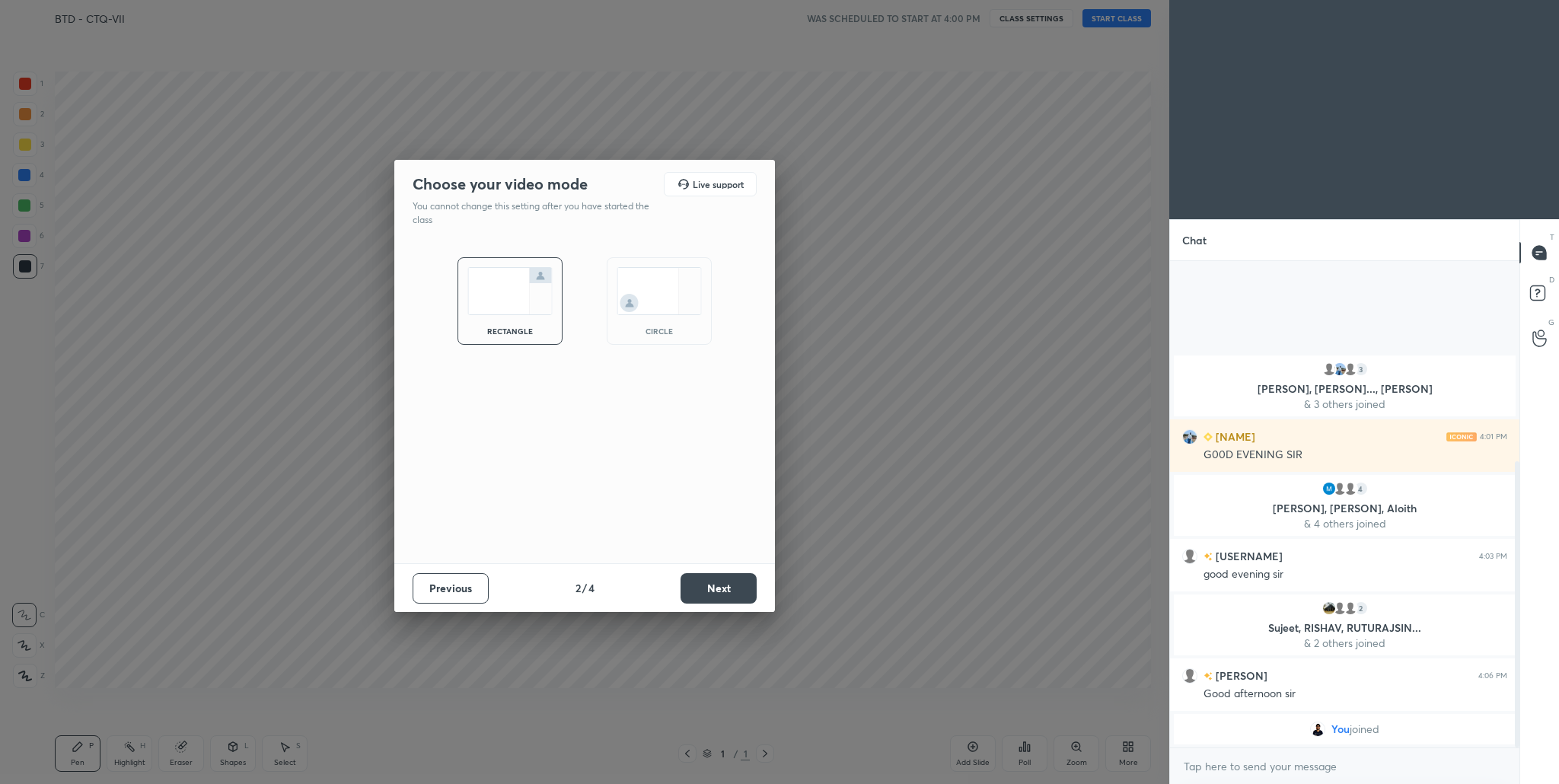click on "Next" at bounding box center [719, 588] 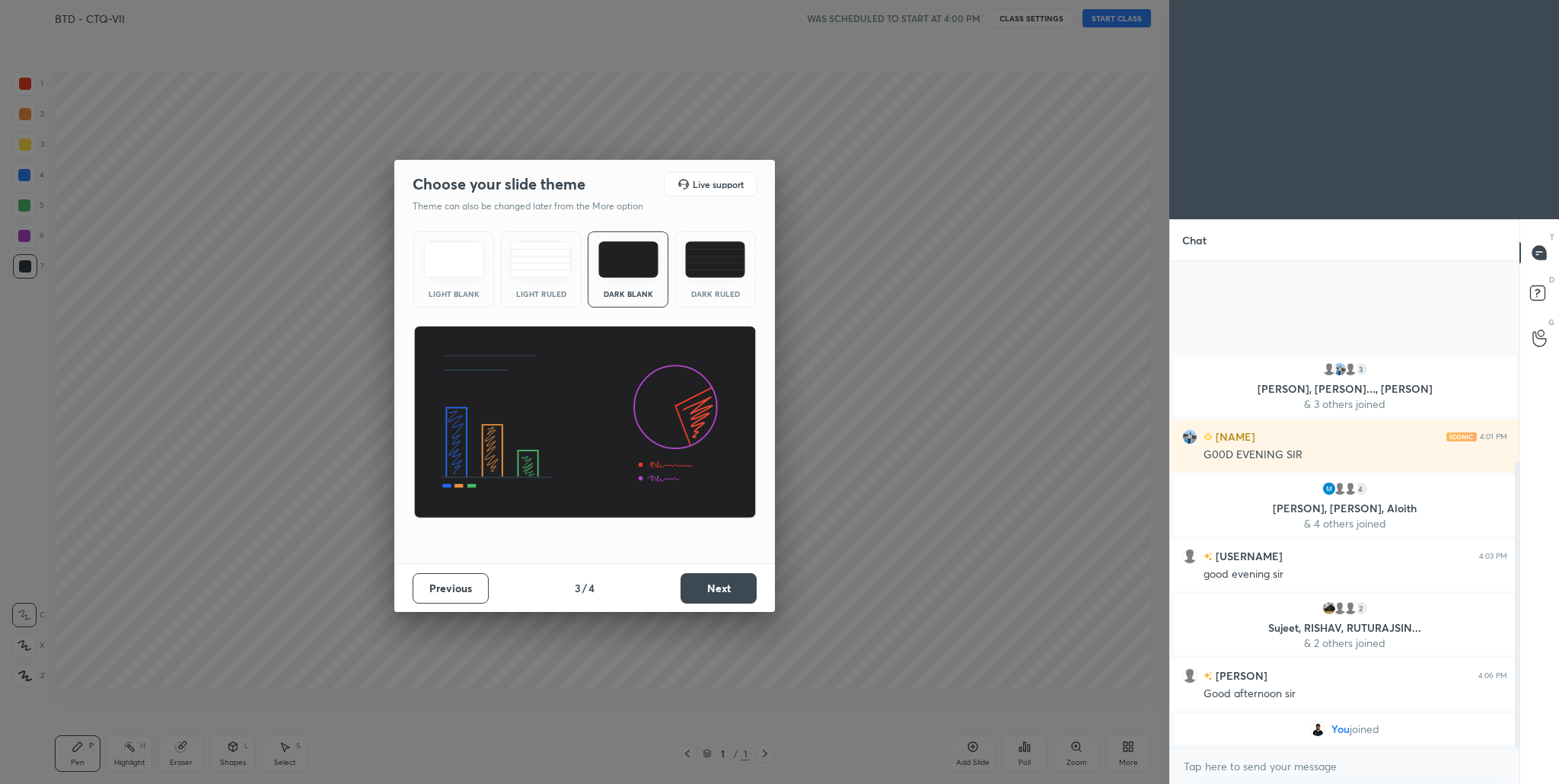click on "Next" at bounding box center [719, 588] 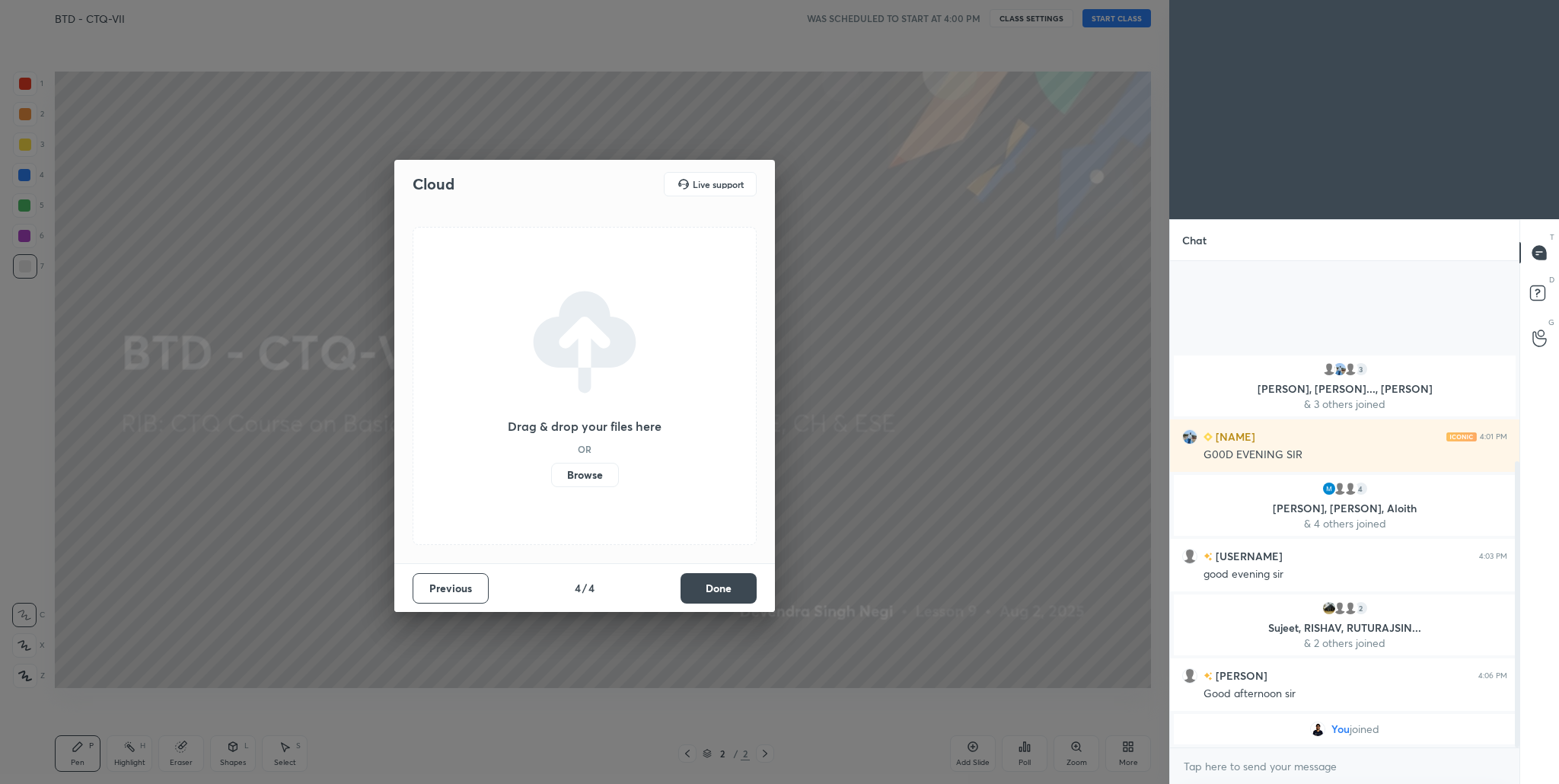 click on "Done" at bounding box center [719, 588] 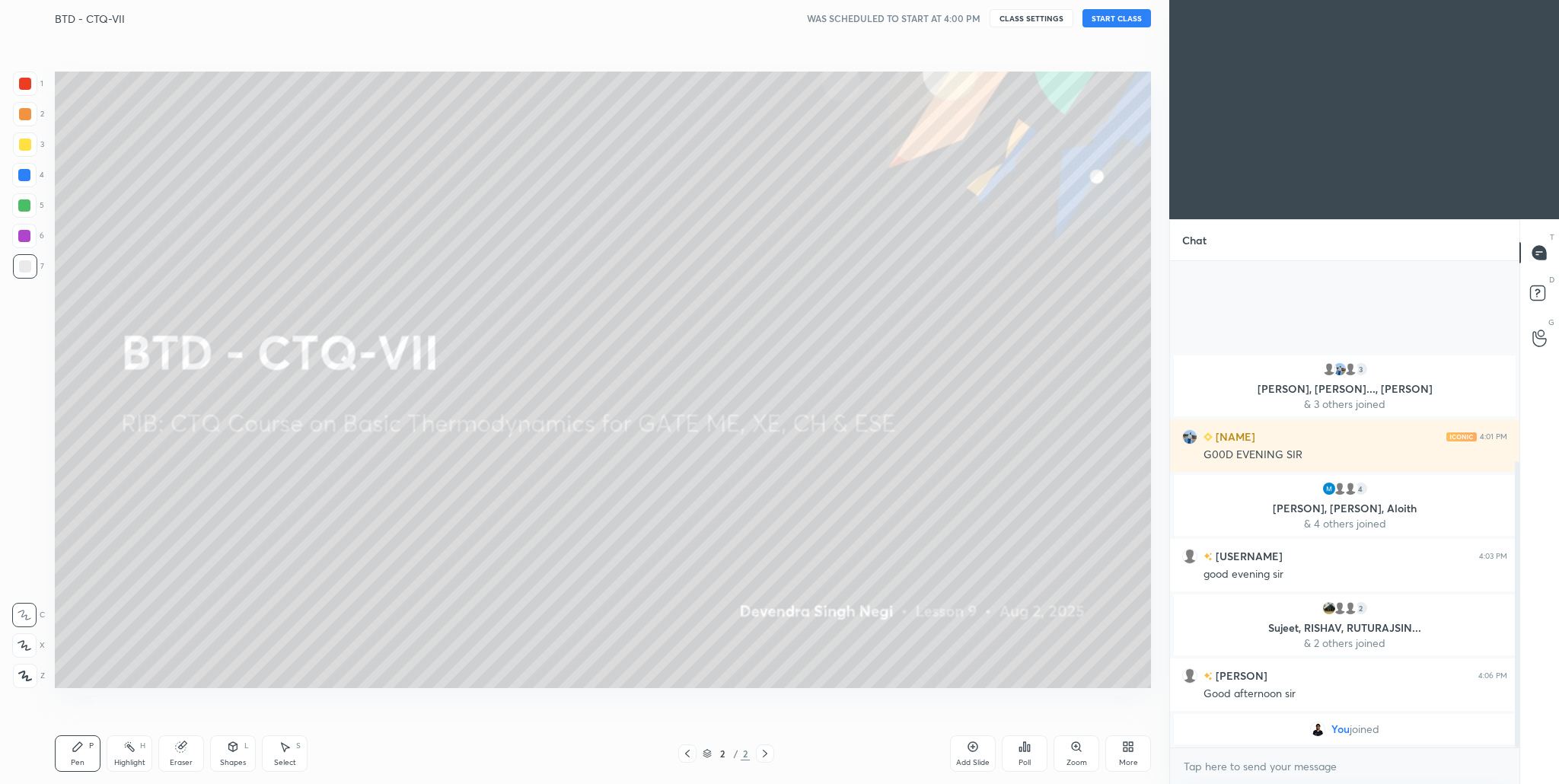 click on "START CLASS" at bounding box center (1117, 18) 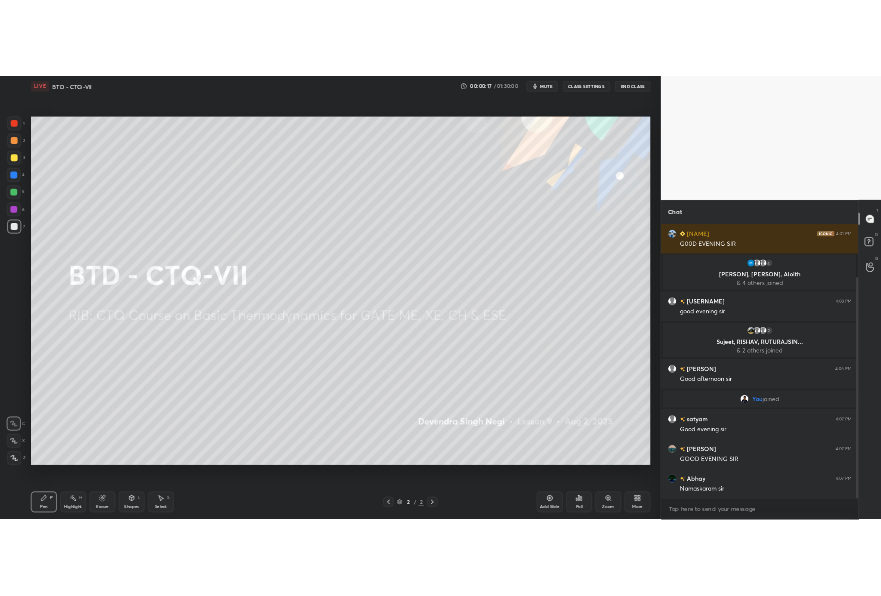 scroll, scrollTop: 156, scrollLeft: 0, axis: vertical 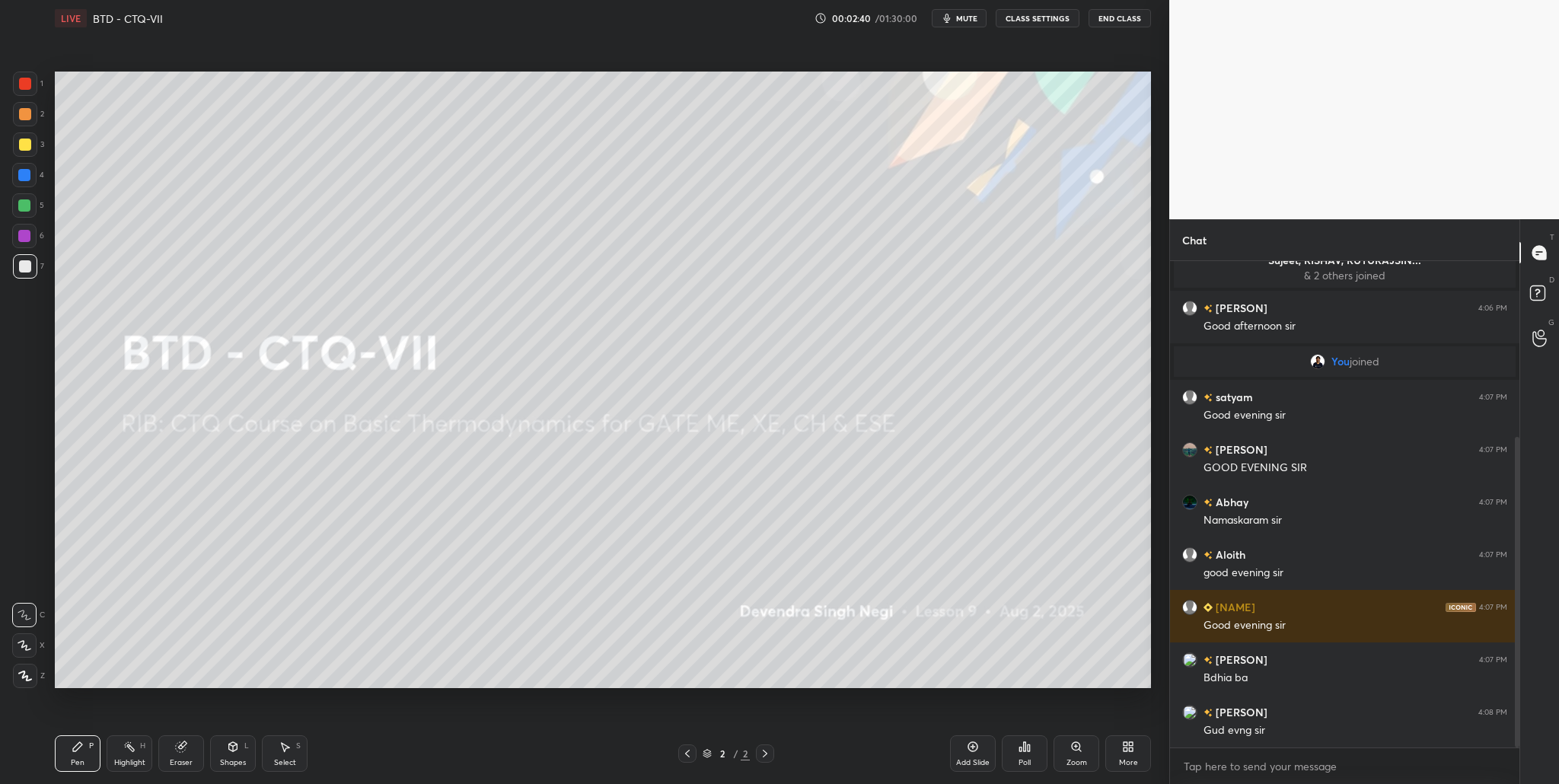 click at bounding box center [25, 676] 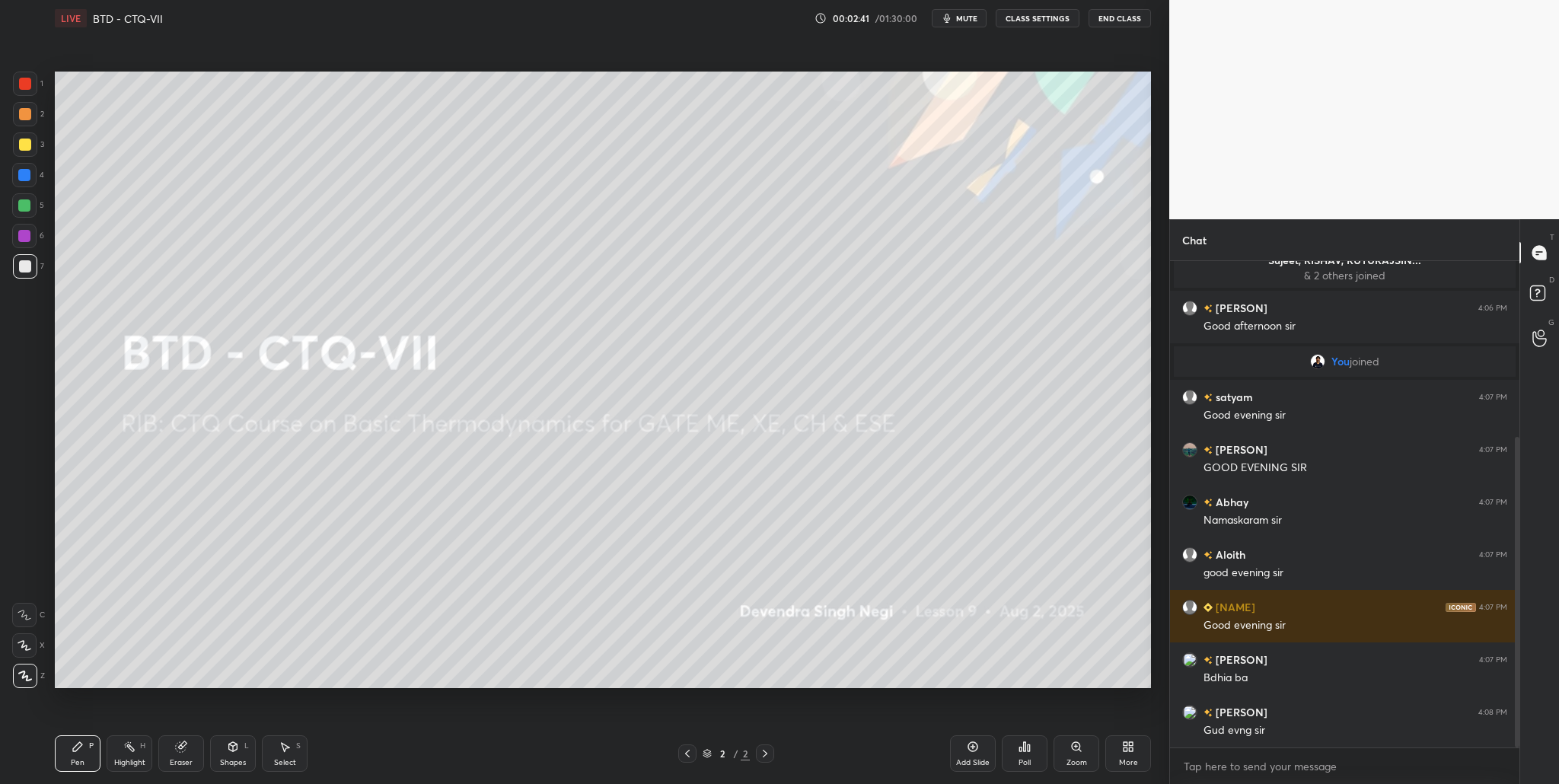 click at bounding box center (24, 206) 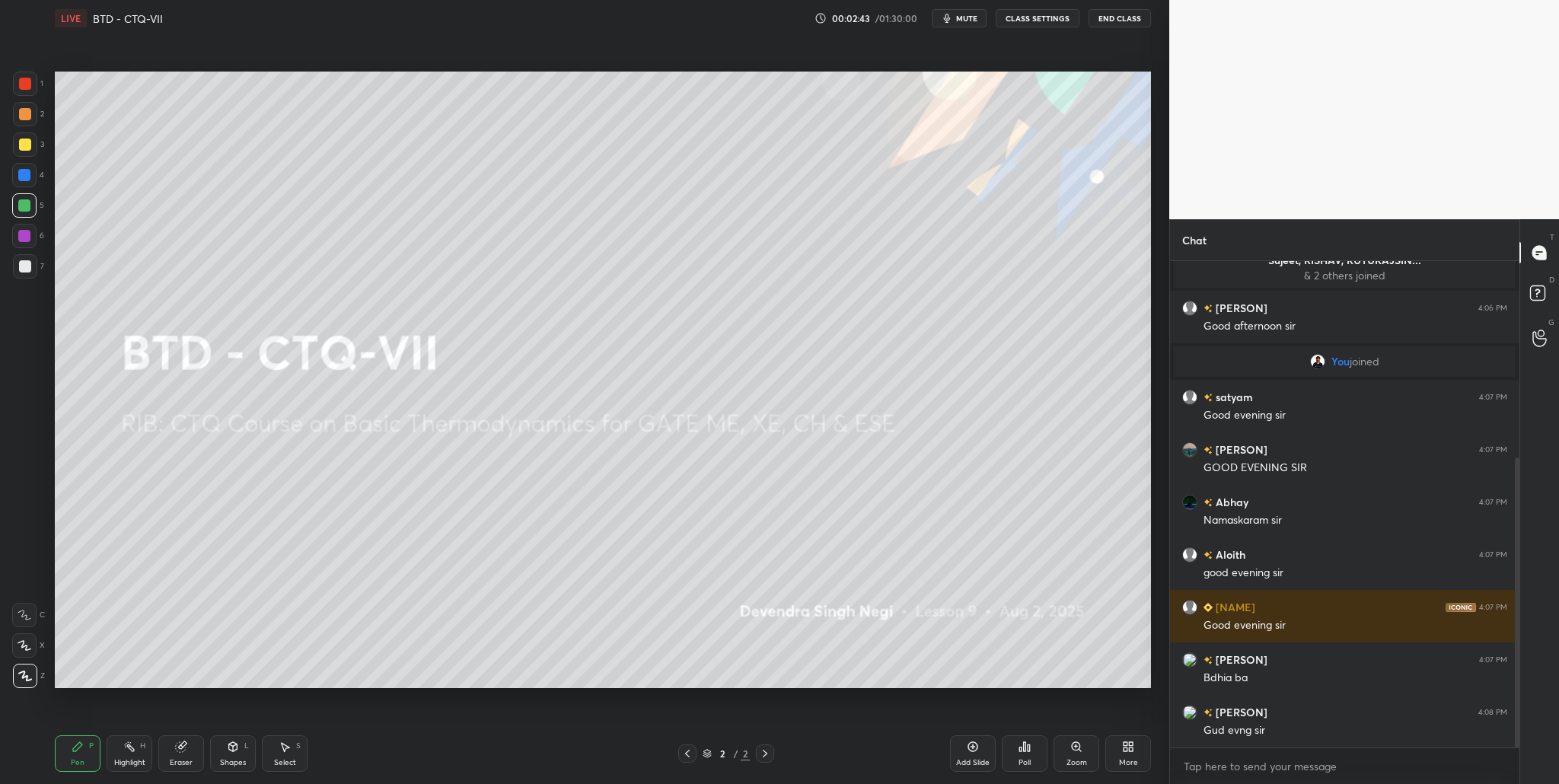 scroll, scrollTop: 329, scrollLeft: 0, axis: vertical 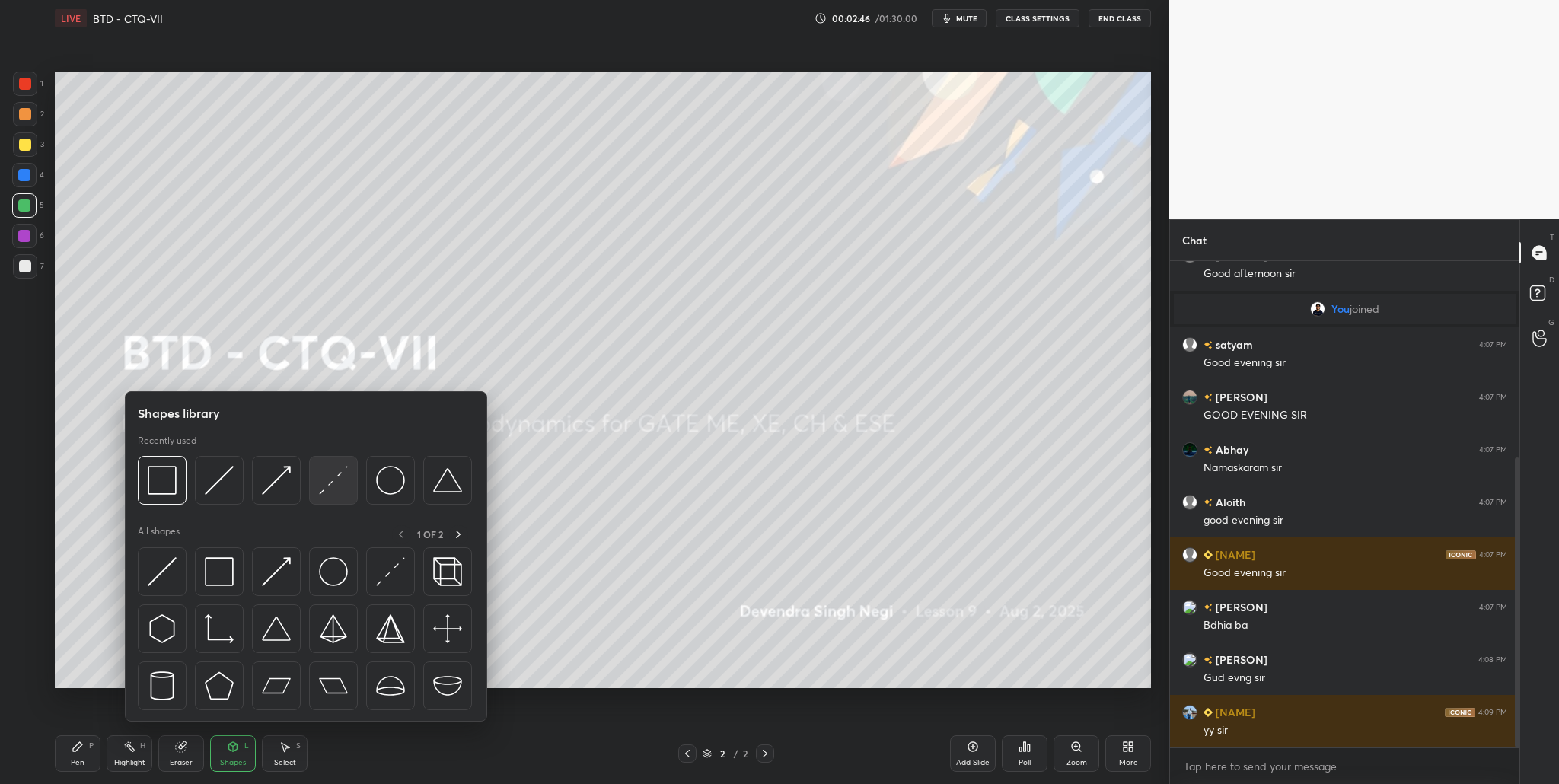click at bounding box center [333, 480] 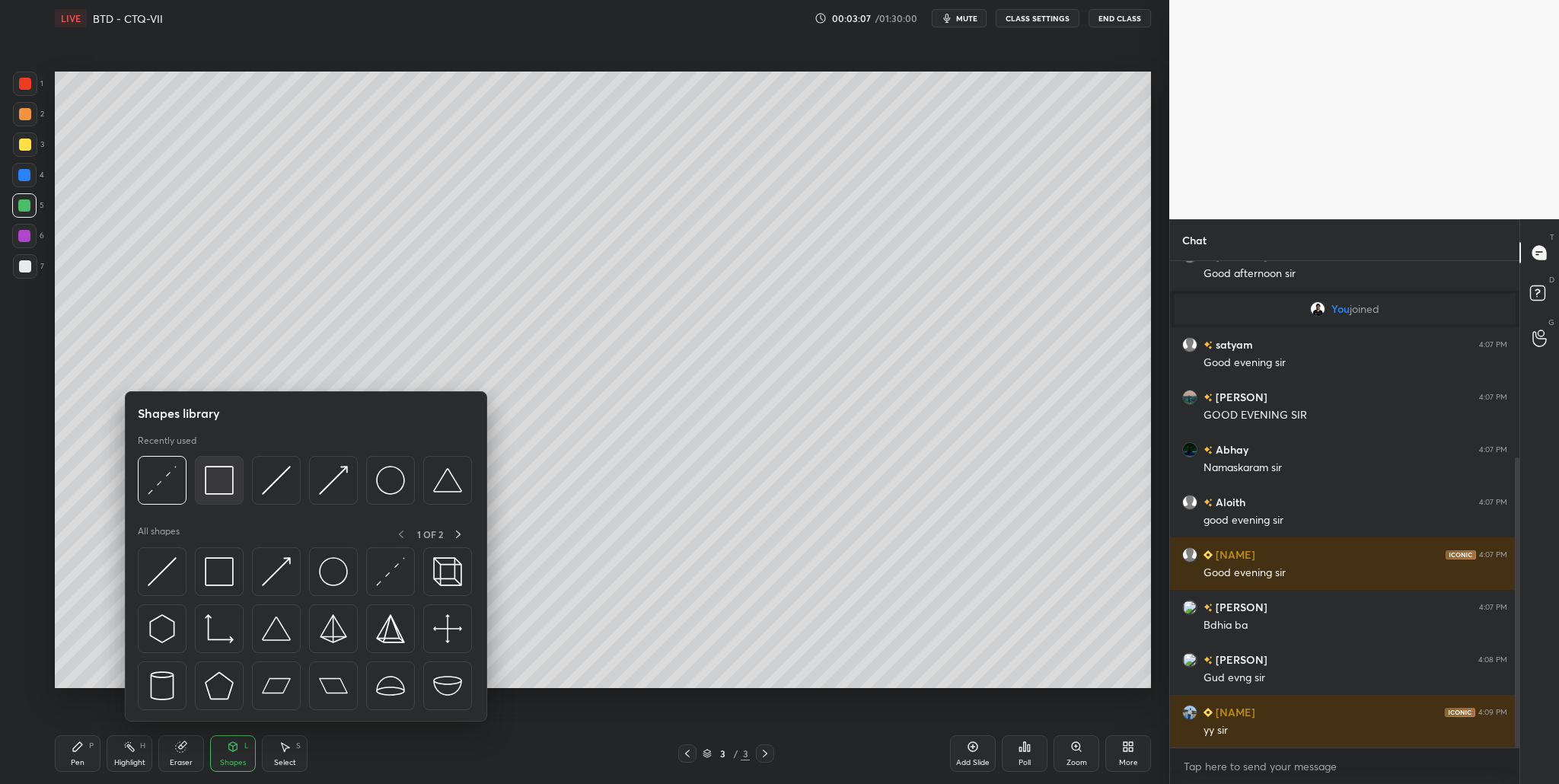 click at bounding box center [219, 480] 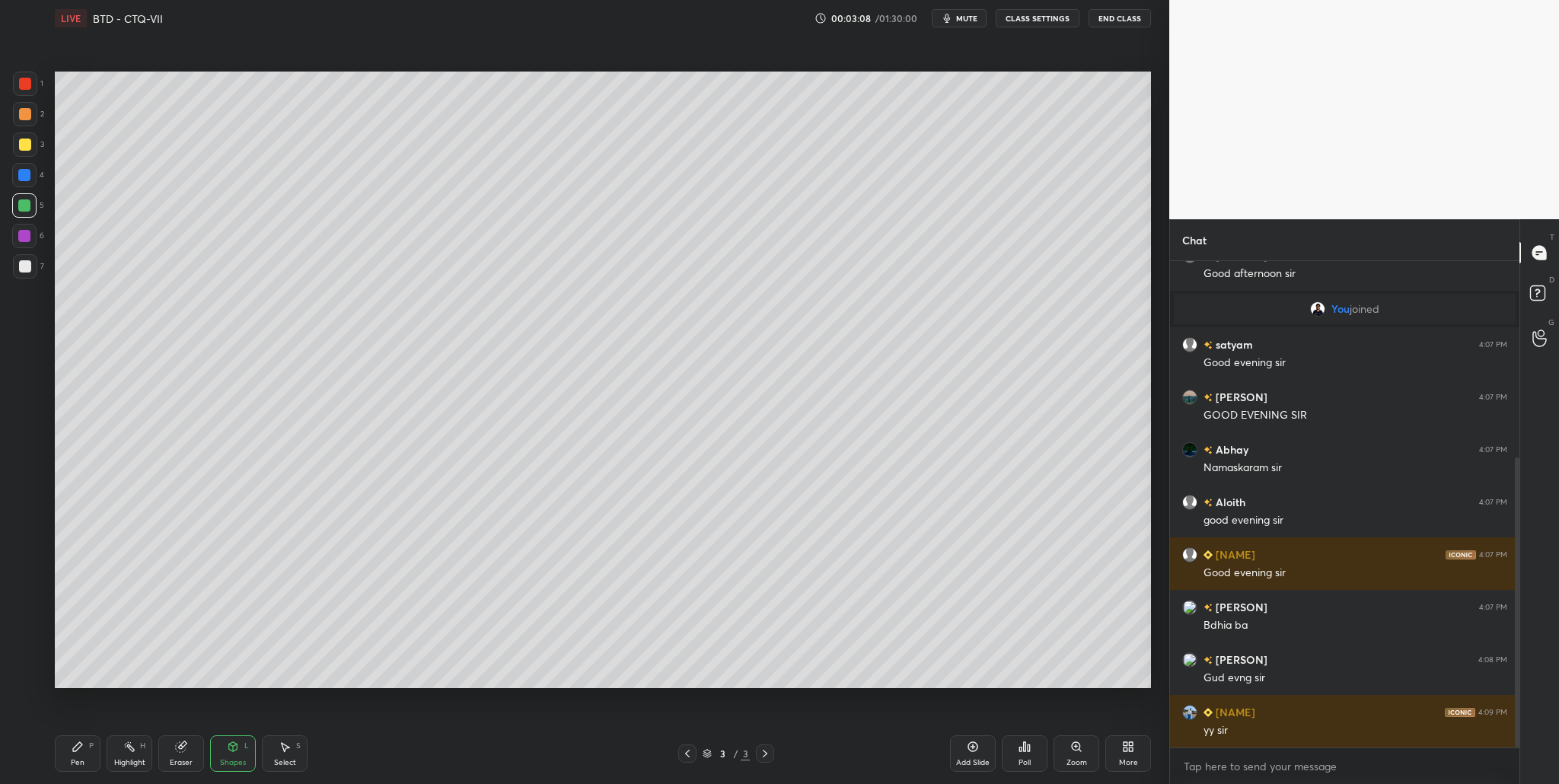 drag, startPoint x: 21, startPoint y: 116, endPoint x: 24, endPoint y: 132, distance: 16.278821 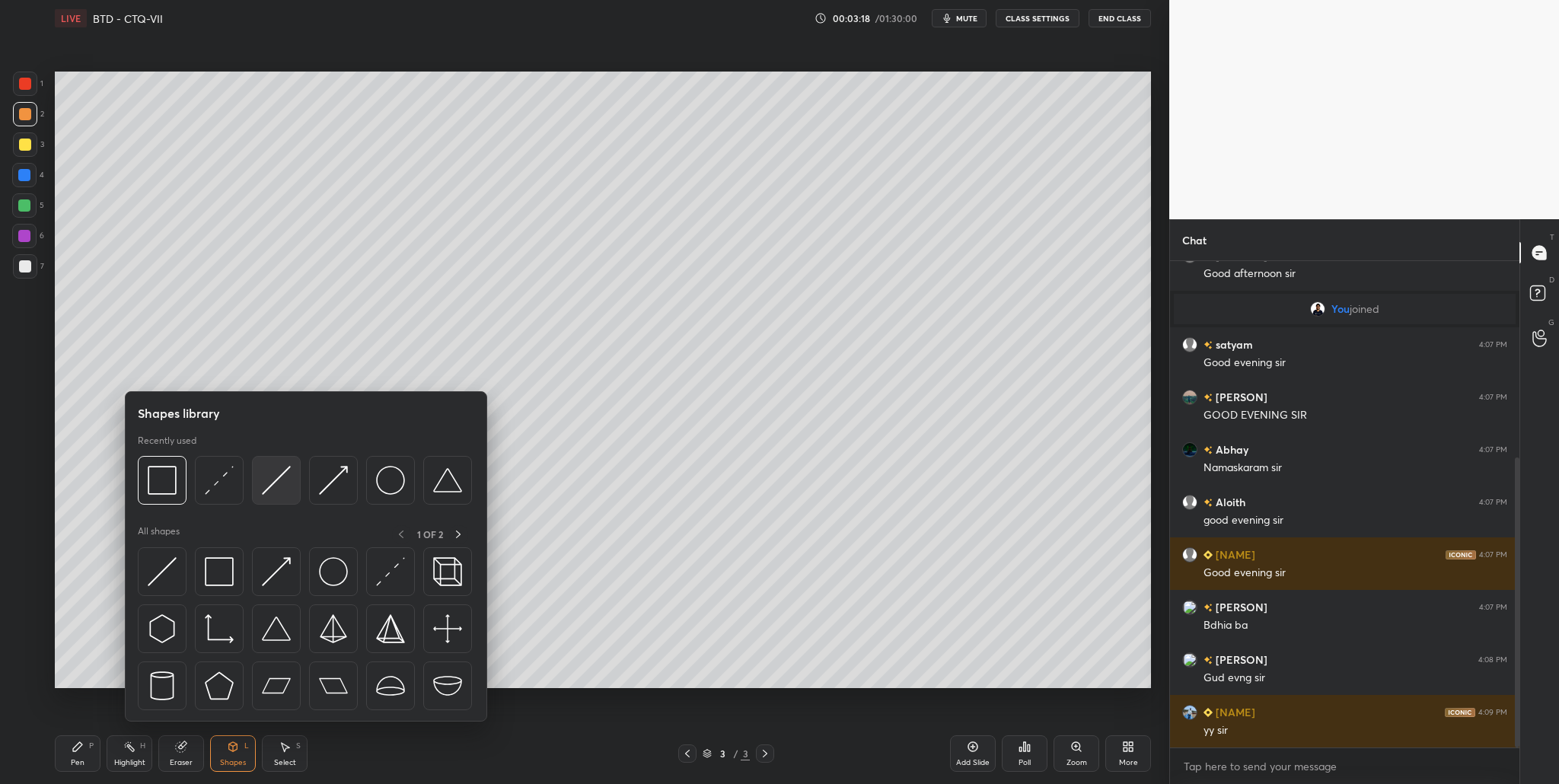 click at bounding box center (276, 480) 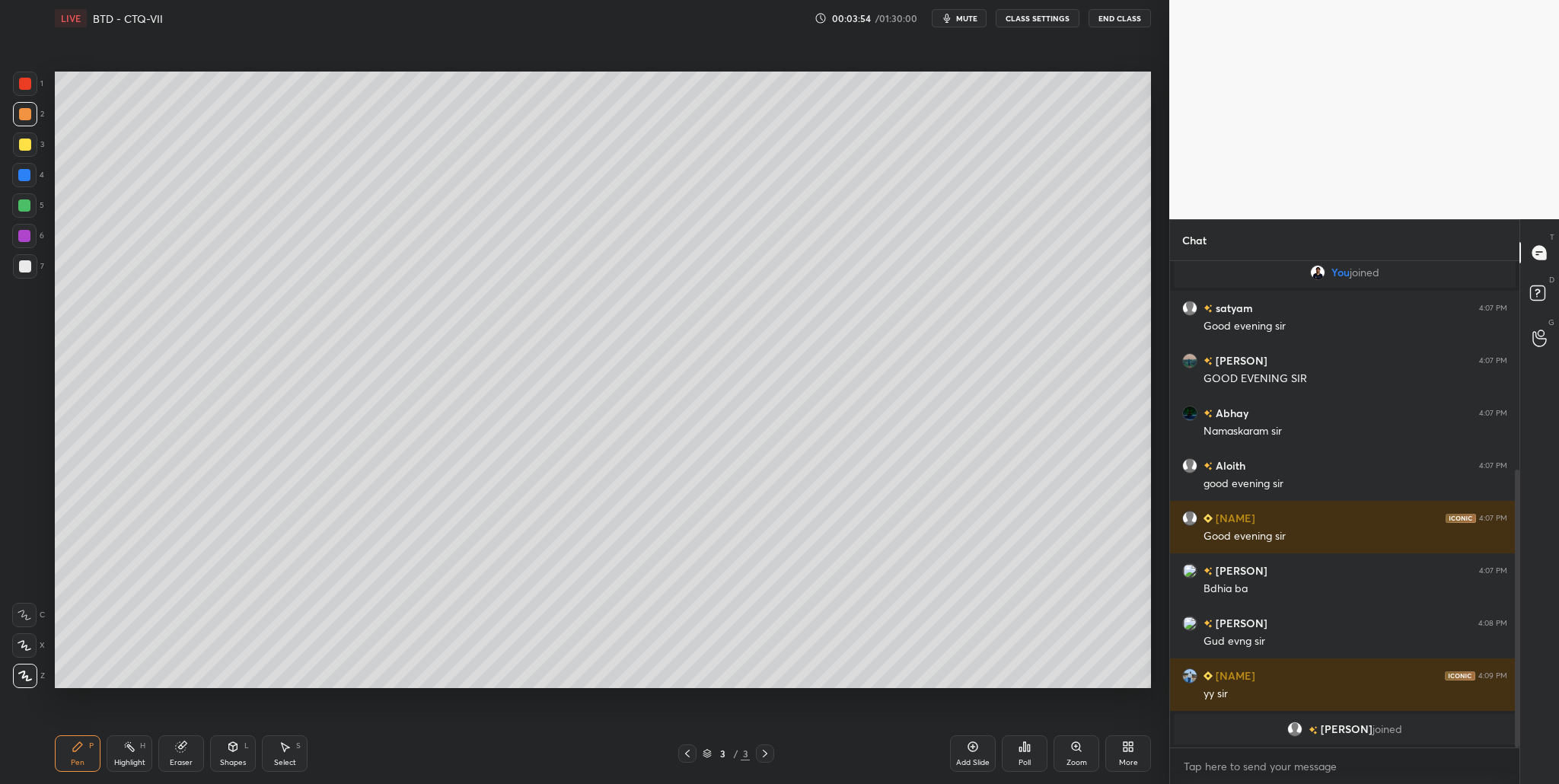 scroll, scrollTop: 418, scrollLeft: 0, axis: vertical 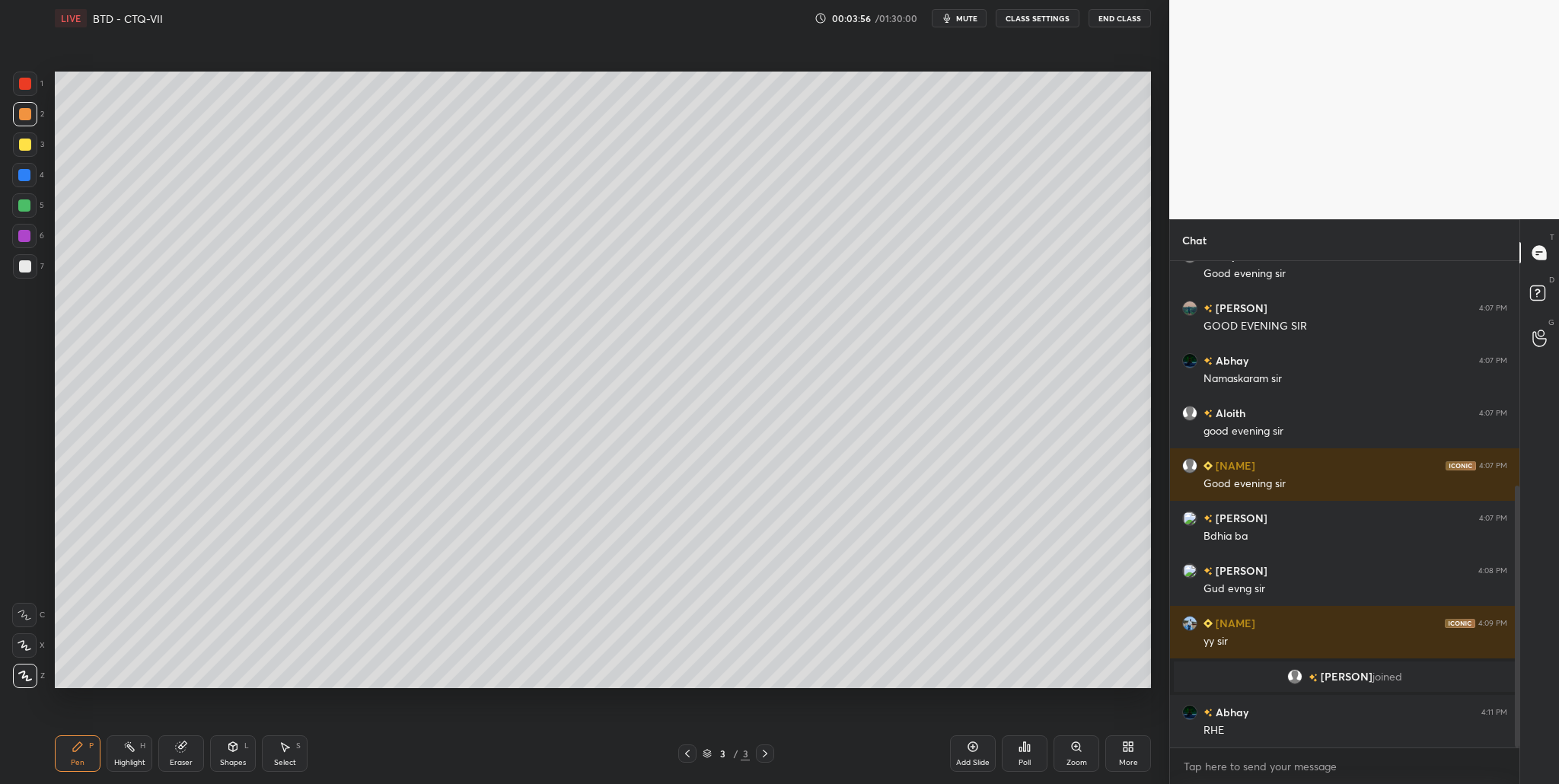 click at bounding box center [24, 206] 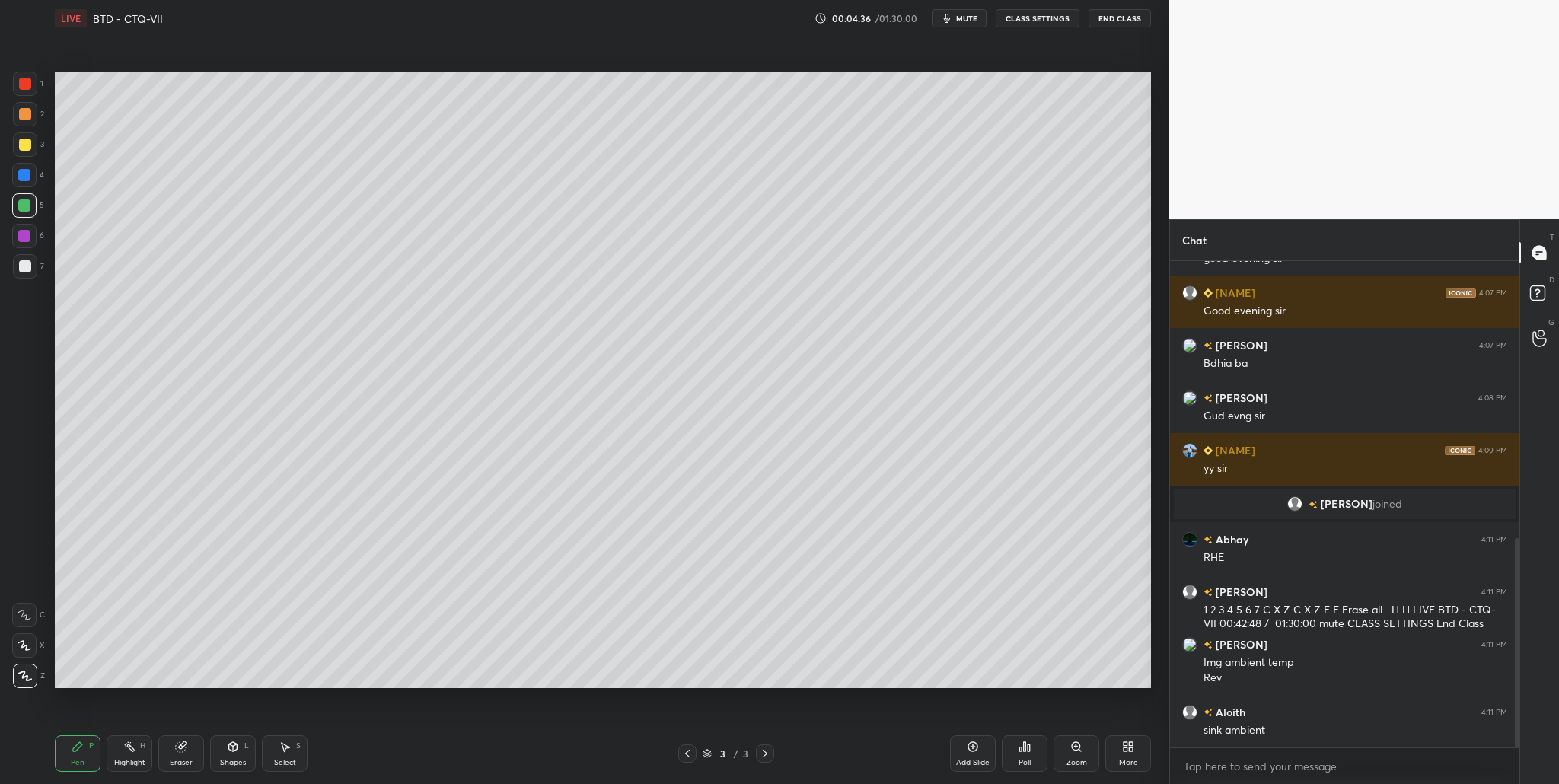scroll, scrollTop: 643, scrollLeft: 0, axis: vertical 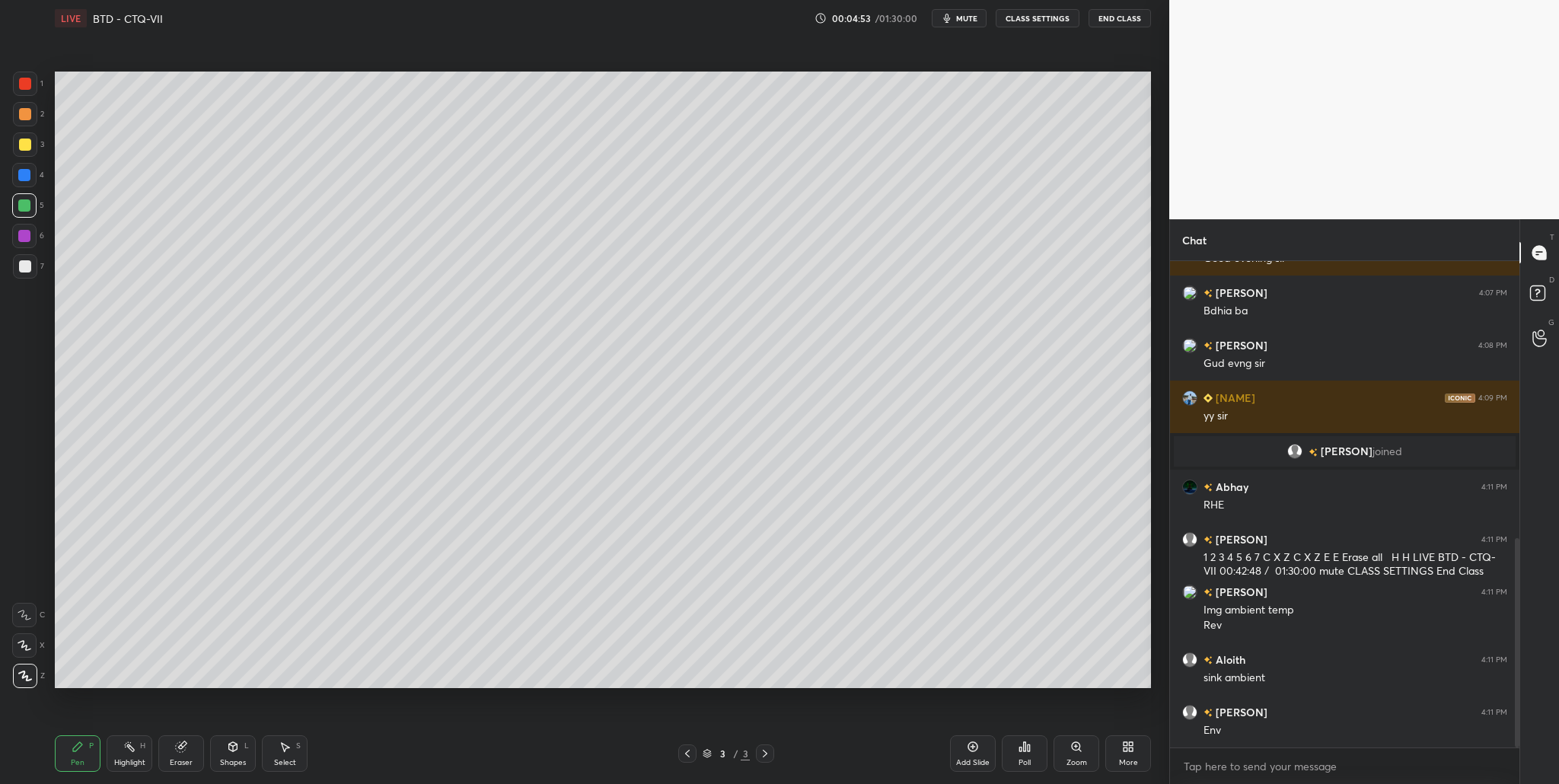 click on "7" at bounding box center [28, 266] 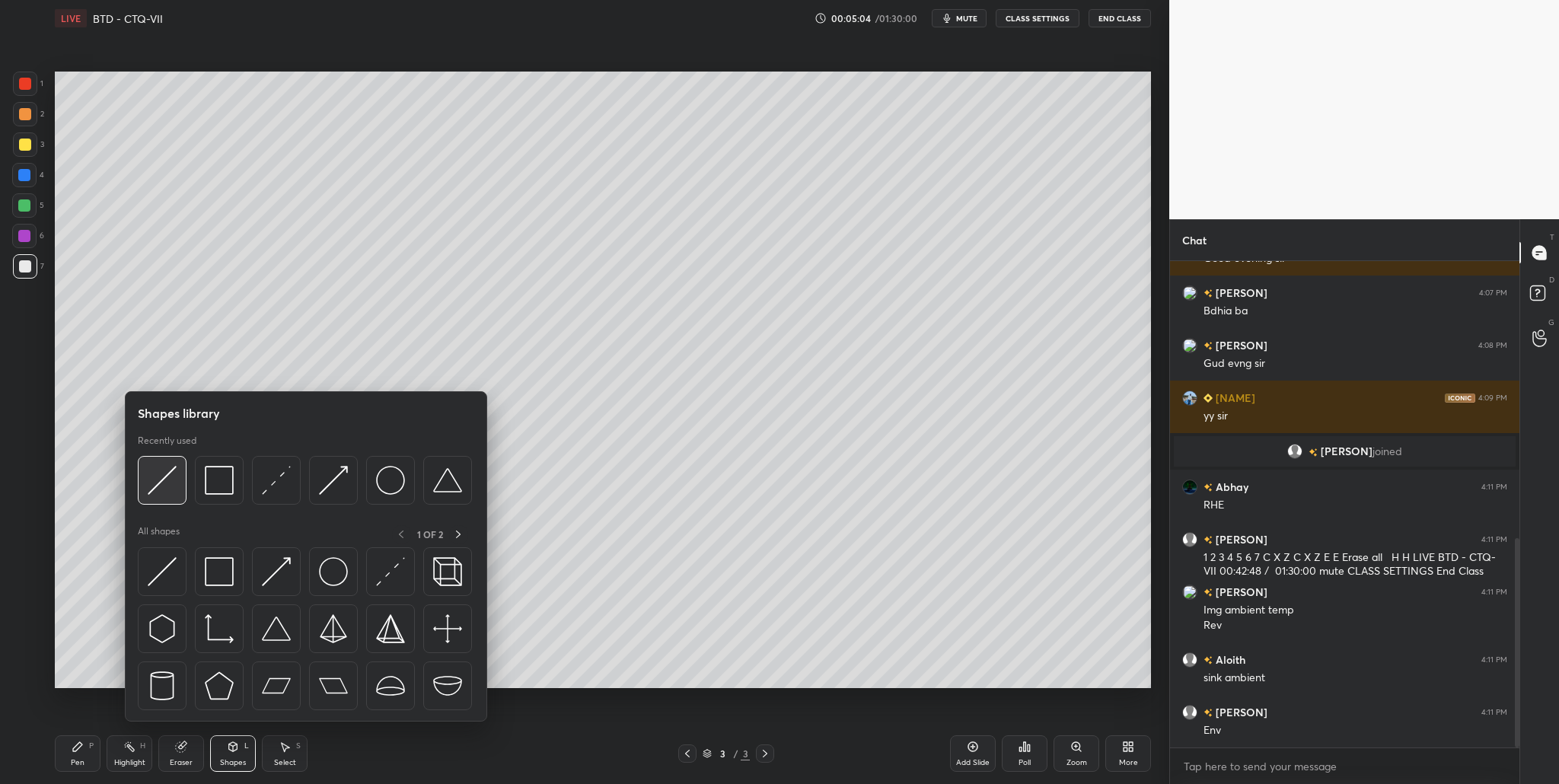 click at bounding box center (162, 480) 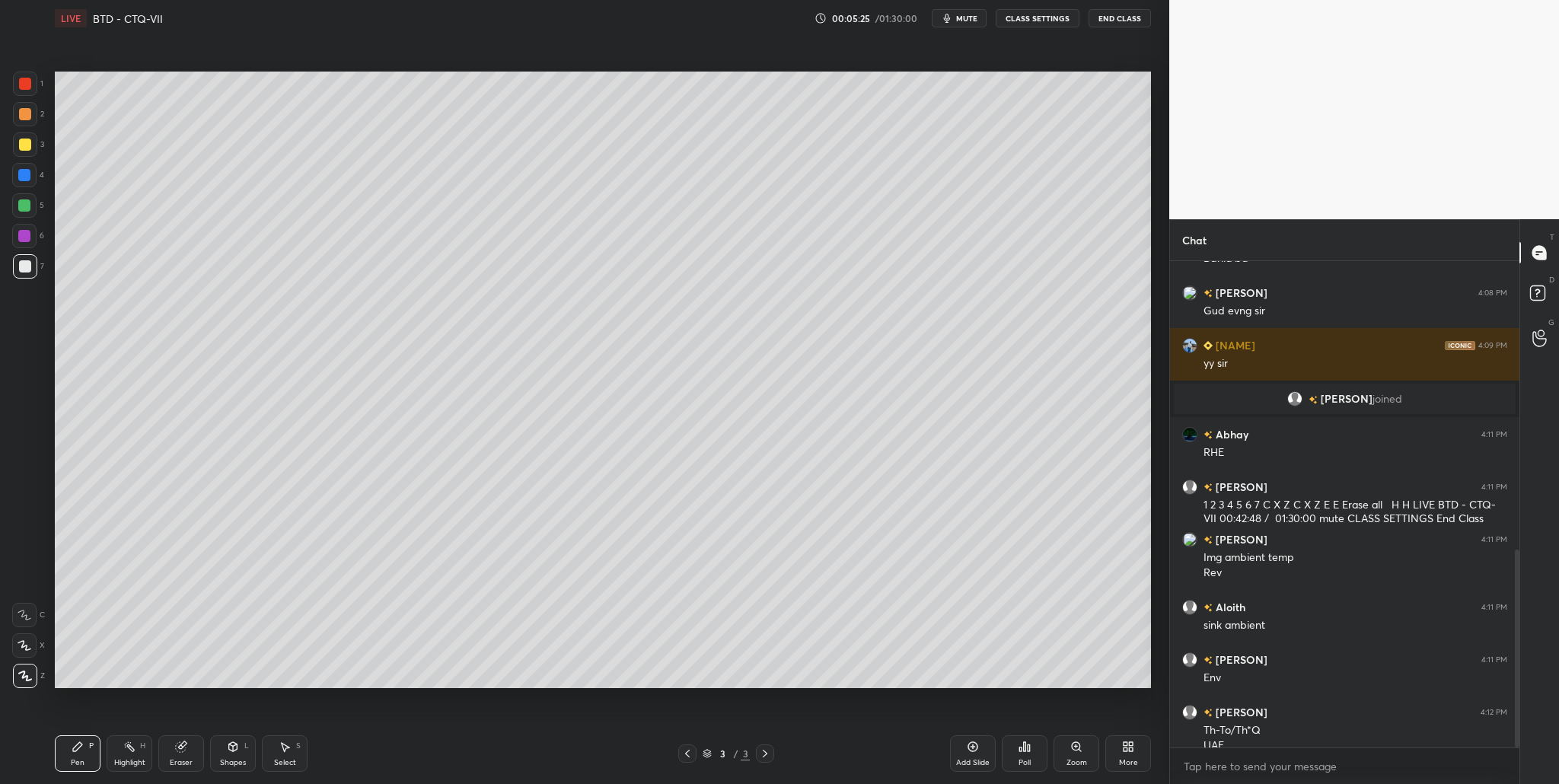 scroll, scrollTop: 711, scrollLeft: 0, axis: vertical 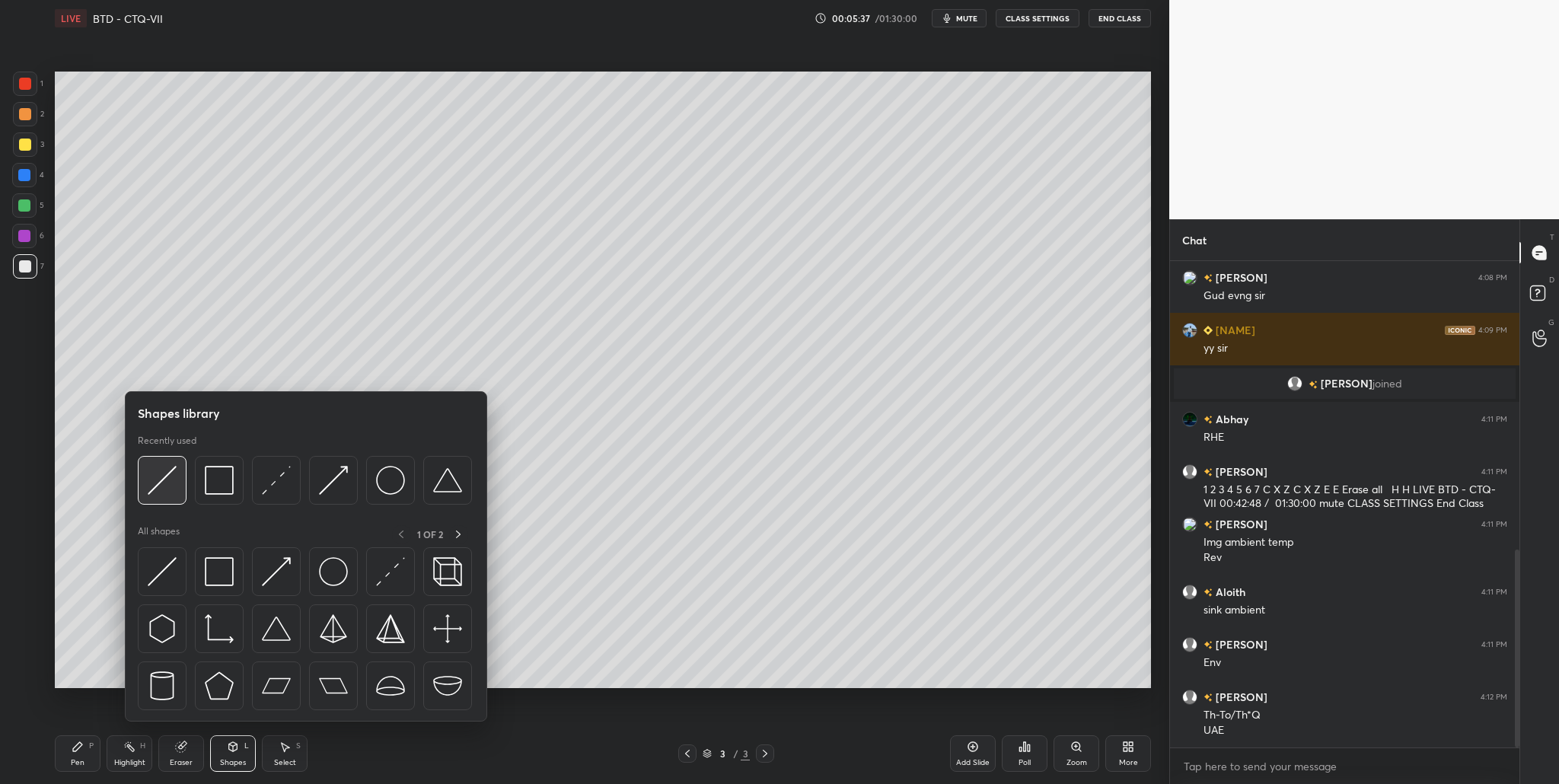 click at bounding box center [162, 480] 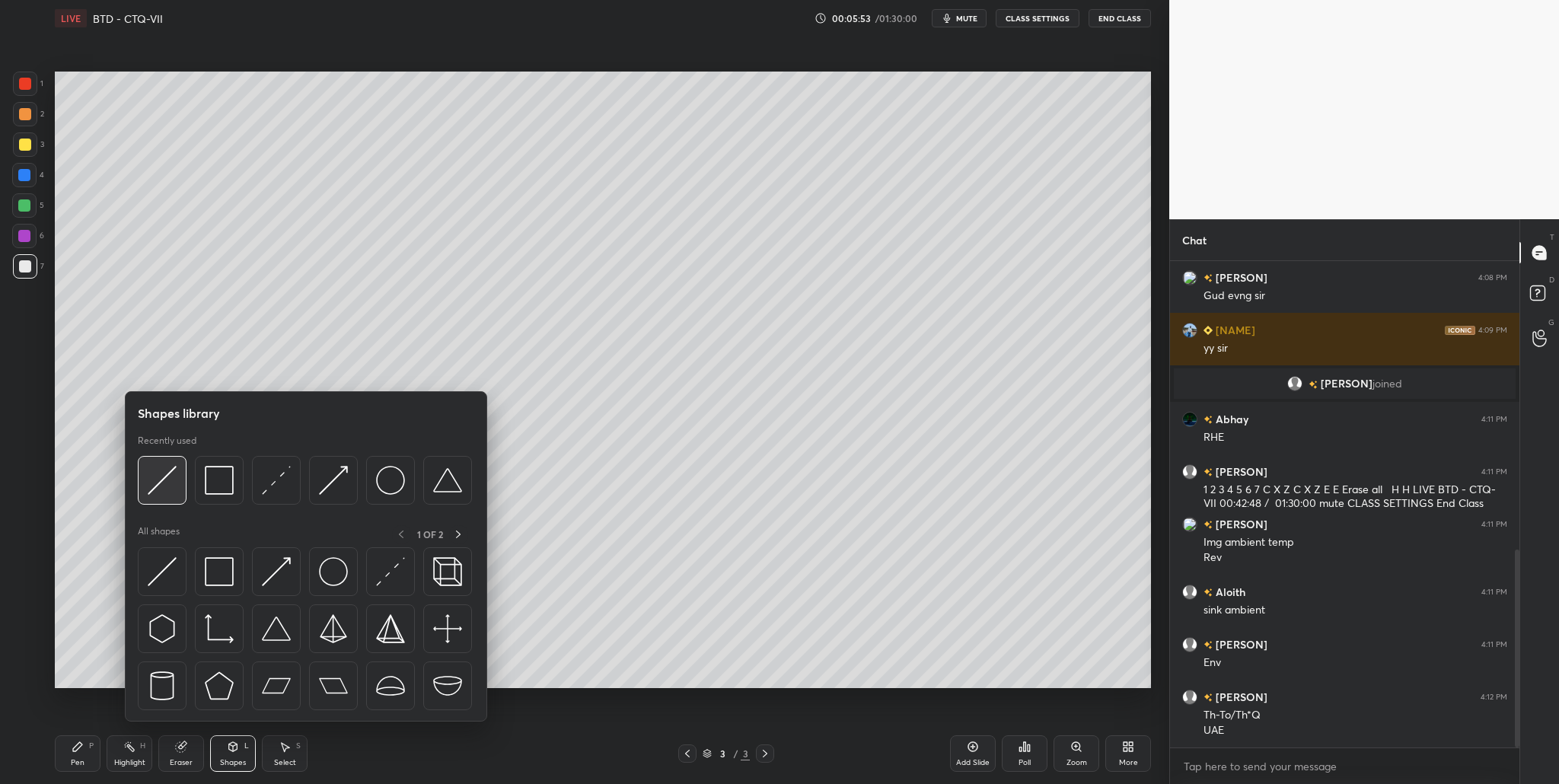 click at bounding box center (162, 480) 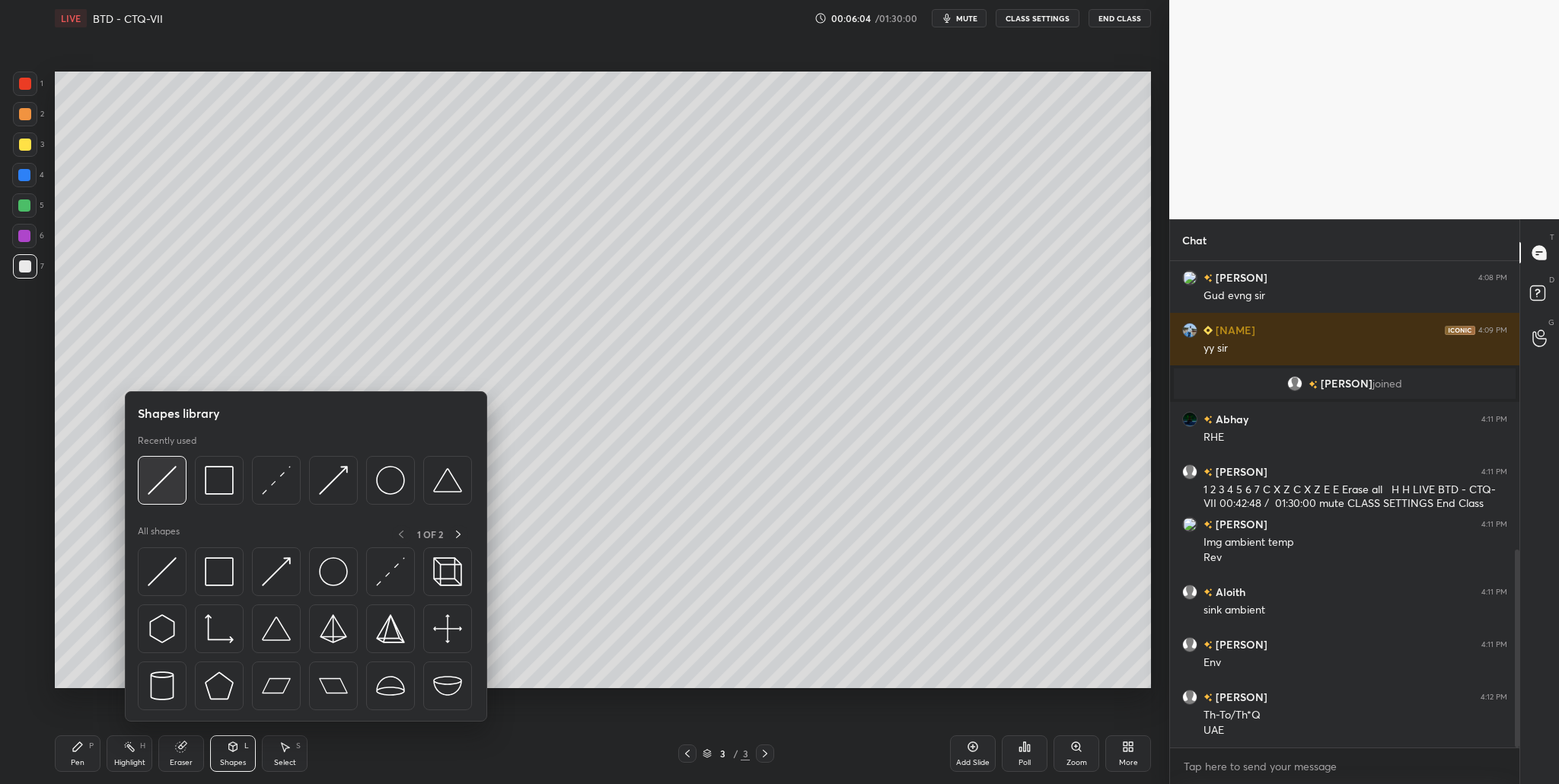 click at bounding box center (162, 480) 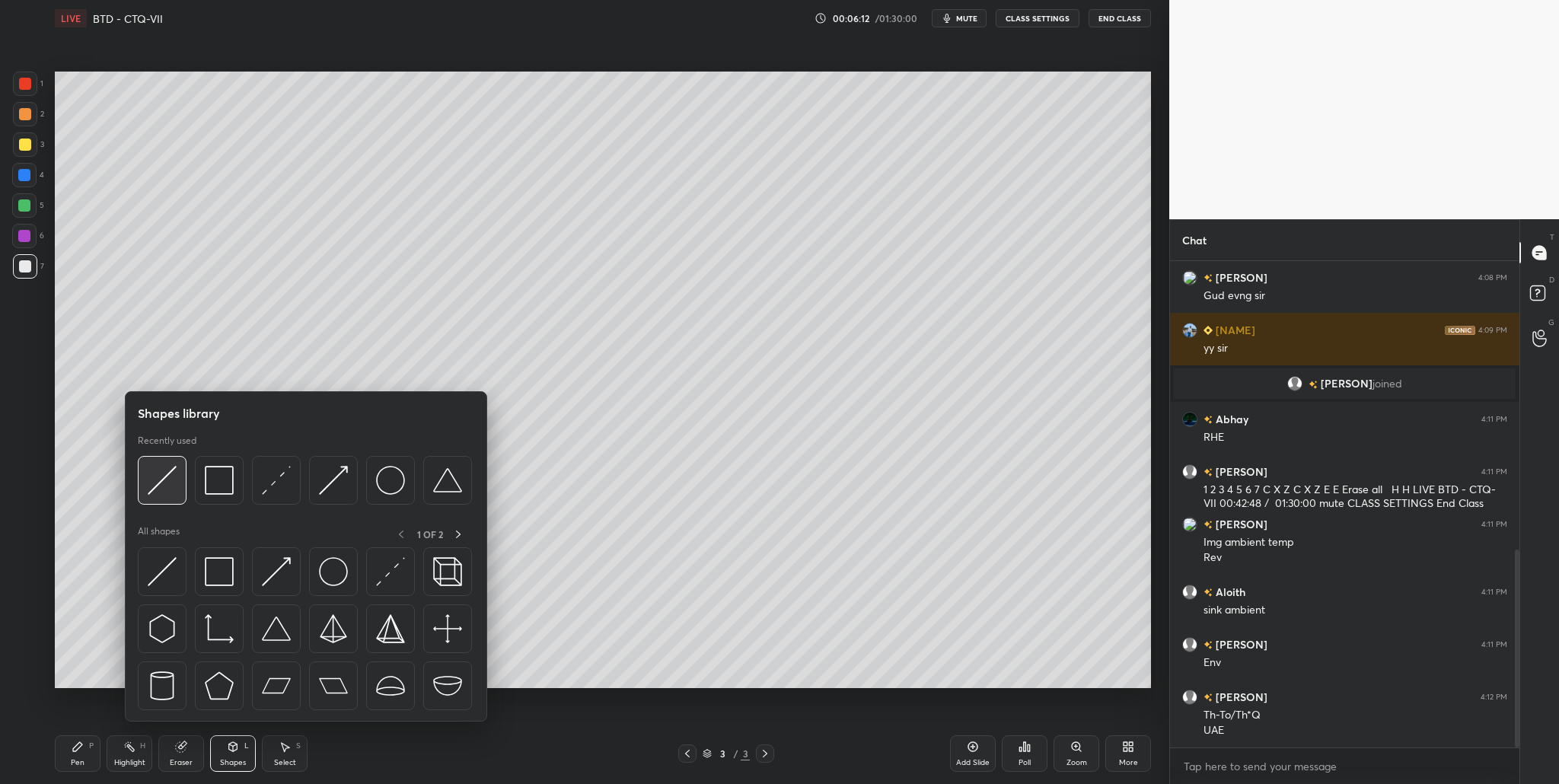 click at bounding box center [162, 480] 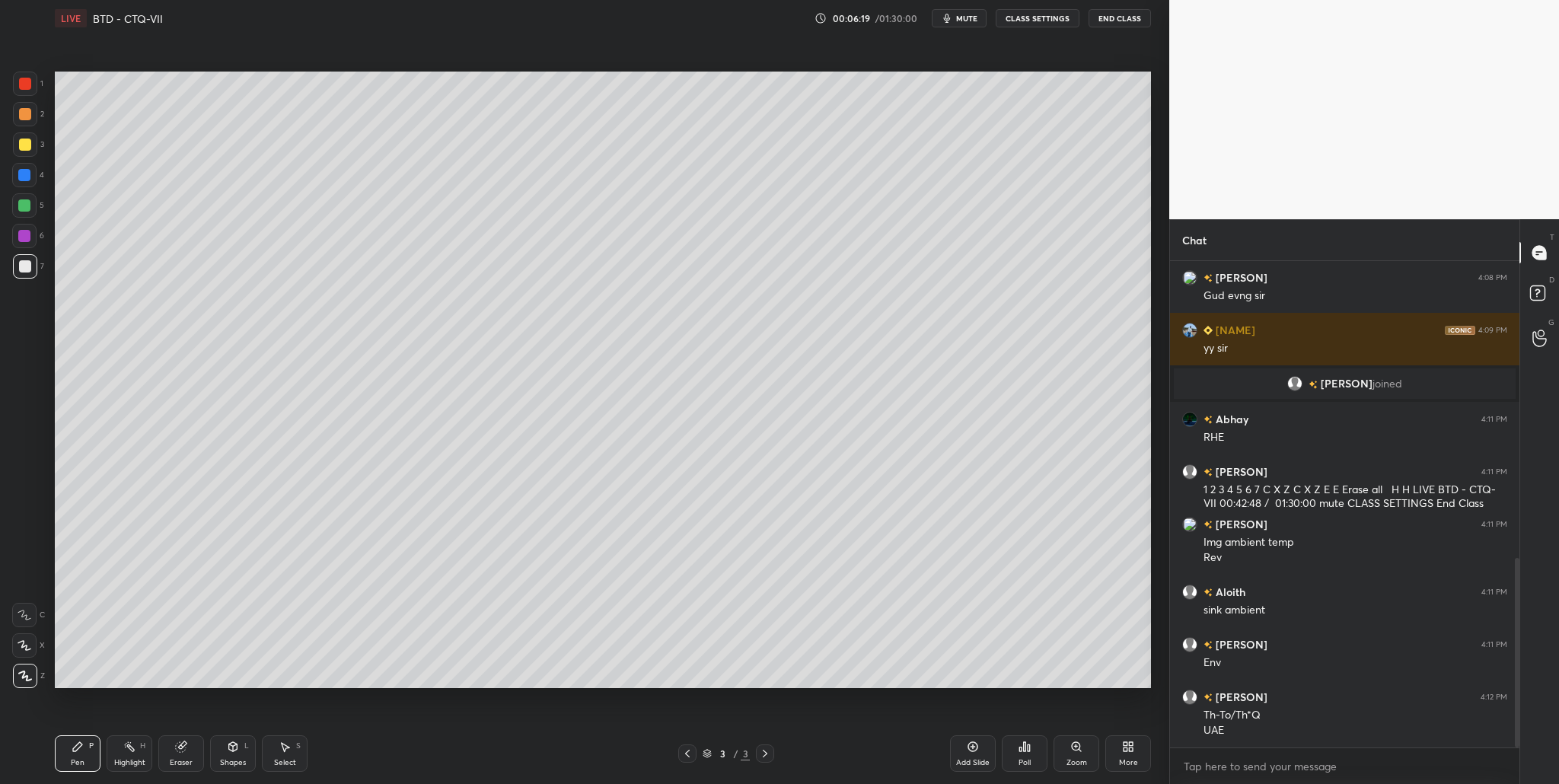 scroll, scrollTop: 763, scrollLeft: 0, axis: vertical 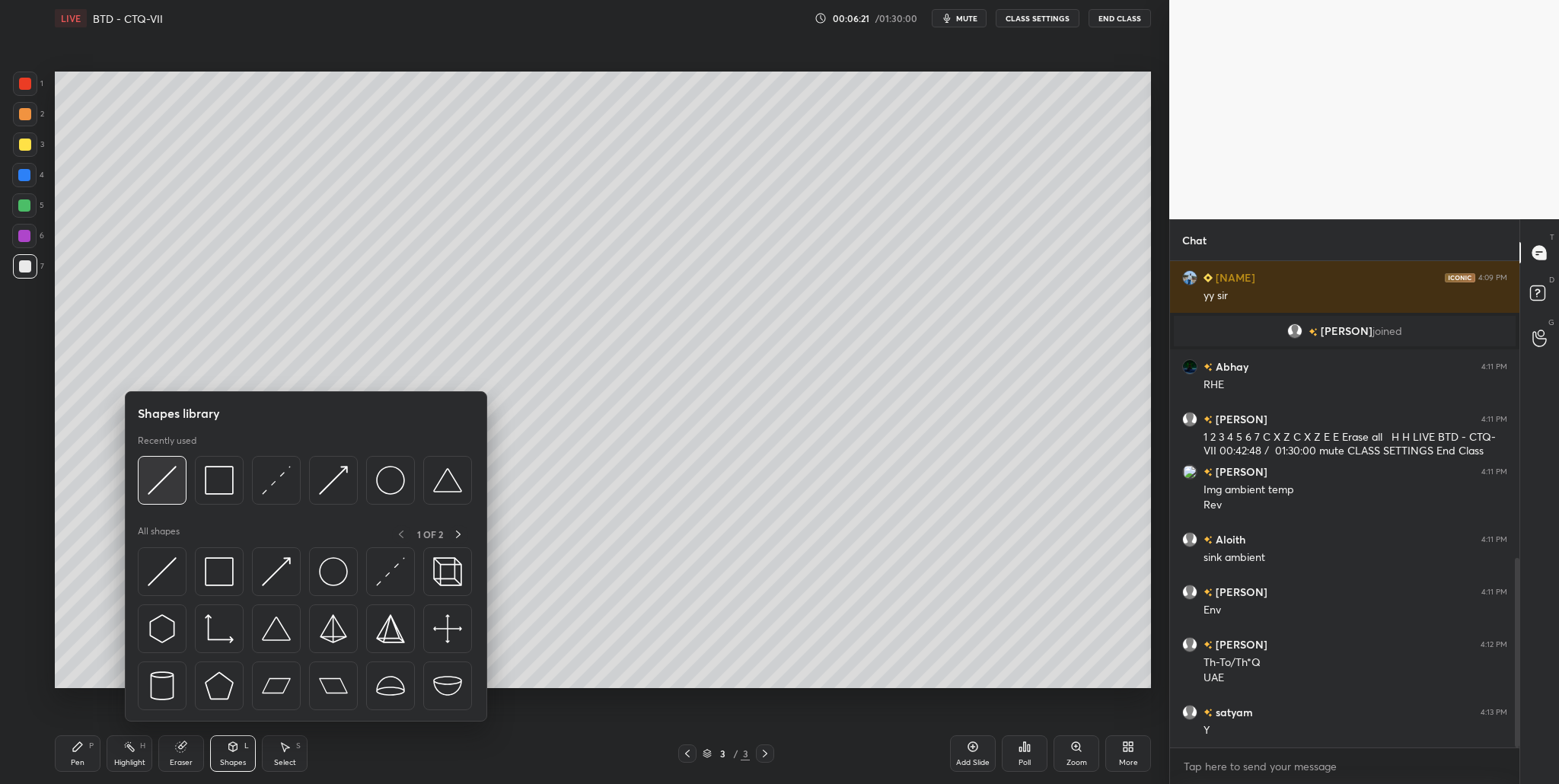 click at bounding box center (162, 480) 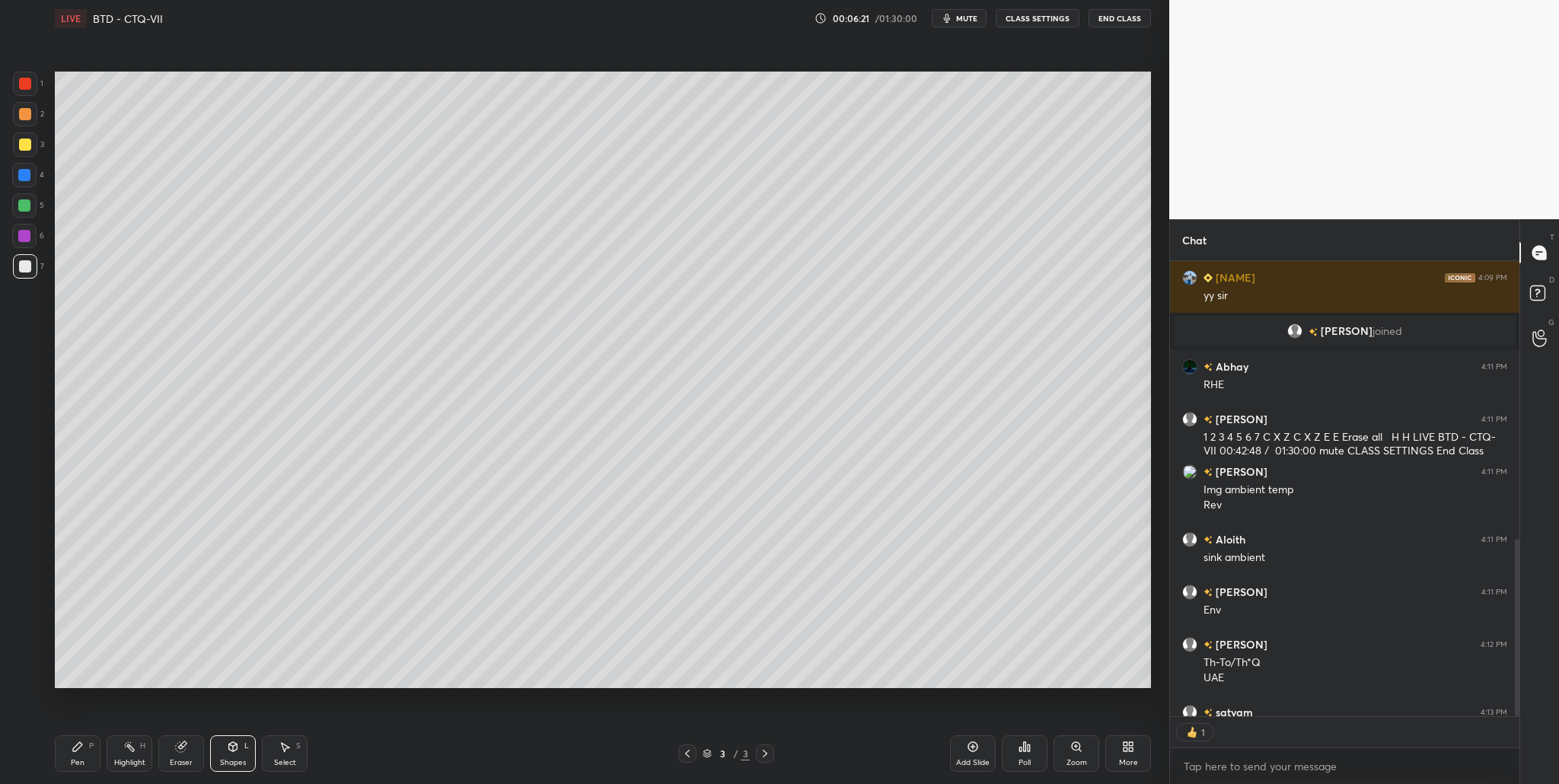 scroll, scrollTop: 451, scrollLeft: 345, axis: both 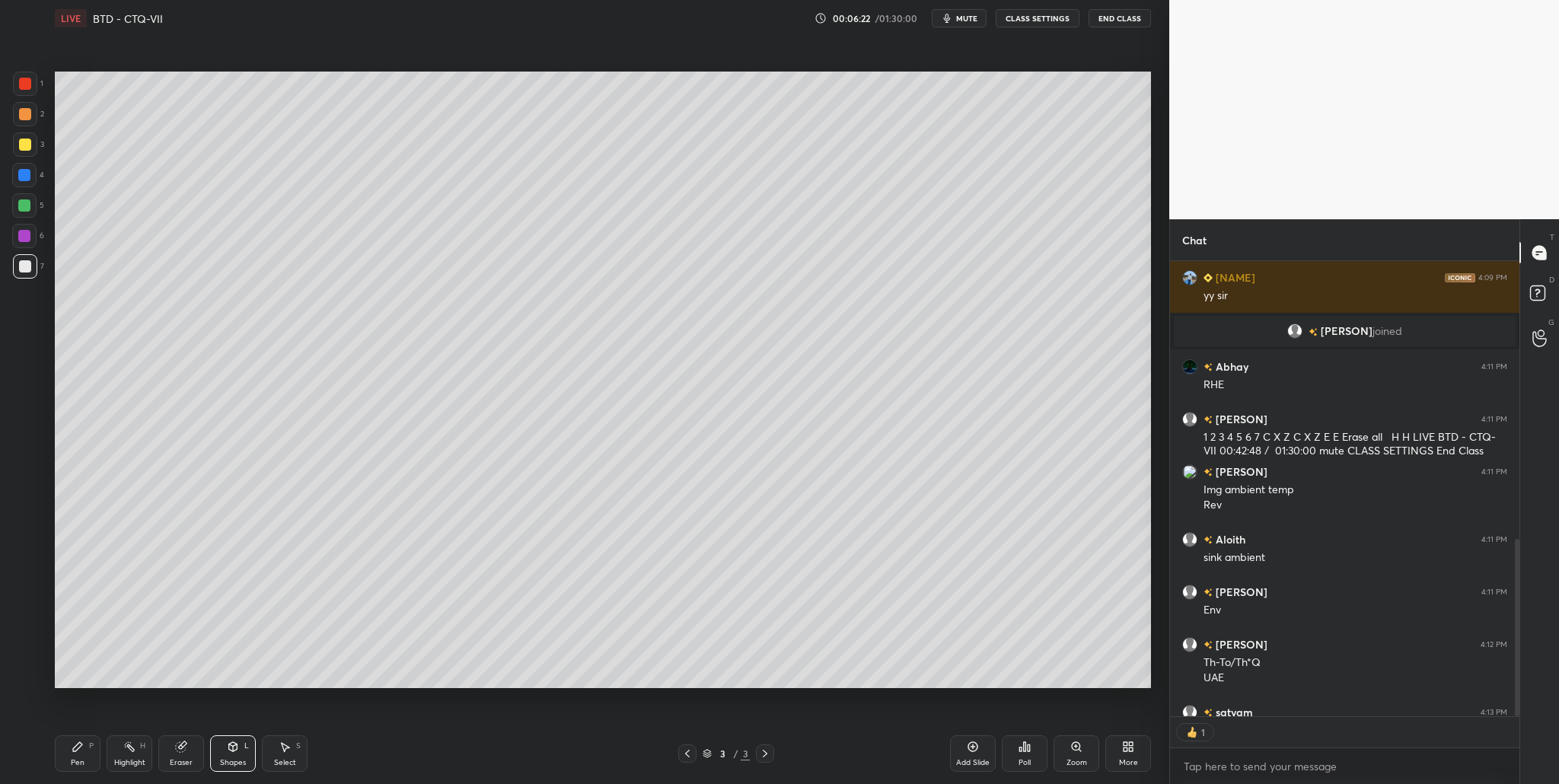 click at bounding box center (25, 114) 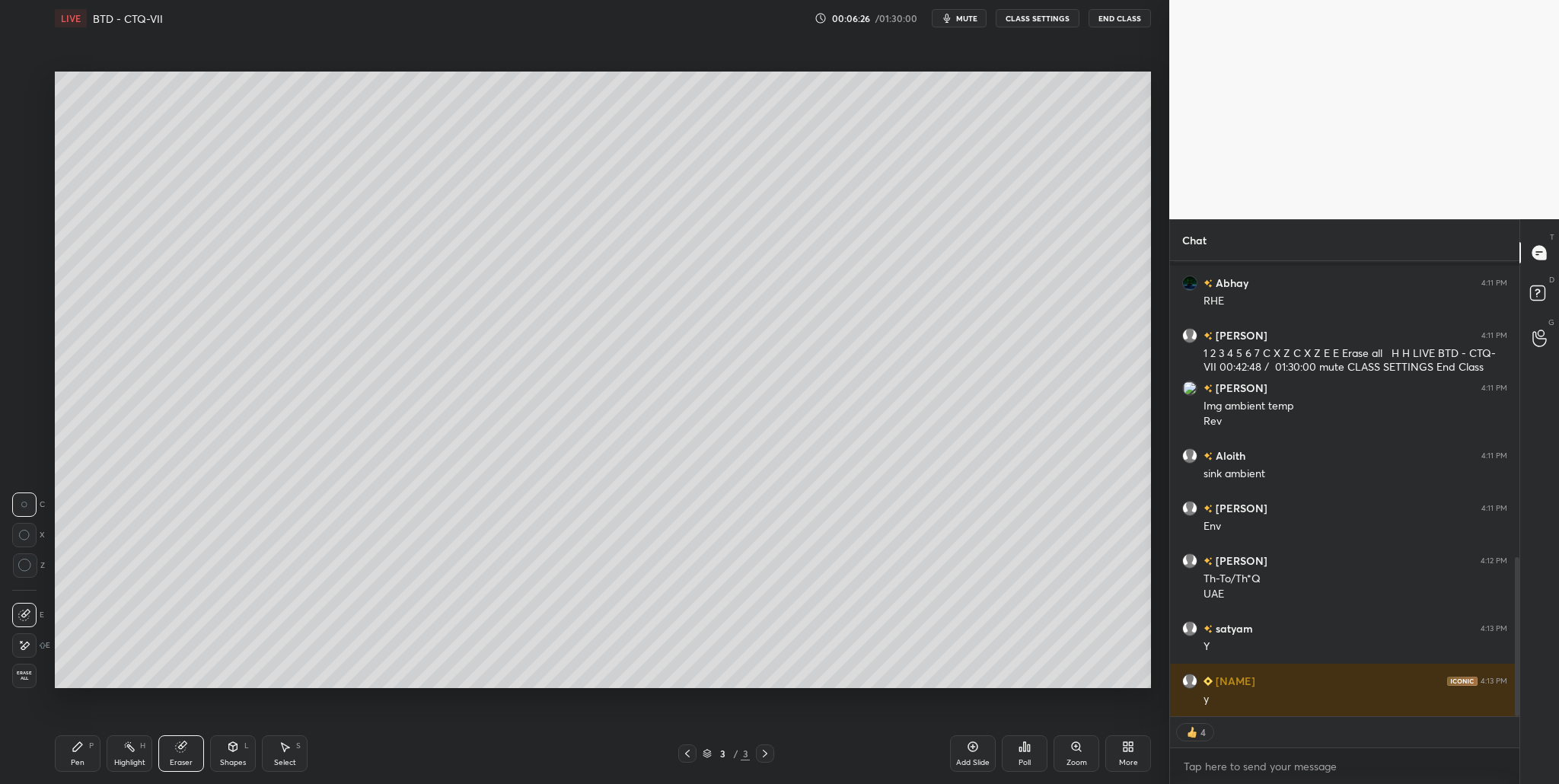 scroll, scrollTop: 900, scrollLeft: 0, axis: vertical 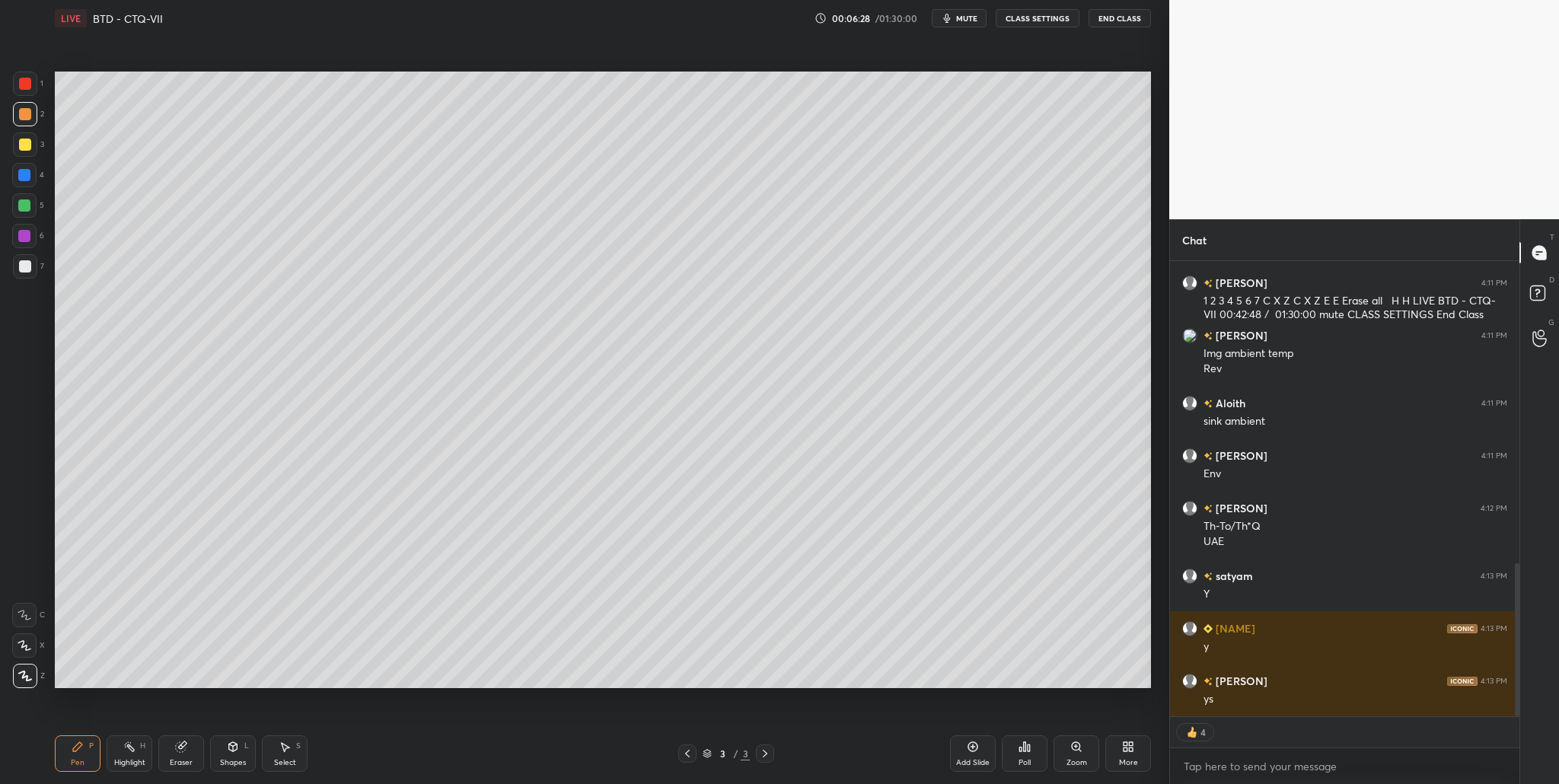 drag, startPoint x: 26, startPoint y: 204, endPoint x: 35, endPoint y: 208, distance: 10 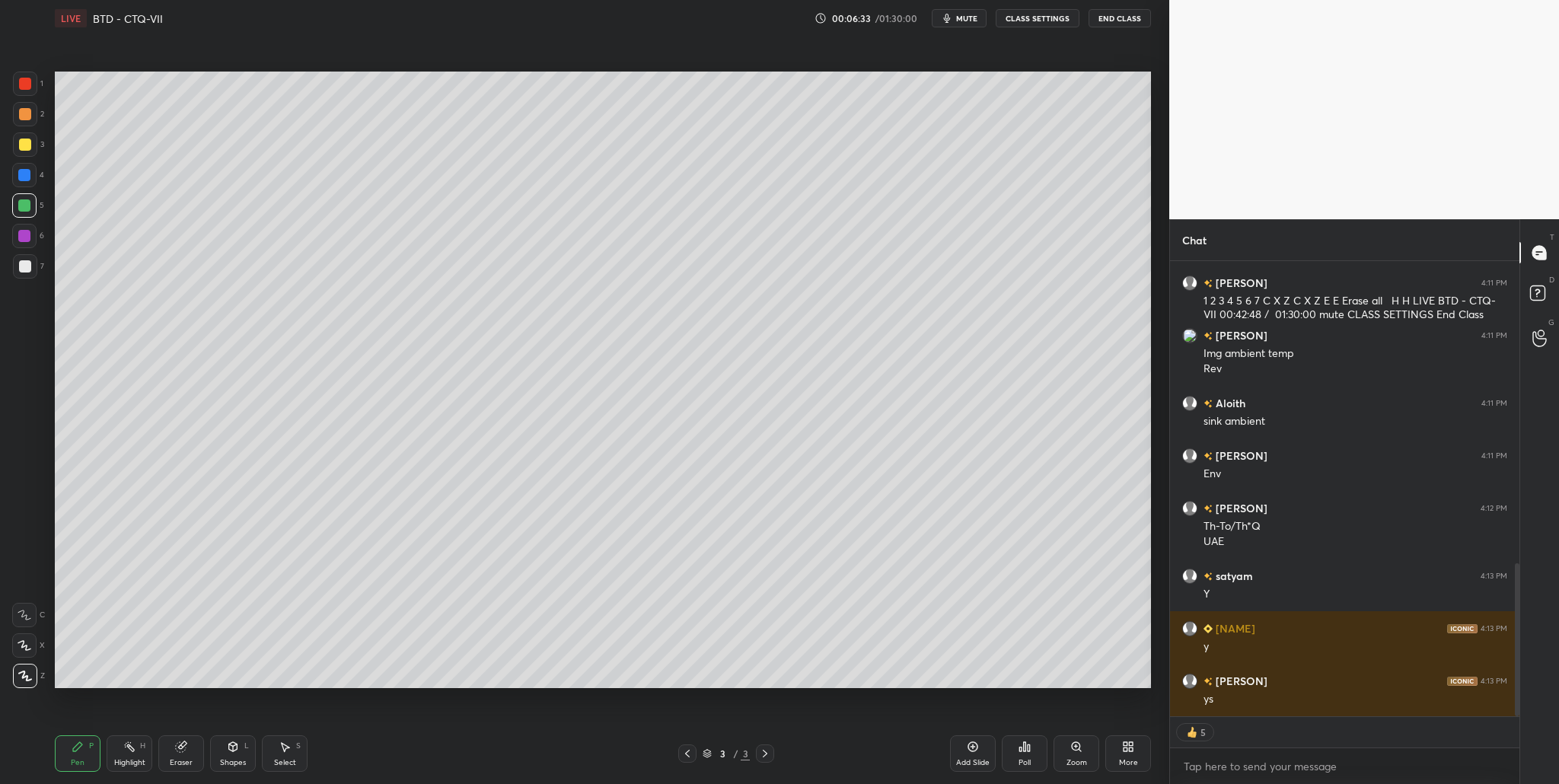 click at bounding box center [25, 114] 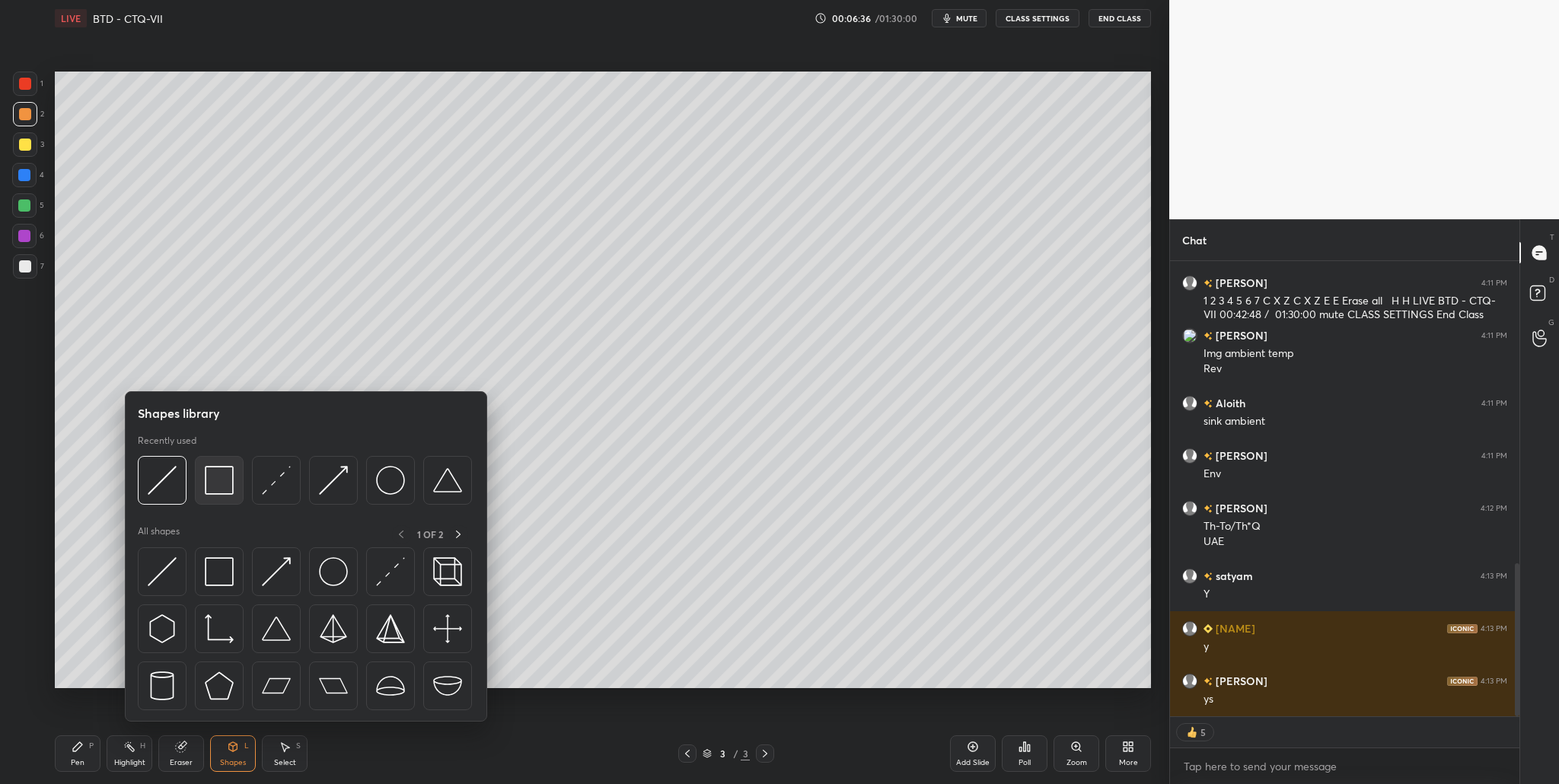 click at bounding box center [219, 480] 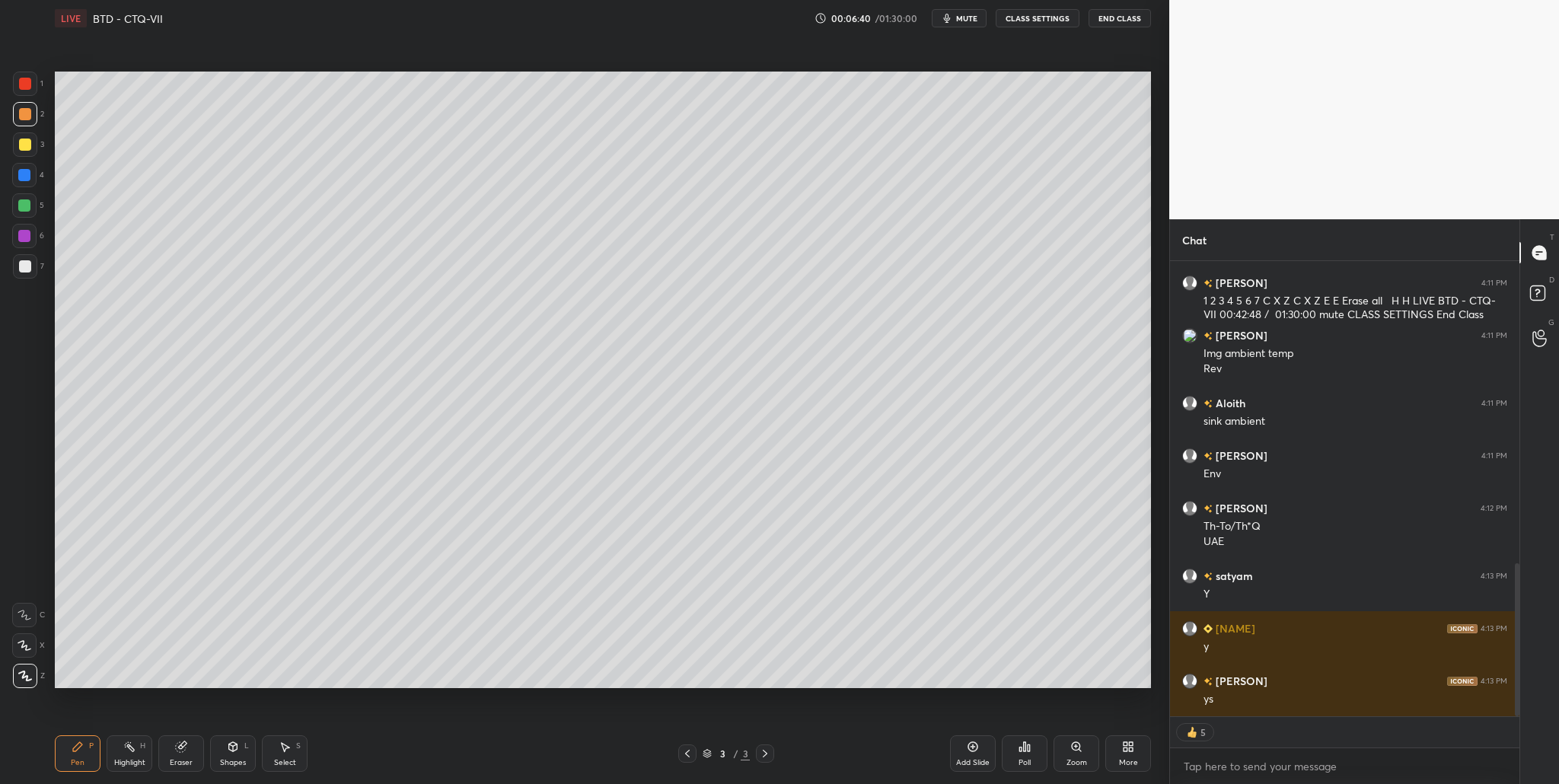 scroll, scrollTop: 5, scrollLeft: 5, axis: both 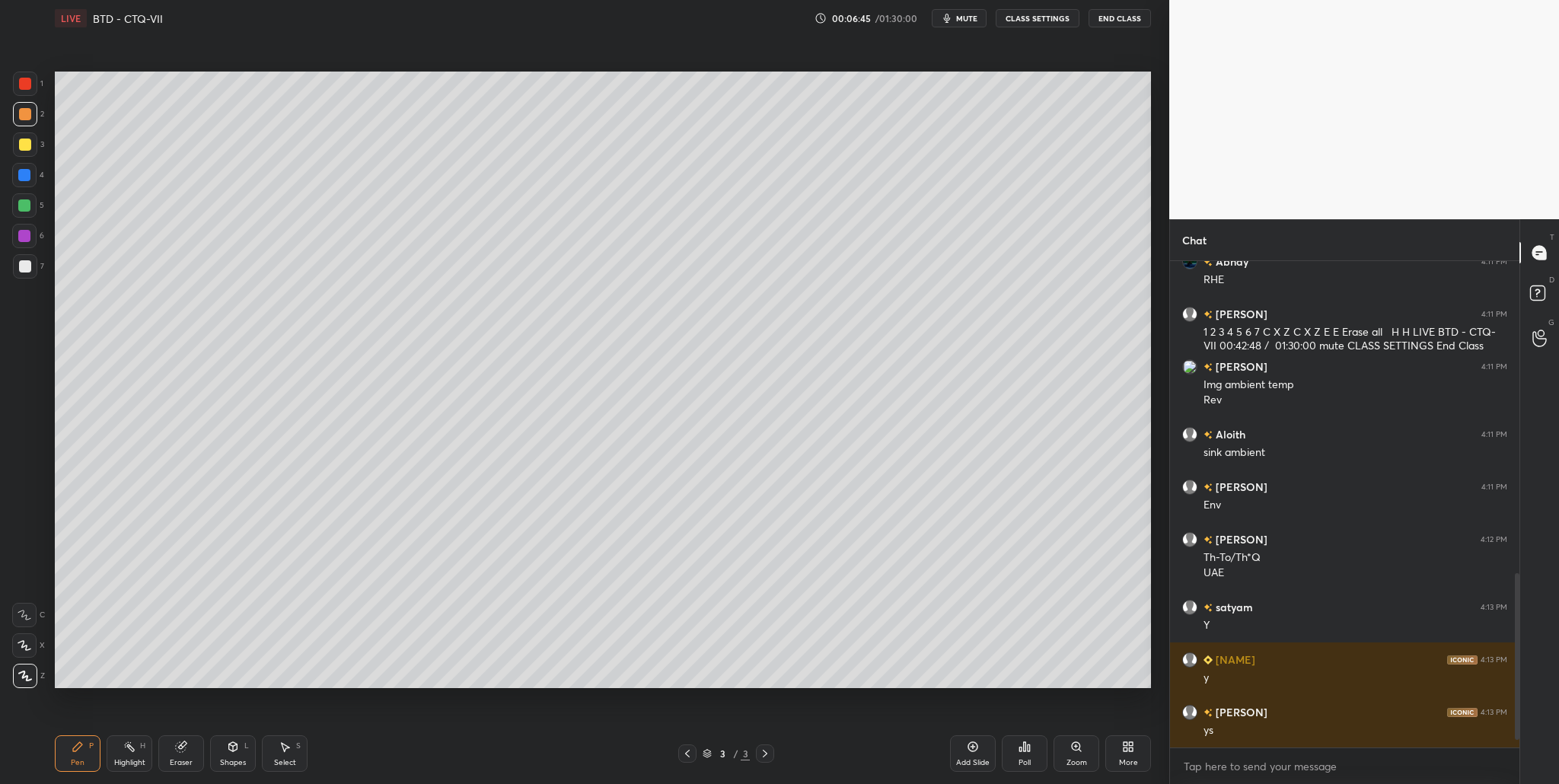 click at bounding box center [24, 236] 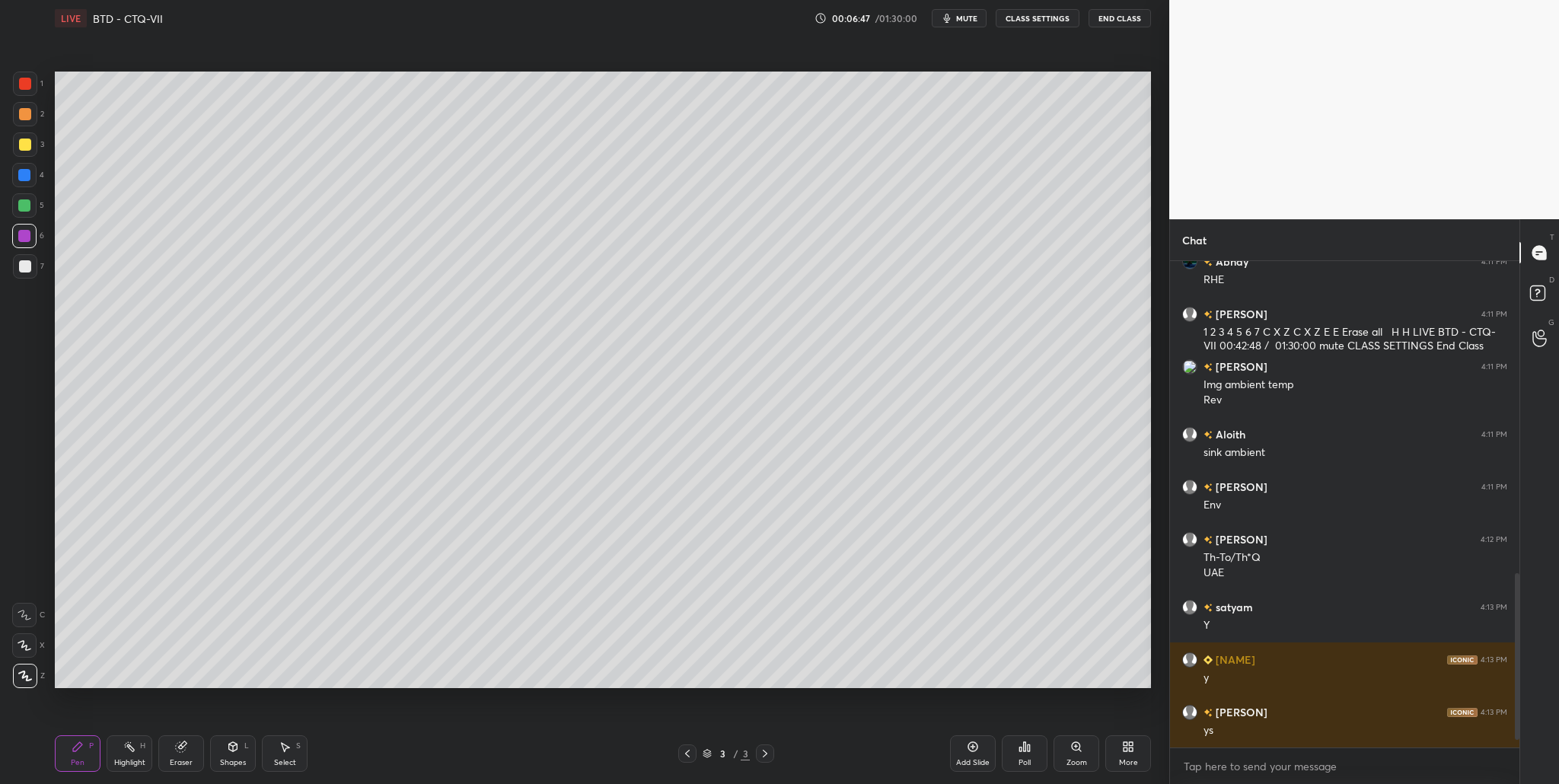 click at bounding box center (24, 236) 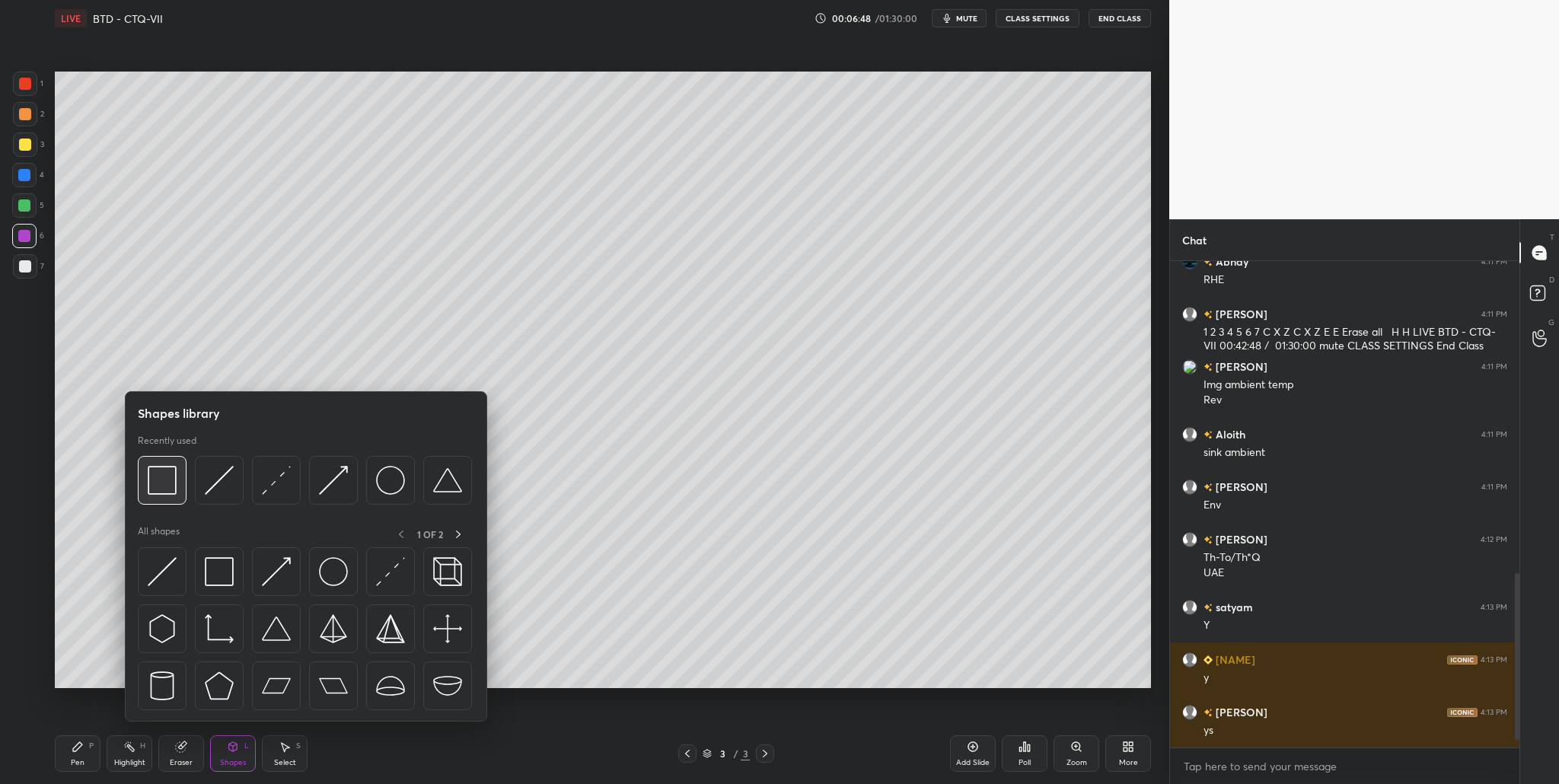click at bounding box center (162, 480) 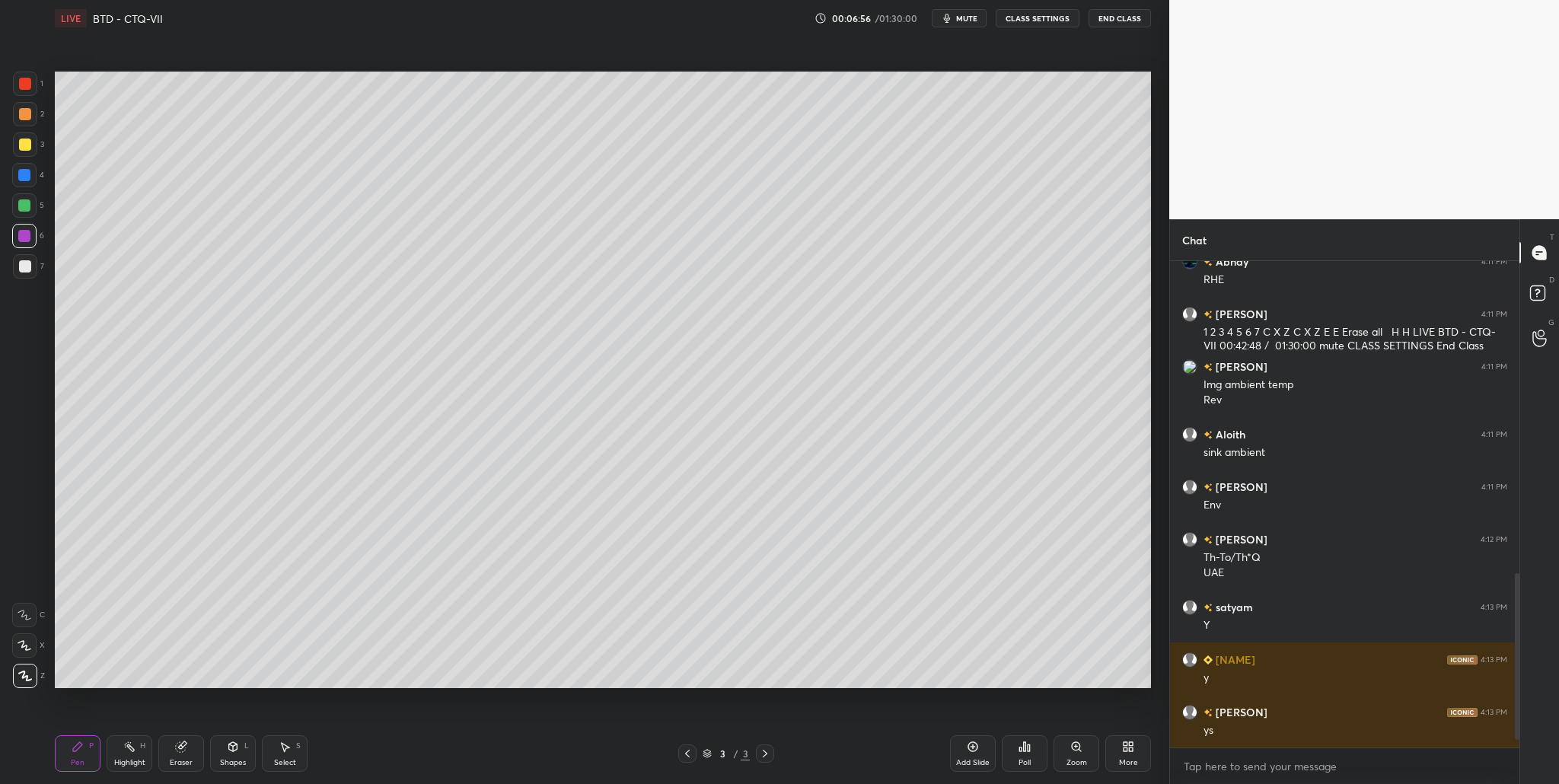 click at bounding box center [25, 84] 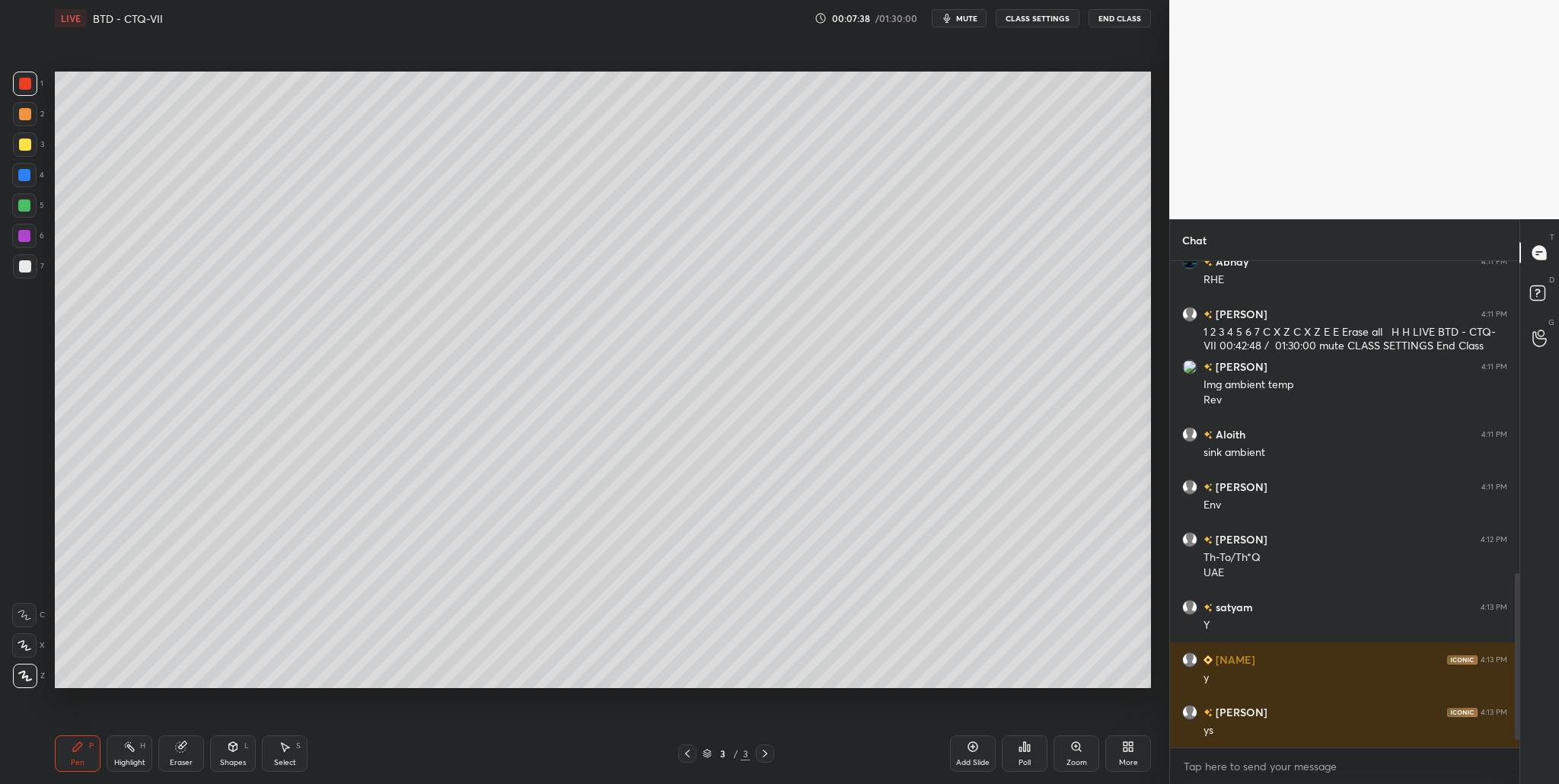 click at bounding box center (25, 266) 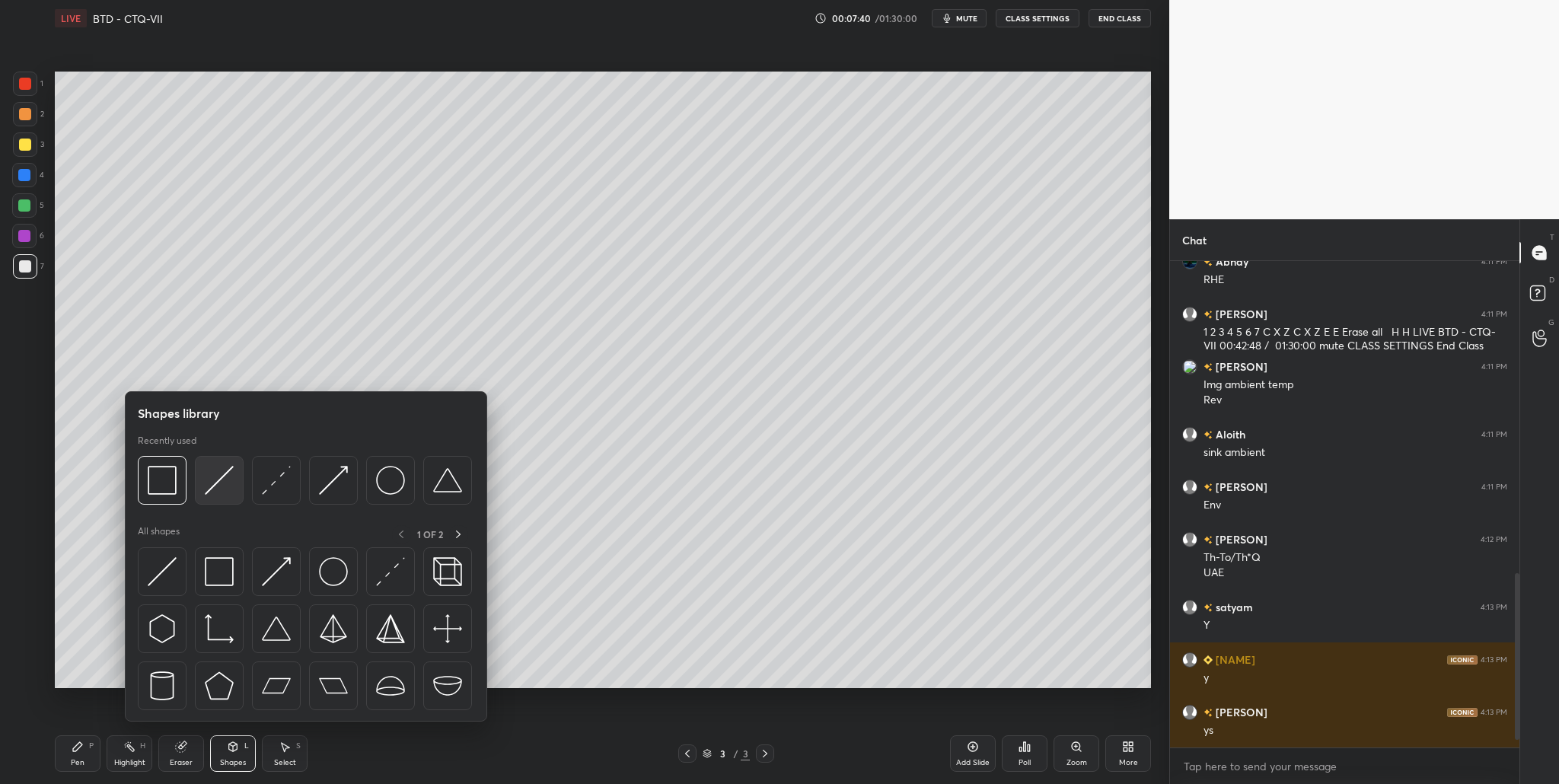 click at bounding box center [219, 480] 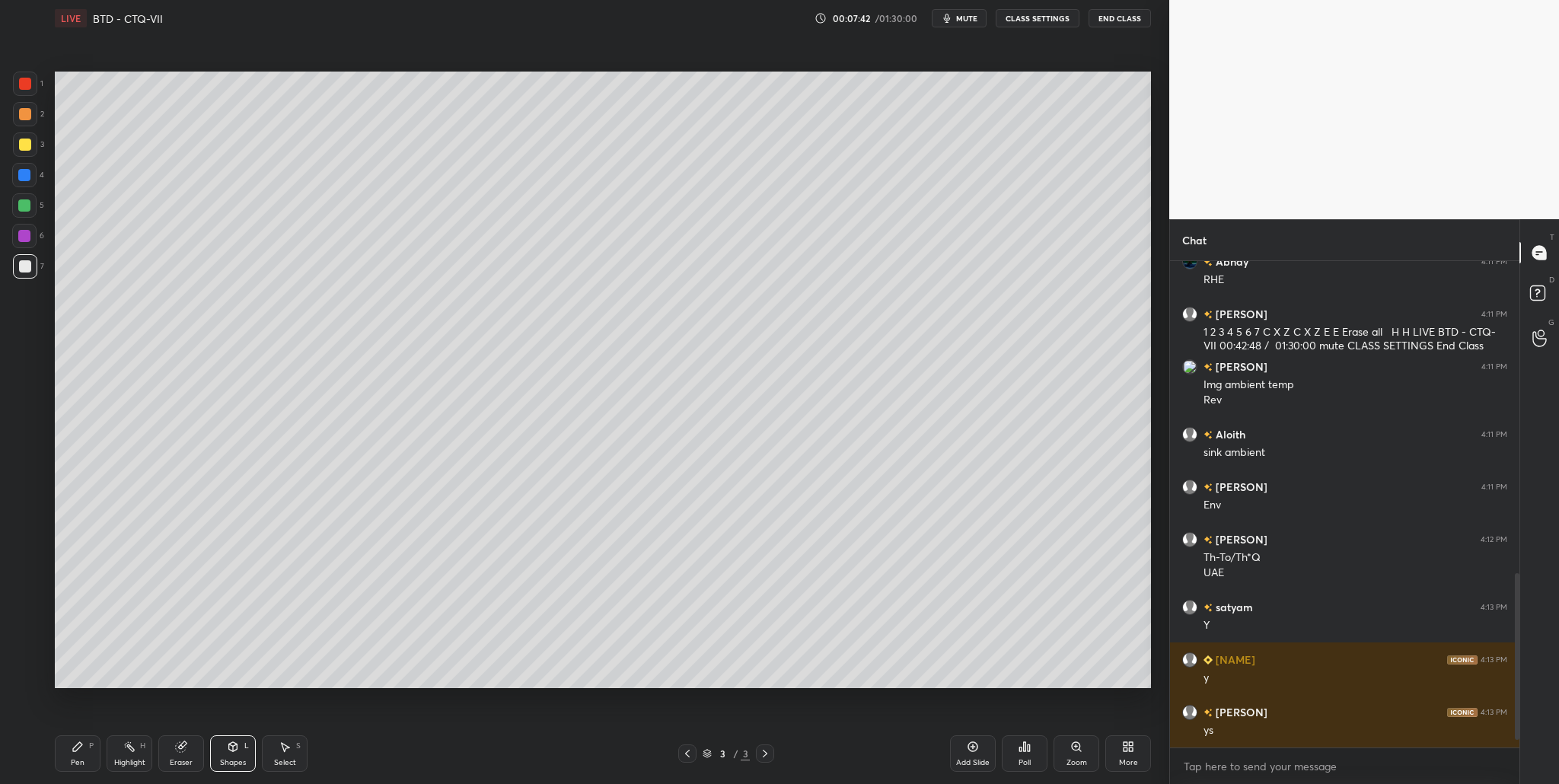 click at bounding box center (25, 266) 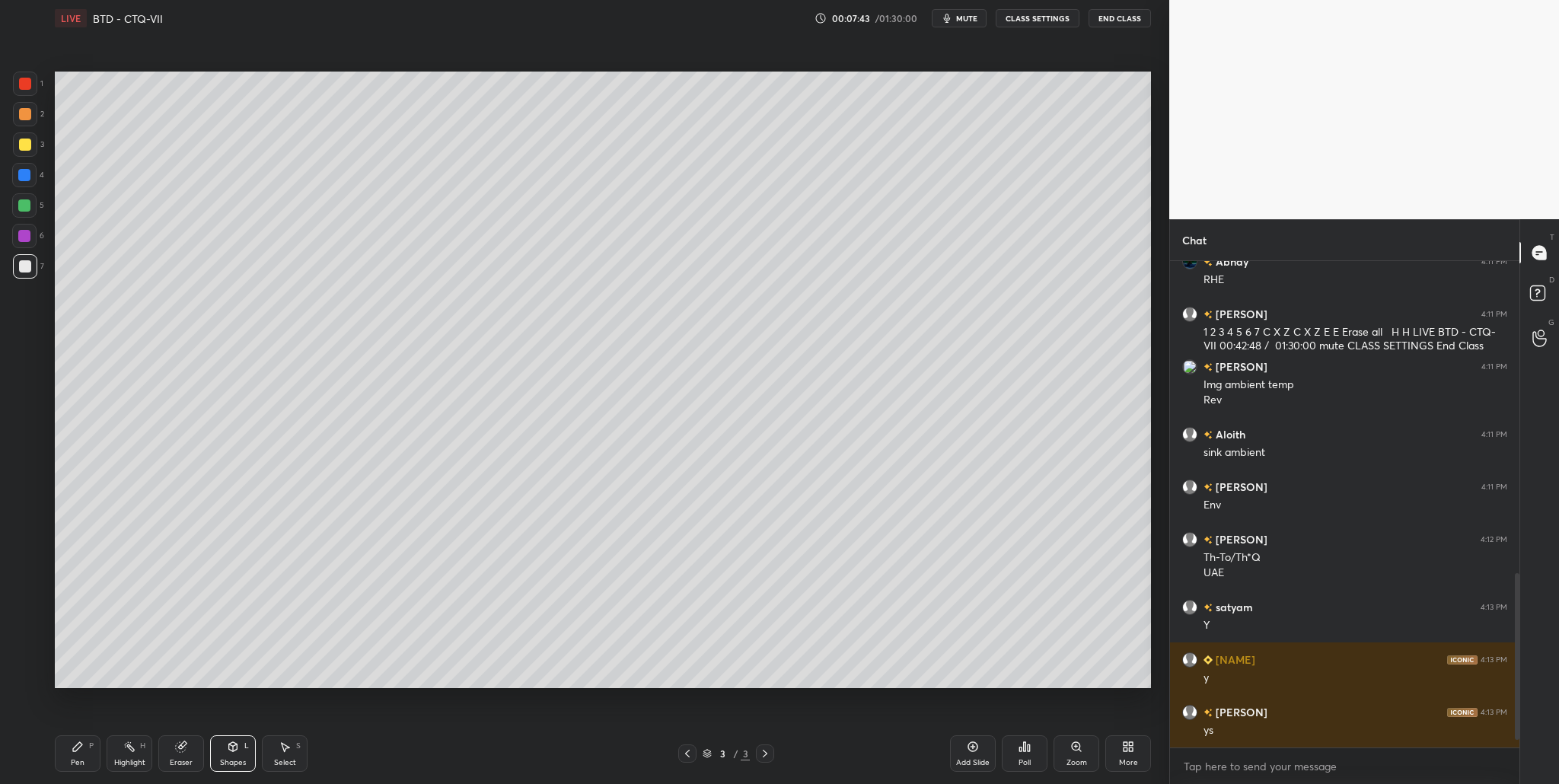 scroll, scrollTop: 921, scrollLeft: 0, axis: vertical 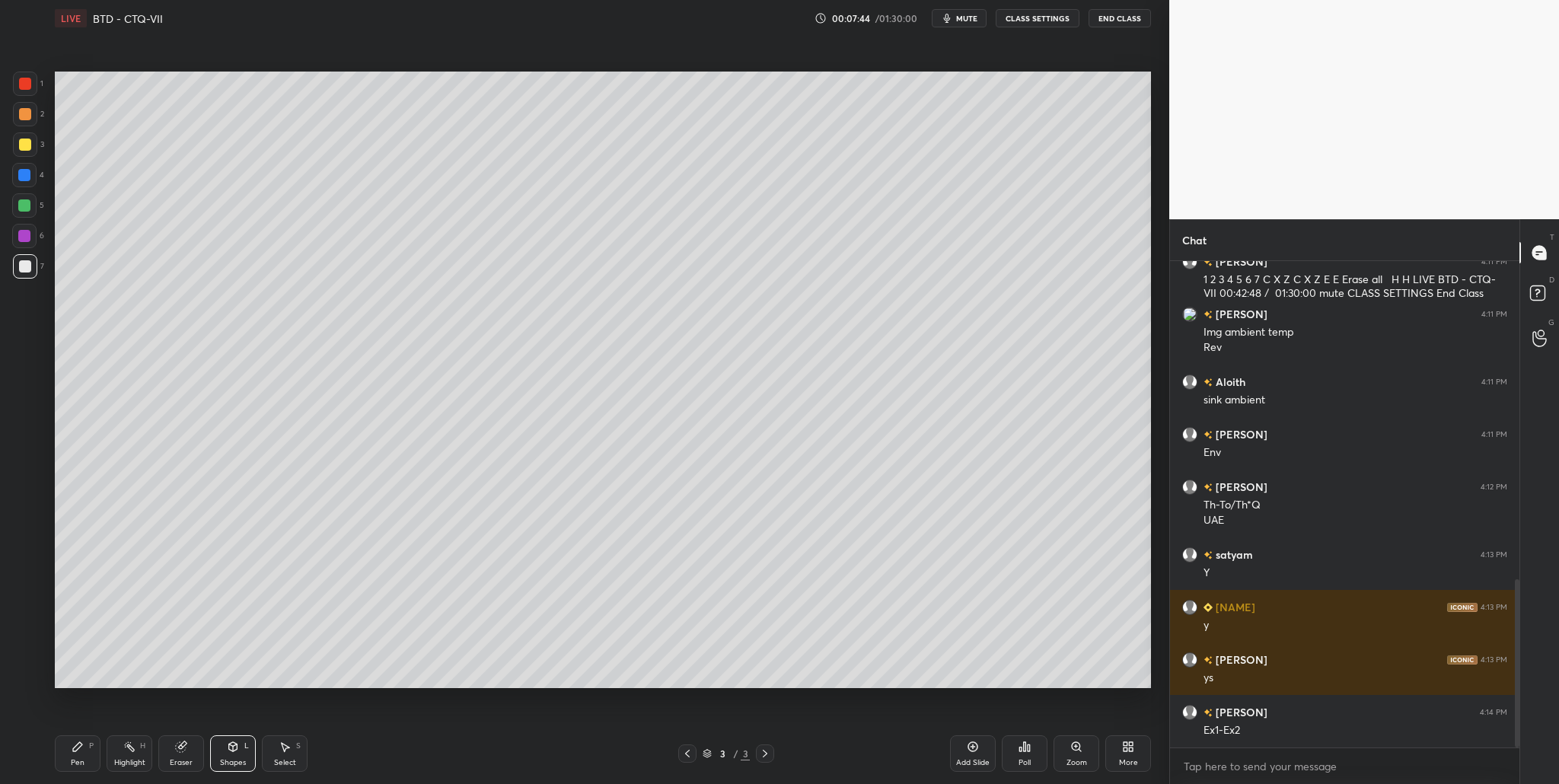 click at bounding box center (25, 145) 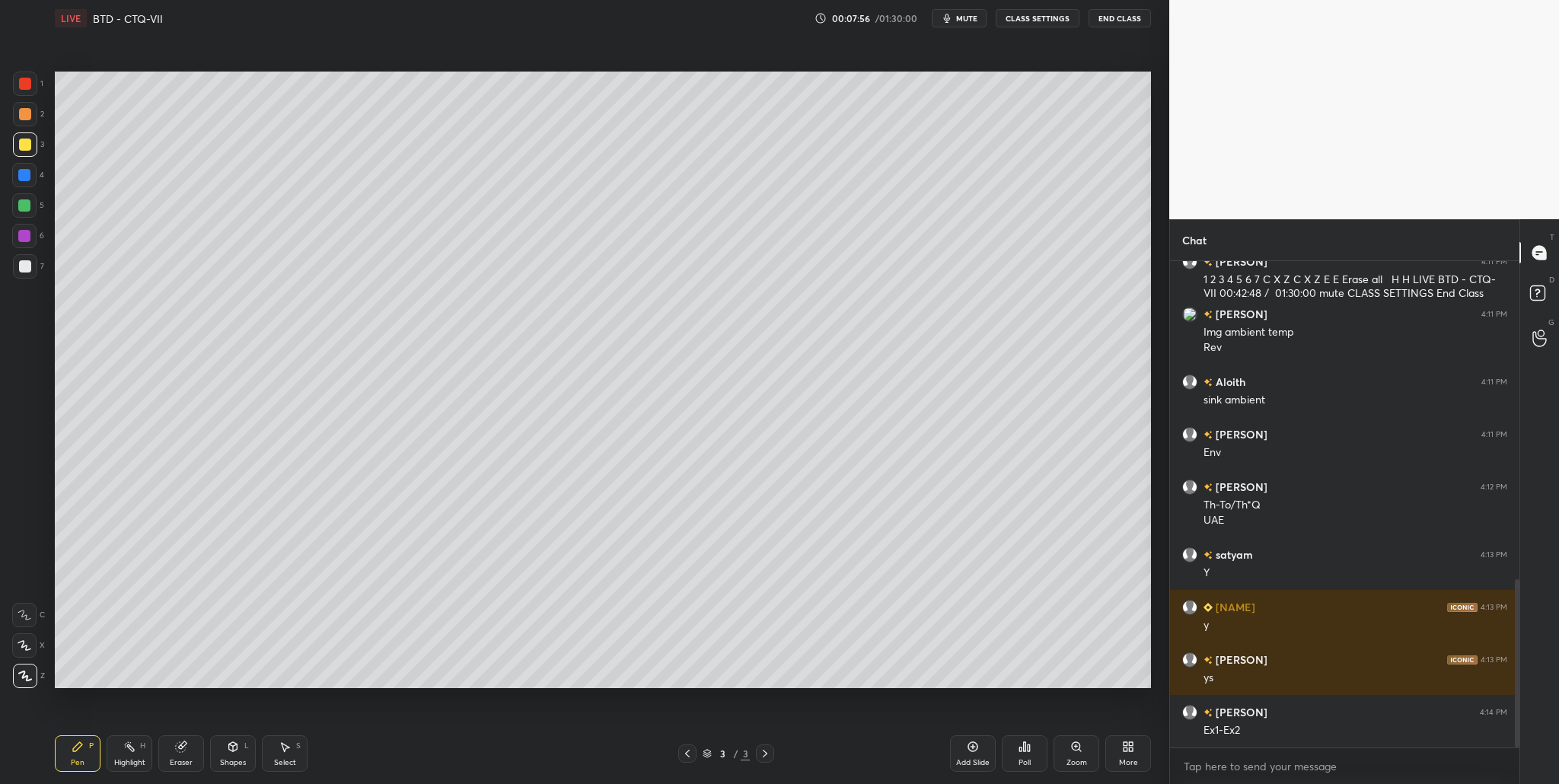 click at bounding box center (25, 266) 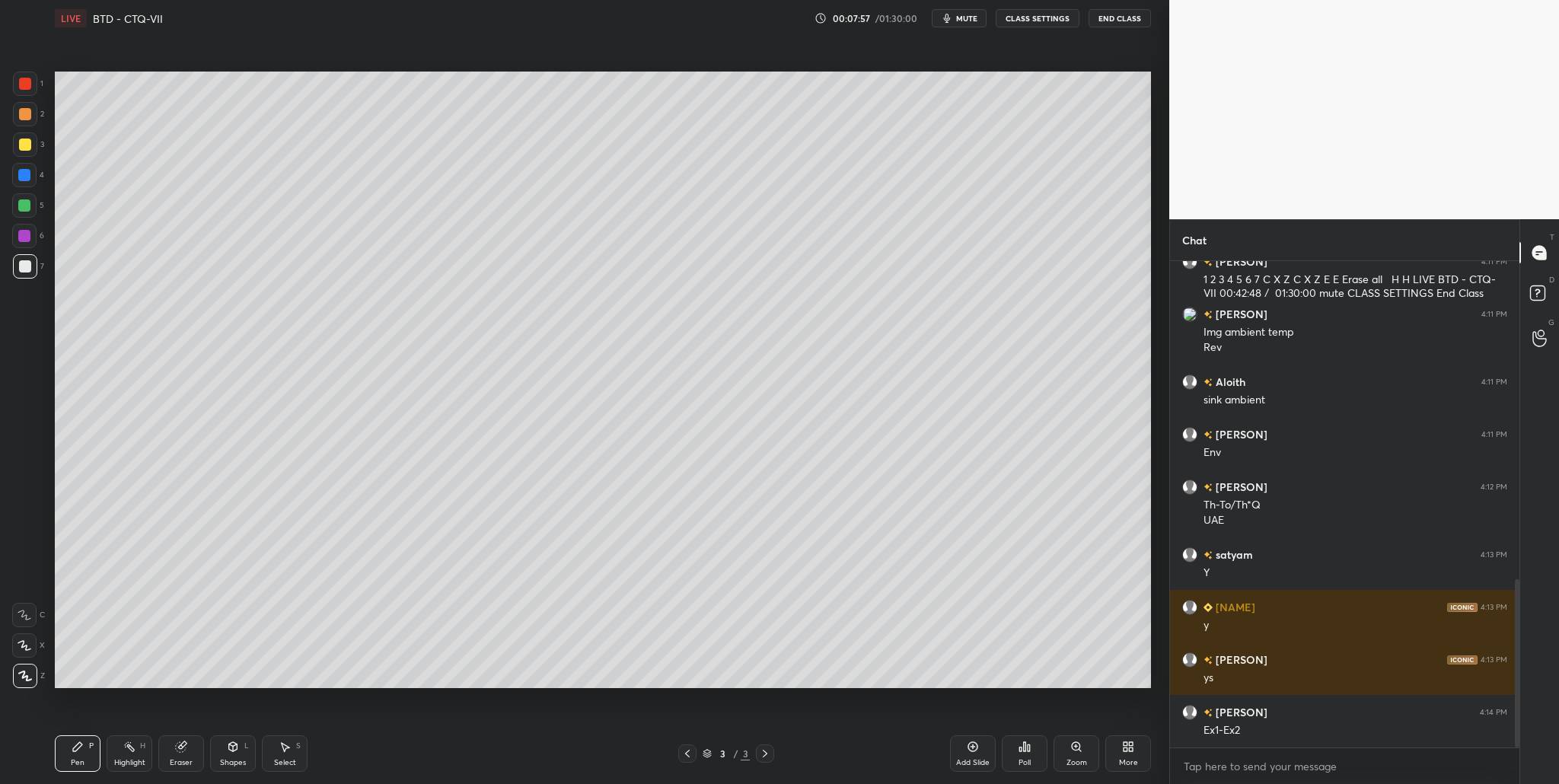 drag, startPoint x: 19, startPoint y: 144, endPoint x: 53, endPoint y: 151, distance: 34.71311 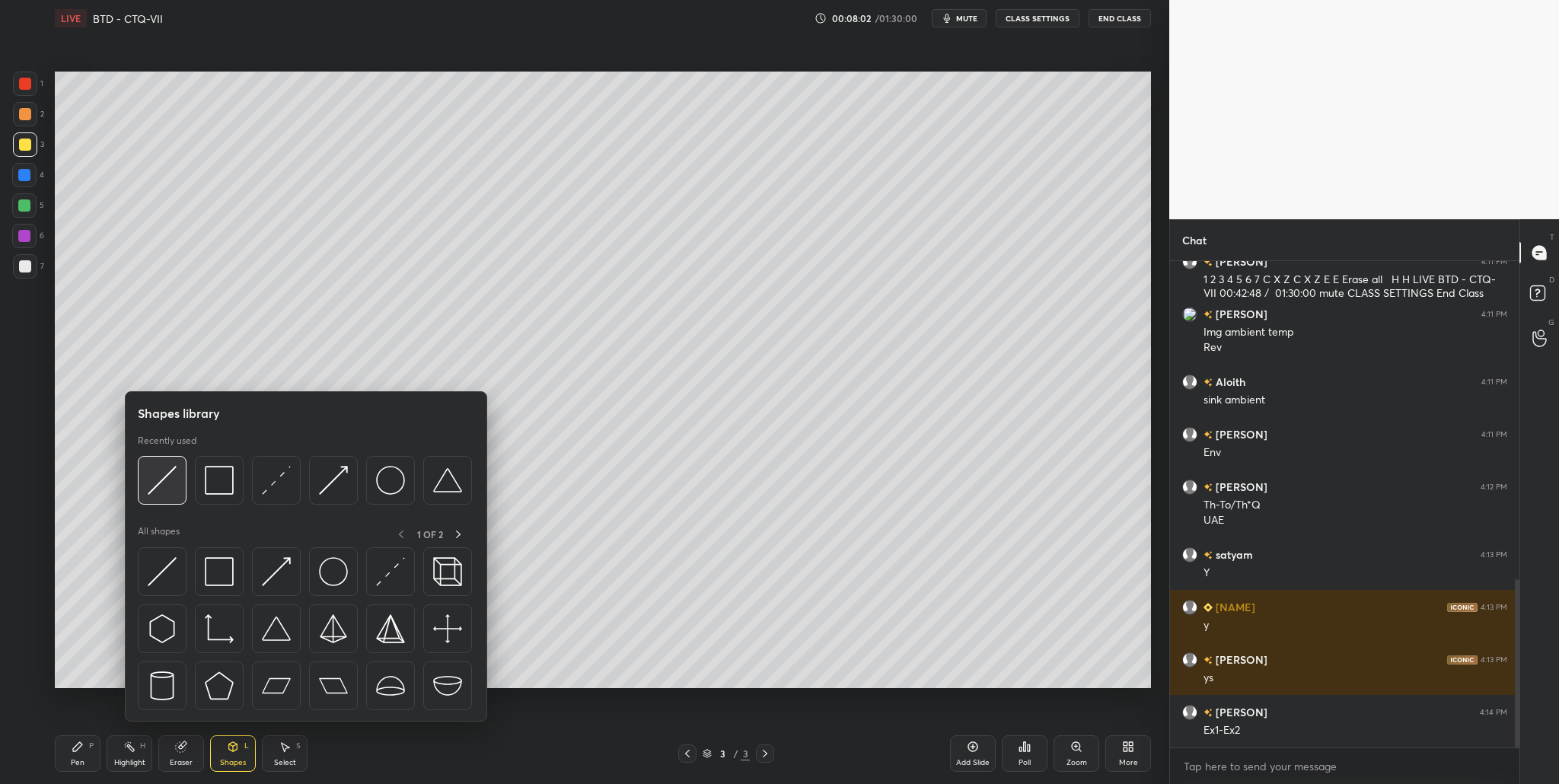 click at bounding box center (162, 480) 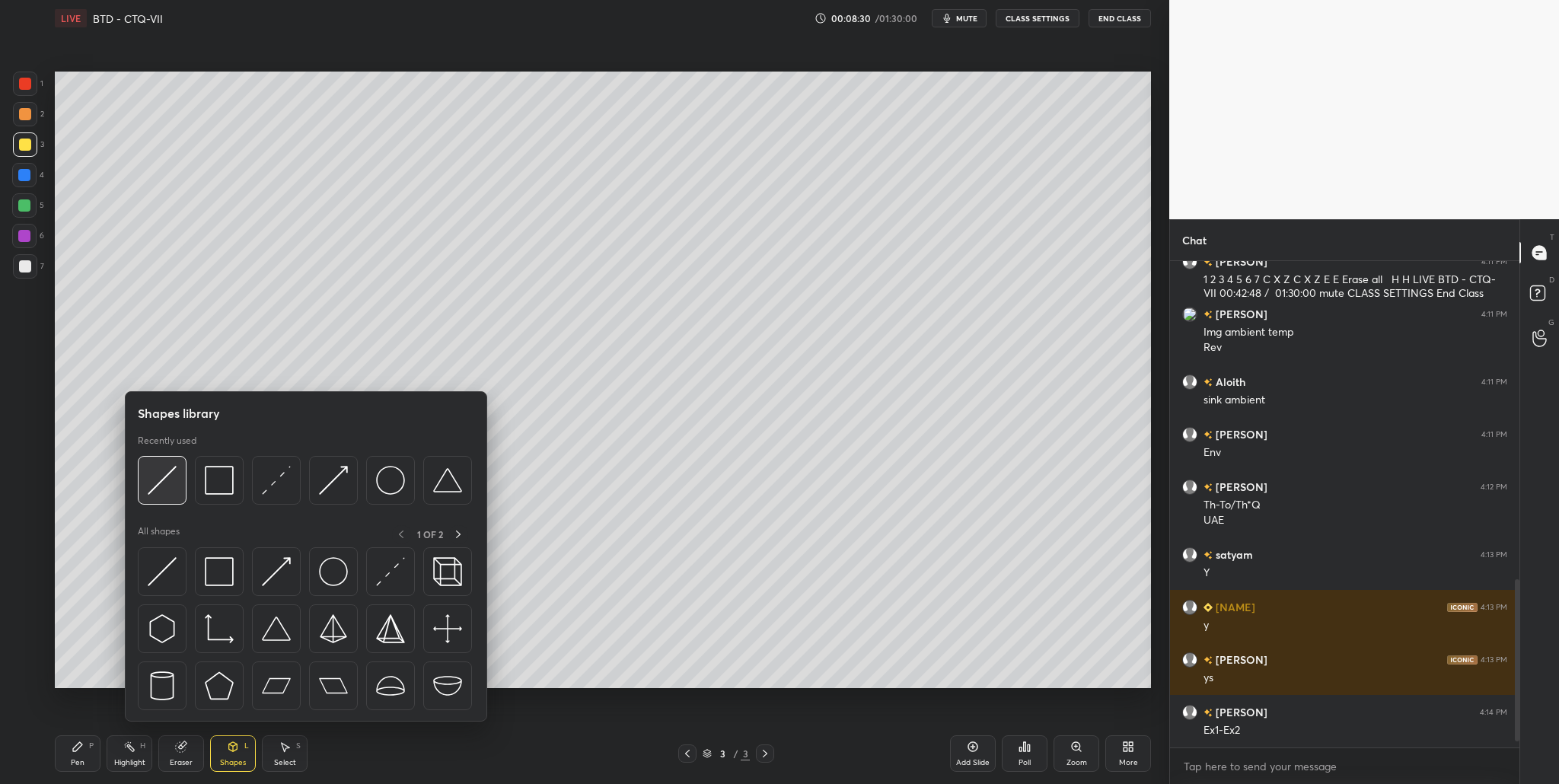 scroll, scrollTop: 974, scrollLeft: 0, axis: vertical 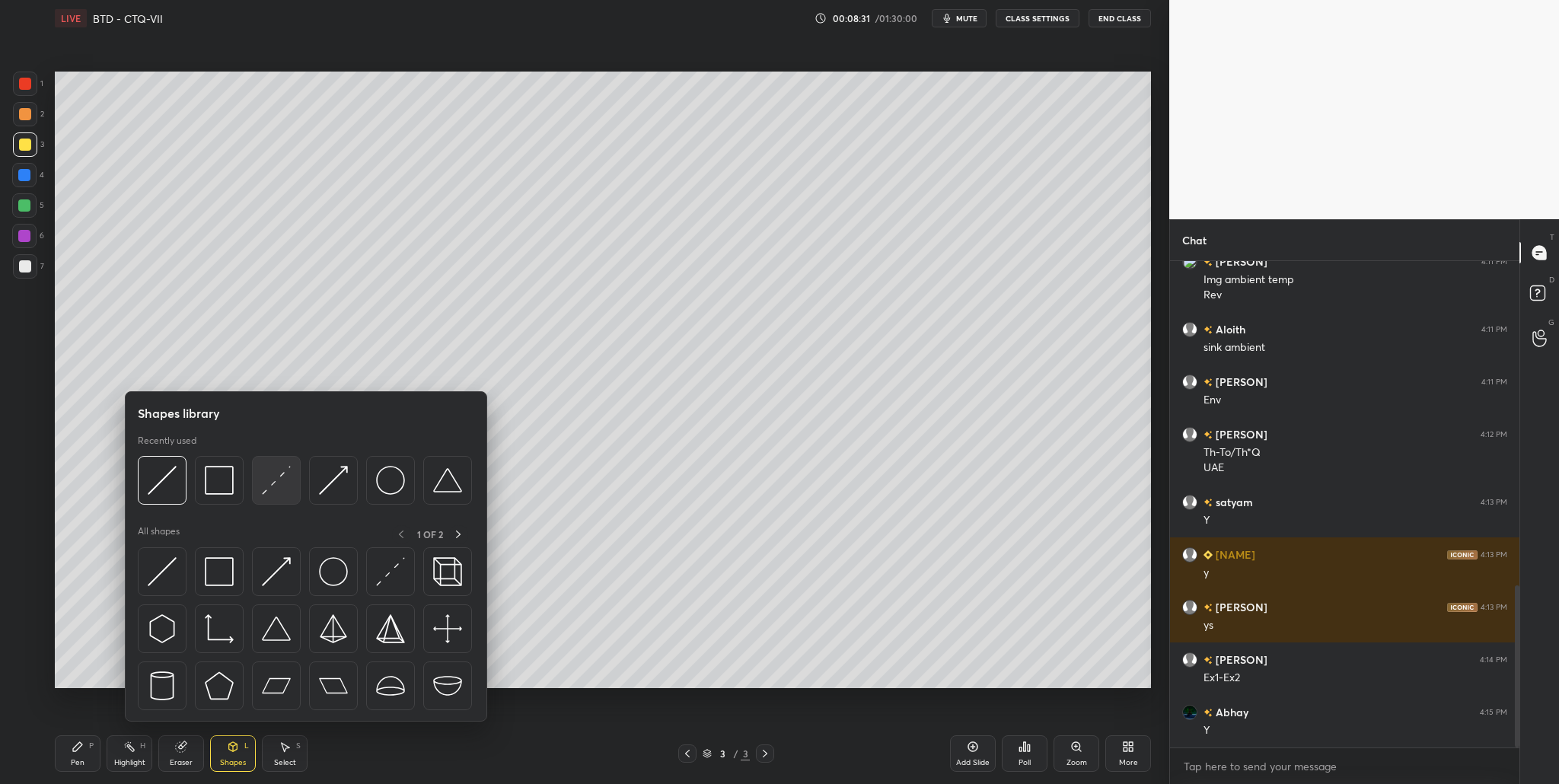 click at bounding box center (276, 480) 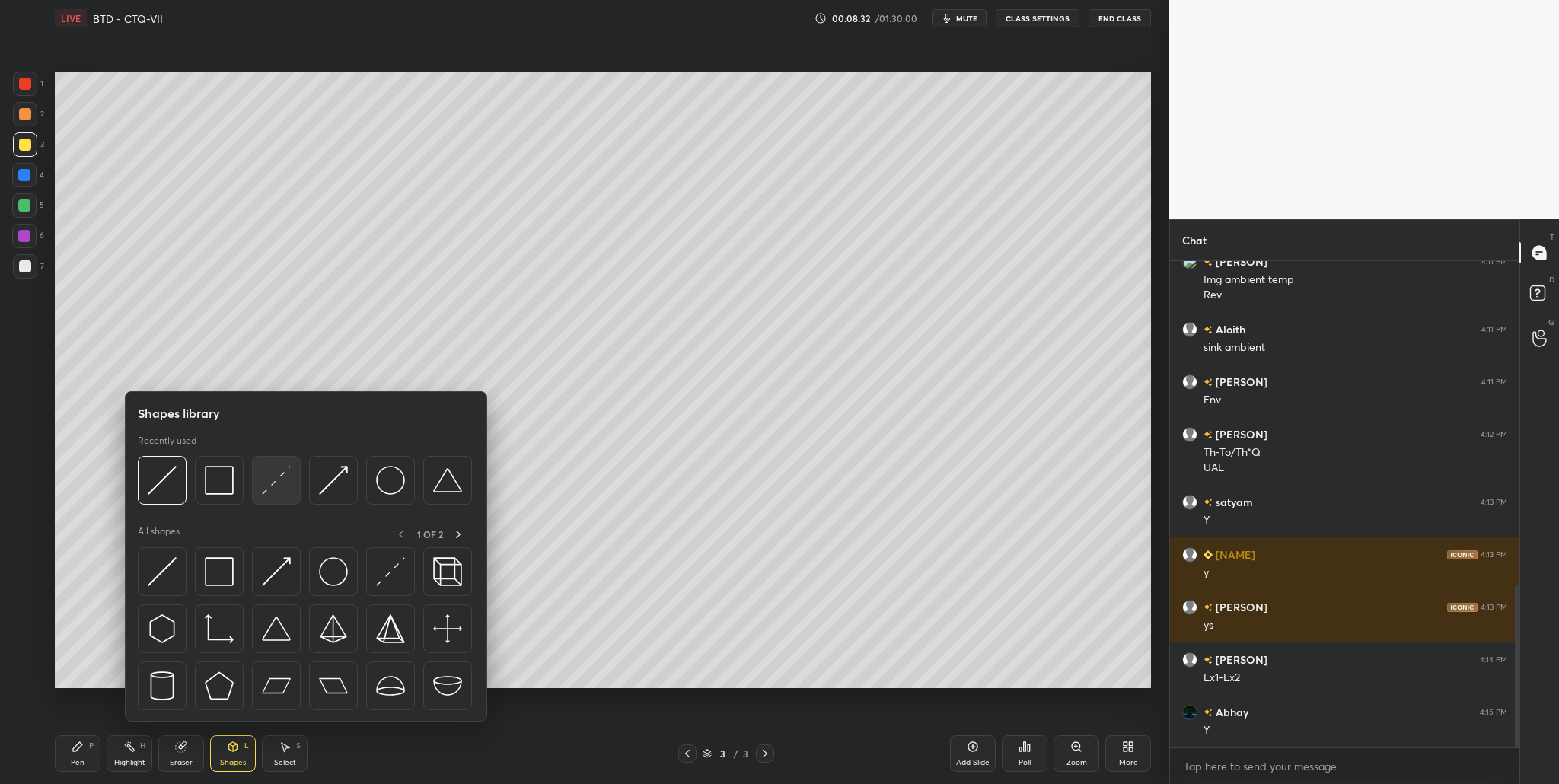 click at bounding box center [276, 480] 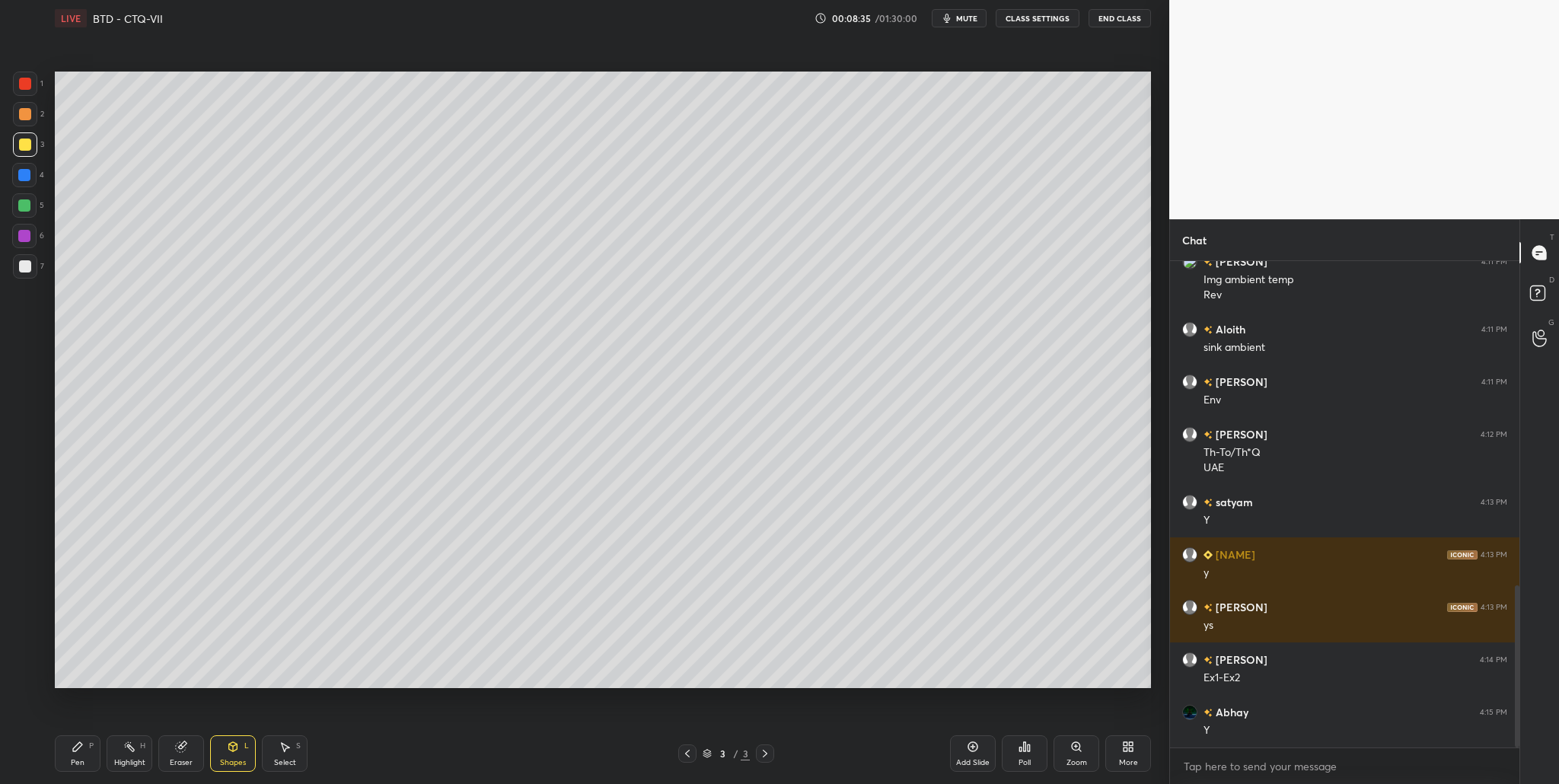 click at bounding box center (25, 114) 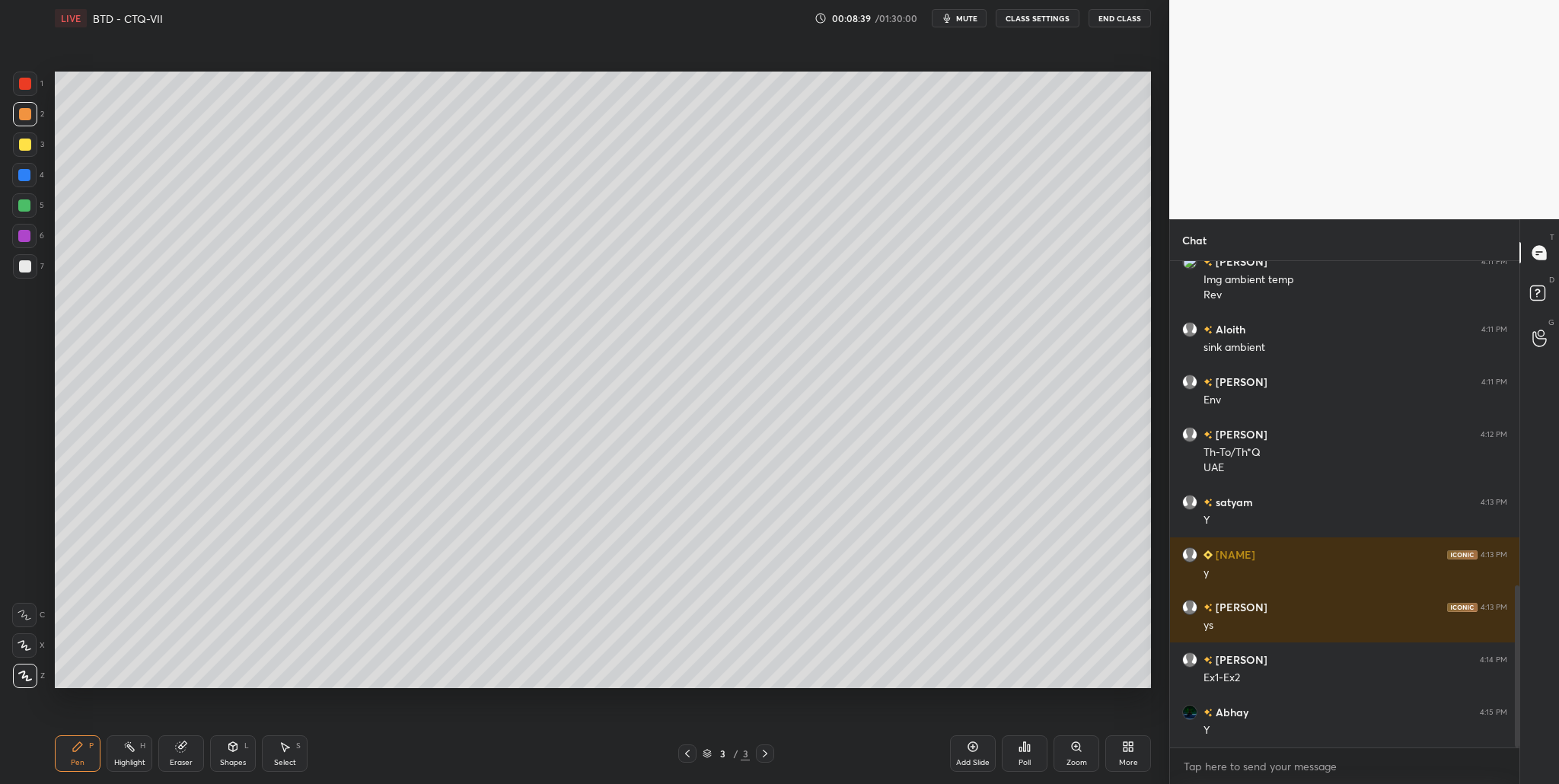 drag, startPoint x: 25, startPoint y: 120, endPoint x: 32, endPoint y: 139, distance: 20.24846 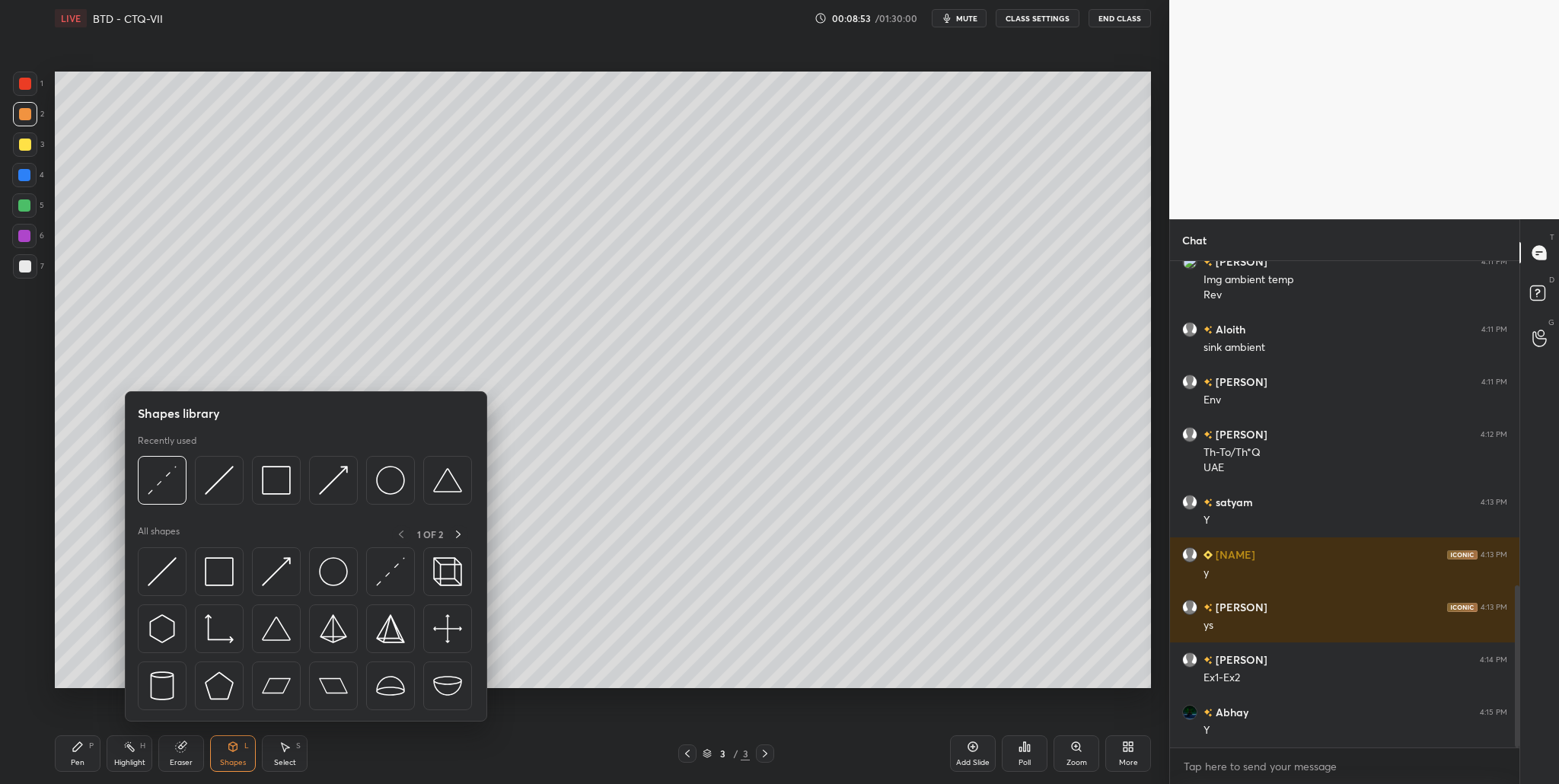 click at bounding box center (304, 484) 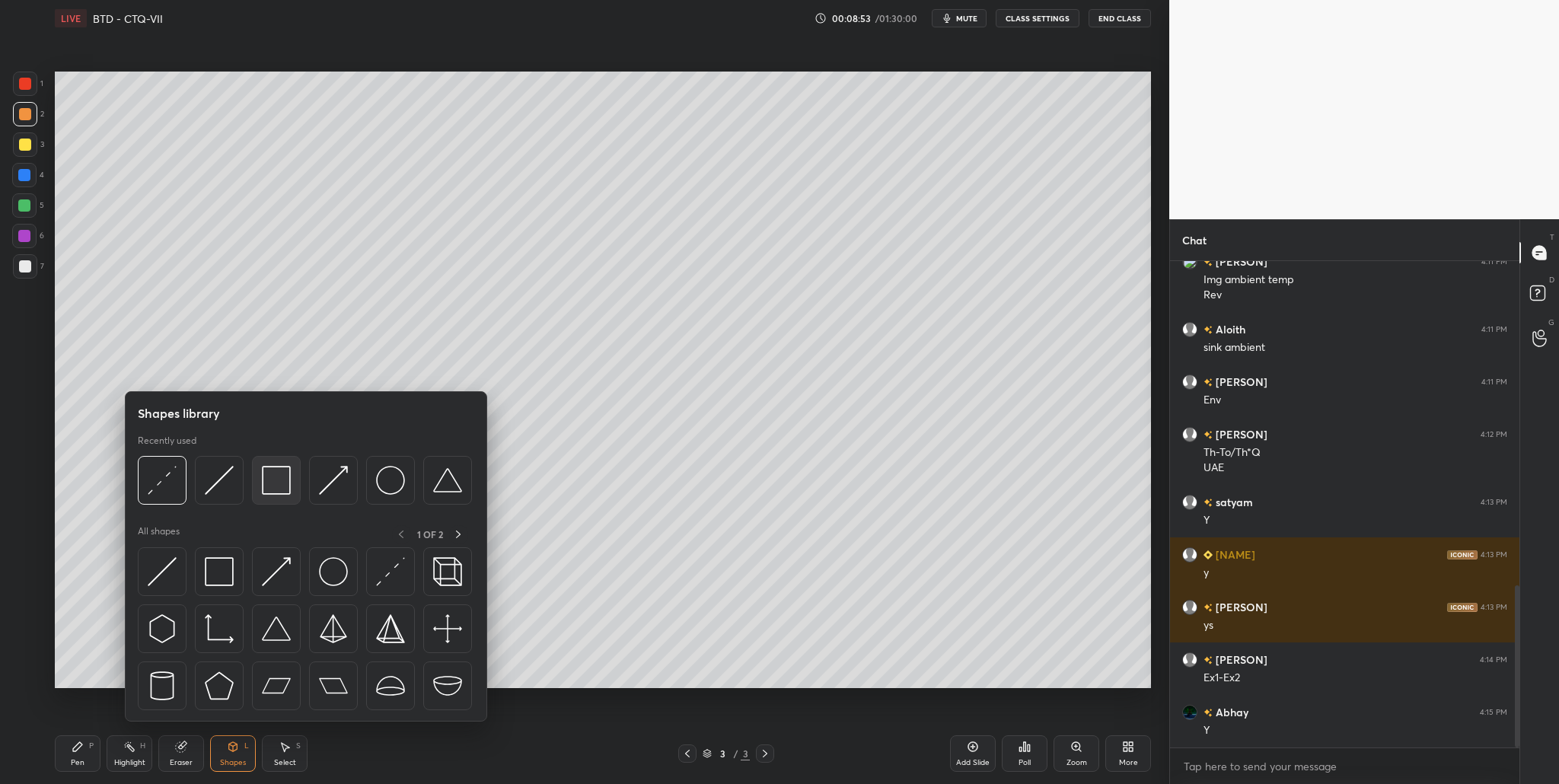 click at bounding box center (276, 480) 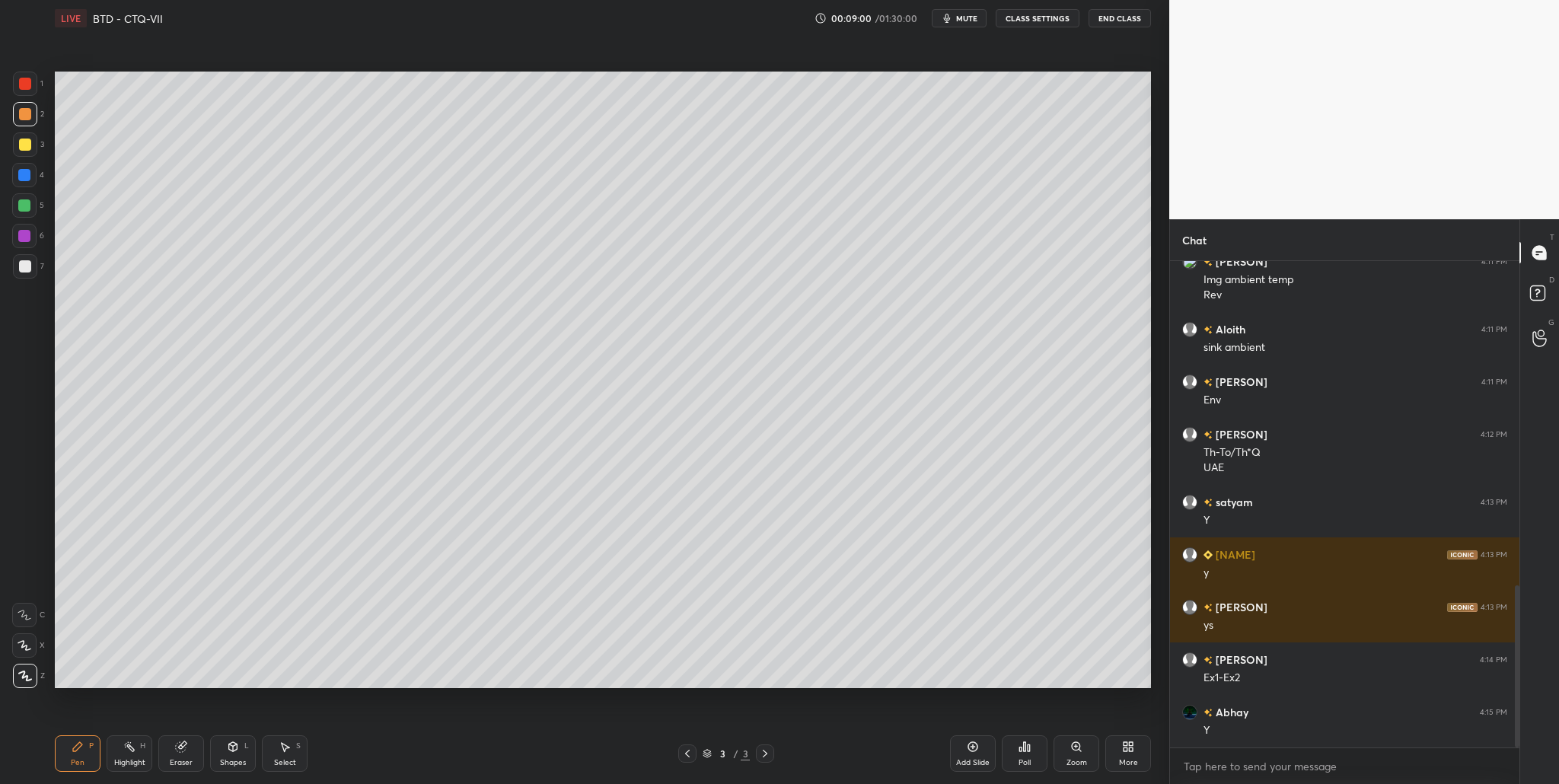 drag, startPoint x: 23, startPoint y: 119, endPoint x: 29, endPoint y: 127, distance: 10 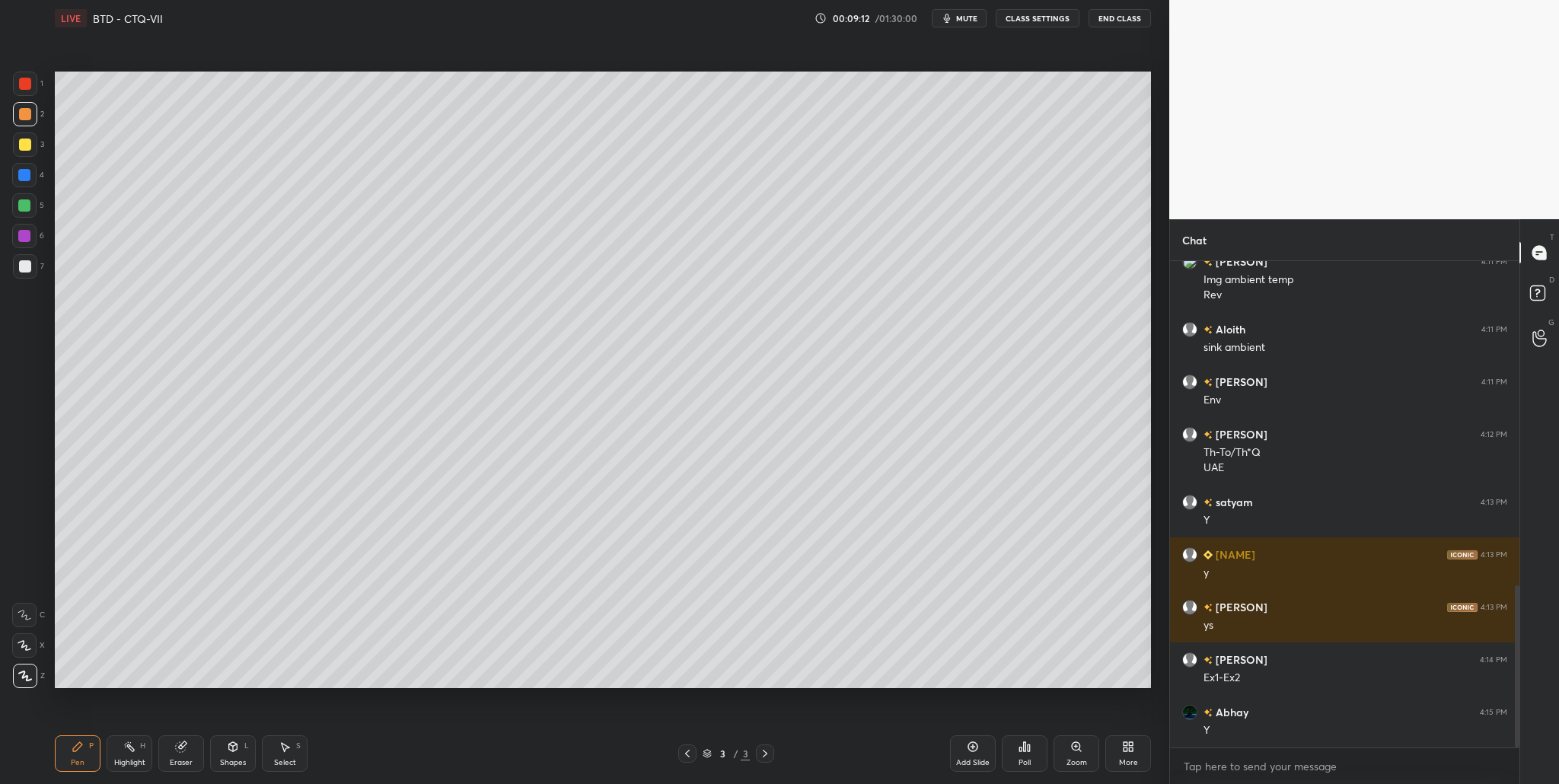 click at bounding box center [25, 114] 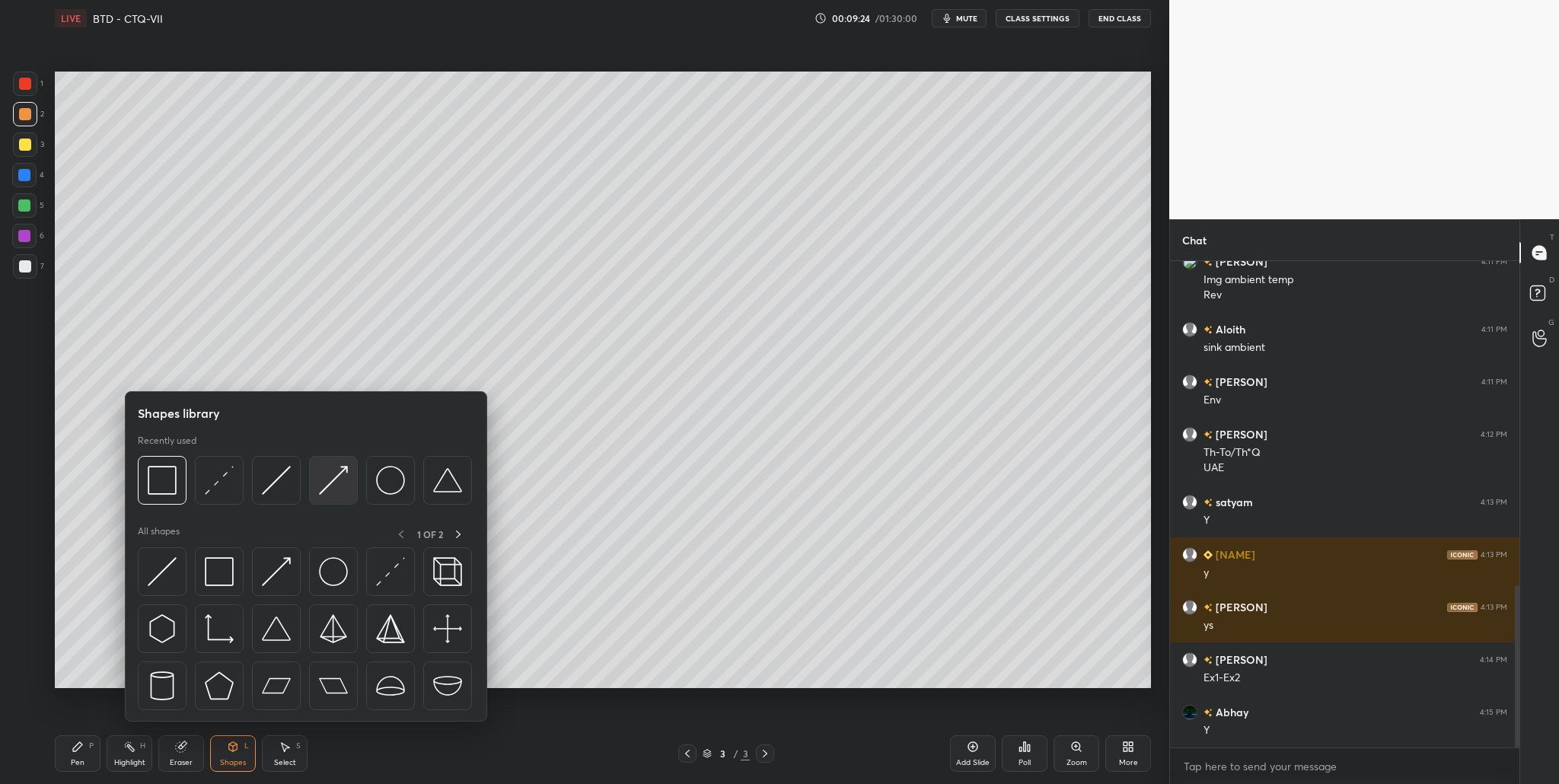 click at bounding box center [333, 480] 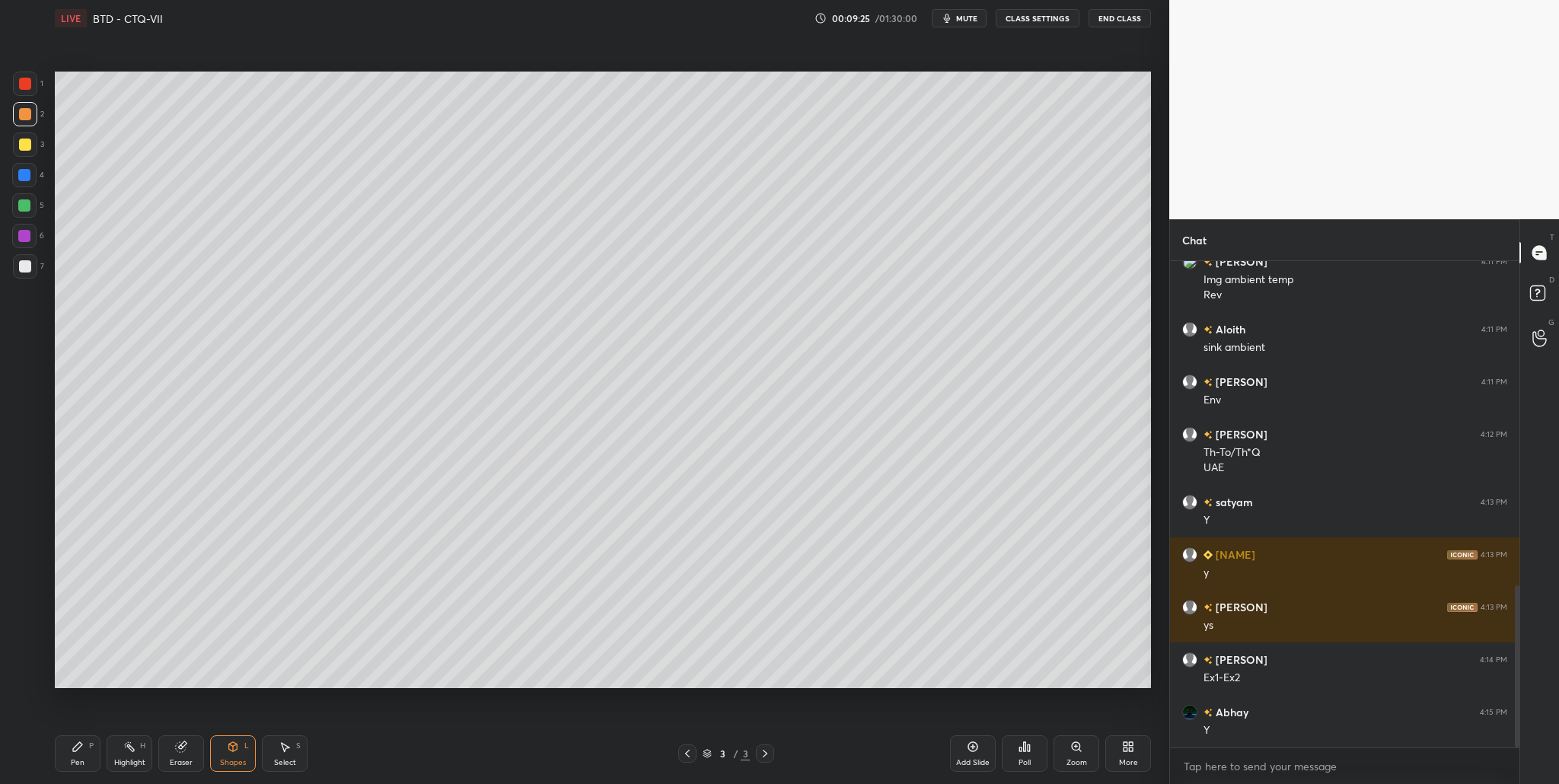 drag, startPoint x: 21, startPoint y: 237, endPoint x: 43, endPoint y: 236, distance: 22.02272 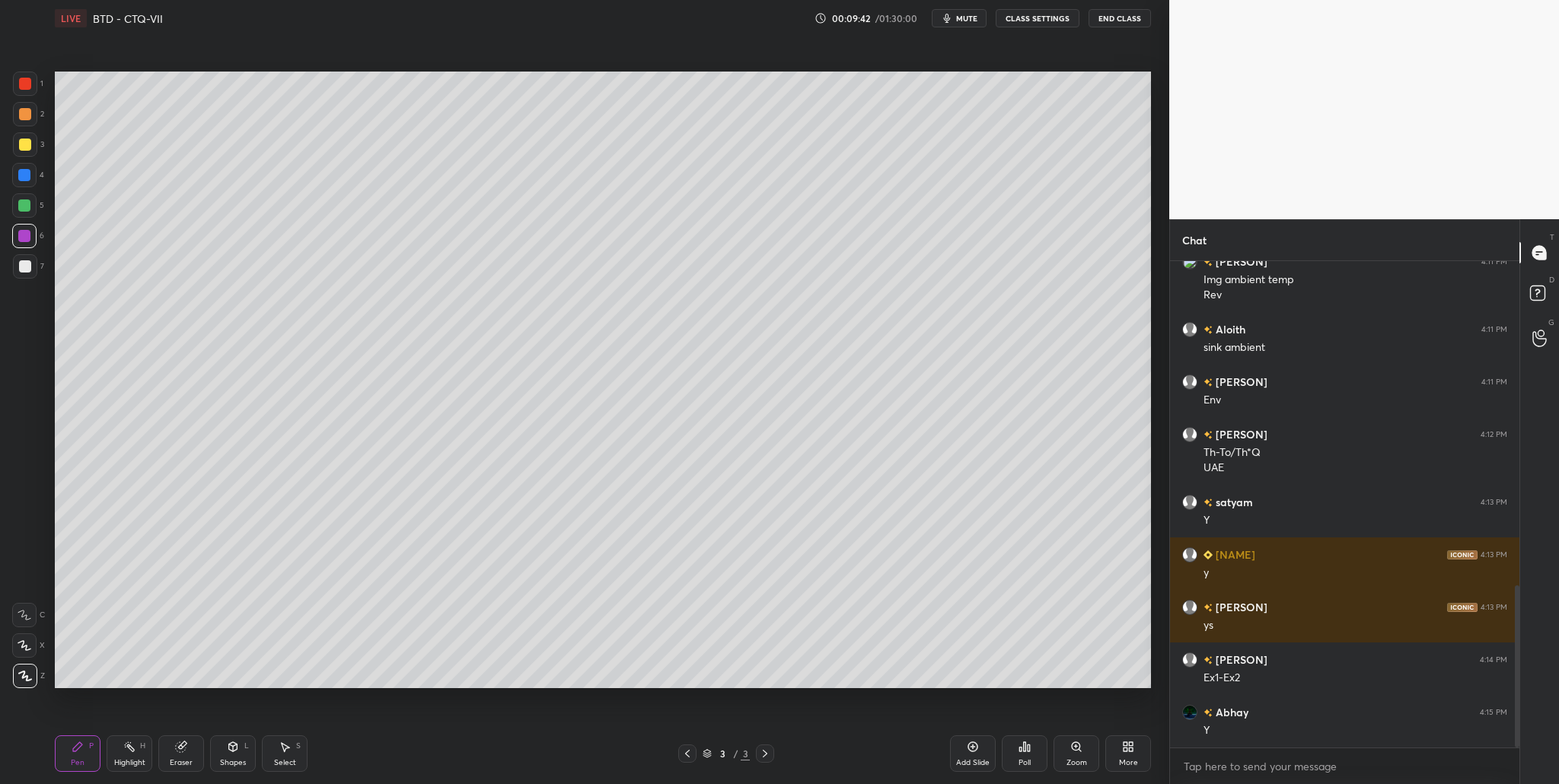 scroll, scrollTop: 1026, scrollLeft: 0, axis: vertical 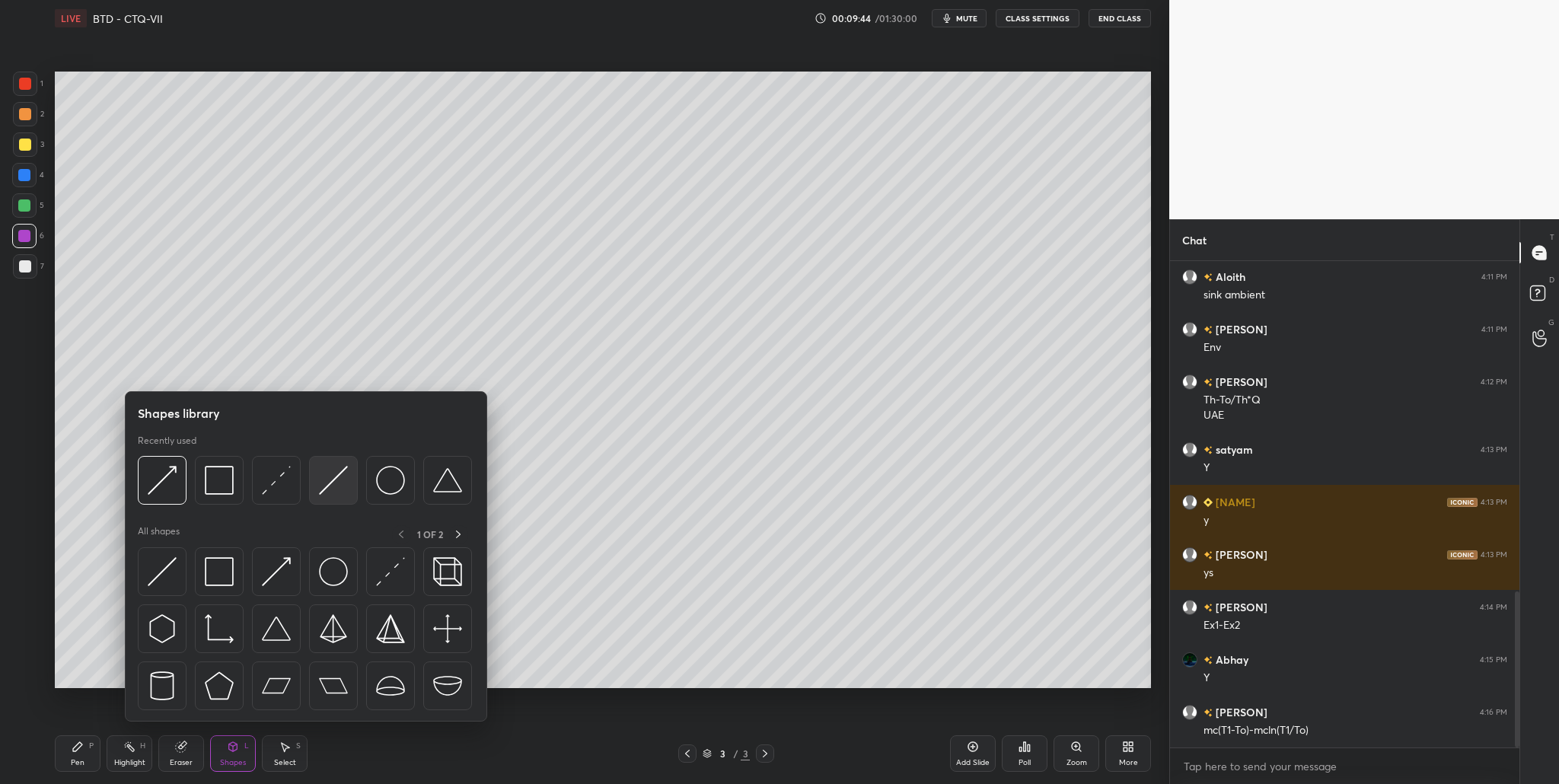 click at bounding box center (333, 480) 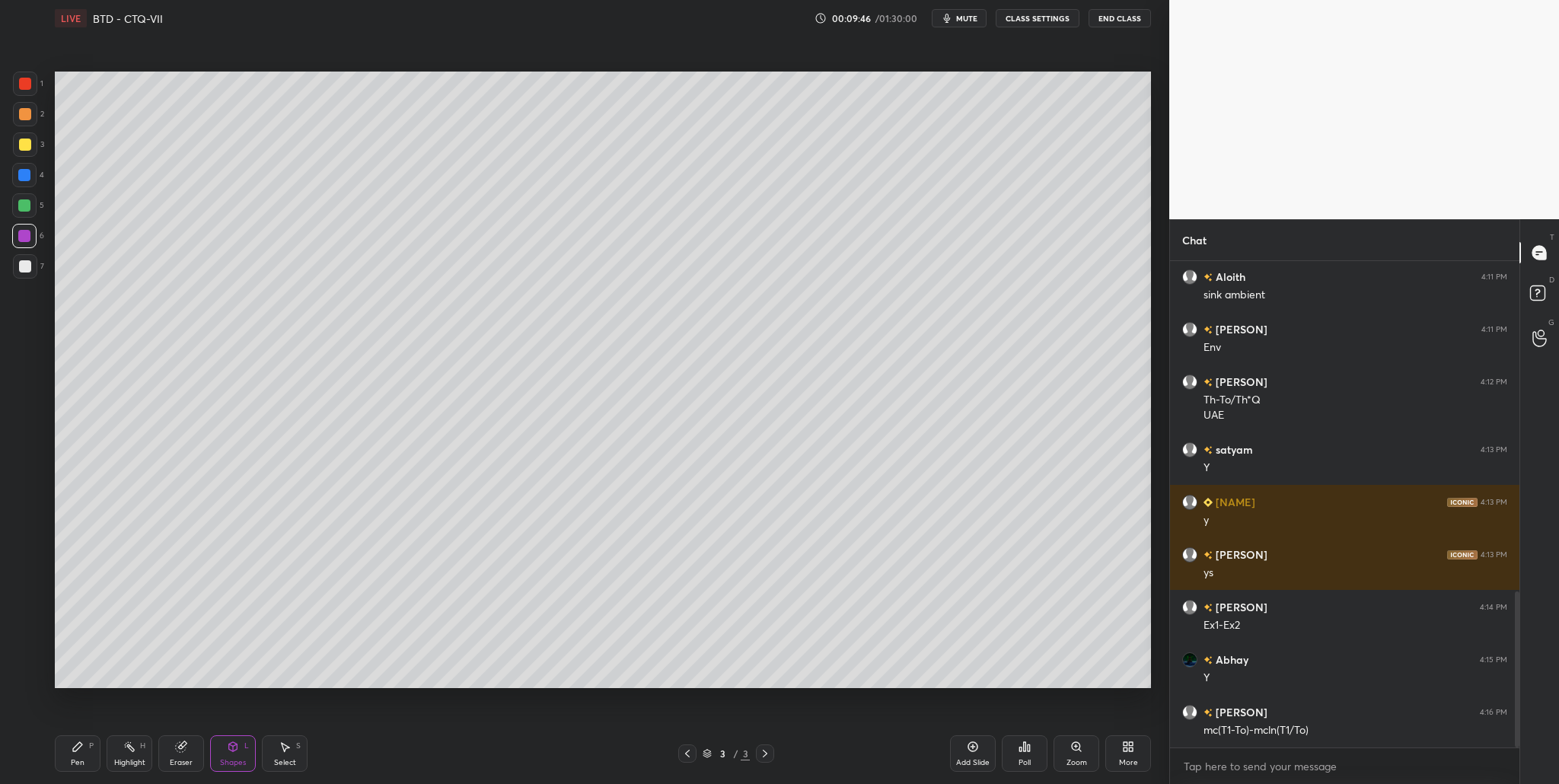 click at bounding box center [25, 114] 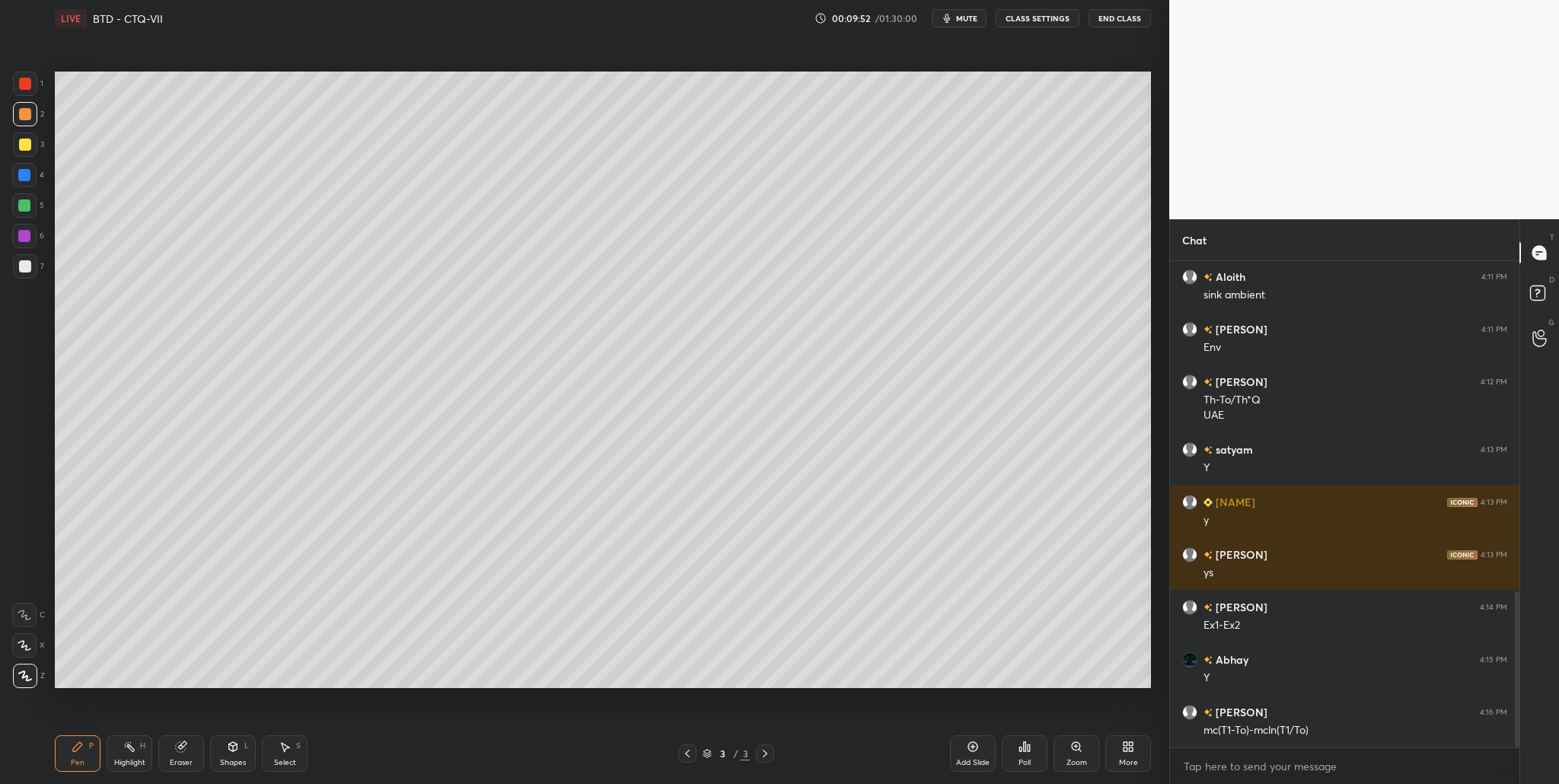 click on "4" at bounding box center [28, 178] 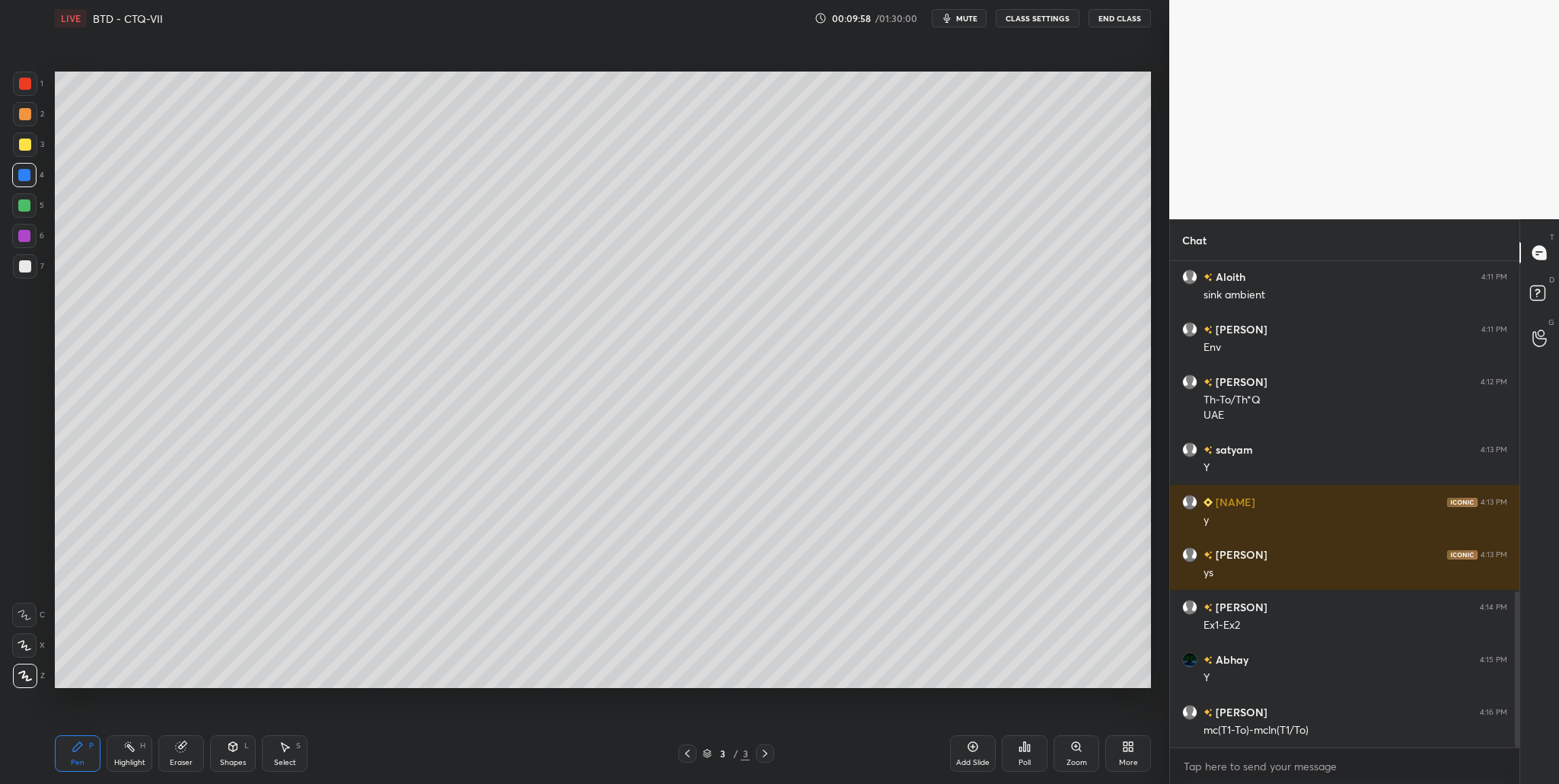 drag, startPoint x: 24, startPoint y: 149, endPoint x: 24, endPoint y: 158, distance: 9 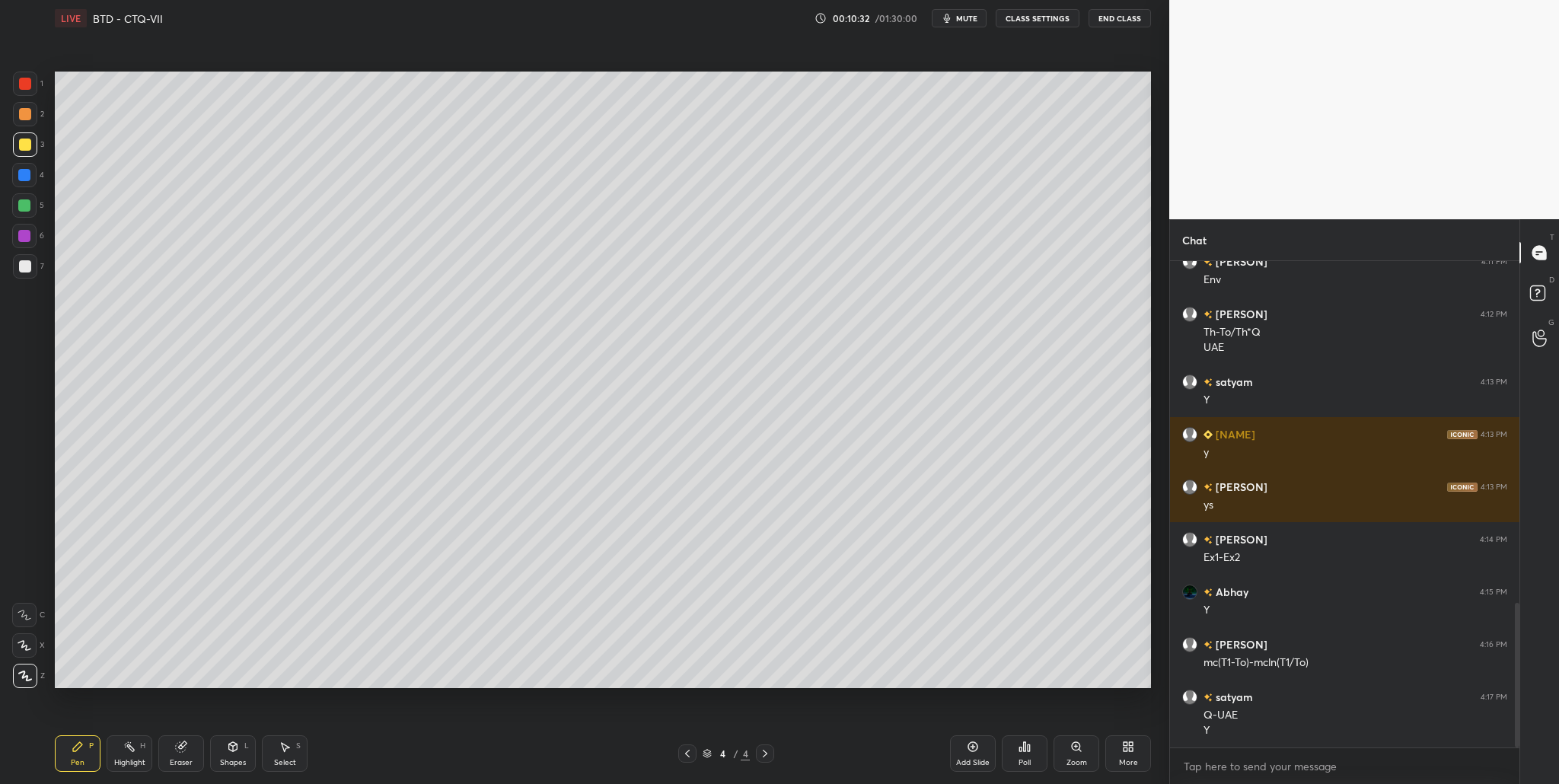 scroll, scrollTop: 1146, scrollLeft: 0, axis: vertical 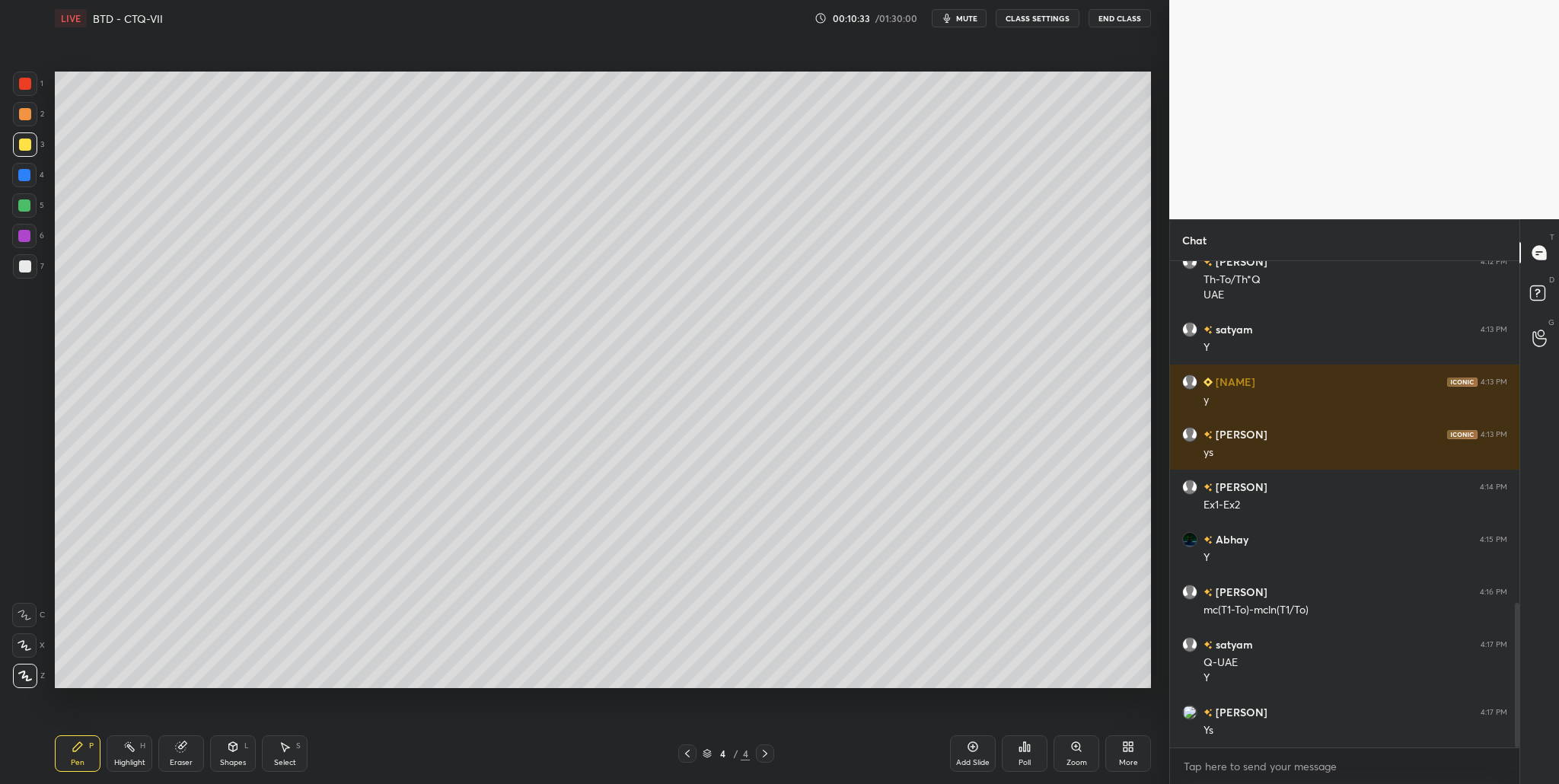 click at bounding box center [24, 206] 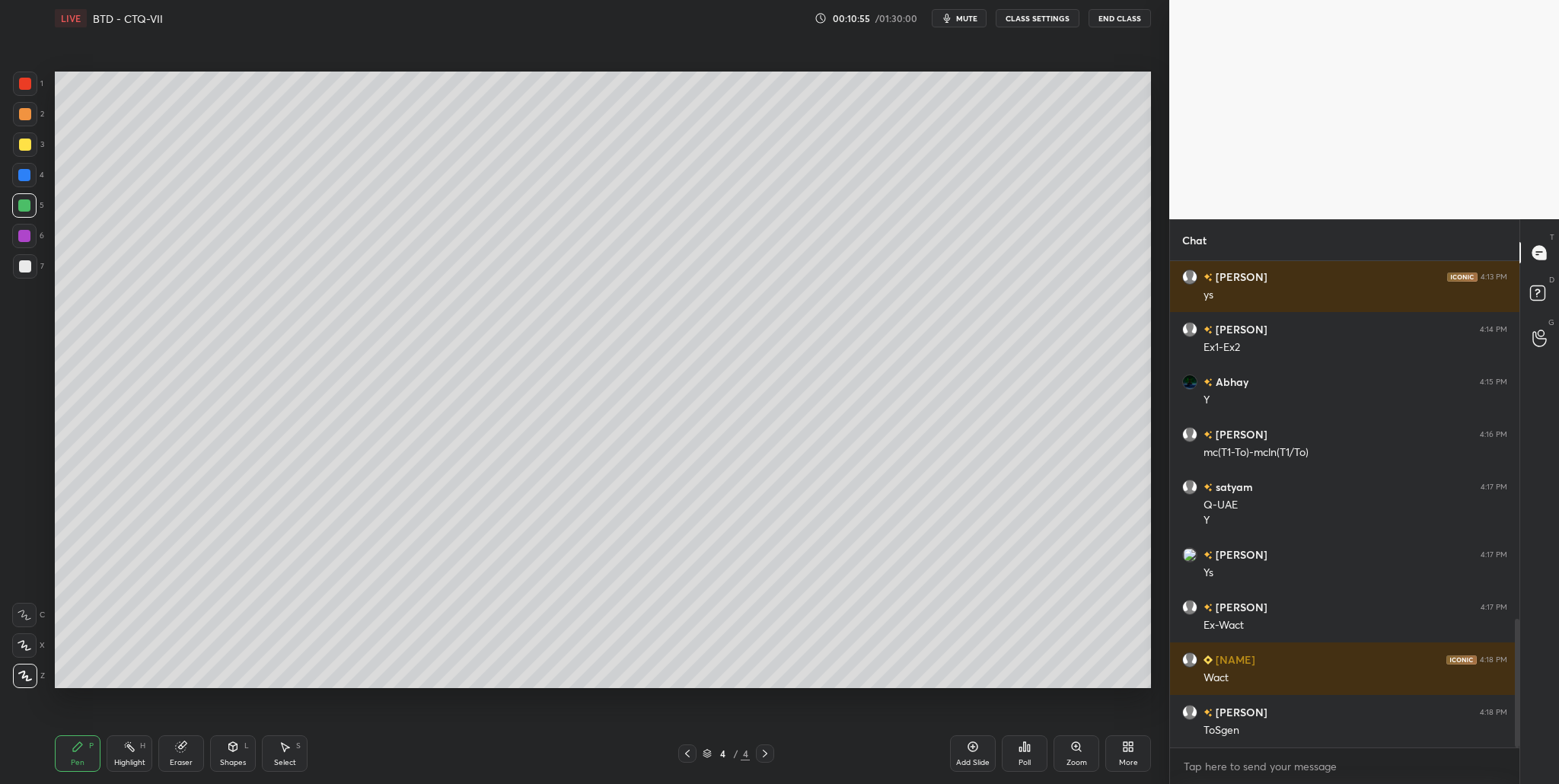 scroll, scrollTop: 1356, scrollLeft: 0, axis: vertical 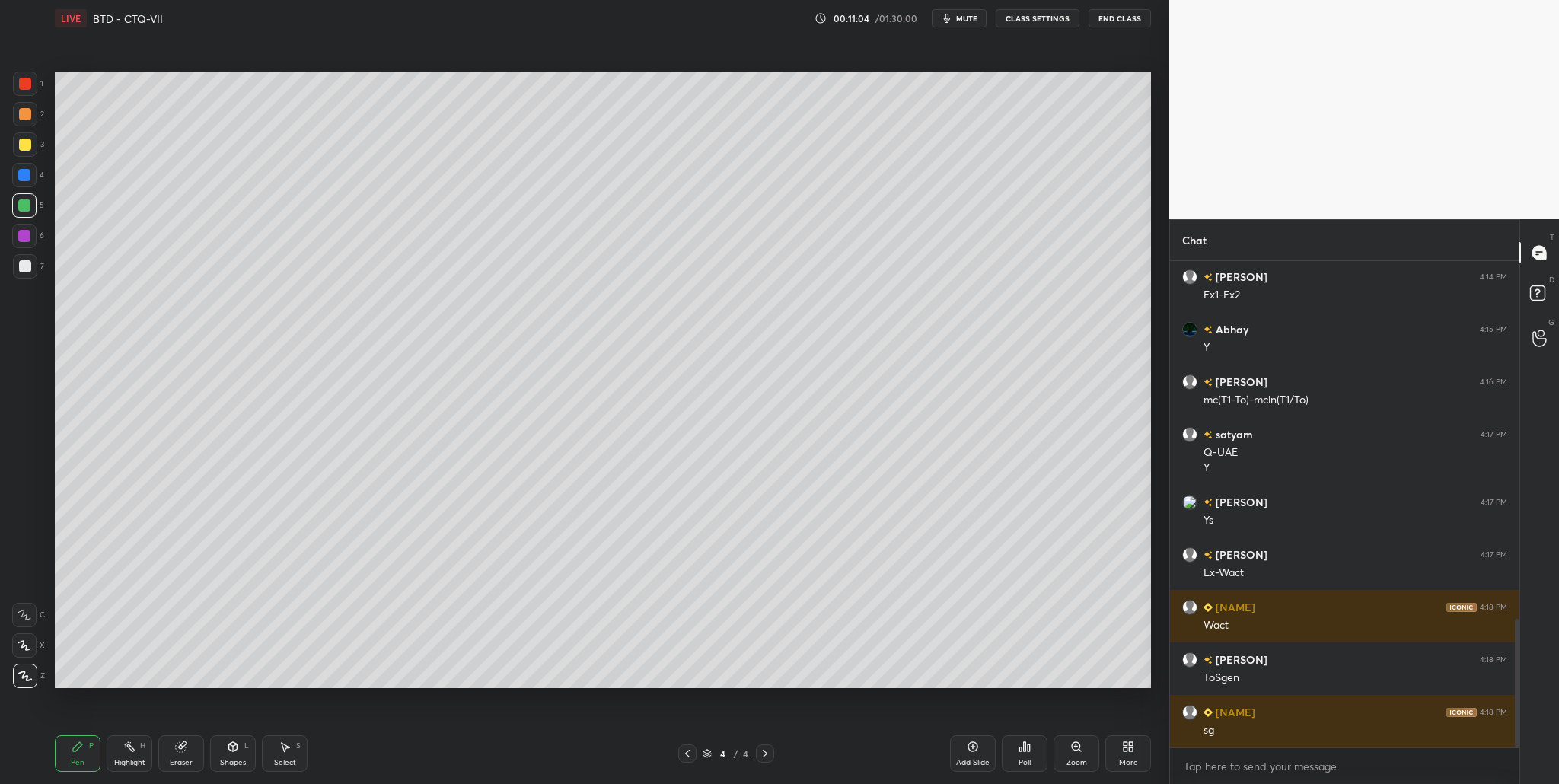 drag, startPoint x: 29, startPoint y: 116, endPoint x: 38, endPoint y: 135, distance: 21.023796 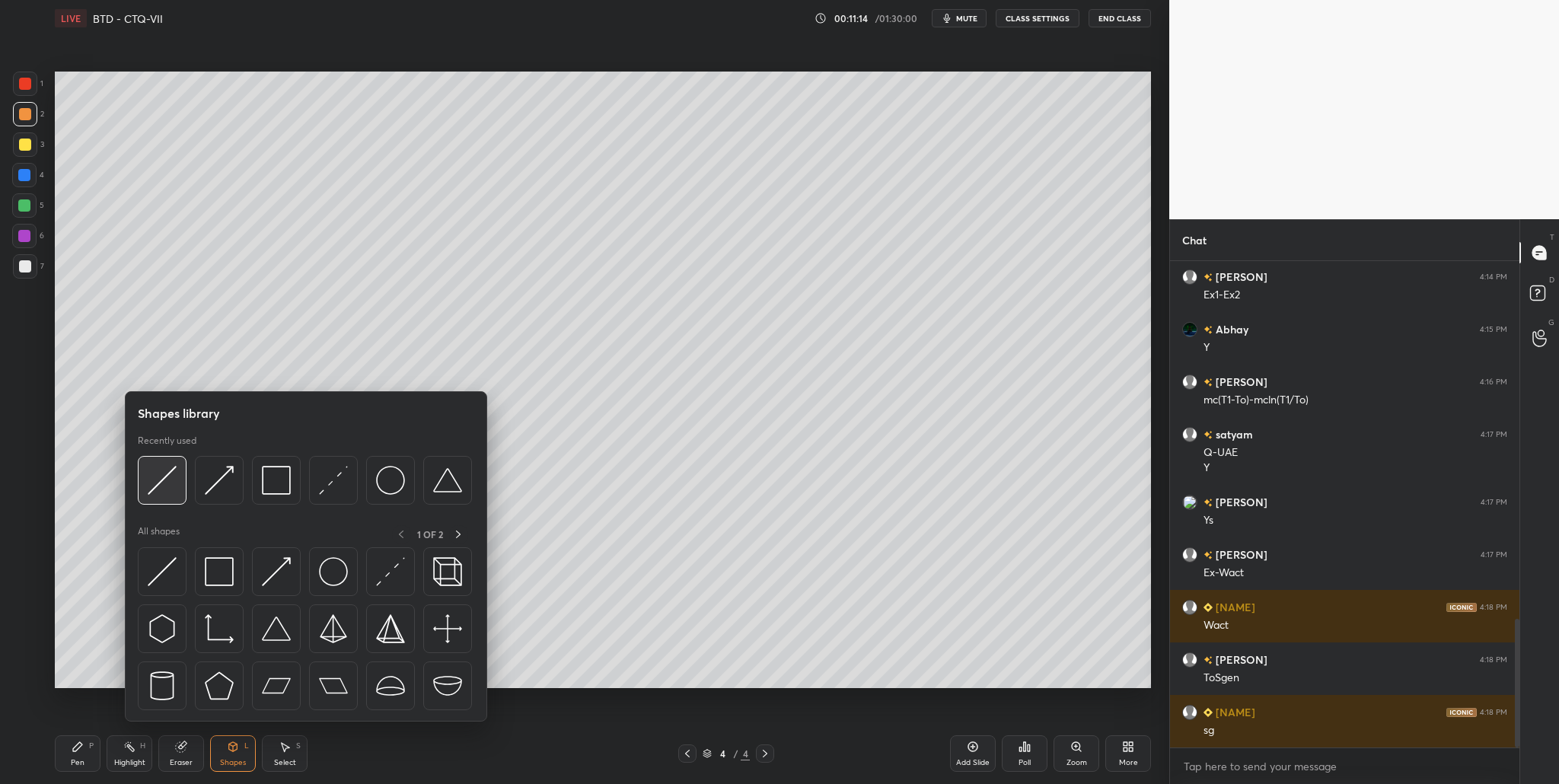 click at bounding box center [162, 480] 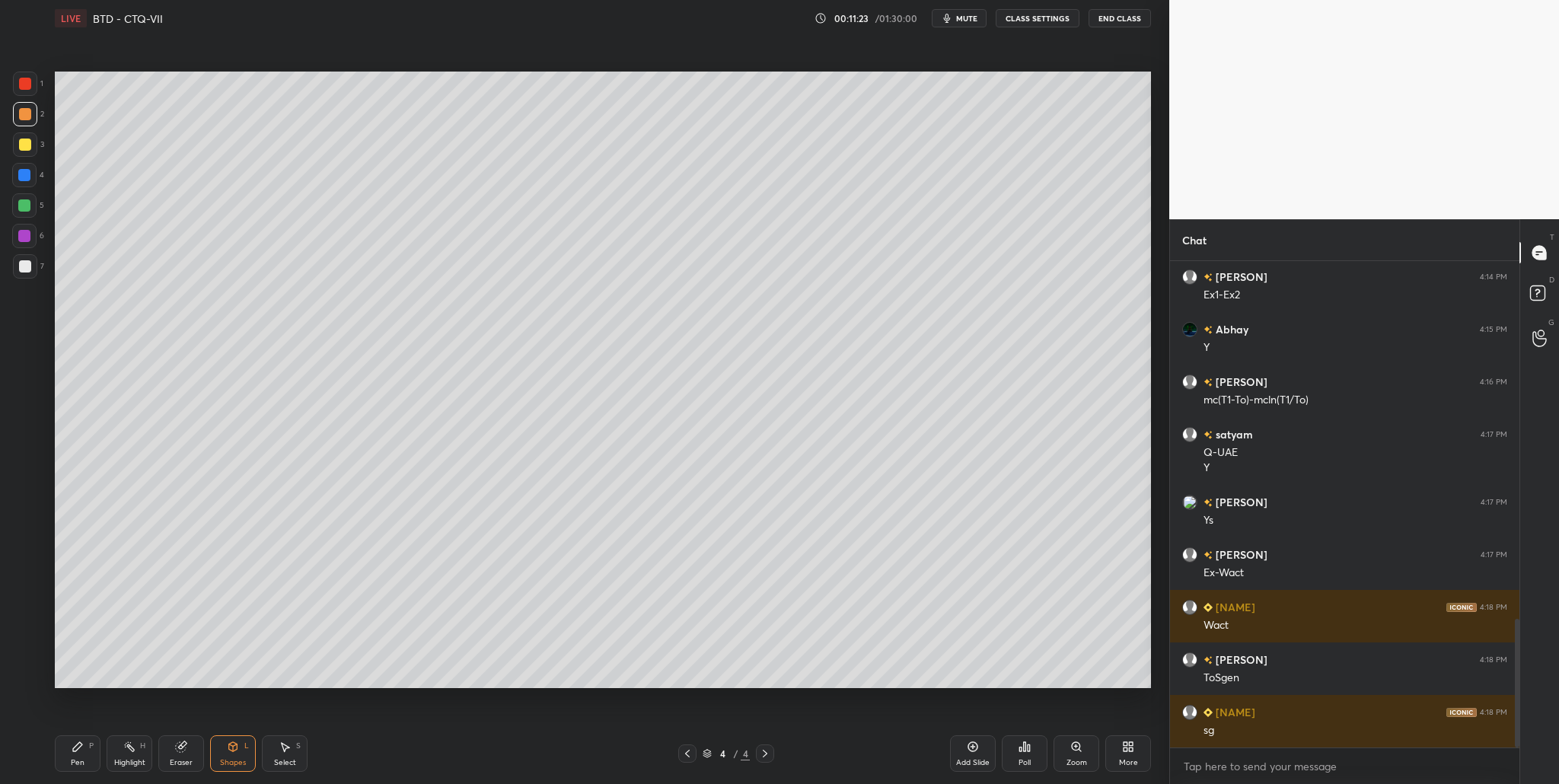 click at bounding box center (25, 266) 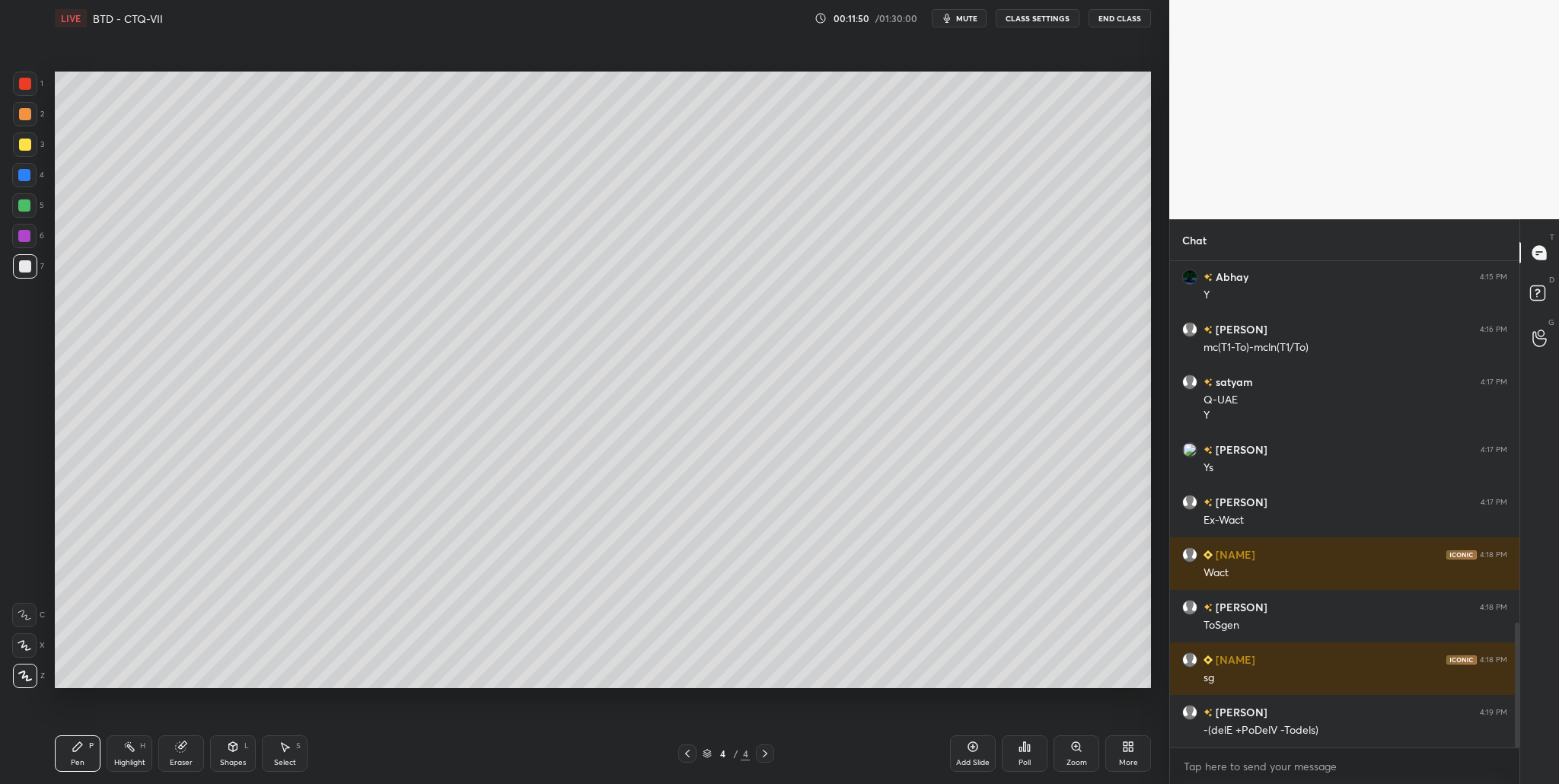 scroll, scrollTop: 1461, scrollLeft: 0, axis: vertical 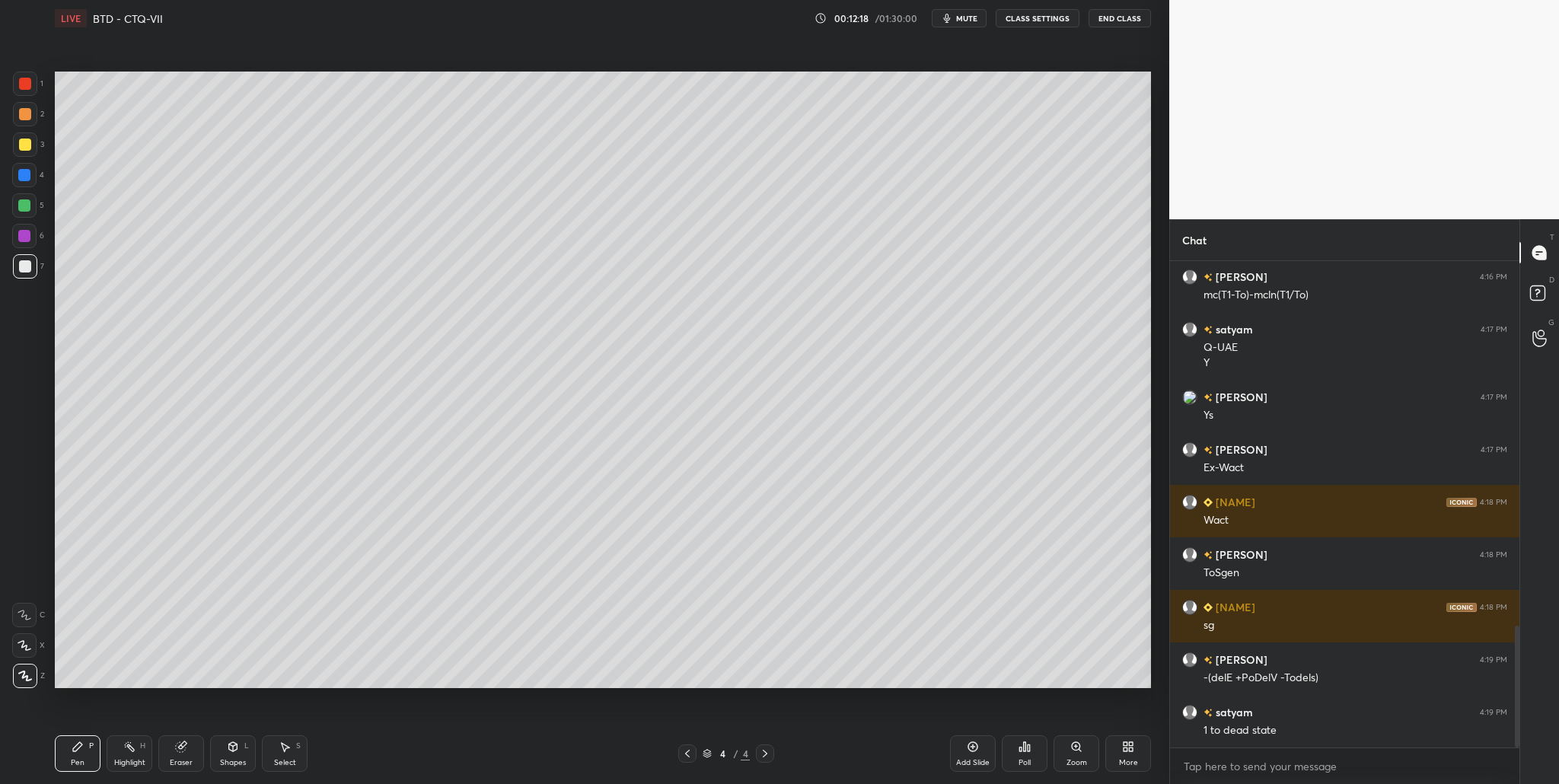 click at bounding box center (25, 145) 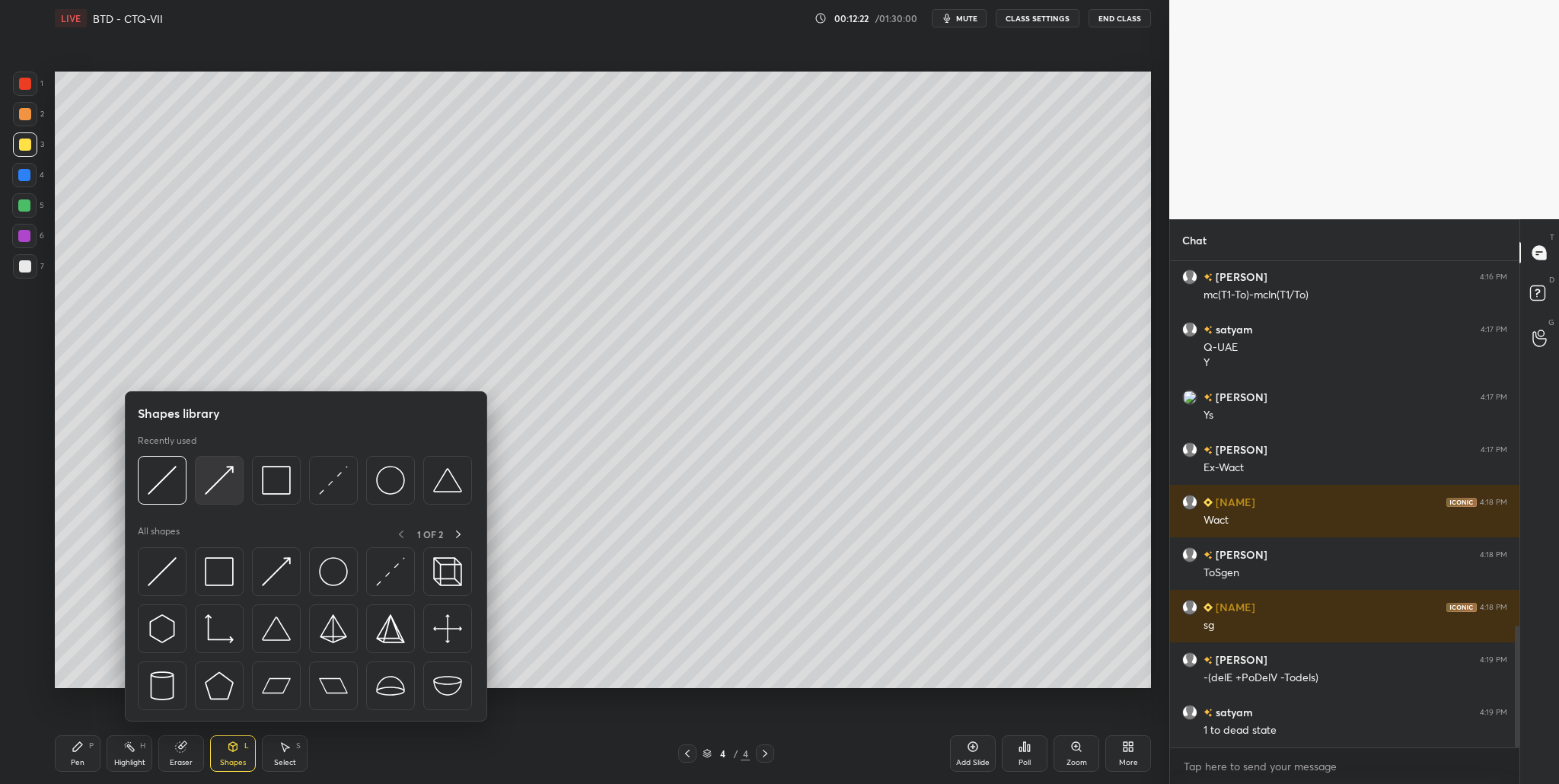 click at bounding box center (219, 480) 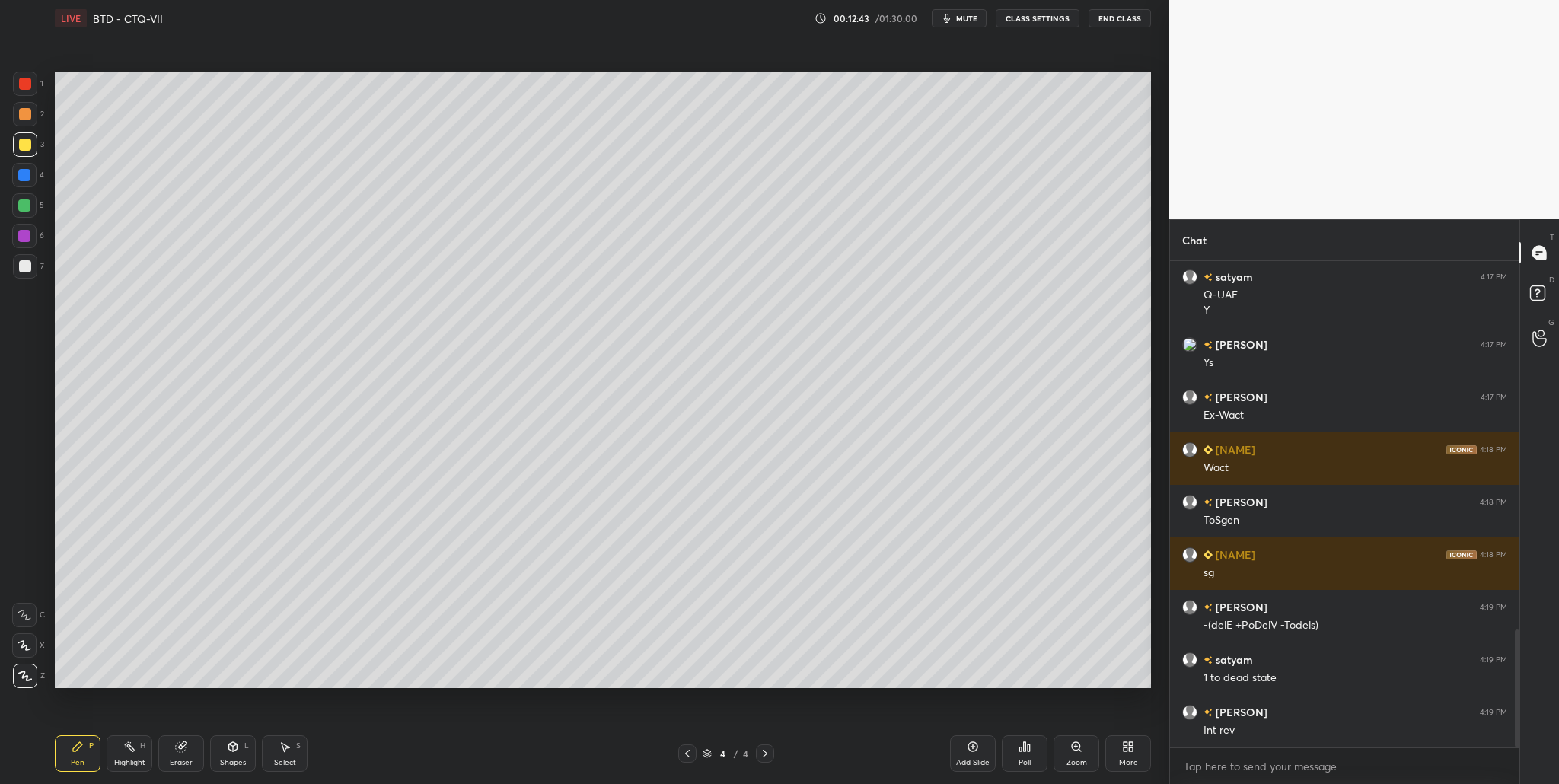 scroll, scrollTop: 1566, scrollLeft: 0, axis: vertical 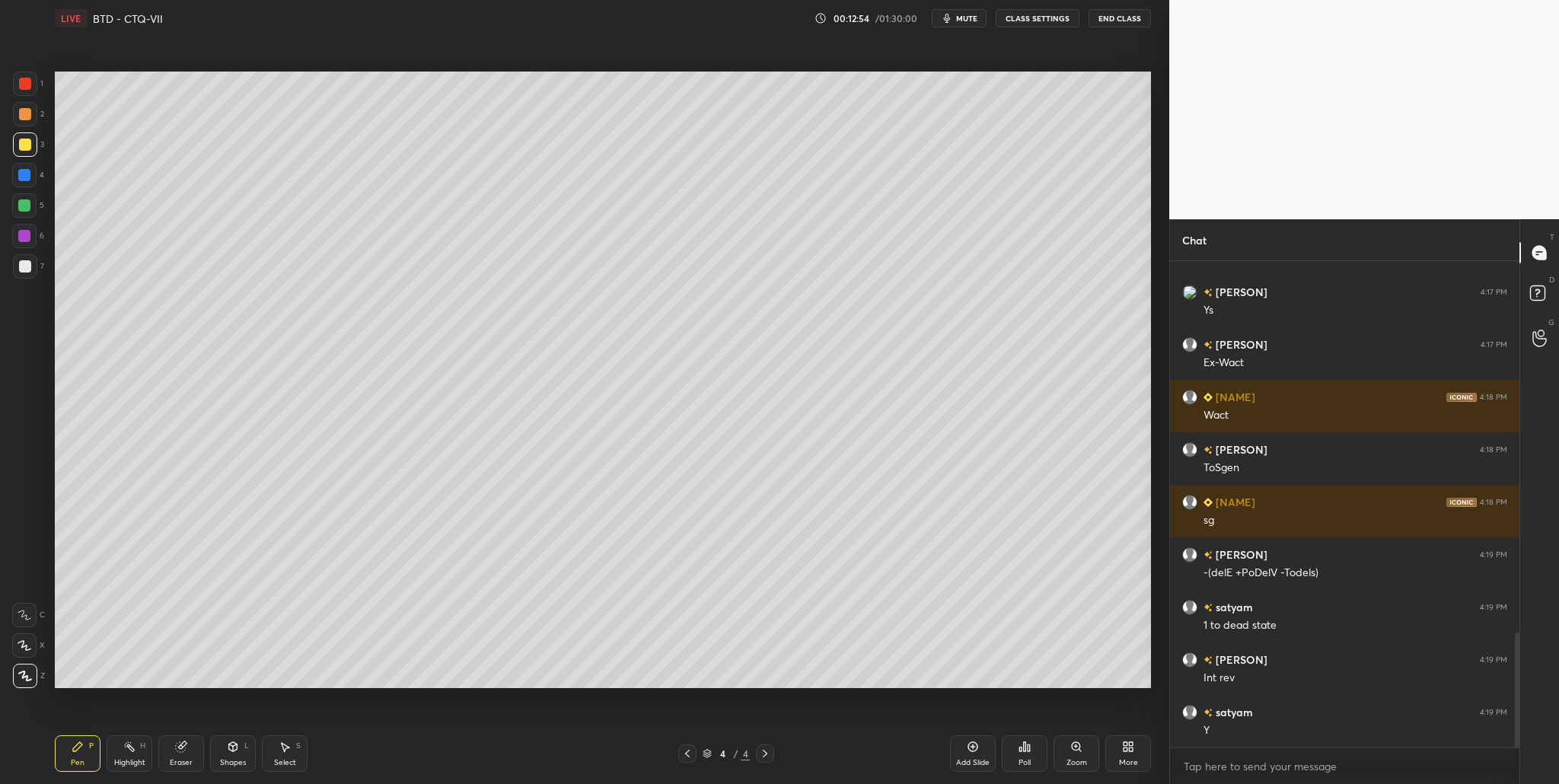 click at bounding box center (25, 266) 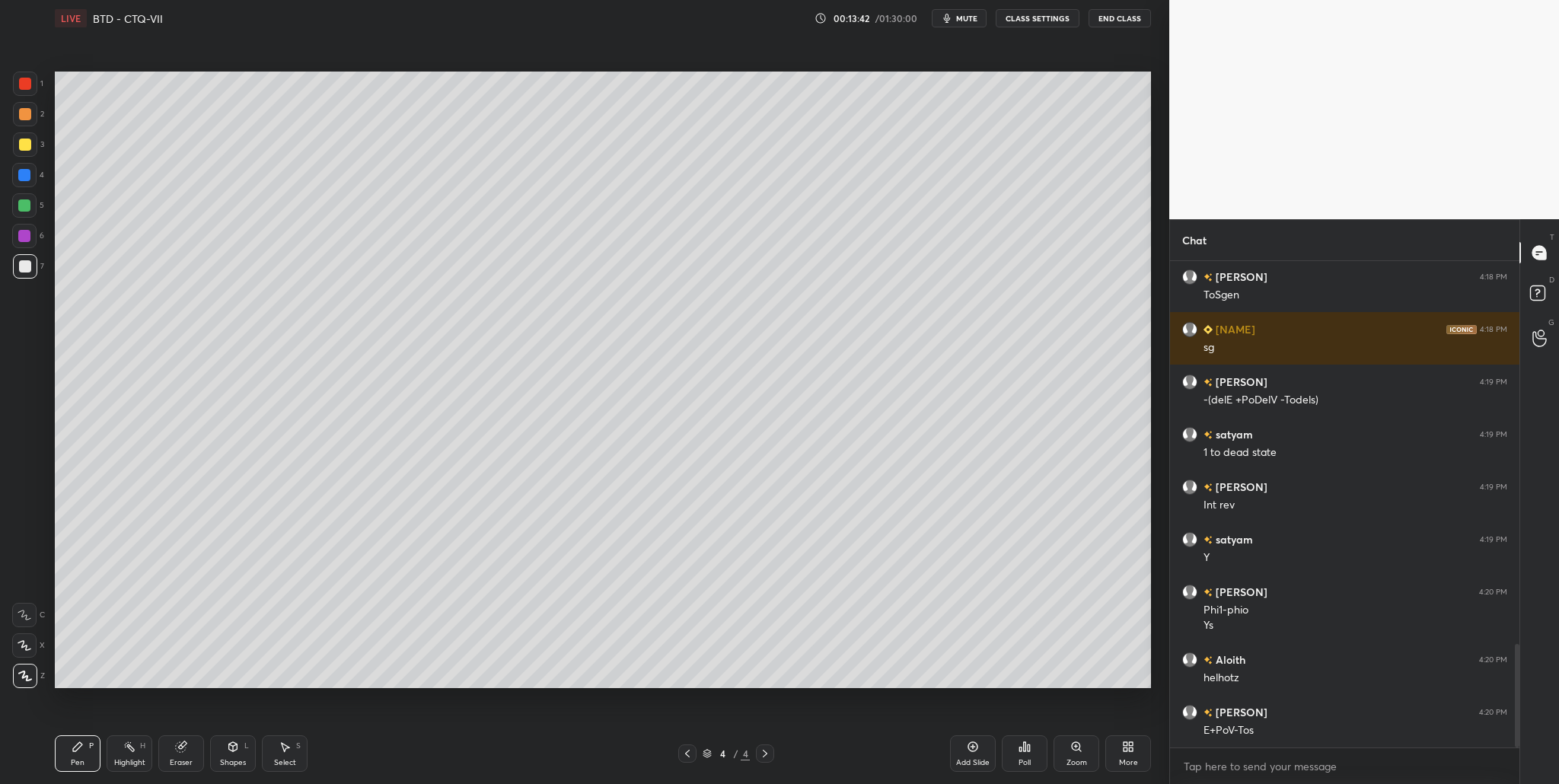 scroll, scrollTop: 1792, scrollLeft: 0, axis: vertical 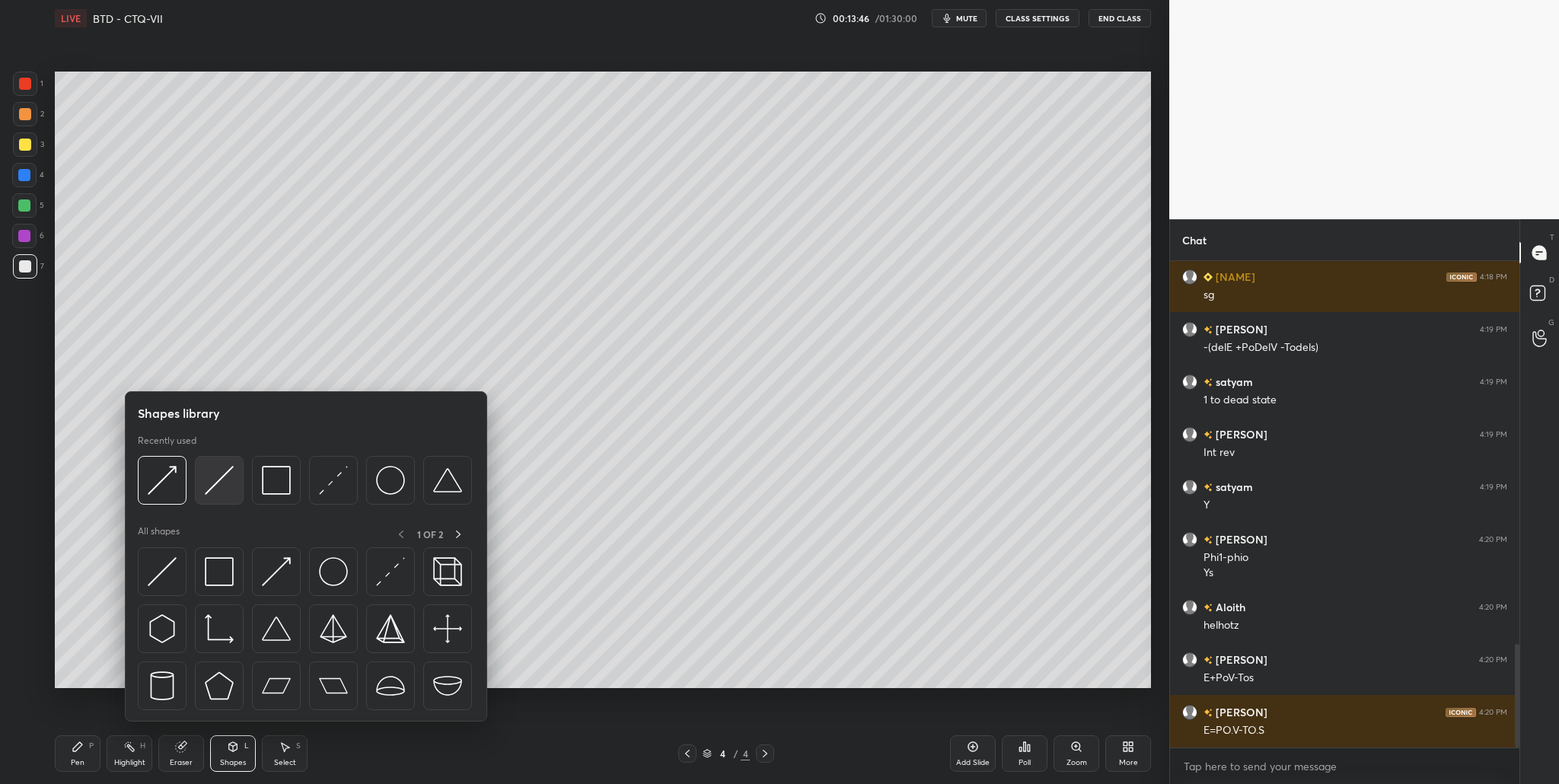 click at bounding box center (219, 480) 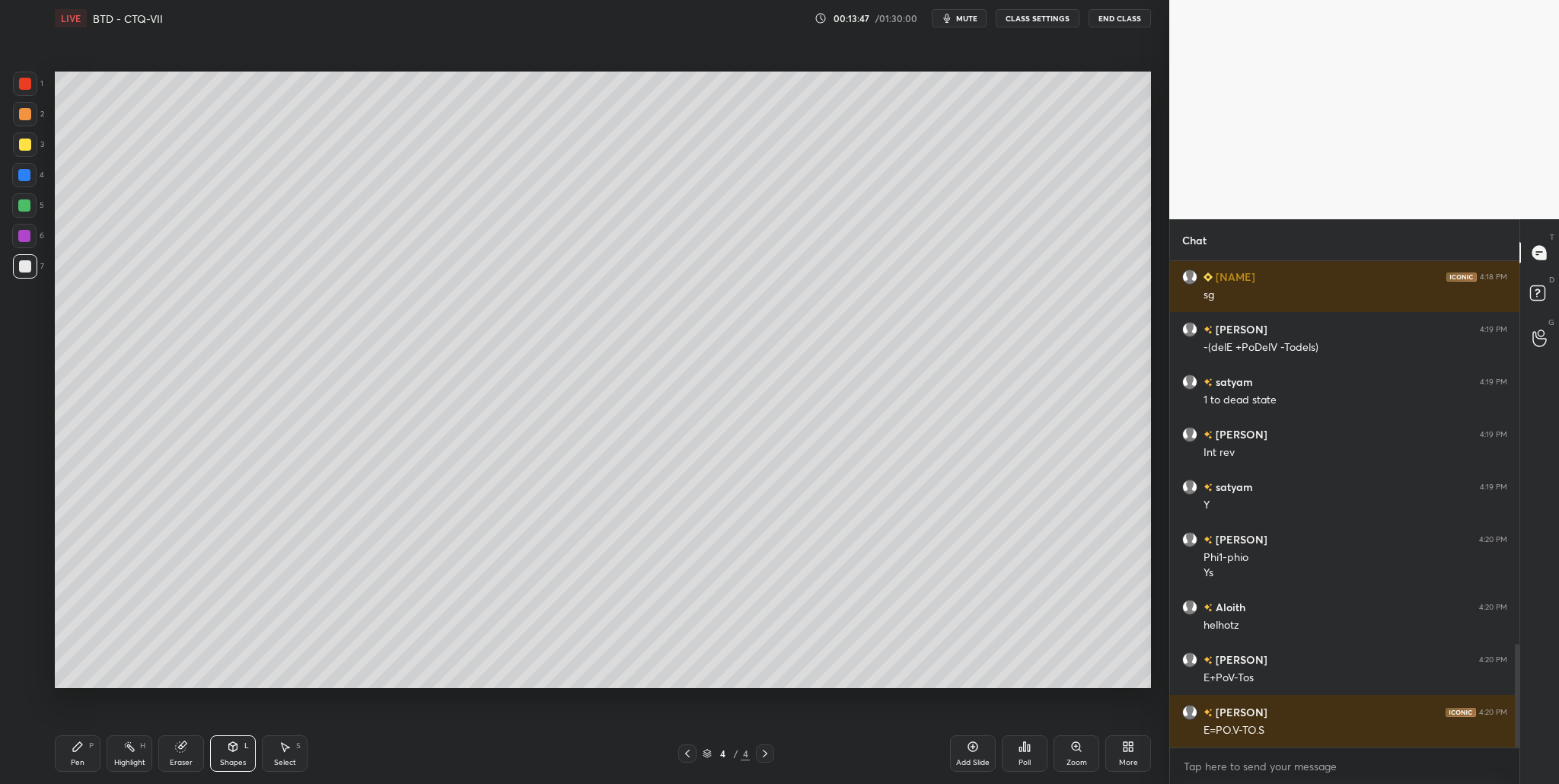 click at bounding box center (25, 114) 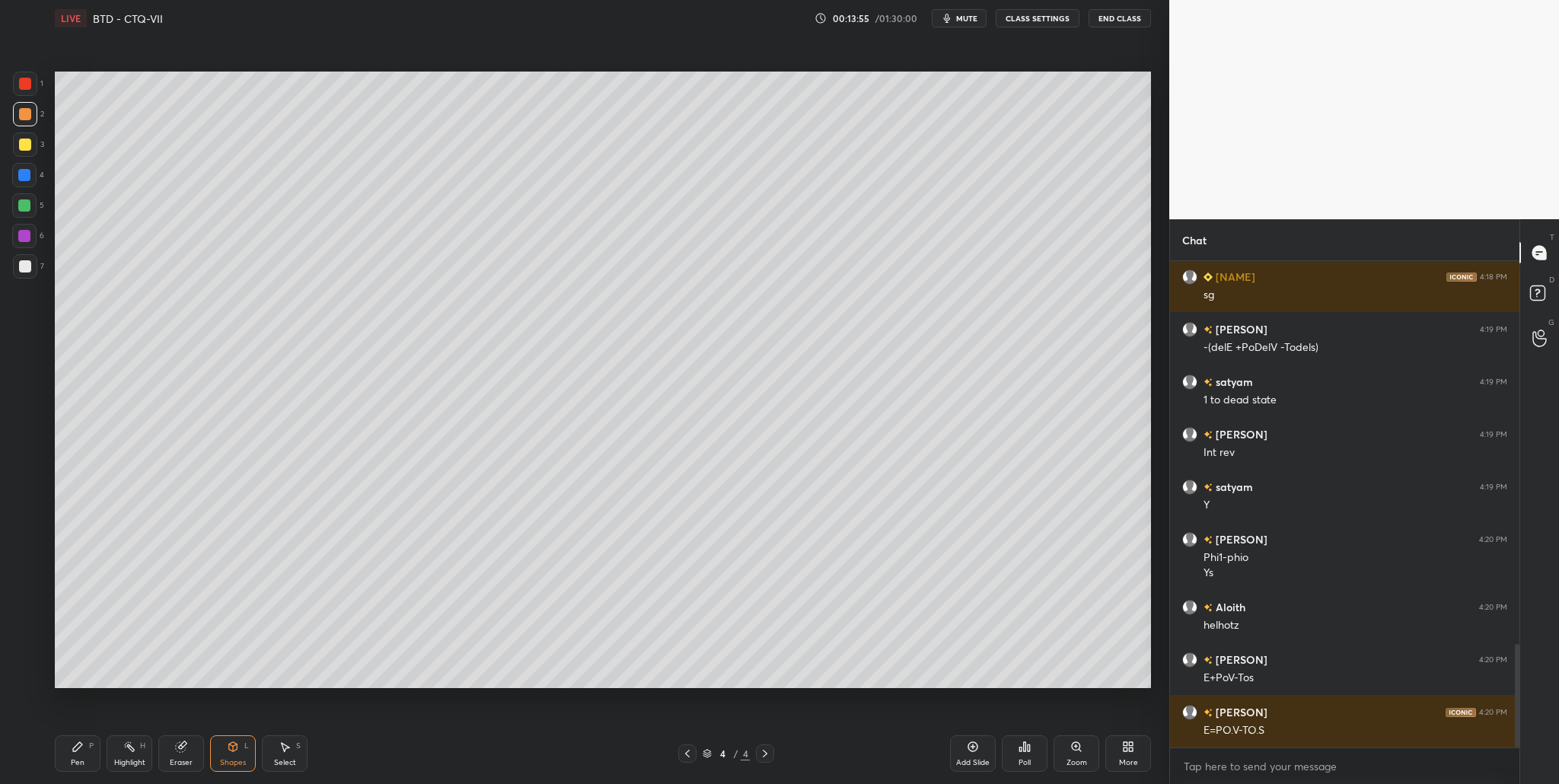 click at bounding box center (25, 145) 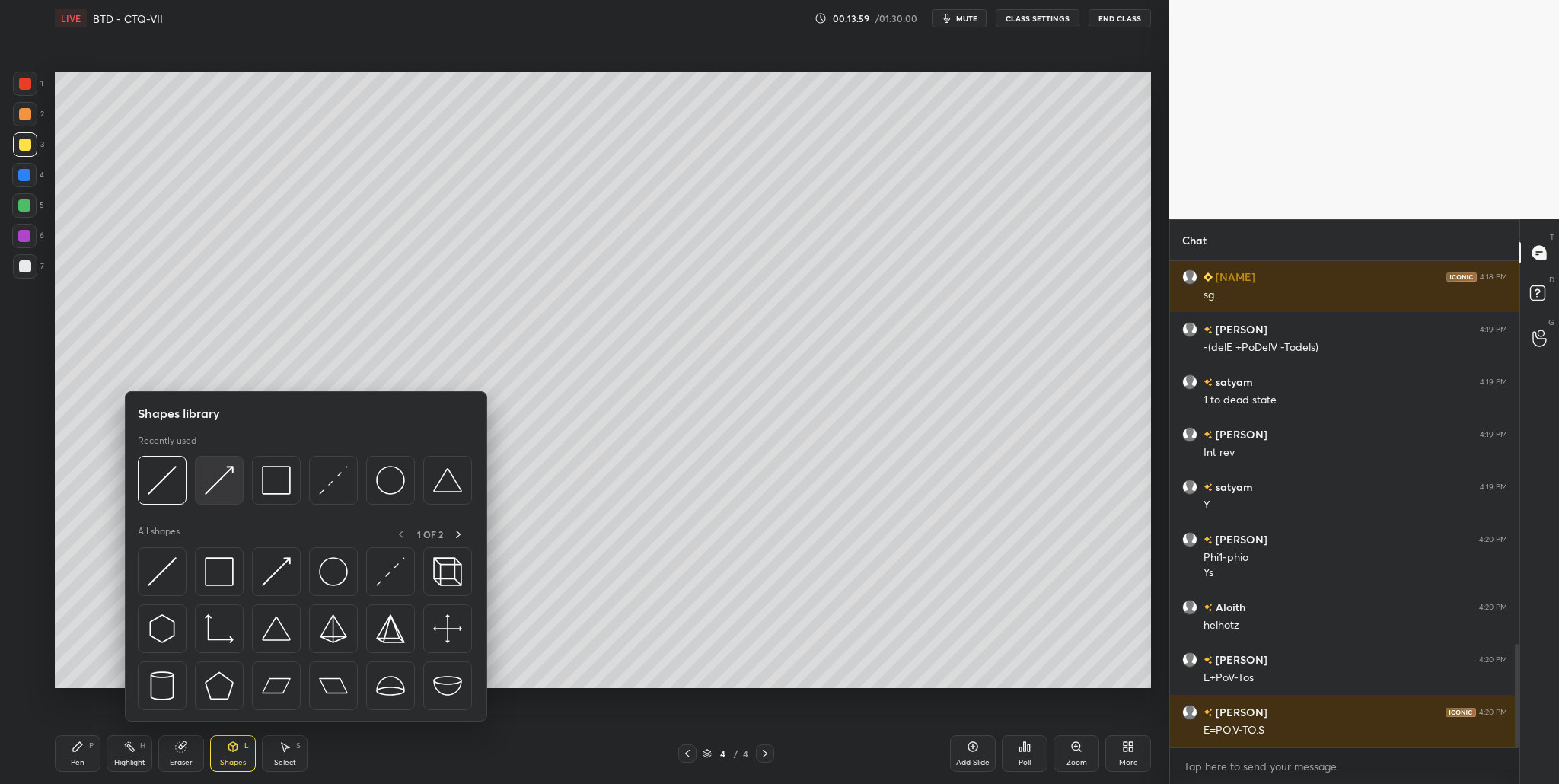 click at bounding box center [219, 480] 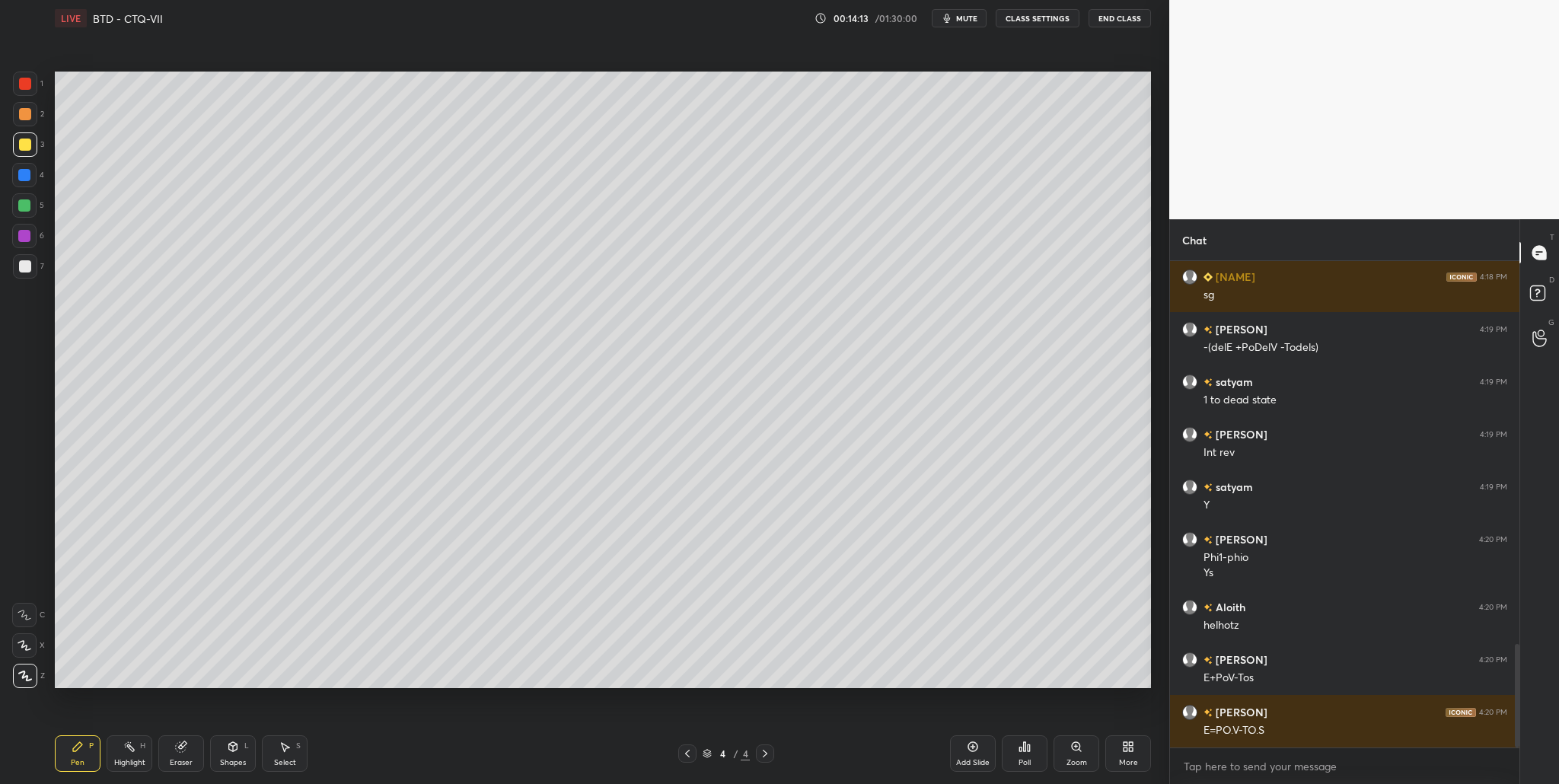 click at bounding box center (25, 266) 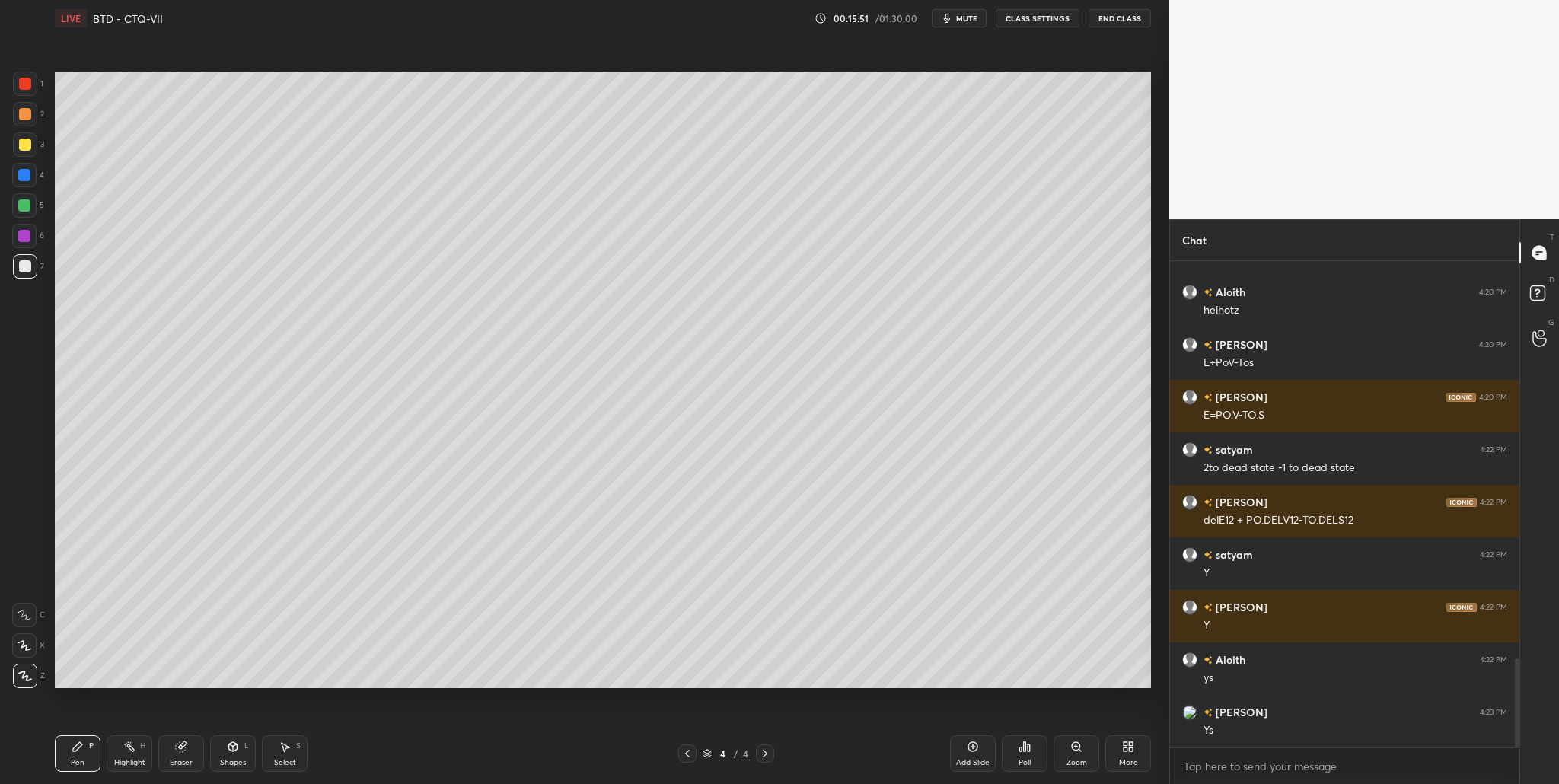 scroll, scrollTop: 2159, scrollLeft: 0, axis: vertical 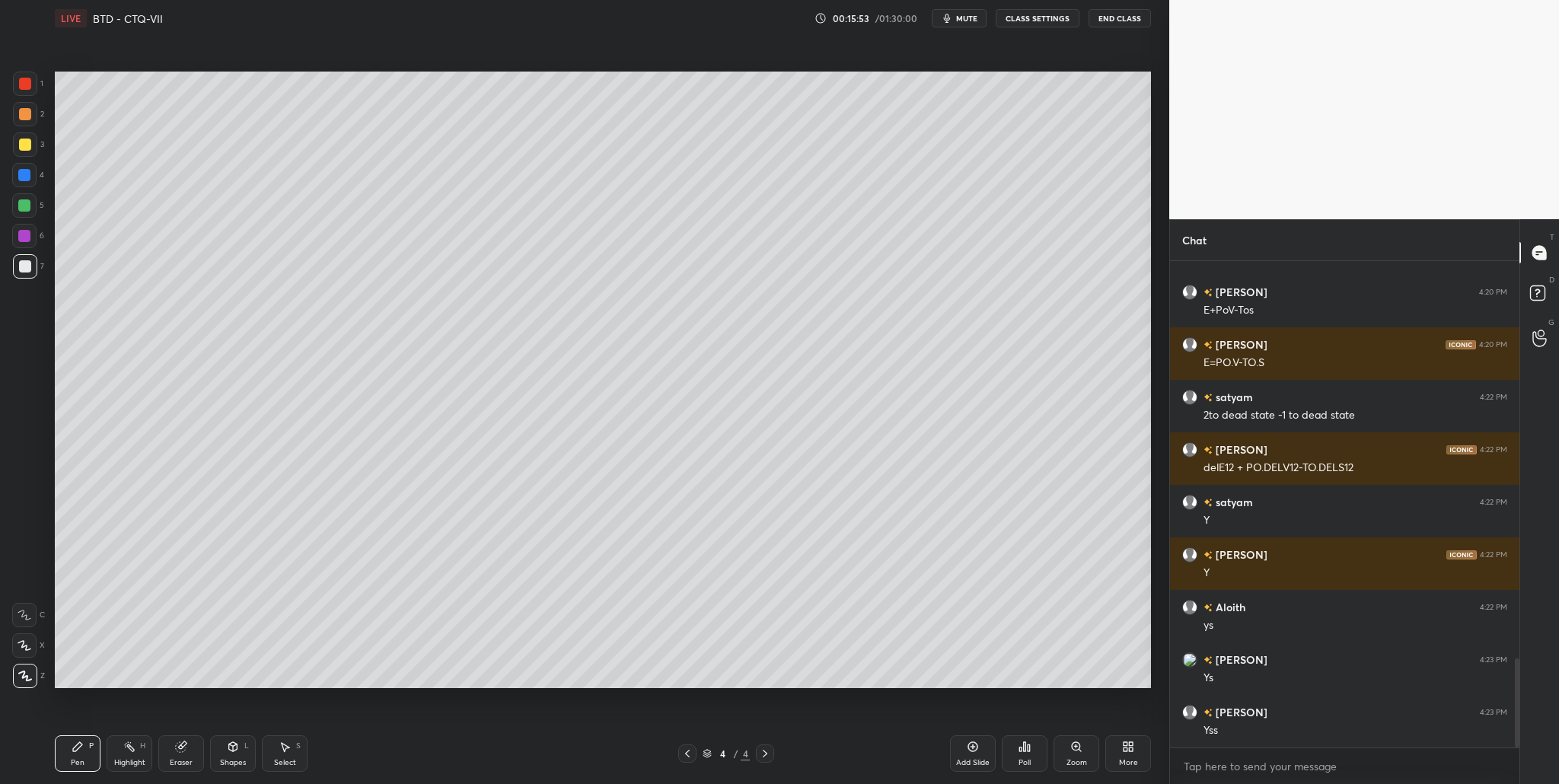 click at bounding box center [24, 206] 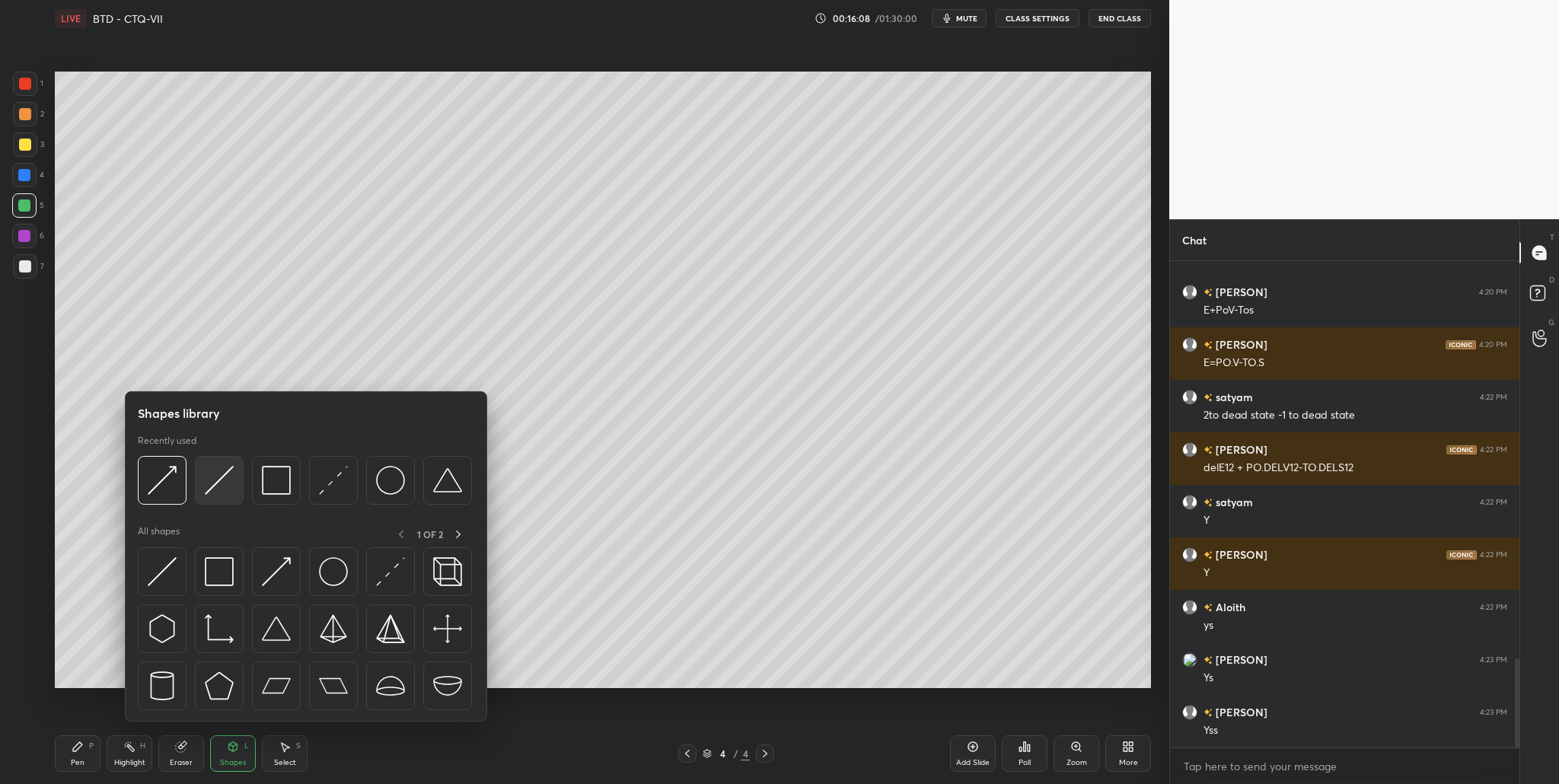 click at bounding box center (219, 480) 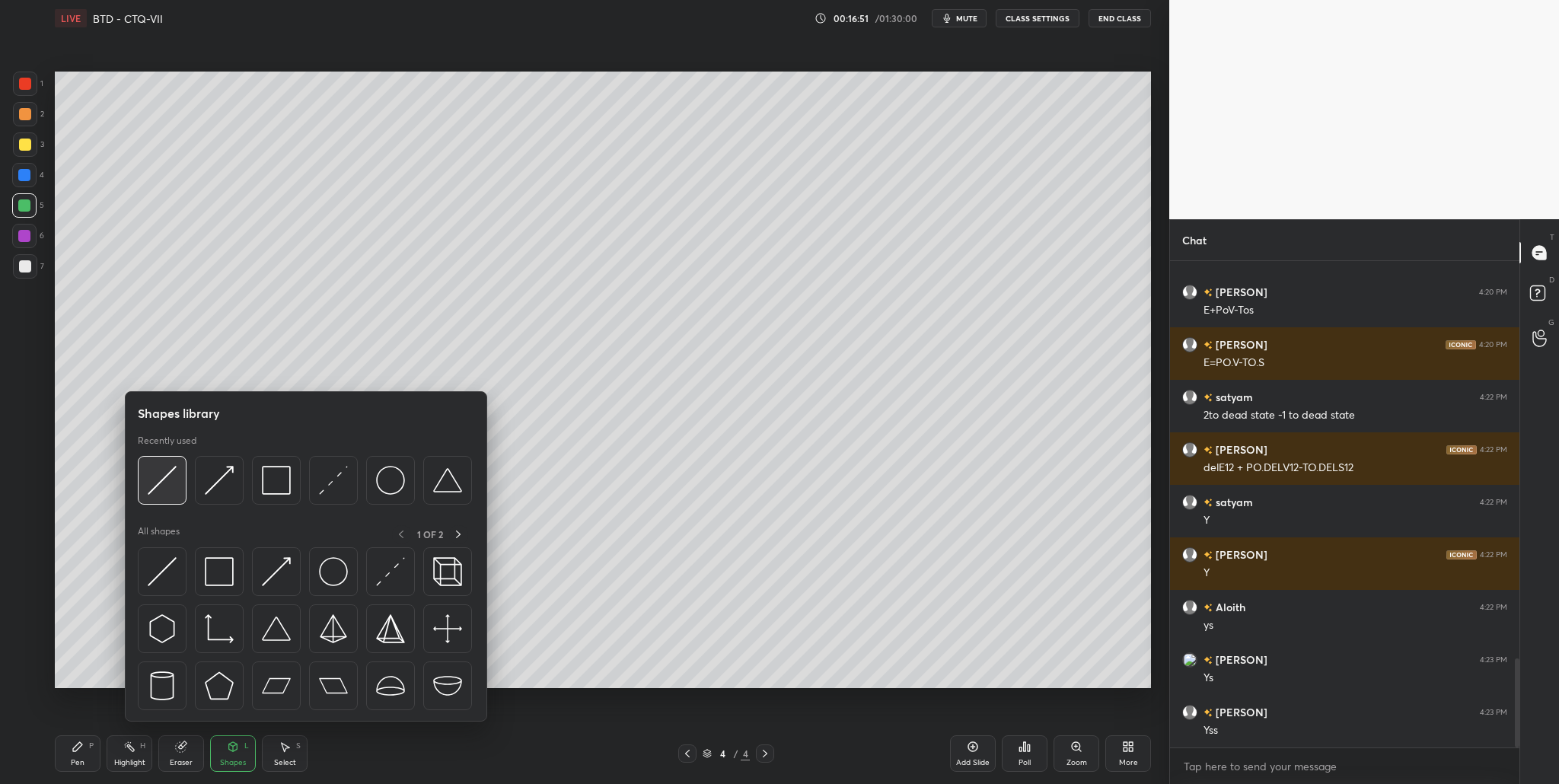 click at bounding box center [162, 480] 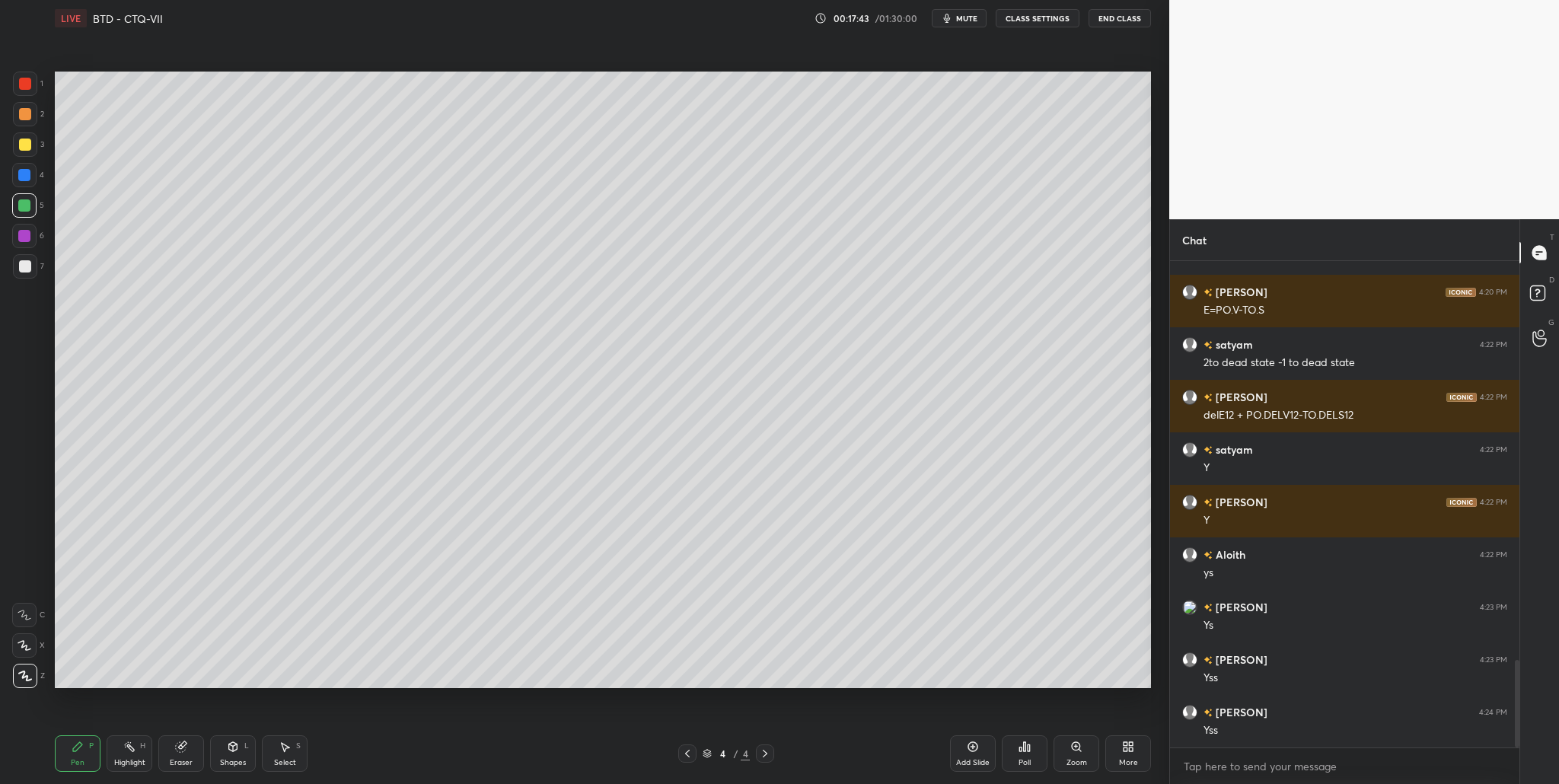 scroll, scrollTop: 2264, scrollLeft: 0, axis: vertical 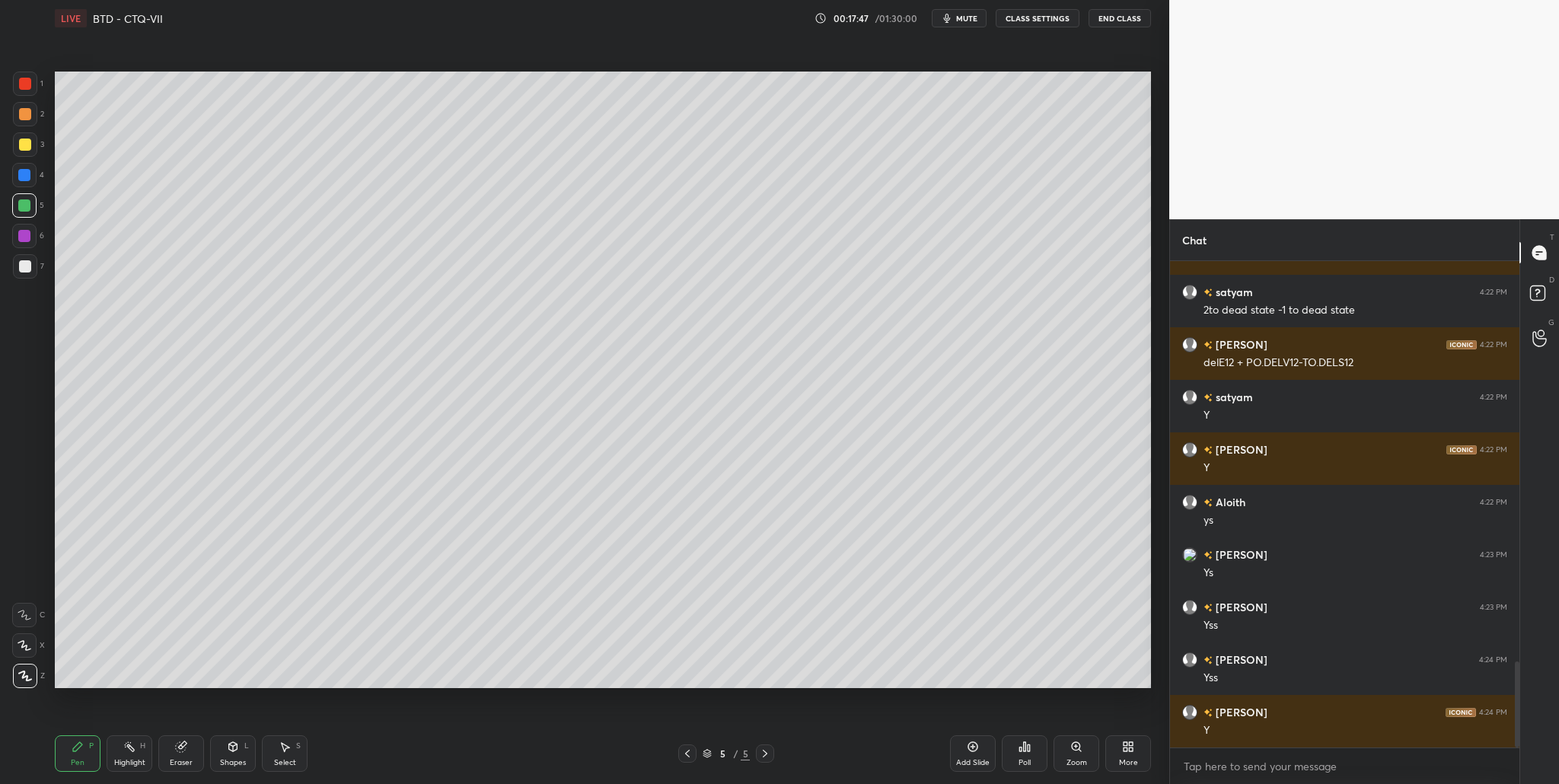 click at bounding box center [25, 114] 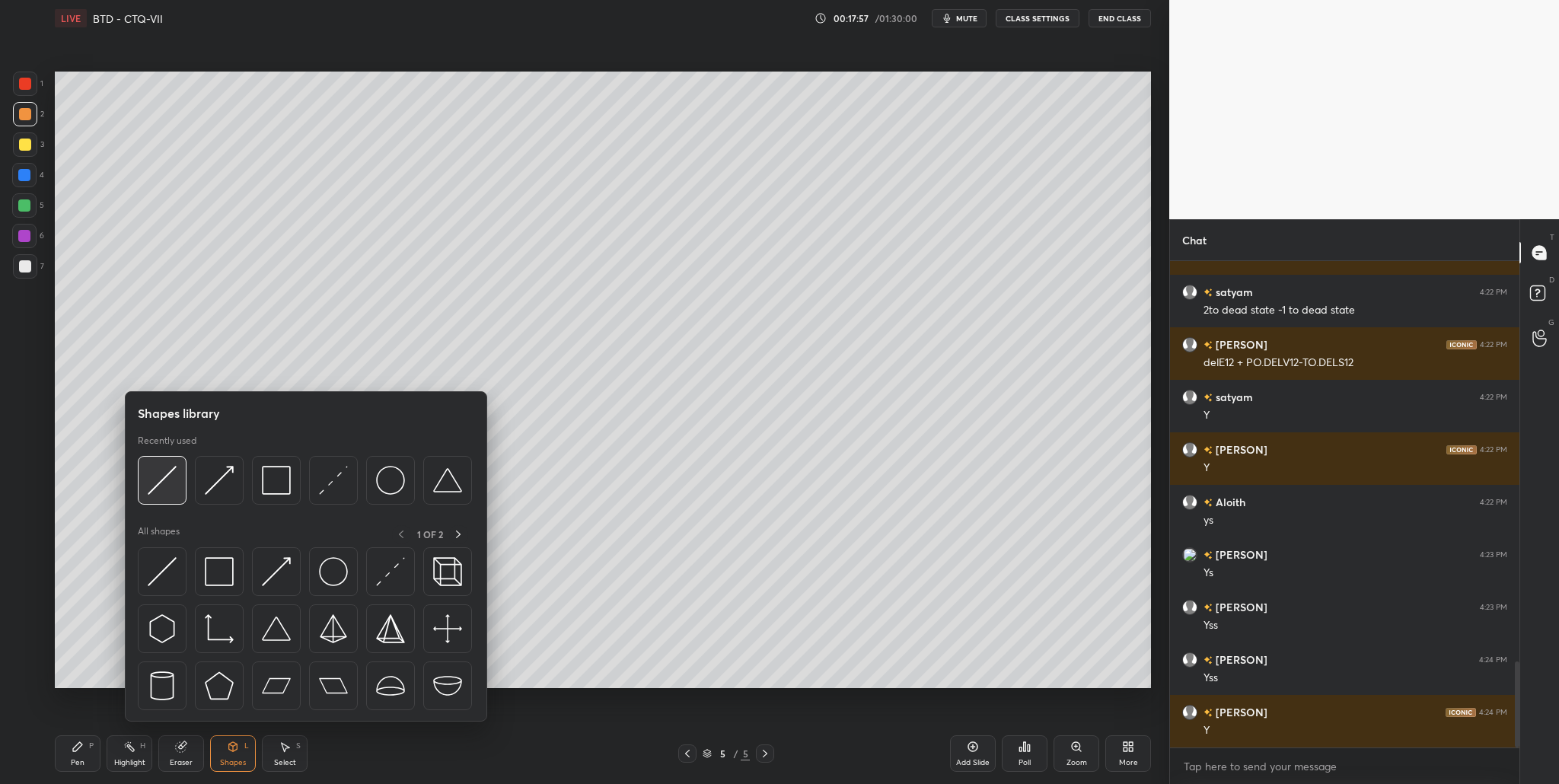 click at bounding box center [162, 480] 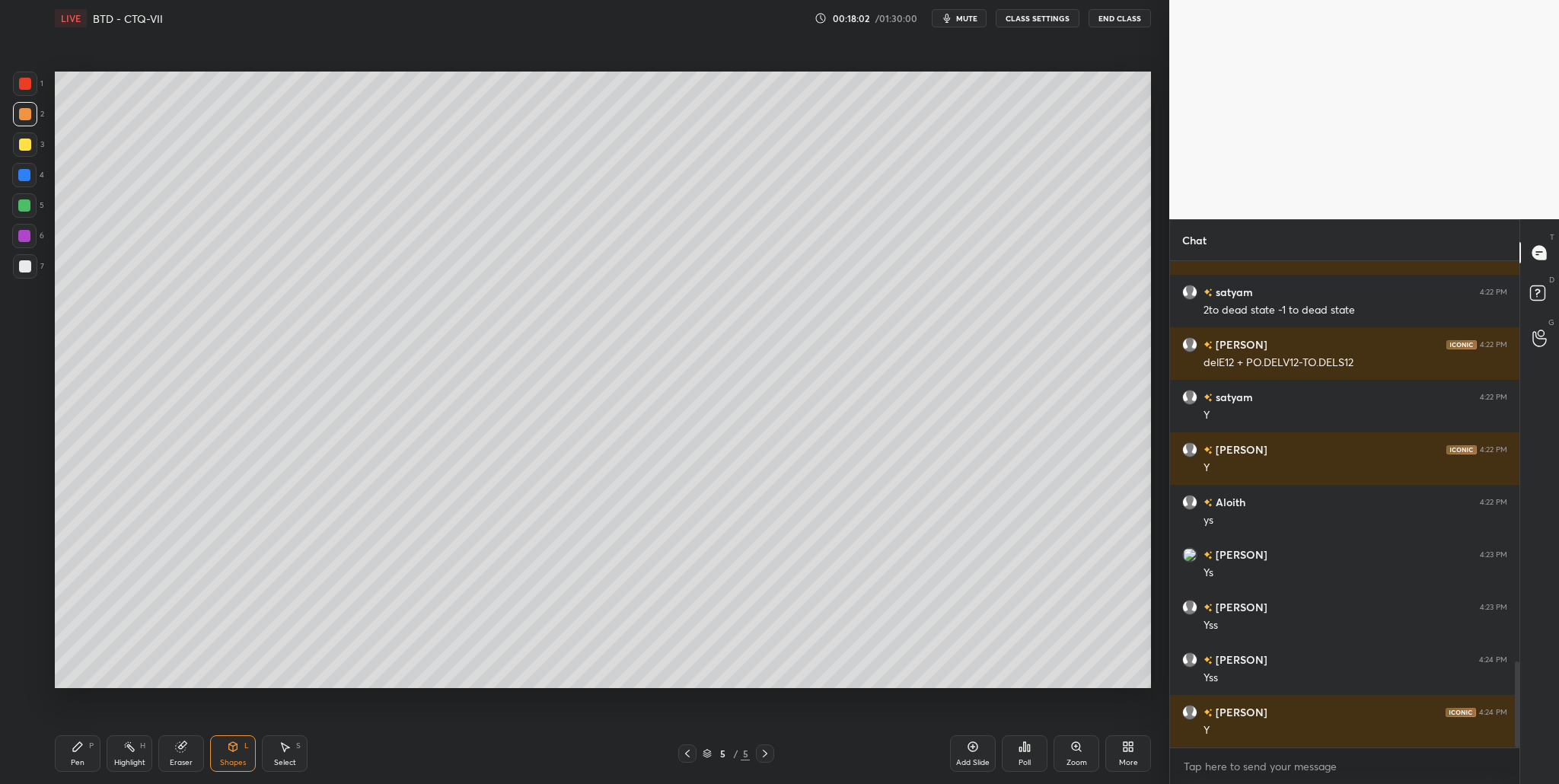 click at bounding box center (25, 145) 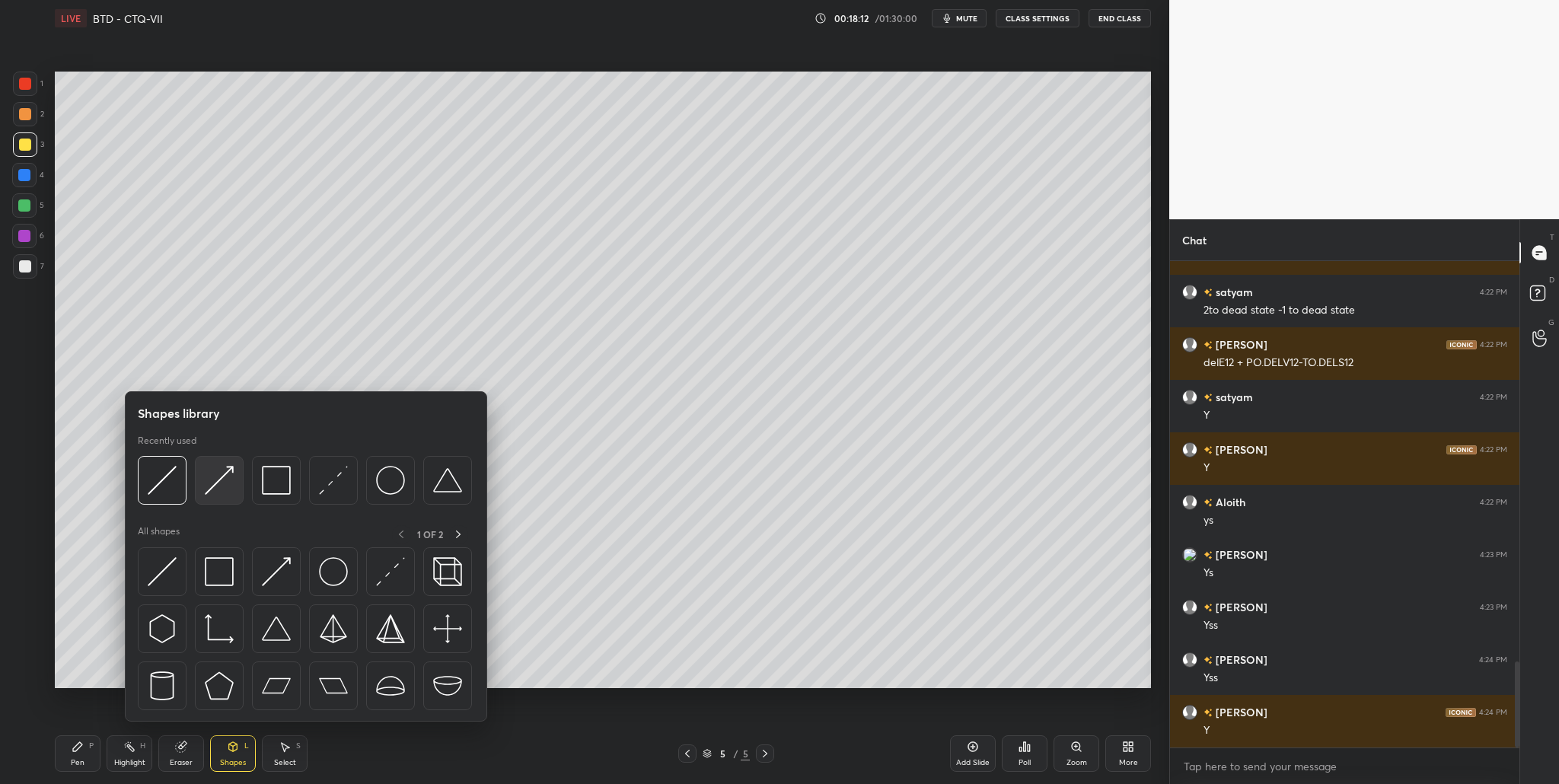 click at bounding box center [219, 480] 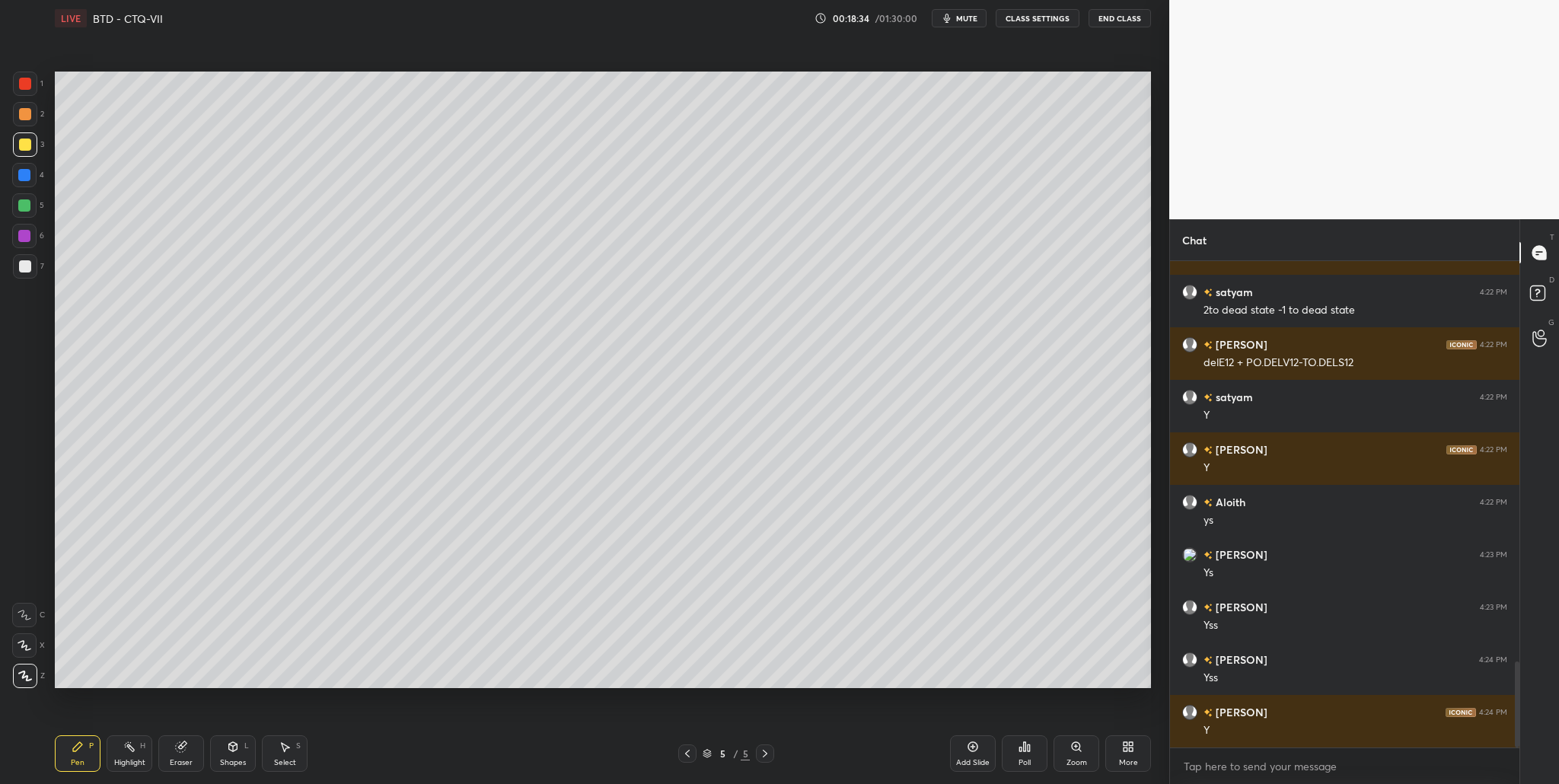 click at bounding box center (25, 266) 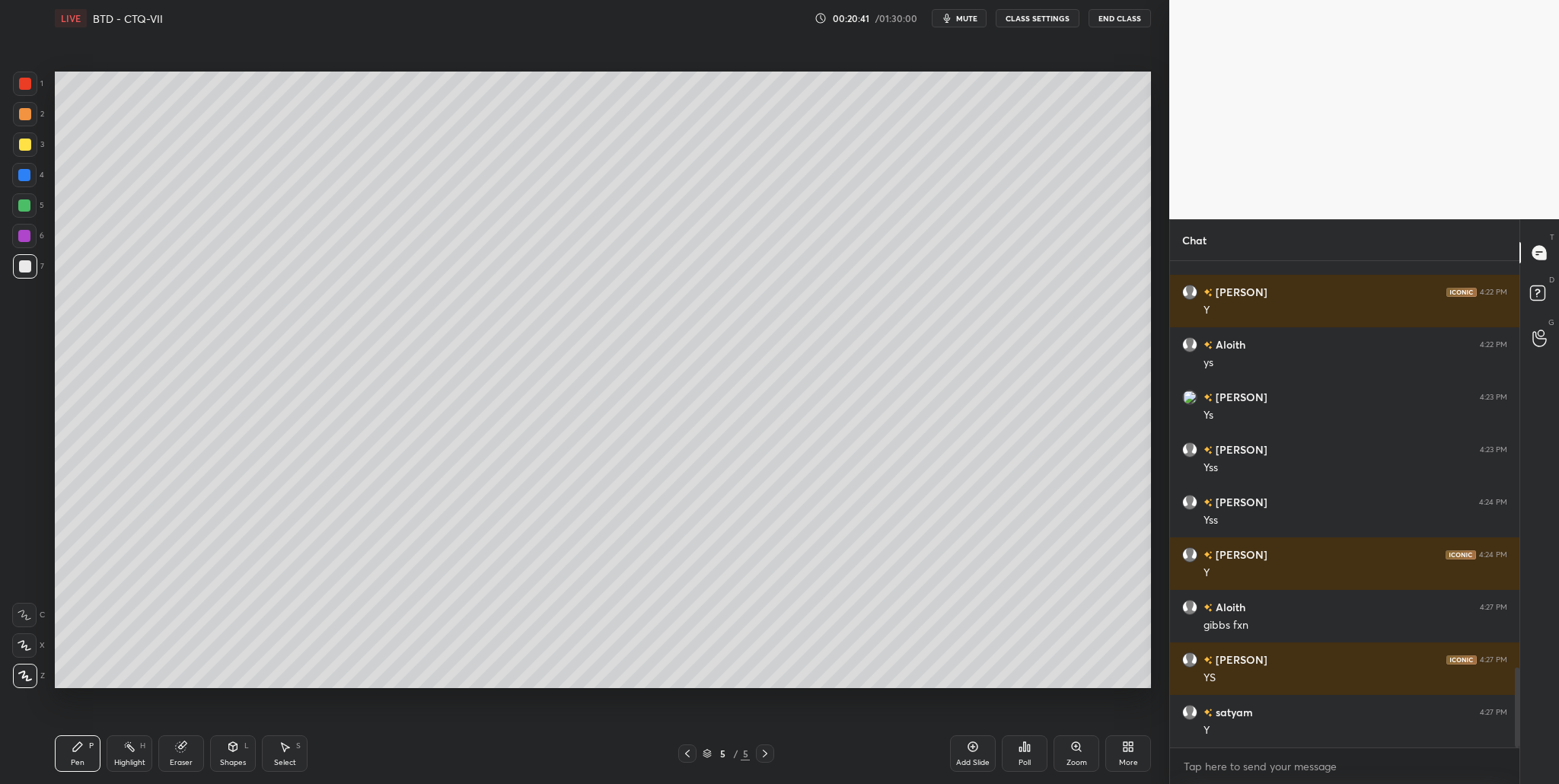 scroll, scrollTop: 2475, scrollLeft: 0, axis: vertical 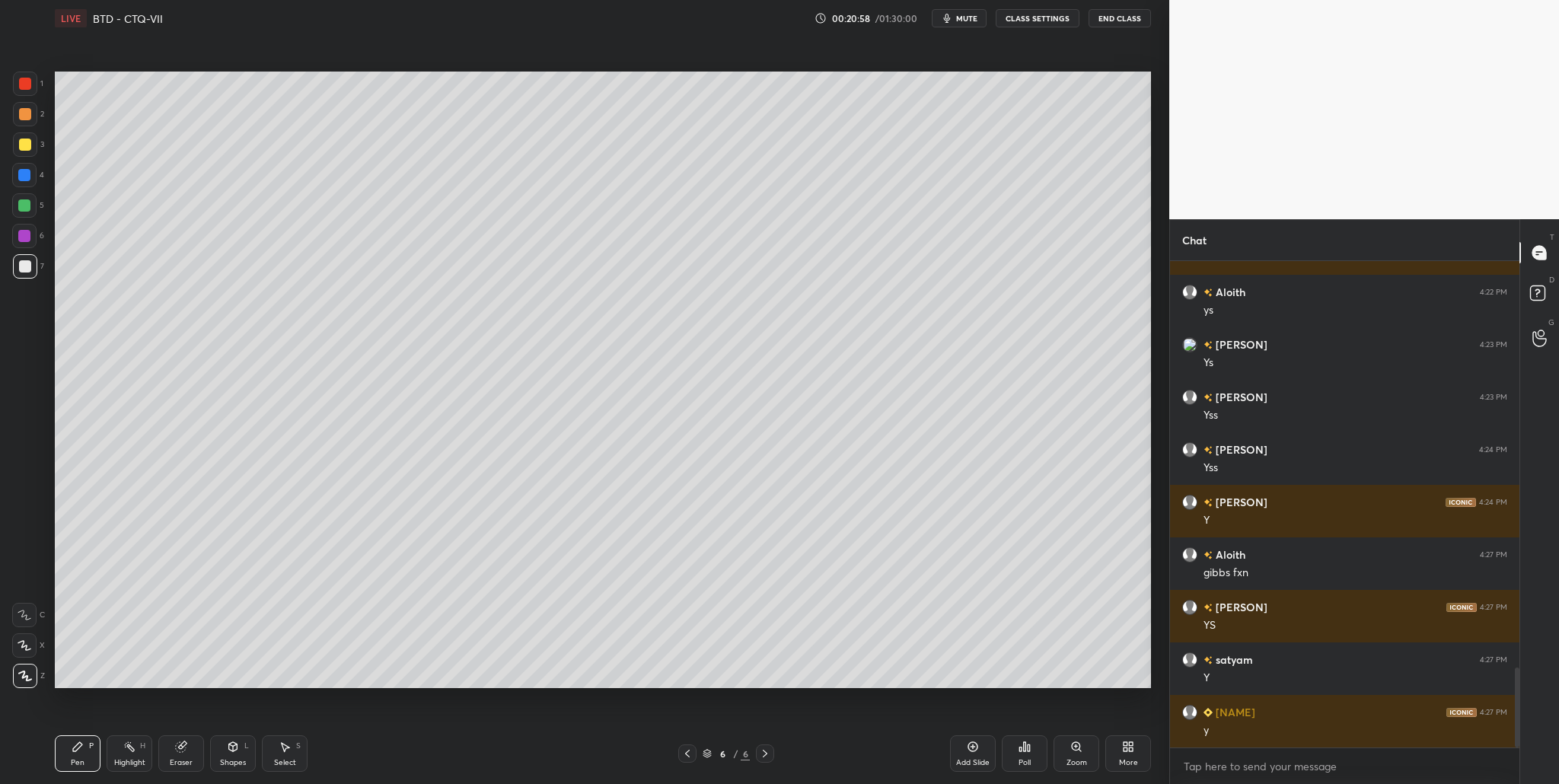click at bounding box center [25, 145] 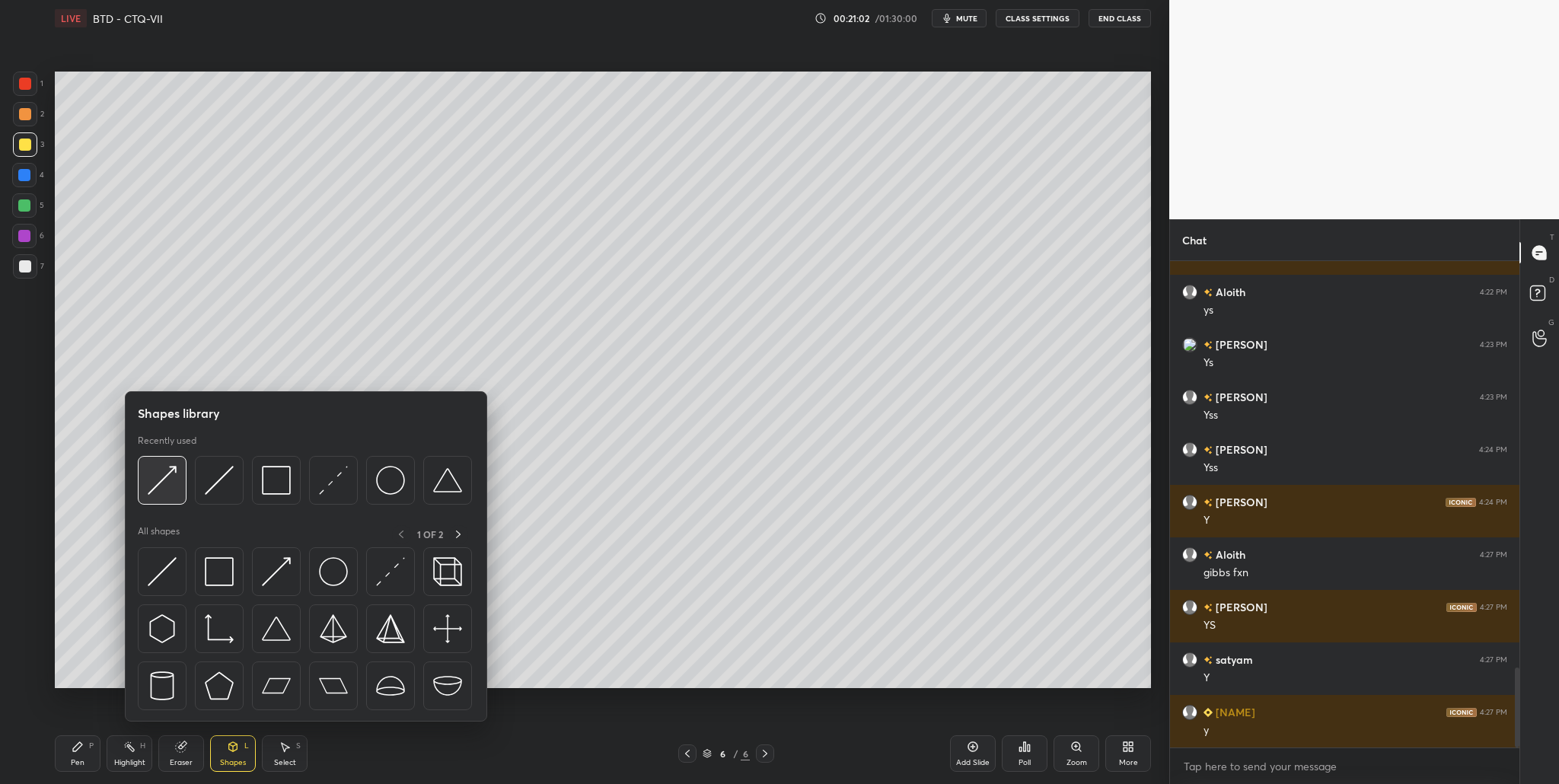 click at bounding box center (162, 480) 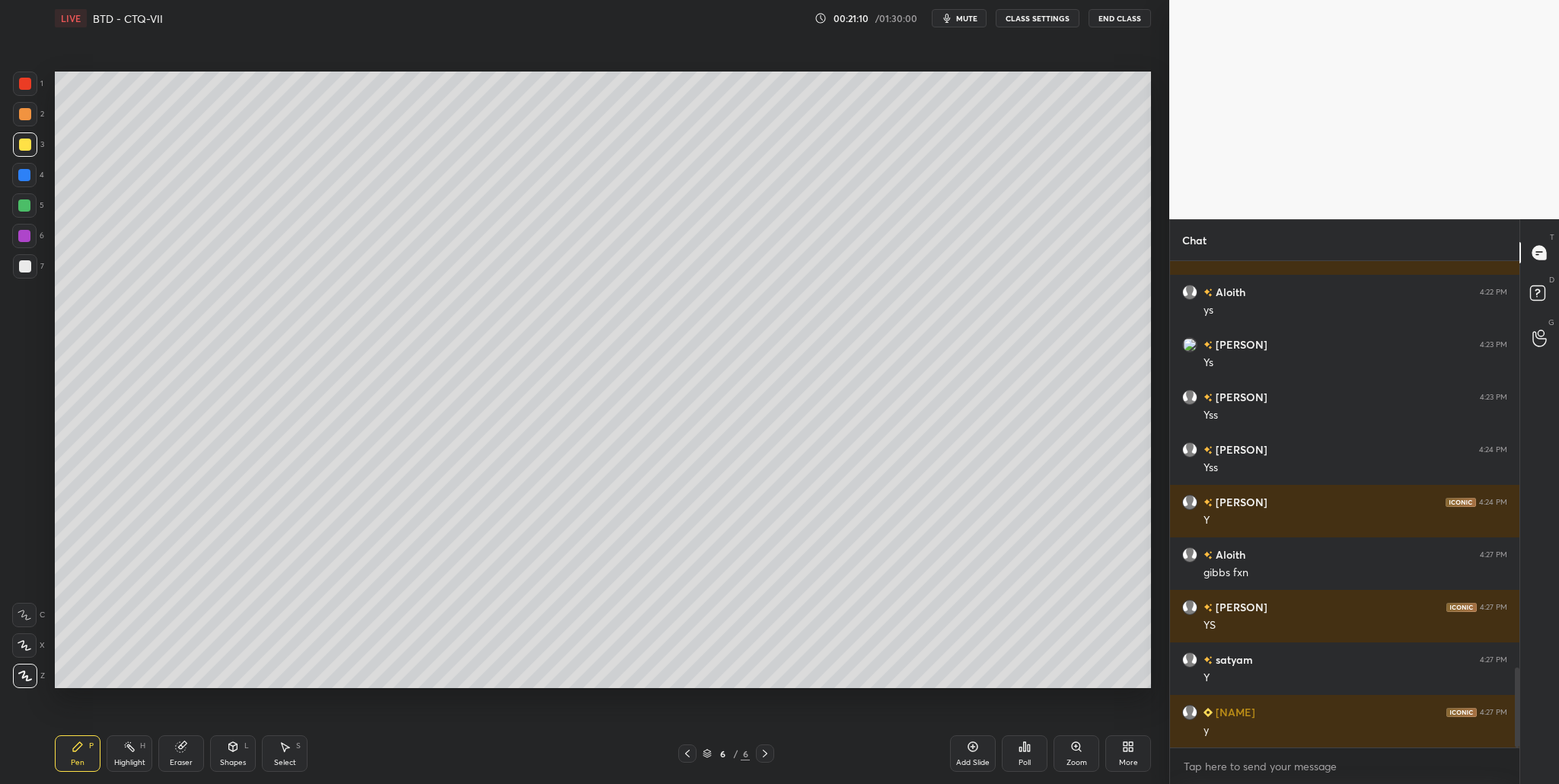 click at bounding box center [25, 266] 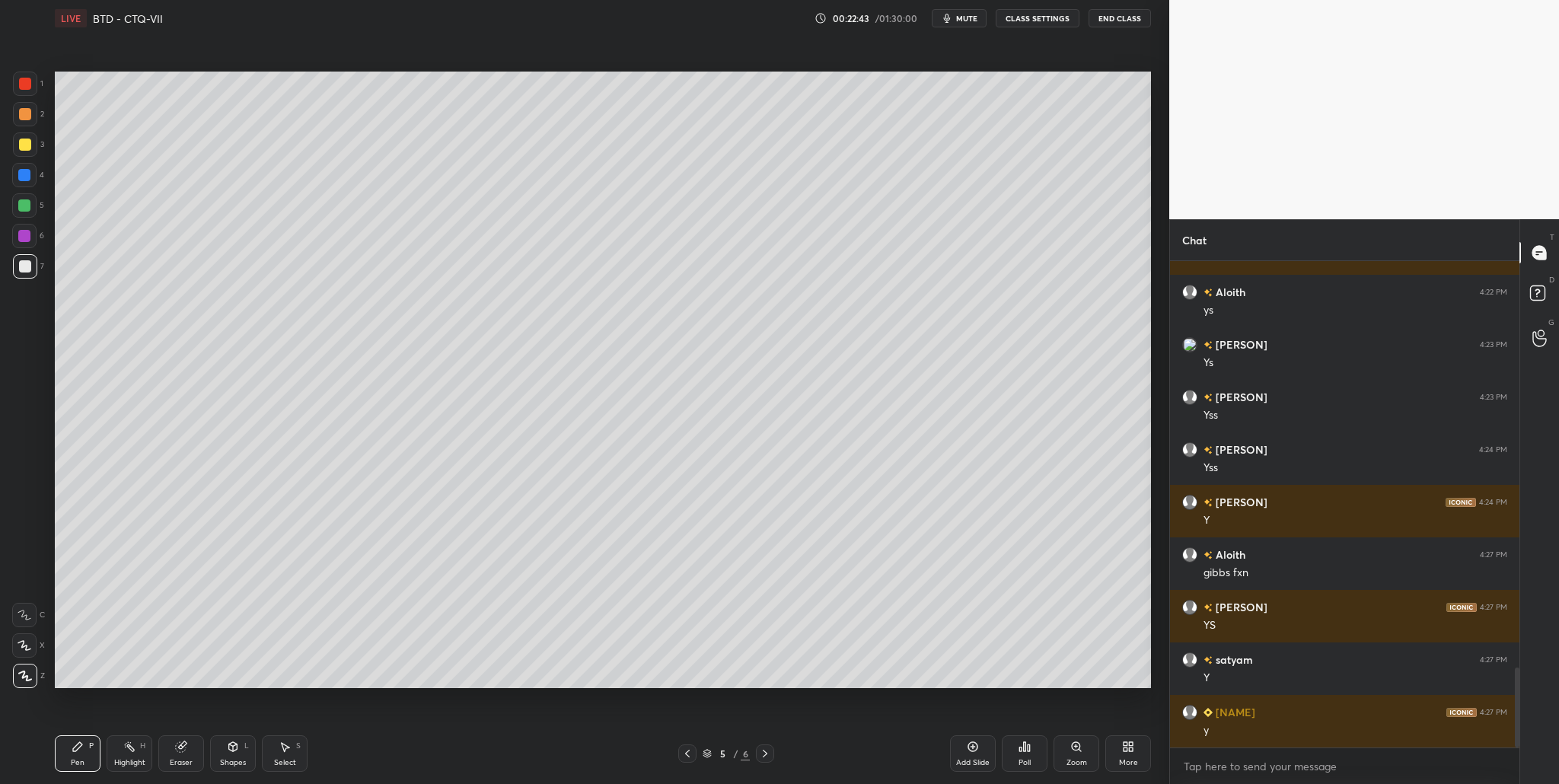 click at bounding box center [24, 206] 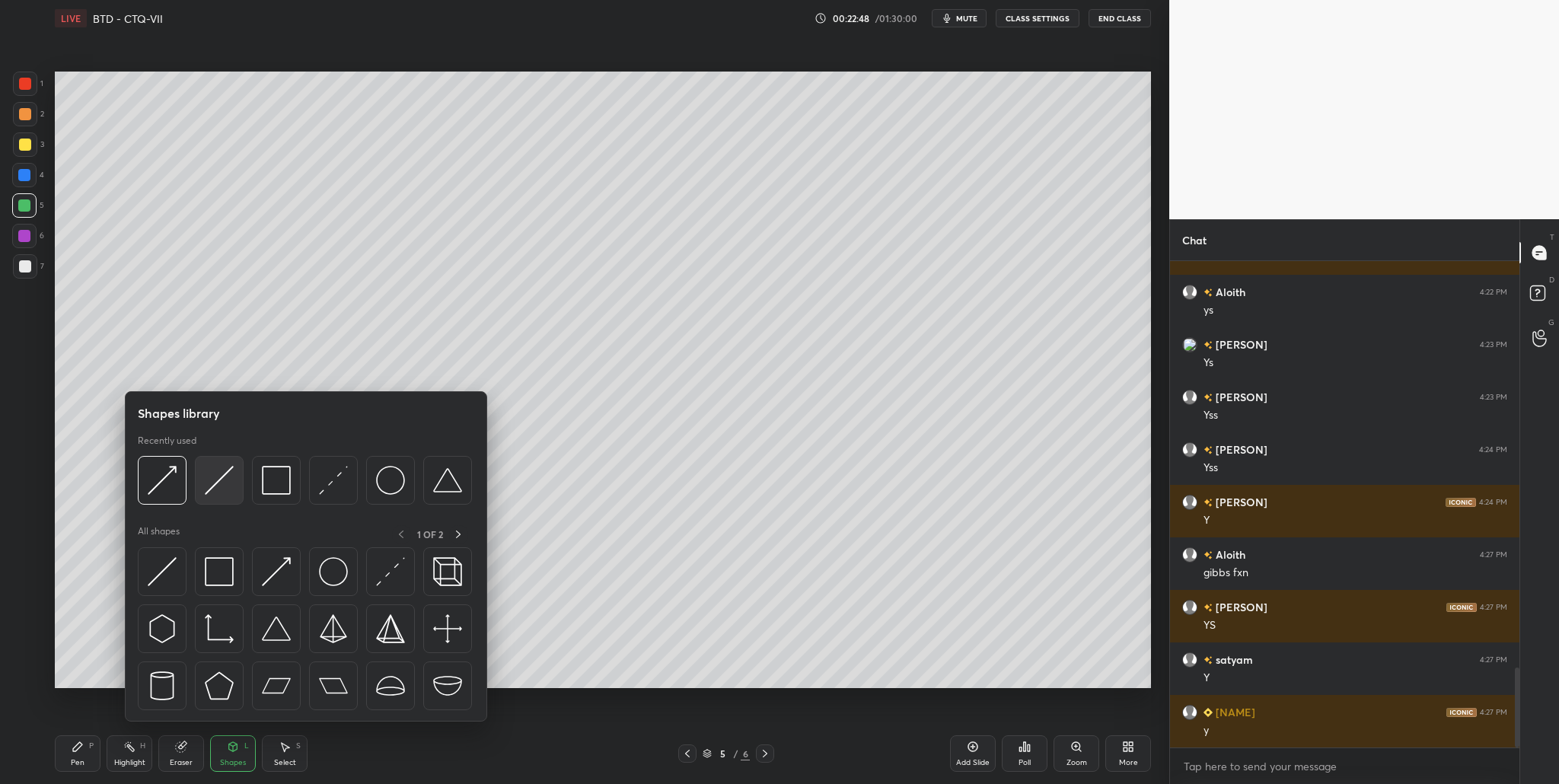 click at bounding box center [219, 480] 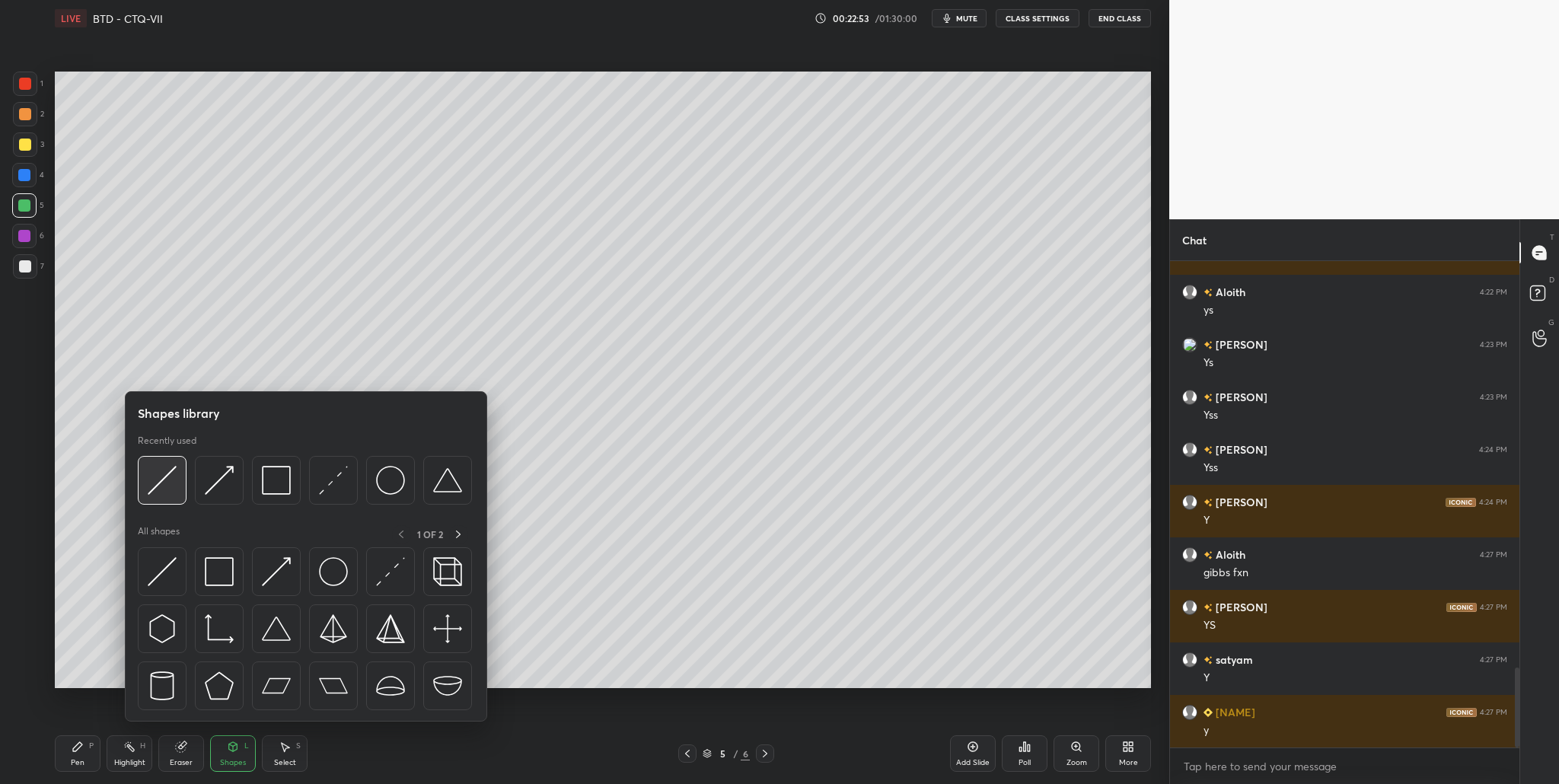 click at bounding box center [162, 480] 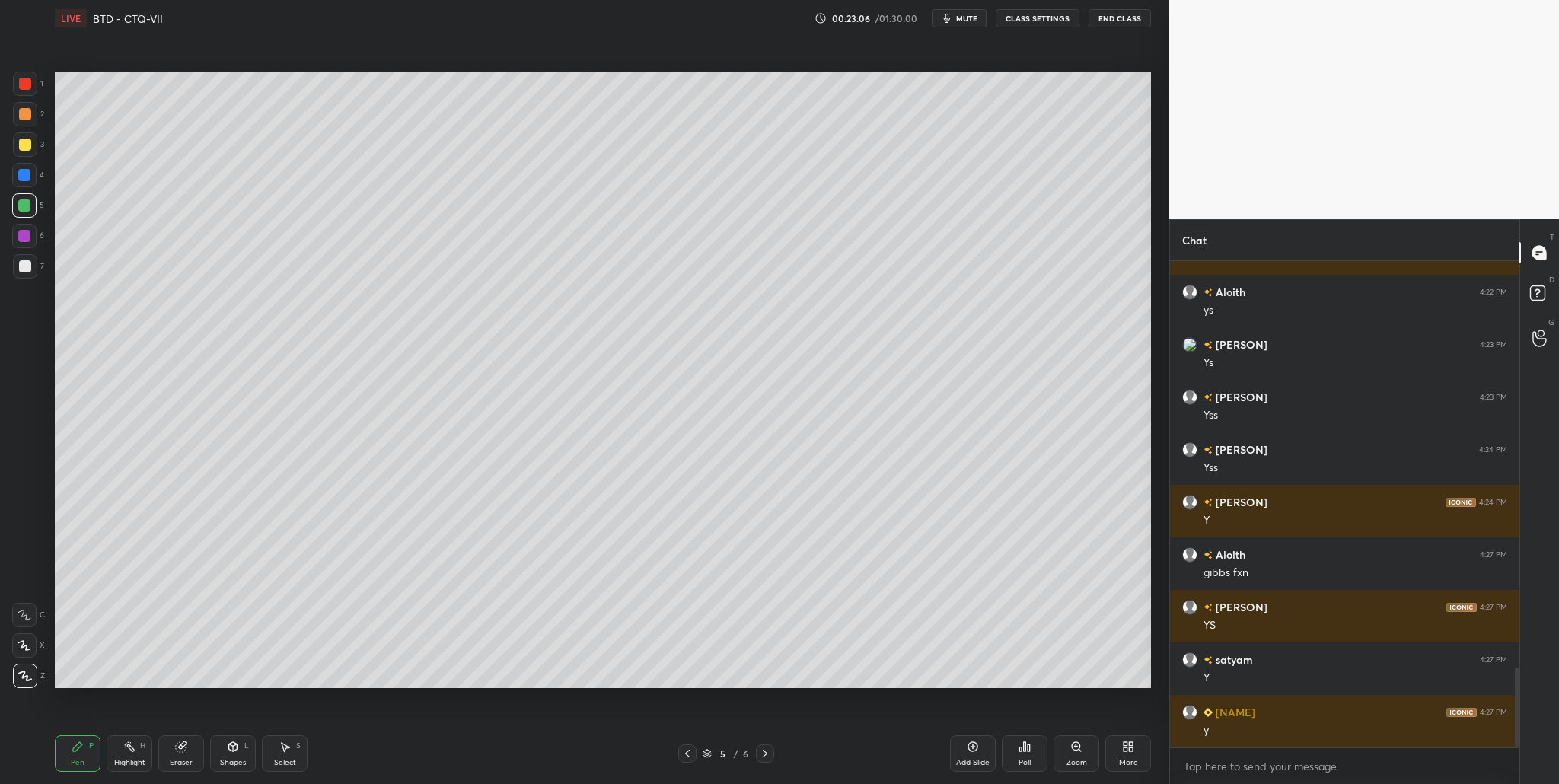 click on "Select S" at bounding box center (285, 754) 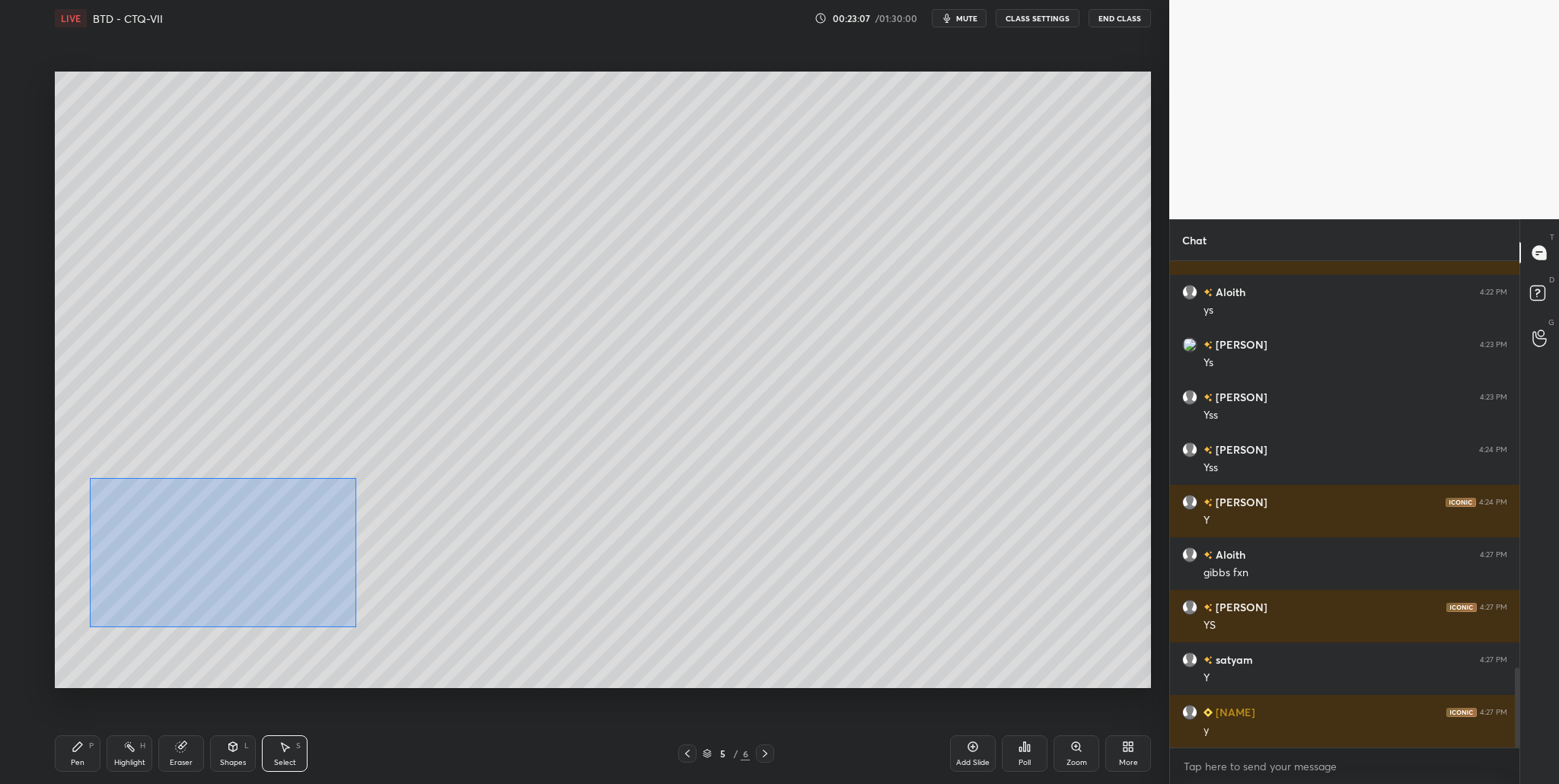 drag, startPoint x: 89, startPoint y: 478, endPoint x: 188, endPoint y: 569, distance: 134.46933 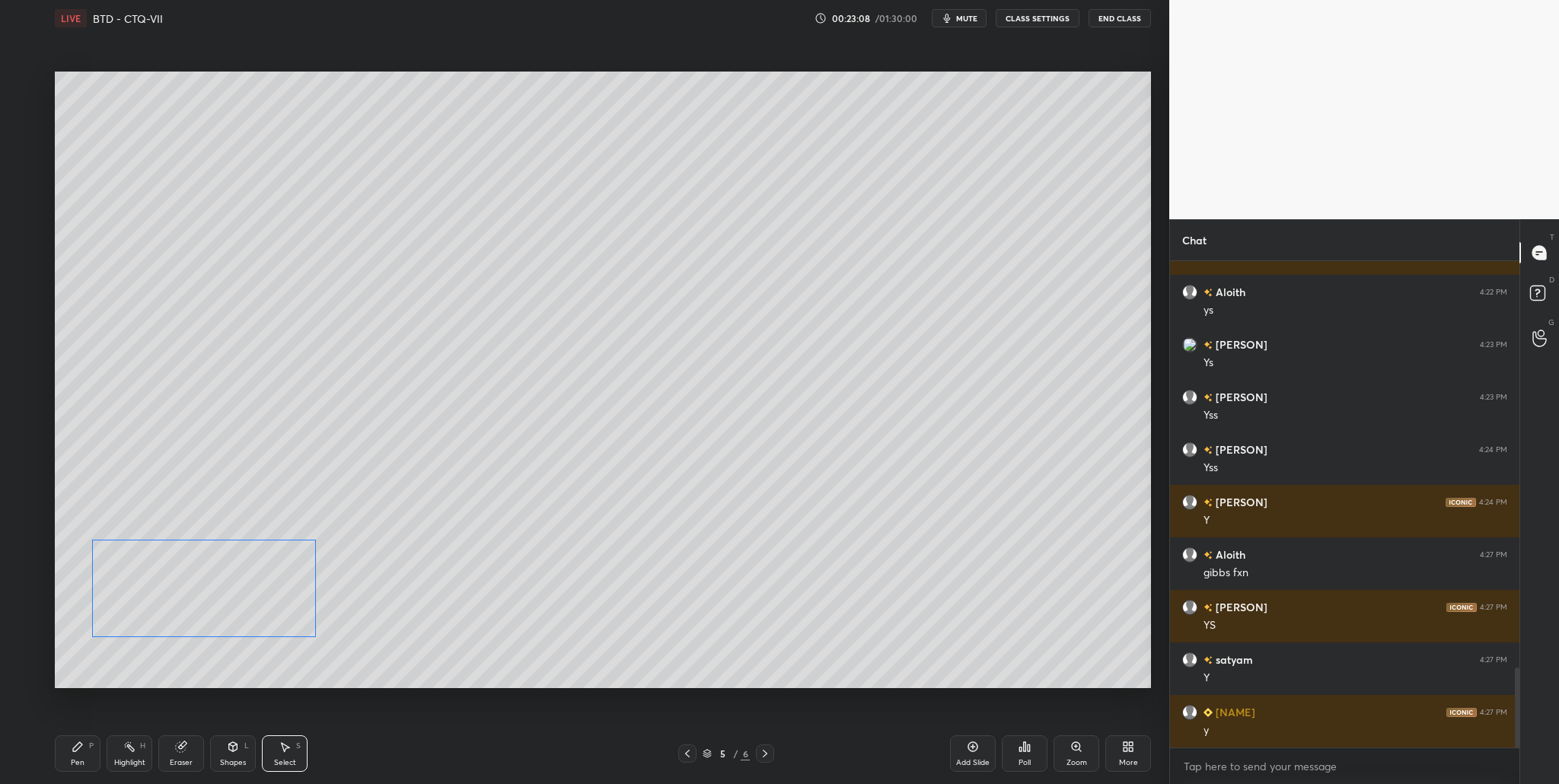 drag, startPoint x: 154, startPoint y: 553, endPoint x: 150, endPoint y: 594, distance: 41.19466 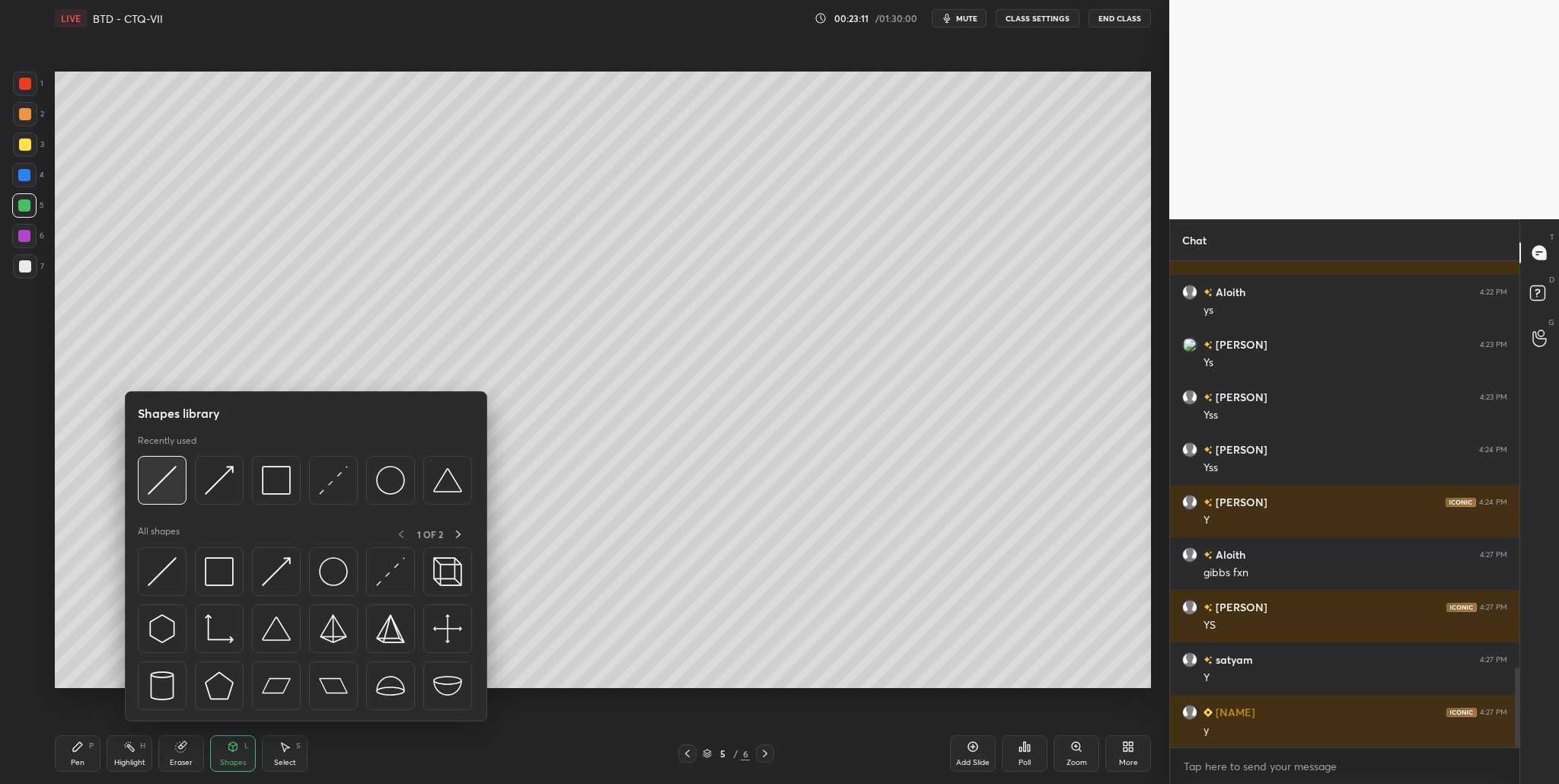 click at bounding box center [162, 480] 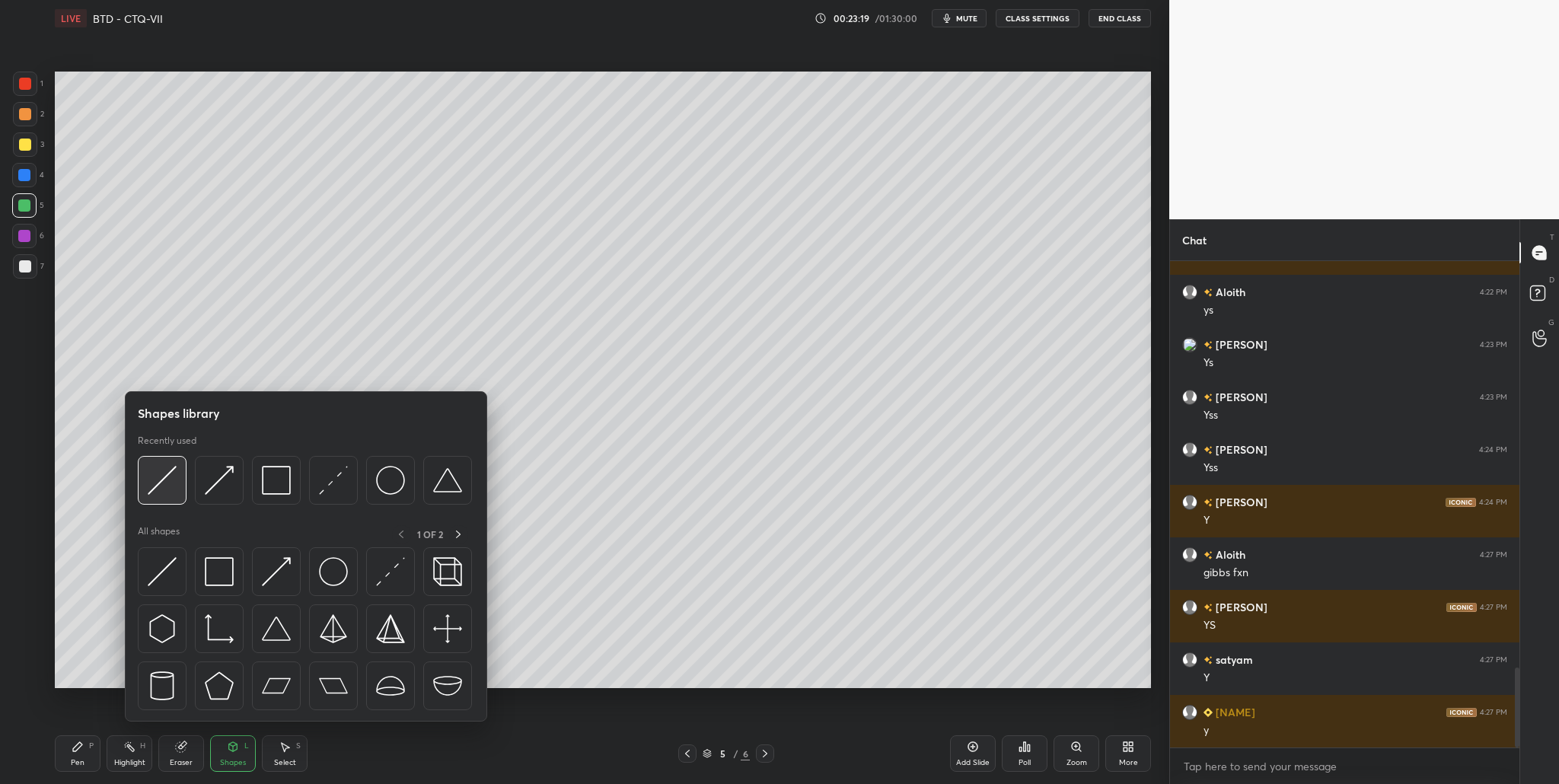 click at bounding box center [162, 480] 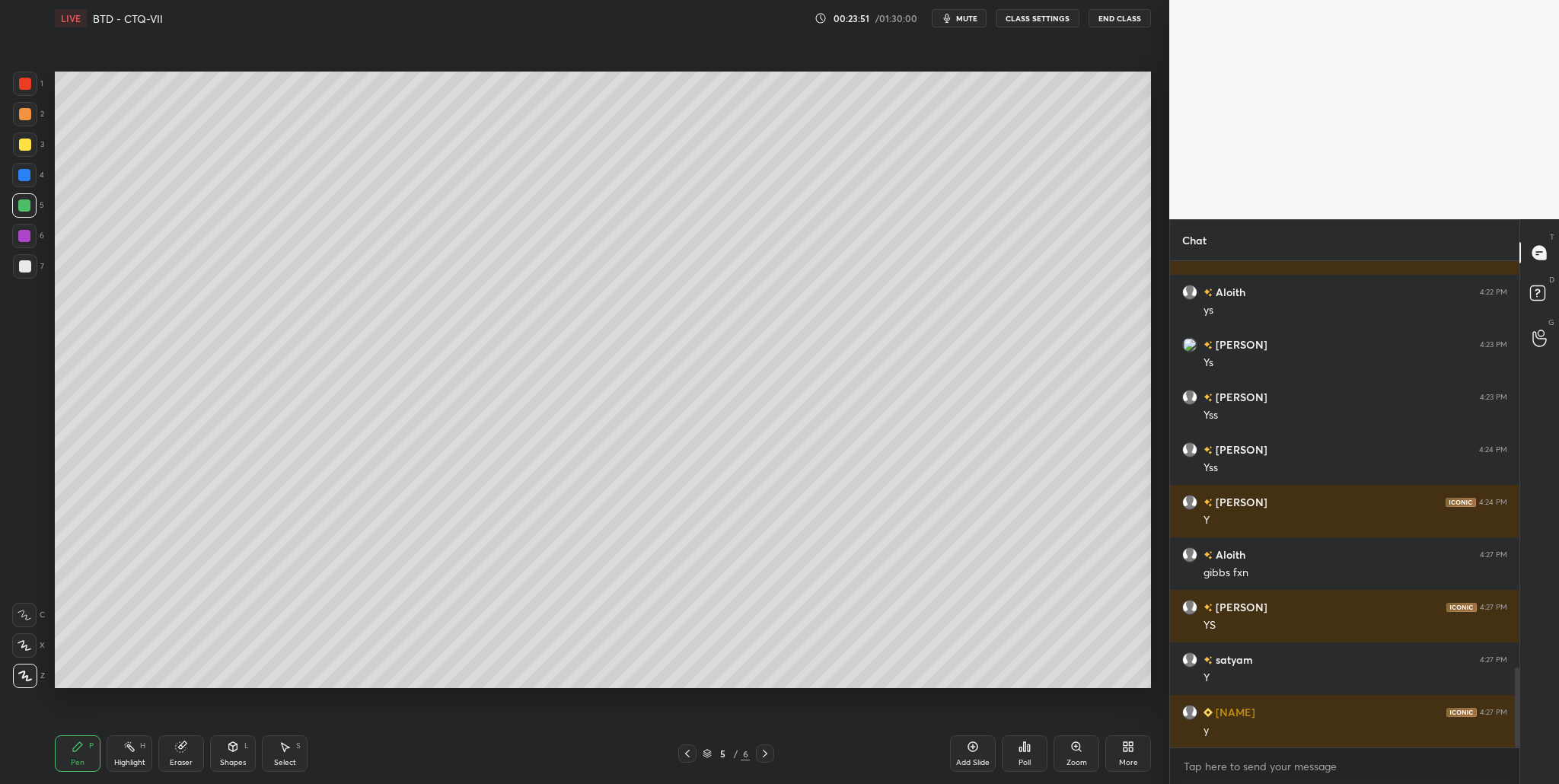 click at bounding box center (25, 84) 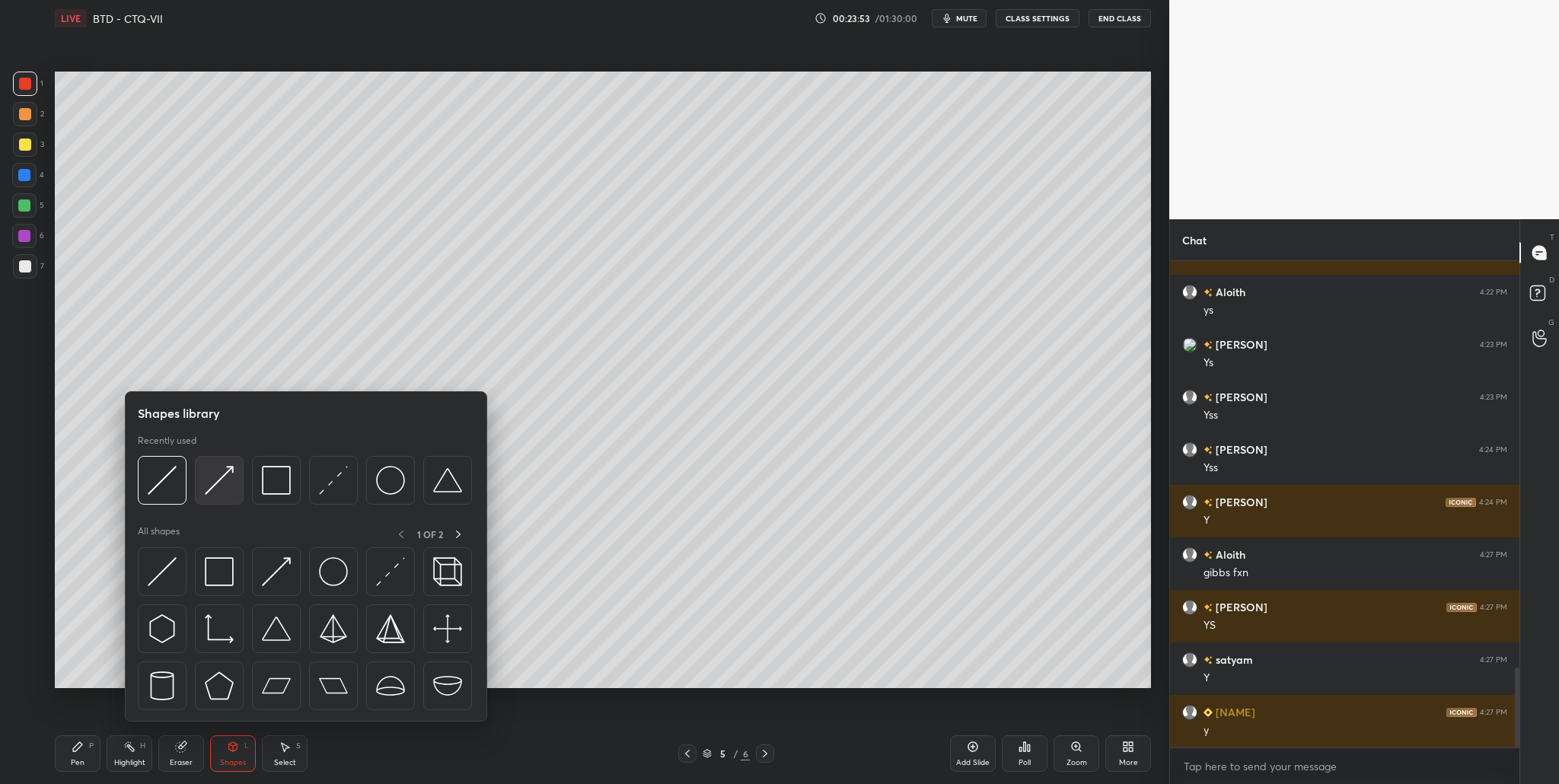 click at bounding box center [219, 480] 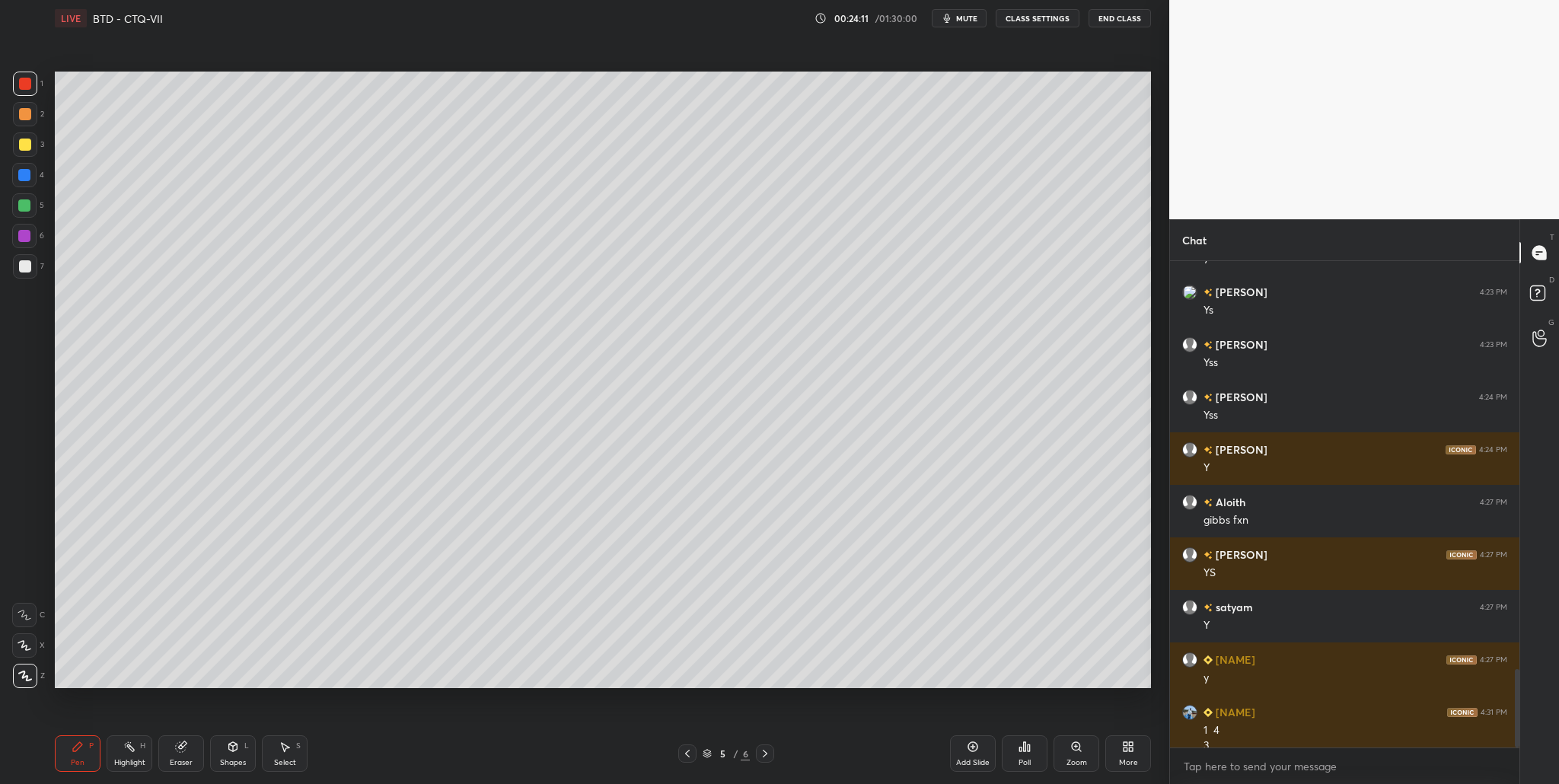 scroll, scrollTop: 2542, scrollLeft: 0, axis: vertical 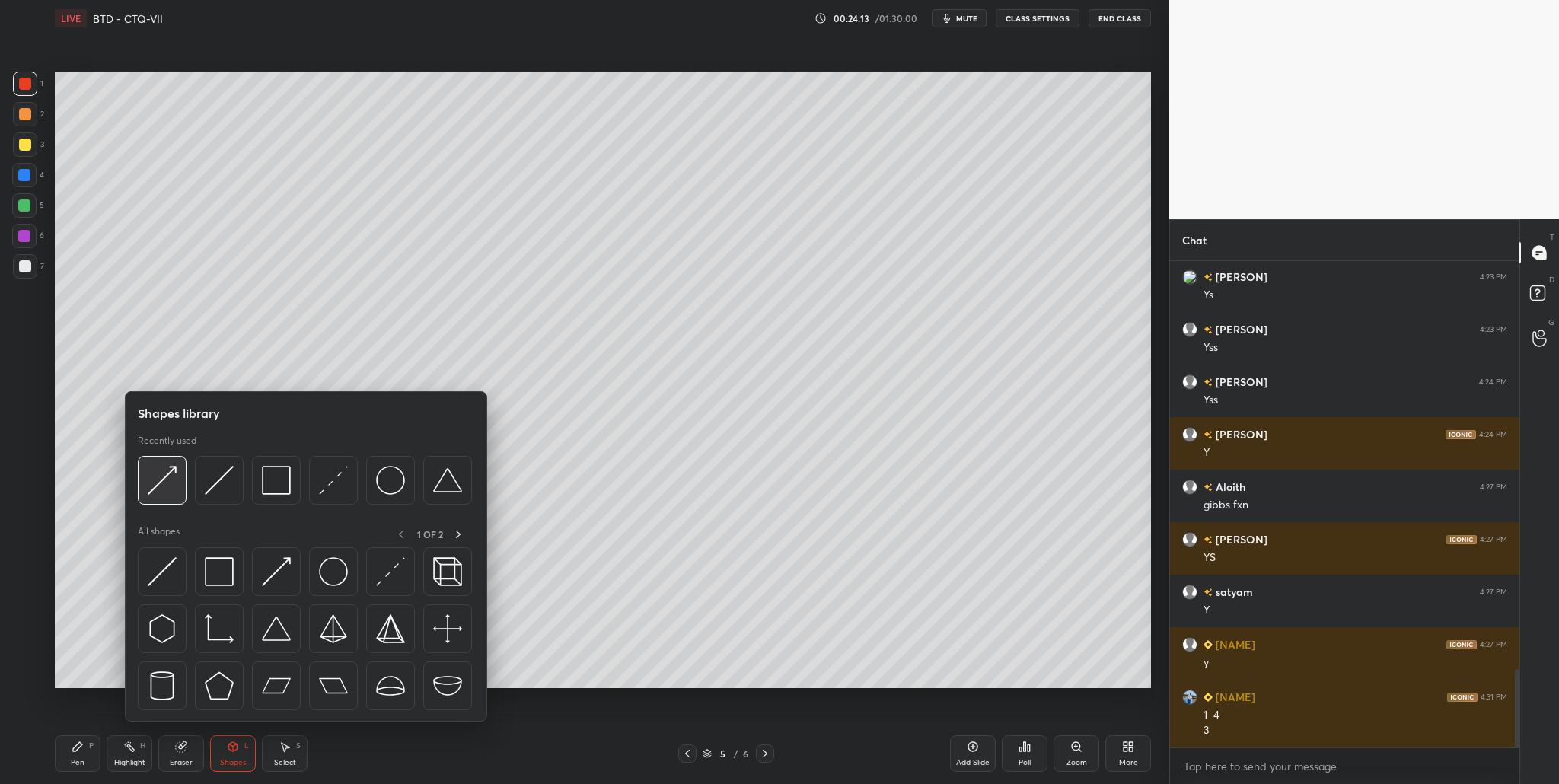 click at bounding box center (162, 480) 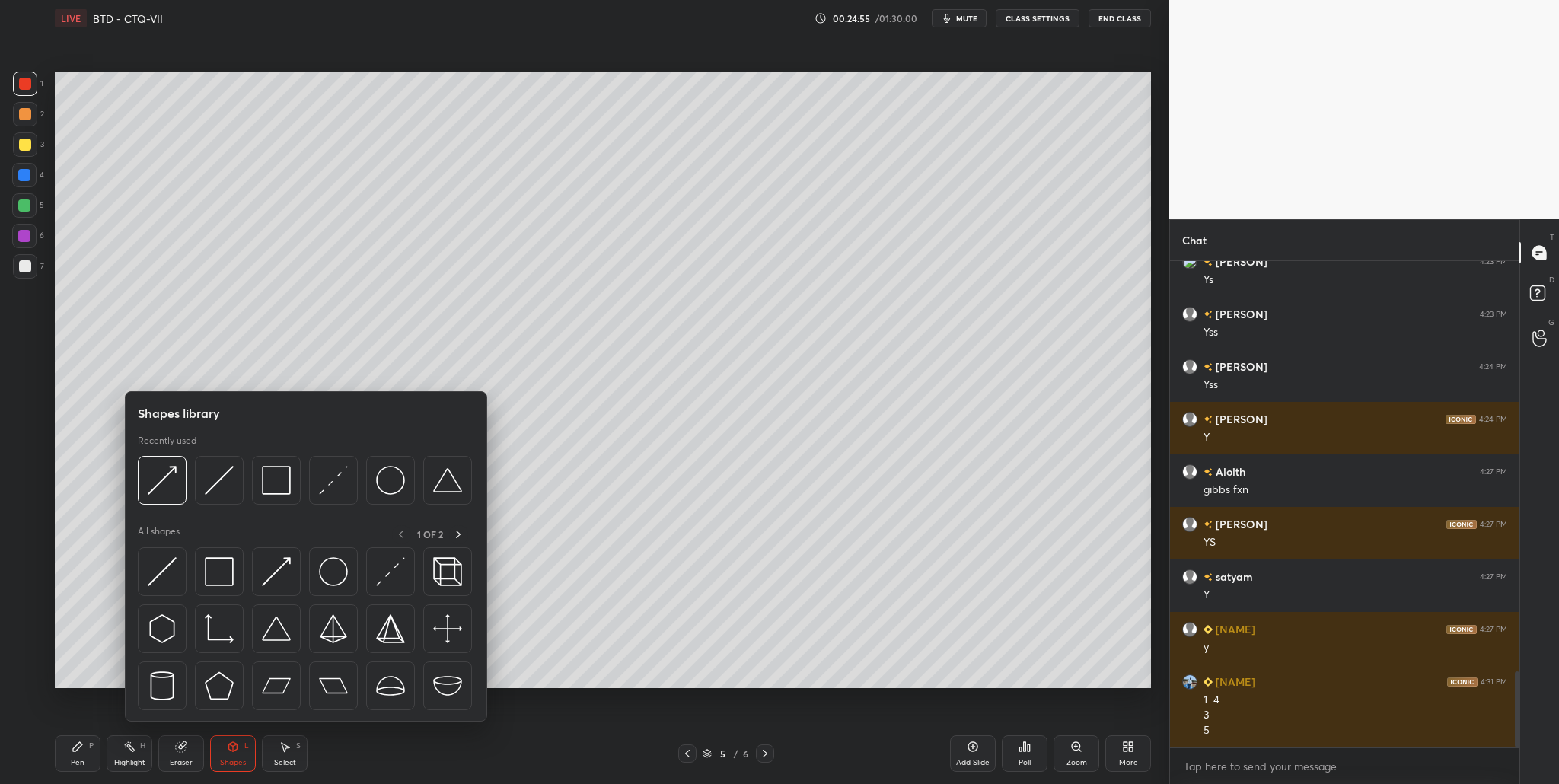 scroll, scrollTop: 2610, scrollLeft: 0, axis: vertical 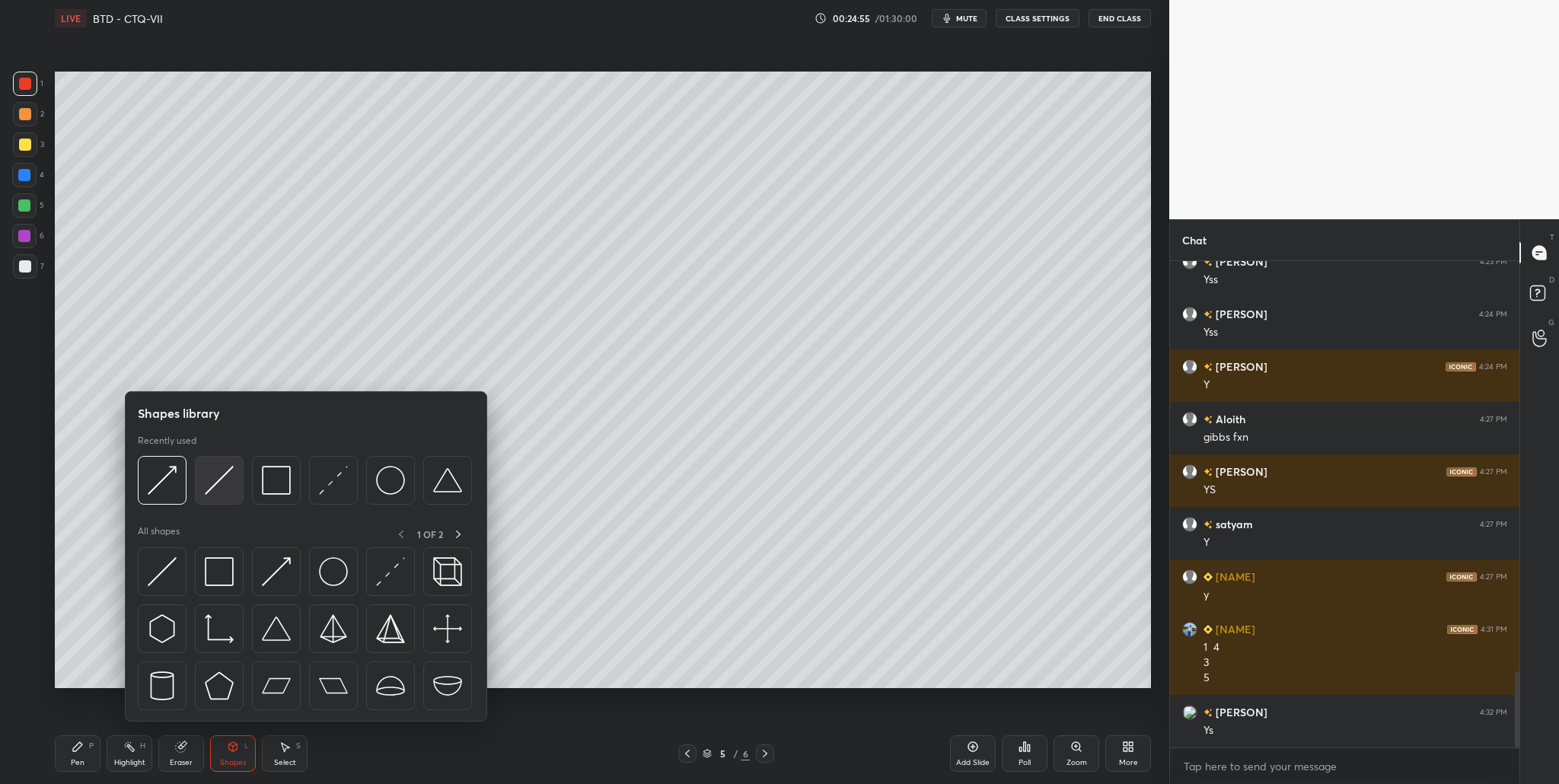 click at bounding box center [219, 480] 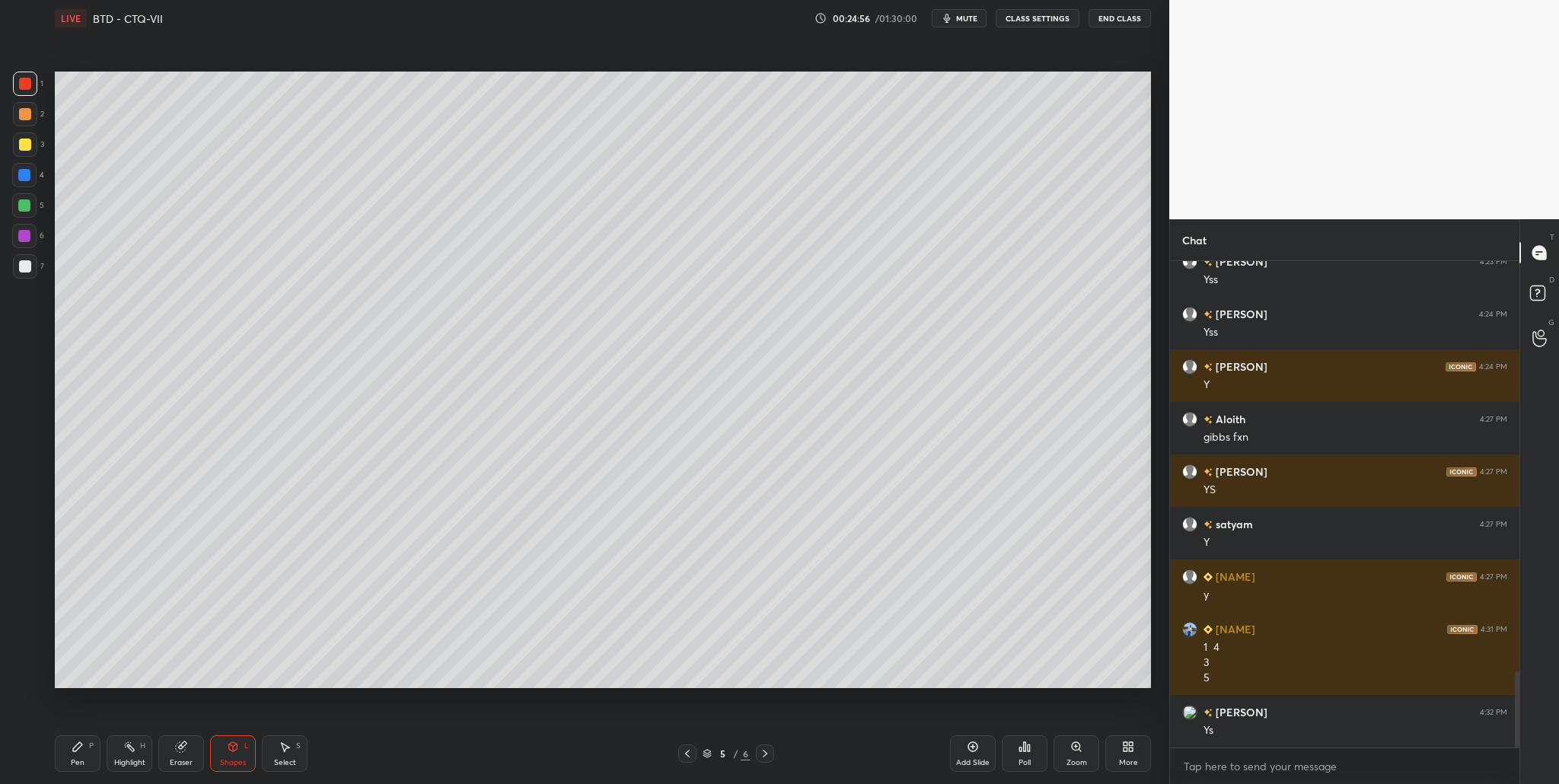 click at bounding box center (25, 114) 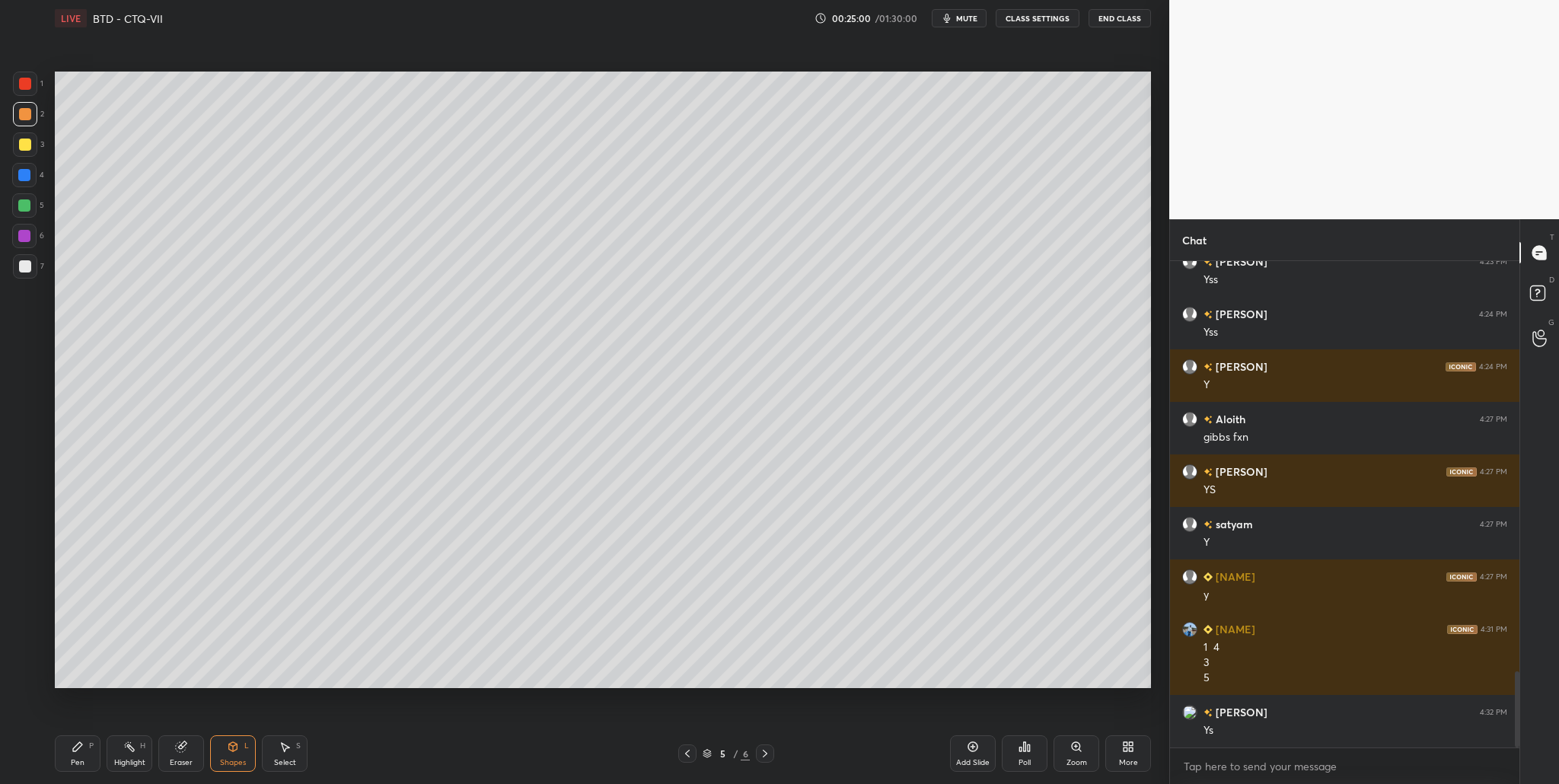 click at bounding box center (25, 266) 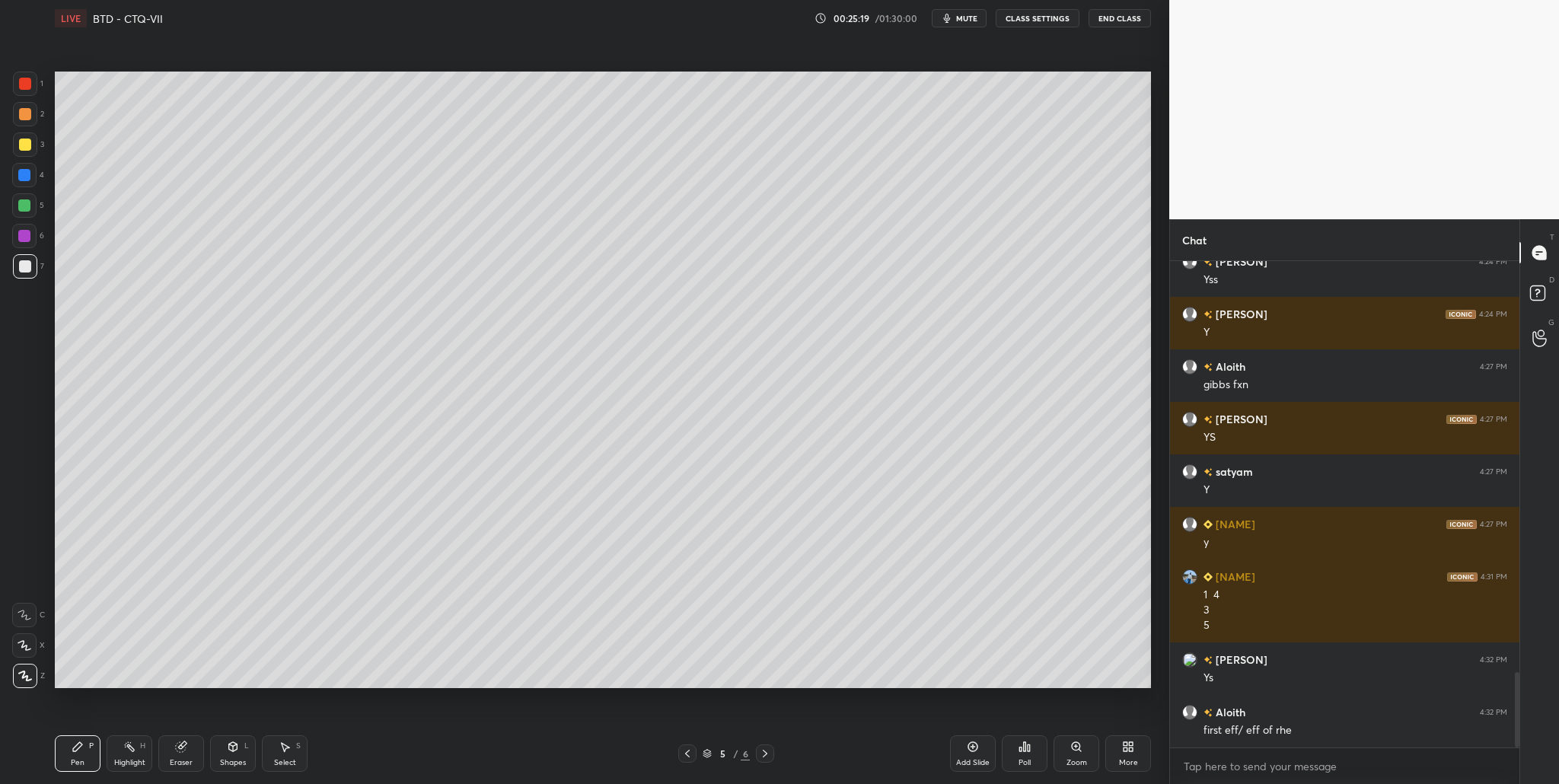 scroll, scrollTop: 2715, scrollLeft: 0, axis: vertical 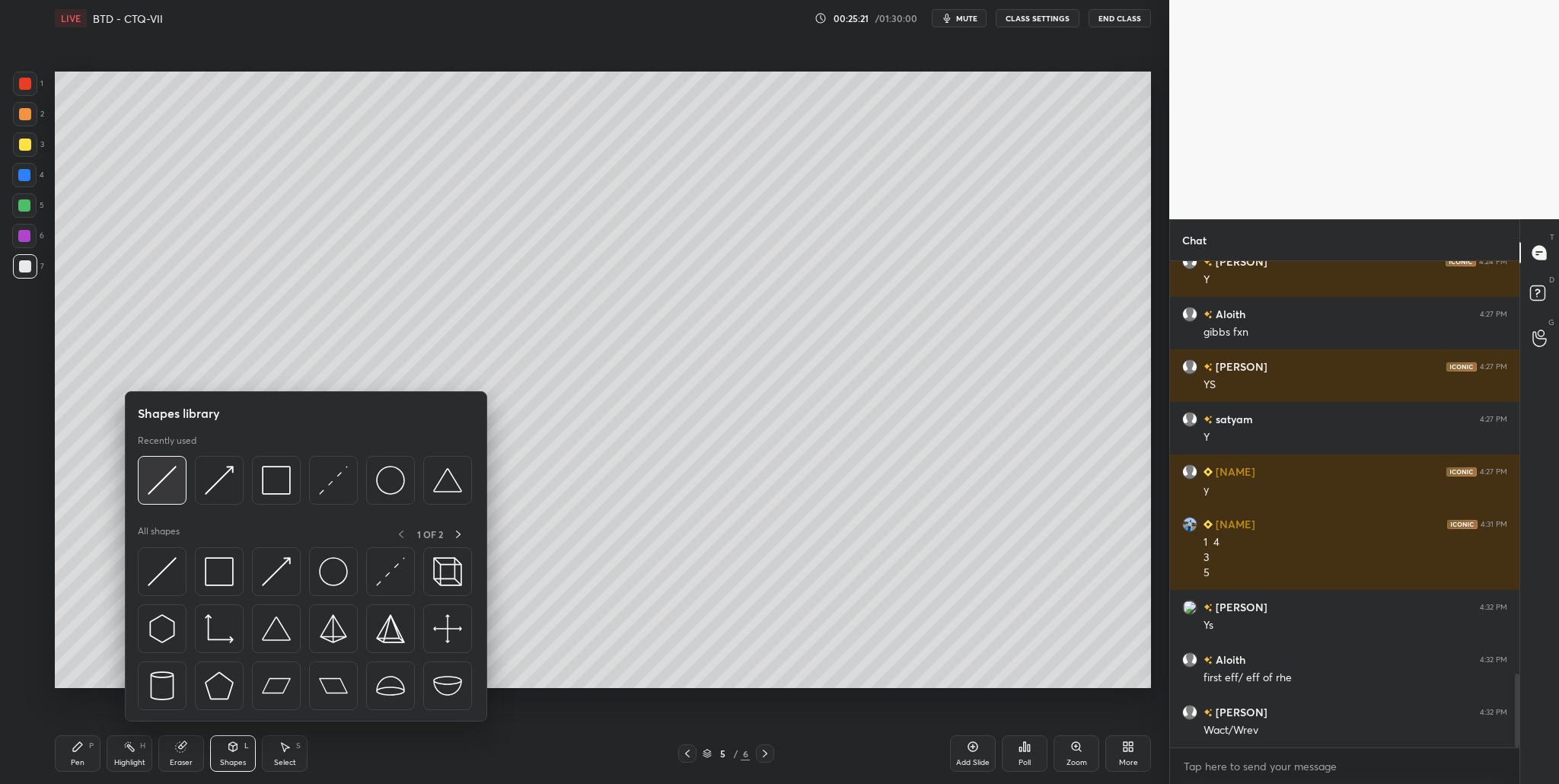 click at bounding box center [162, 480] 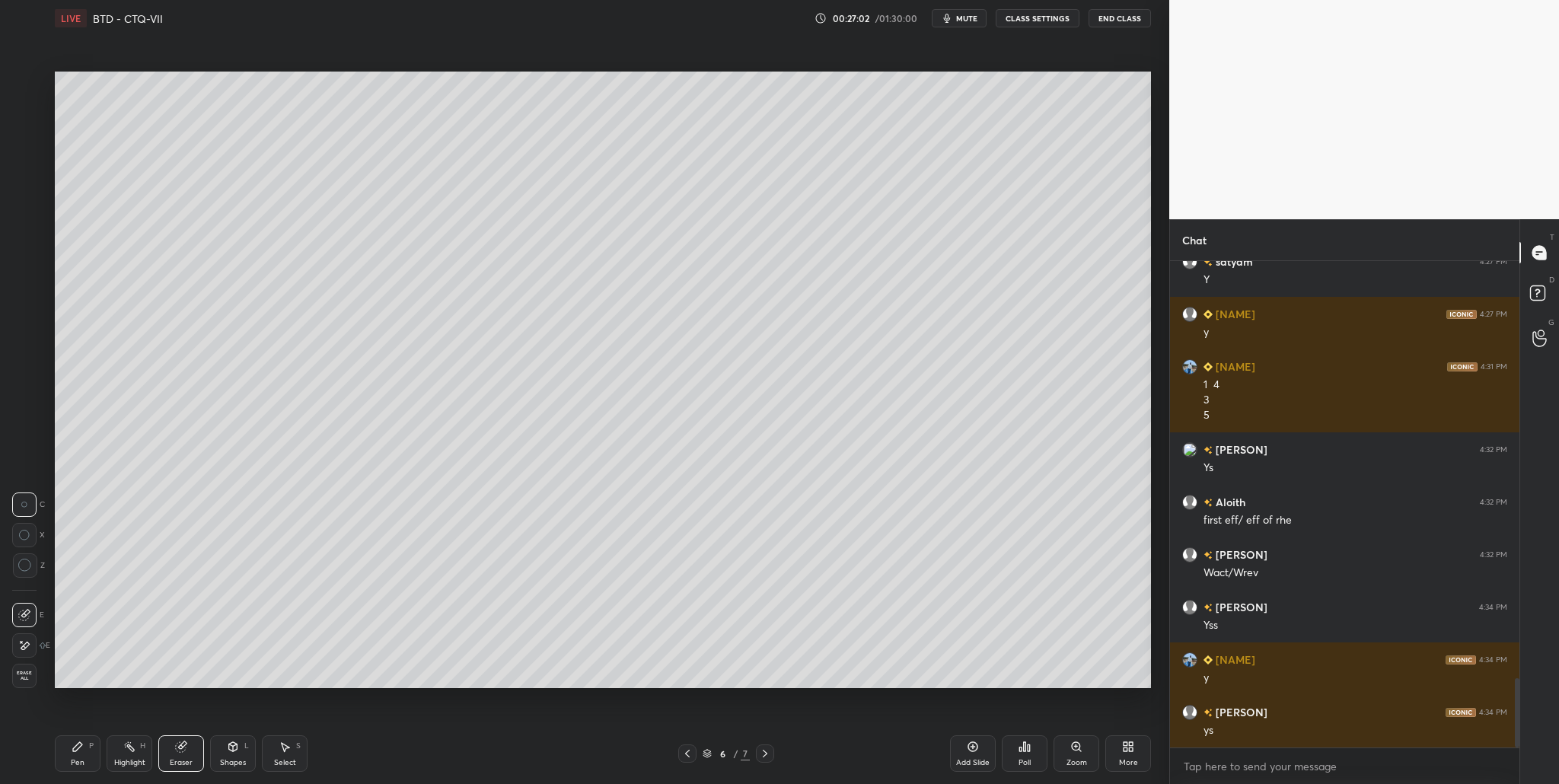 scroll, scrollTop: 2925, scrollLeft: 0, axis: vertical 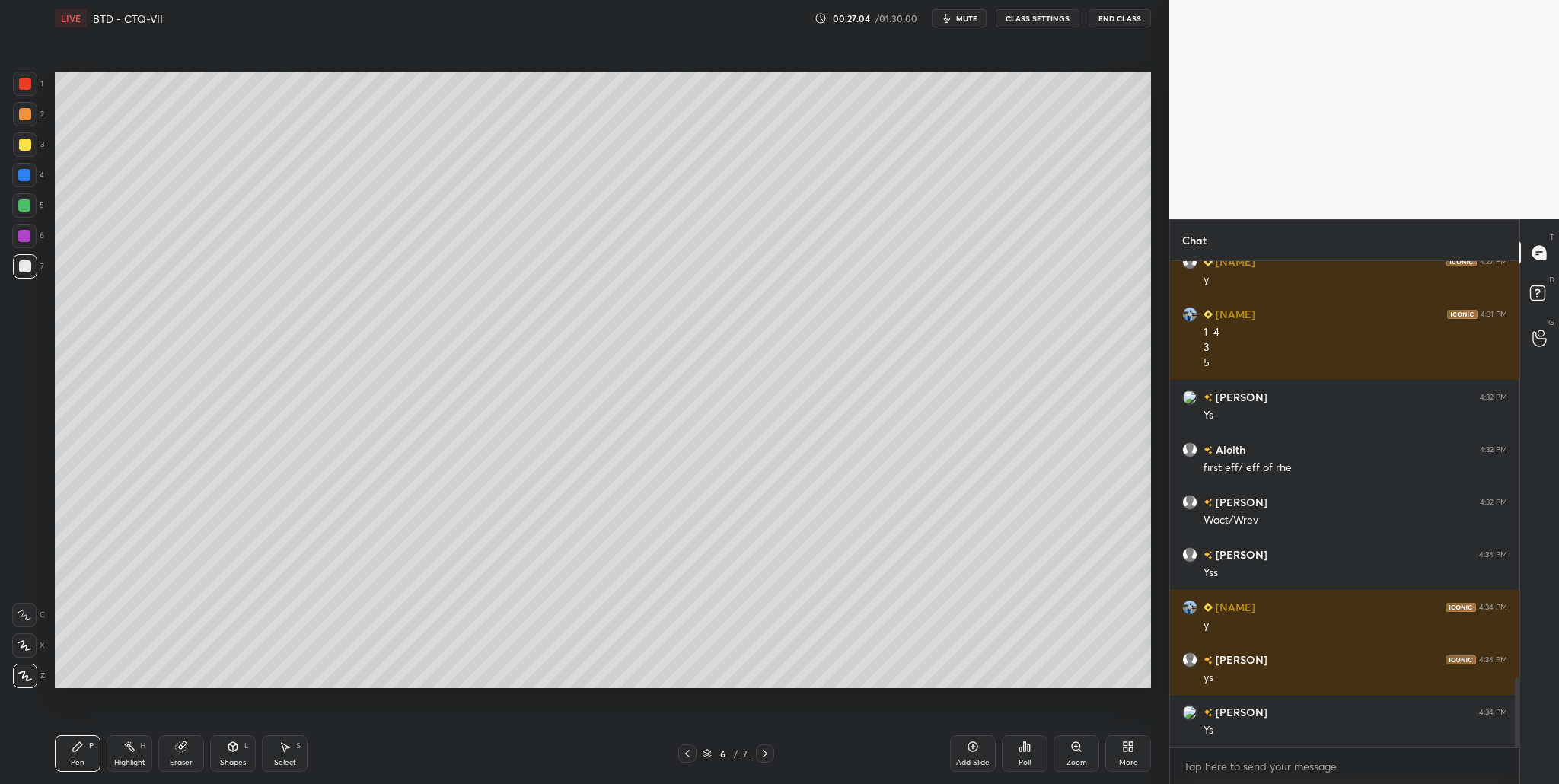 click at bounding box center (25, 114) 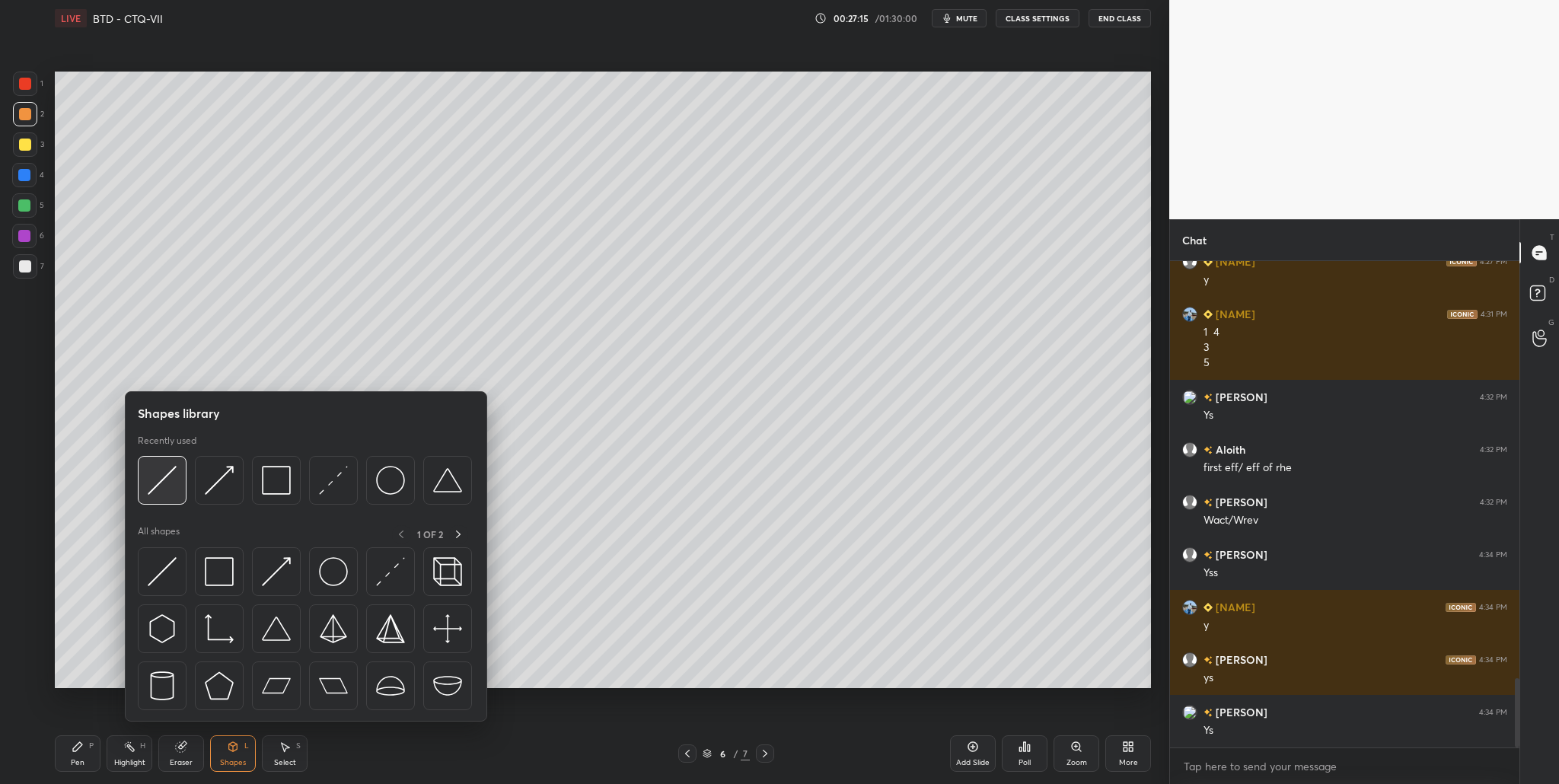 click at bounding box center [162, 480] 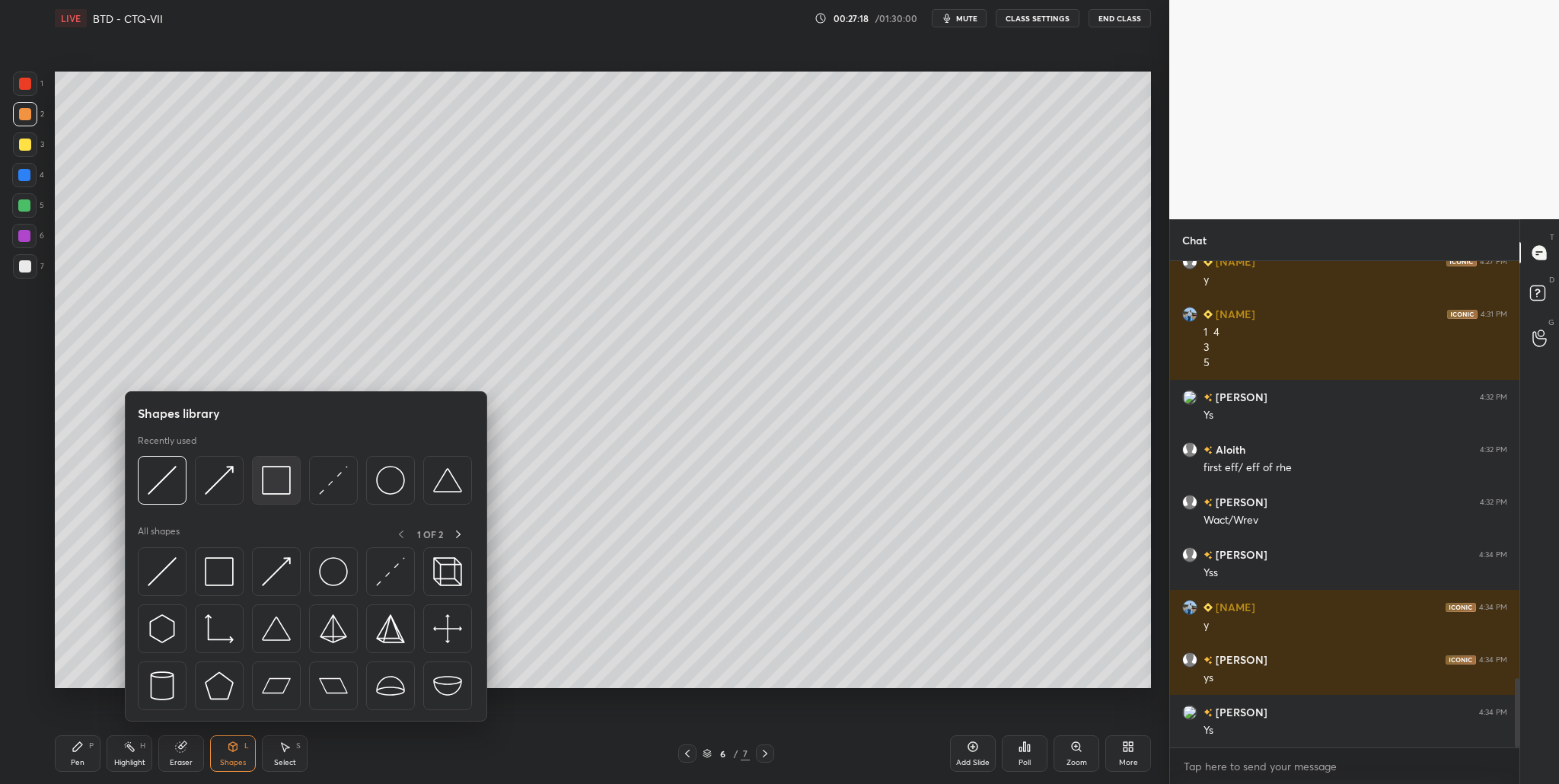 click at bounding box center (276, 480) 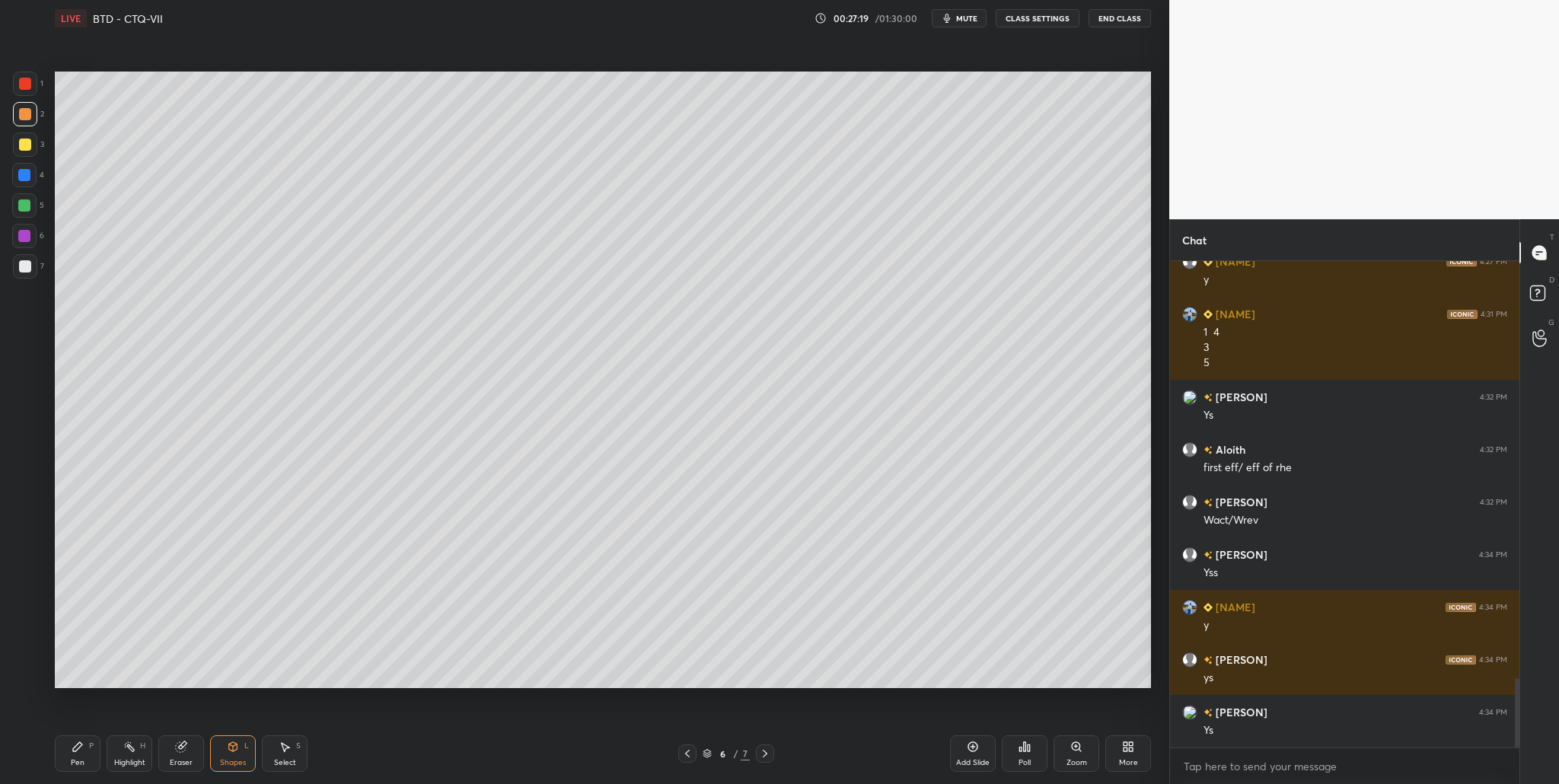 click at bounding box center (25, 266) 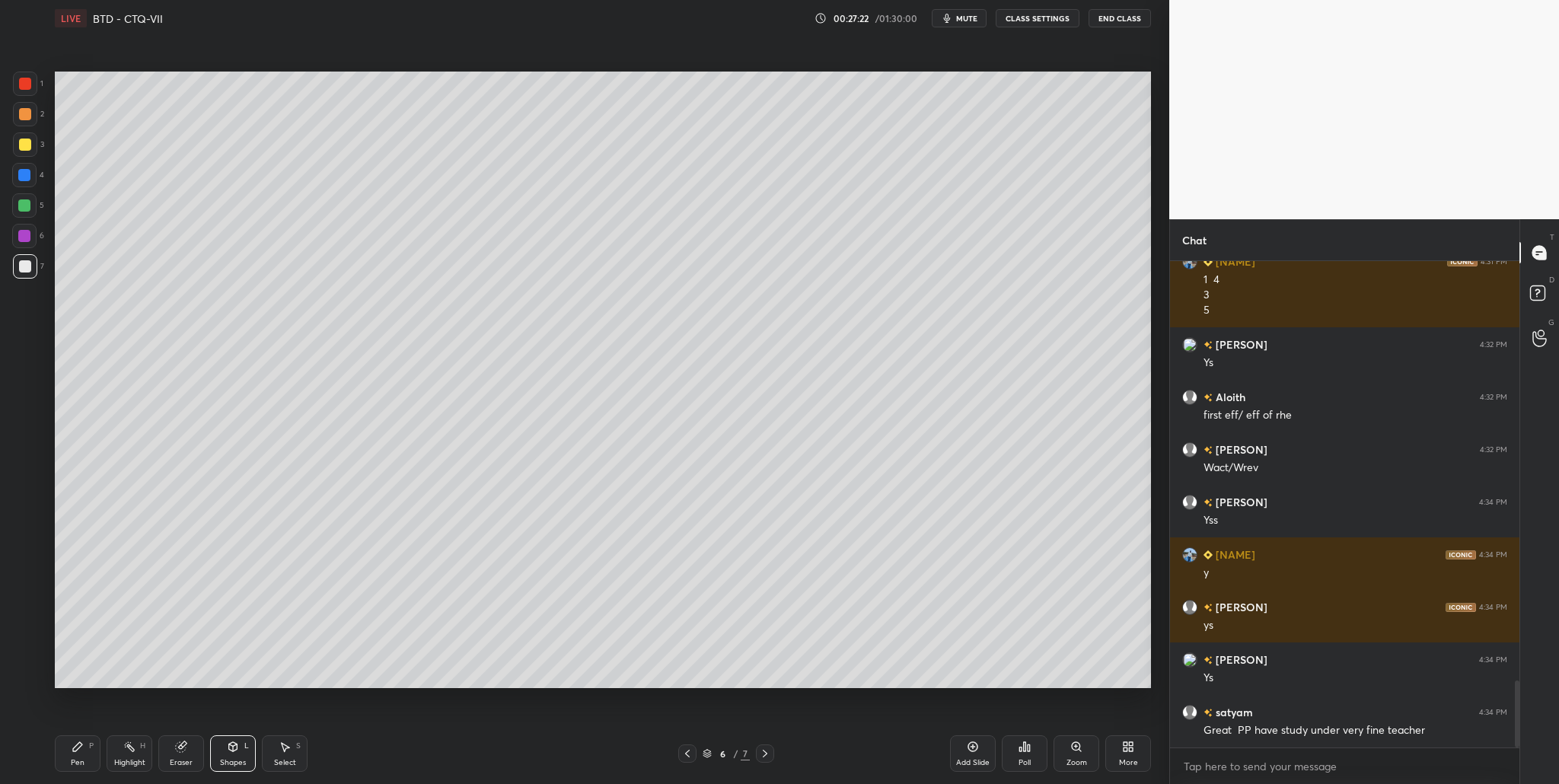 scroll, scrollTop: 3030, scrollLeft: 0, axis: vertical 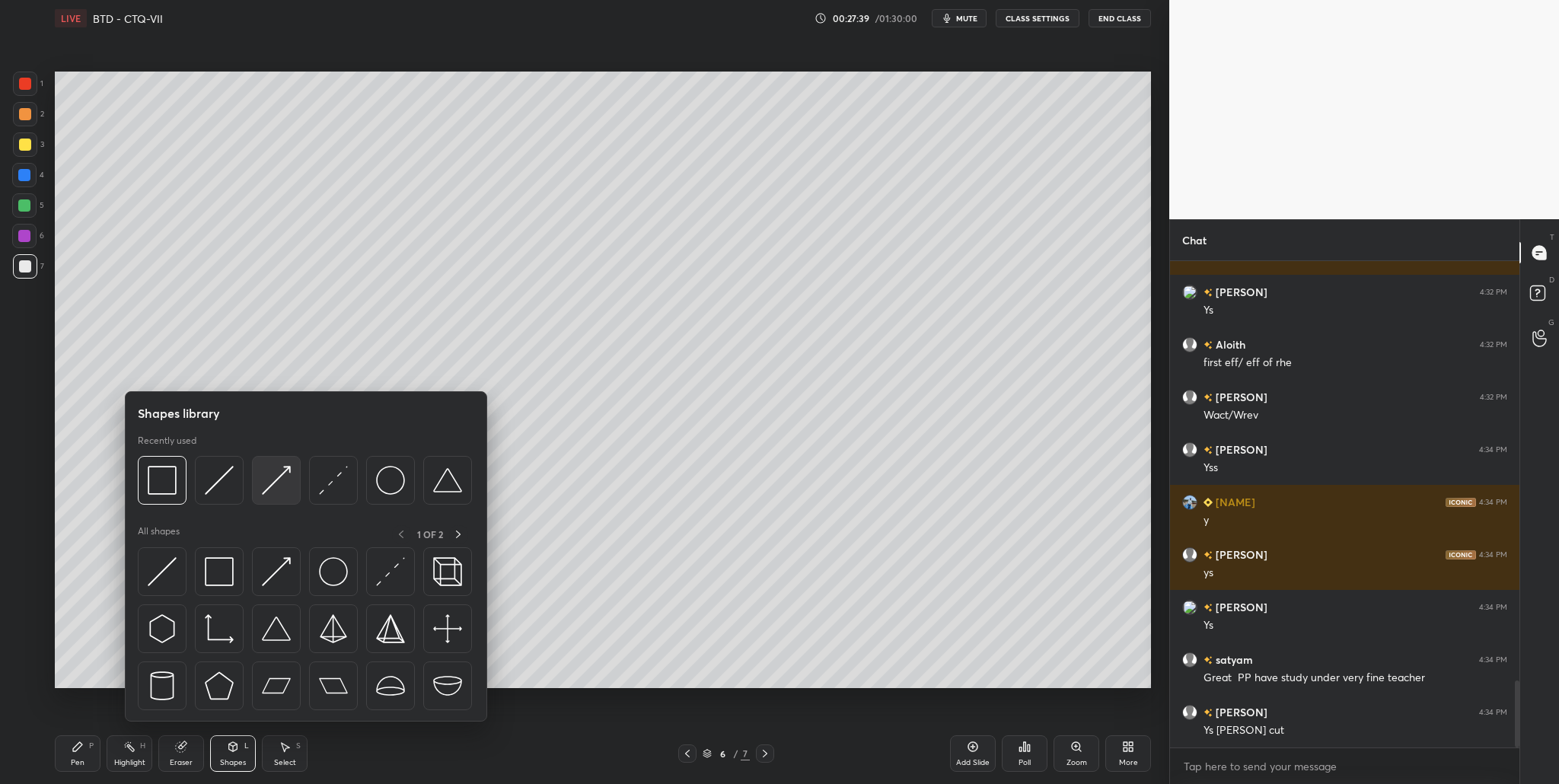 click at bounding box center [276, 480] 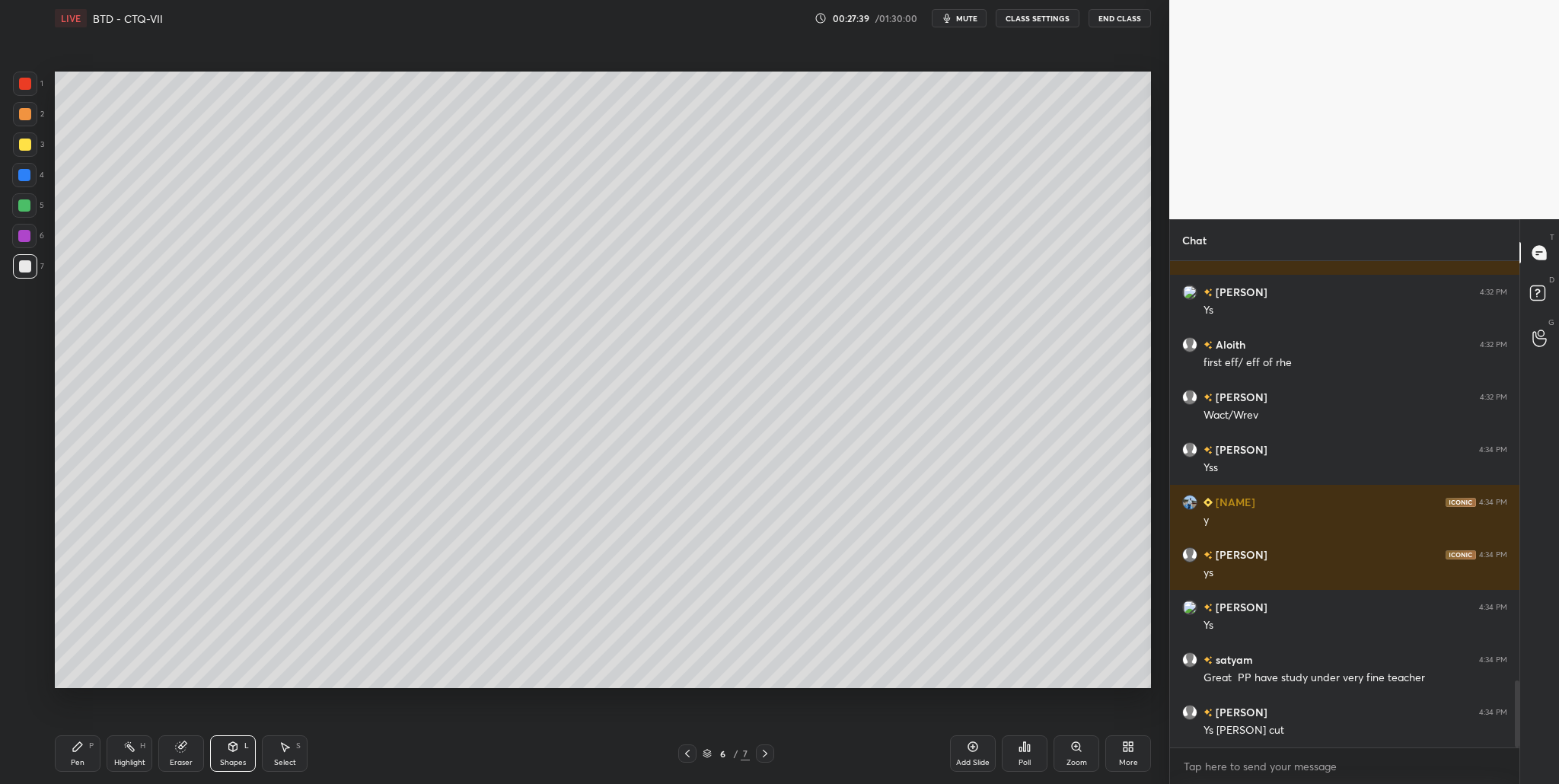 drag, startPoint x: 25, startPoint y: 215, endPoint x: 38, endPoint y: 215, distance: 13 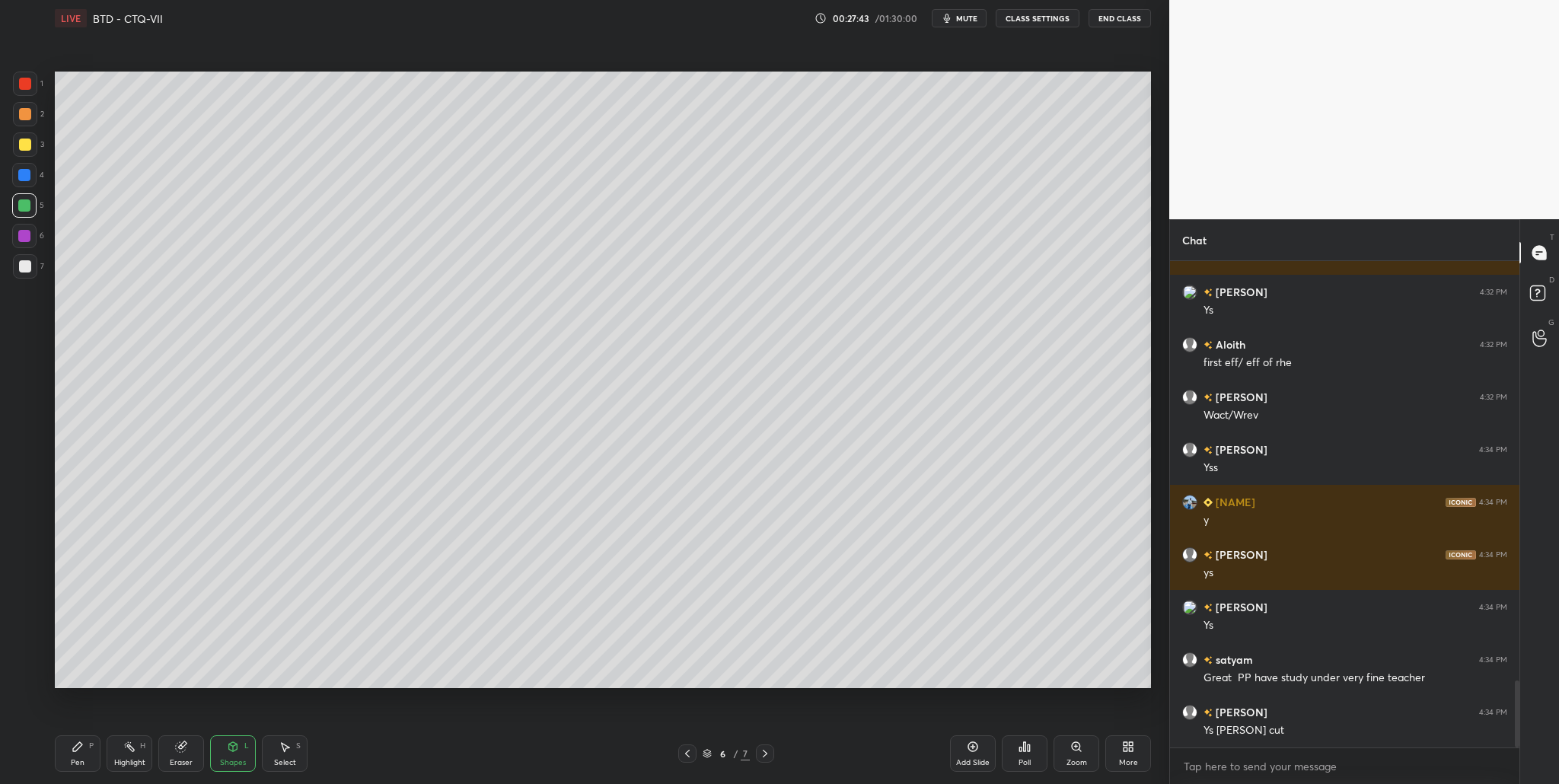 click at bounding box center [25, 266] 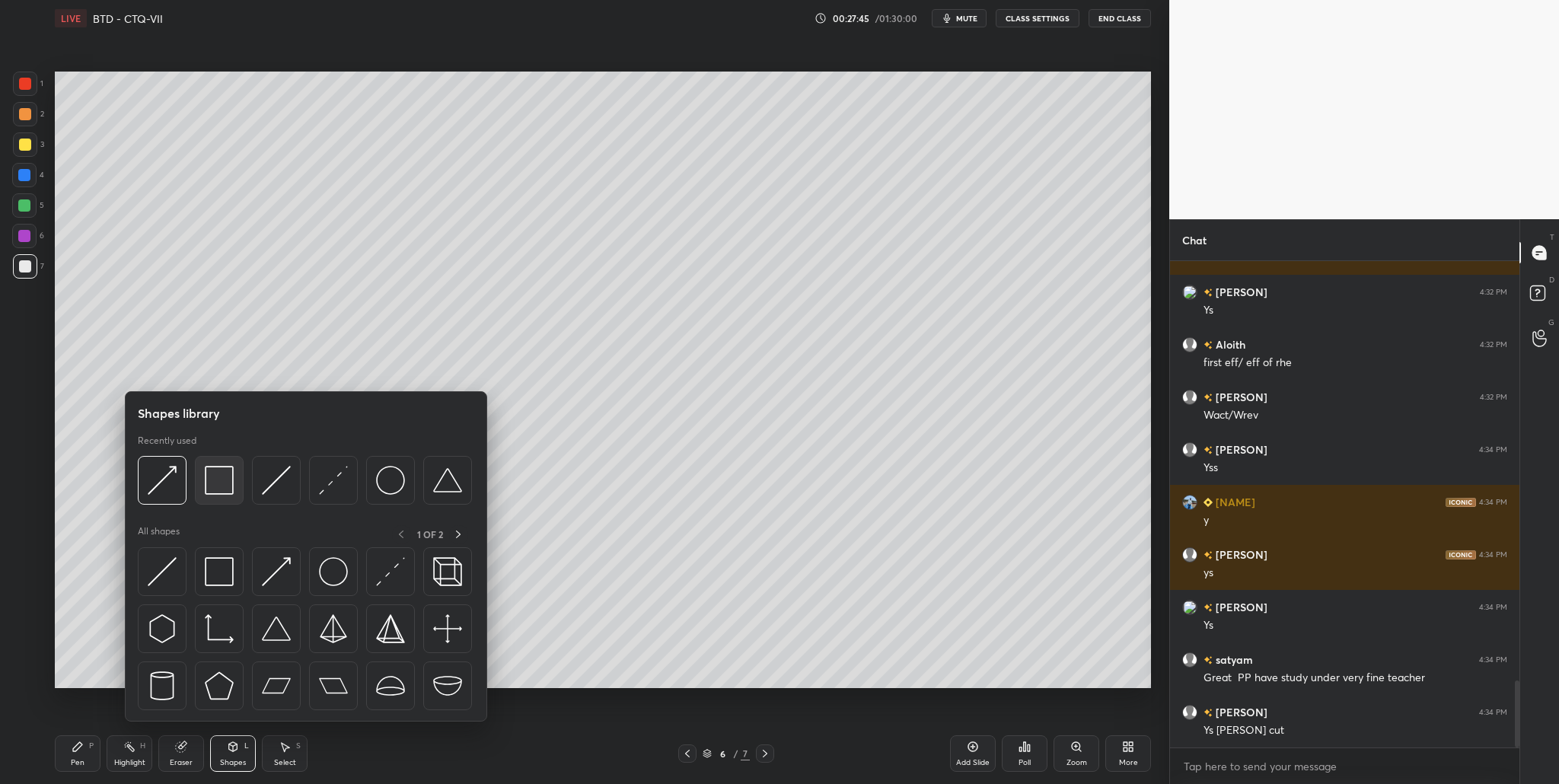 click at bounding box center (219, 480) 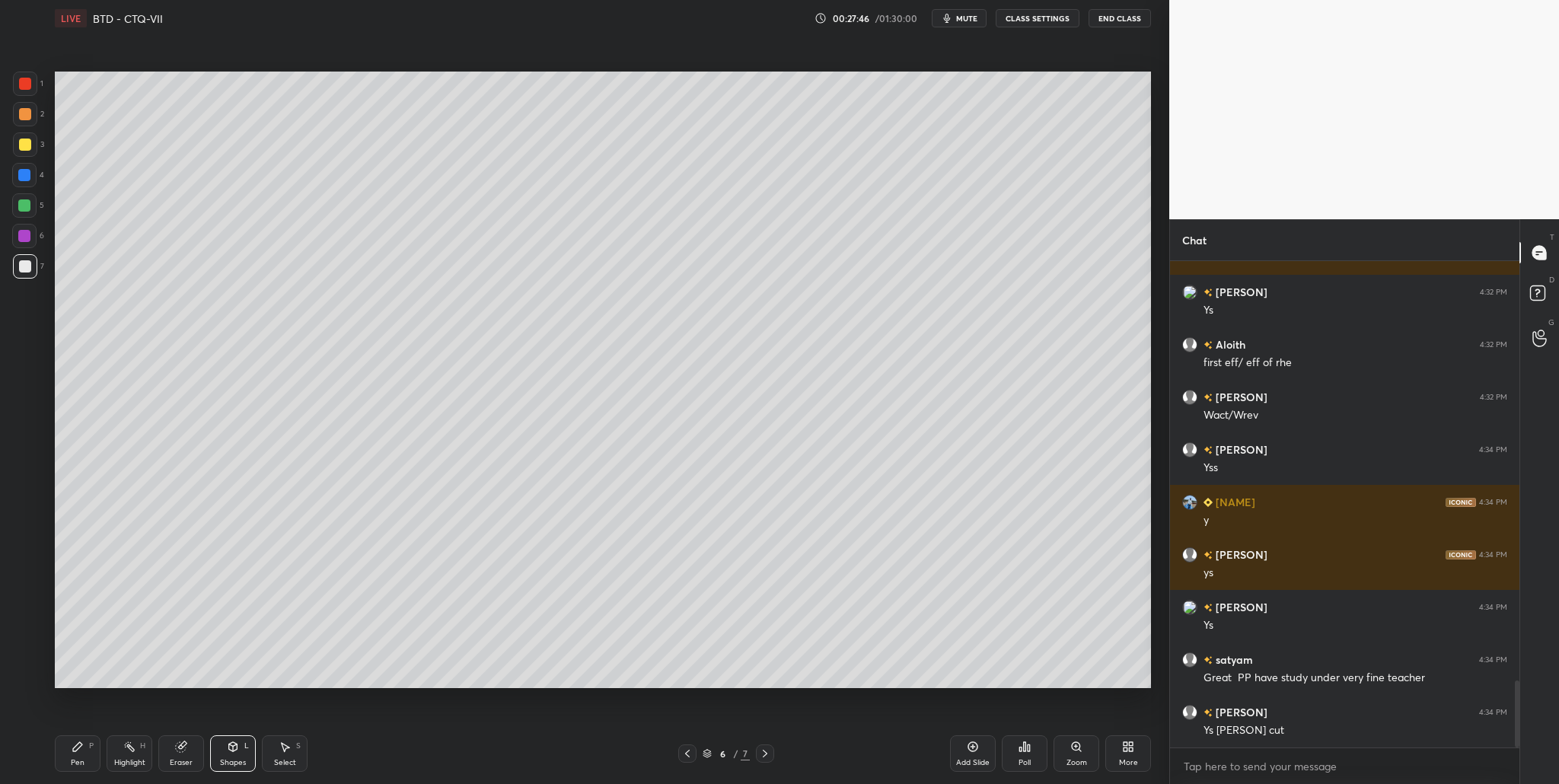 click on "1" at bounding box center [28, 87] 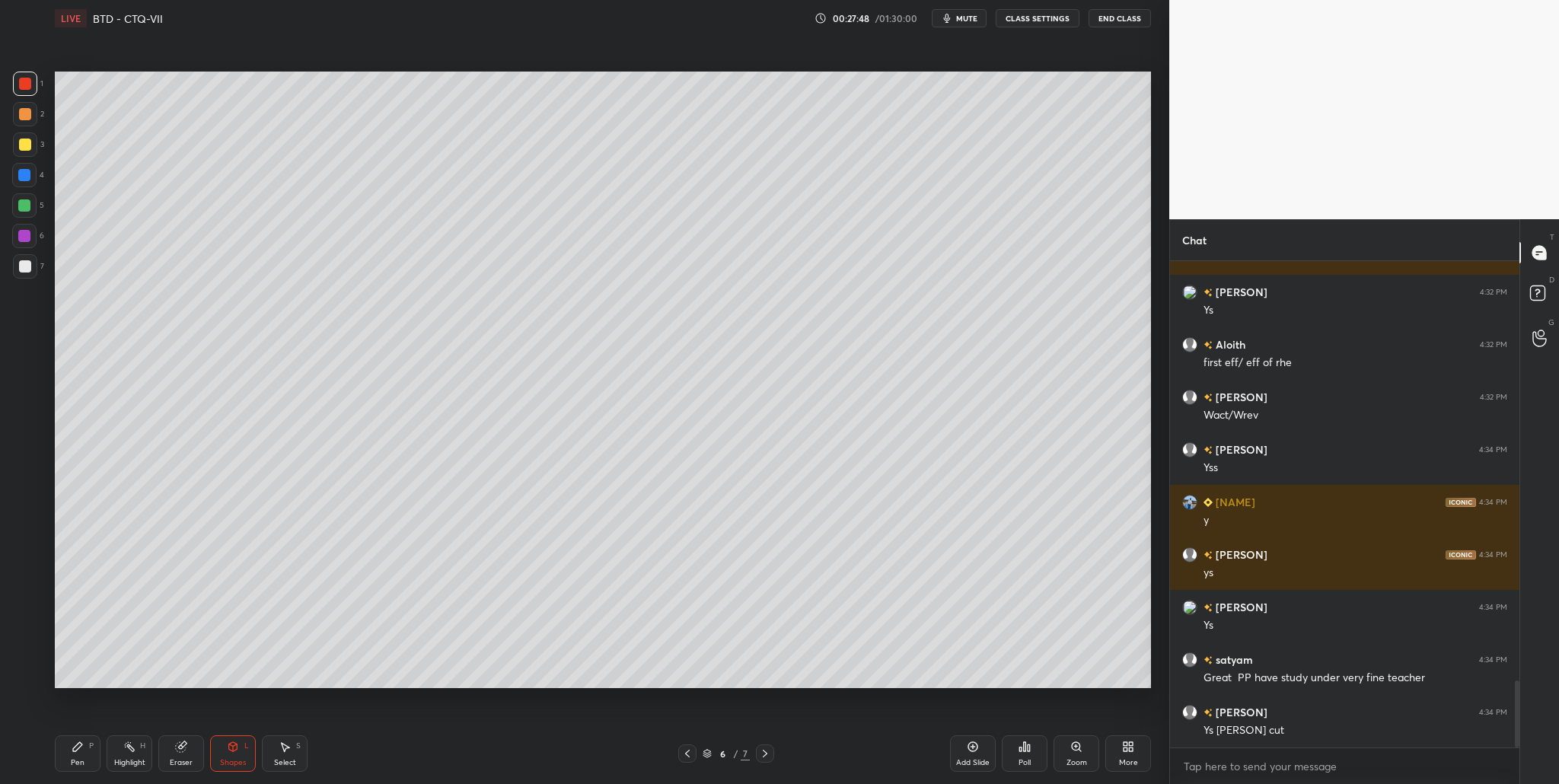drag, startPoint x: 23, startPoint y: 266, endPoint x: 30, endPoint y: 285, distance: 20 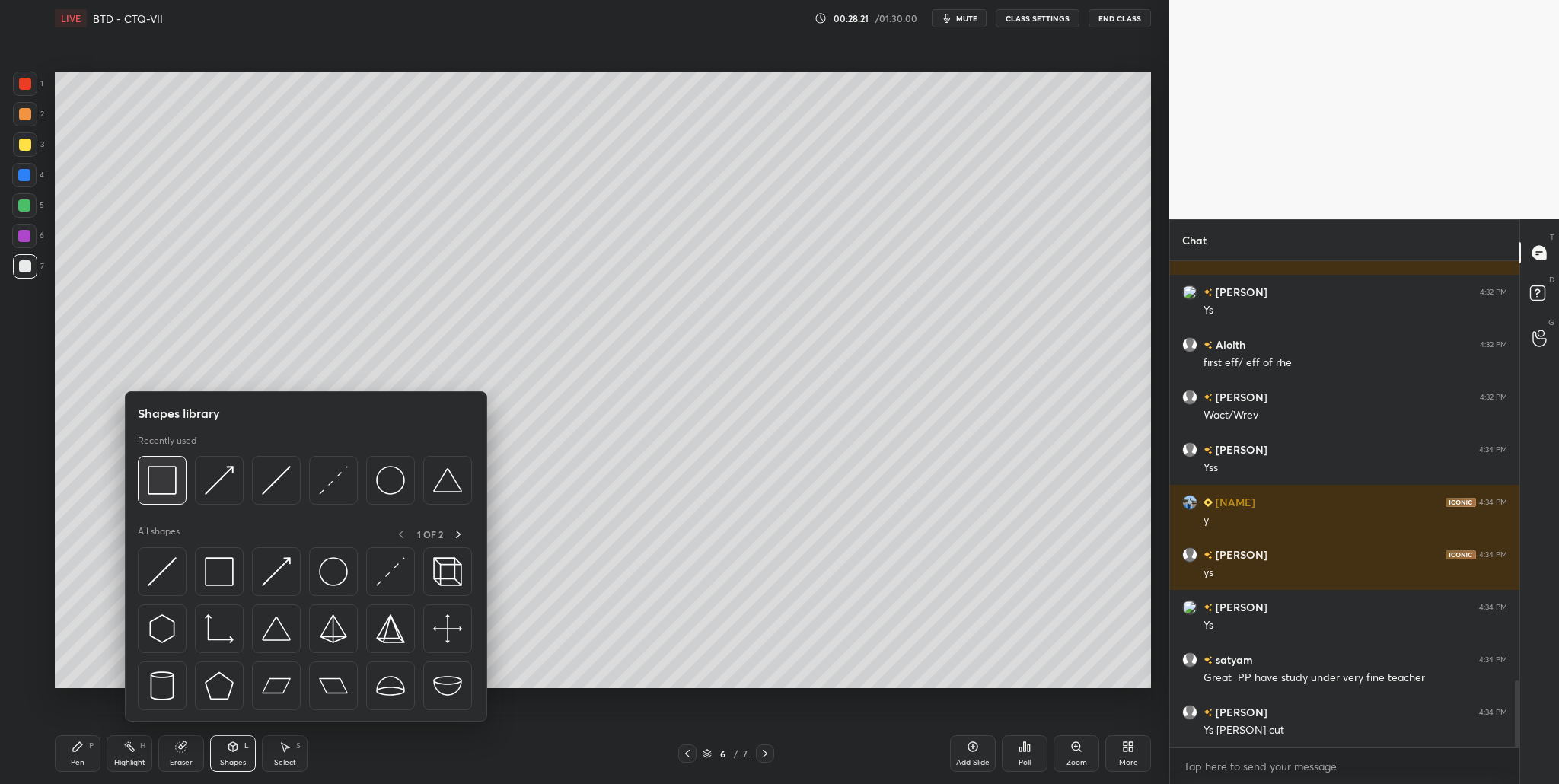click at bounding box center (162, 480) 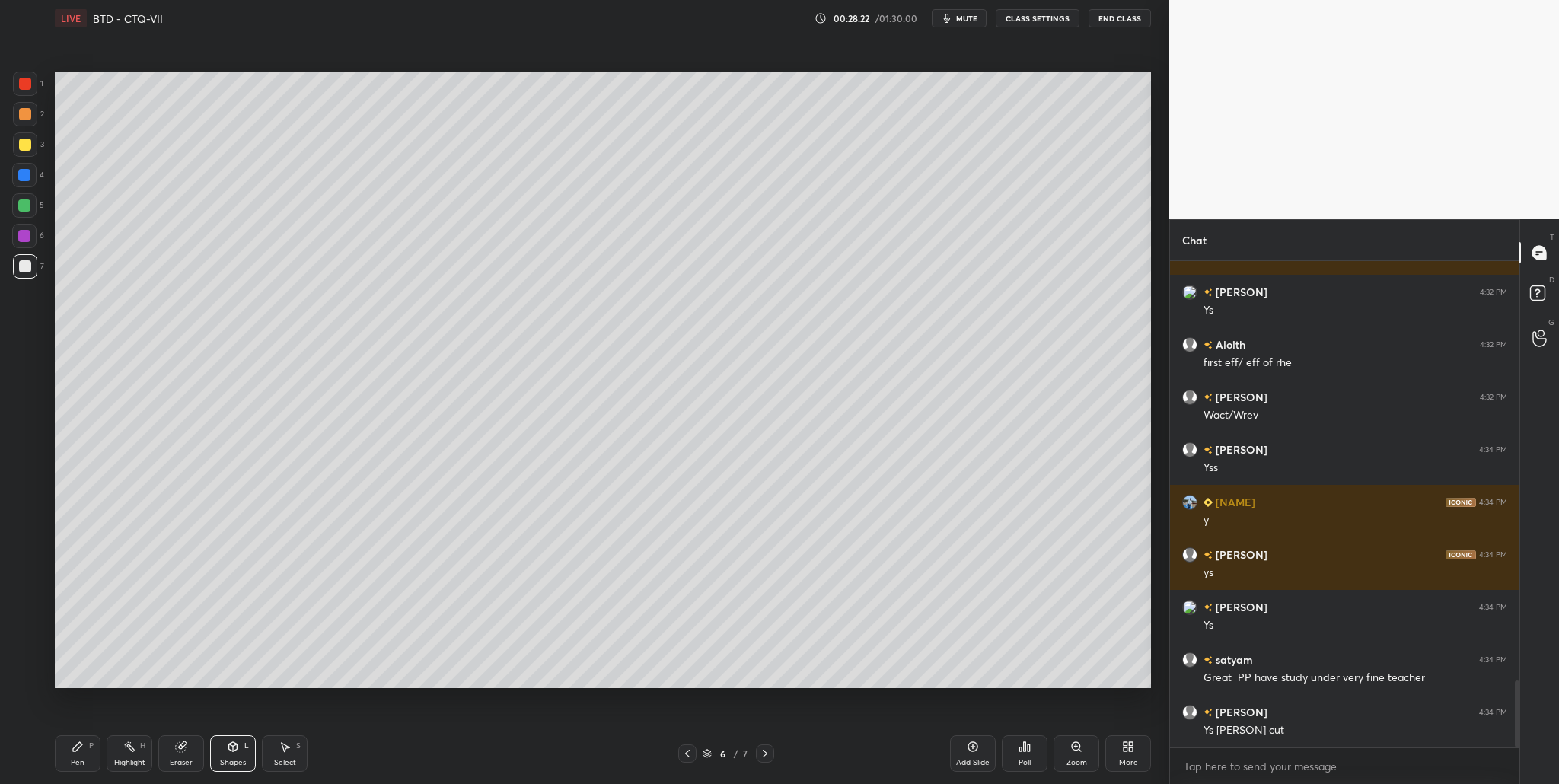 click at bounding box center [25, 84] 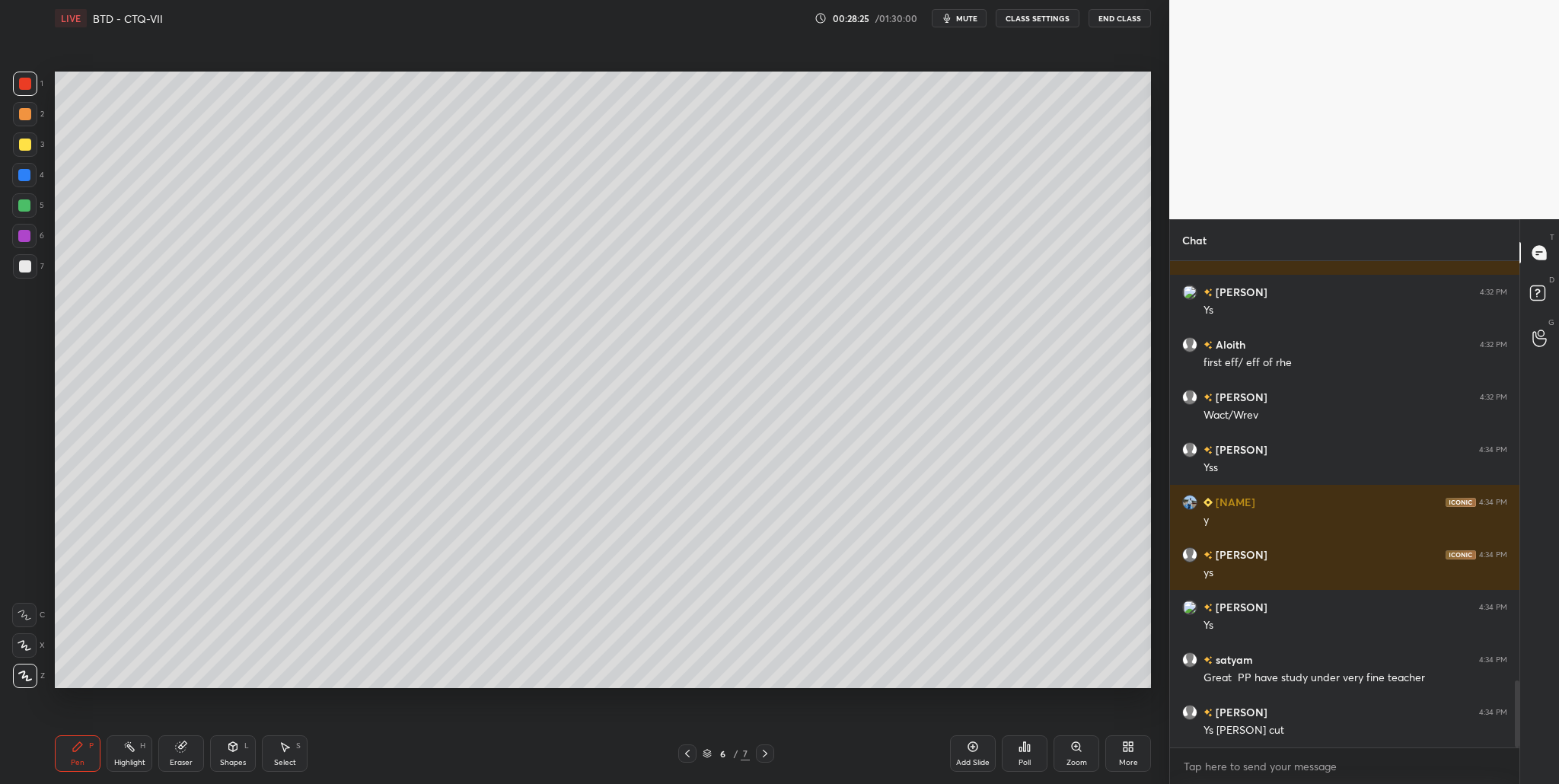 click at bounding box center (25, 266) 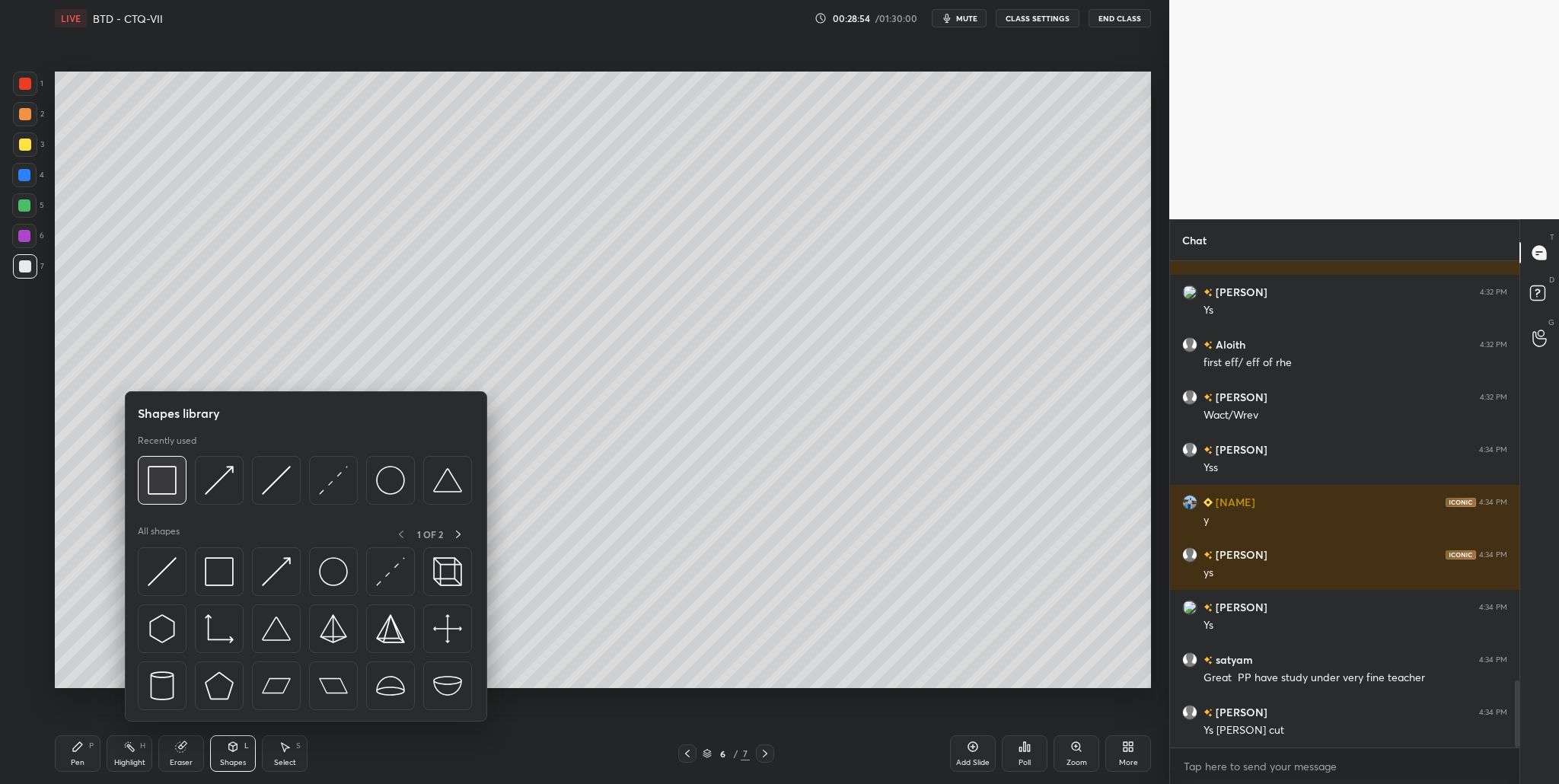 click at bounding box center (162, 480) 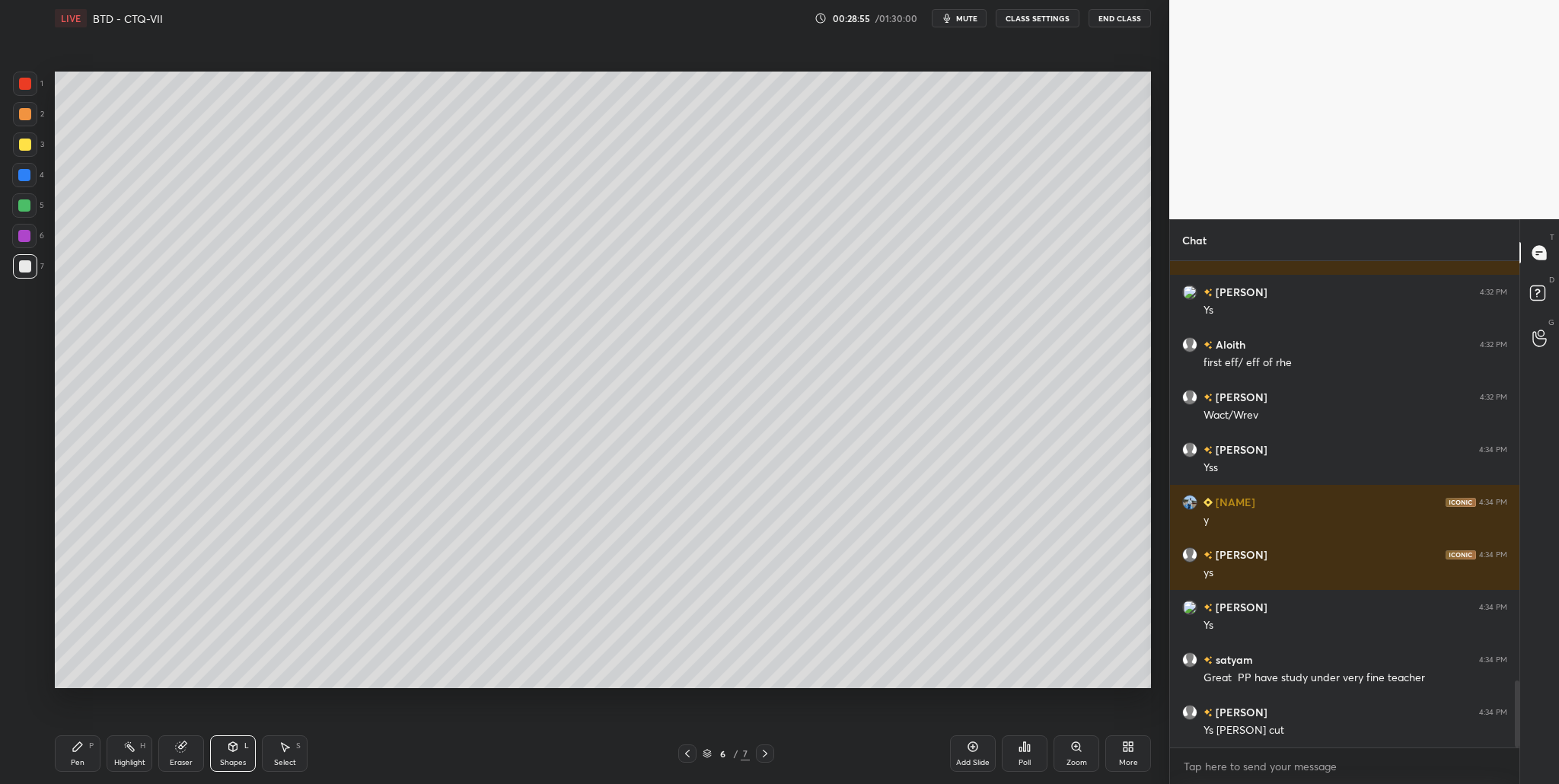 drag, startPoint x: 22, startPoint y: 82, endPoint x: 32, endPoint y: 96, distance: 17.204651 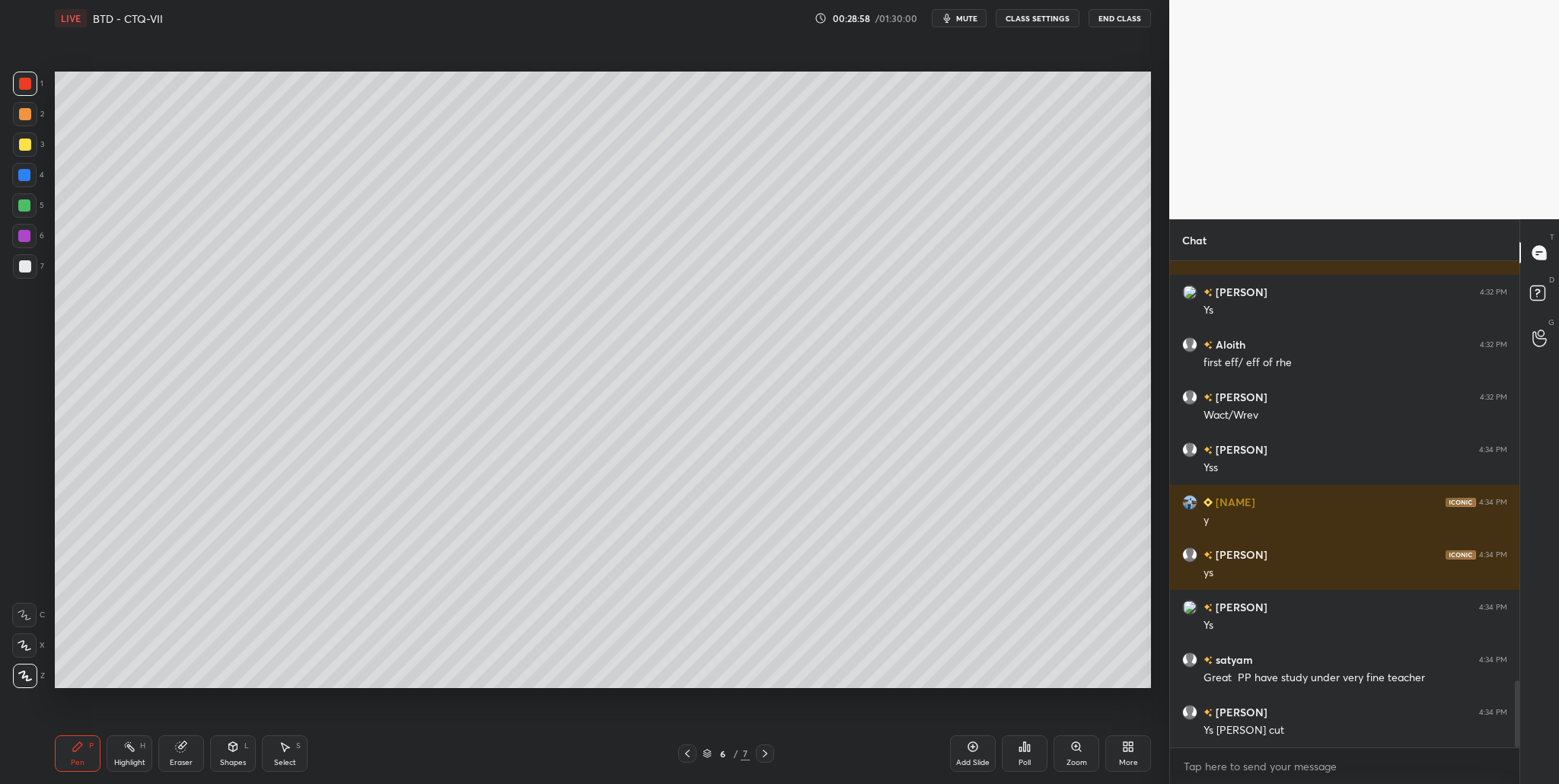 click at bounding box center (25, 266) 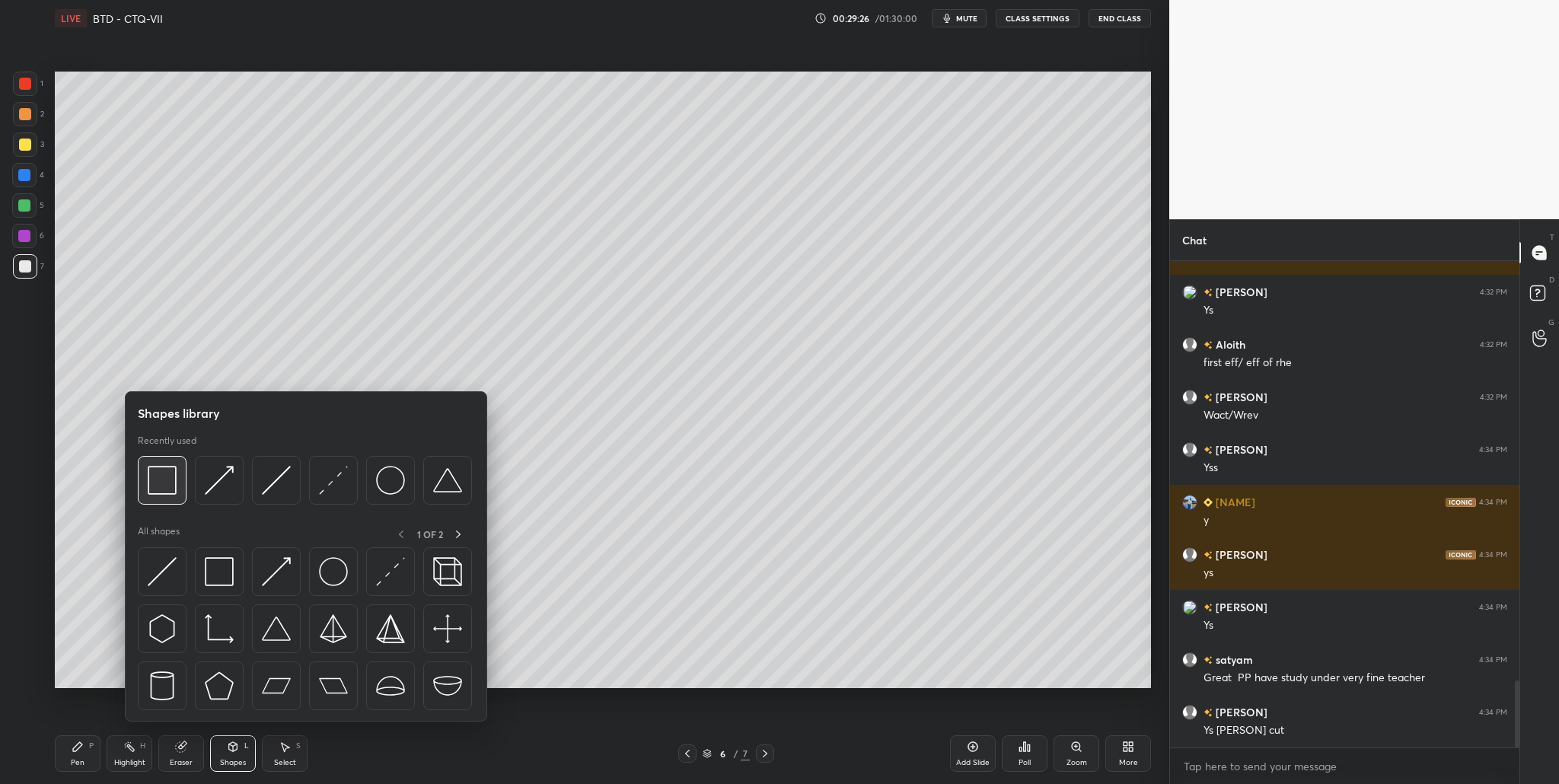 click at bounding box center [162, 480] 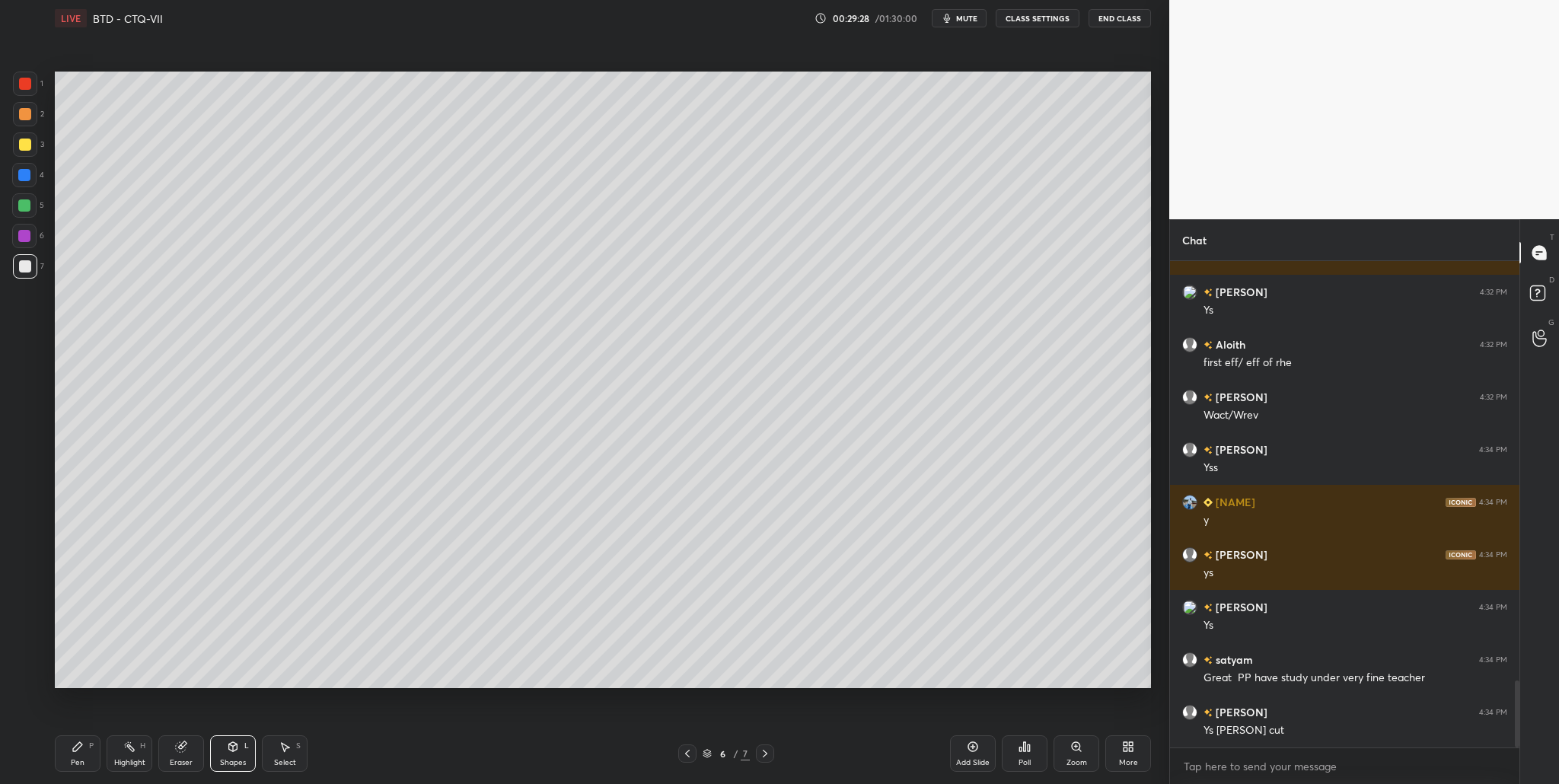 click at bounding box center [25, 84] 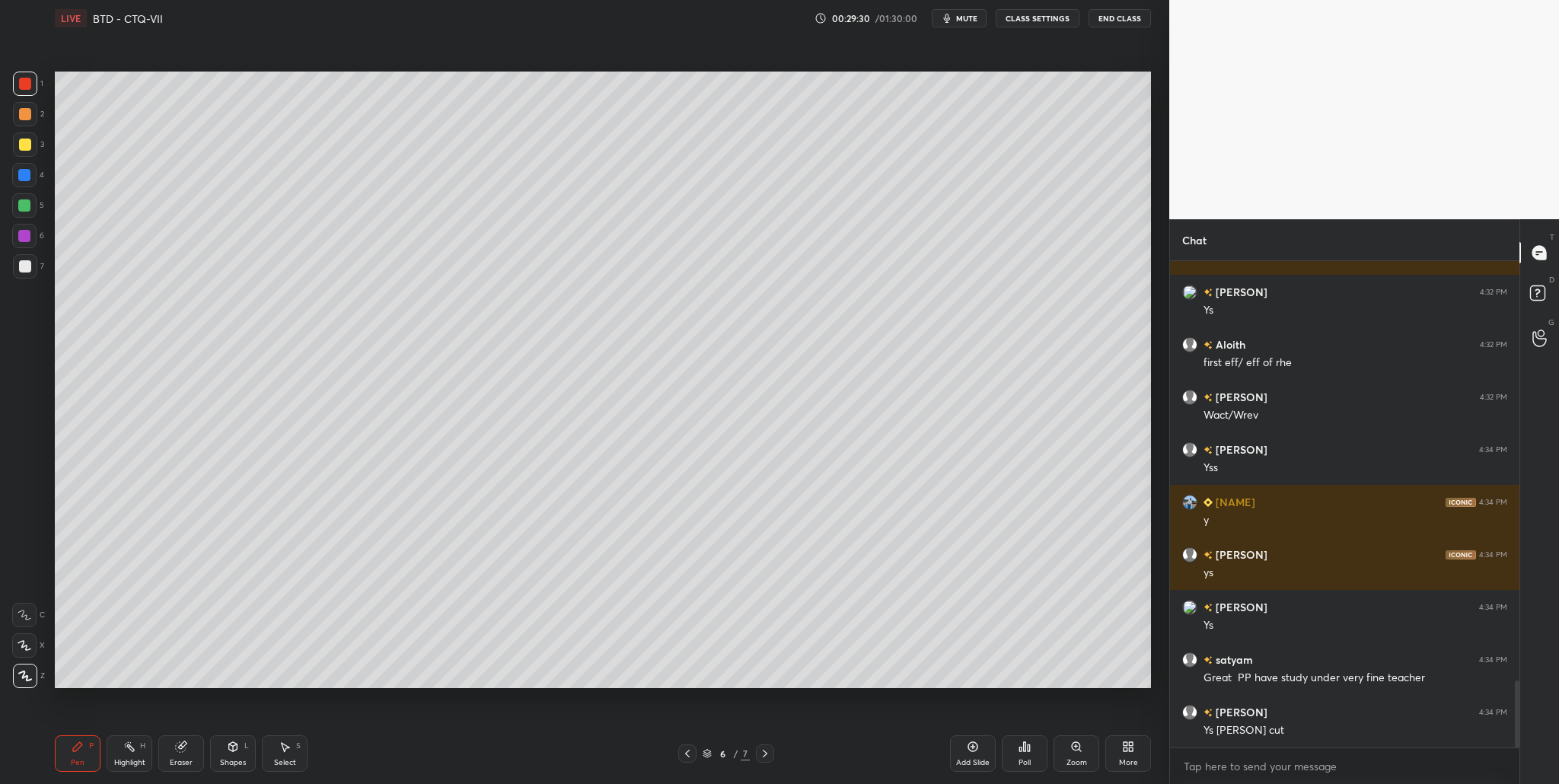 drag, startPoint x: 31, startPoint y: 266, endPoint x: 37, endPoint y: 274, distance: 10 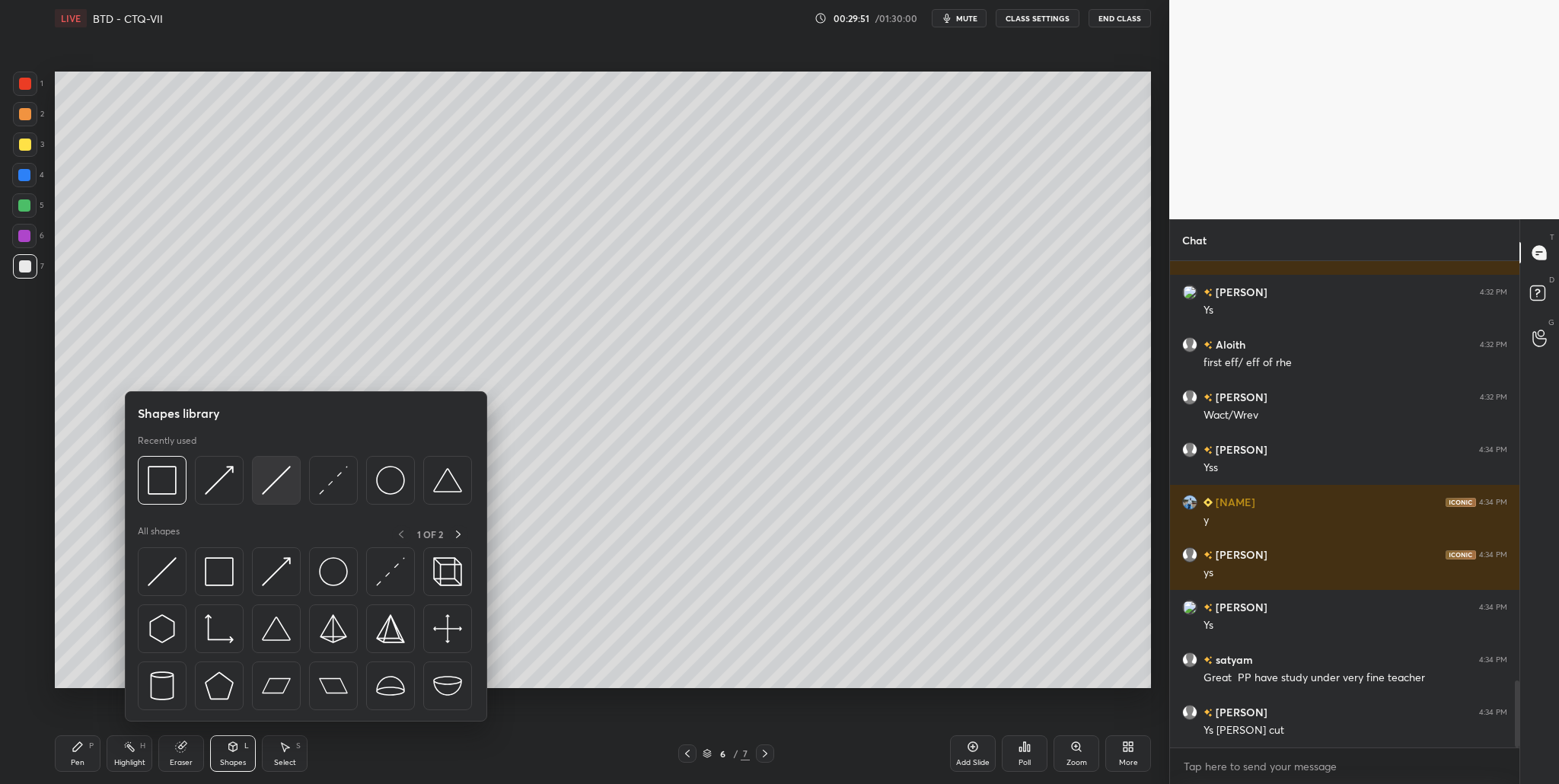 click at bounding box center [276, 480] 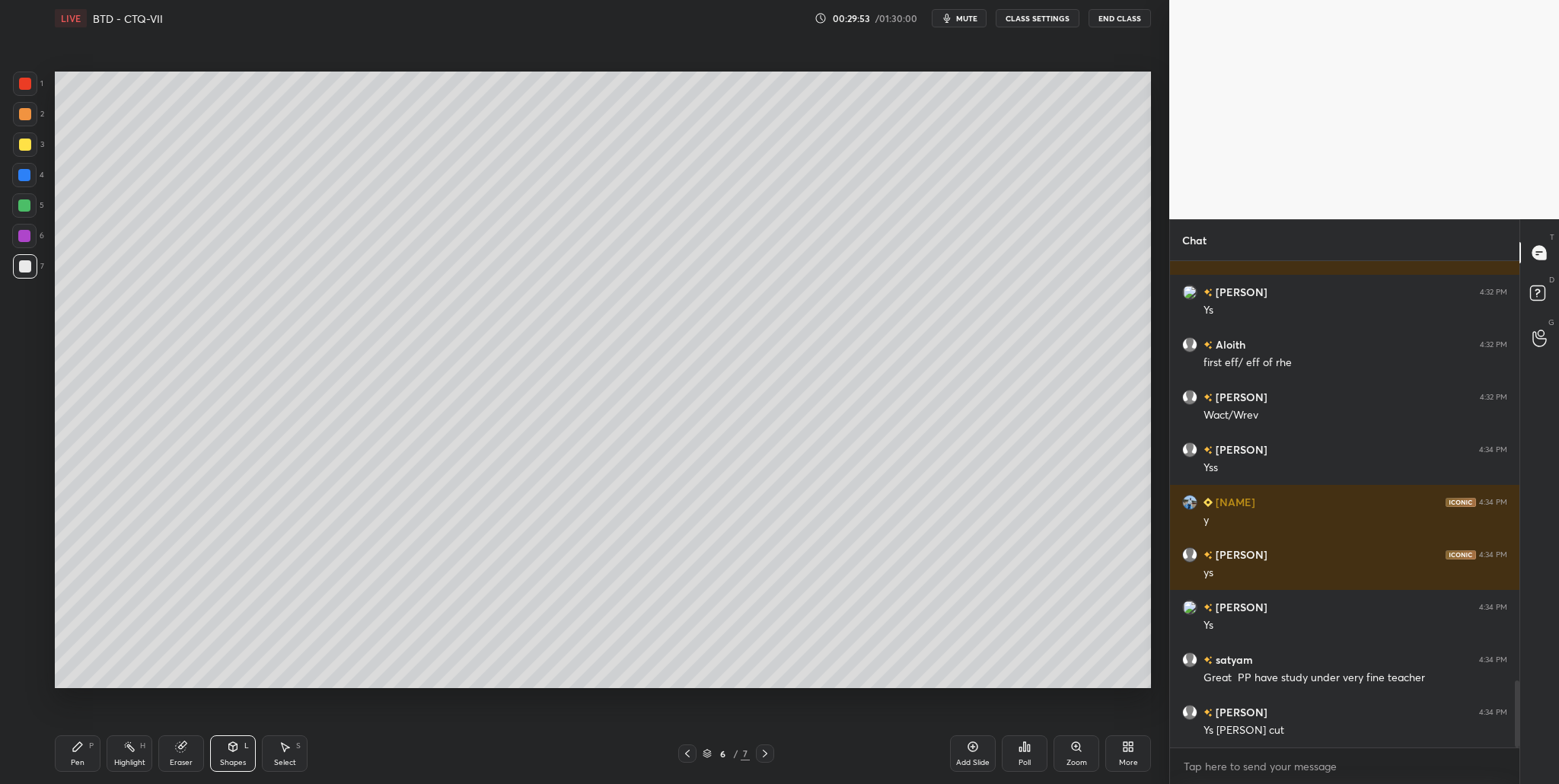 drag, startPoint x: 27, startPoint y: 117, endPoint x: 42, endPoint y: 126, distance: 17.492856 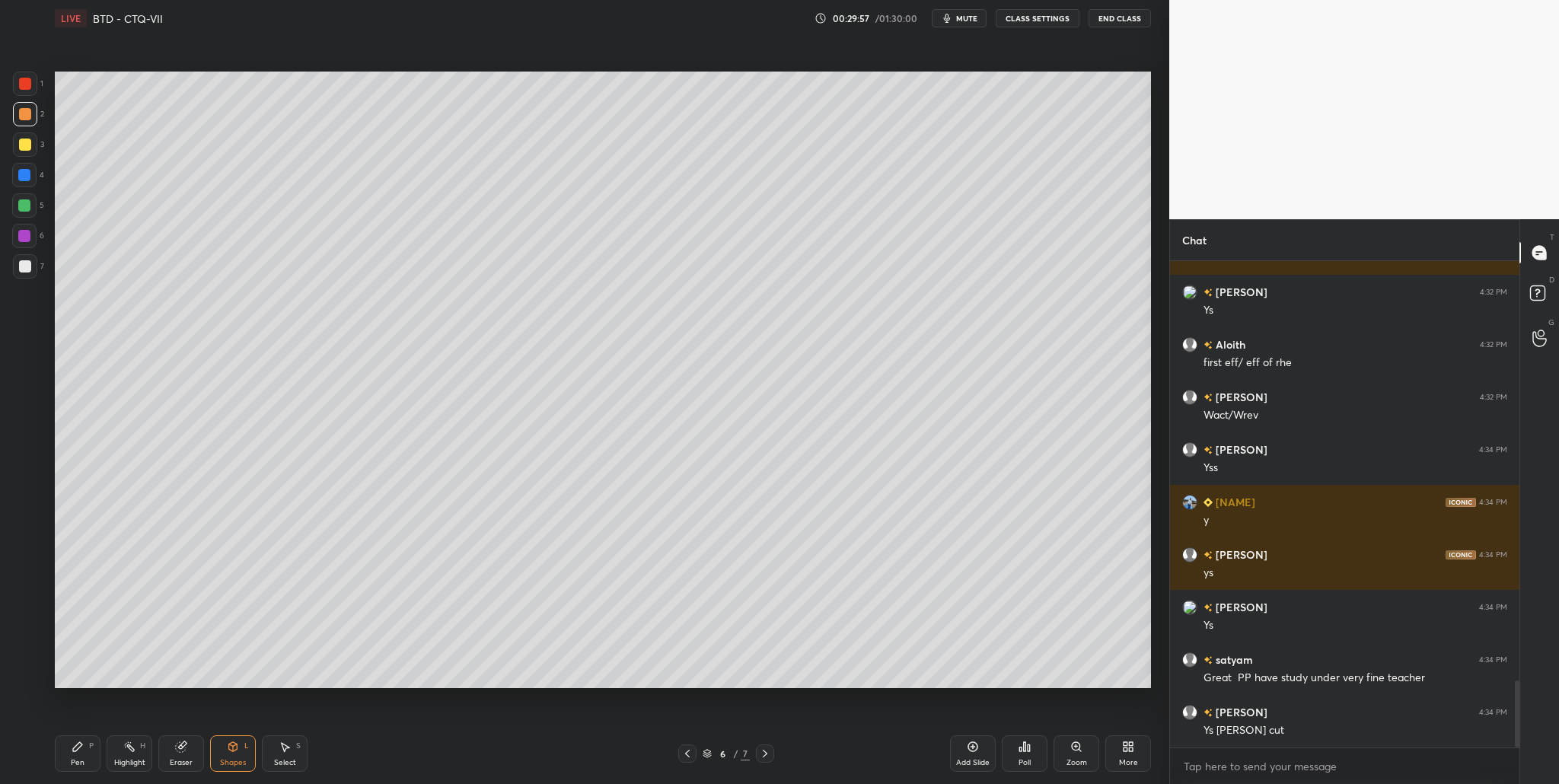 click at bounding box center (25, 114) 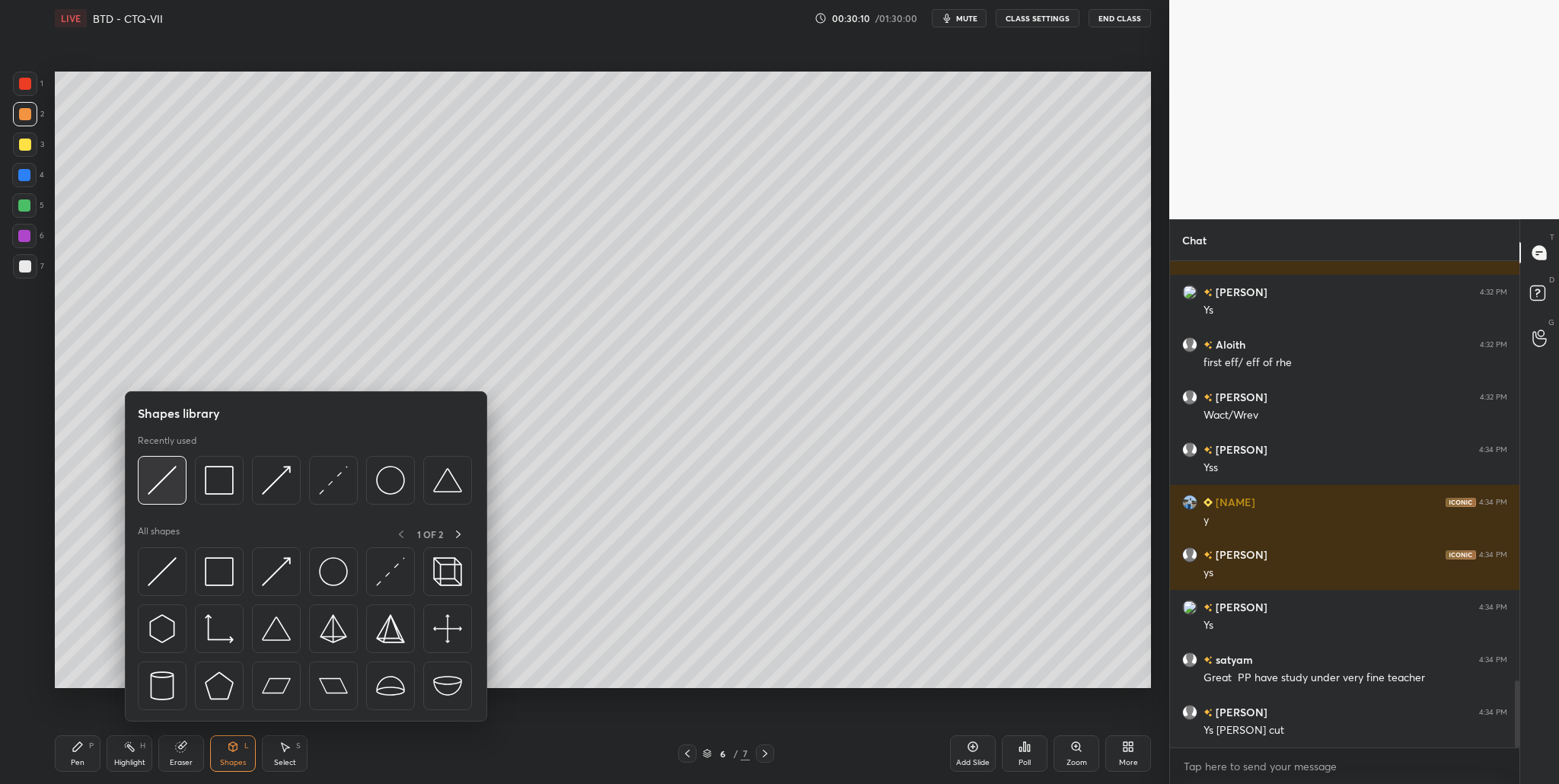 click at bounding box center [162, 480] 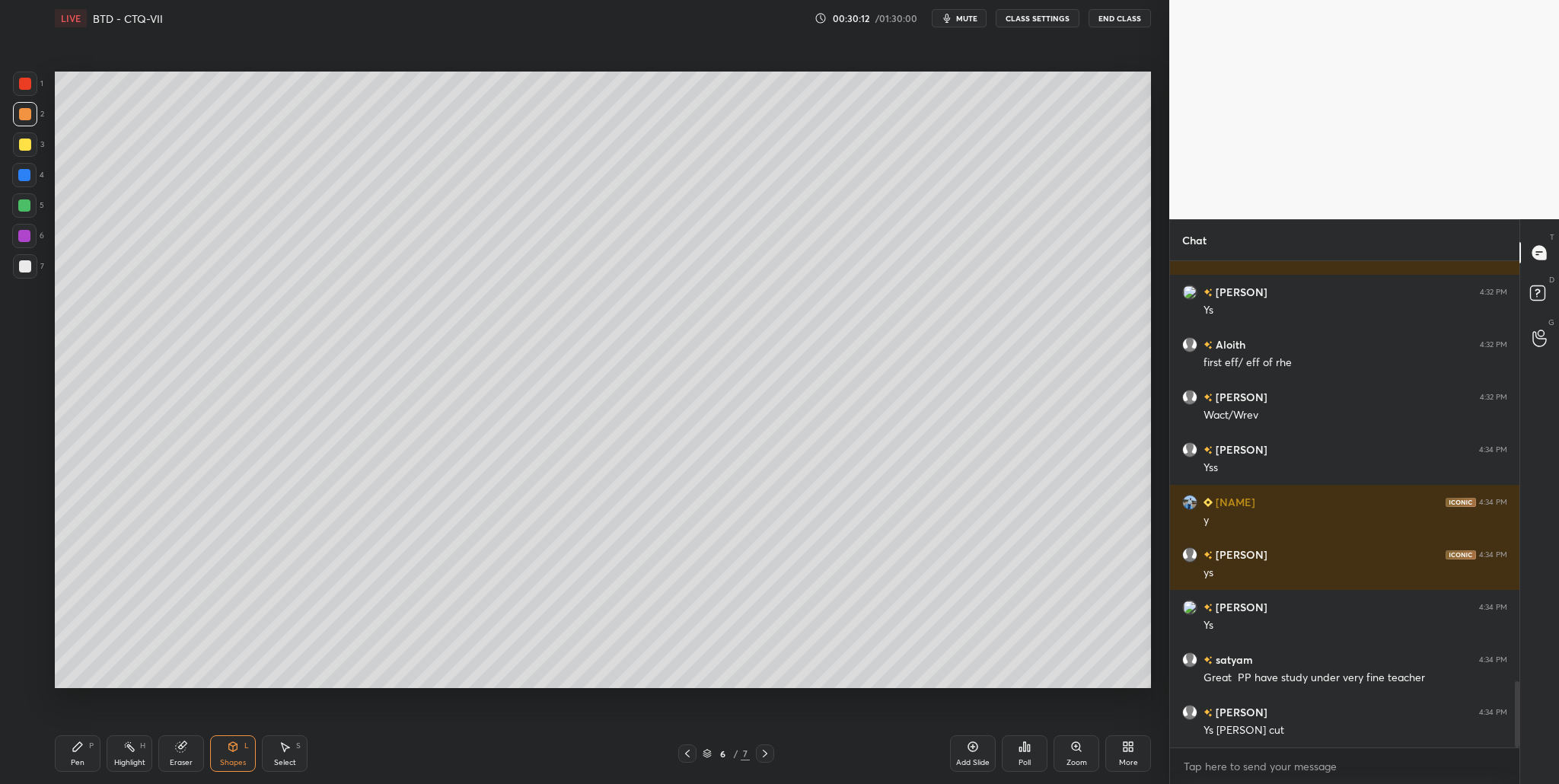 scroll, scrollTop: 3083, scrollLeft: 0, axis: vertical 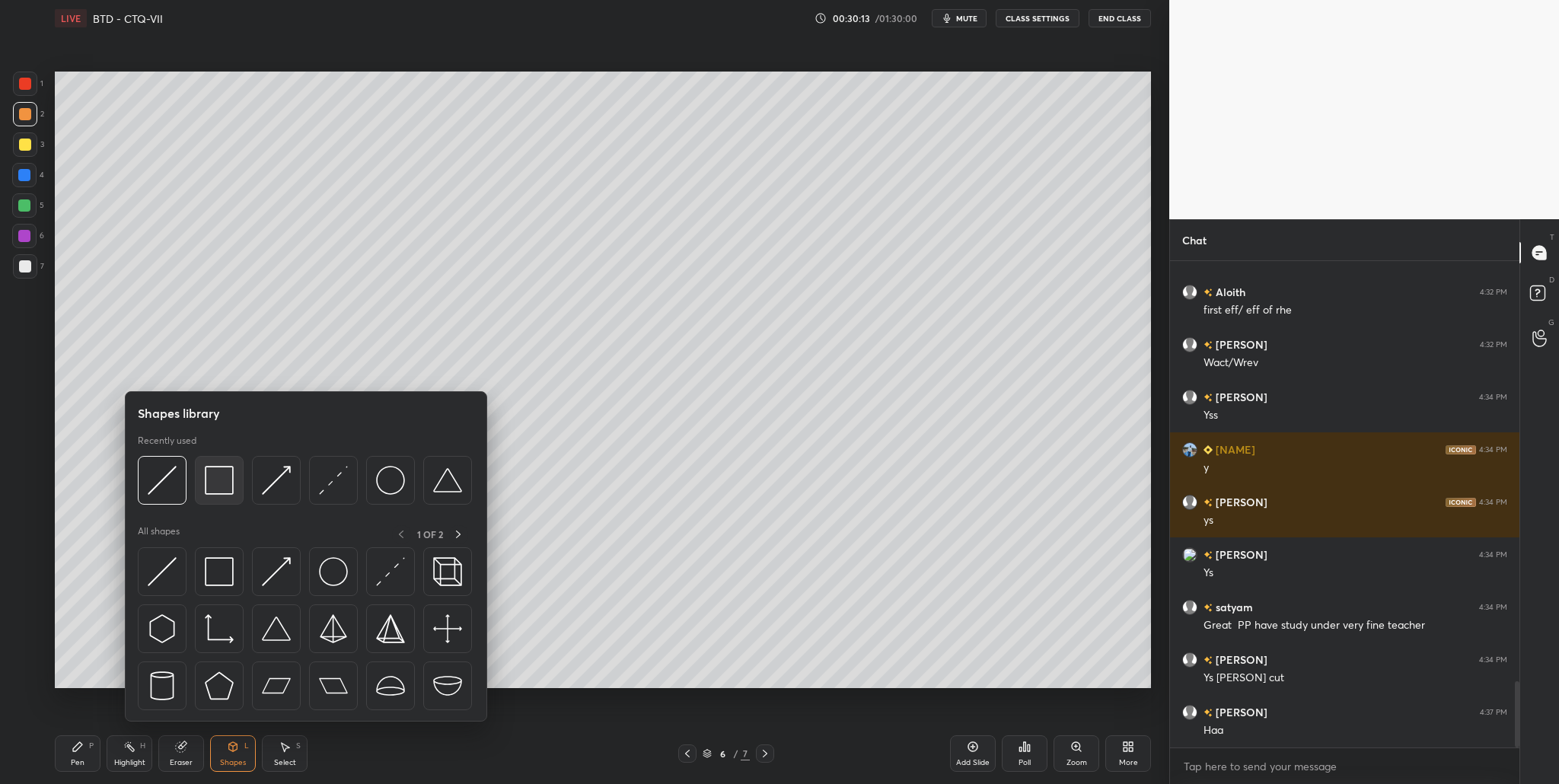 click at bounding box center [219, 480] 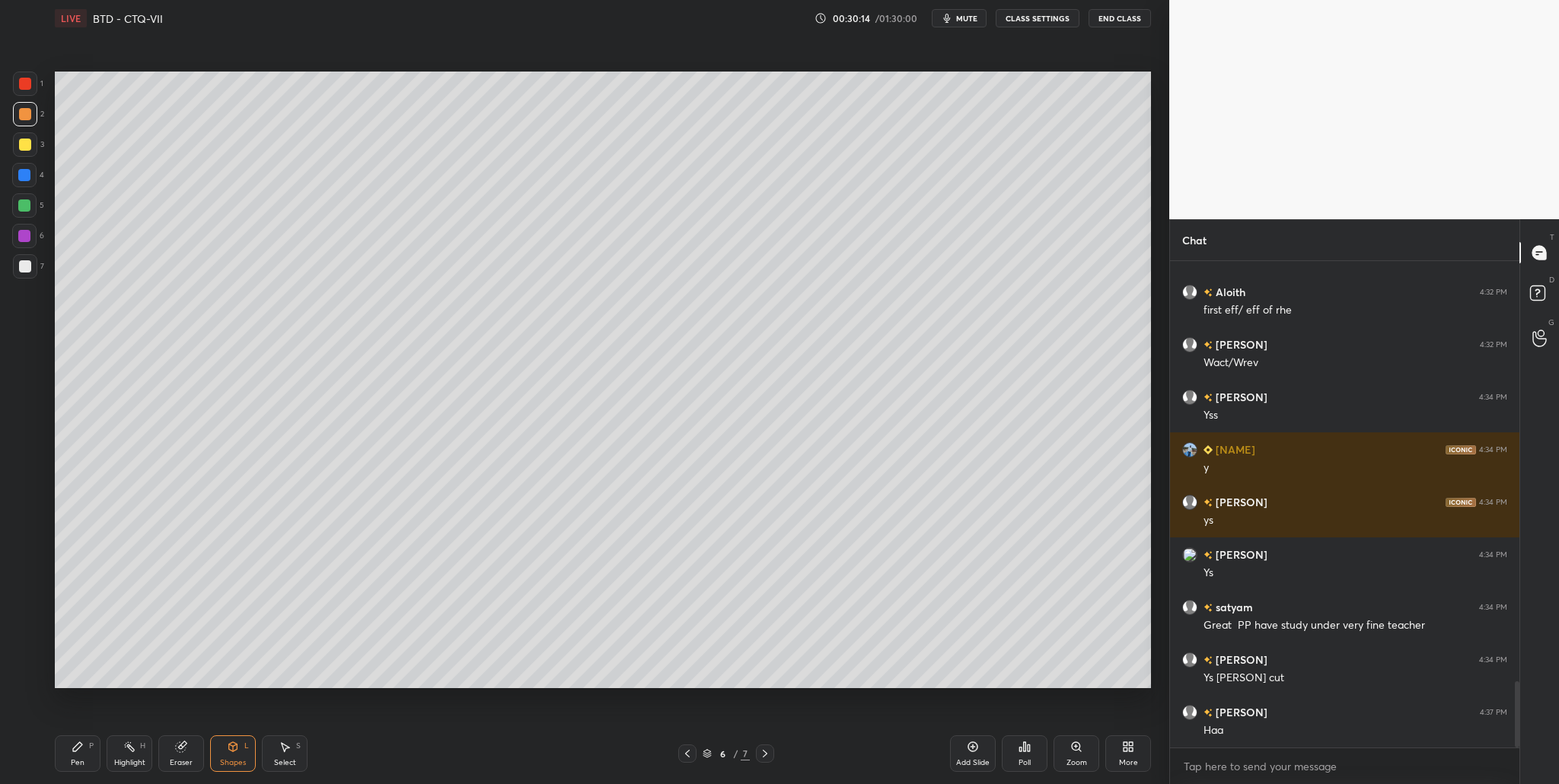 drag, startPoint x: 28, startPoint y: 271, endPoint x: 43, endPoint y: 272, distance: 15.033296 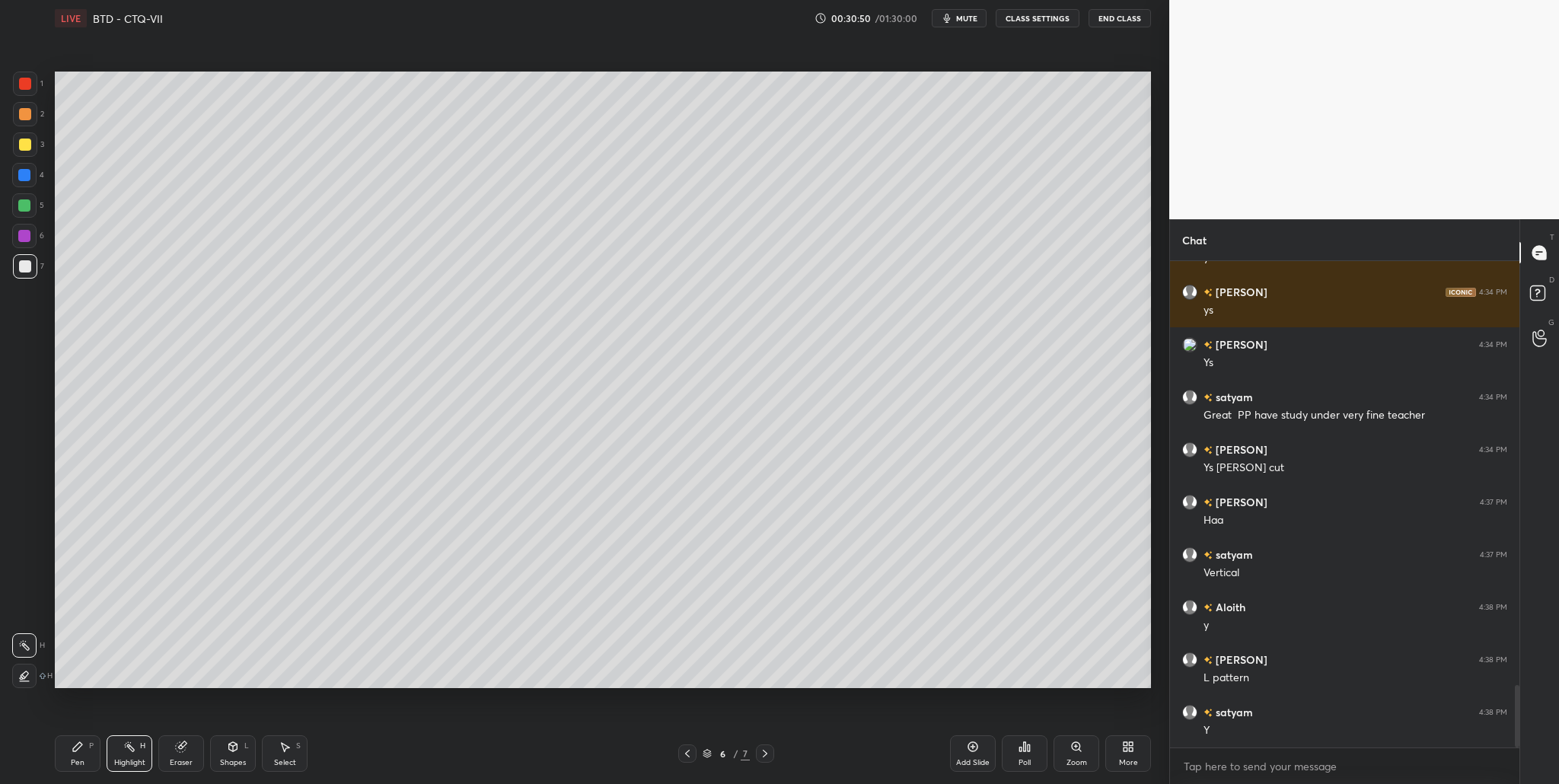 scroll, scrollTop: 3345, scrollLeft: 0, axis: vertical 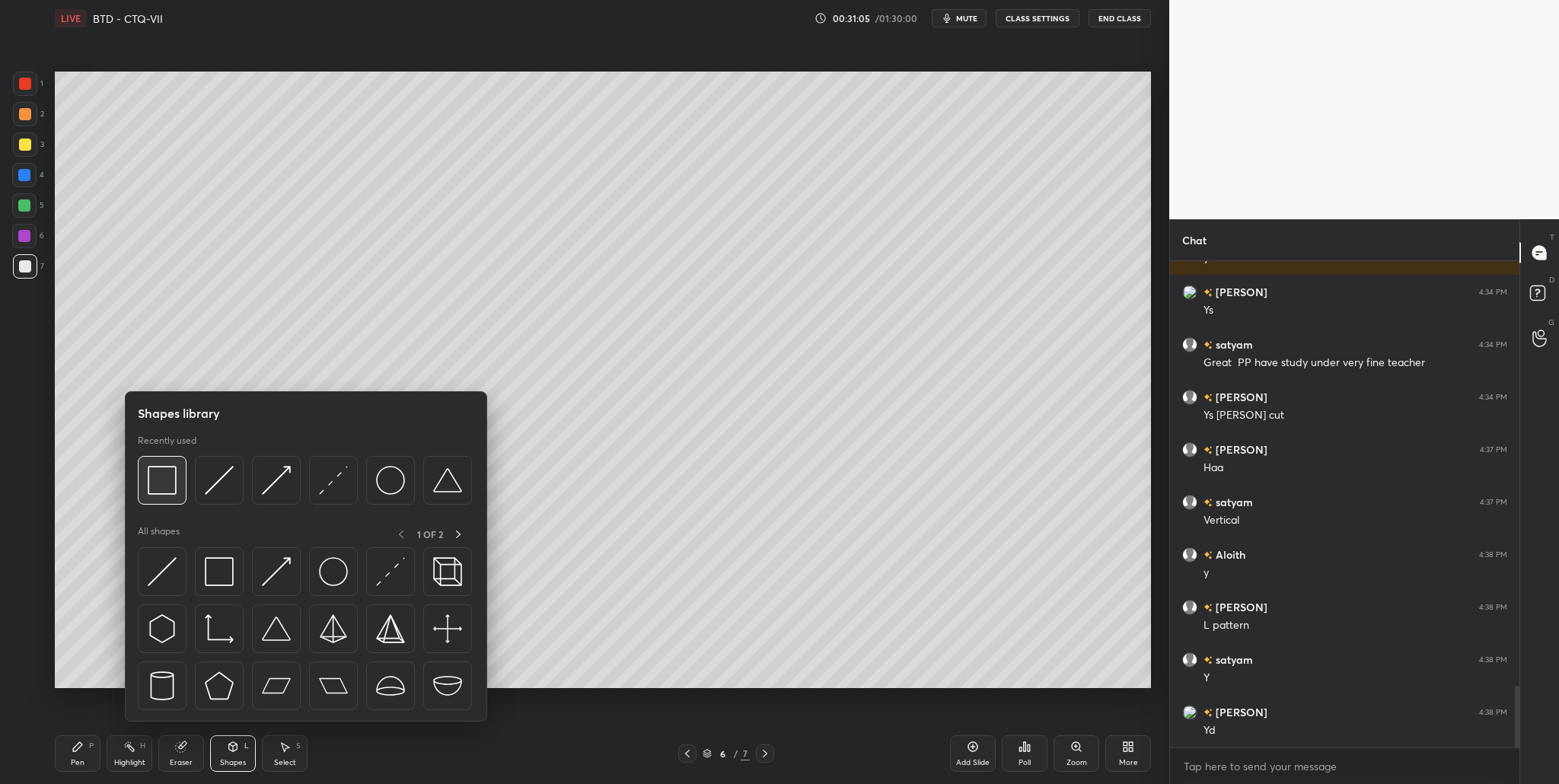 click at bounding box center [162, 480] 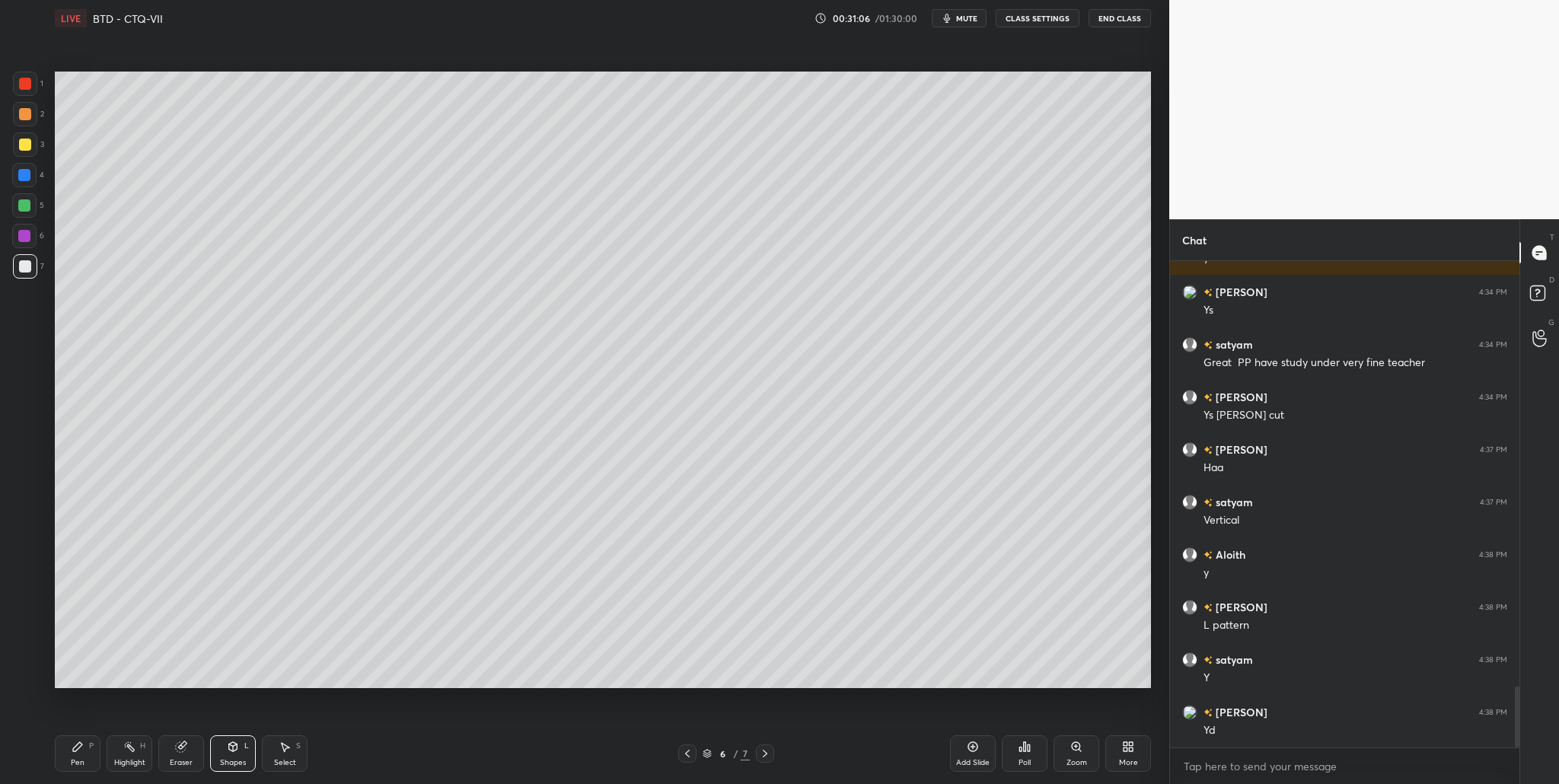 scroll, scrollTop: 3398, scrollLeft: 0, axis: vertical 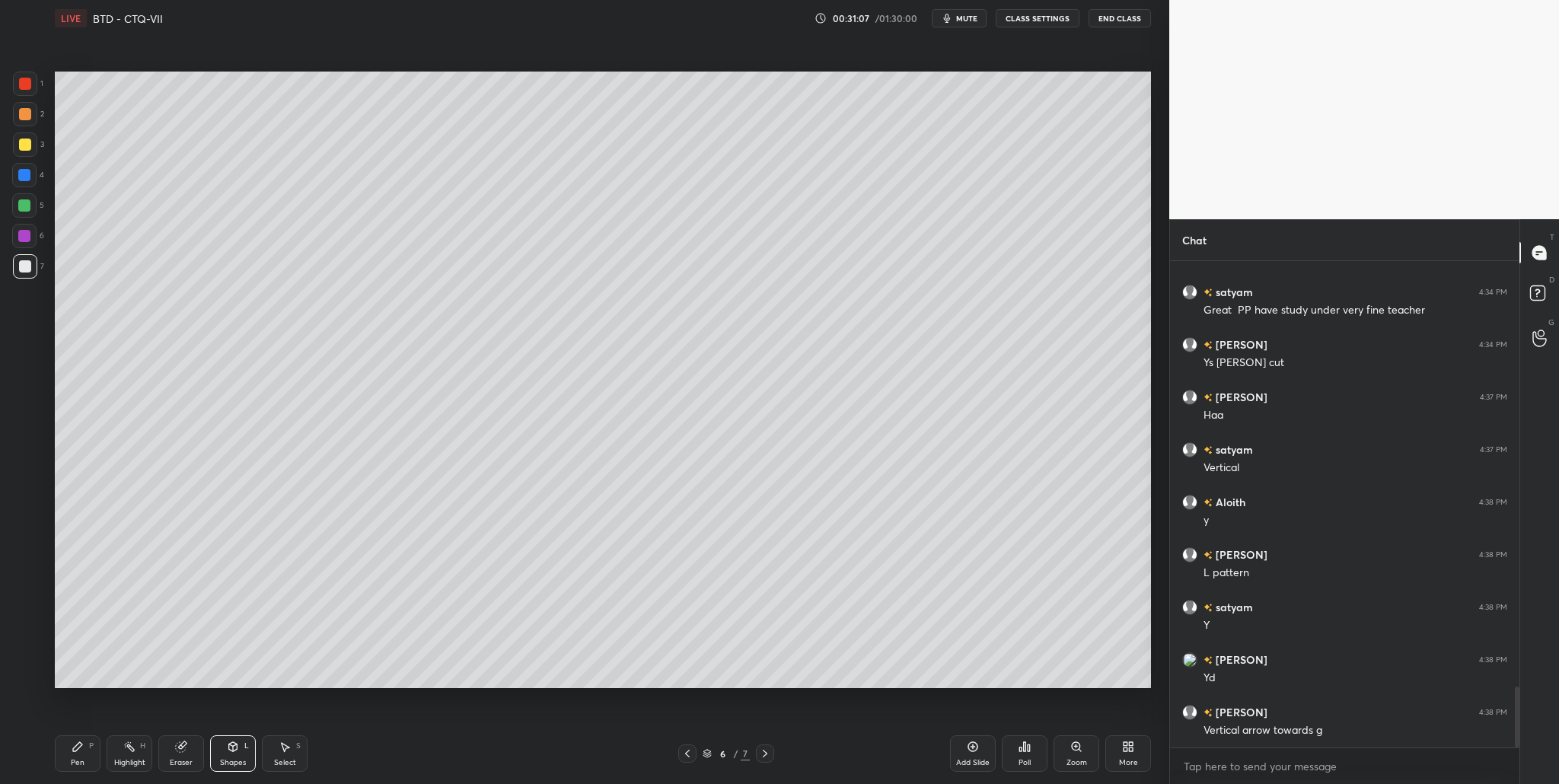 click at bounding box center [25, 84] 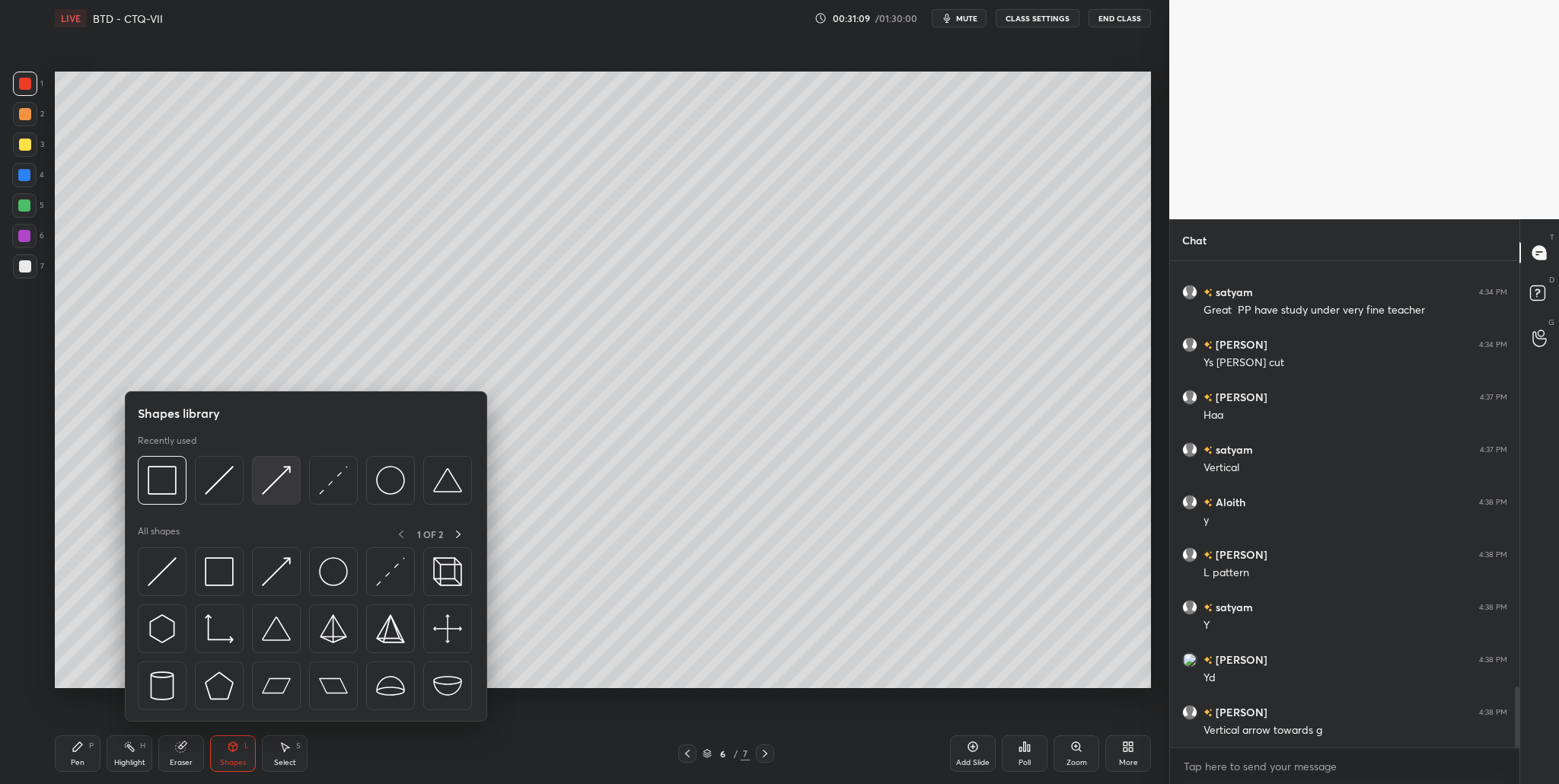 click at bounding box center [276, 480] 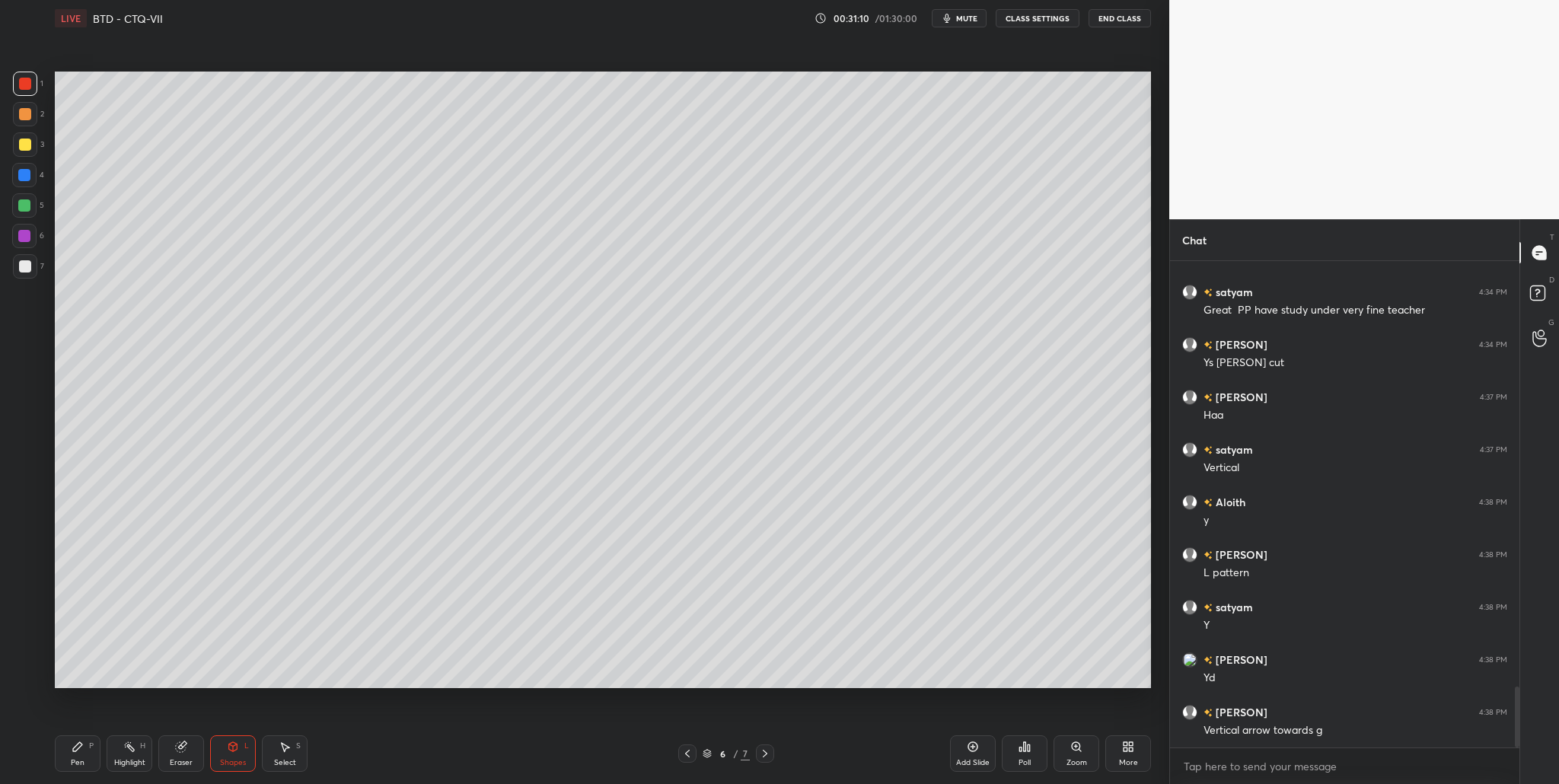 click at bounding box center [24, 206] 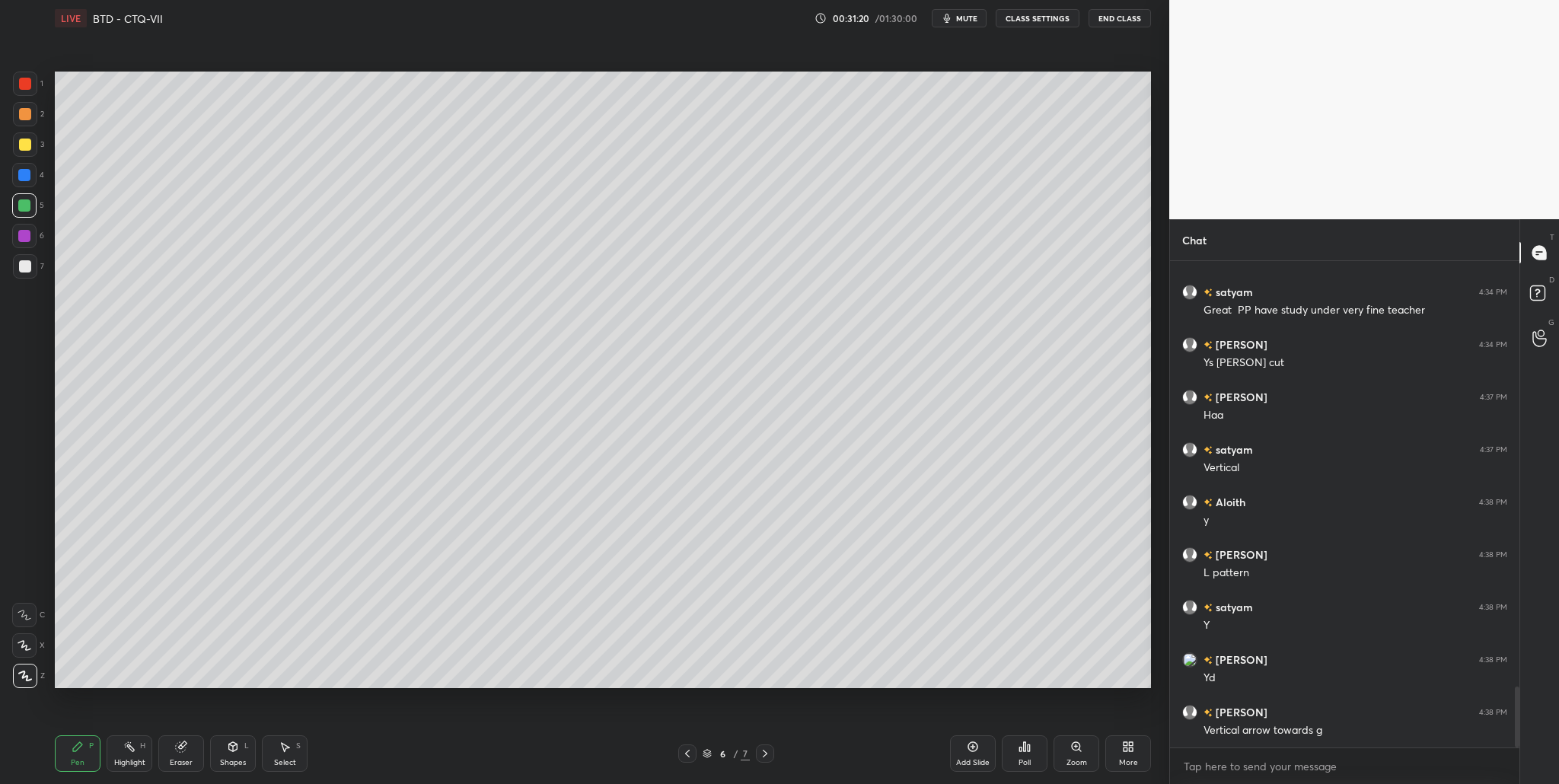 click at bounding box center [25, 266] 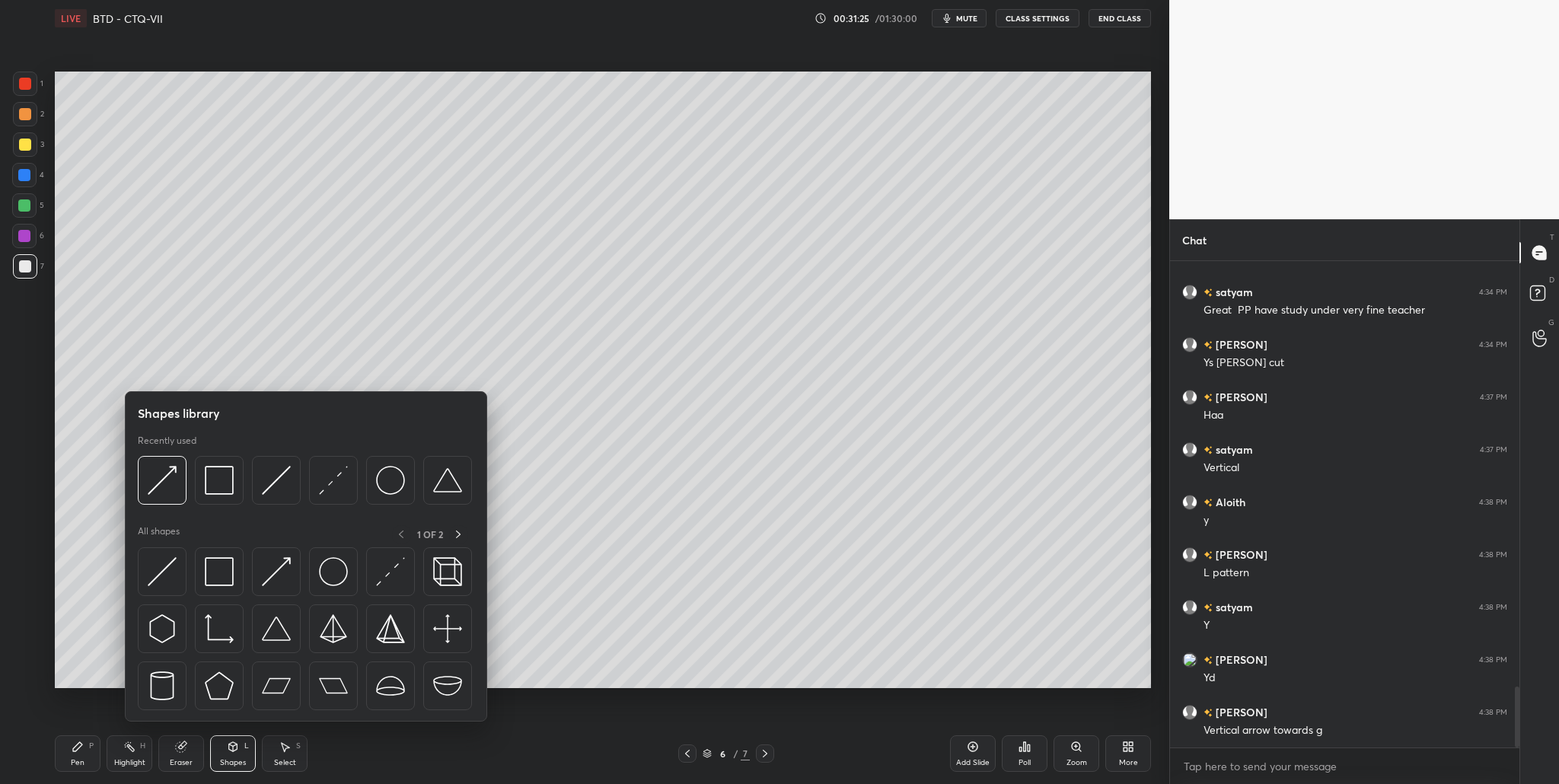 click at bounding box center [304, 484] 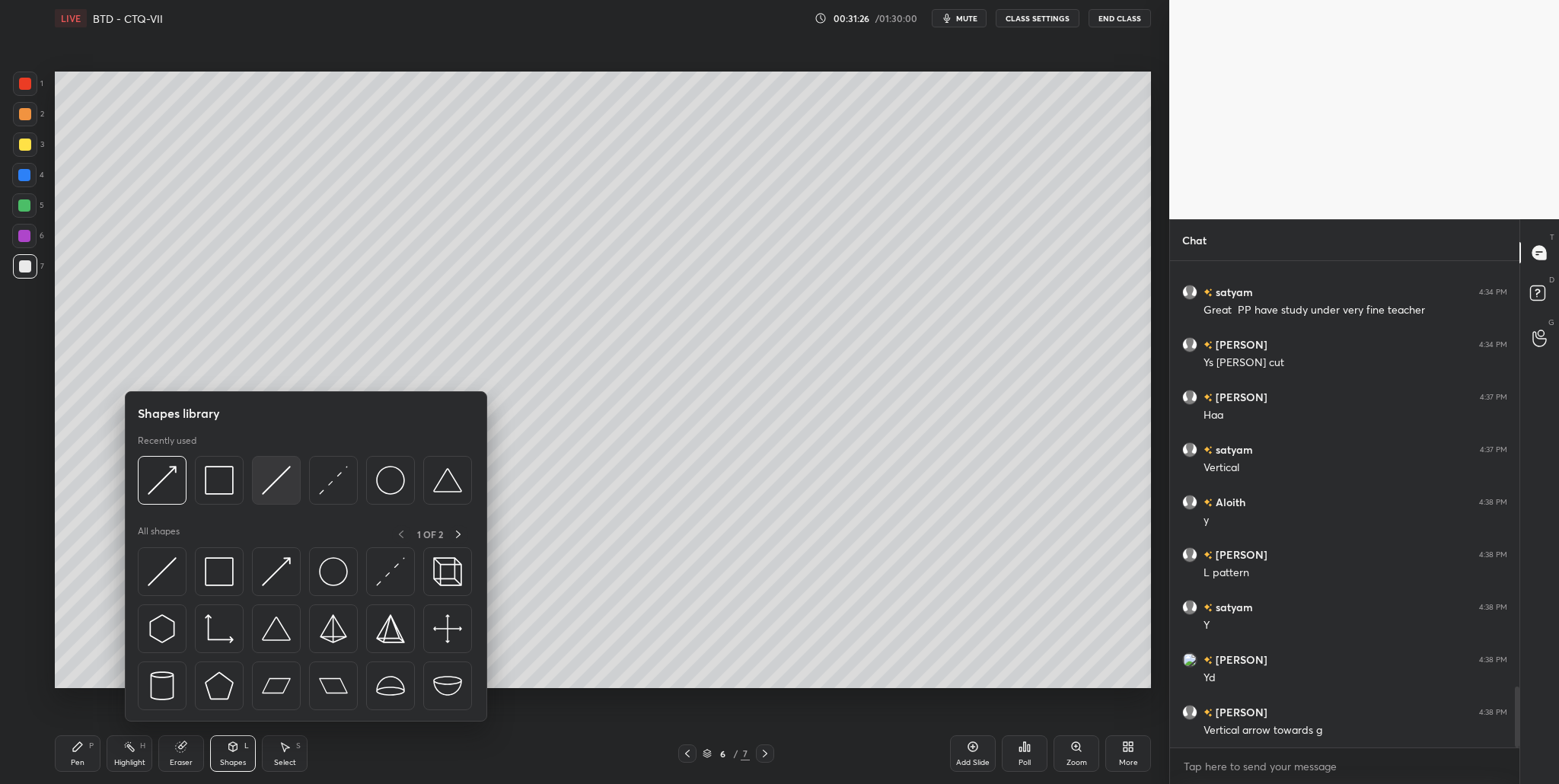 click at bounding box center [276, 480] 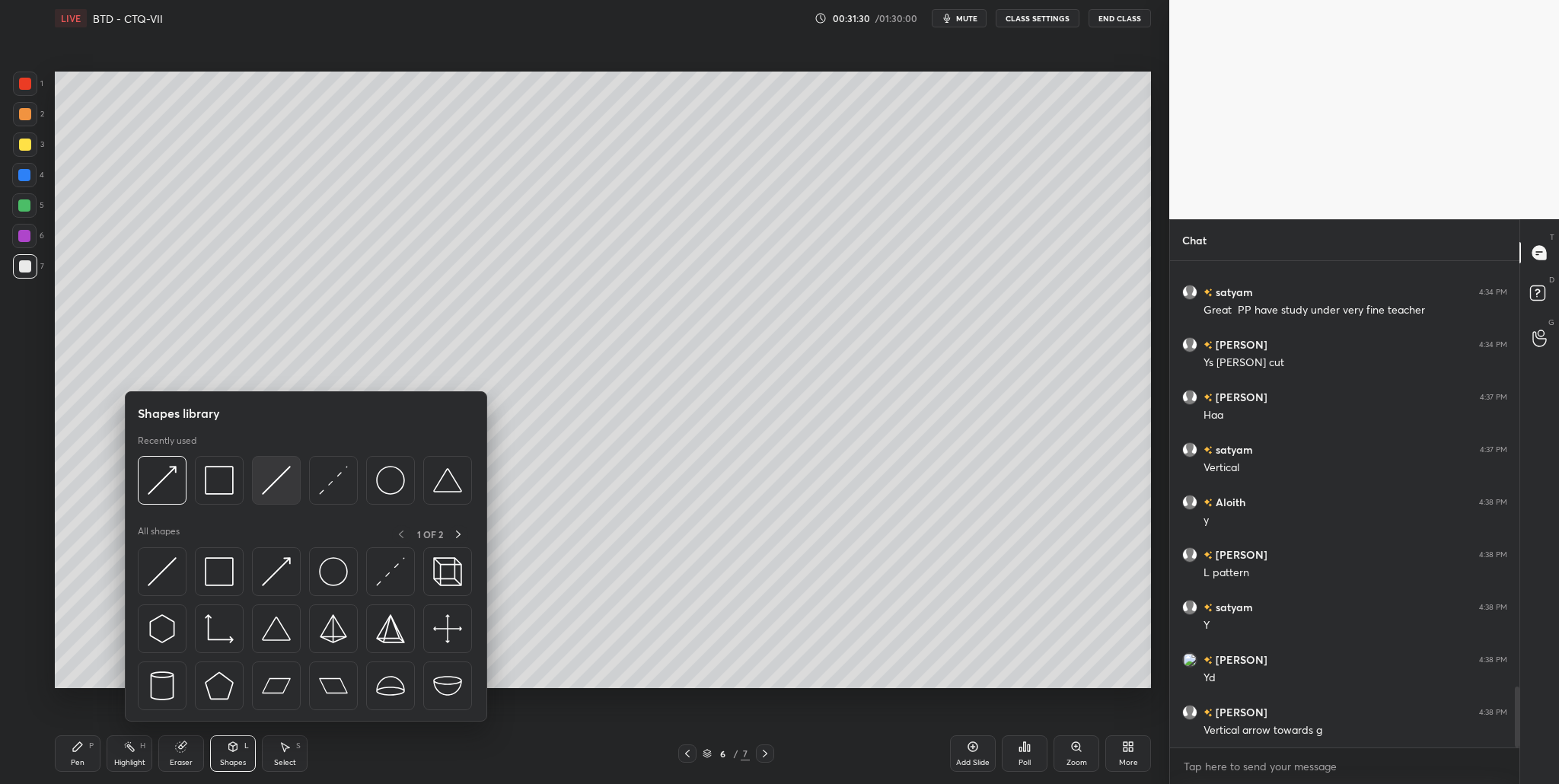 click at bounding box center (276, 480) 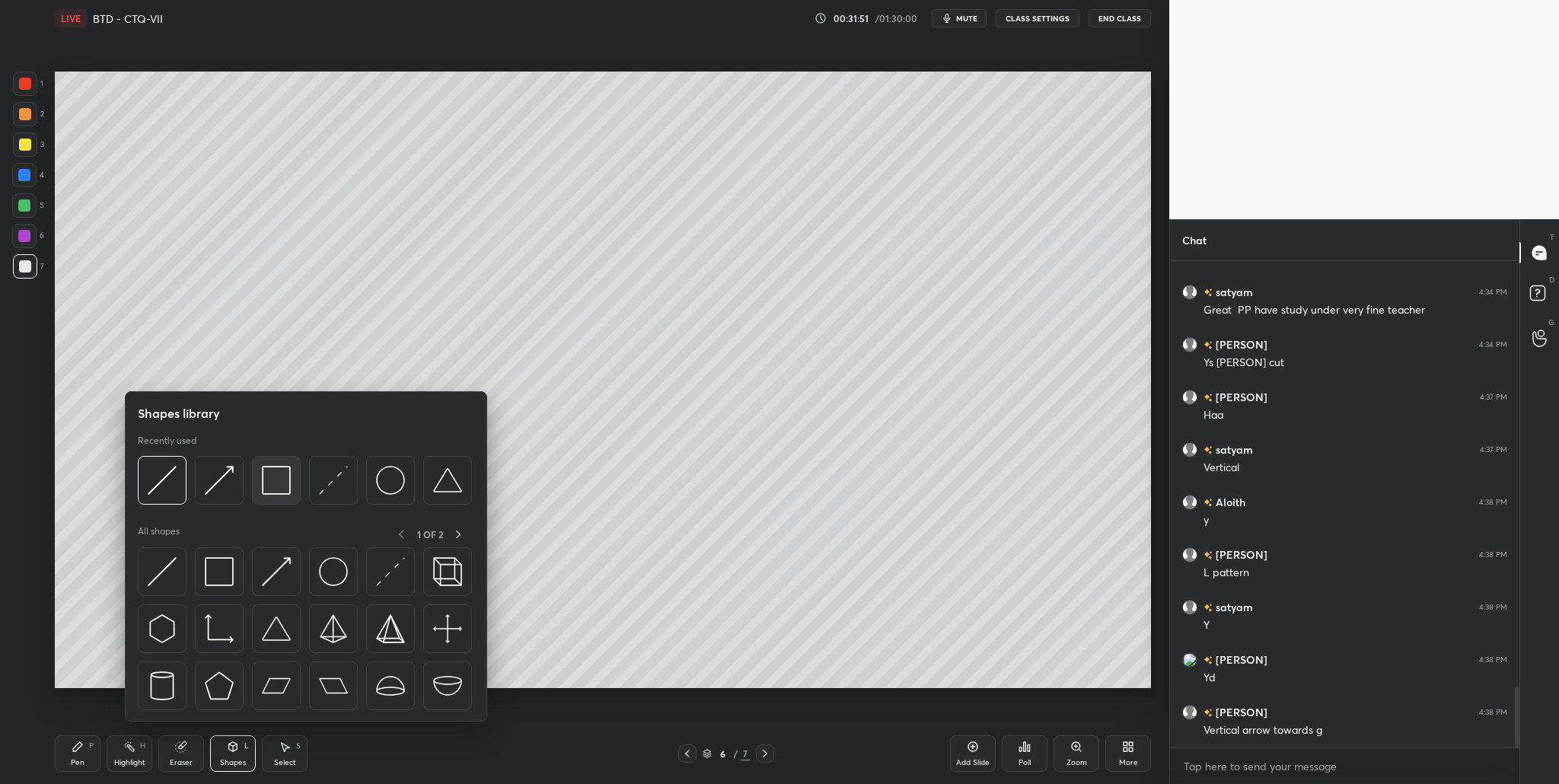 click at bounding box center [276, 480] 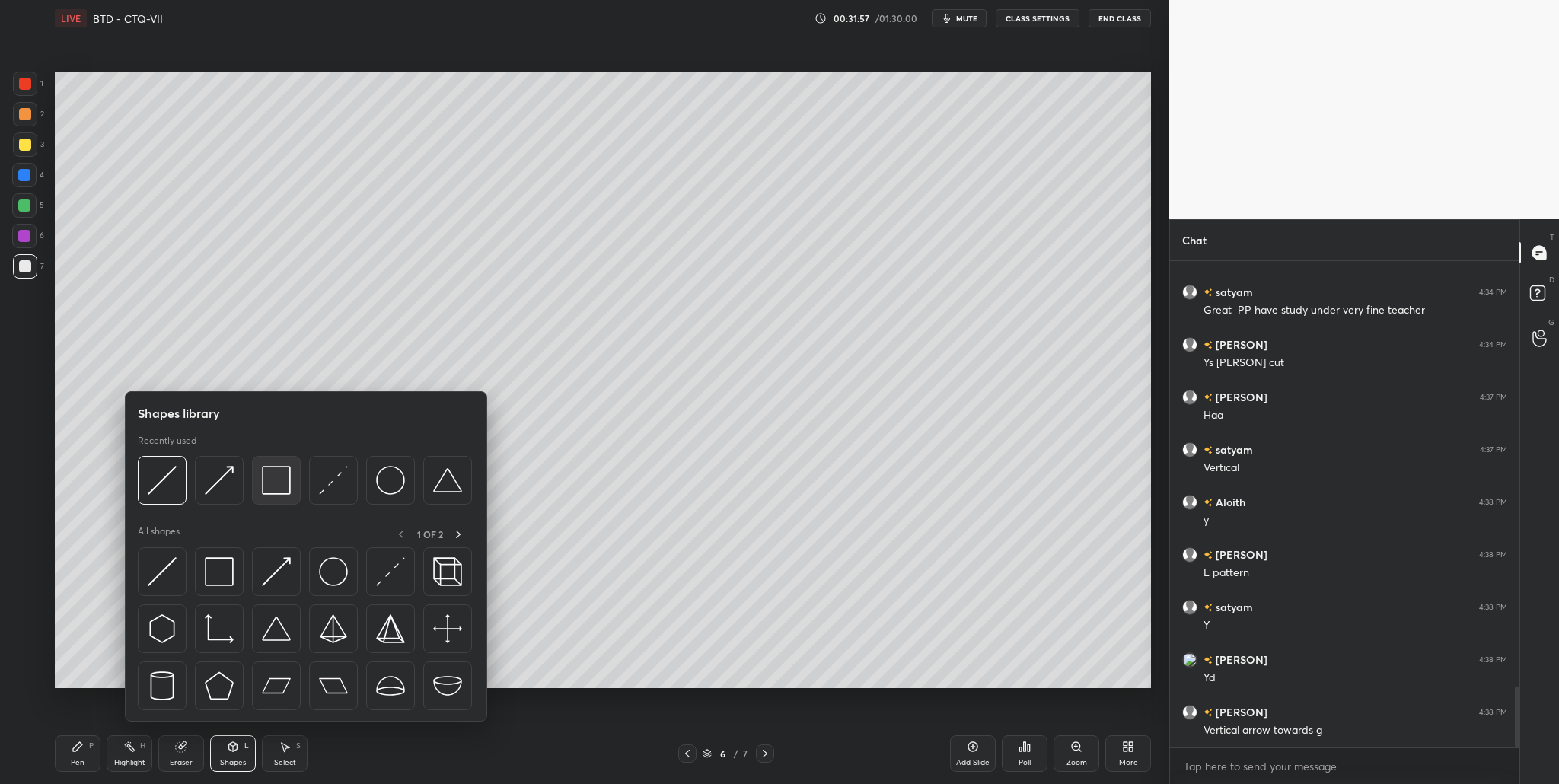 click at bounding box center (276, 480) 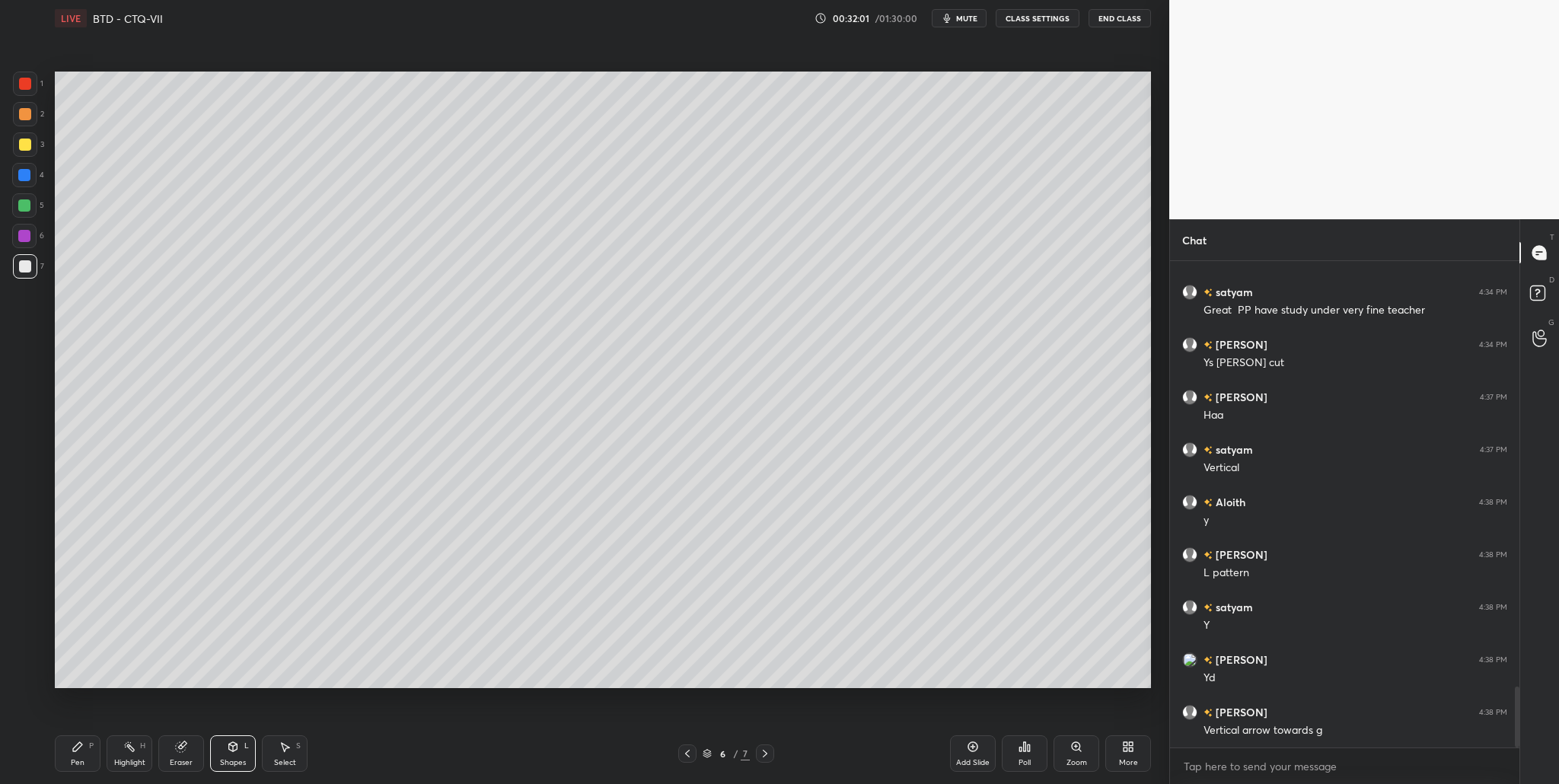 drag, startPoint x: 22, startPoint y: 84, endPoint x: 53, endPoint y: 94, distance: 32.572995 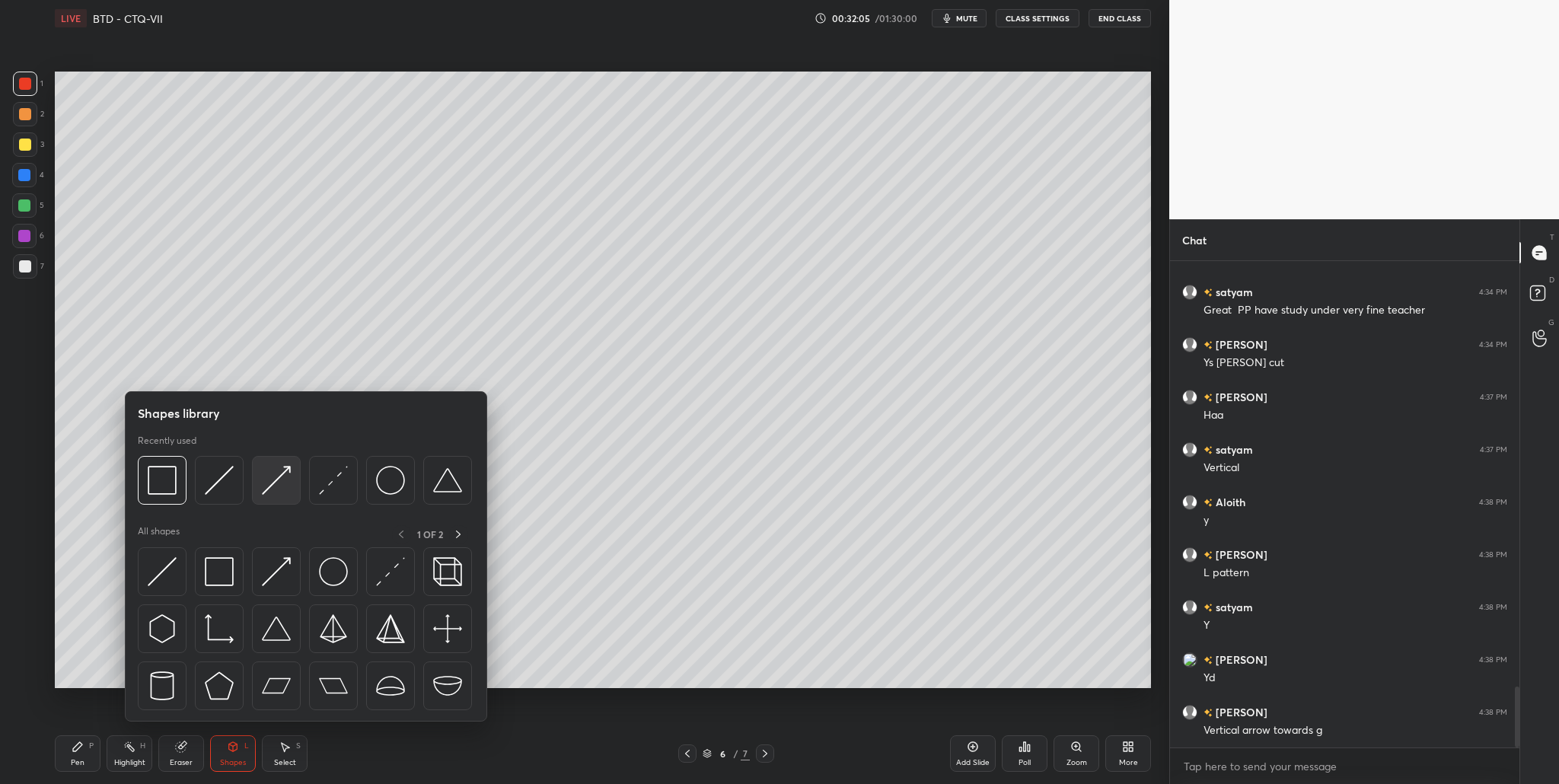 click at bounding box center (276, 480) 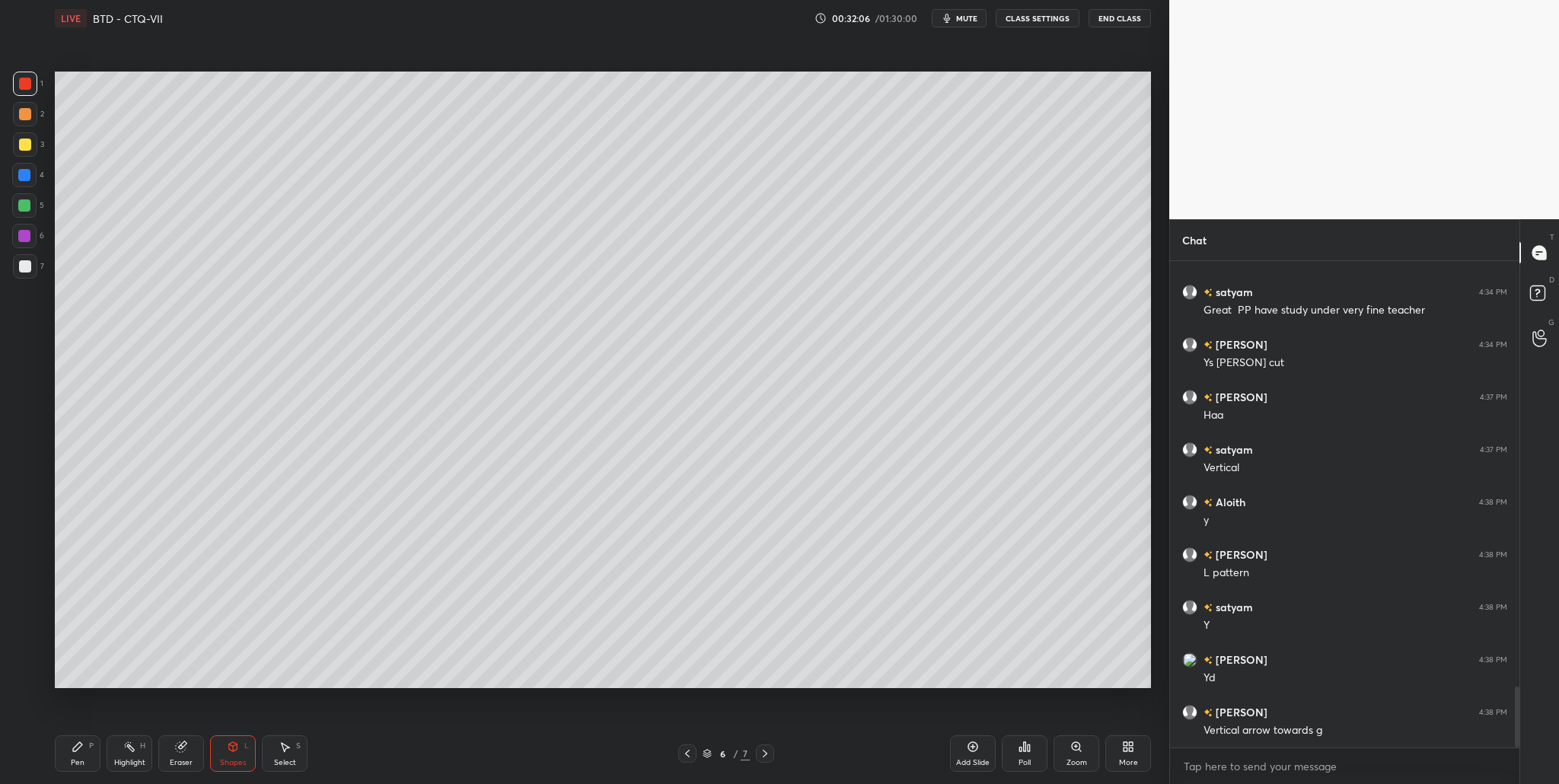 click at bounding box center [24, 236] 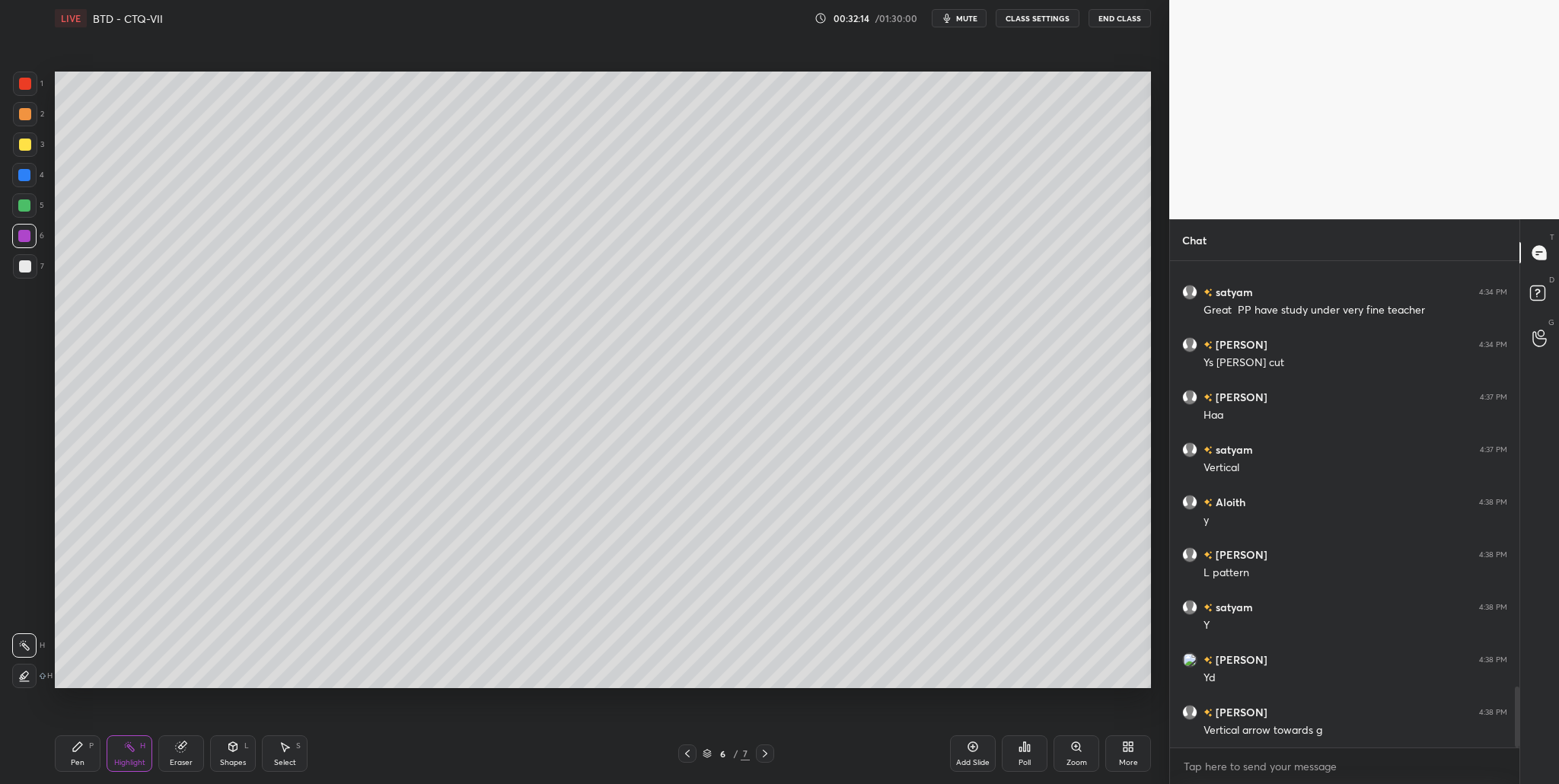 drag, startPoint x: 24, startPoint y: 275, endPoint x: 30, endPoint y: 268, distance: 9.2195445 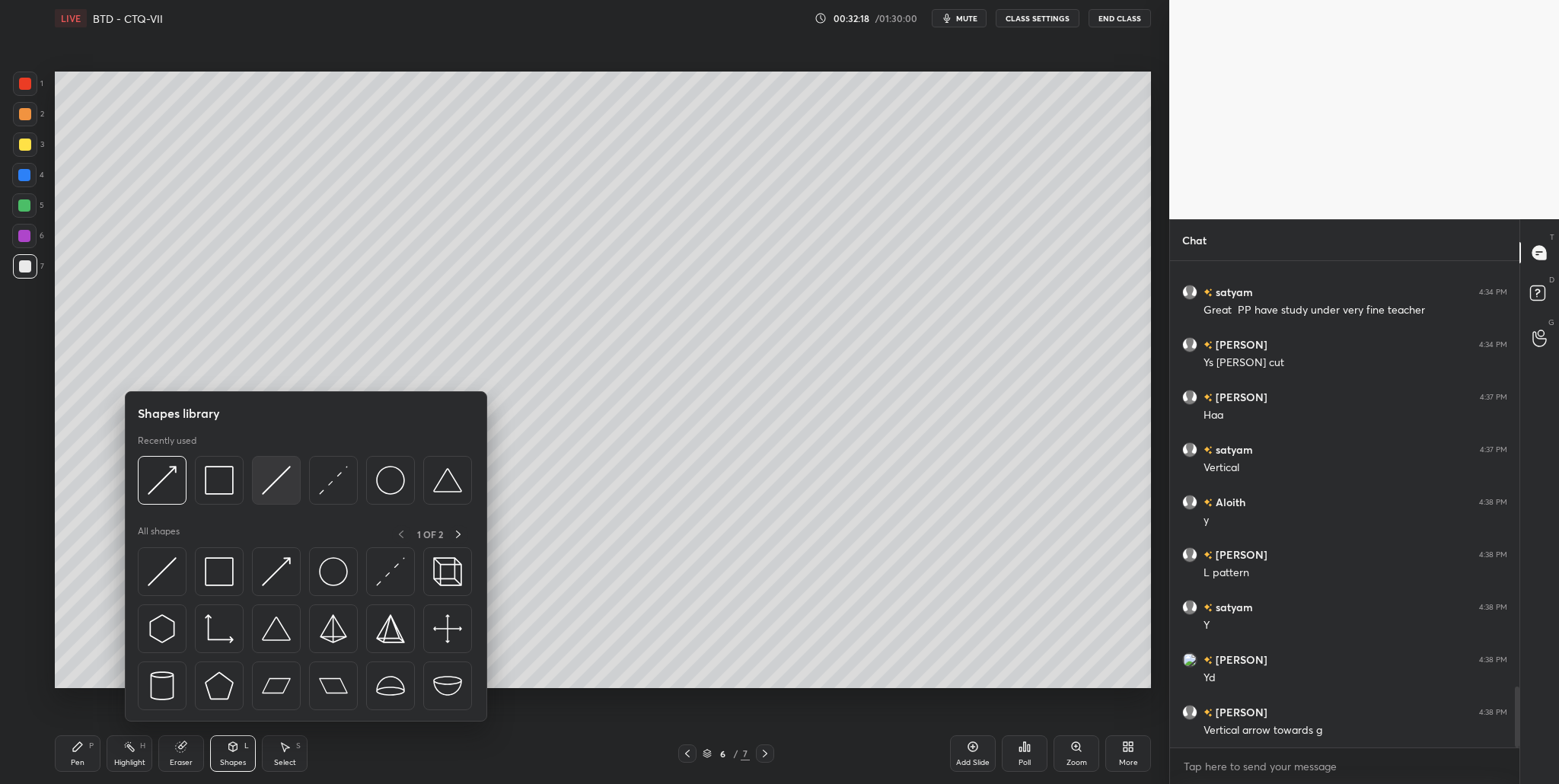 click at bounding box center (276, 480) 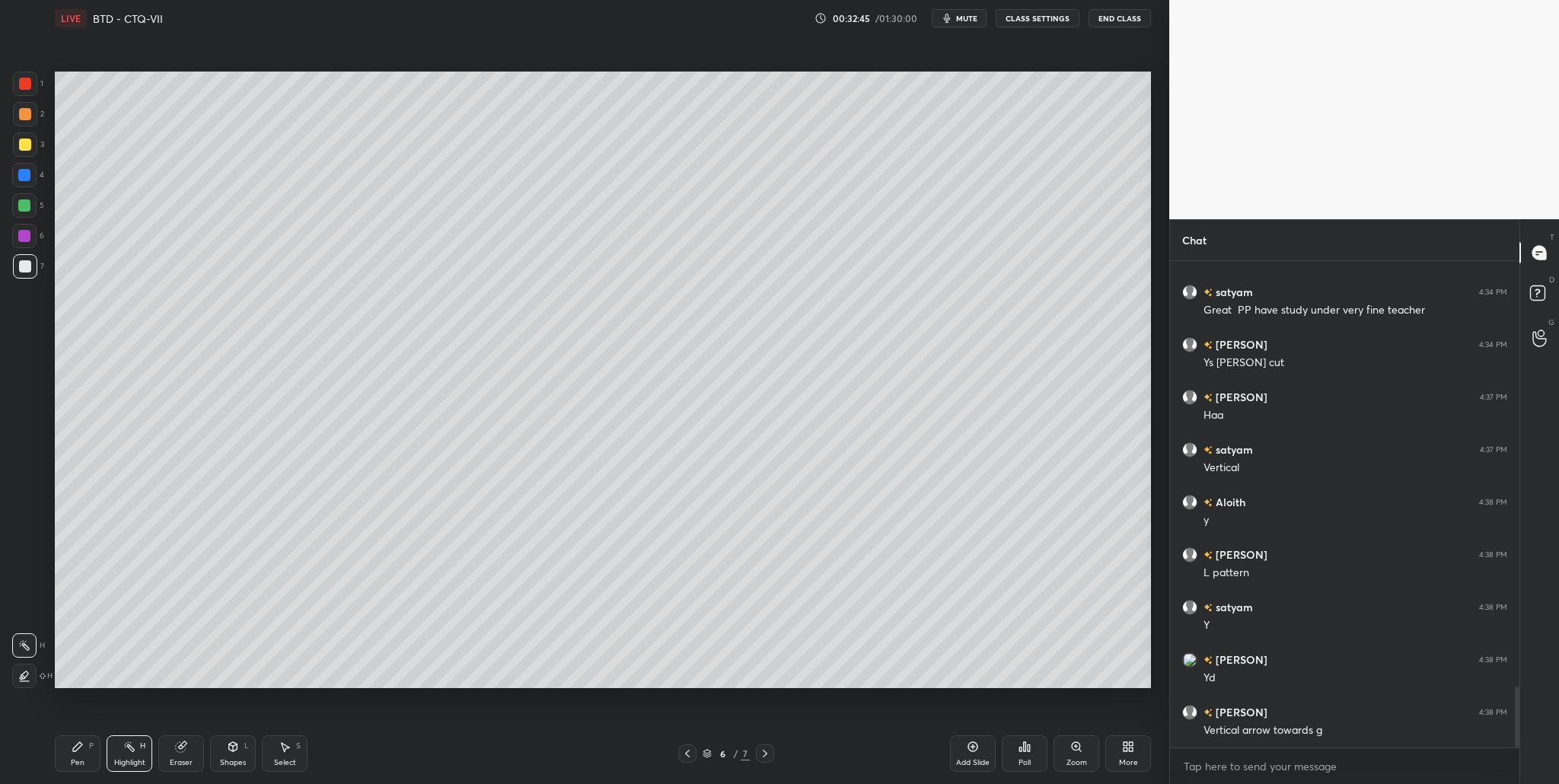 click at bounding box center (25, 84) 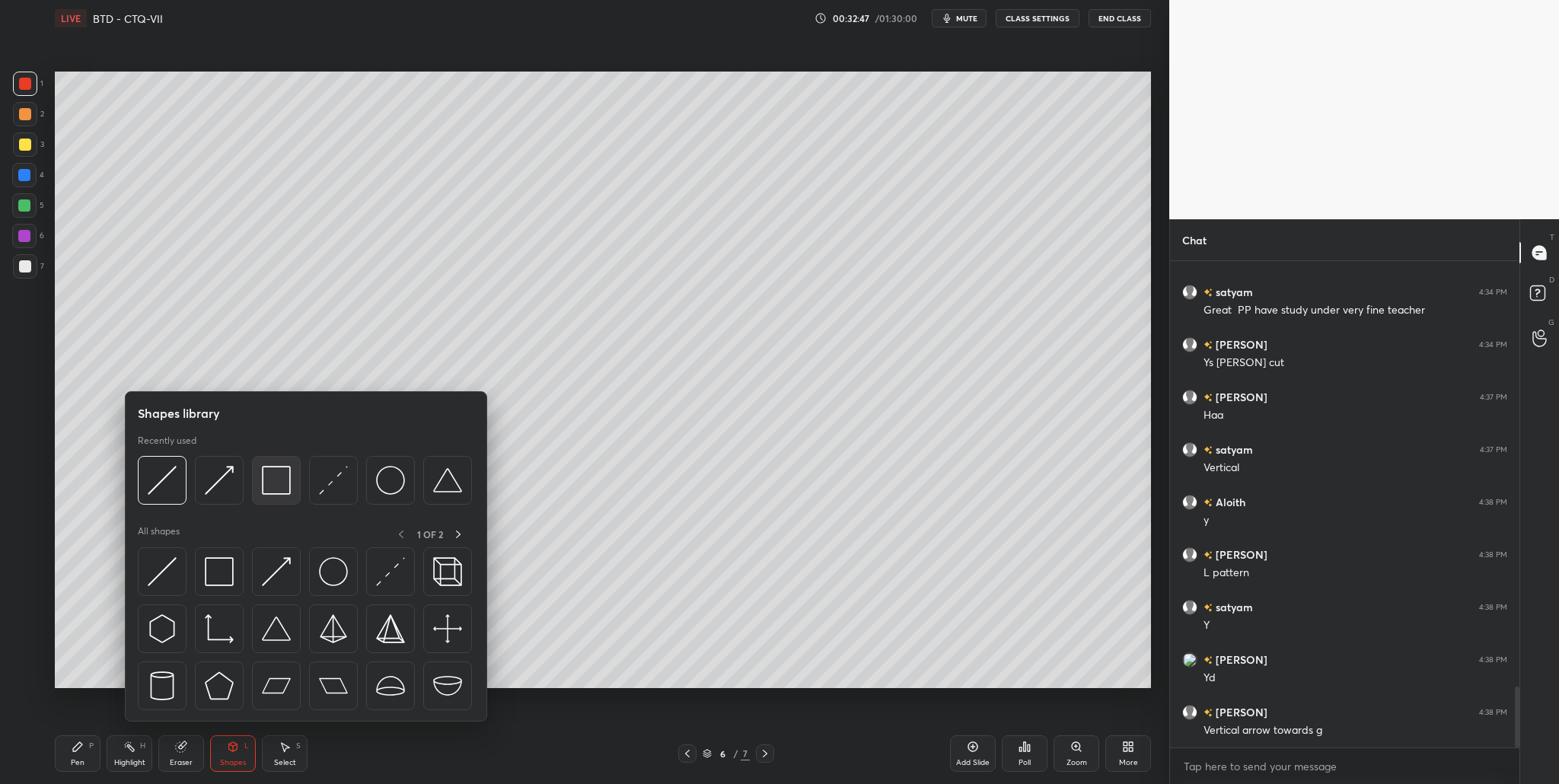 click at bounding box center (276, 480) 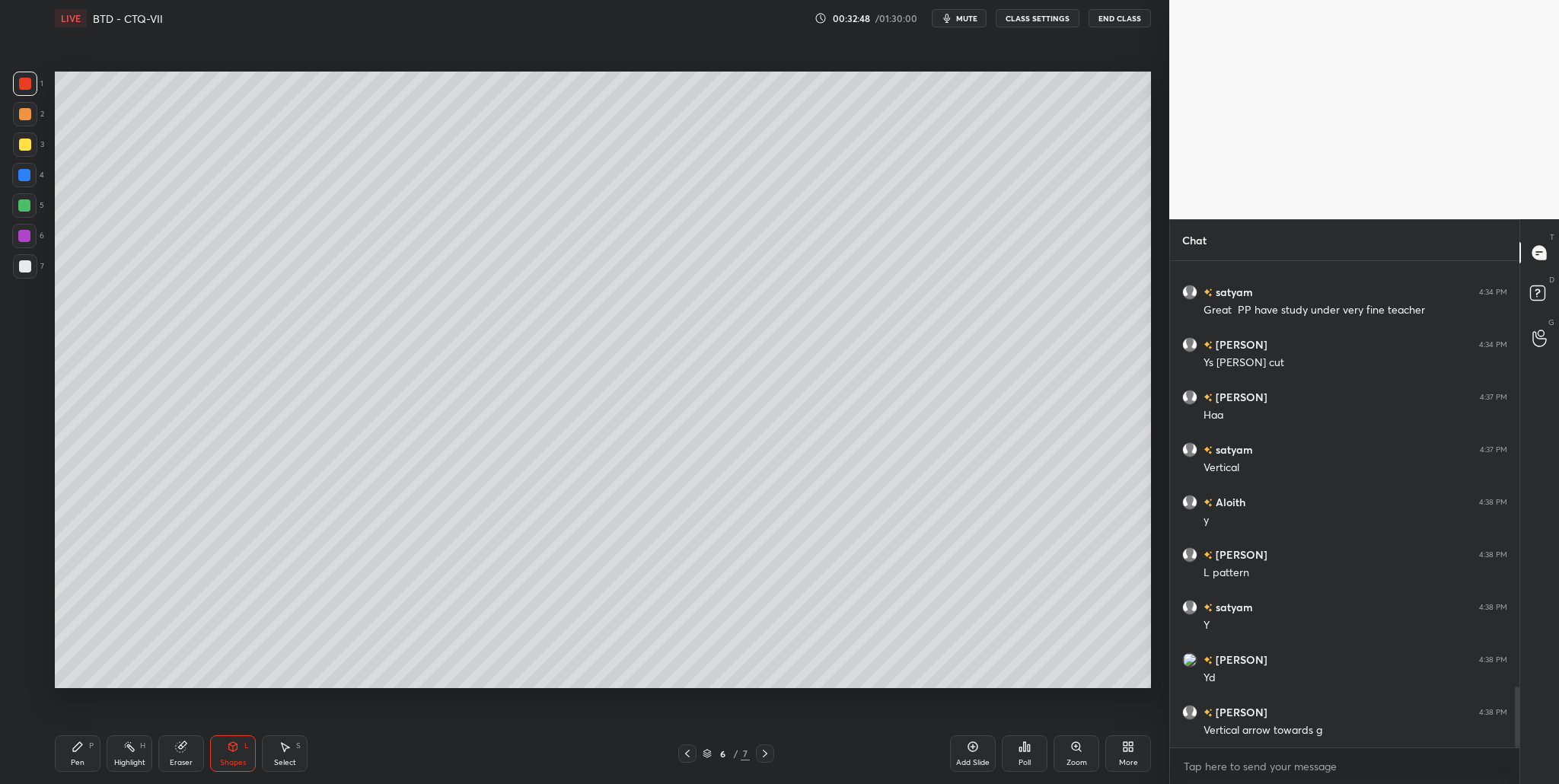 click at bounding box center [25, 84] 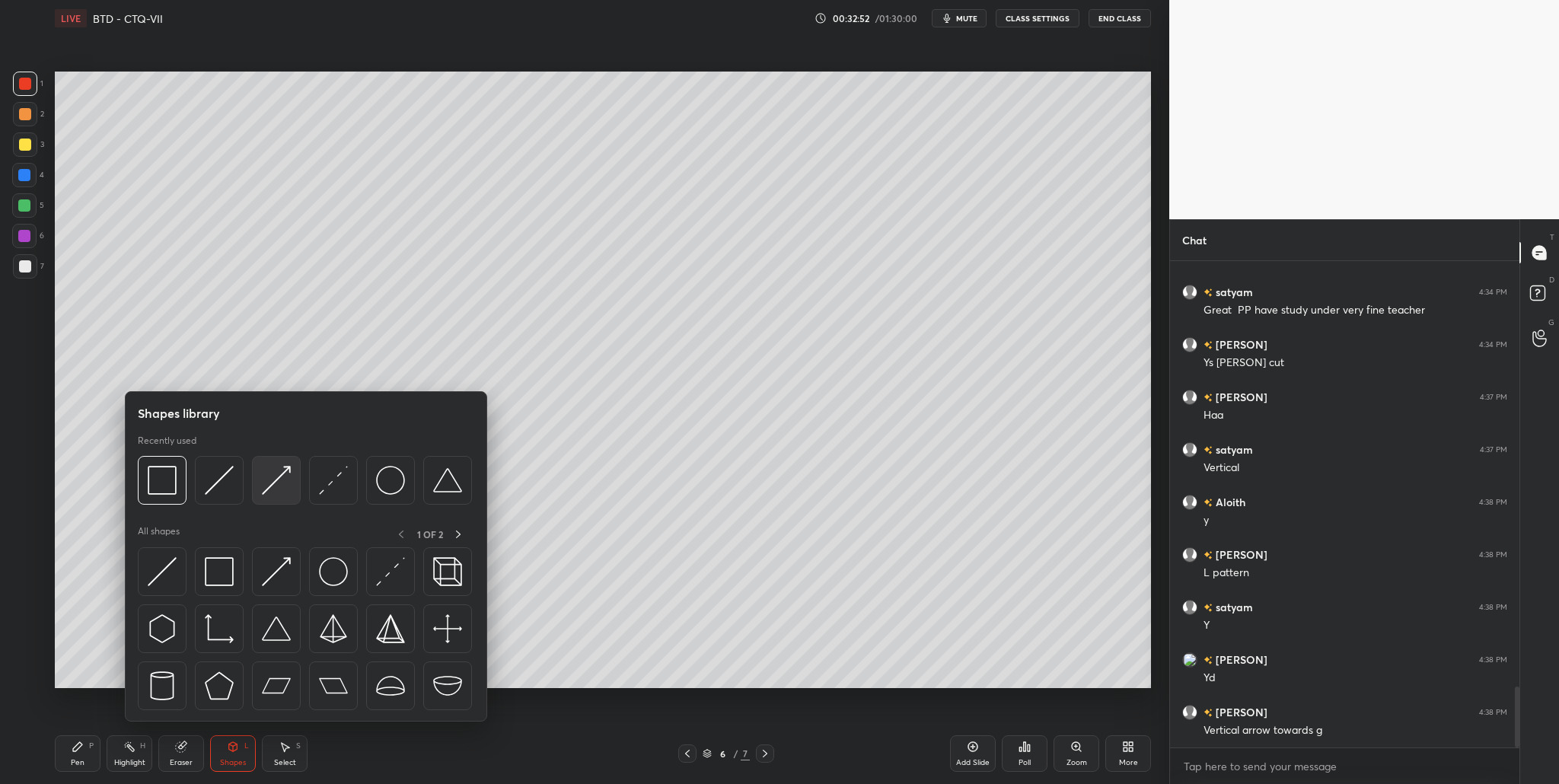 click at bounding box center [276, 480] 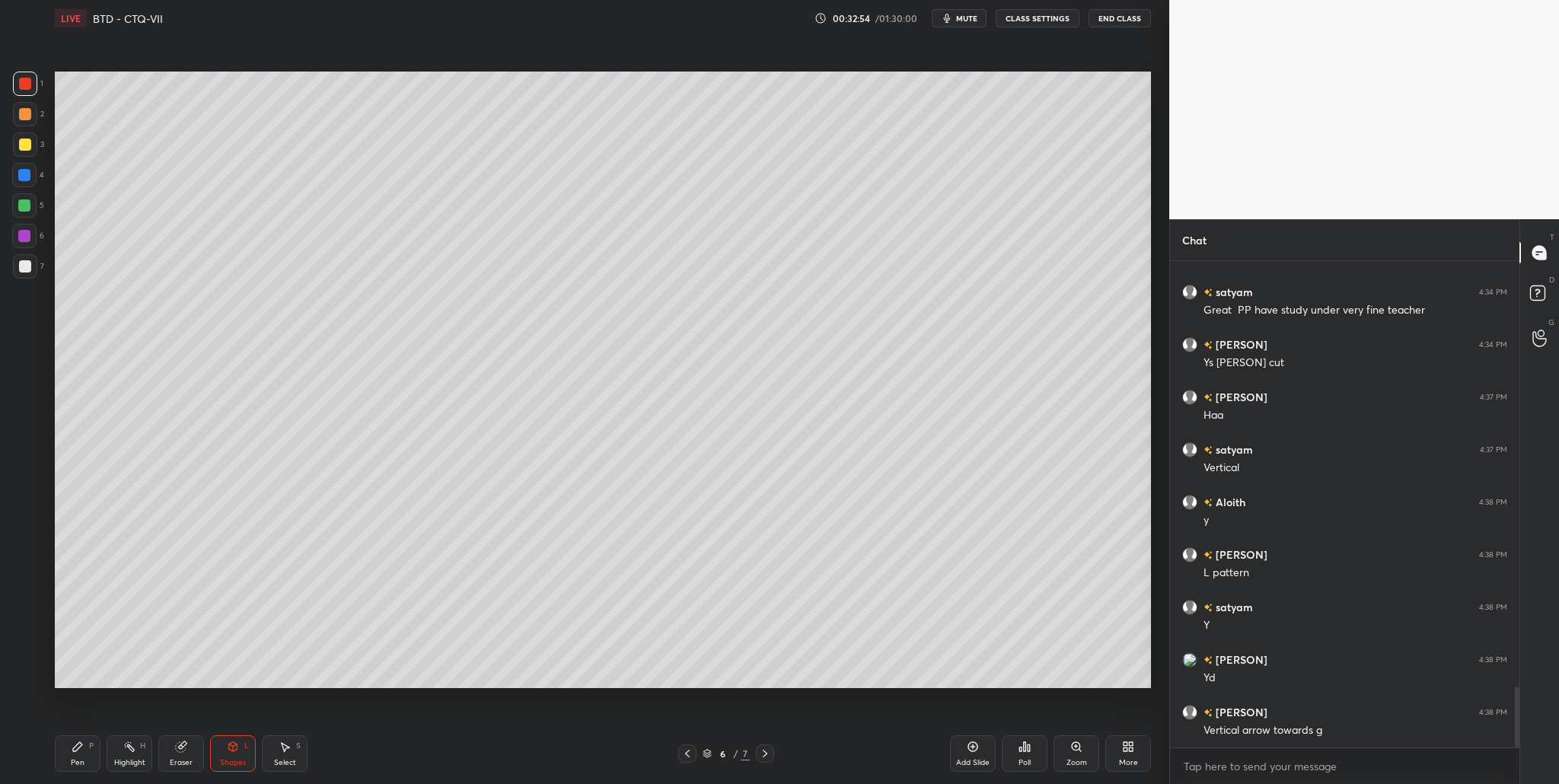click at bounding box center [25, 145] 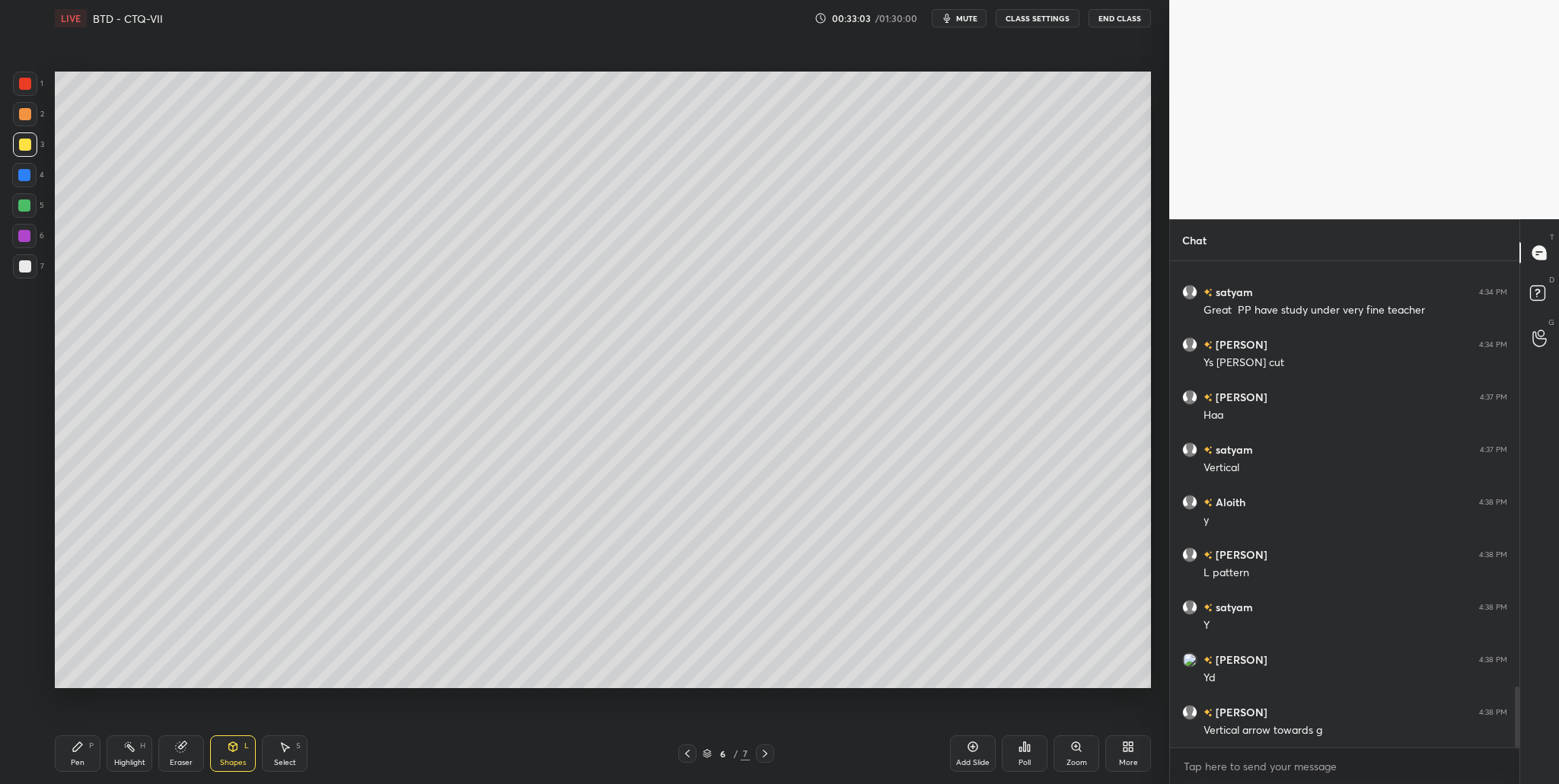 click at bounding box center (25, 266) 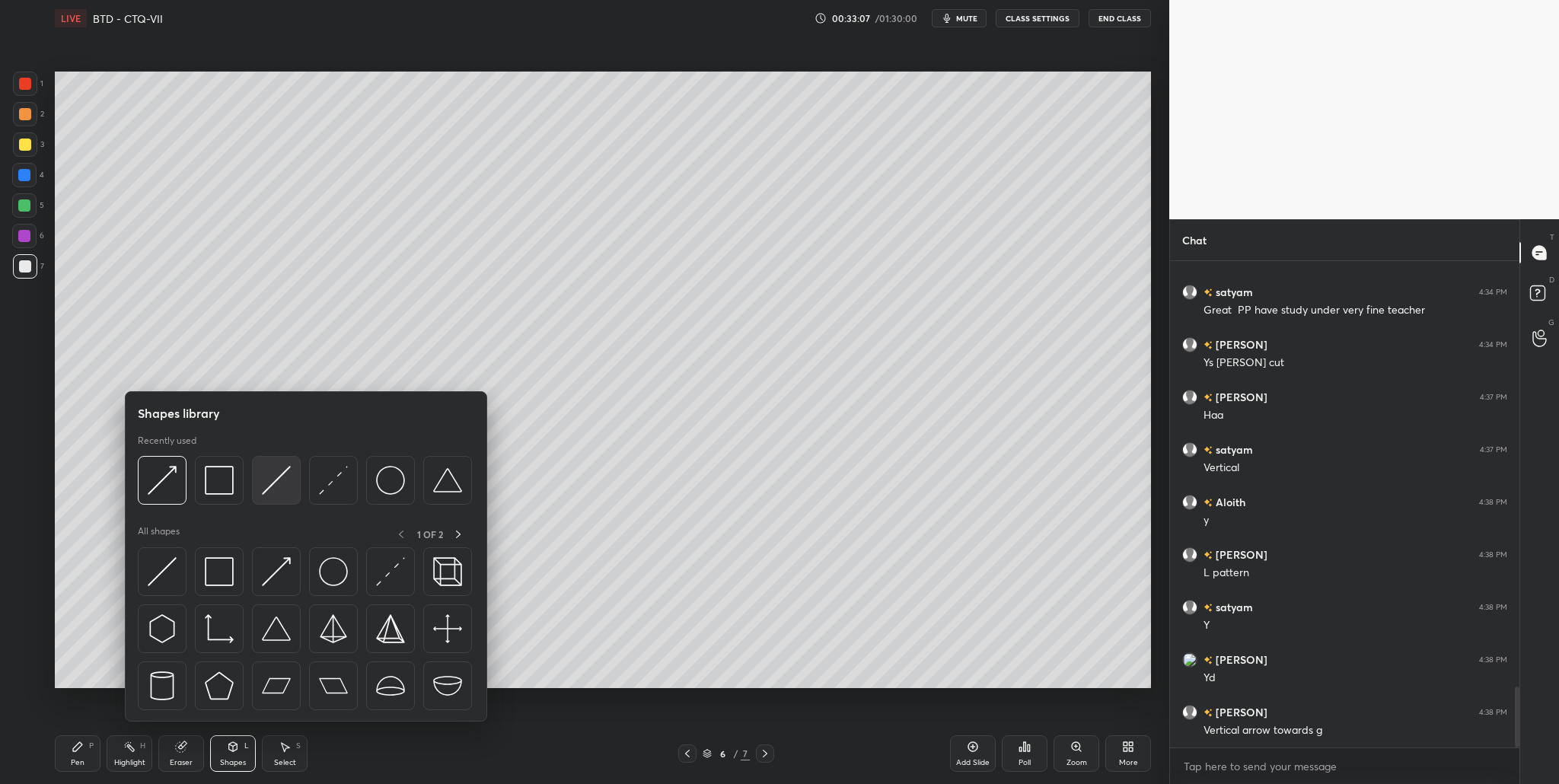 click at bounding box center (276, 480) 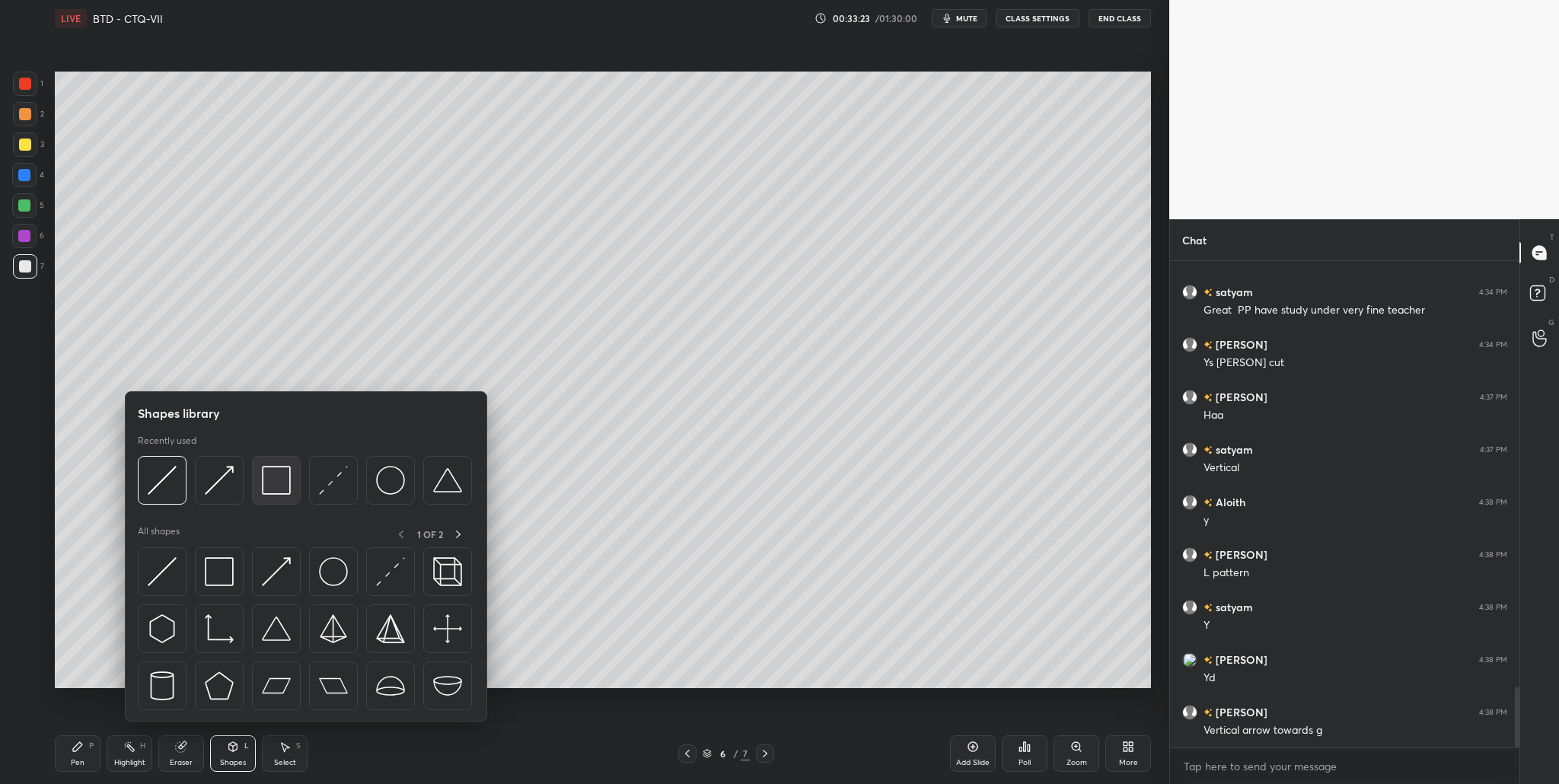 click at bounding box center [276, 480] 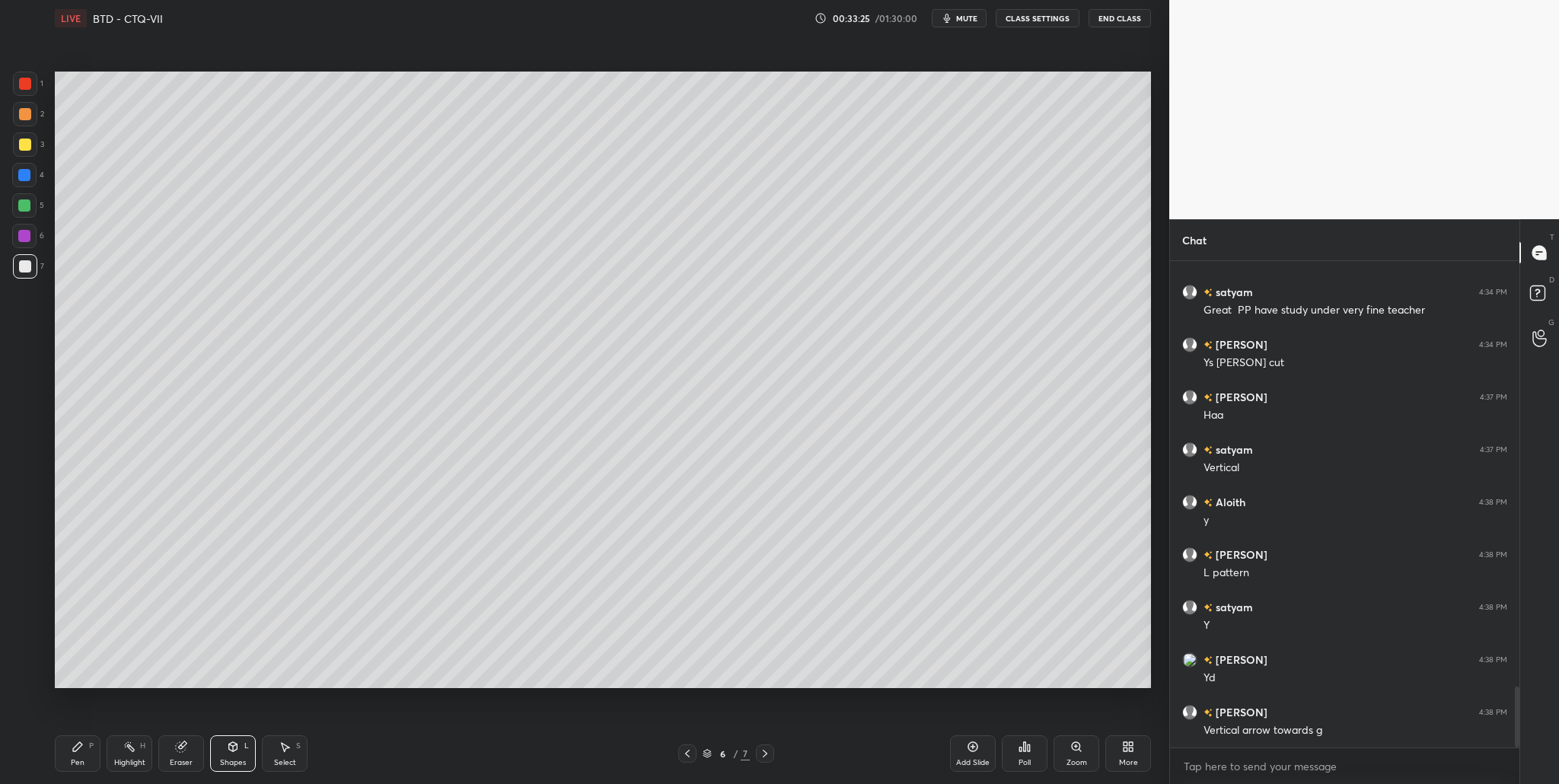 click at bounding box center [25, 84] 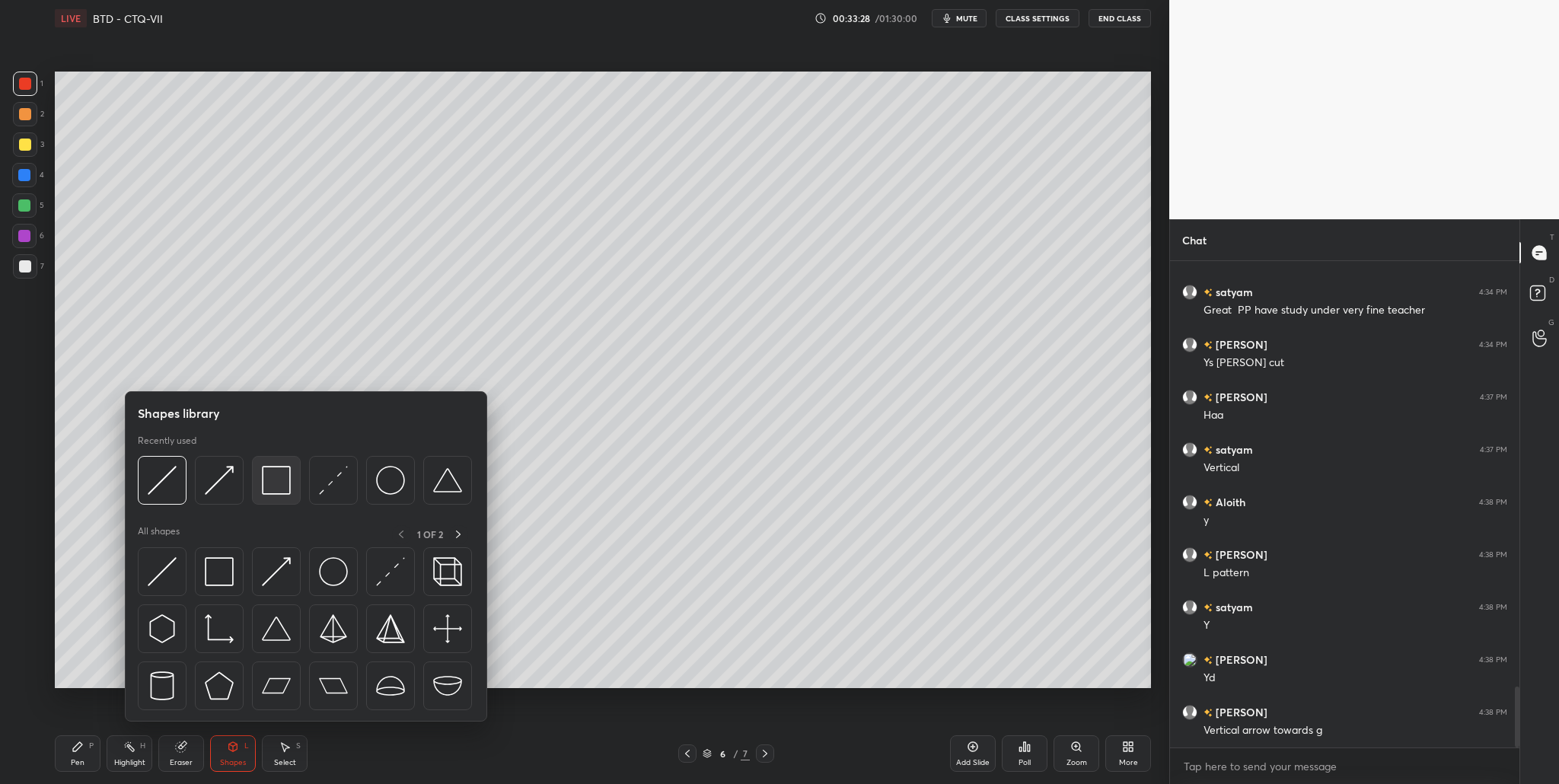 click at bounding box center [276, 480] 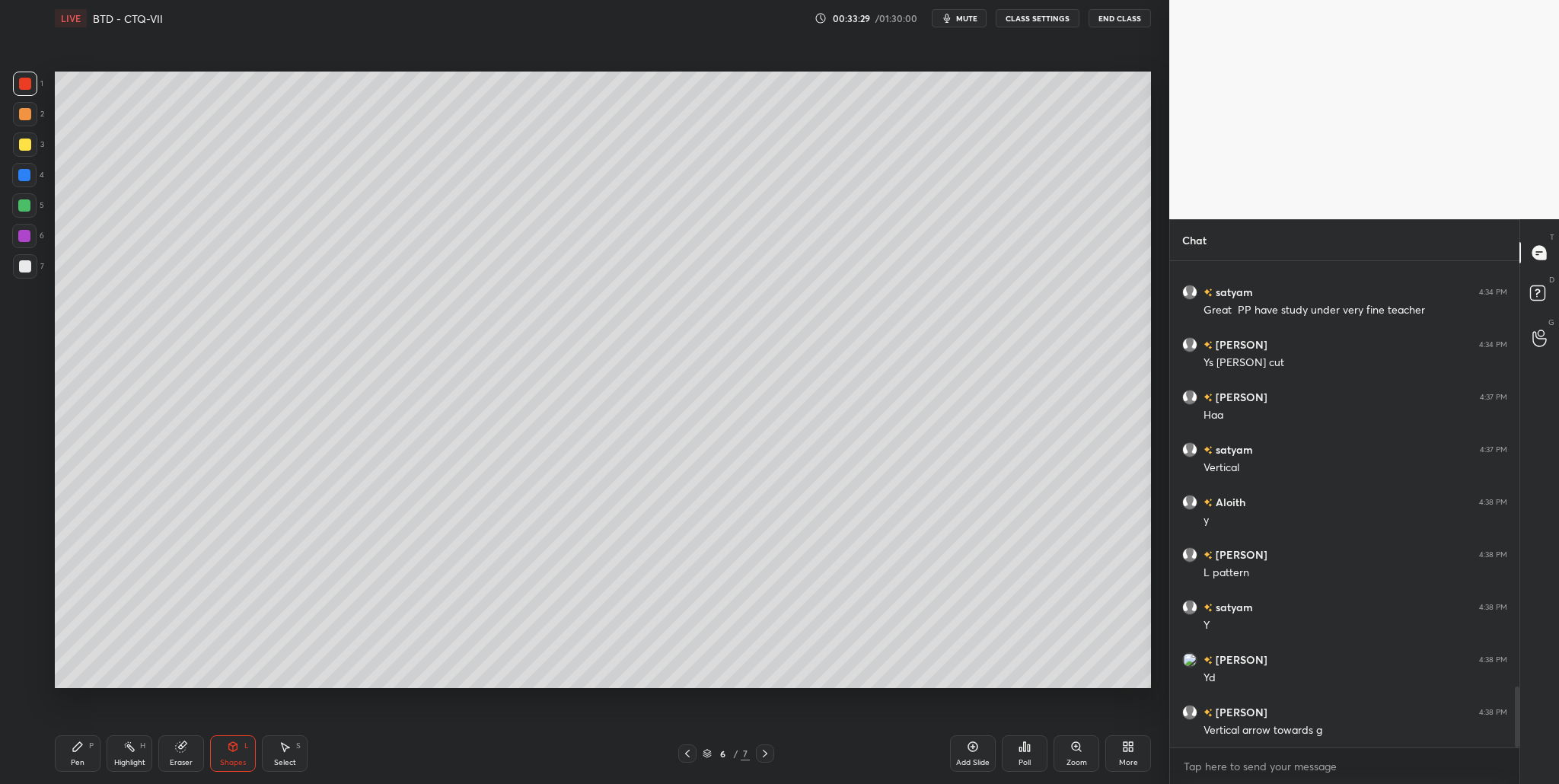 click at bounding box center [25, 114] 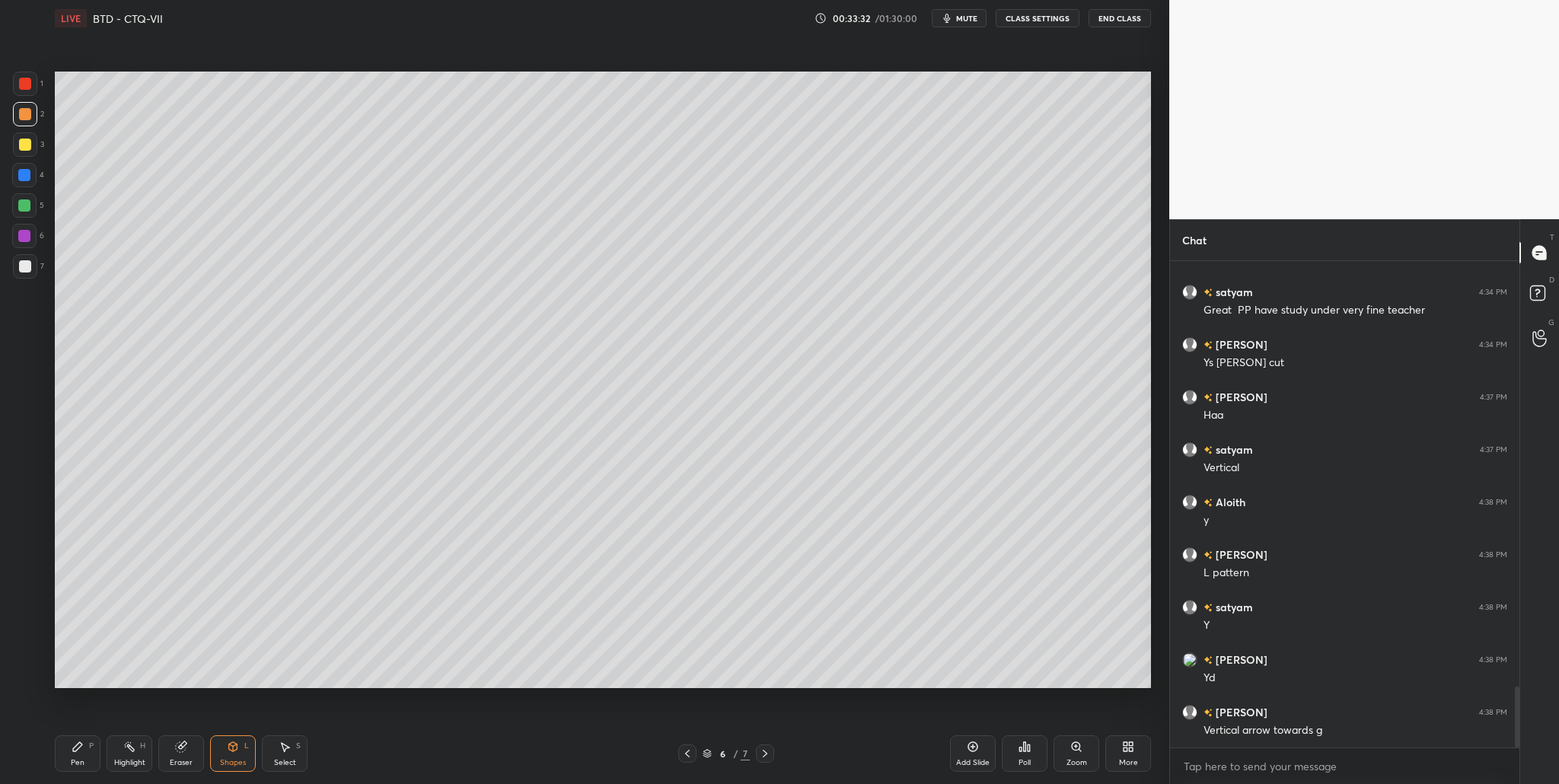 click at bounding box center (25, 84) 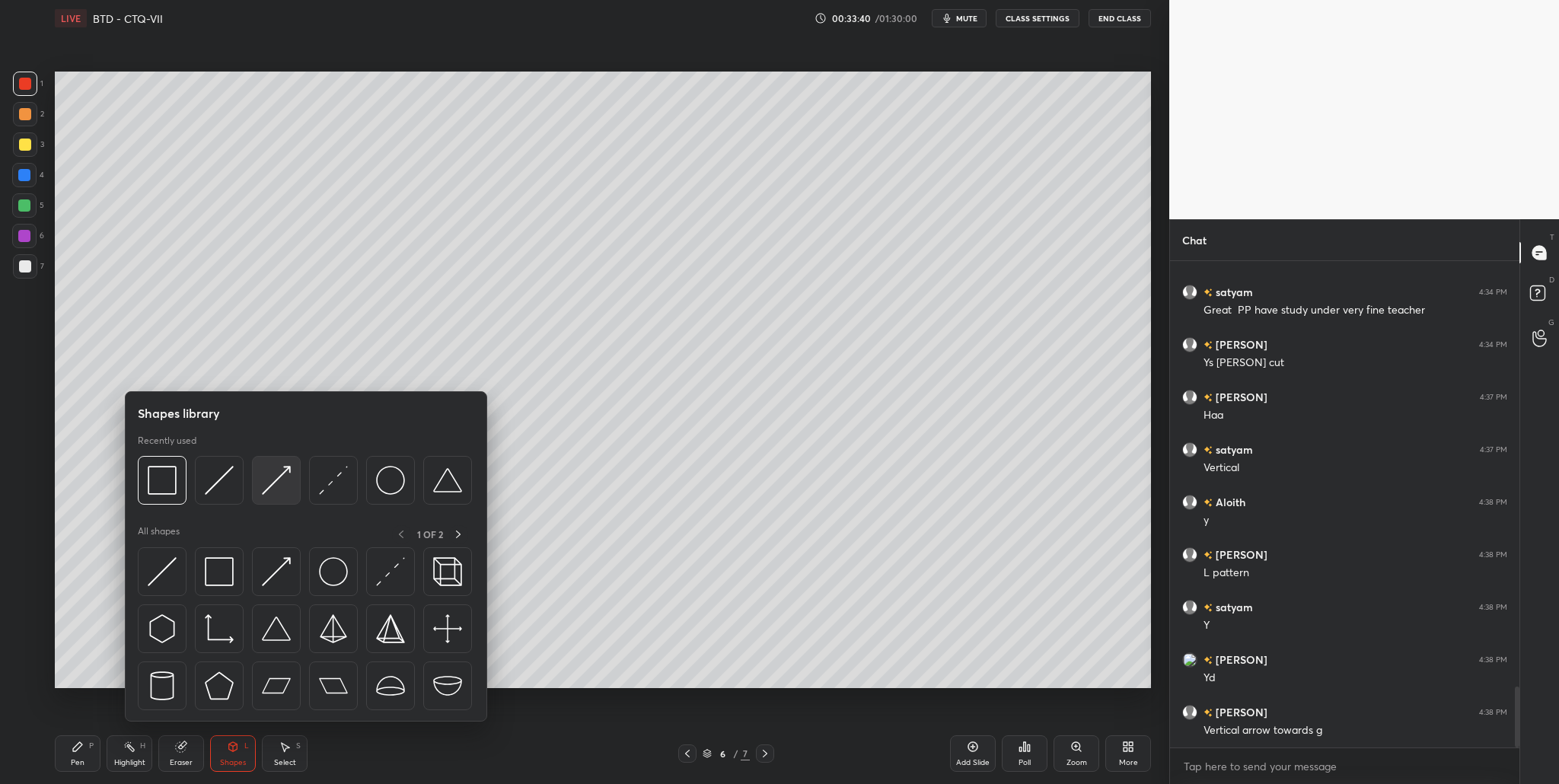 click at bounding box center [276, 480] 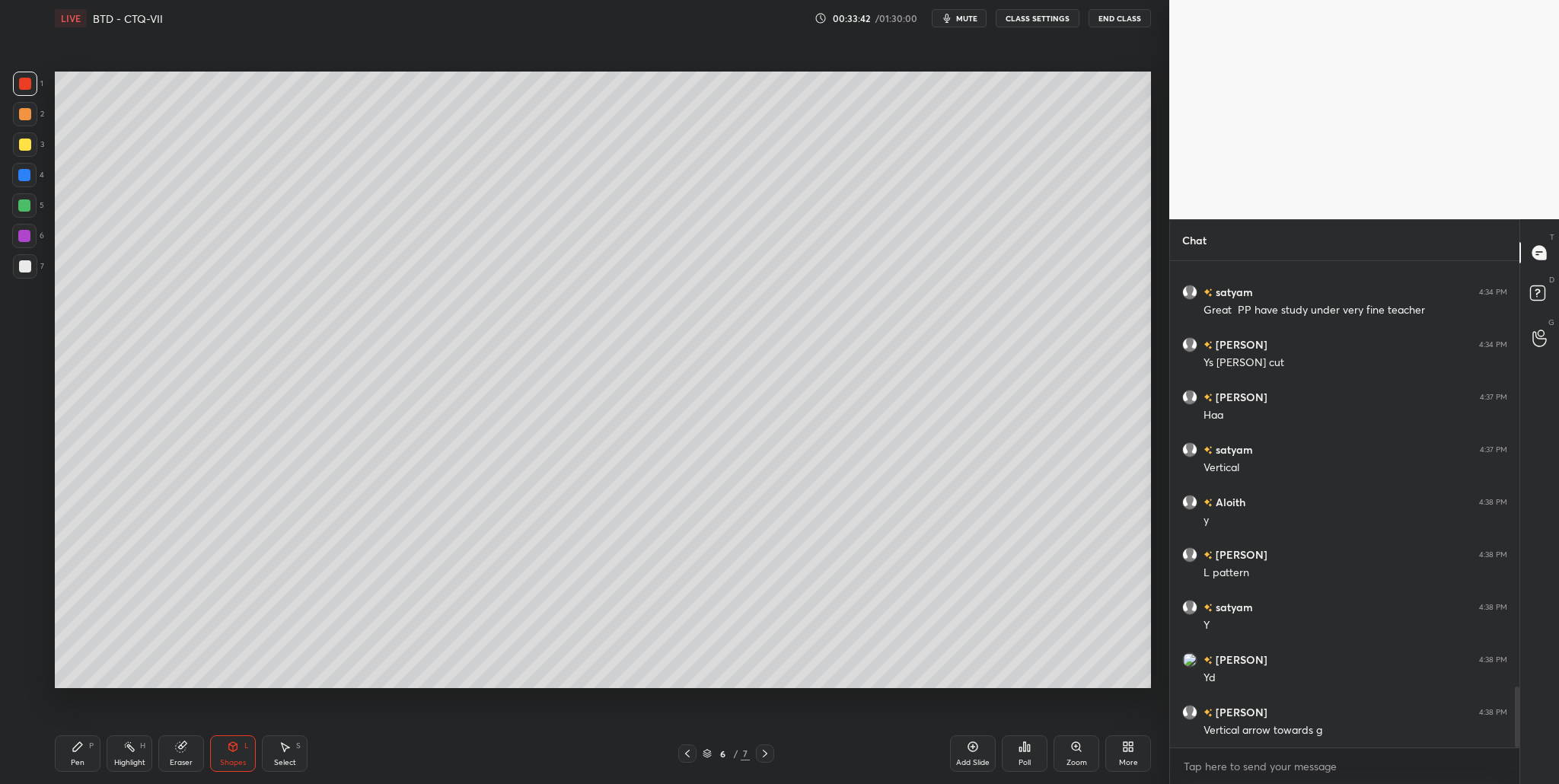 click at bounding box center (25, 114) 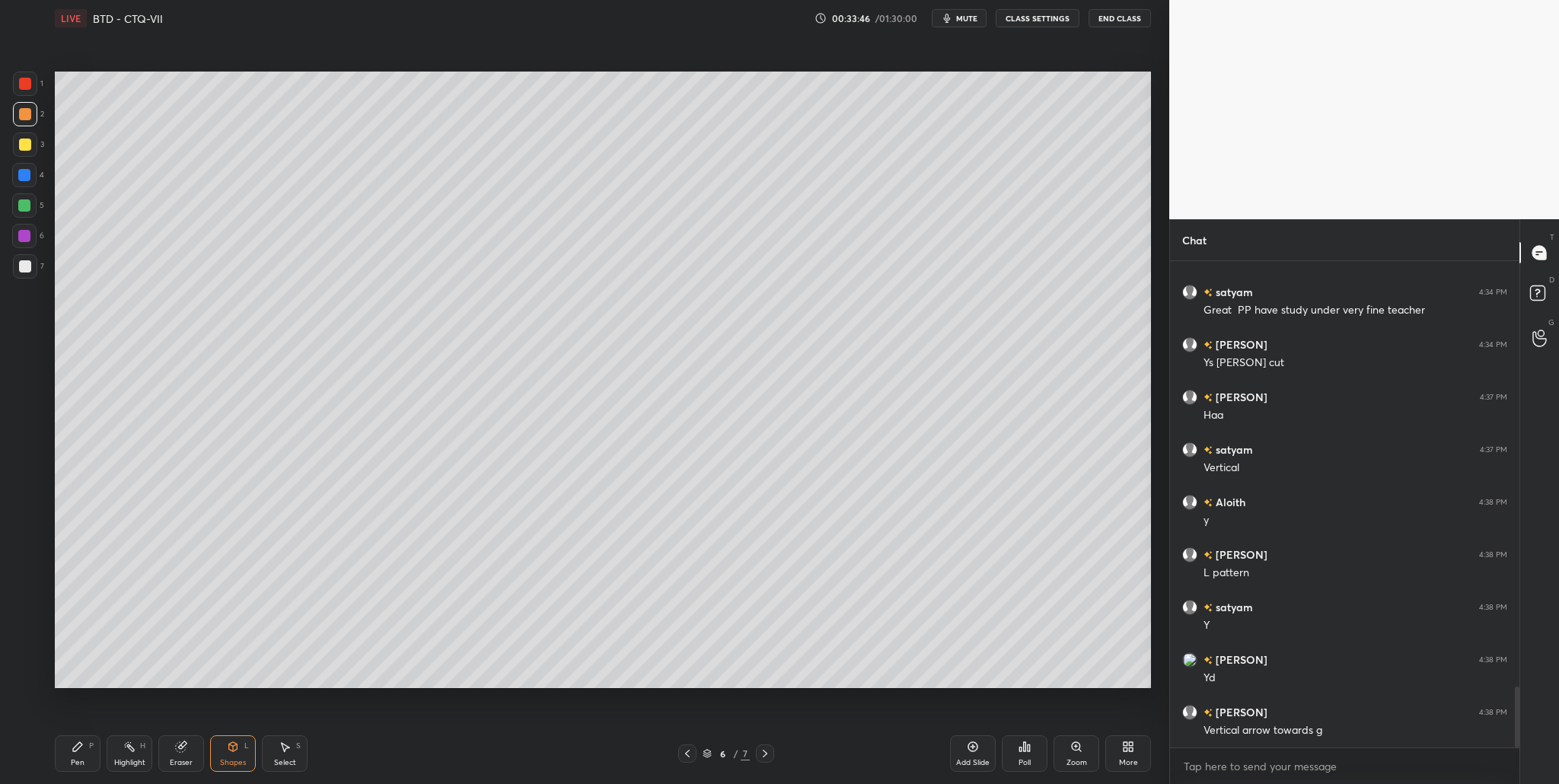 drag, startPoint x: 27, startPoint y: 272, endPoint x: 36, endPoint y: 272, distance: 9 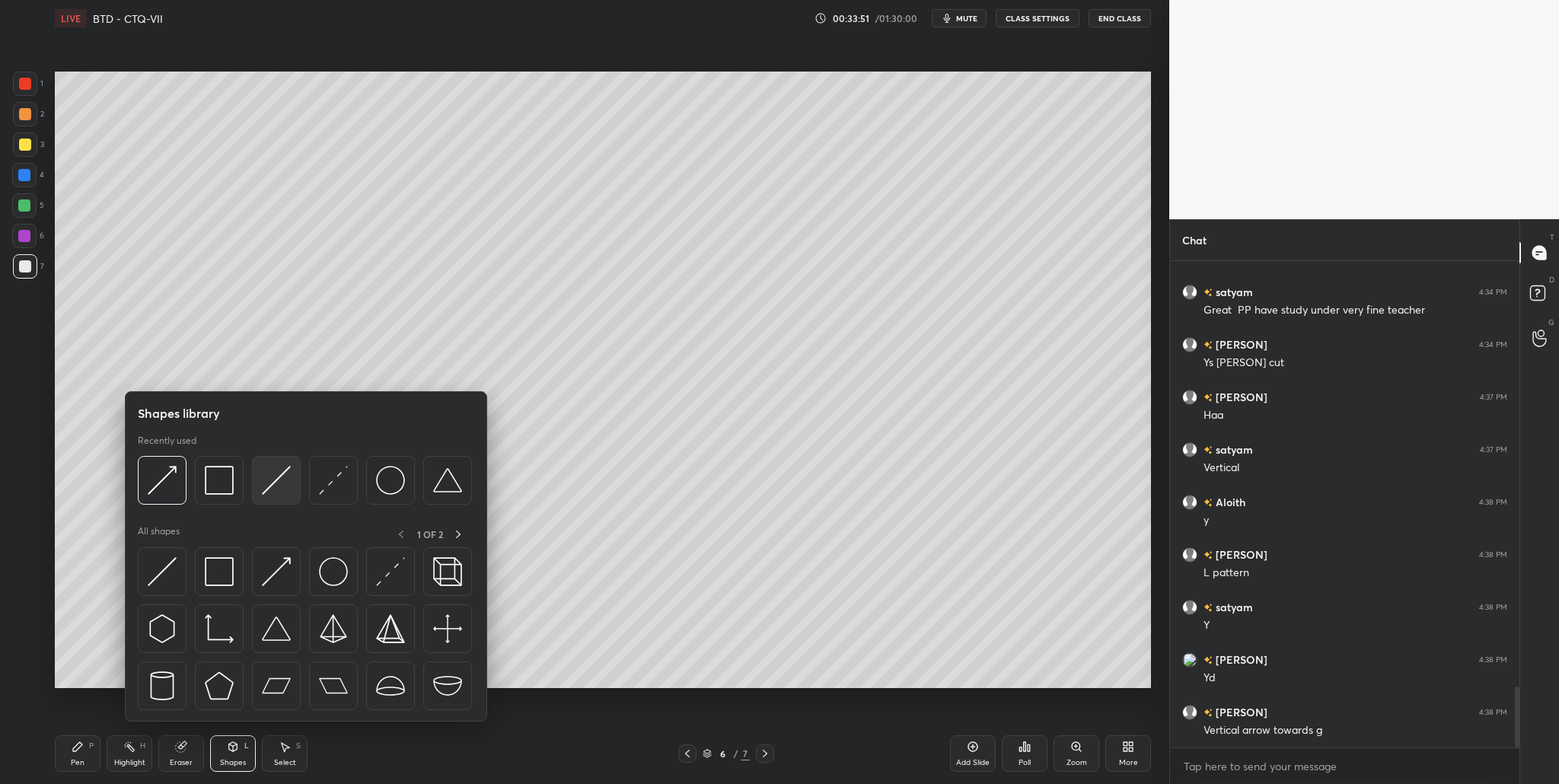 click at bounding box center (276, 480) 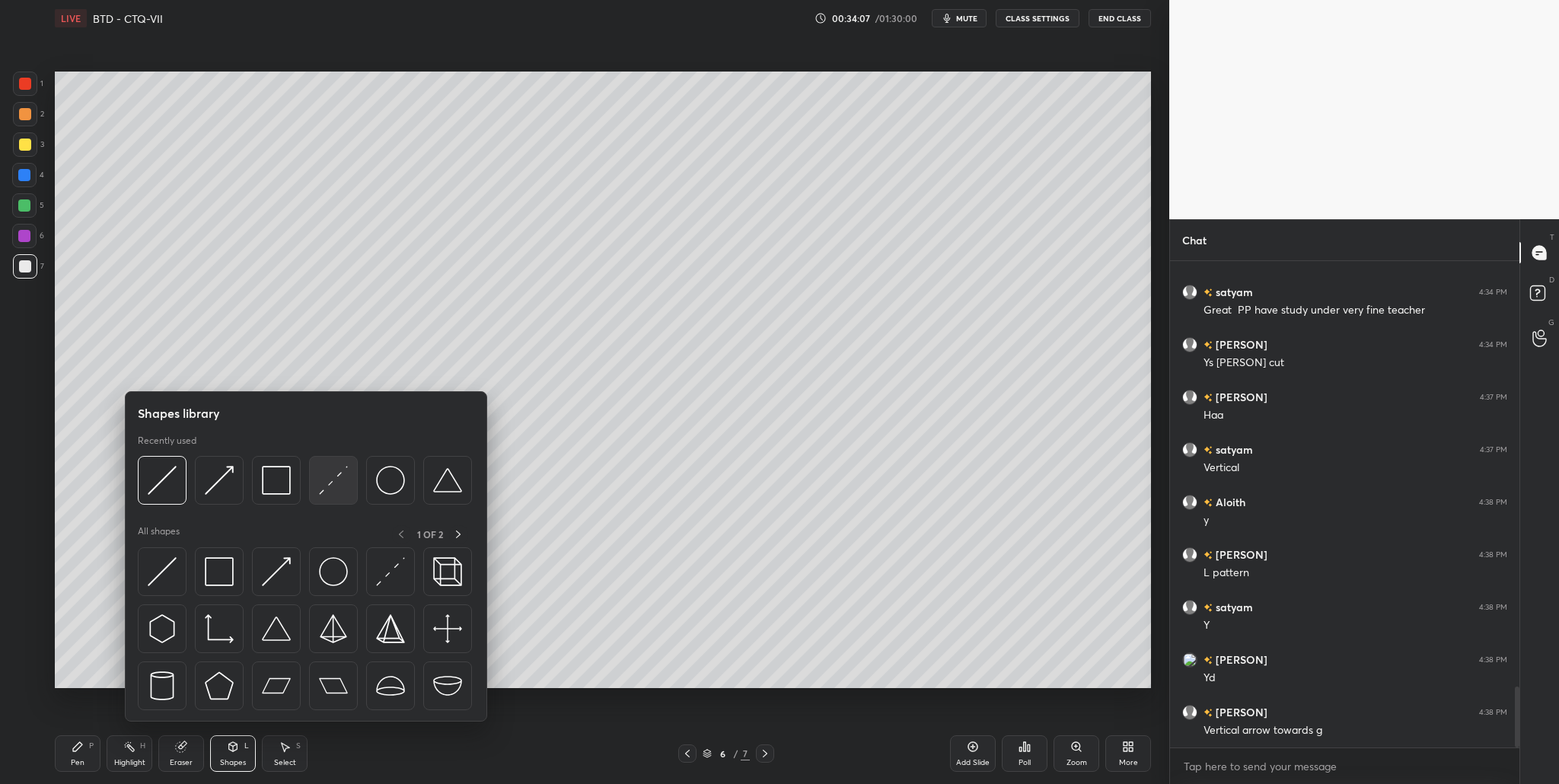 click at bounding box center [333, 480] 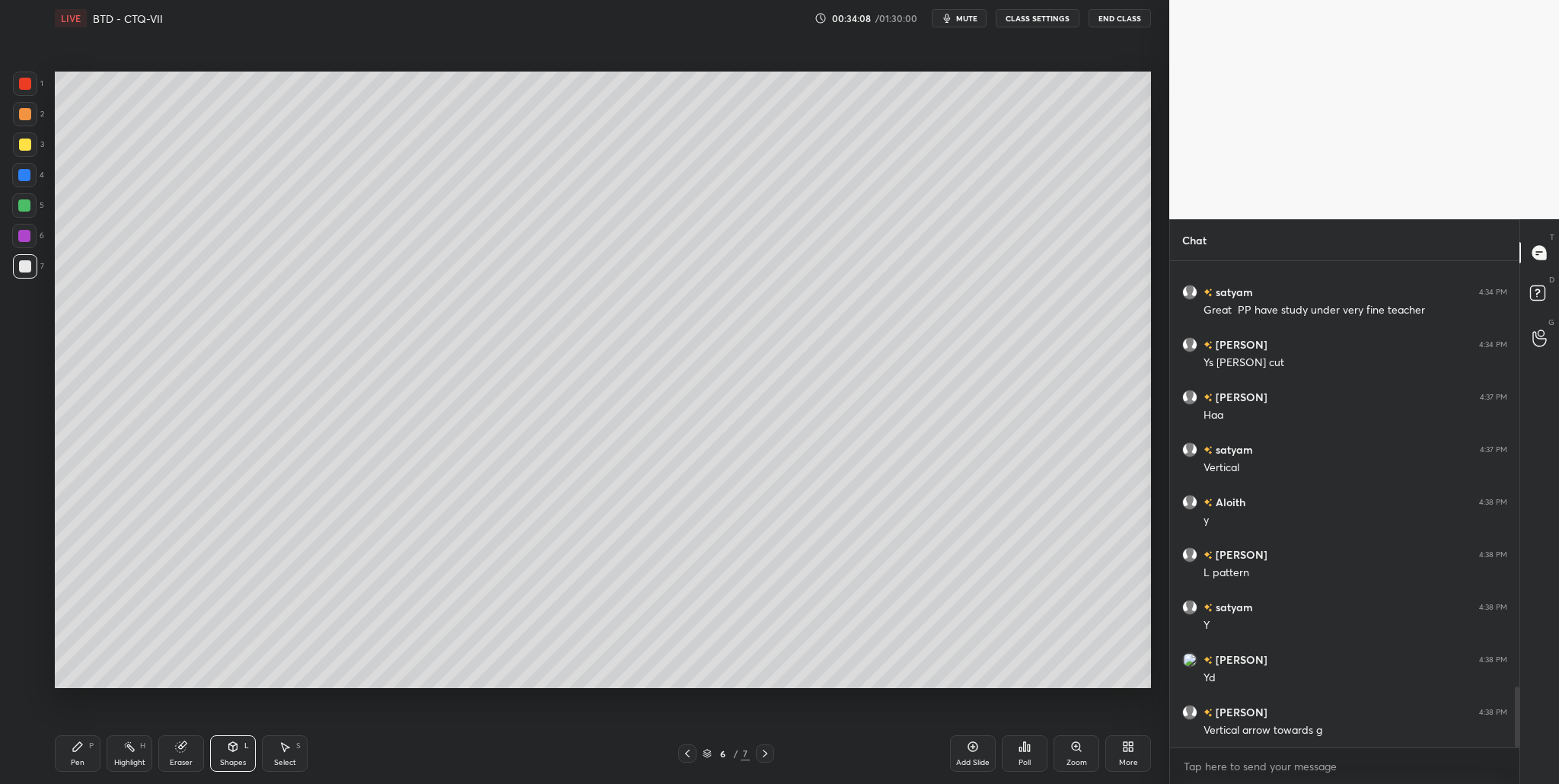 drag, startPoint x: 24, startPoint y: 120, endPoint x: 42, endPoint y: 161, distance: 44.777226 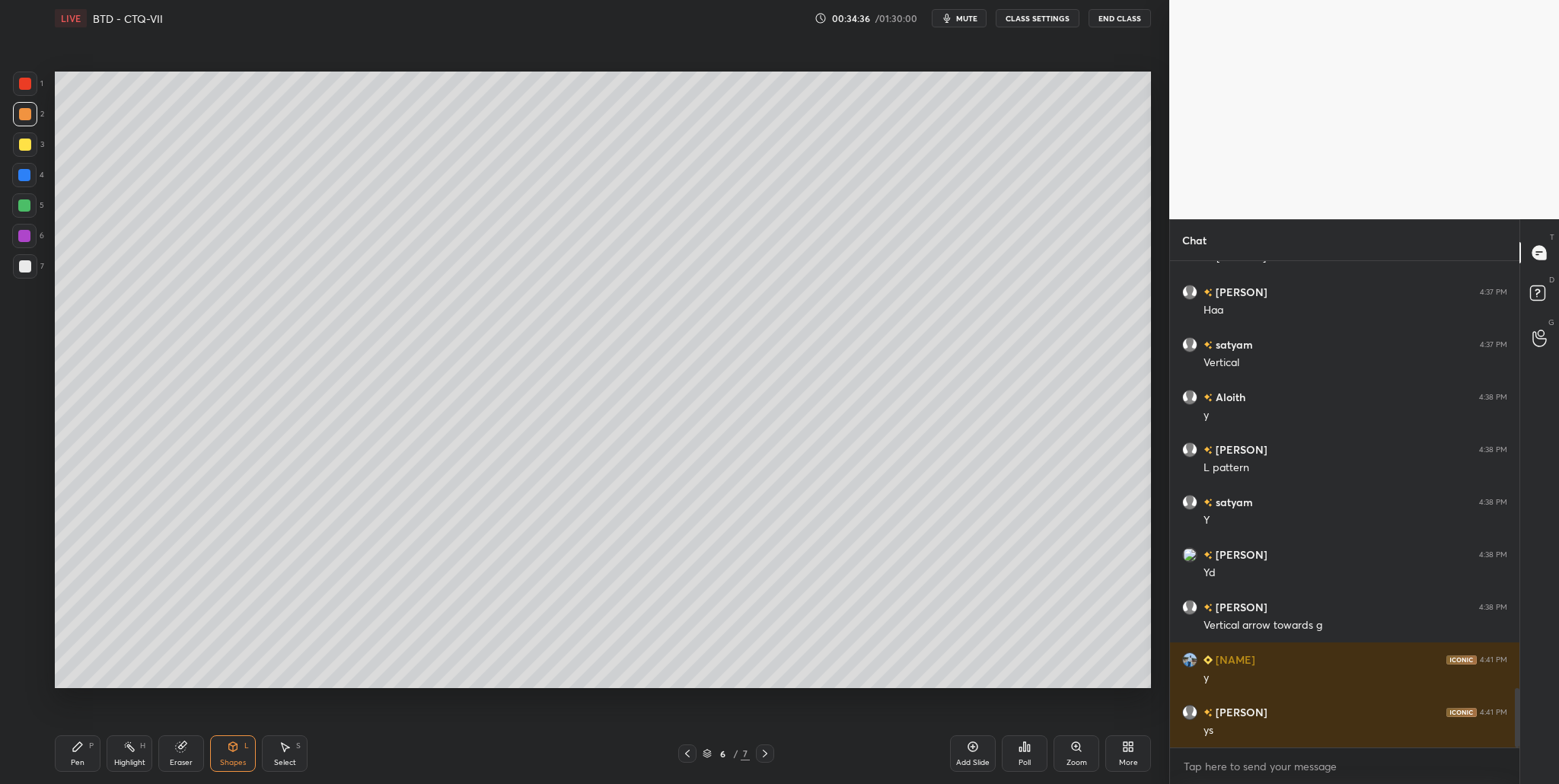 scroll, scrollTop: 3555, scrollLeft: 0, axis: vertical 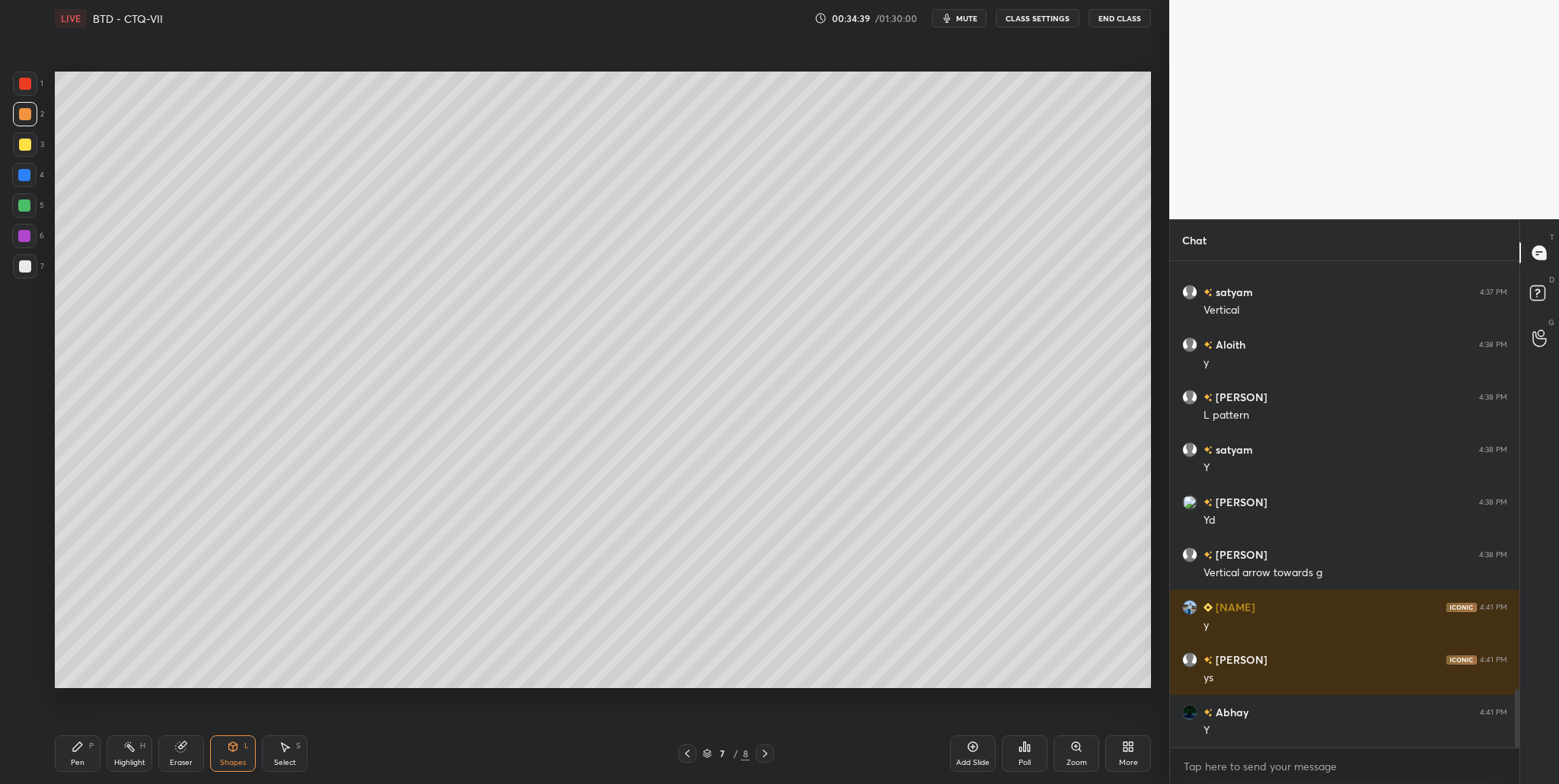 click at bounding box center [25, 266] 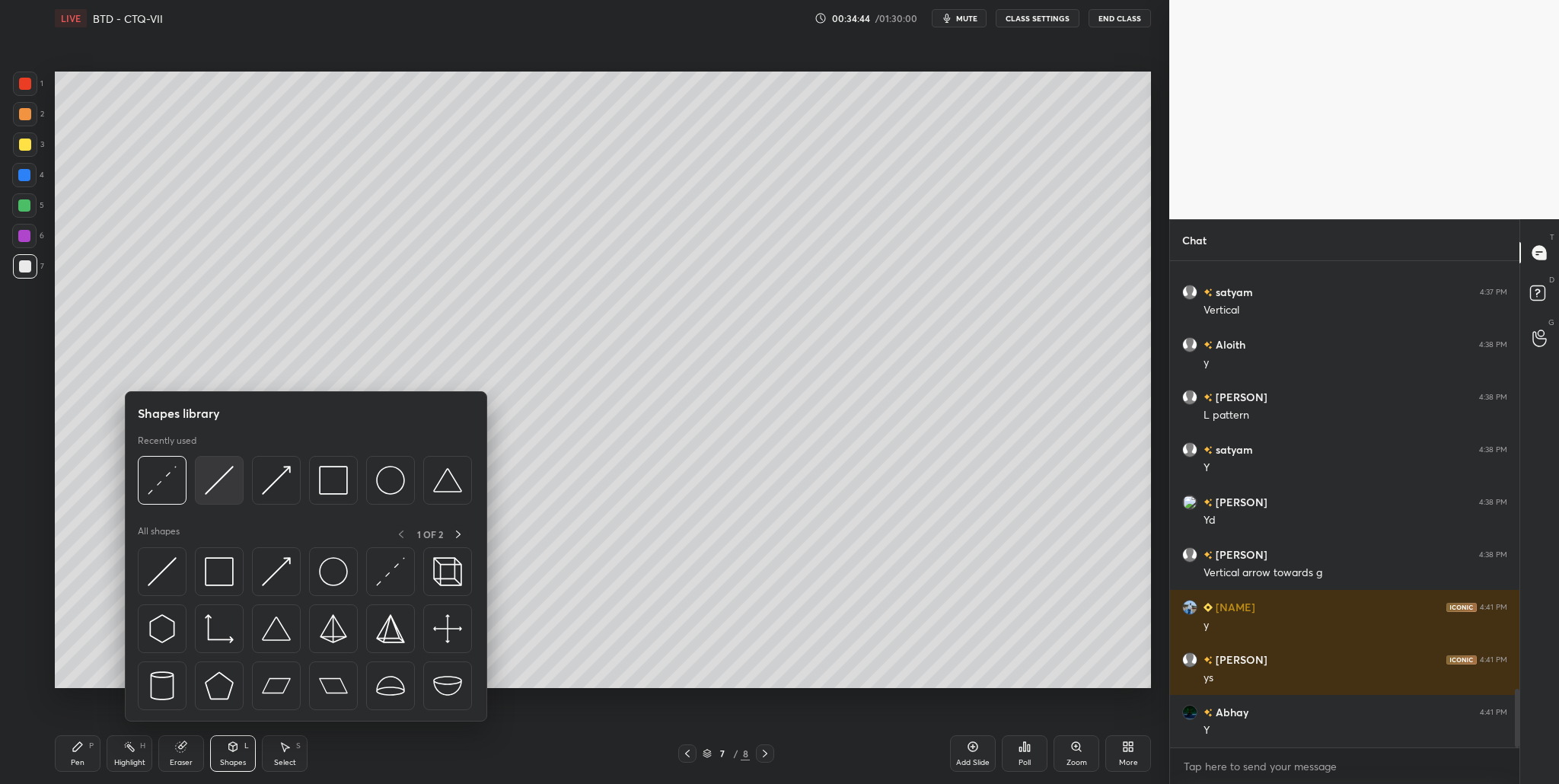 click at bounding box center [219, 480] 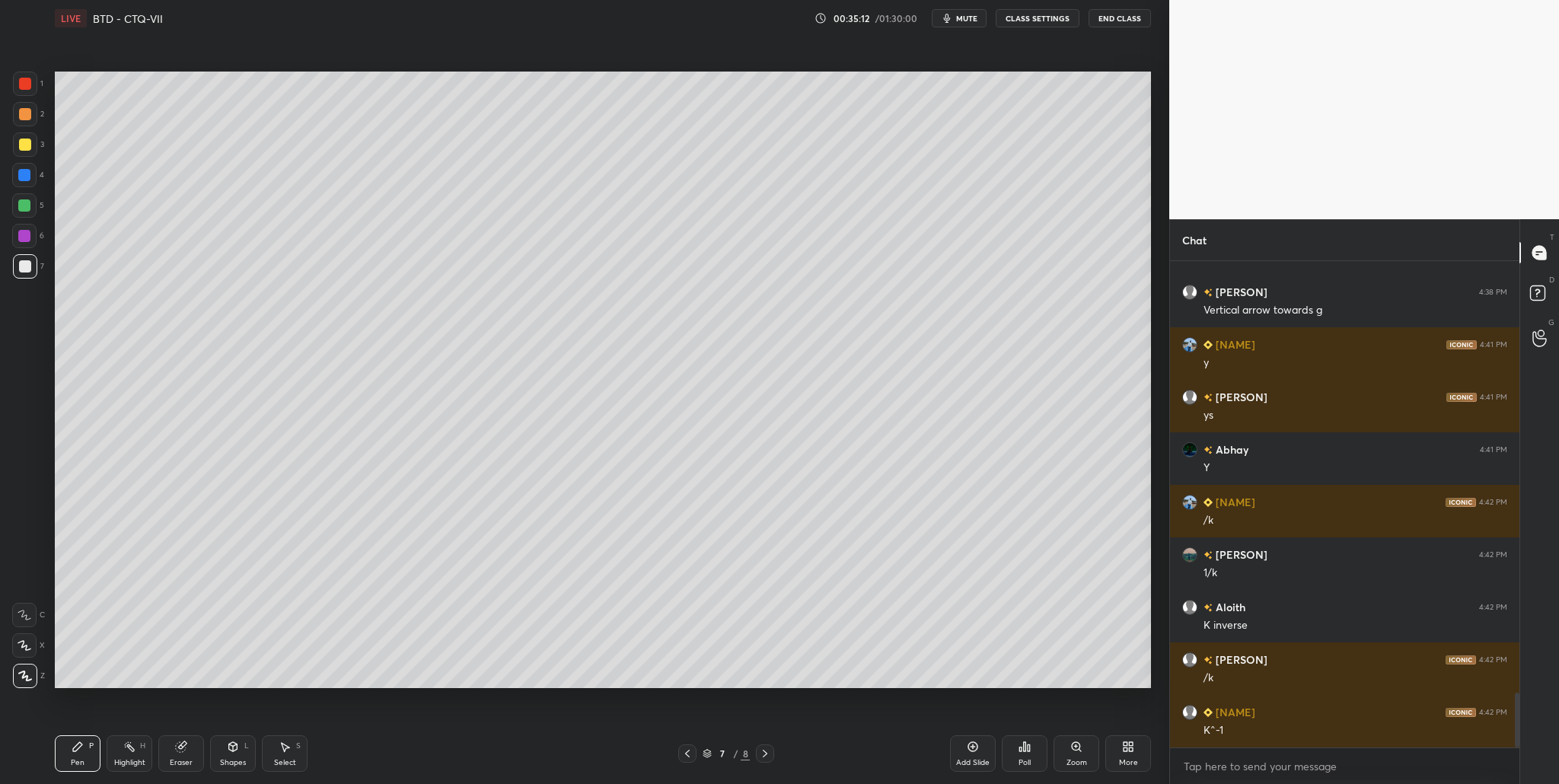 scroll, scrollTop: 3871, scrollLeft: 0, axis: vertical 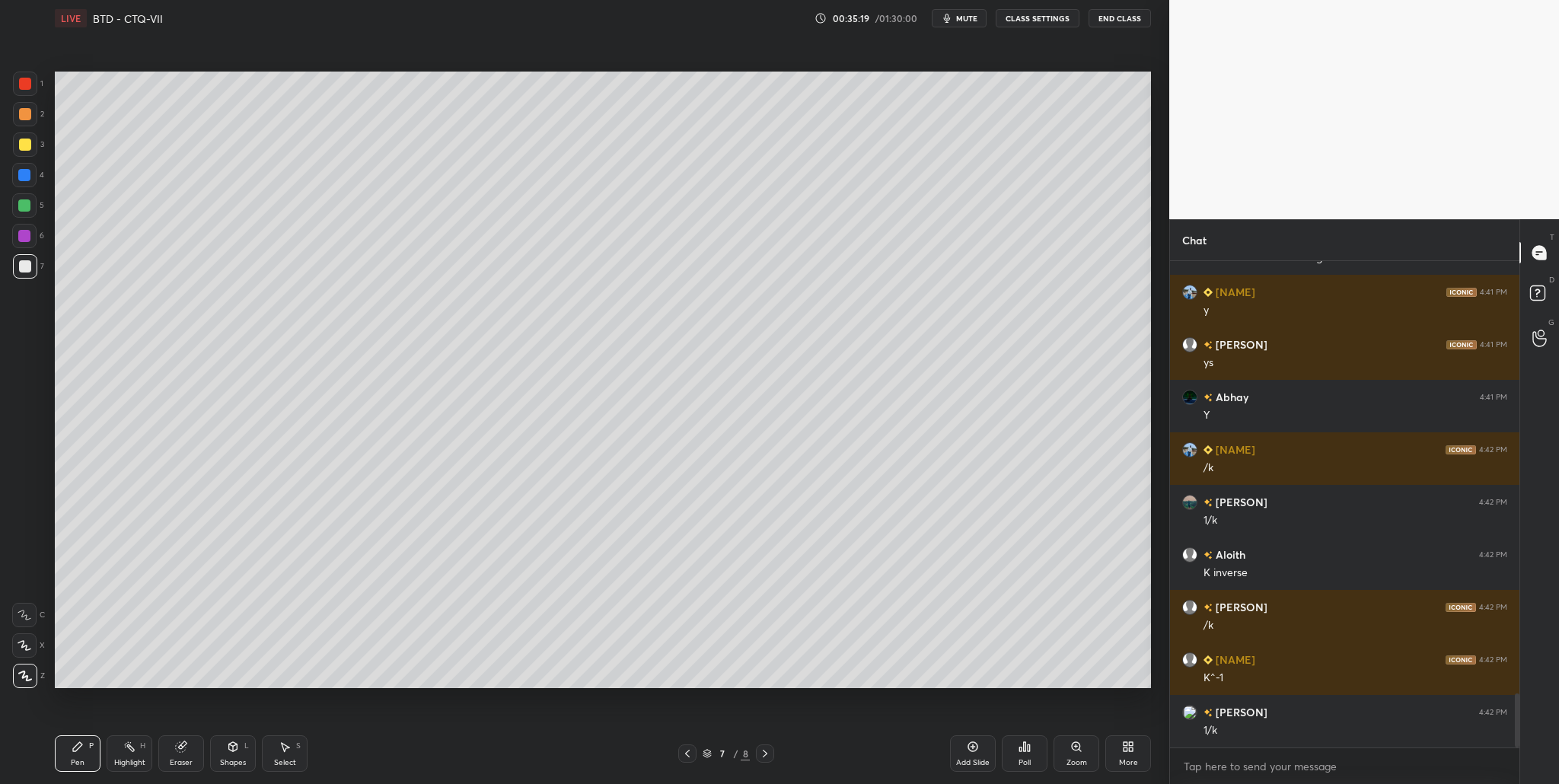drag, startPoint x: 30, startPoint y: 272, endPoint x: 34, endPoint y: 263, distance: 9.848858 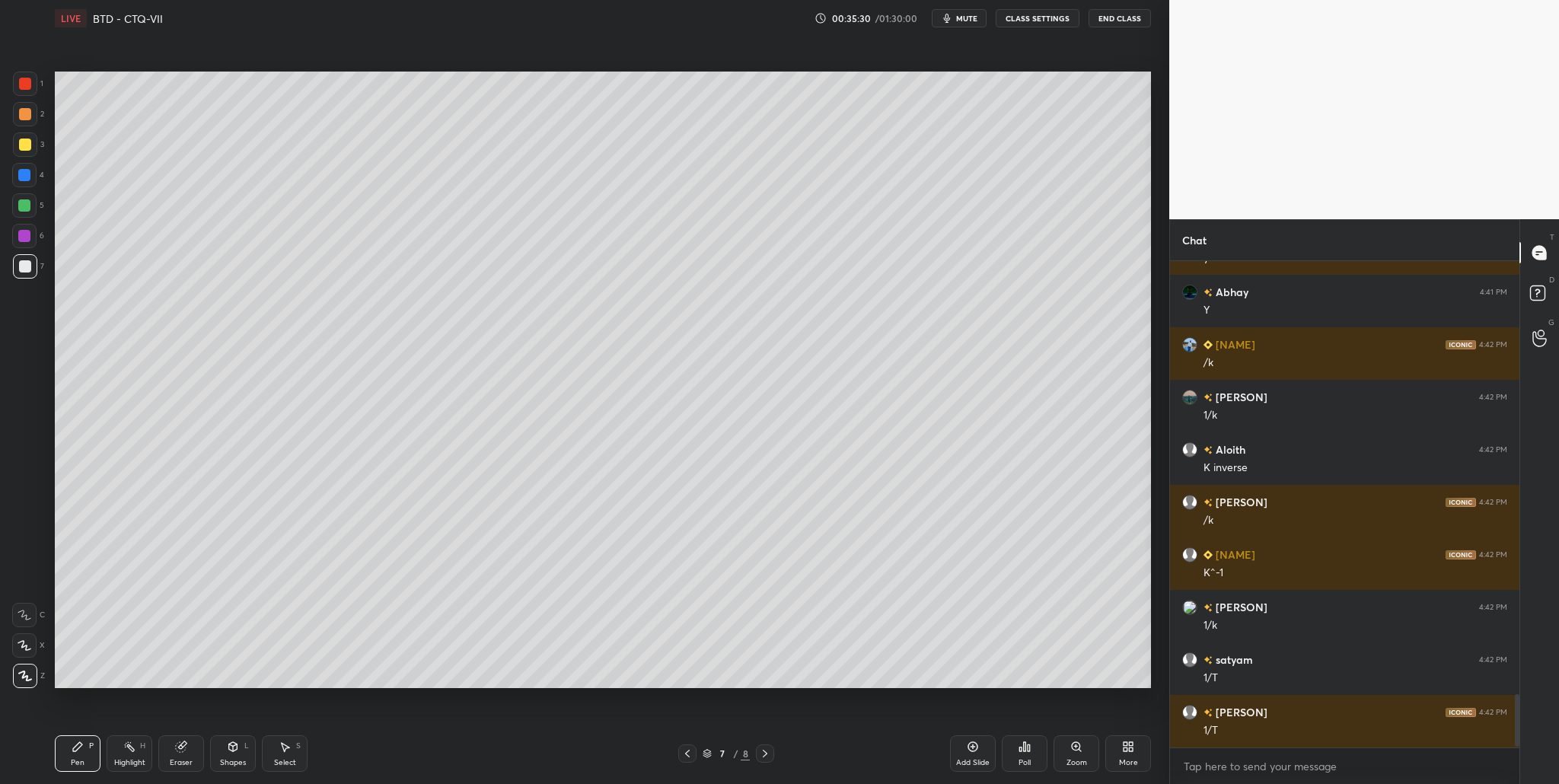 scroll, scrollTop: 4028, scrollLeft: 0, axis: vertical 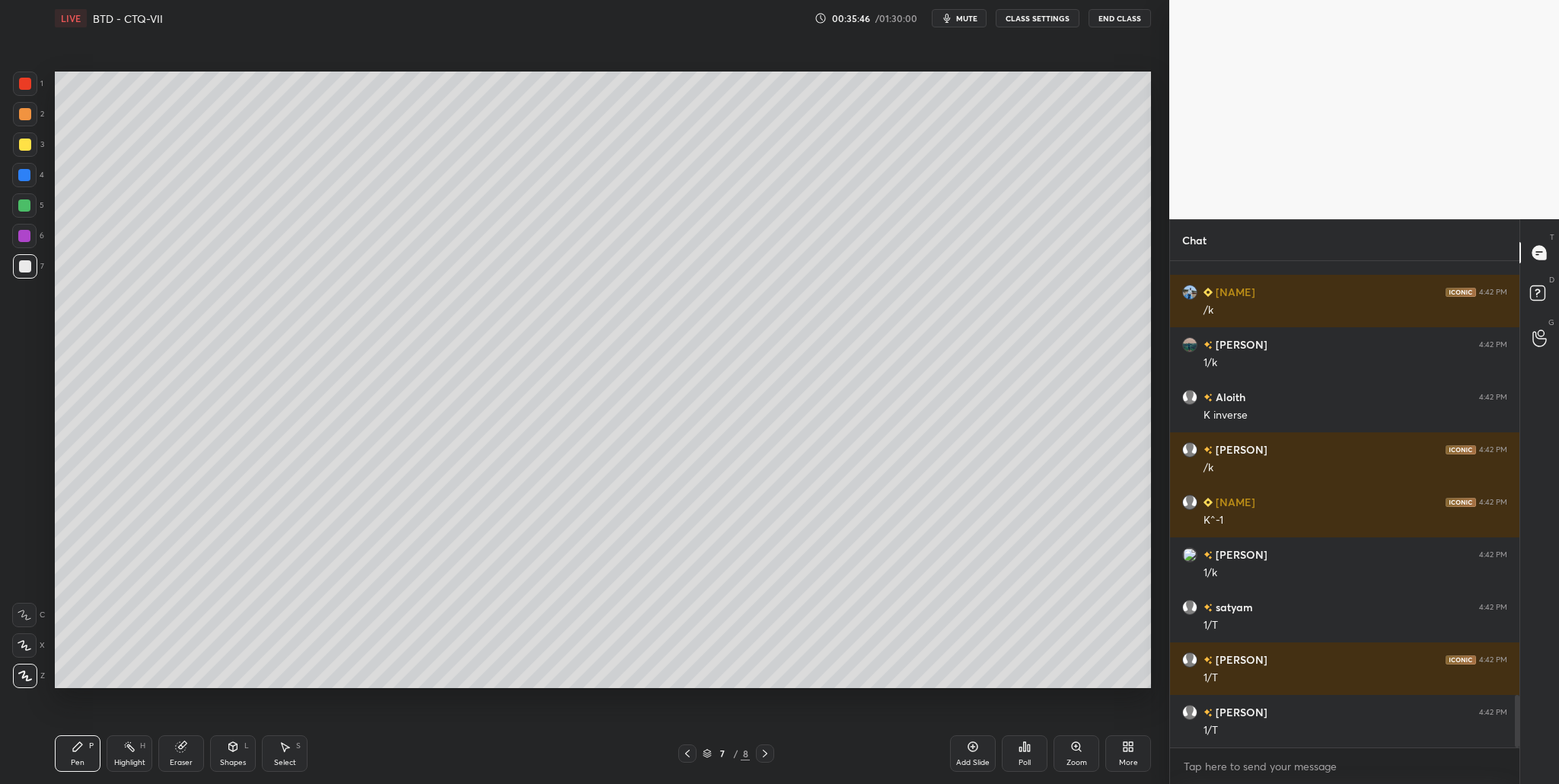 click at bounding box center (25, 145) 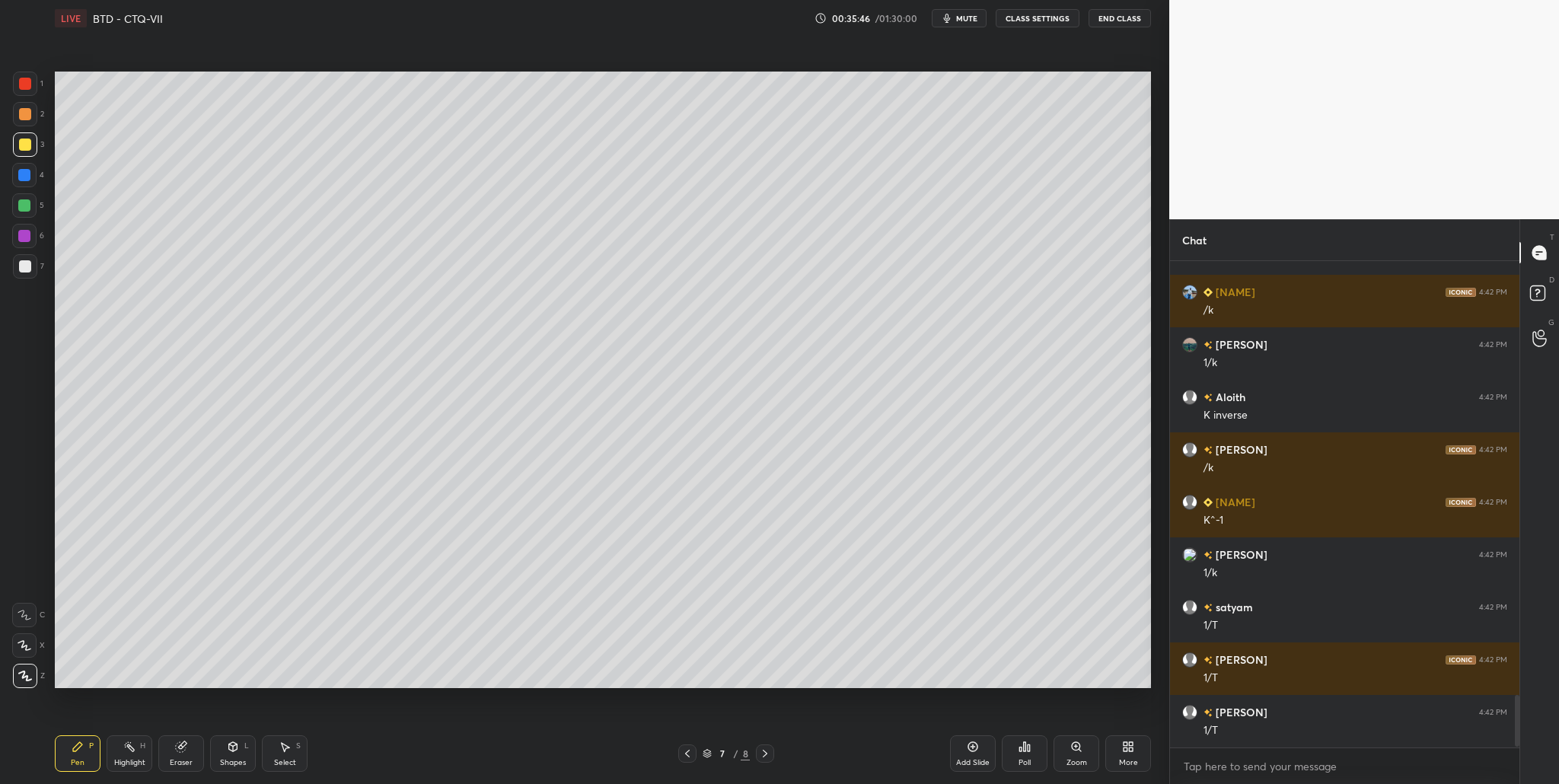 scroll, scrollTop: 4081, scrollLeft: 0, axis: vertical 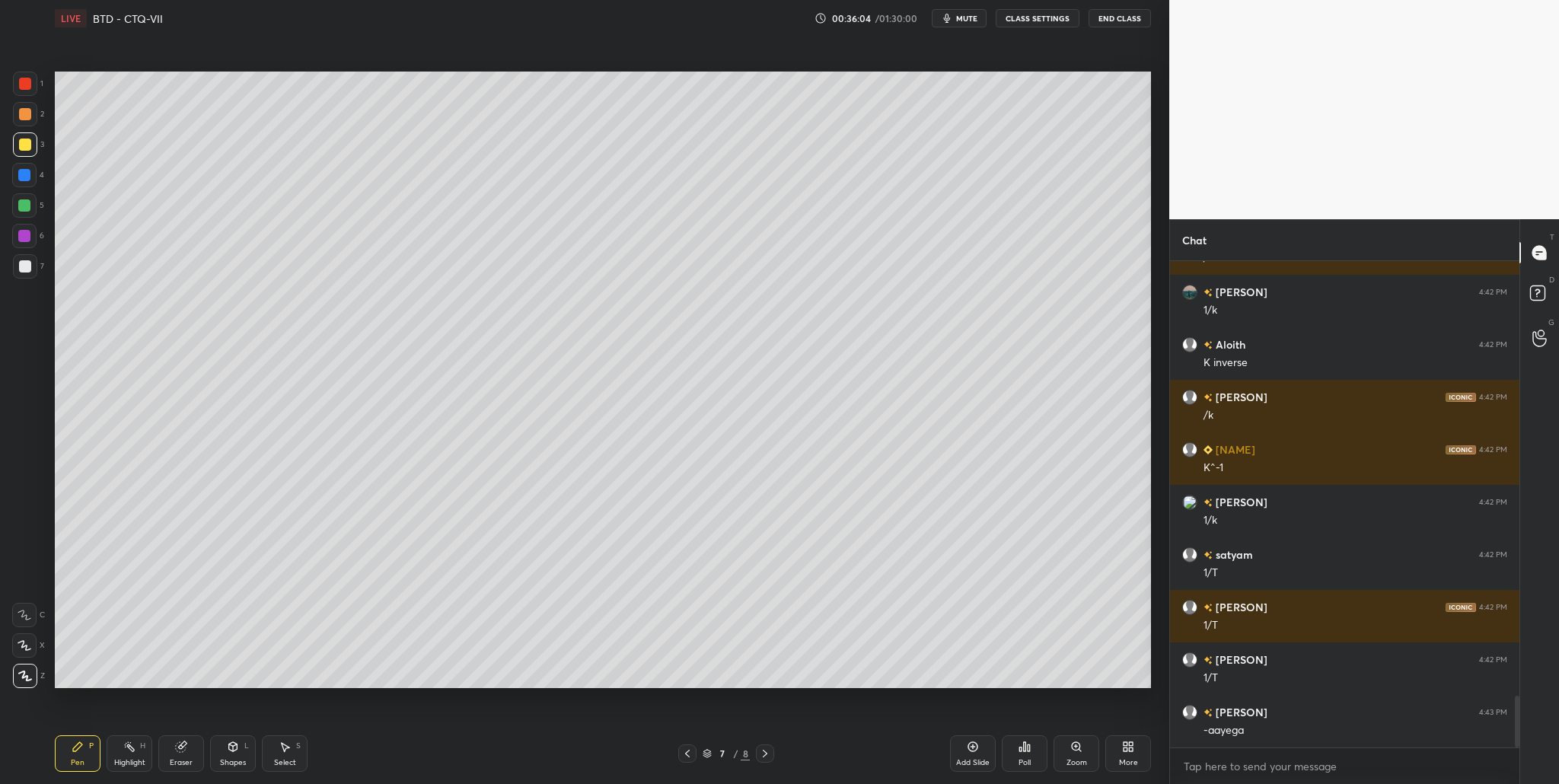 click at bounding box center [24, 206] 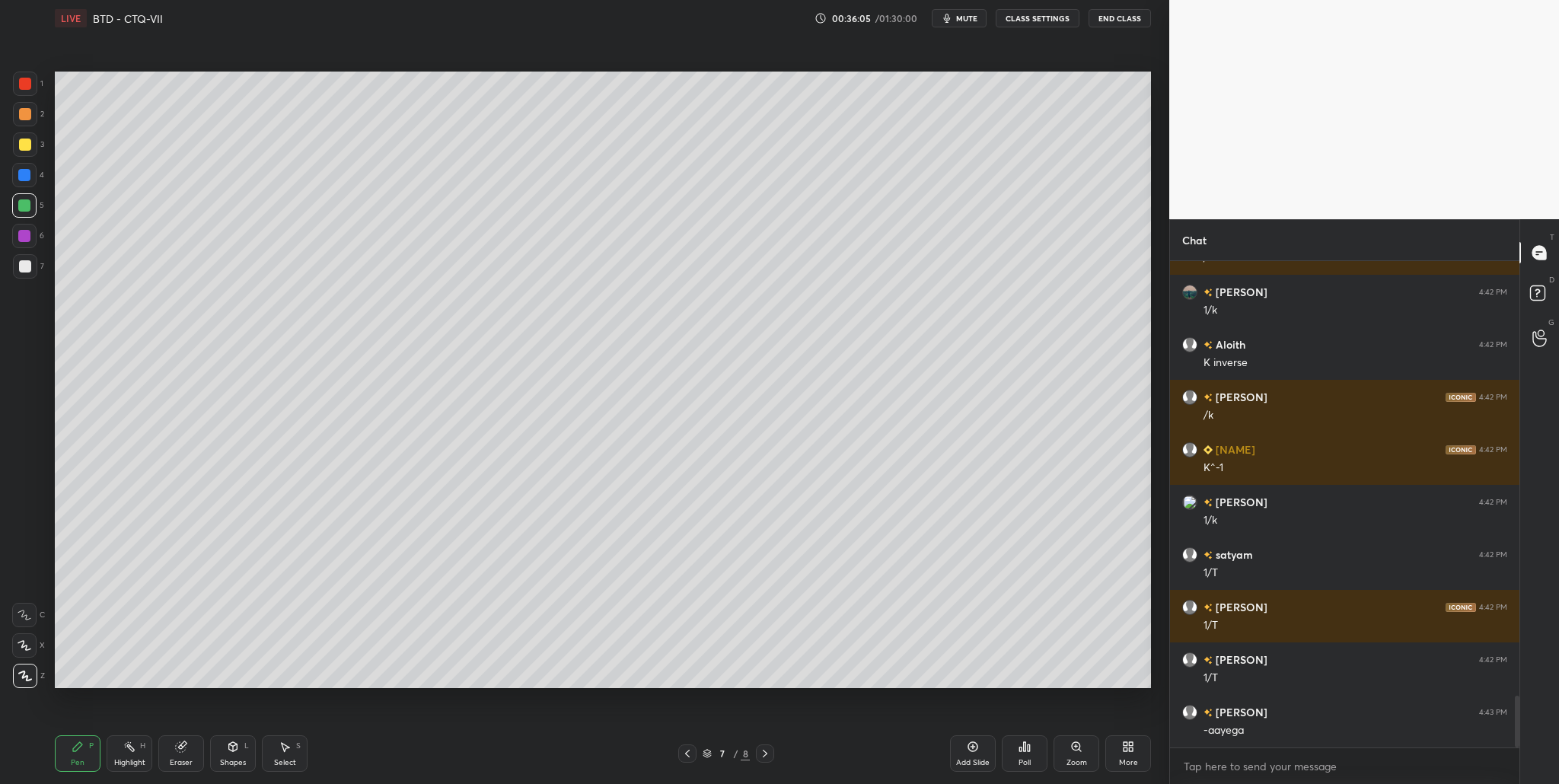 click at bounding box center [25, 145] 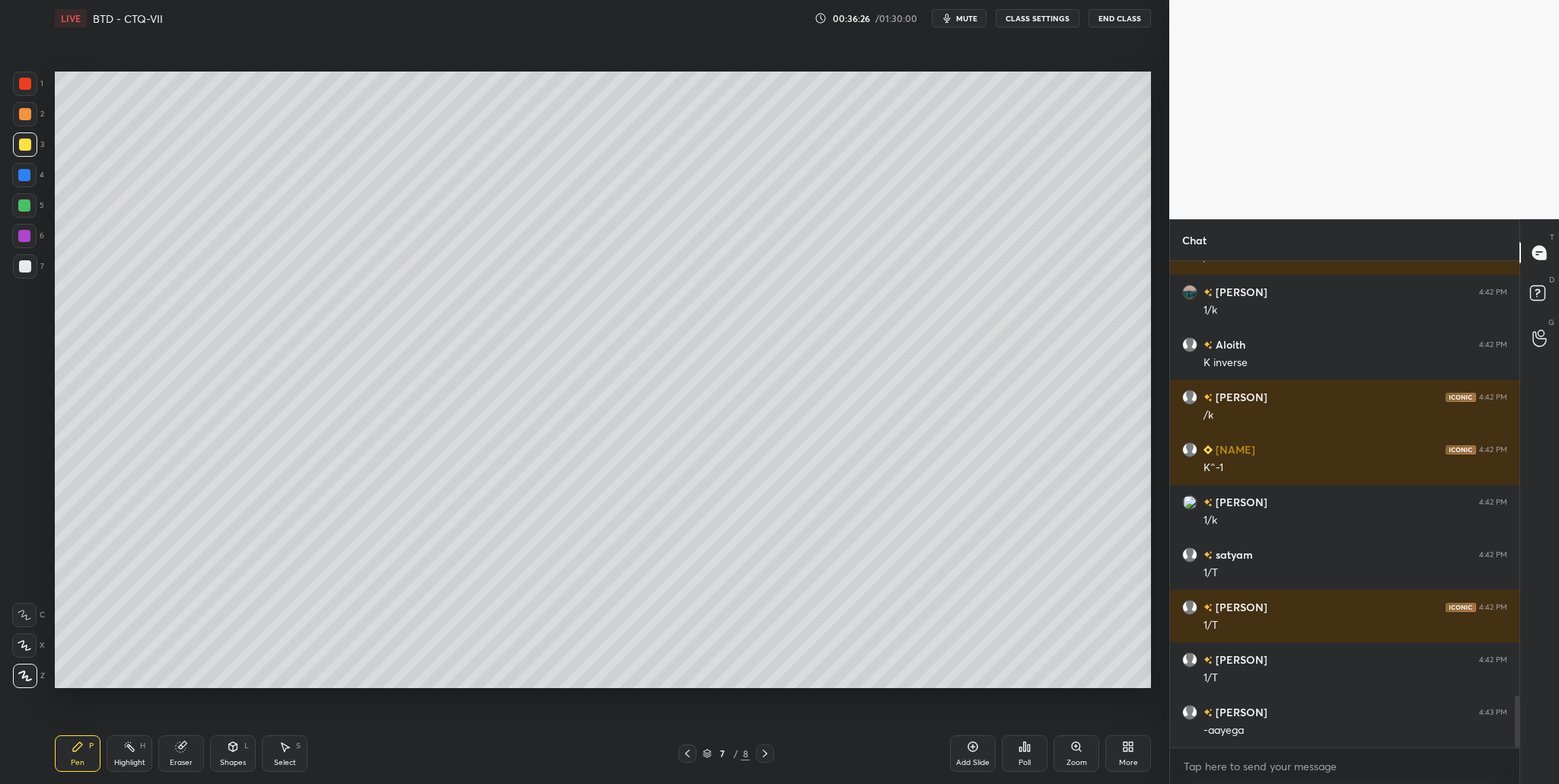 click at bounding box center [25, 266] 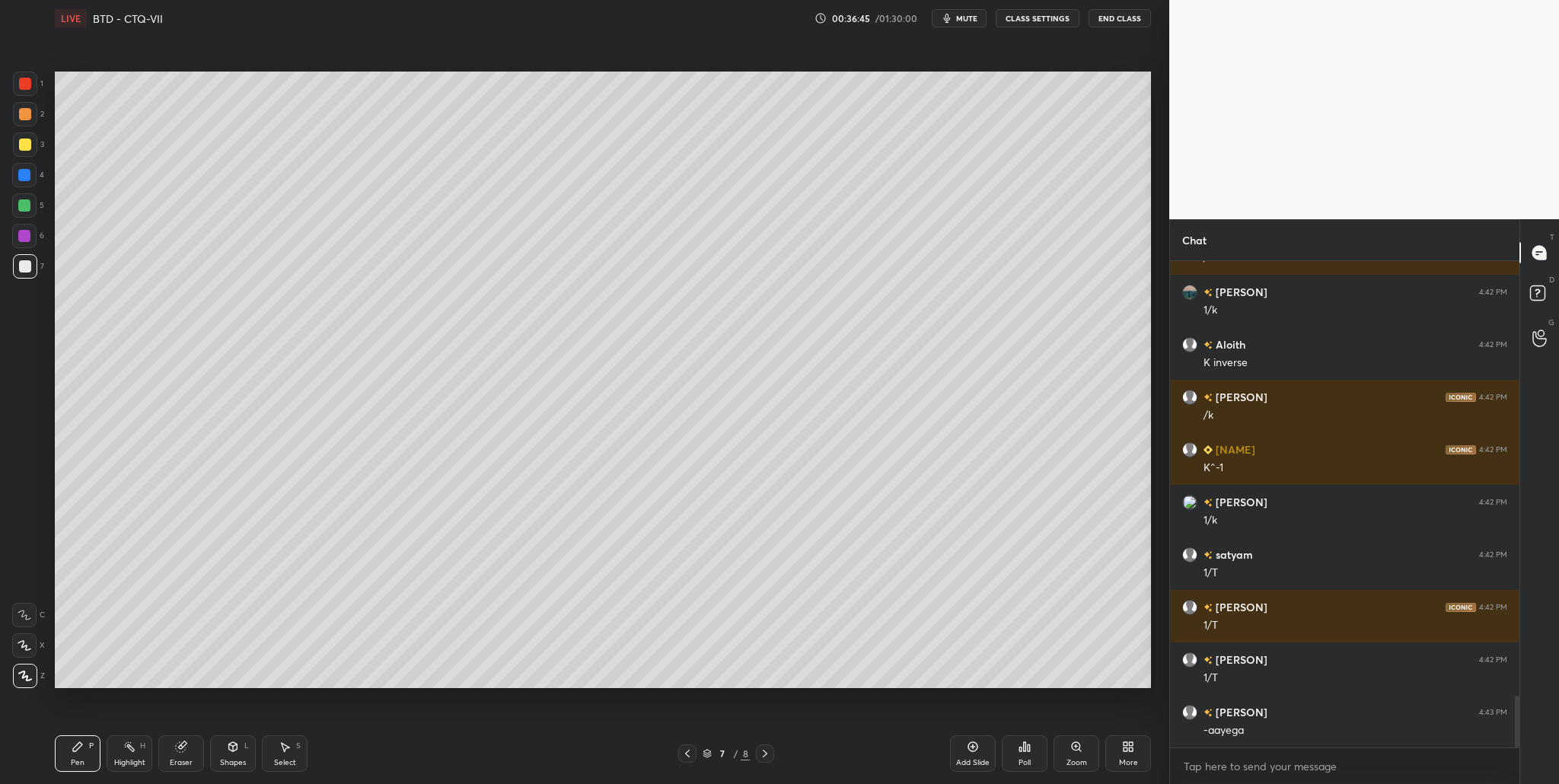 scroll, scrollTop: 4133, scrollLeft: 0, axis: vertical 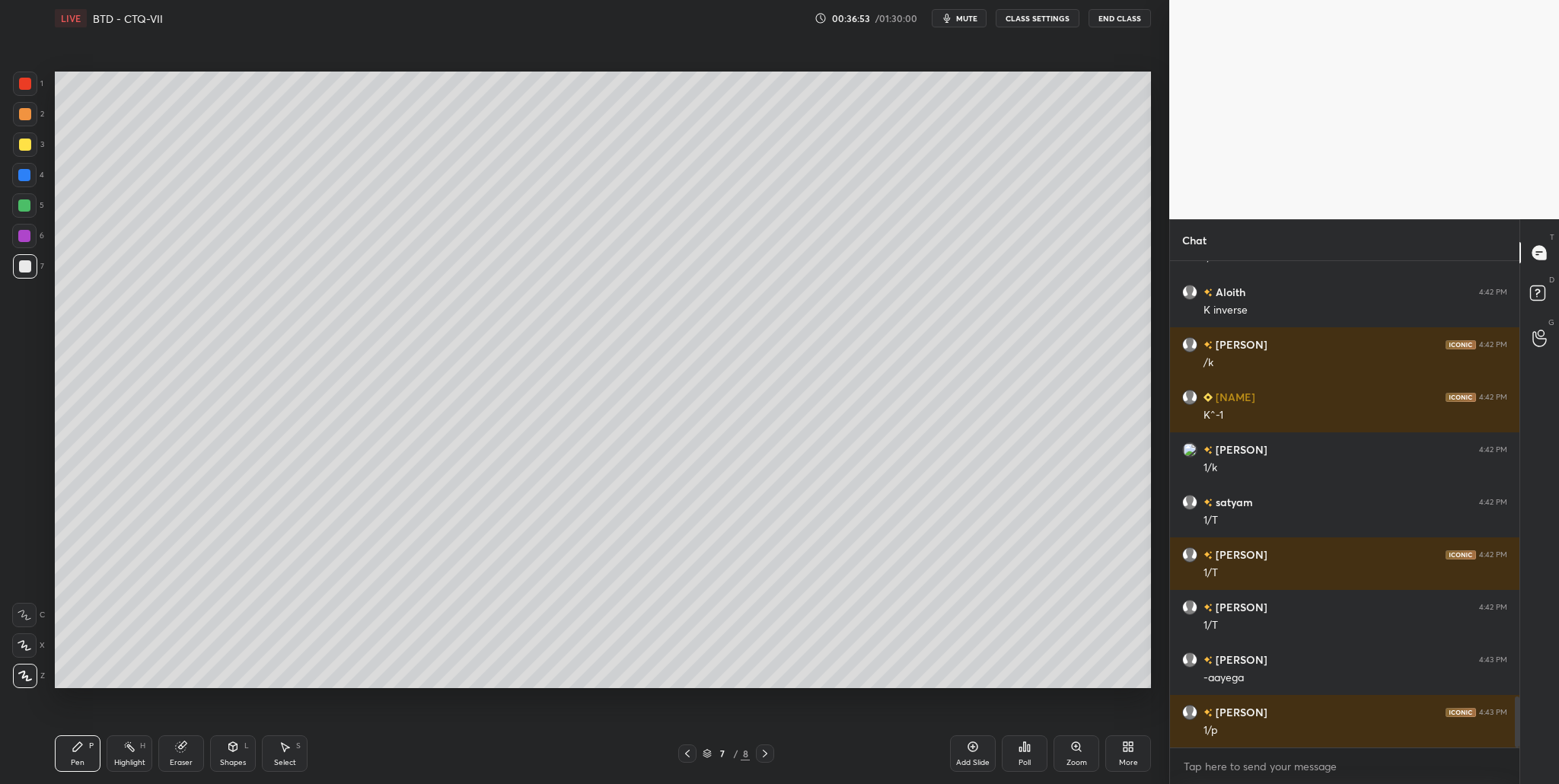 click at bounding box center (25, 145) 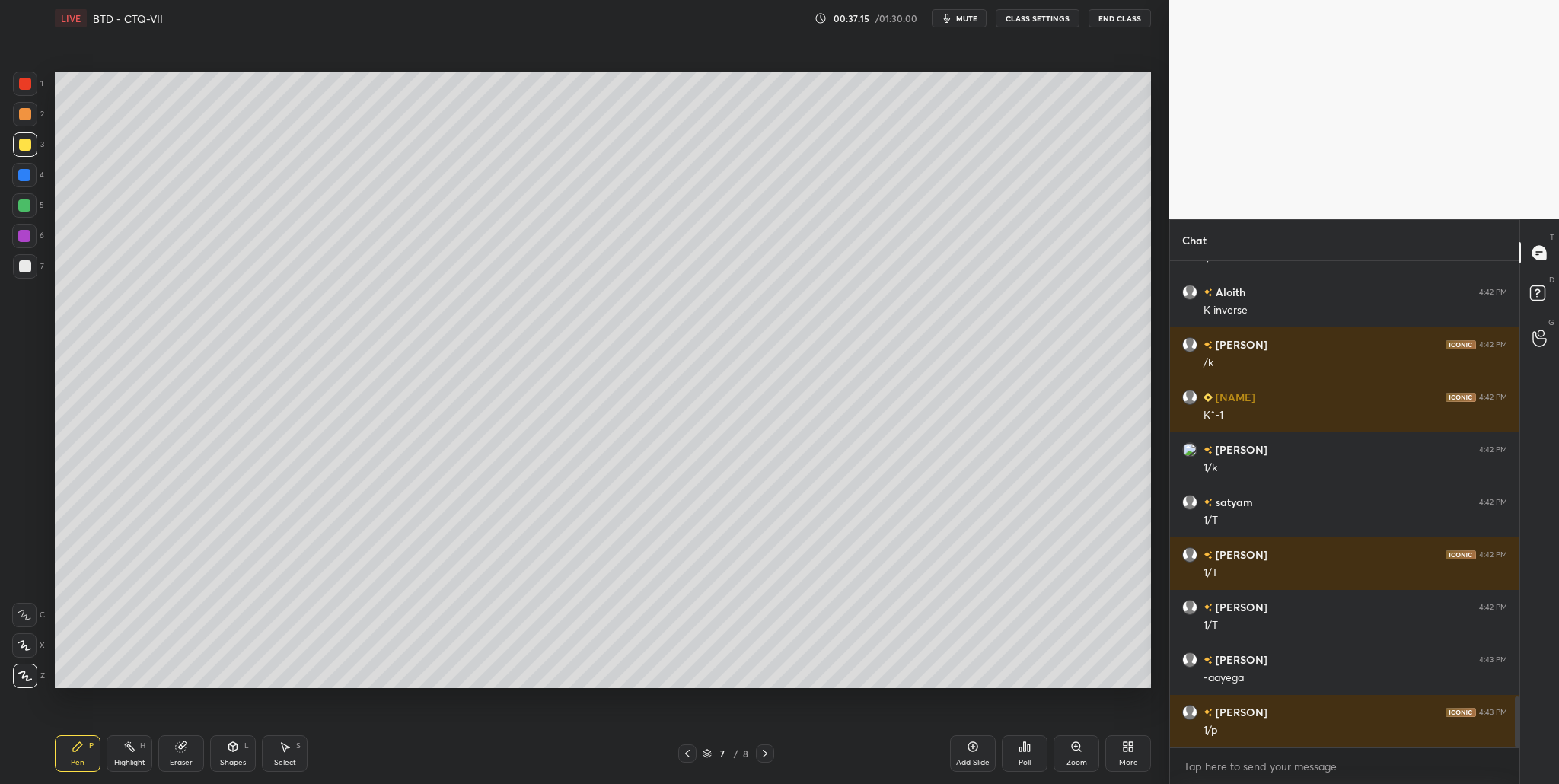 click at bounding box center [25, 266] 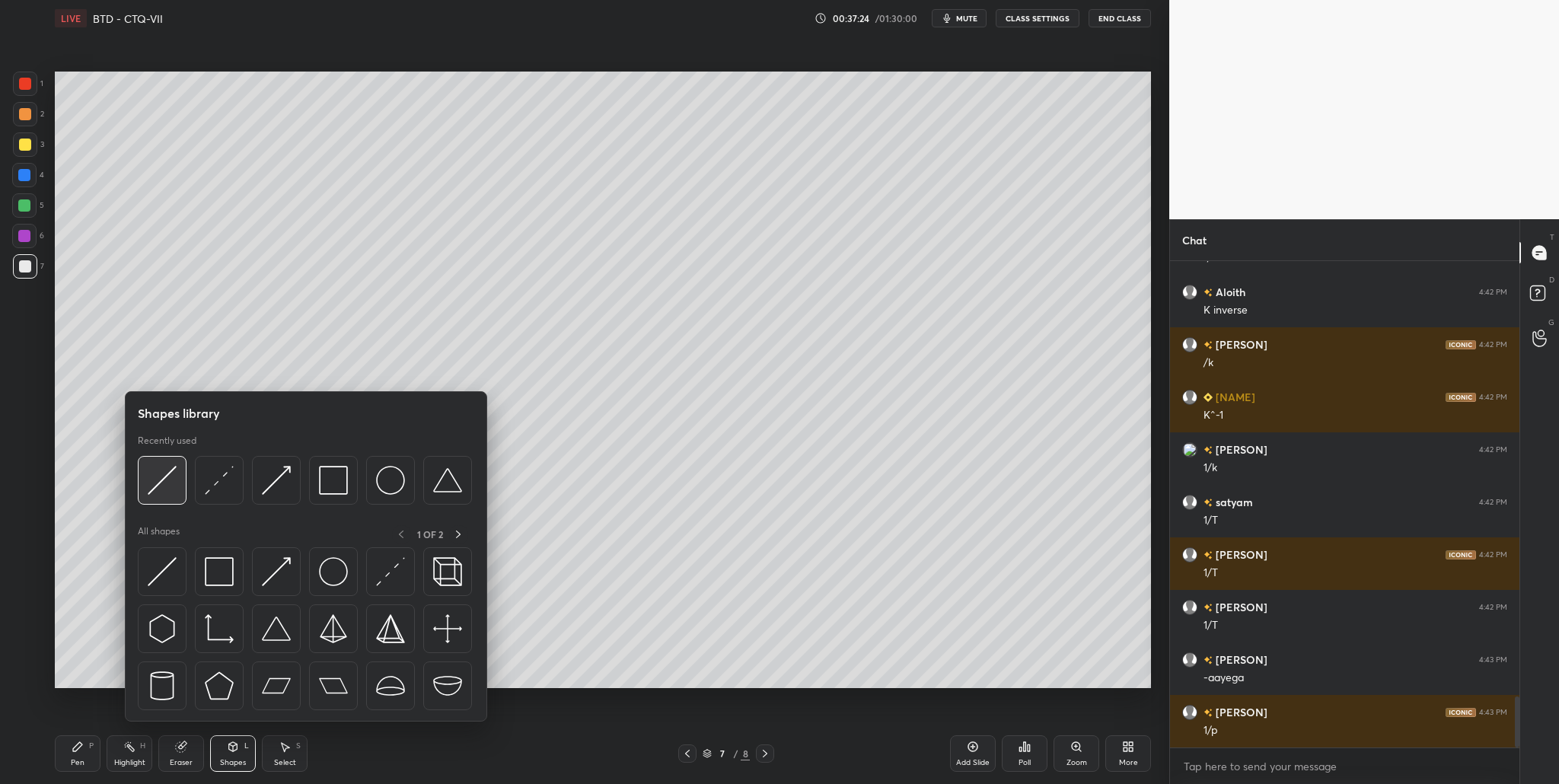 click at bounding box center (162, 480) 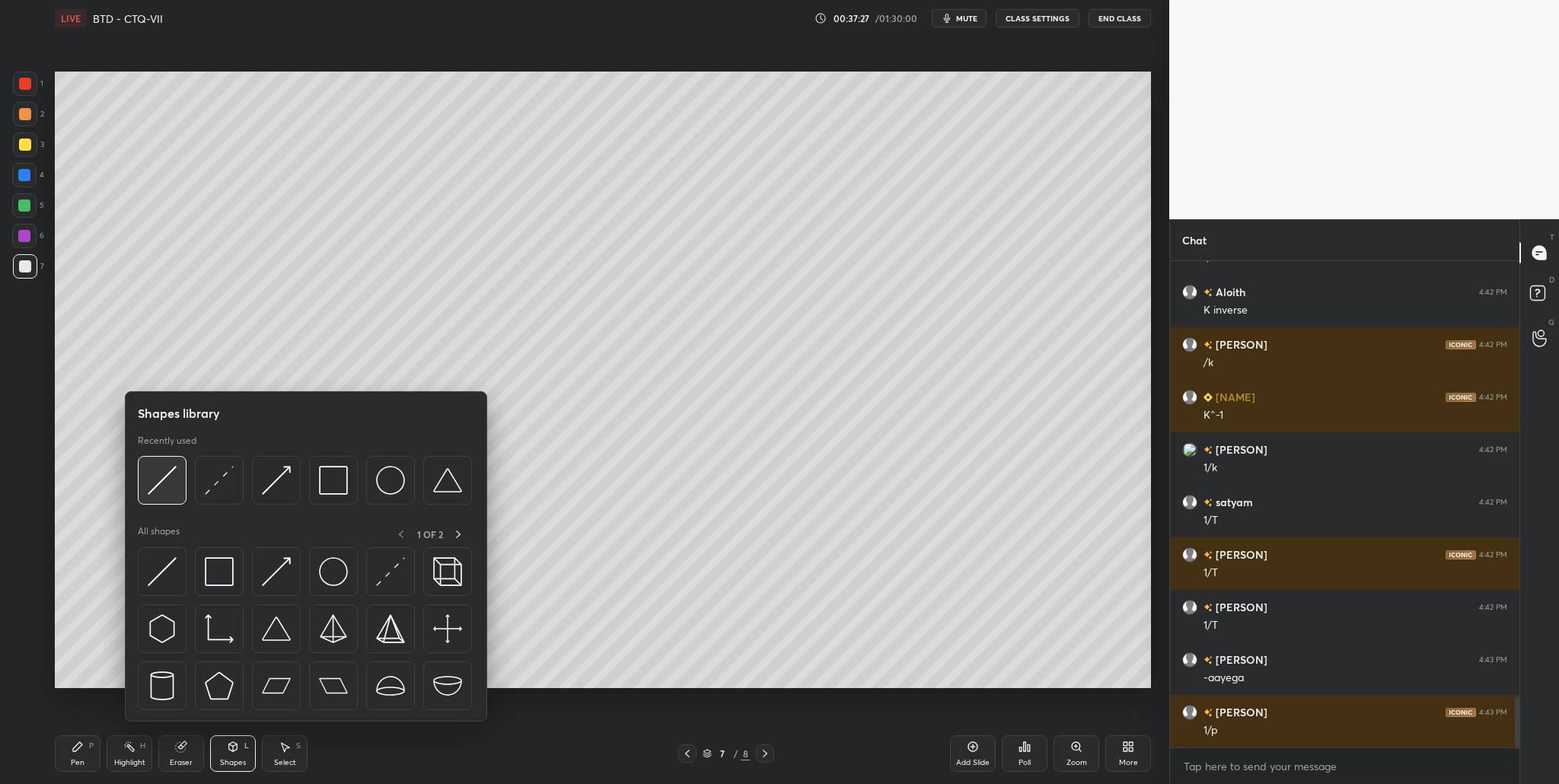 click at bounding box center [162, 480] 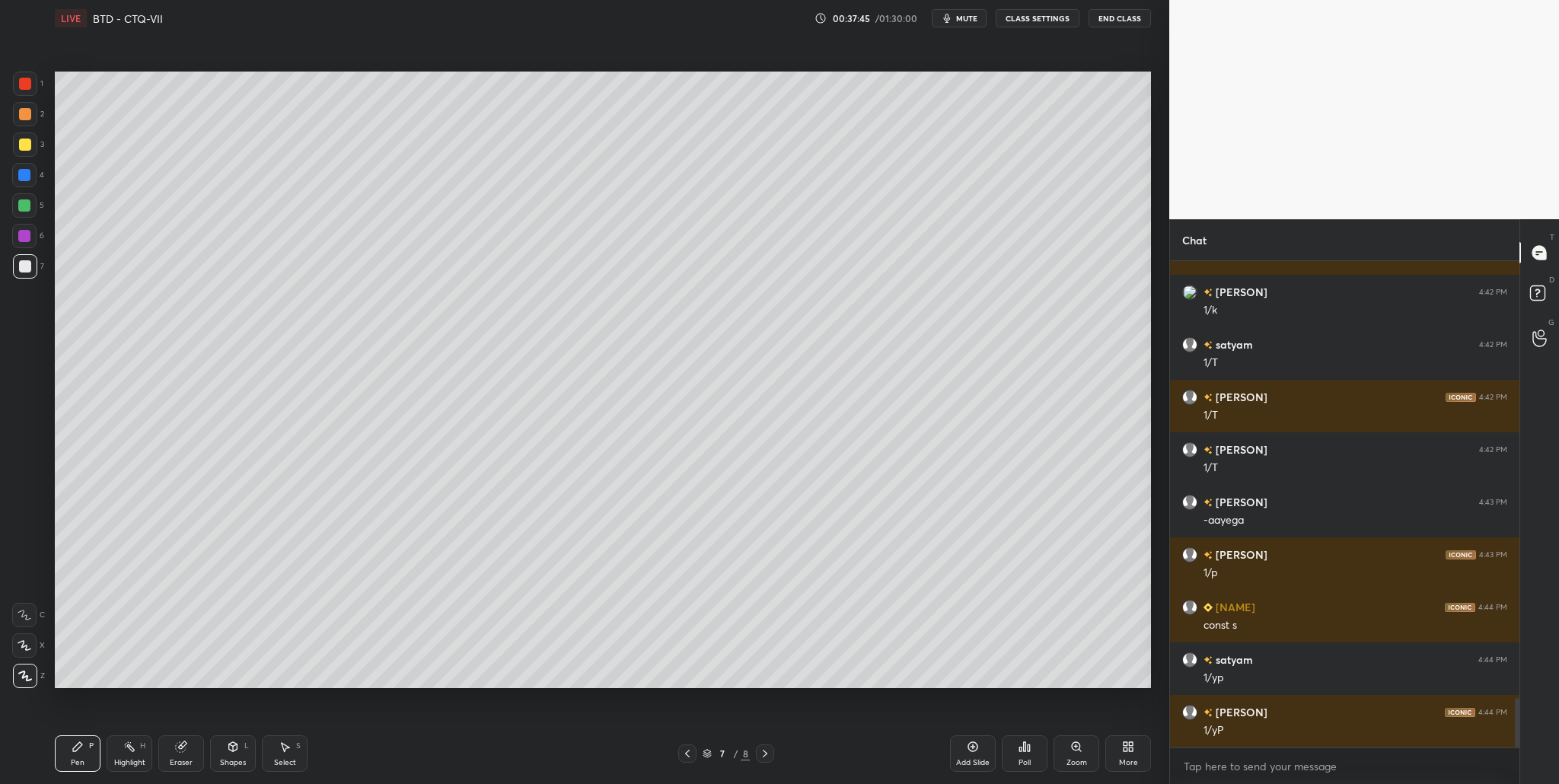 scroll, scrollTop: 4343, scrollLeft: 0, axis: vertical 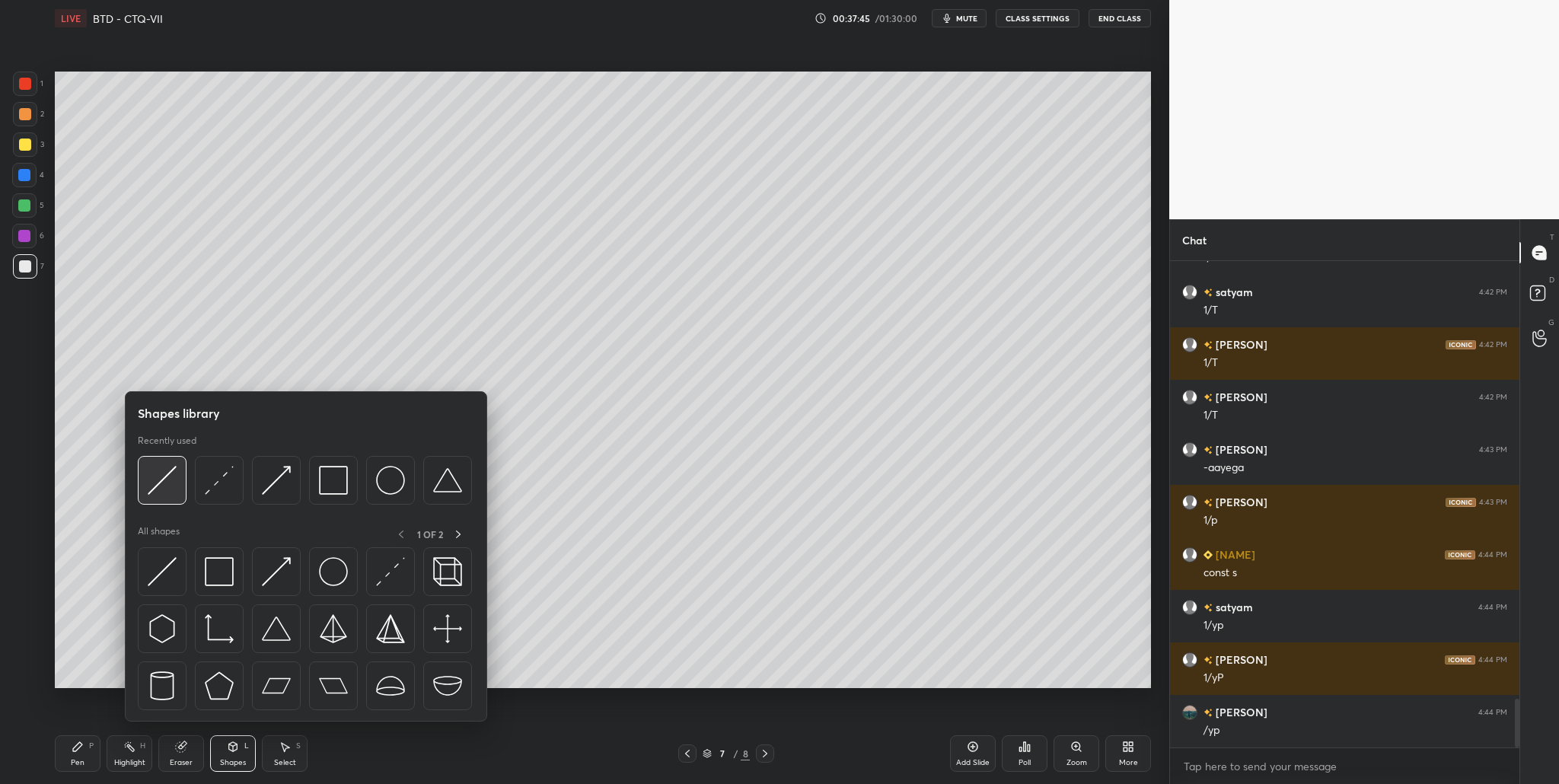 click at bounding box center (162, 480) 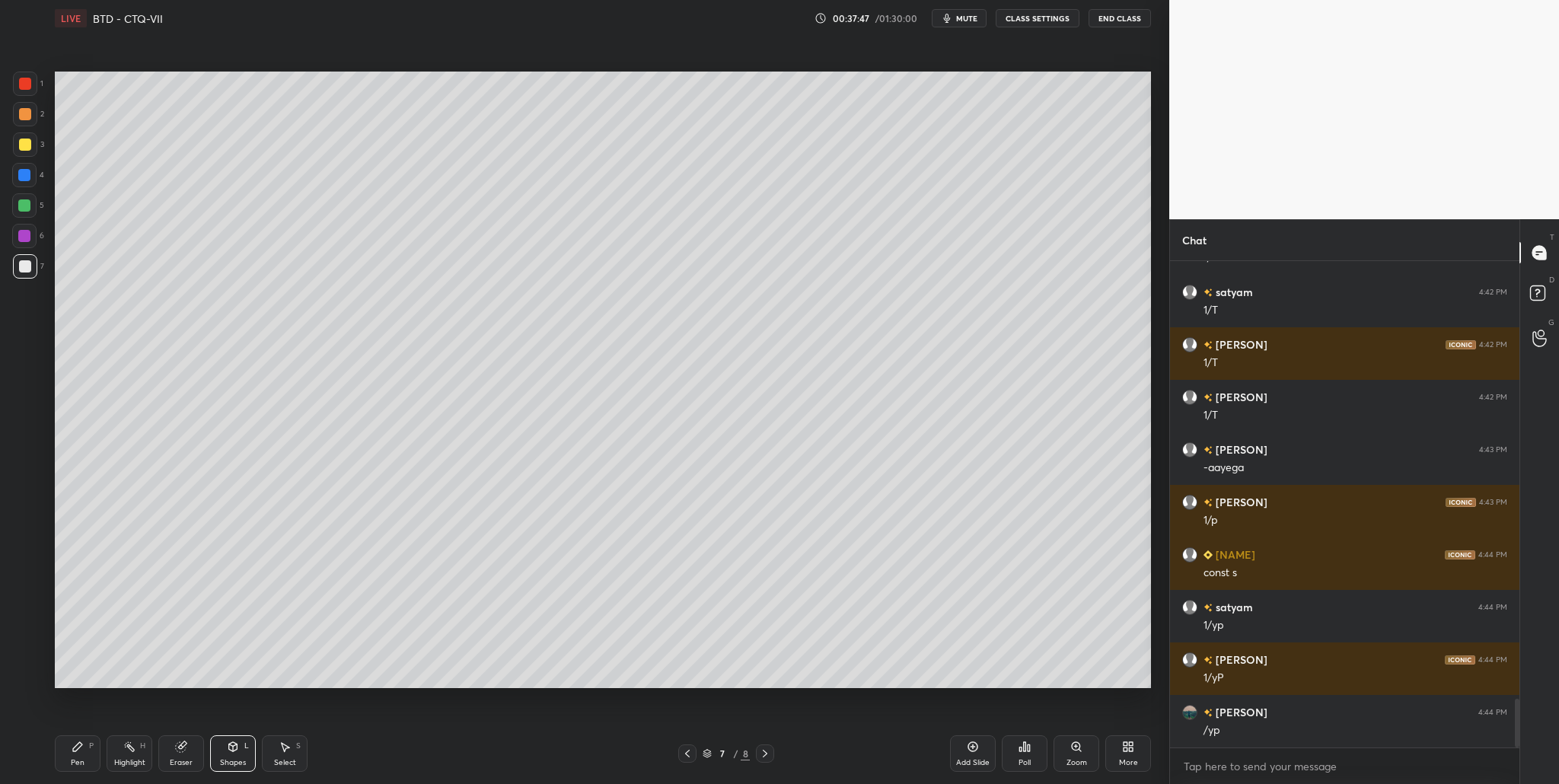 scroll, scrollTop: 4396, scrollLeft: 0, axis: vertical 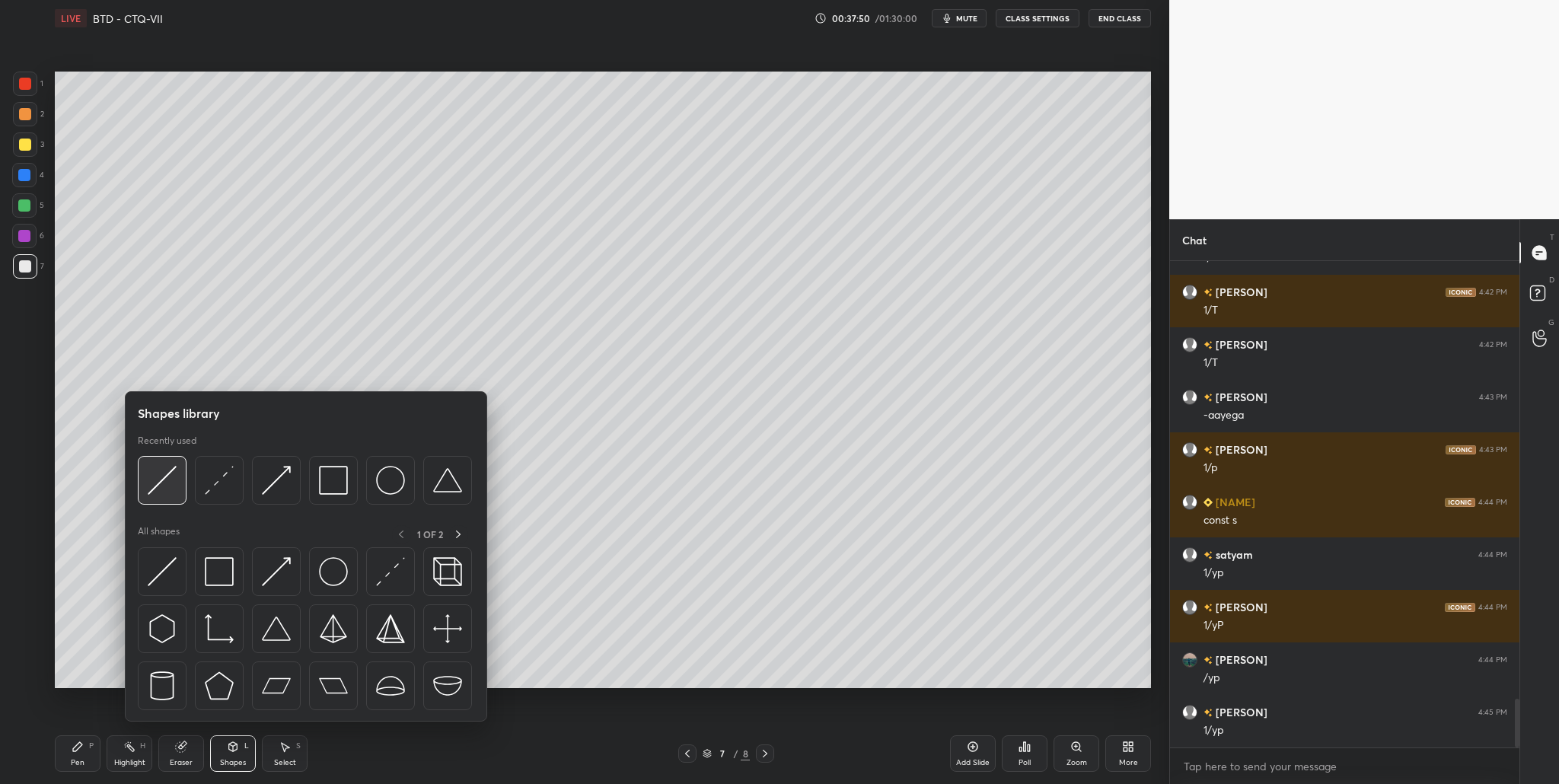 click at bounding box center (162, 480) 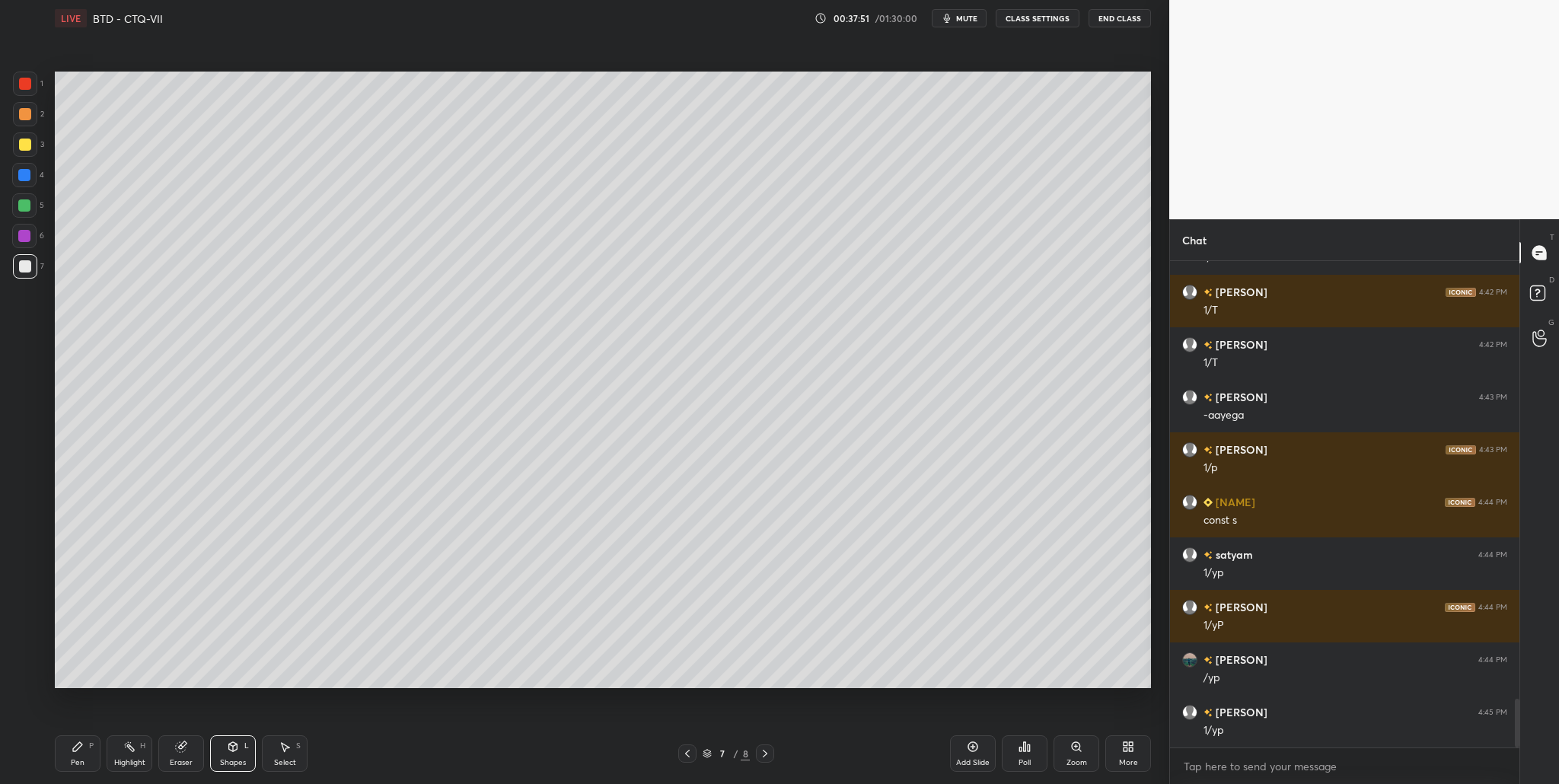click at bounding box center [25, 114] 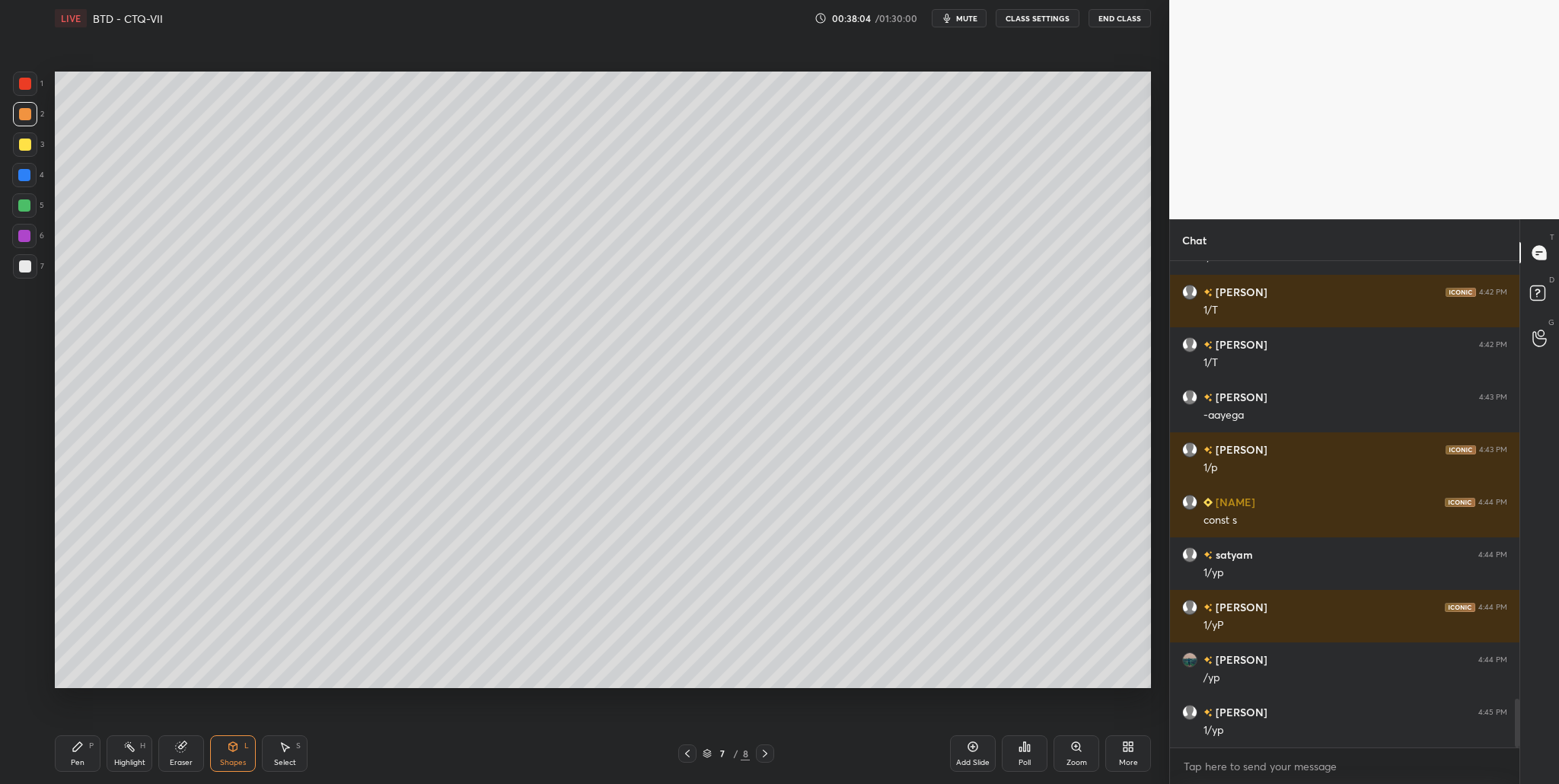 click at bounding box center (25, 266) 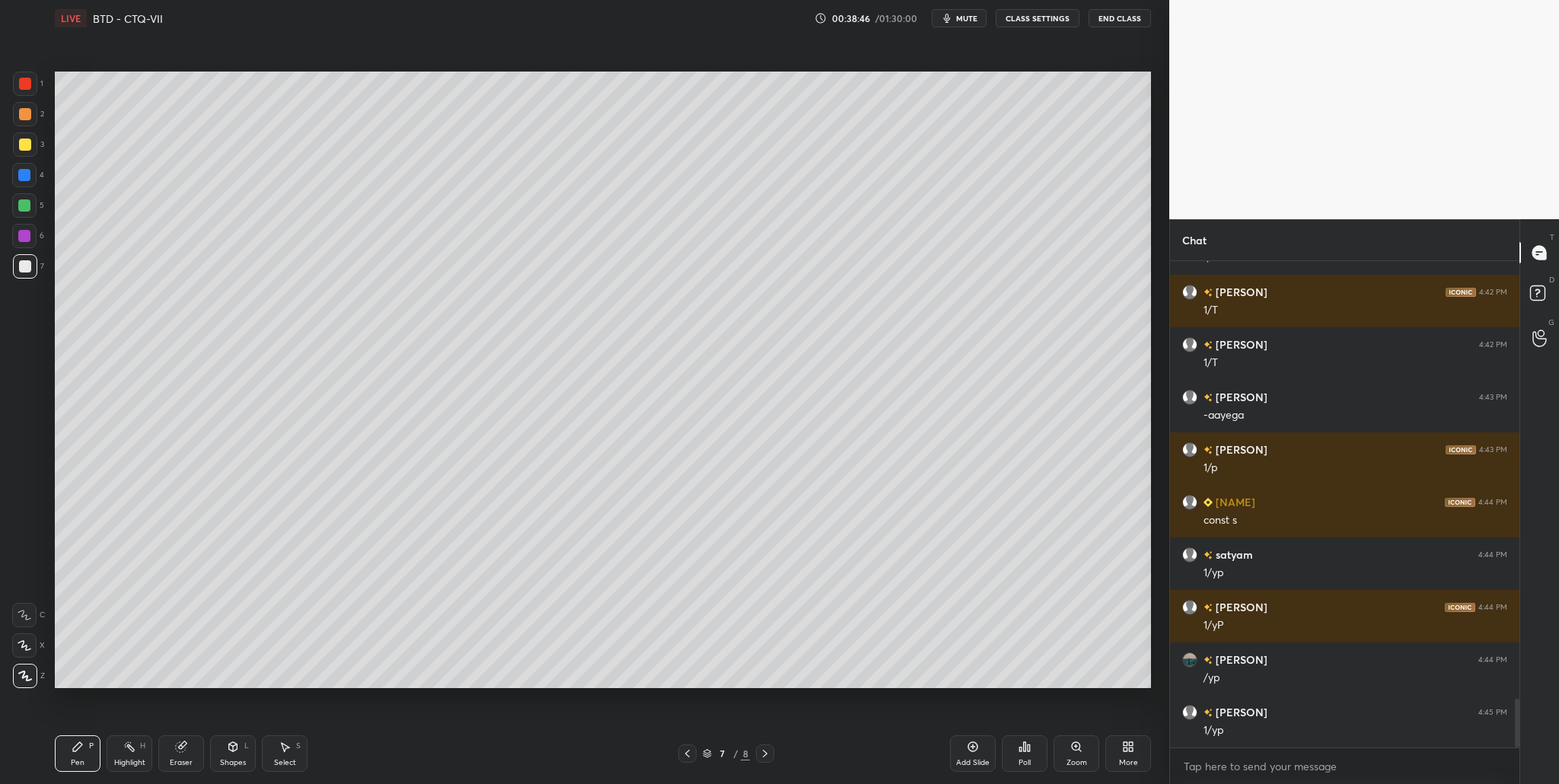 drag, startPoint x: 27, startPoint y: 210, endPoint x: 34, endPoint y: 223, distance: 14.764823 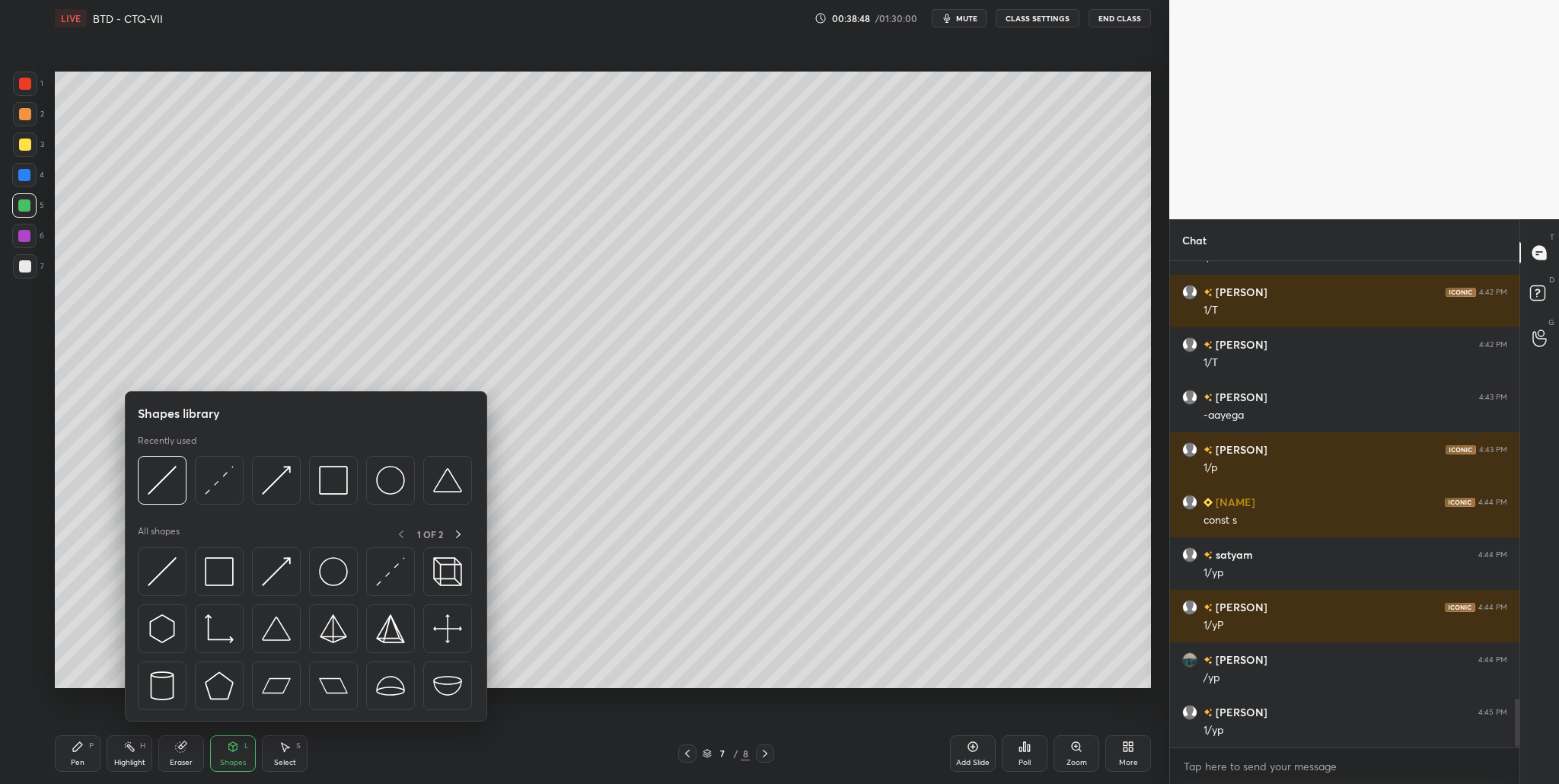 scroll, scrollTop: 4448, scrollLeft: 0, axis: vertical 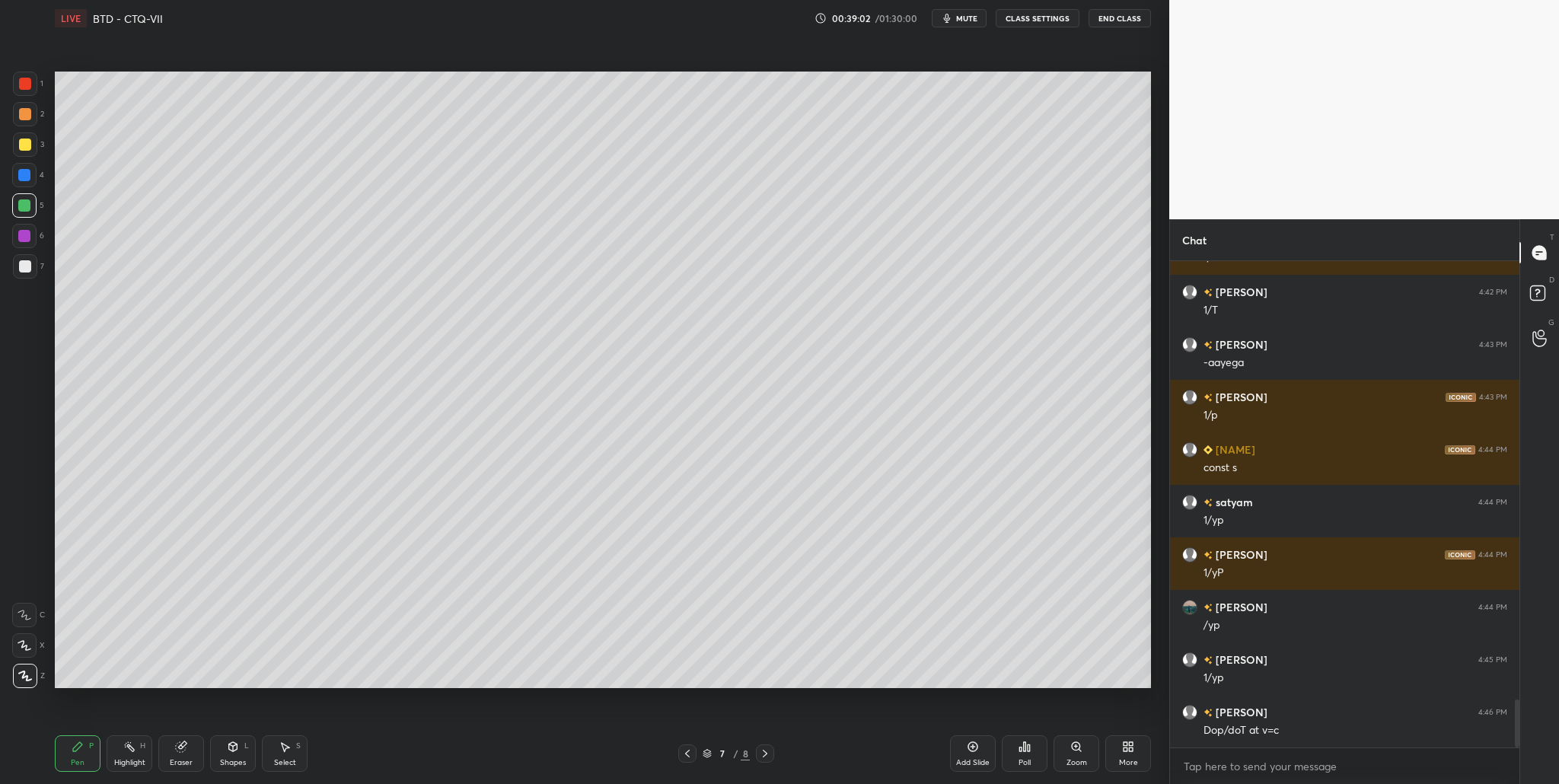click at bounding box center [25, 266] 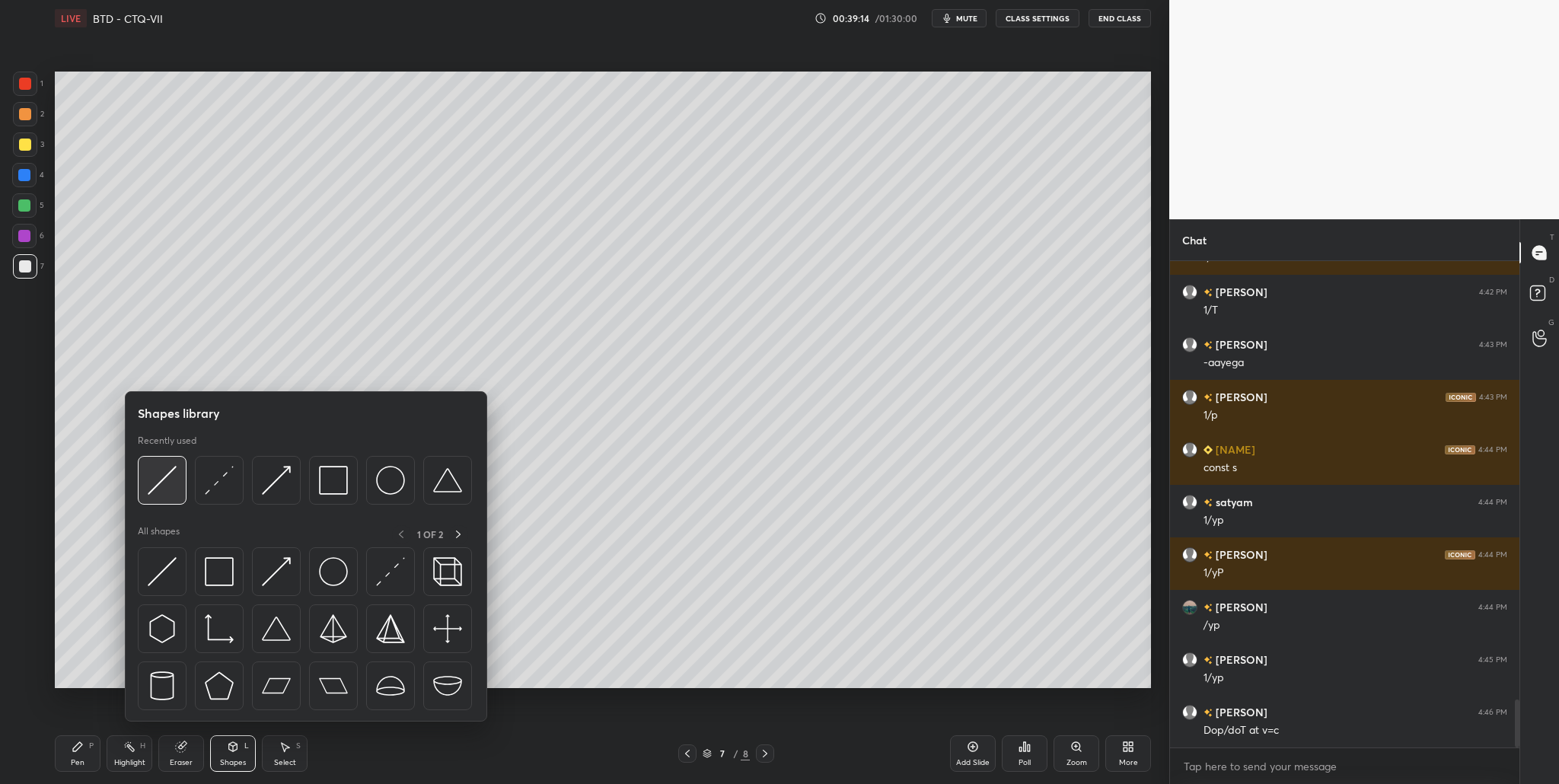 click at bounding box center (162, 480) 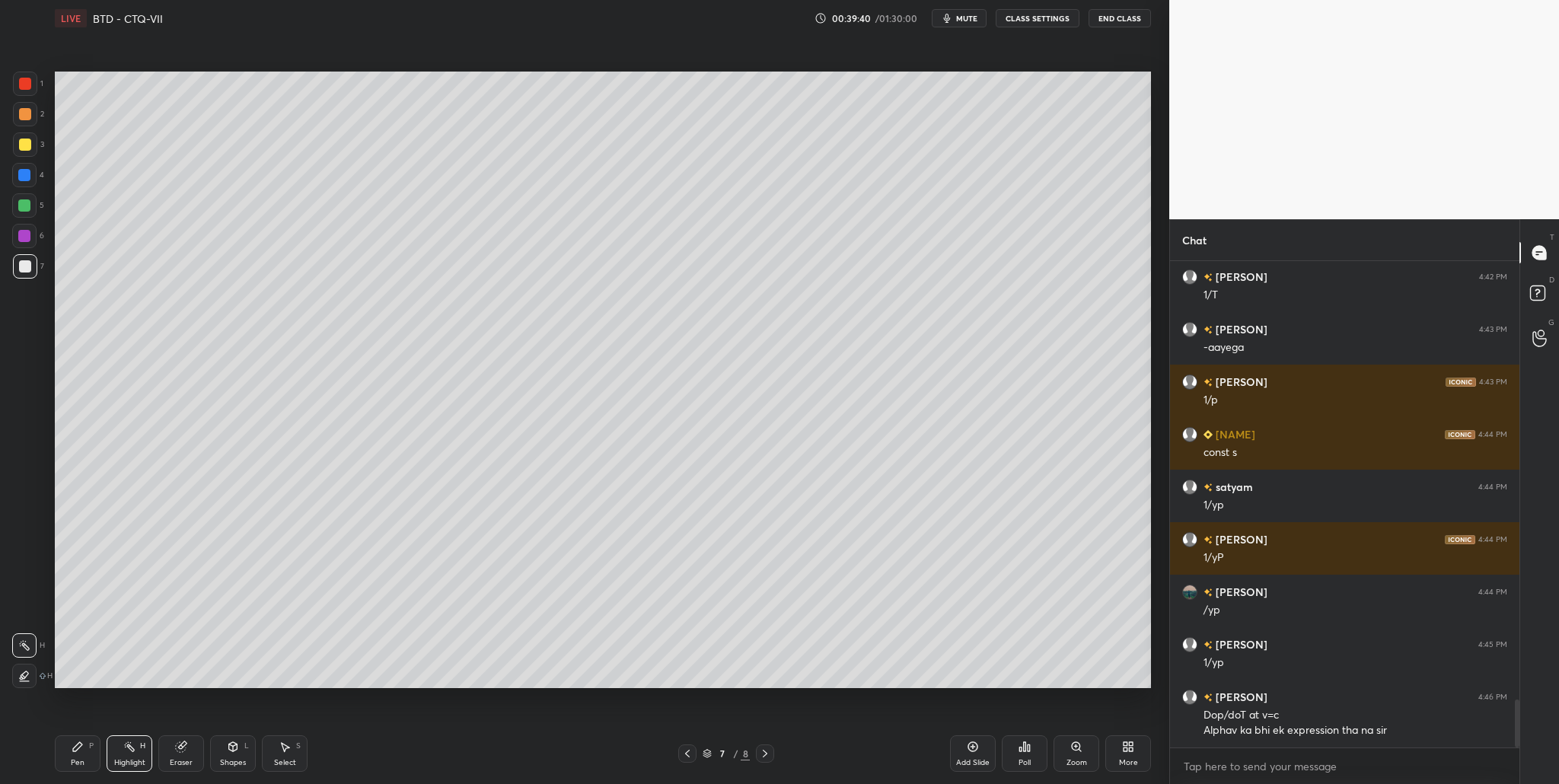scroll, scrollTop: 4479, scrollLeft: 0, axis: vertical 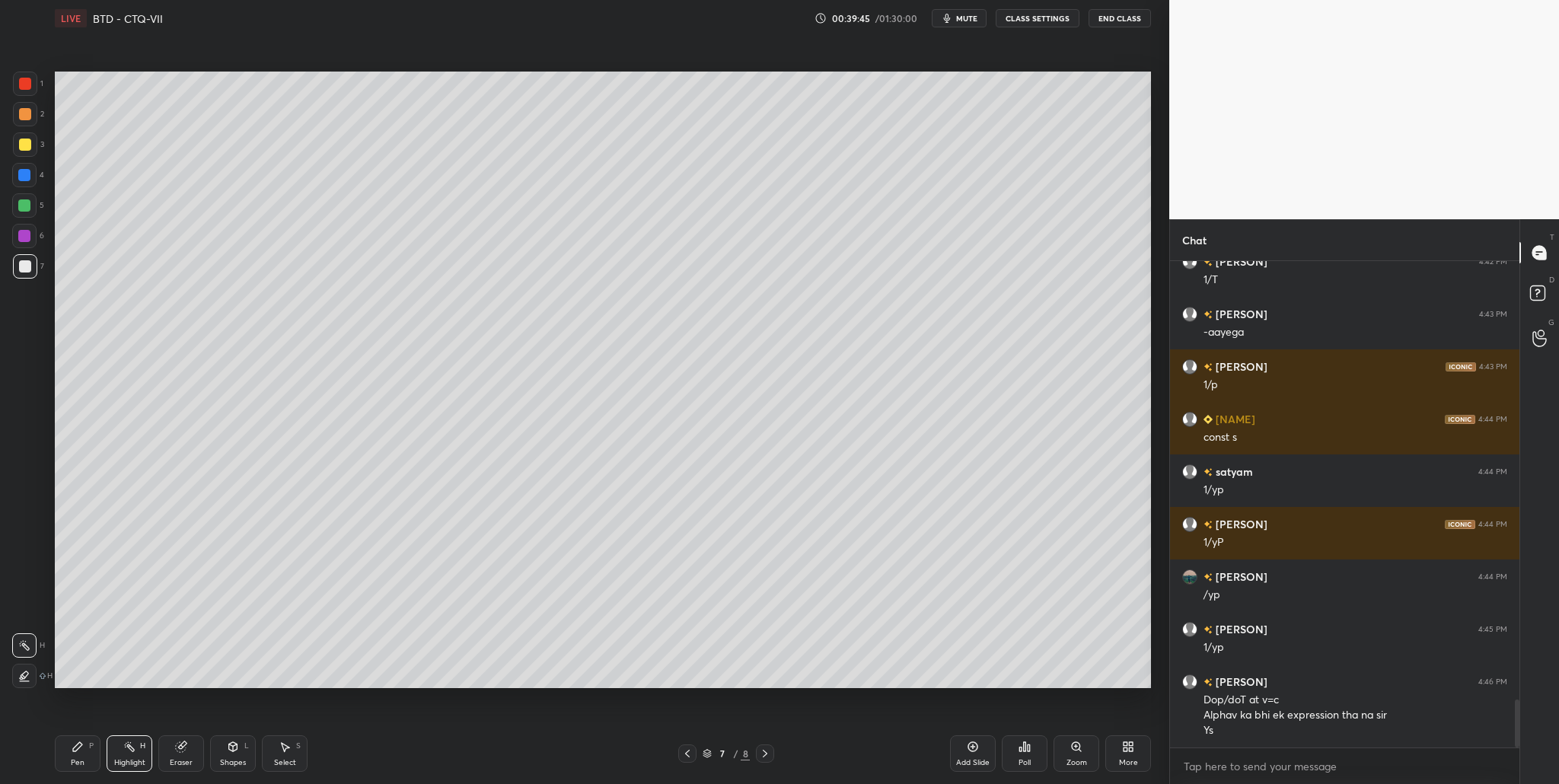 click at bounding box center [25, 266] 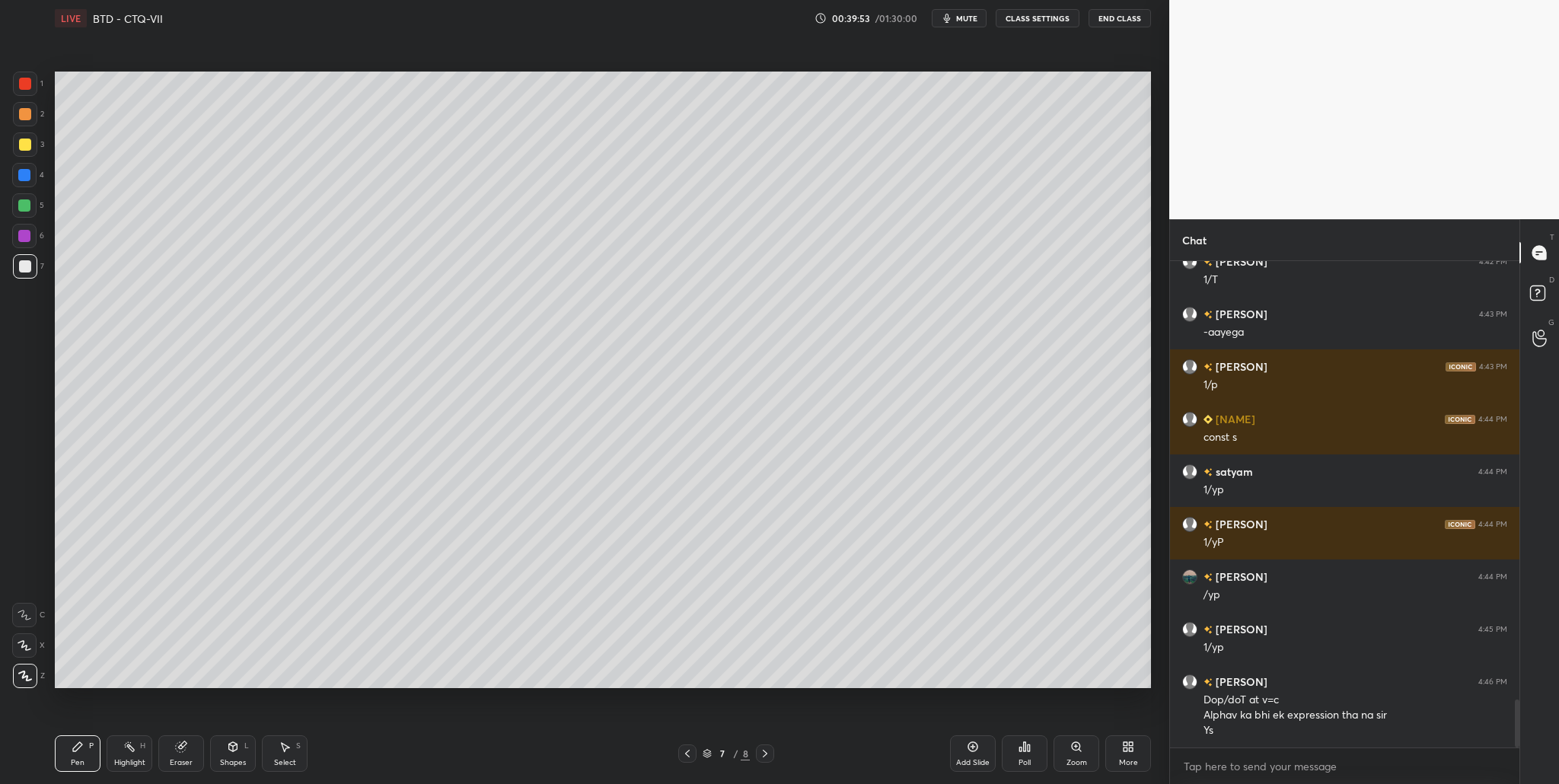click at bounding box center (25, 266) 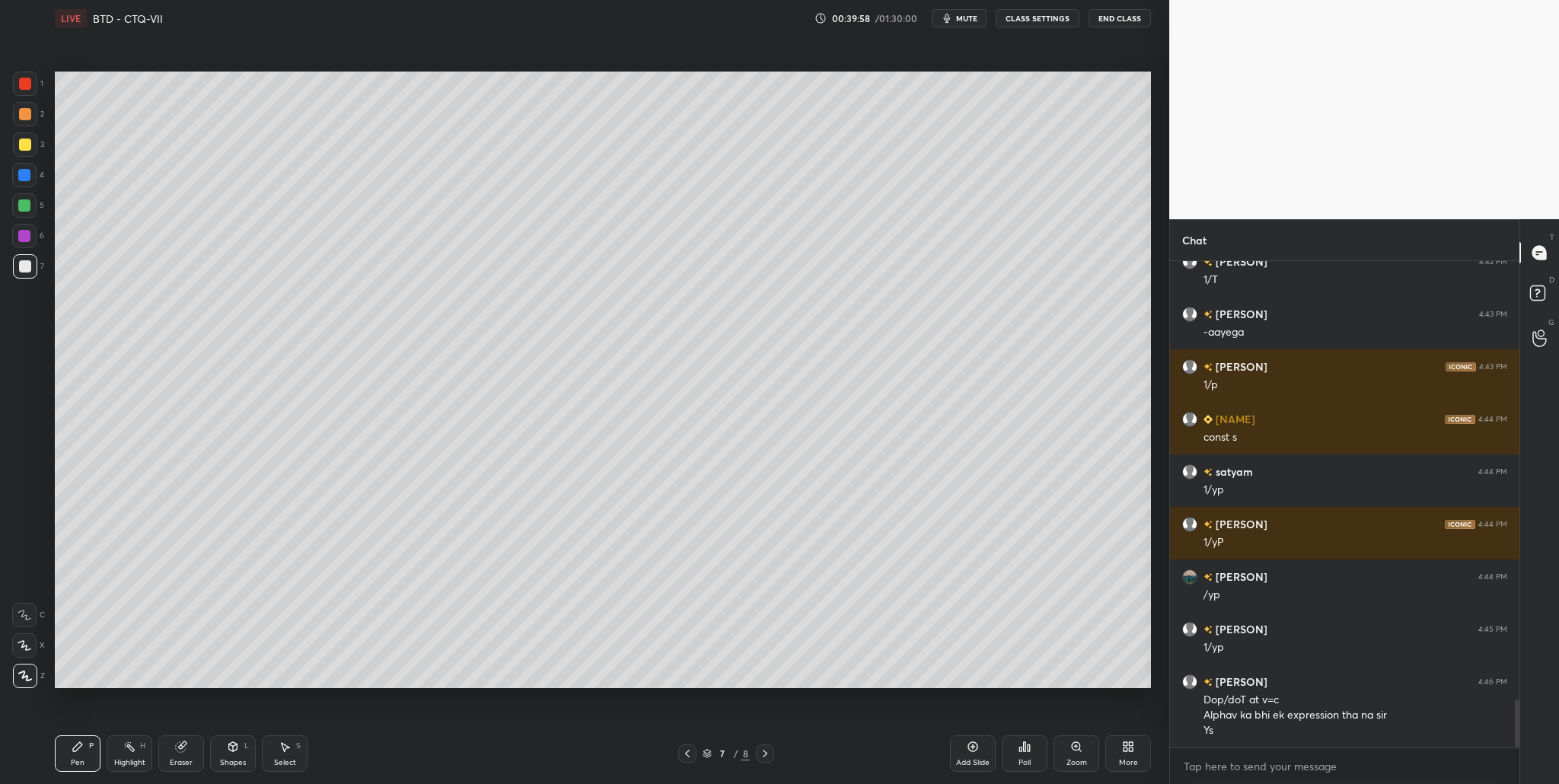 scroll, scrollTop: 4531, scrollLeft: 0, axis: vertical 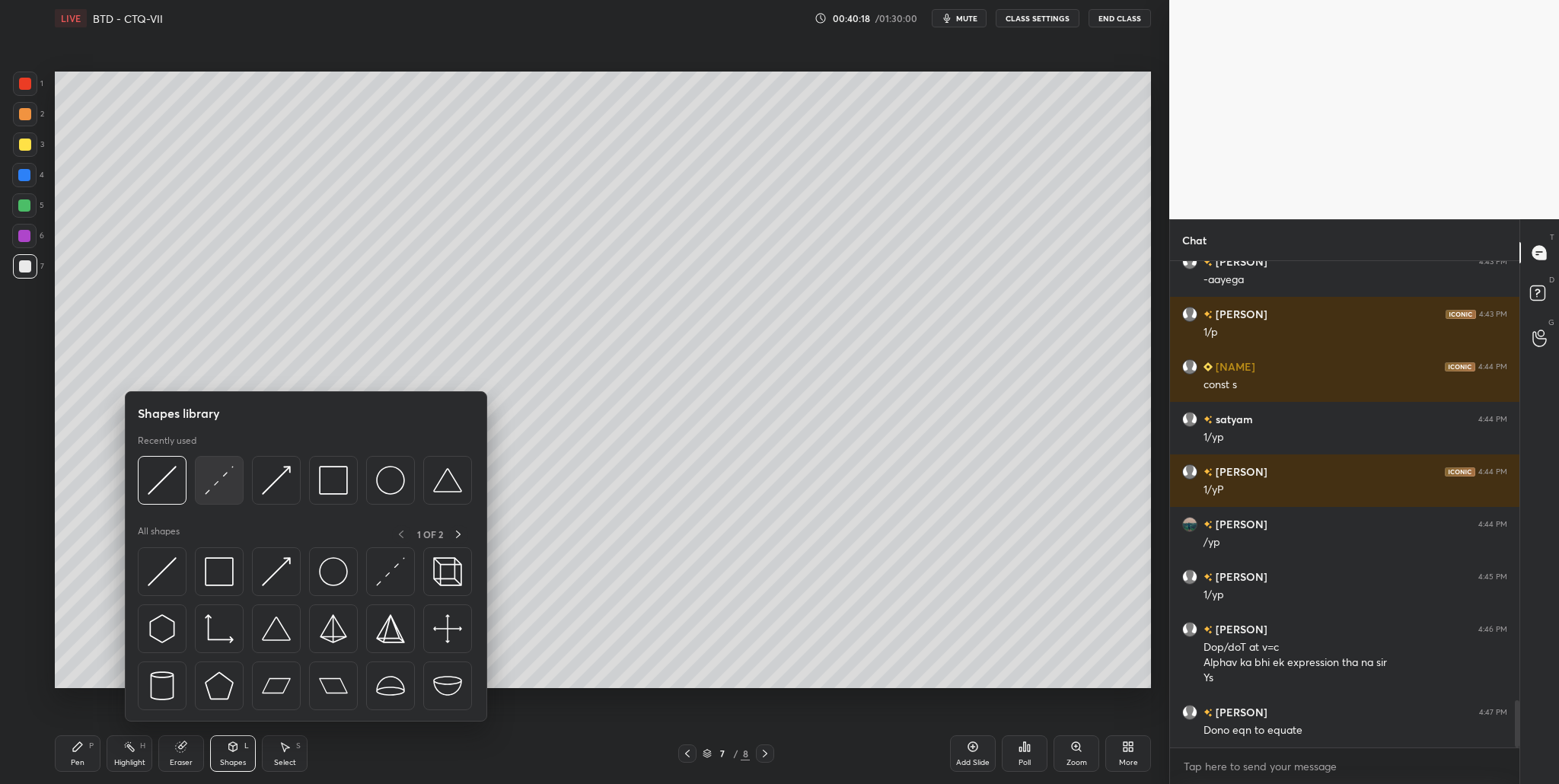 click at bounding box center (219, 480) 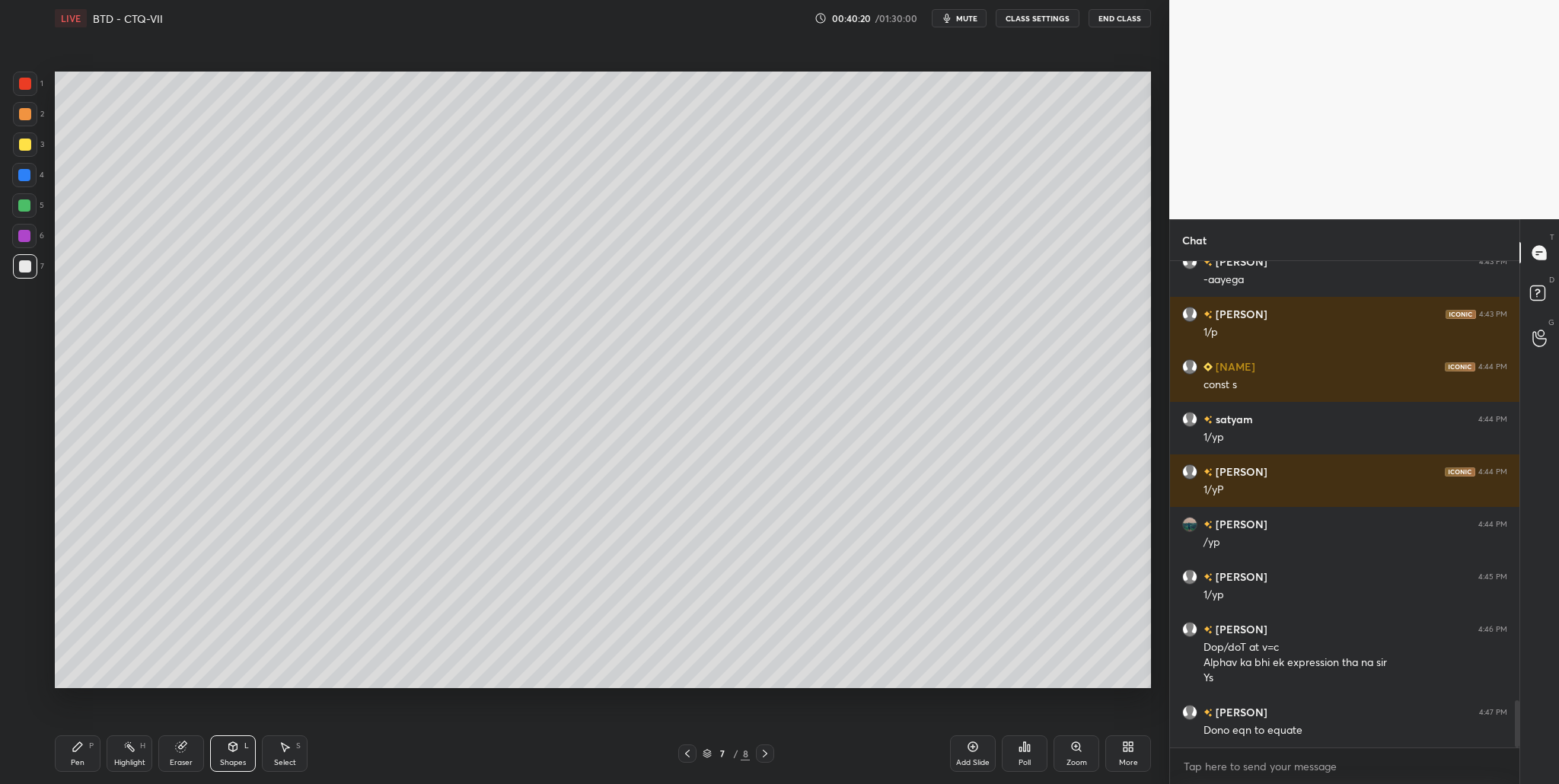 click at bounding box center [25, 145] 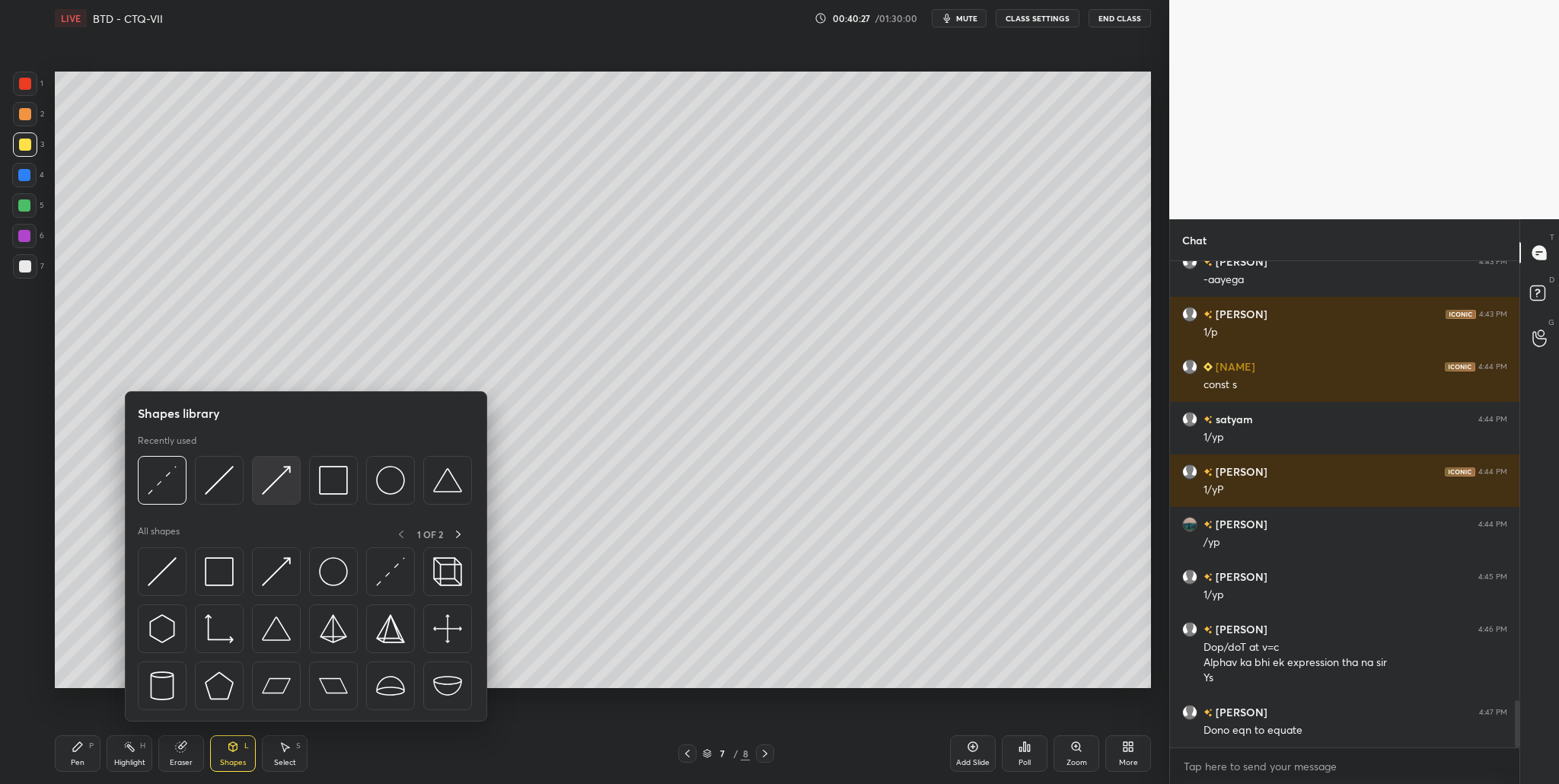click at bounding box center [276, 480] 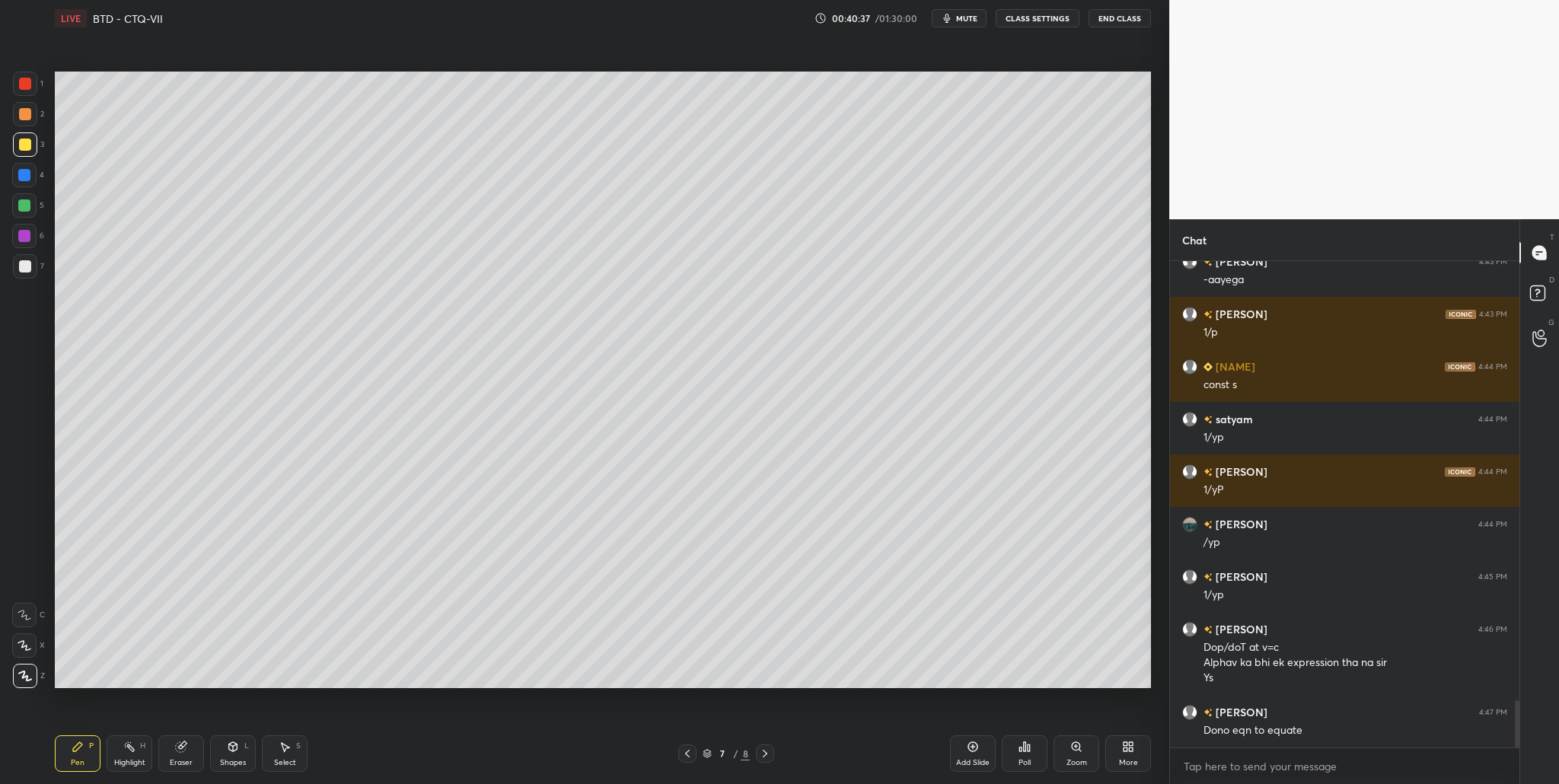drag, startPoint x: 20, startPoint y: 268, endPoint x: 34, endPoint y: 288, distance: 24.41311 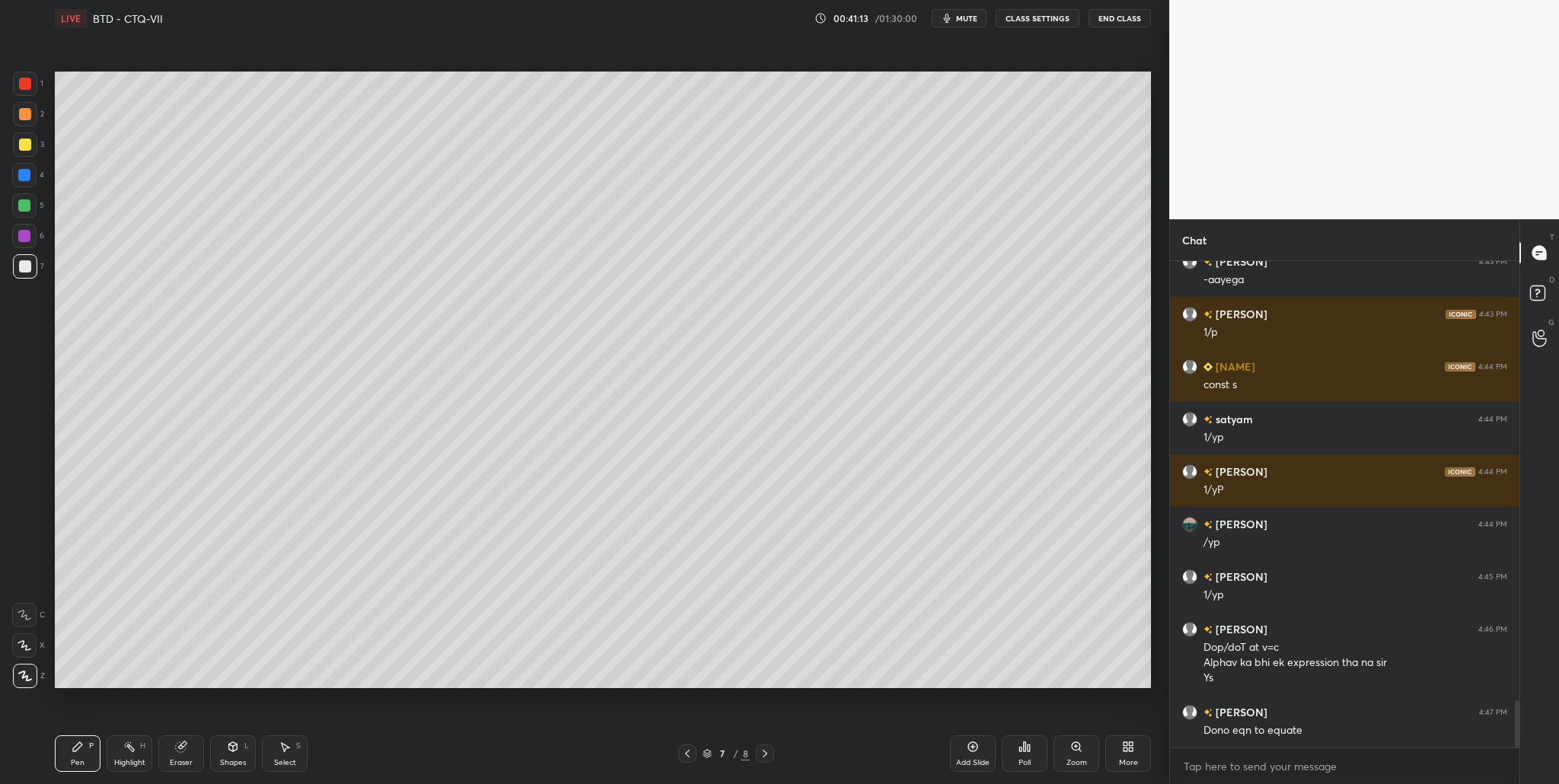 scroll, scrollTop: 4584, scrollLeft: 0, axis: vertical 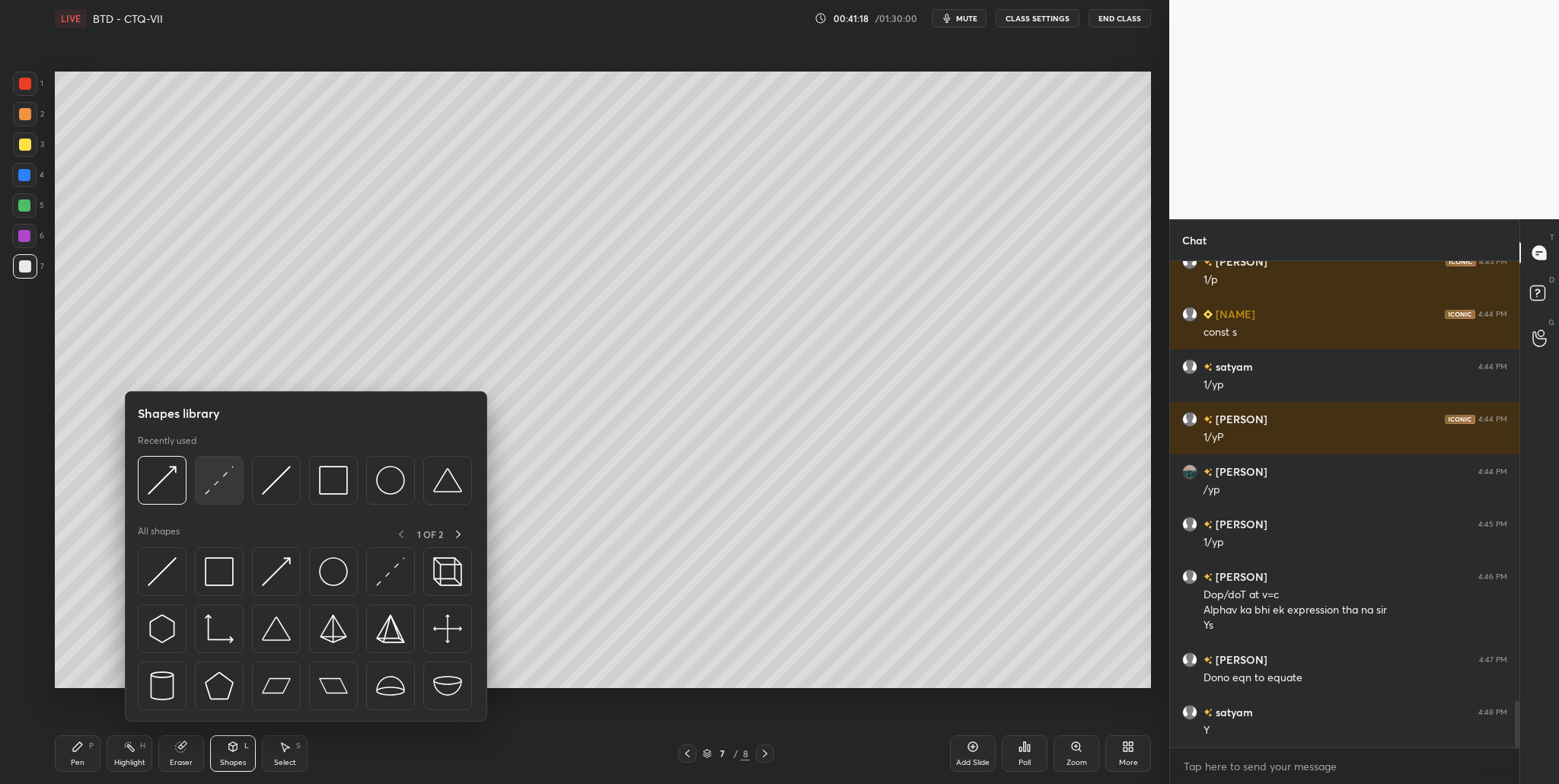 click at bounding box center [219, 480] 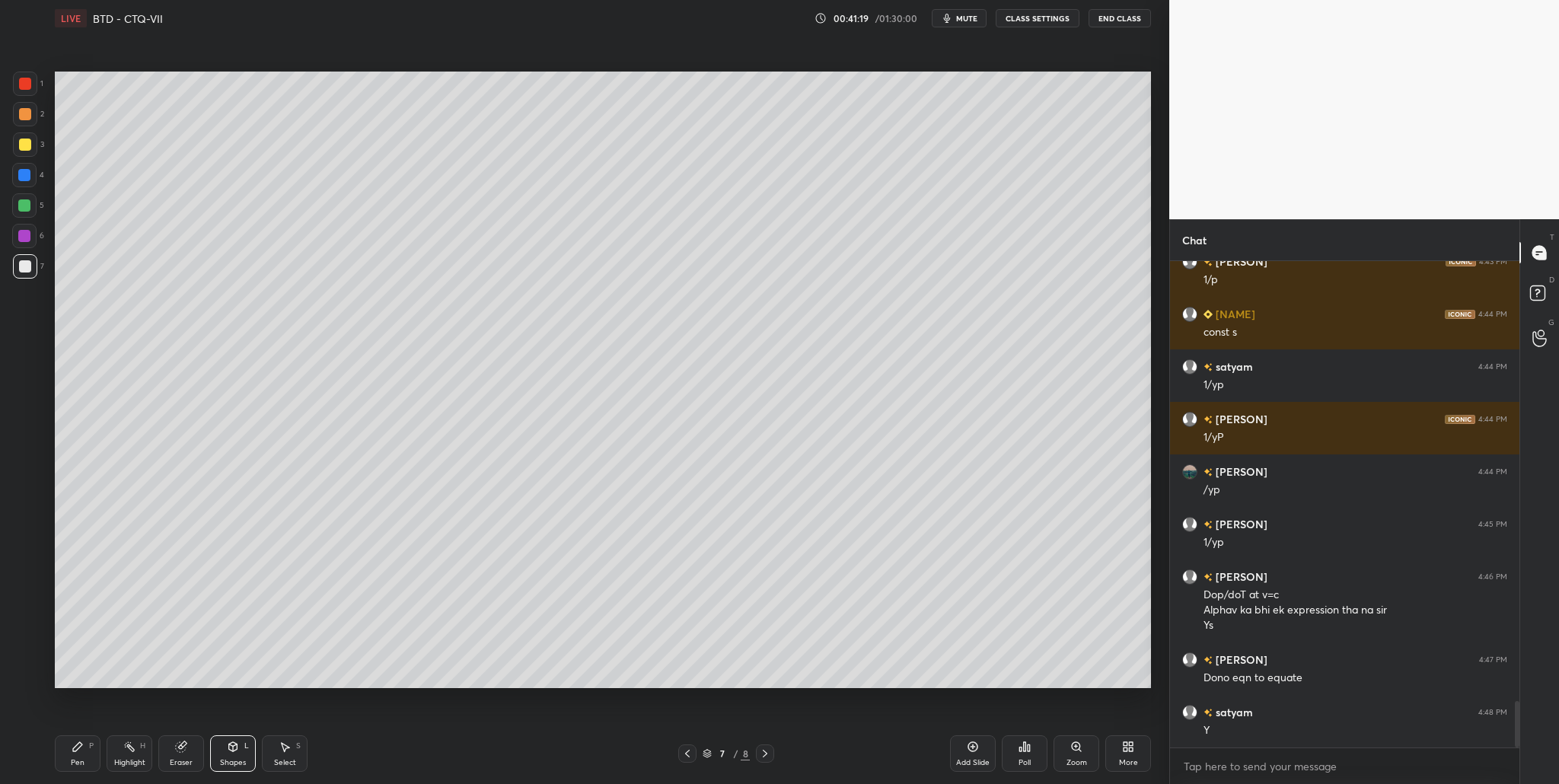drag, startPoint x: 21, startPoint y: 154, endPoint x: 40, endPoint y: 168, distance: 23.600847 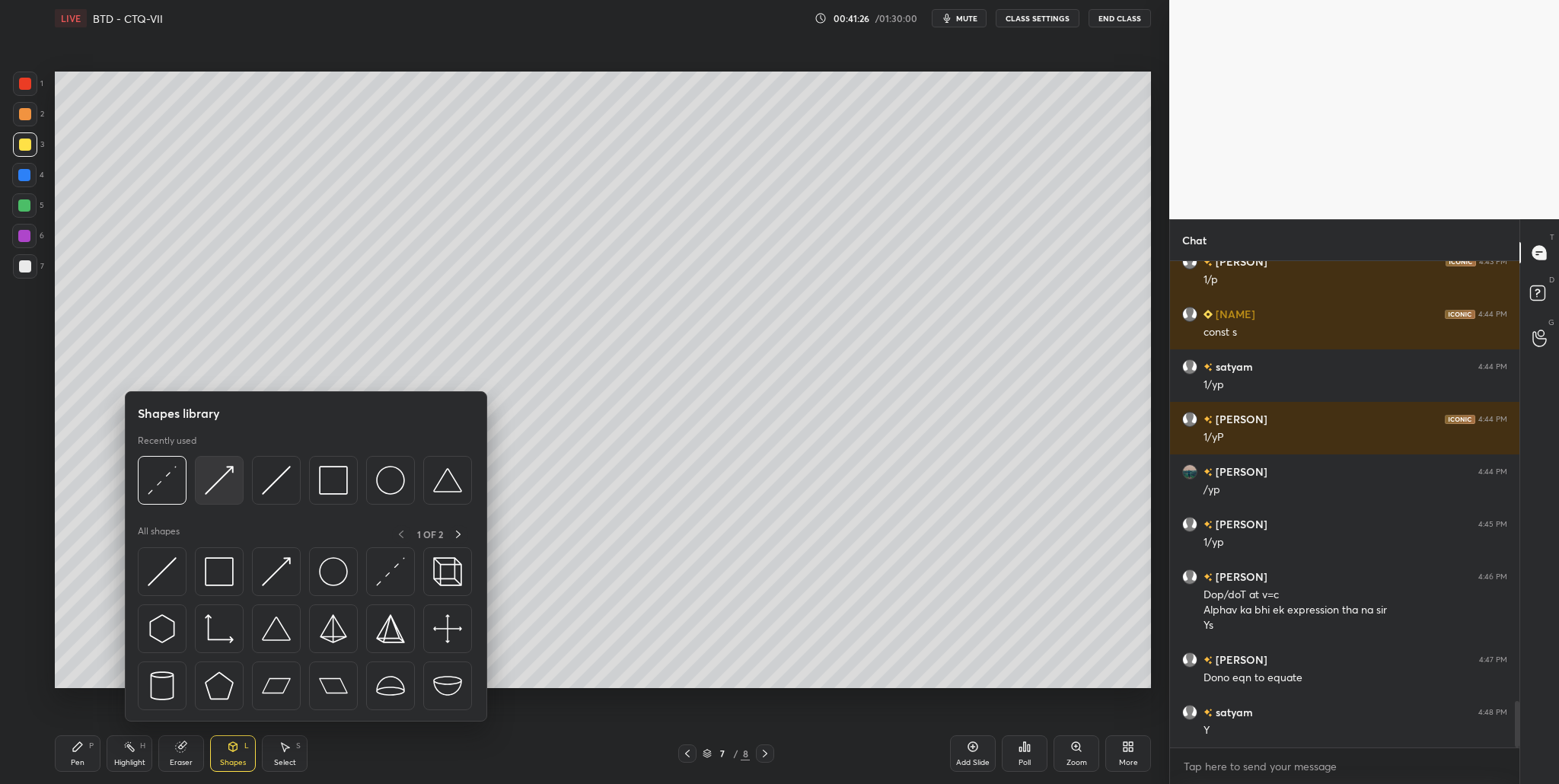 click at bounding box center [219, 480] 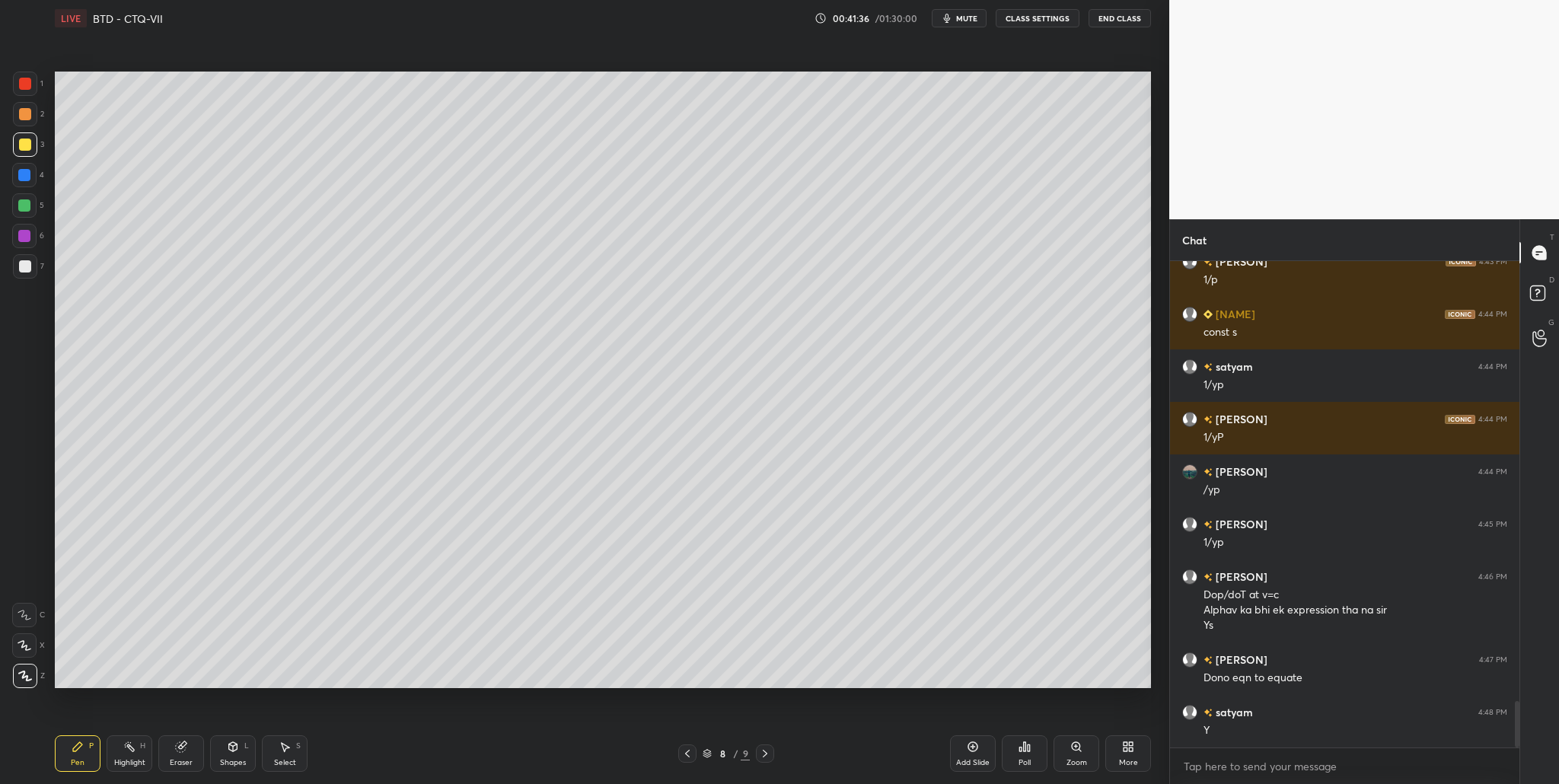 click at bounding box center [25, 266] 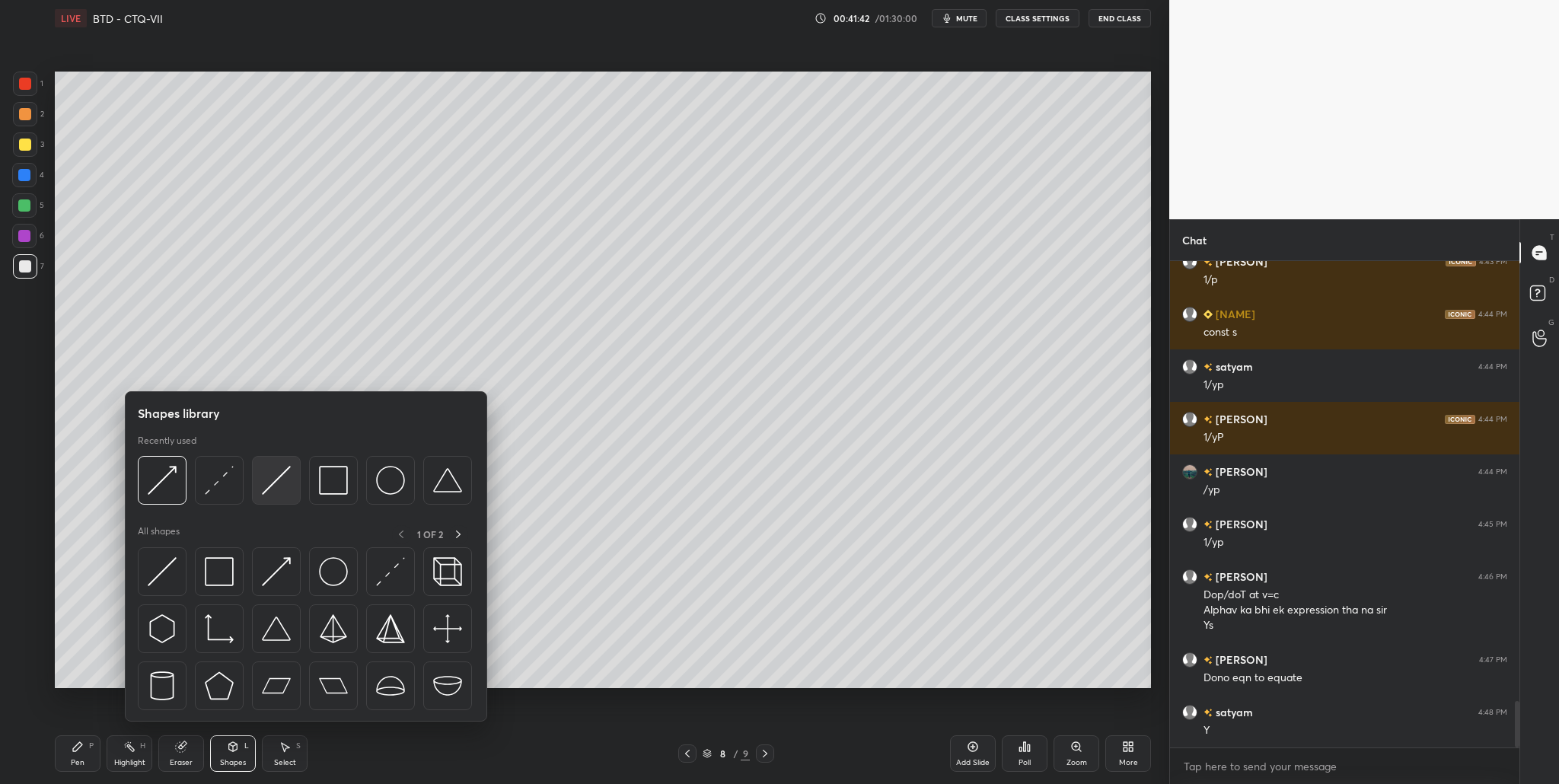 click at bounding box center (276, 480) 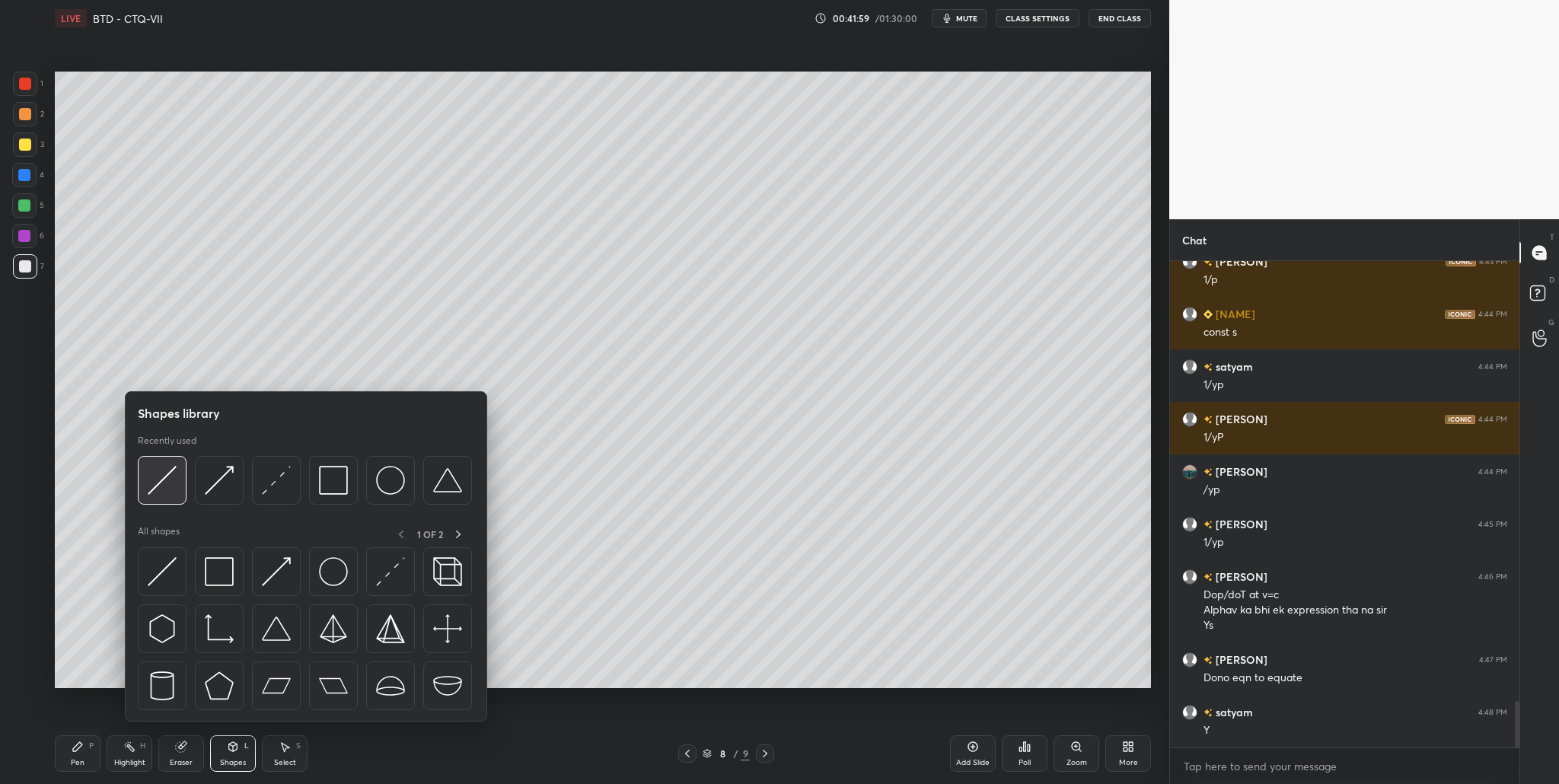 click at bounding box center [162, 480] 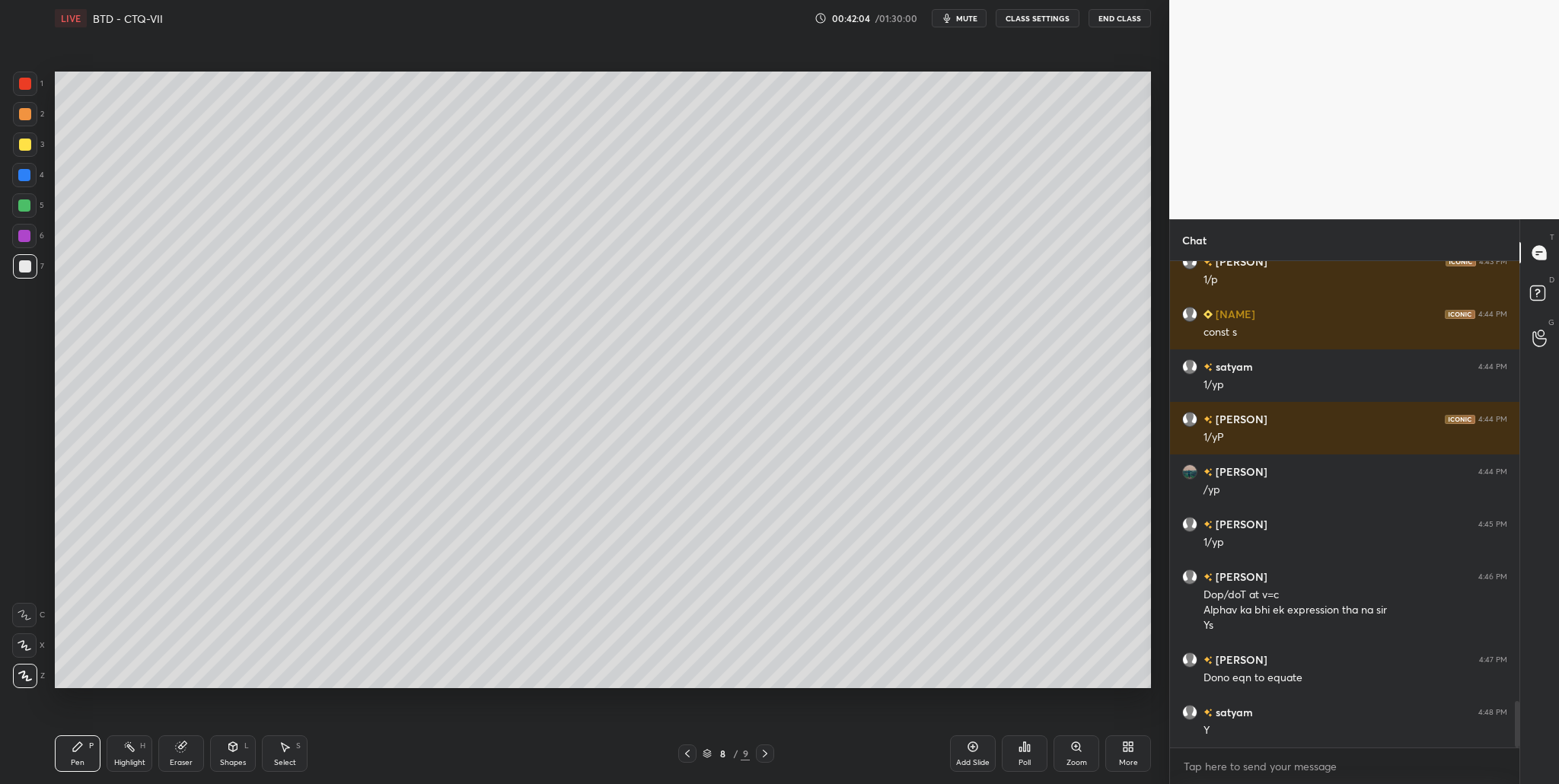 scroll, scrollTop: 4636, scrollLeft: 0, axis: vertical 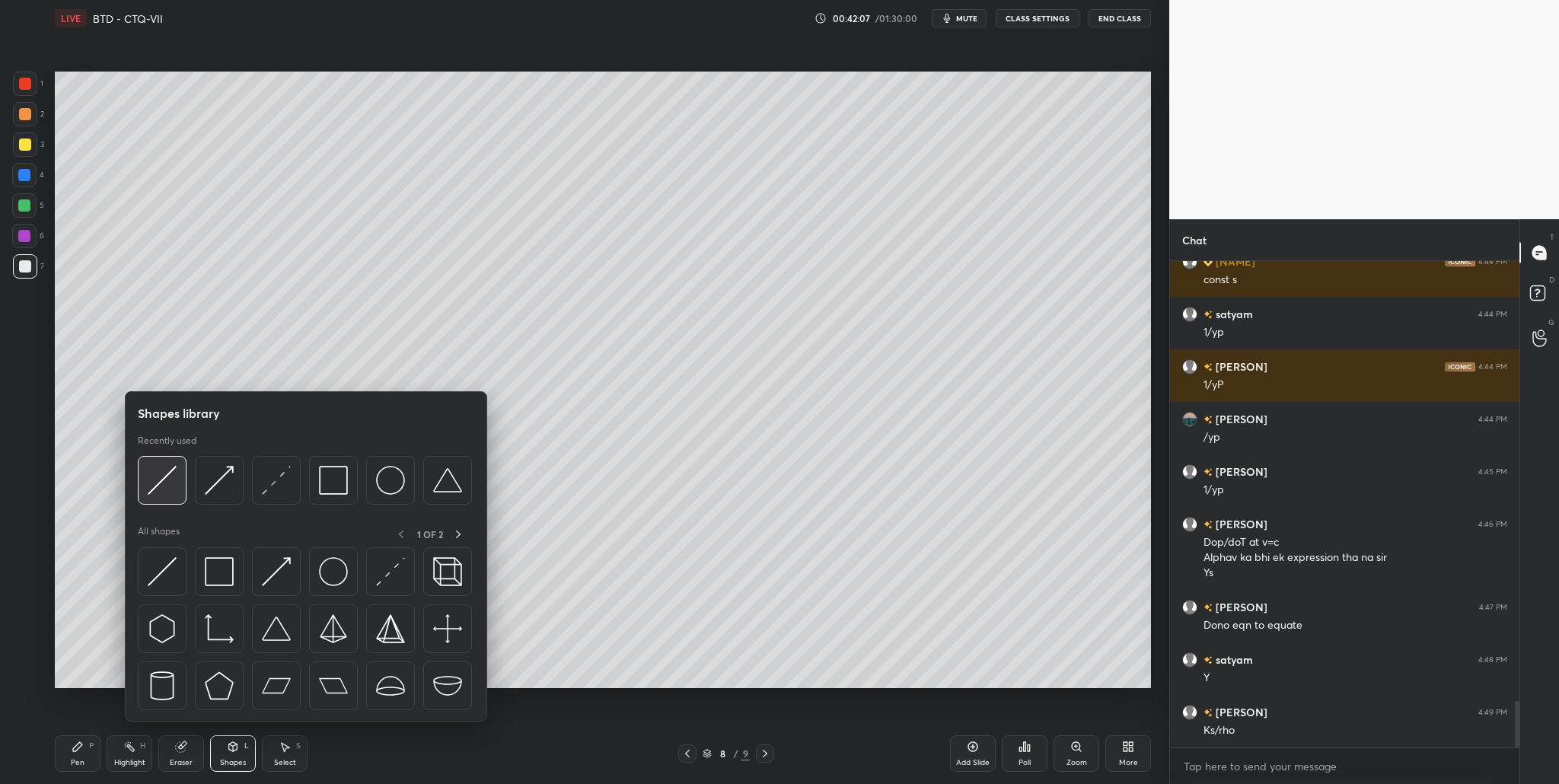 click at bounding box center [162, 480] 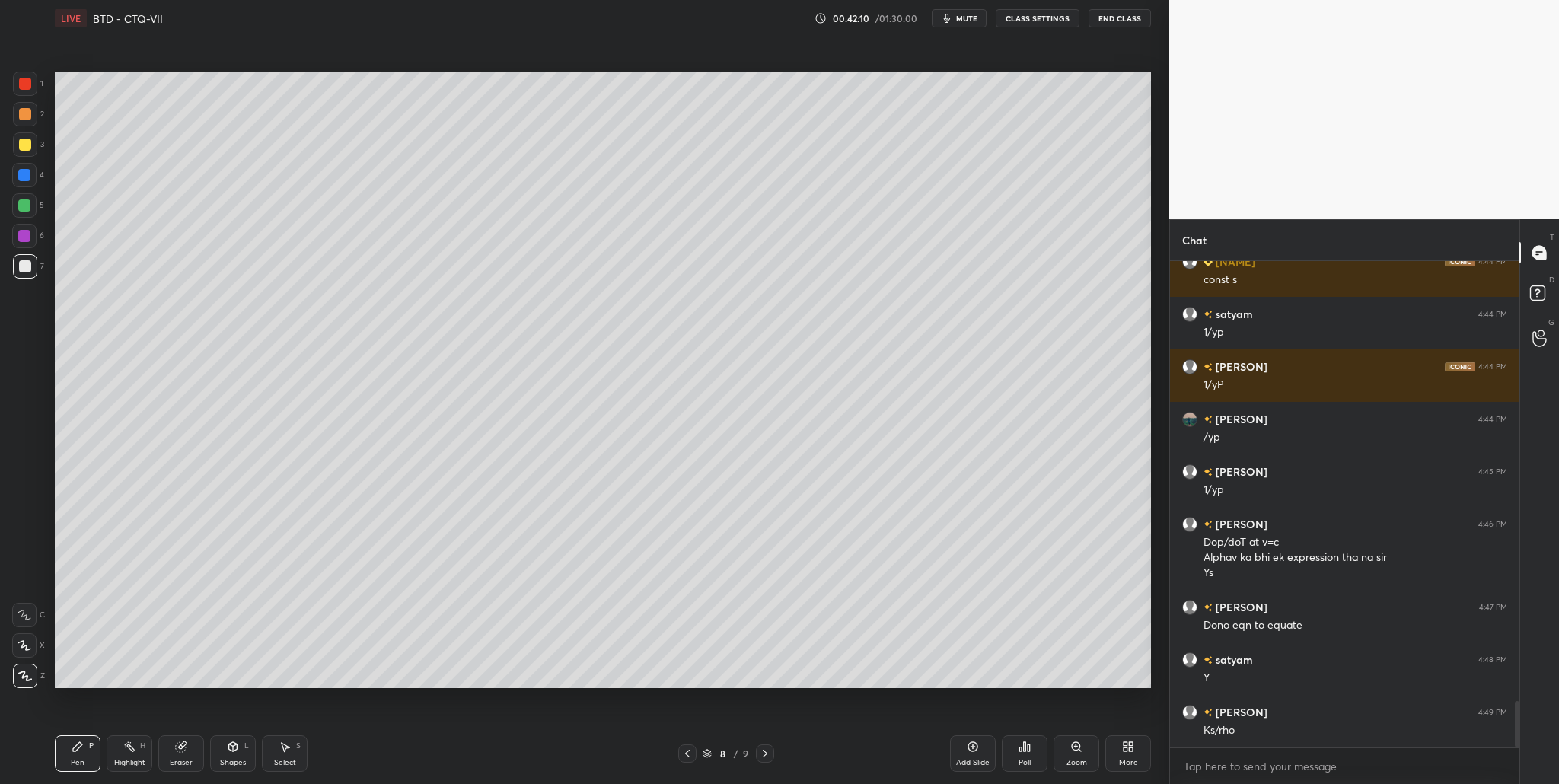 scroll, scrollTop: 4689, scrollLeft: 0, axis: vertical 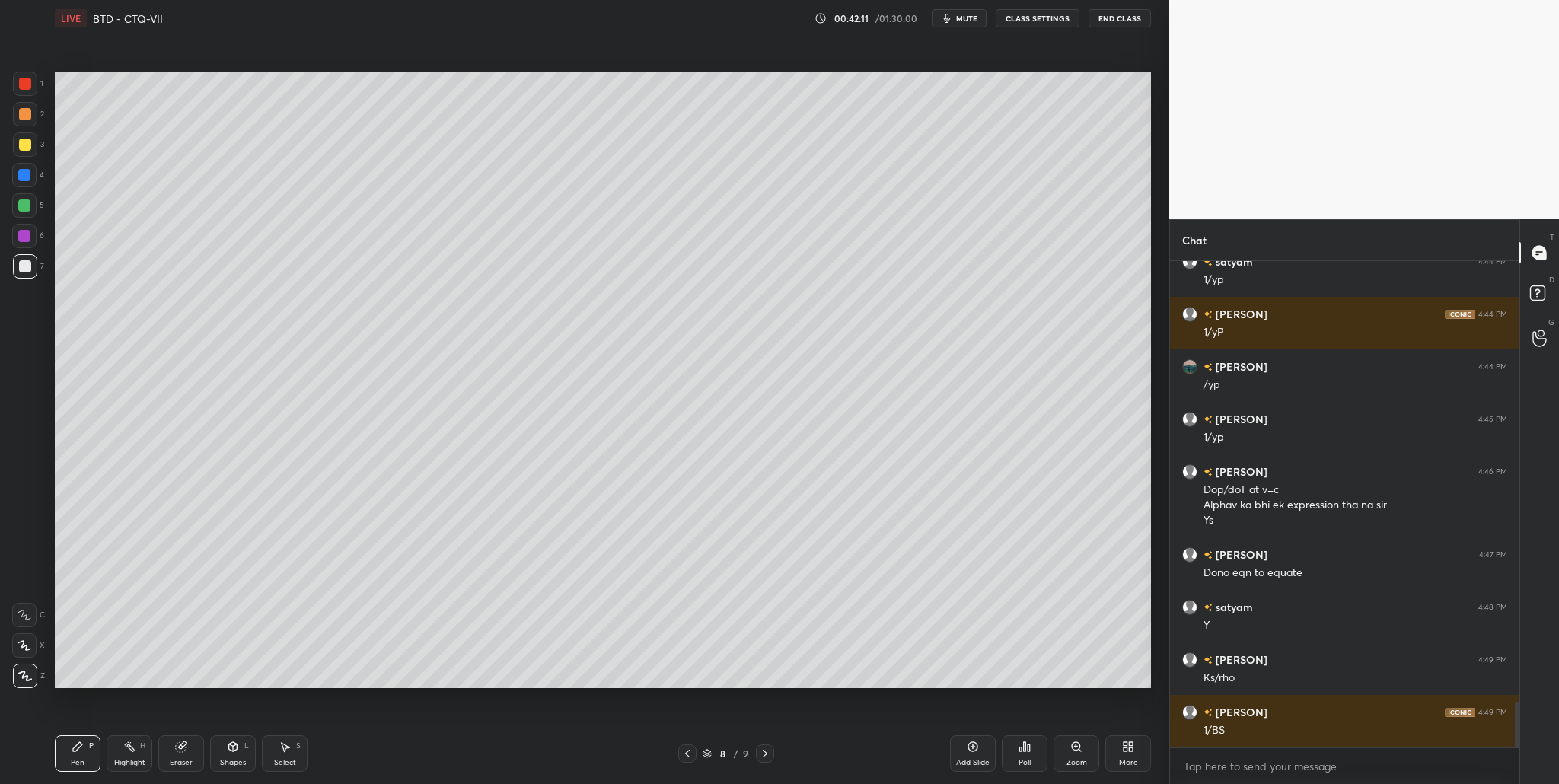 click at bounding box center [25, 145] 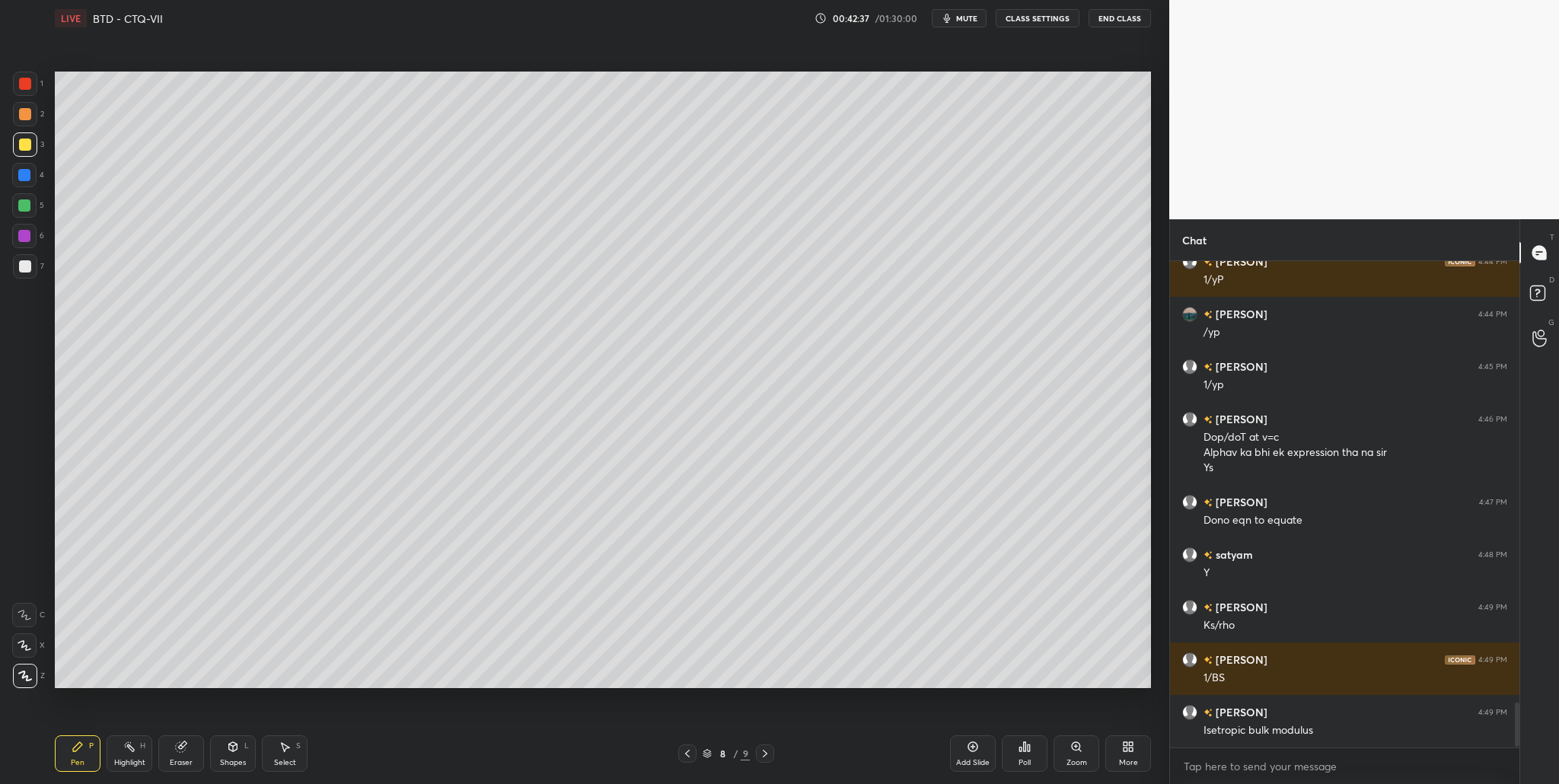 scroll, scrollTop: 4794, scrollLeft: 0, axis: vertical 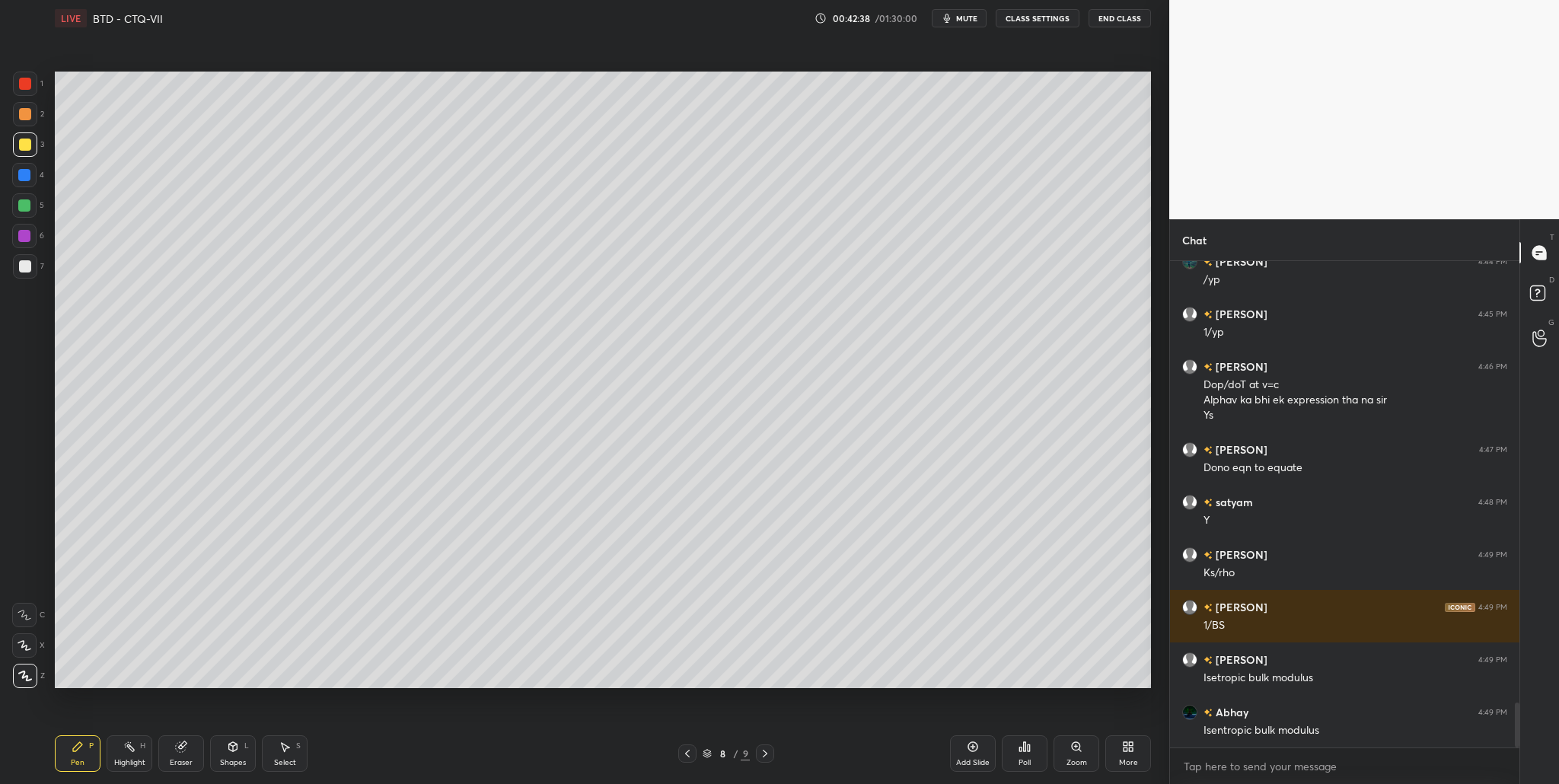 drag, startPoint x: 25, startPoint y: 266, endPoint x: 33, endPoint y: 269, distance: 8.5440037 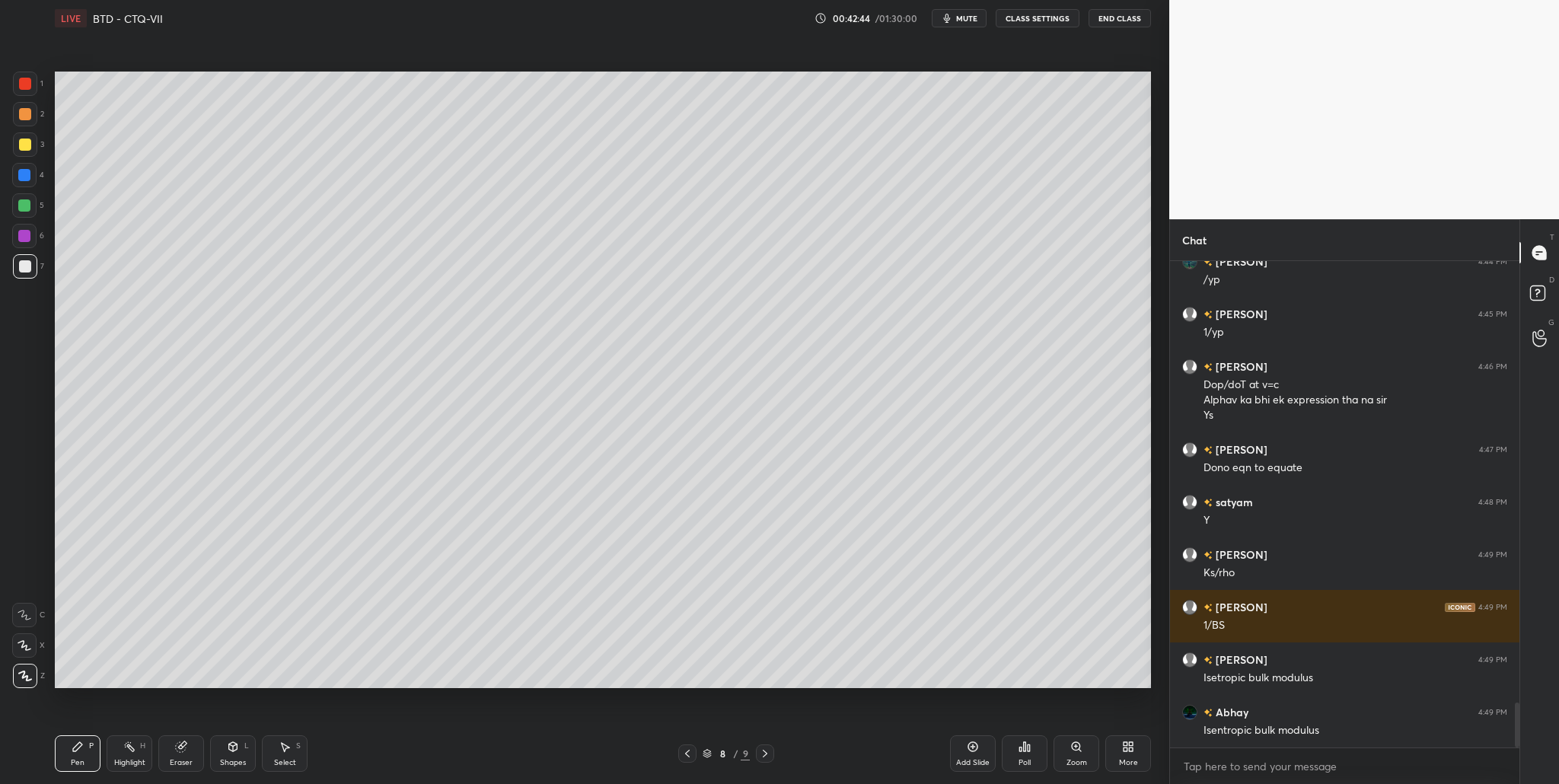 scroll, scrollTop: 4846, scrollLeft: 0, axis: vertical 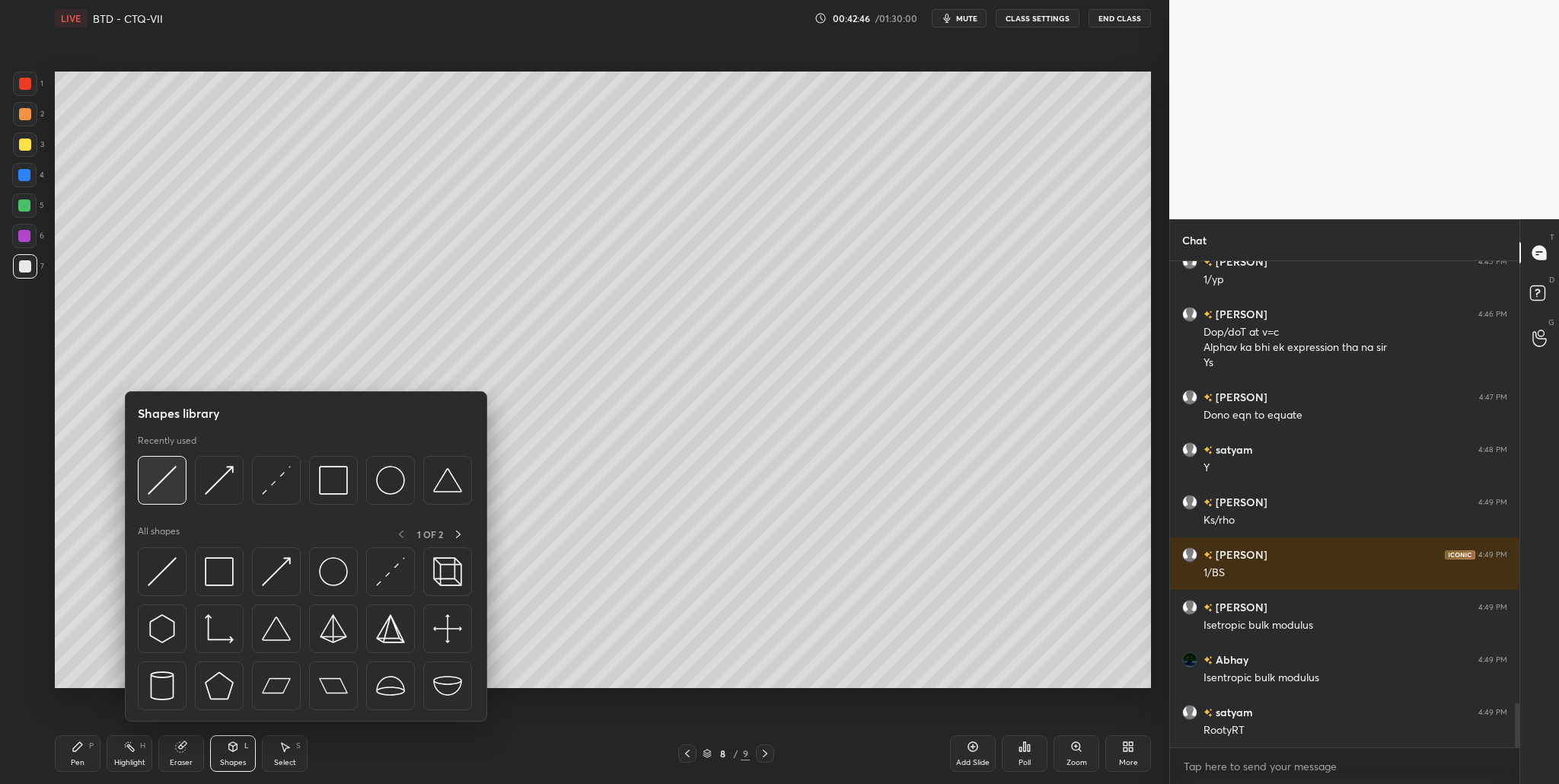 click at bounding box center (162, 480) 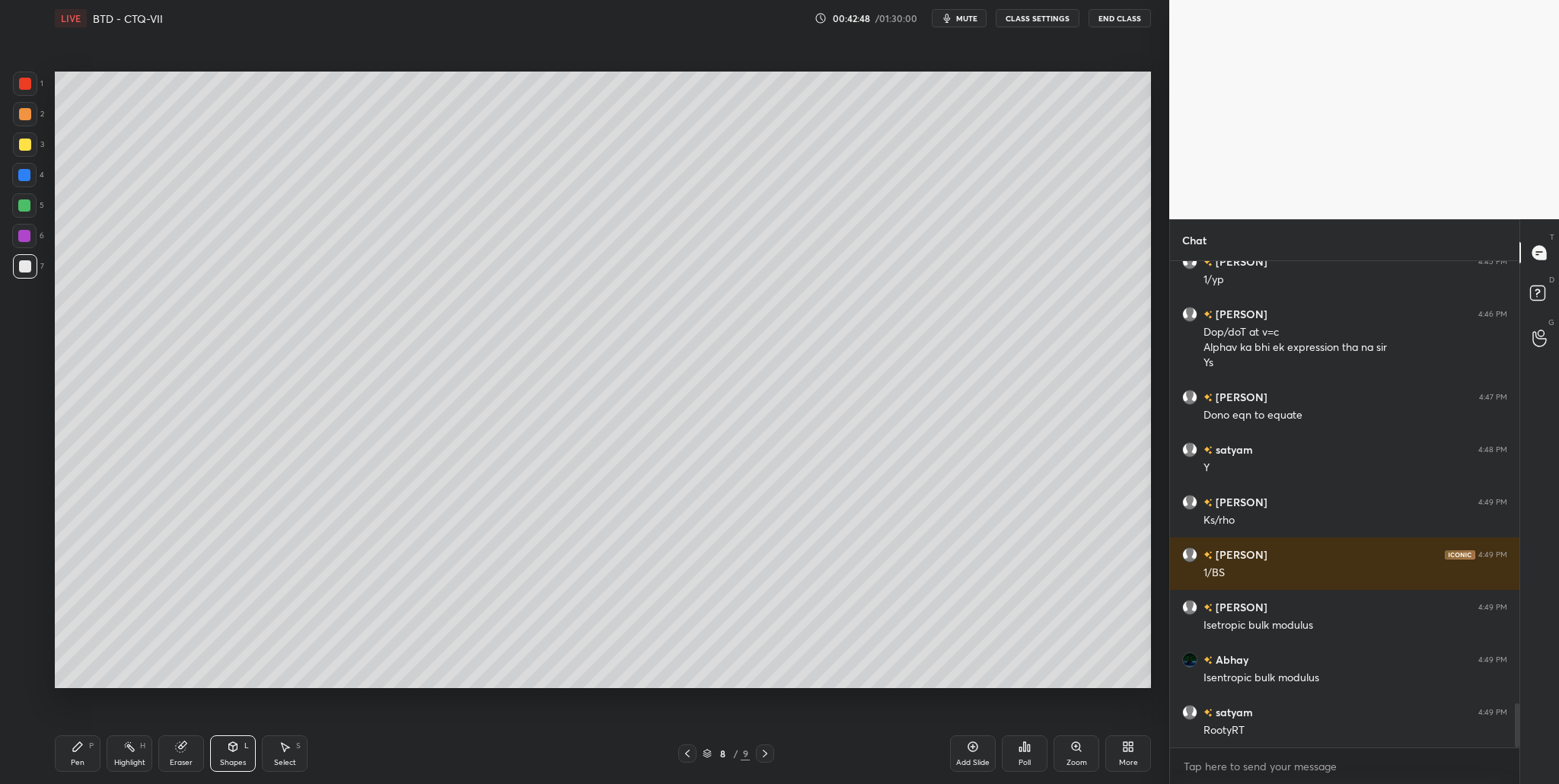 scroll, scrollTop: 4899, scrollLeft: 0, axis: vertical 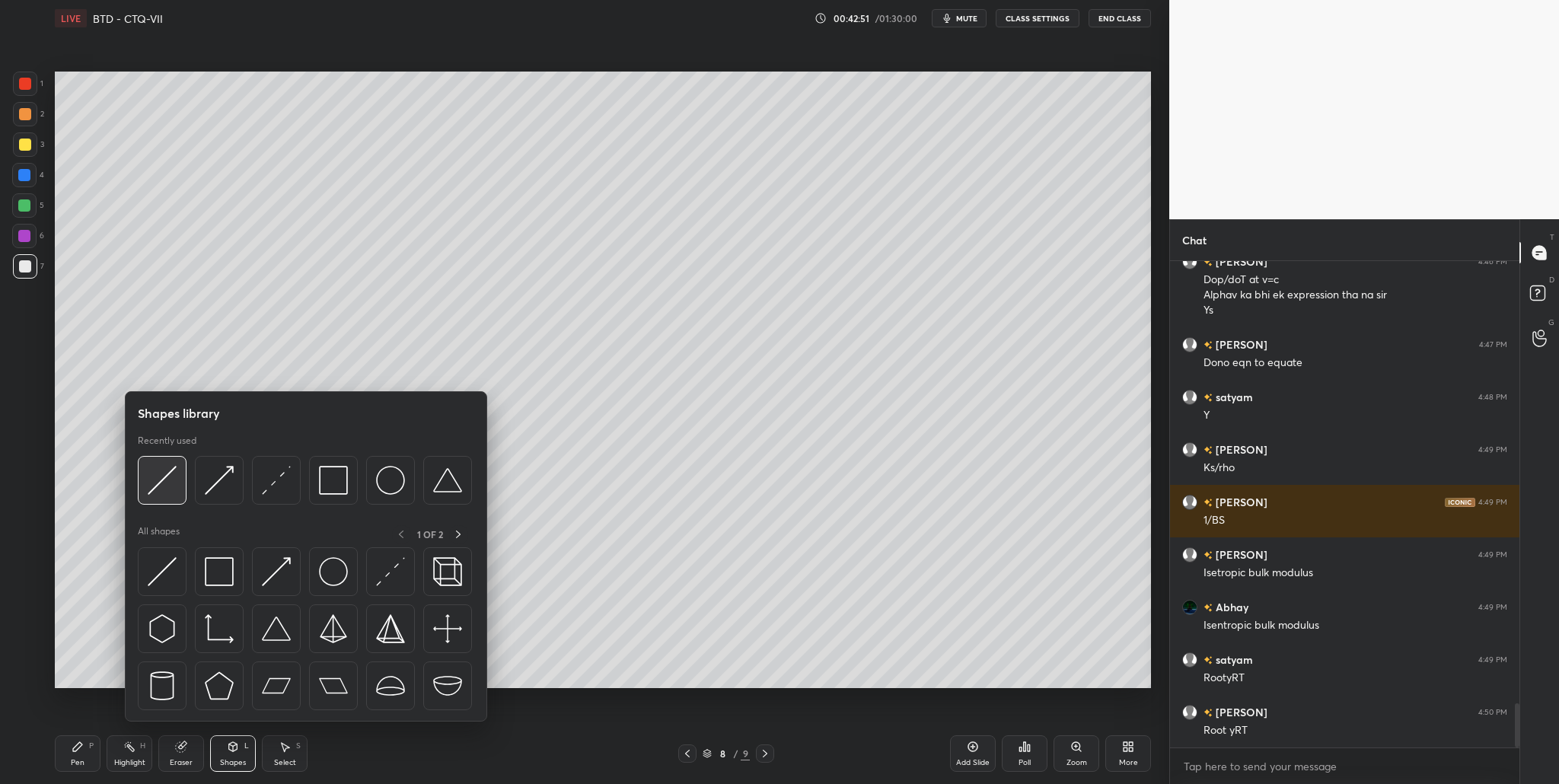 click at bounding box center [162, 480] 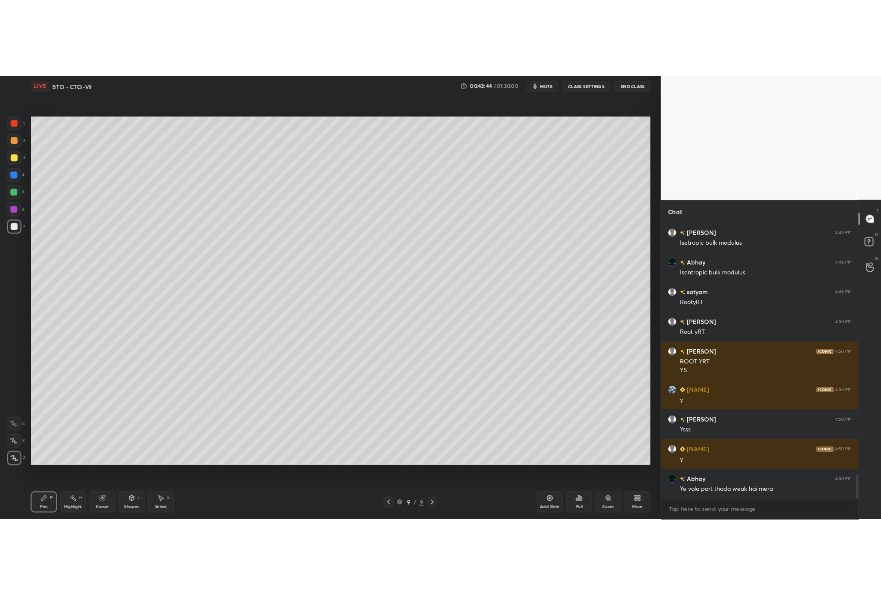 scroll, scrollTop: 6870, scrollLeft: 0, axis: vertical 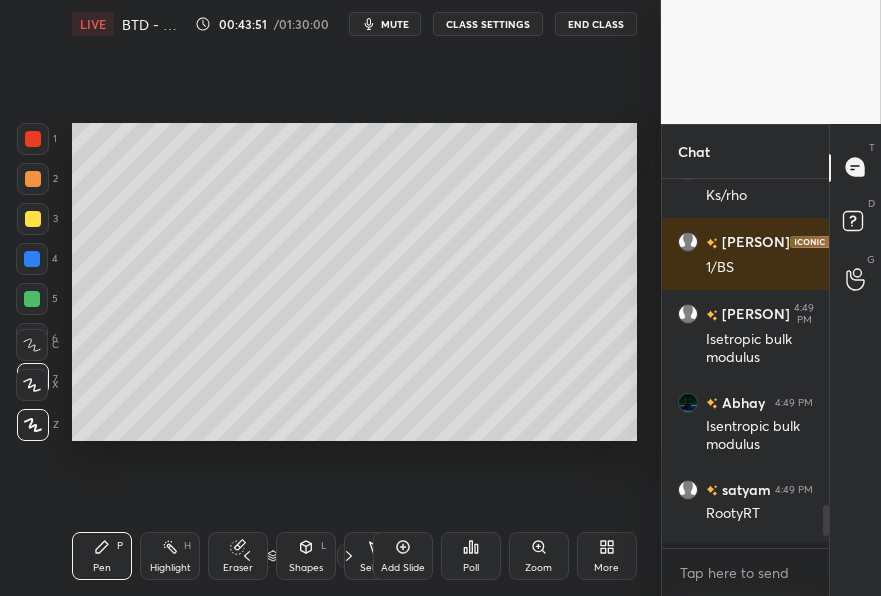 click 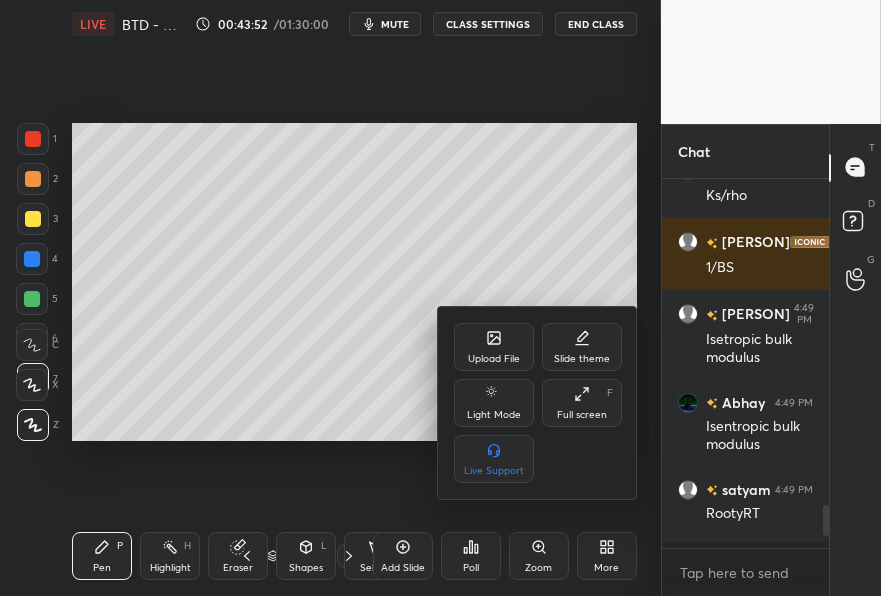 click at bounding box center [440, 298] 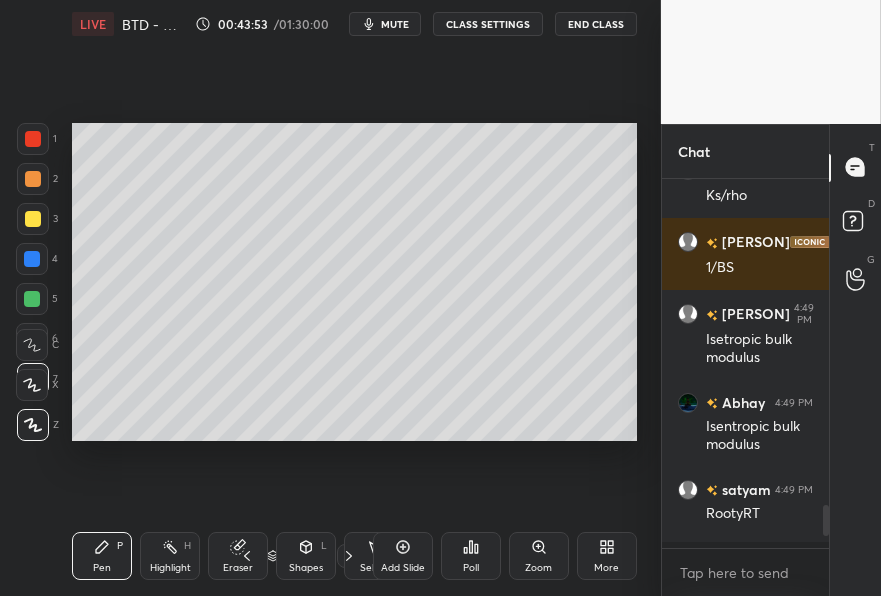 click on "More" at bounding box center [607, 556] 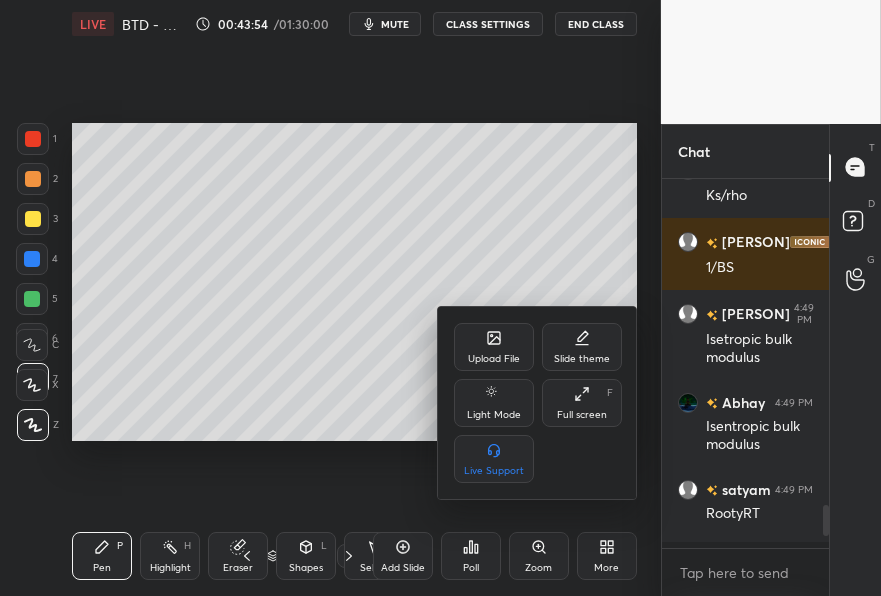 click on "Upload File" at bounding box center (494, 347) 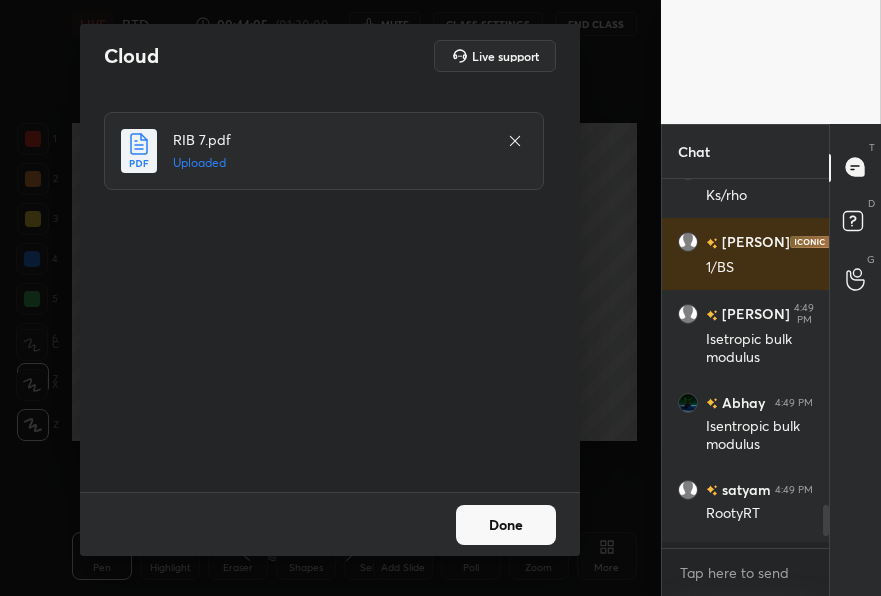 click on "Done" at bounding box center [506, 525] 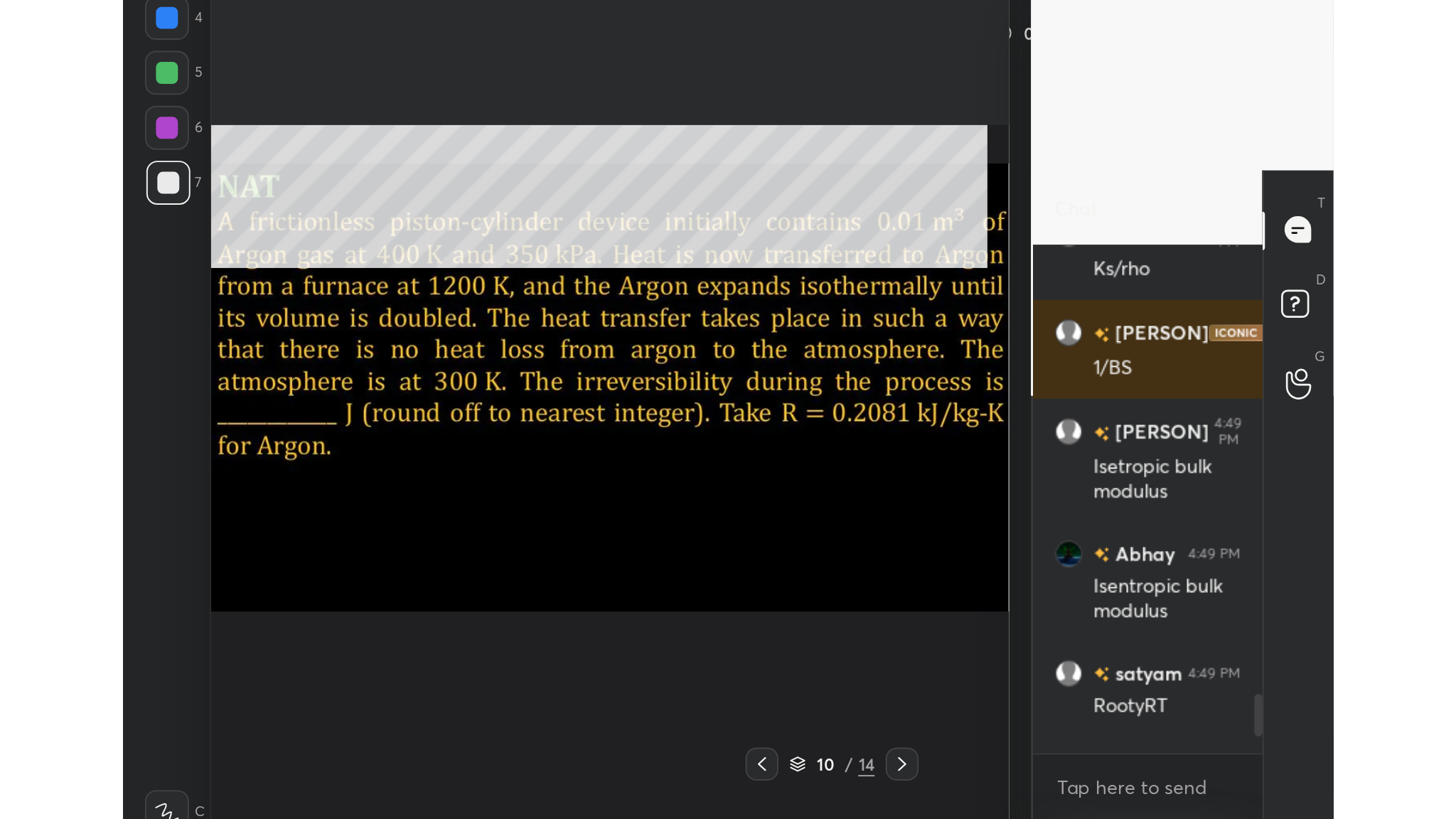 scroll, scrollTop: 70366, scrollLeft: 70059, axis: both 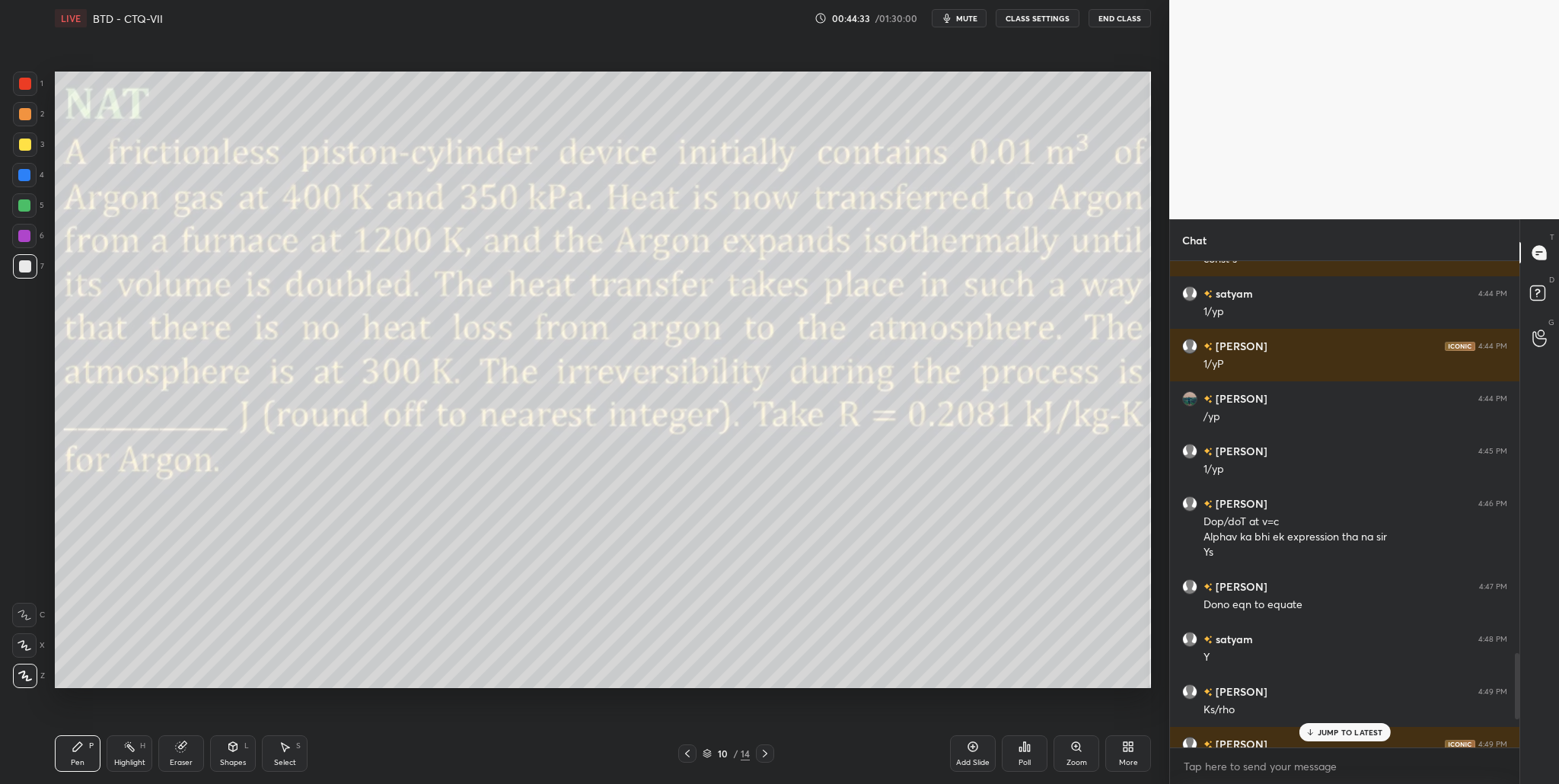 click on "JUMP TO LATEST" at bounding box center [1350, 732] 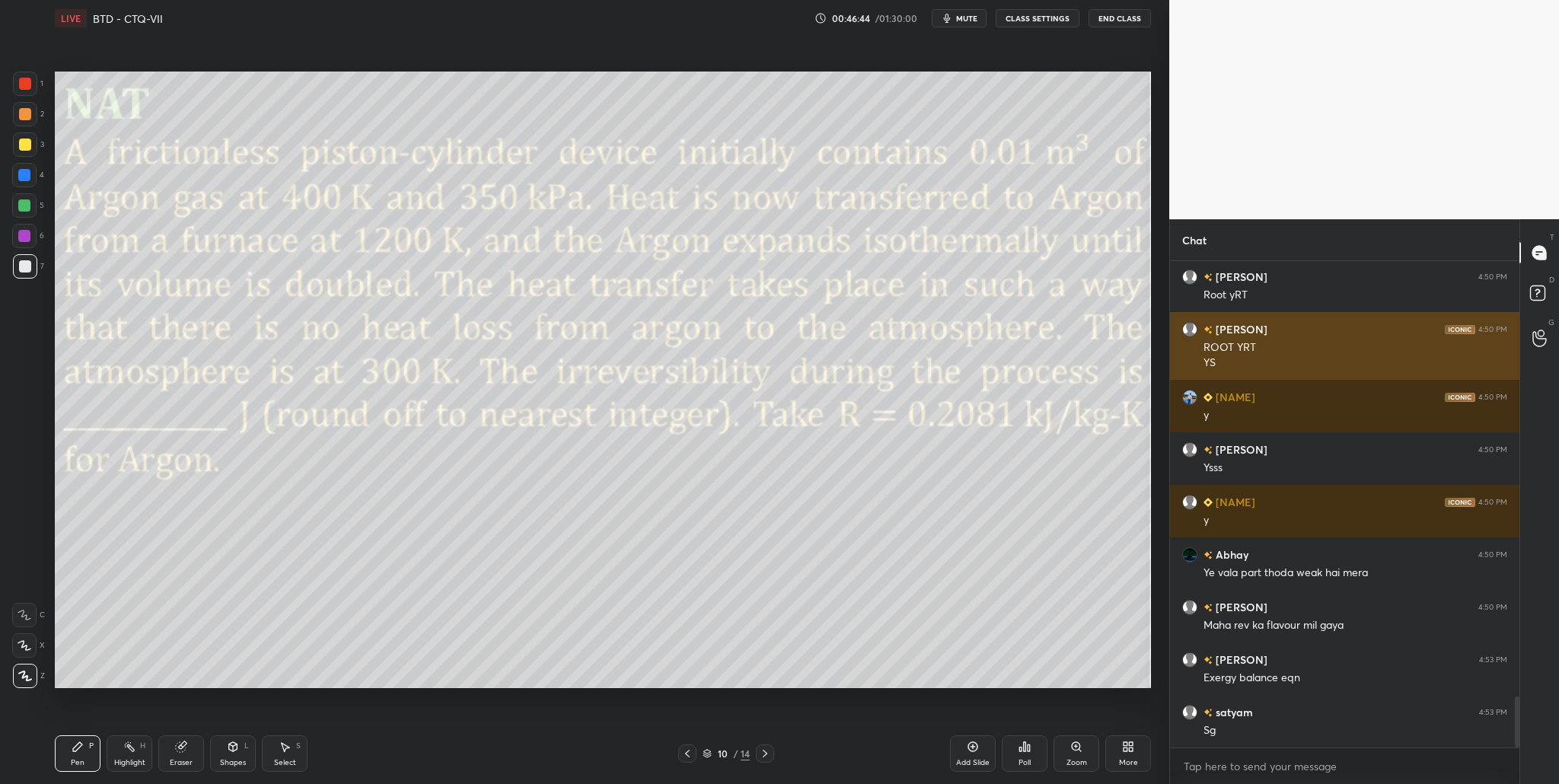scroll, scrollTop: 4185, scrollLeft: 0, axis: vertical 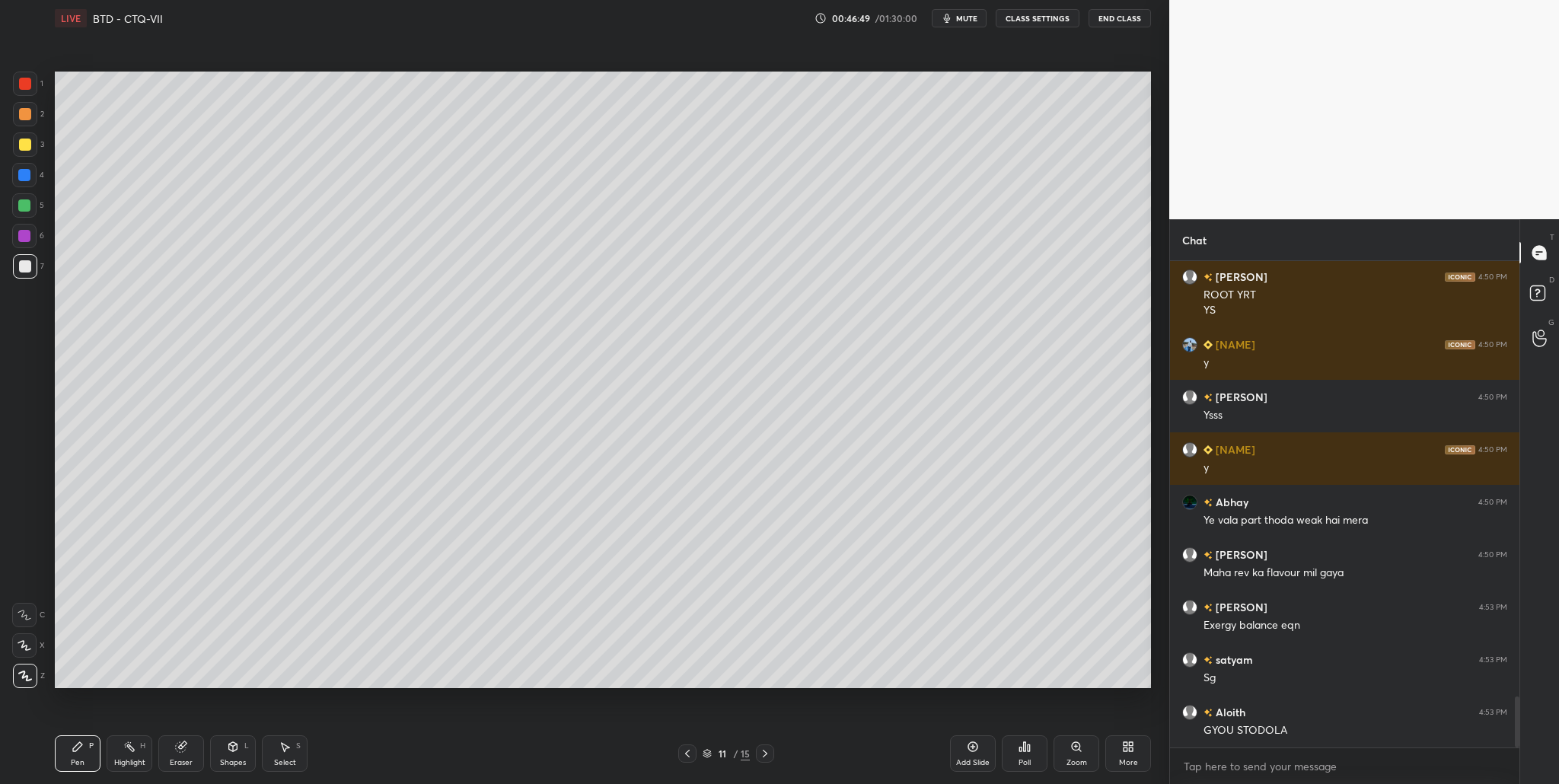 click at bounding box center (25, 114) 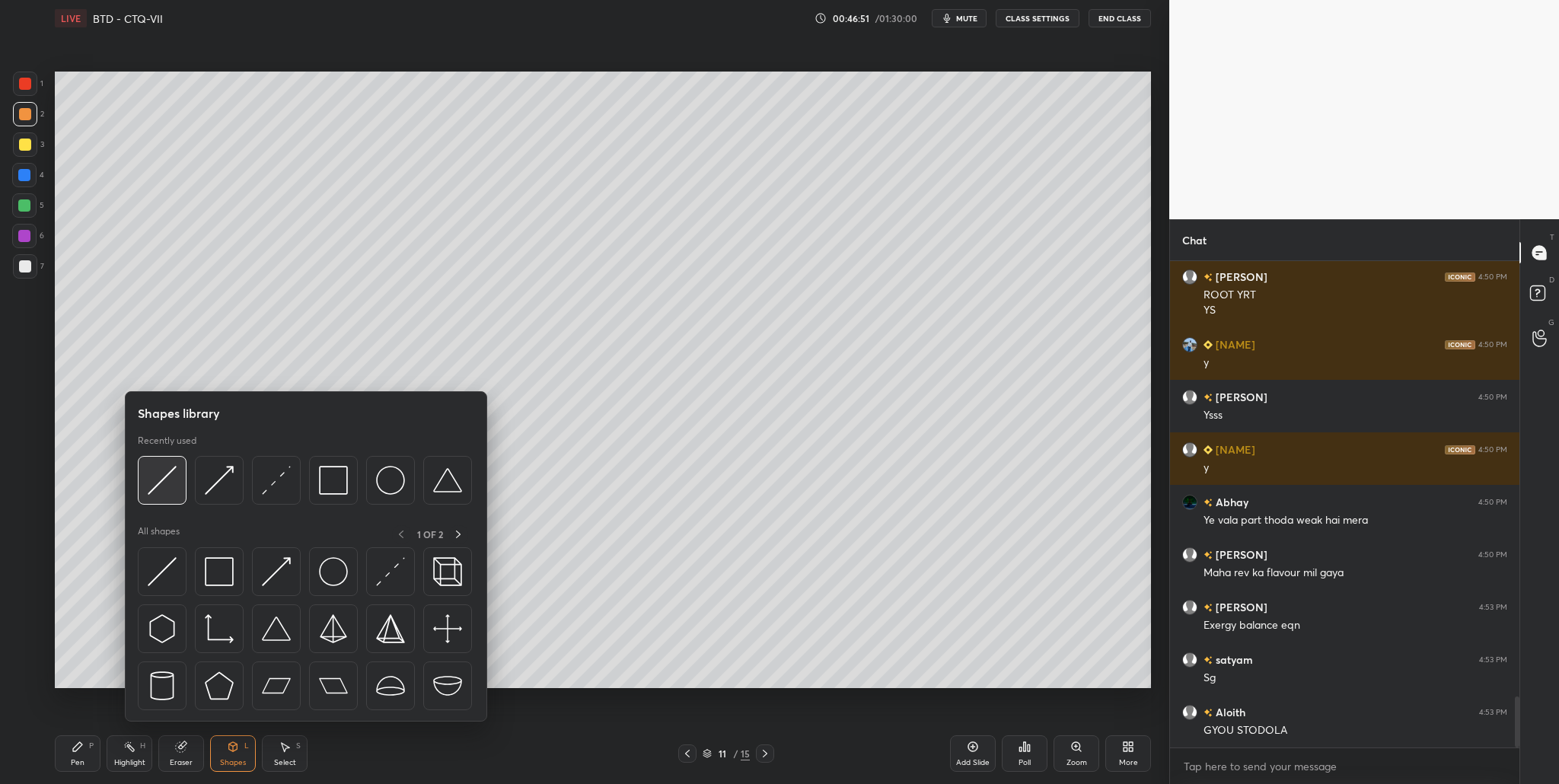 click at bounding box center (162, 480) 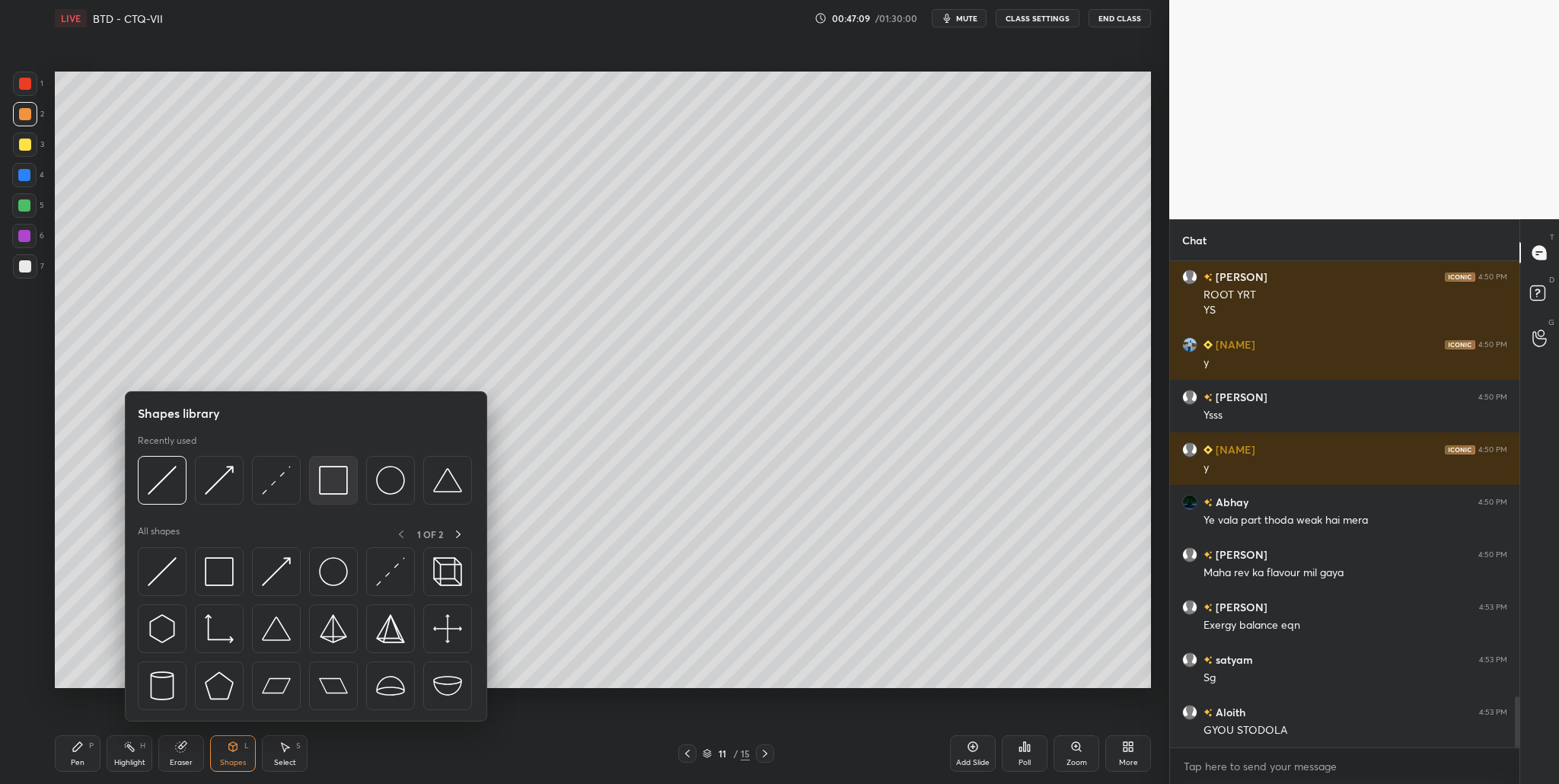 click at bounding box center [333, 480] 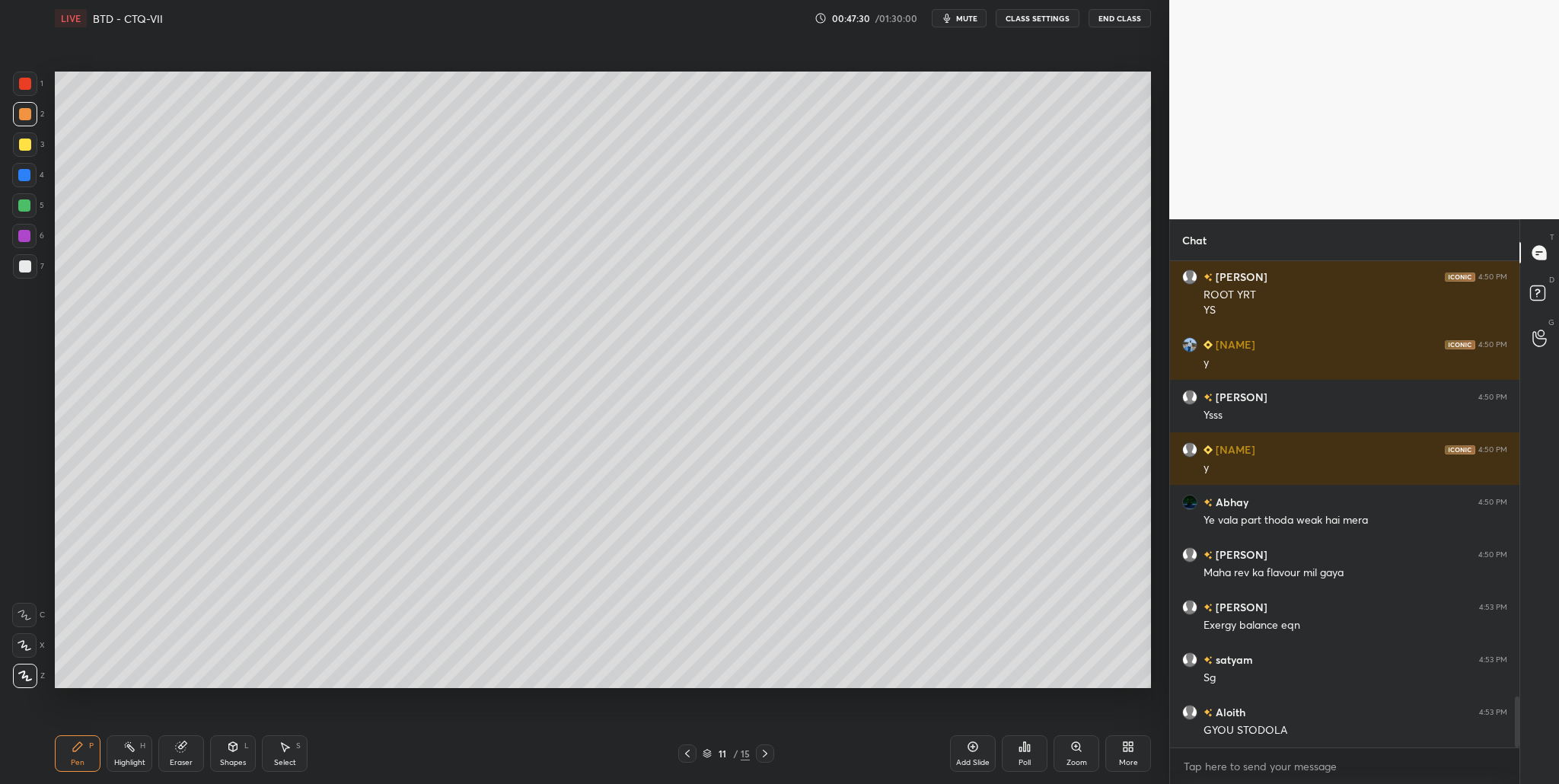 click at bounding box center (25, 145) 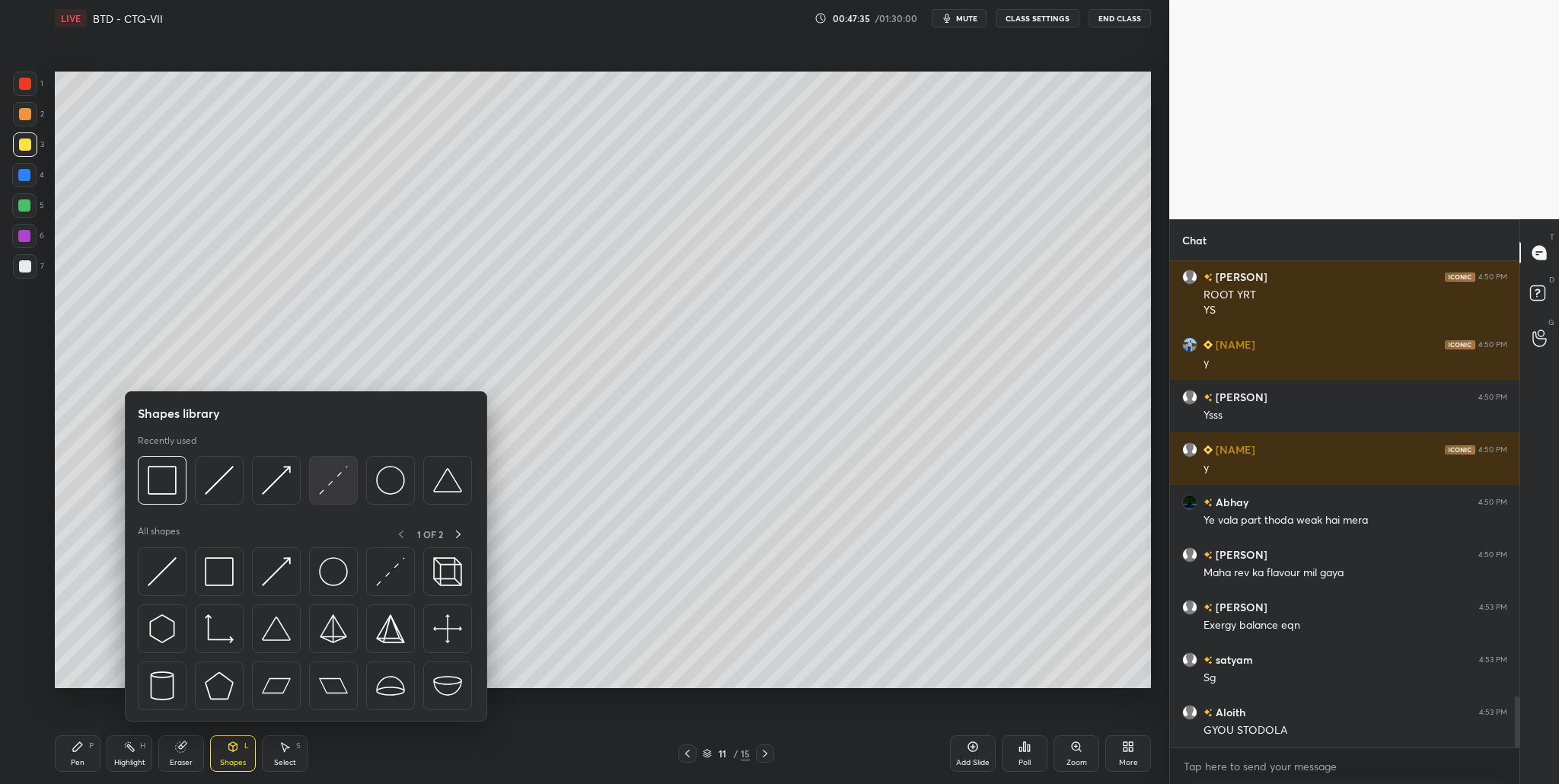 click at bounding box center [333, 480] 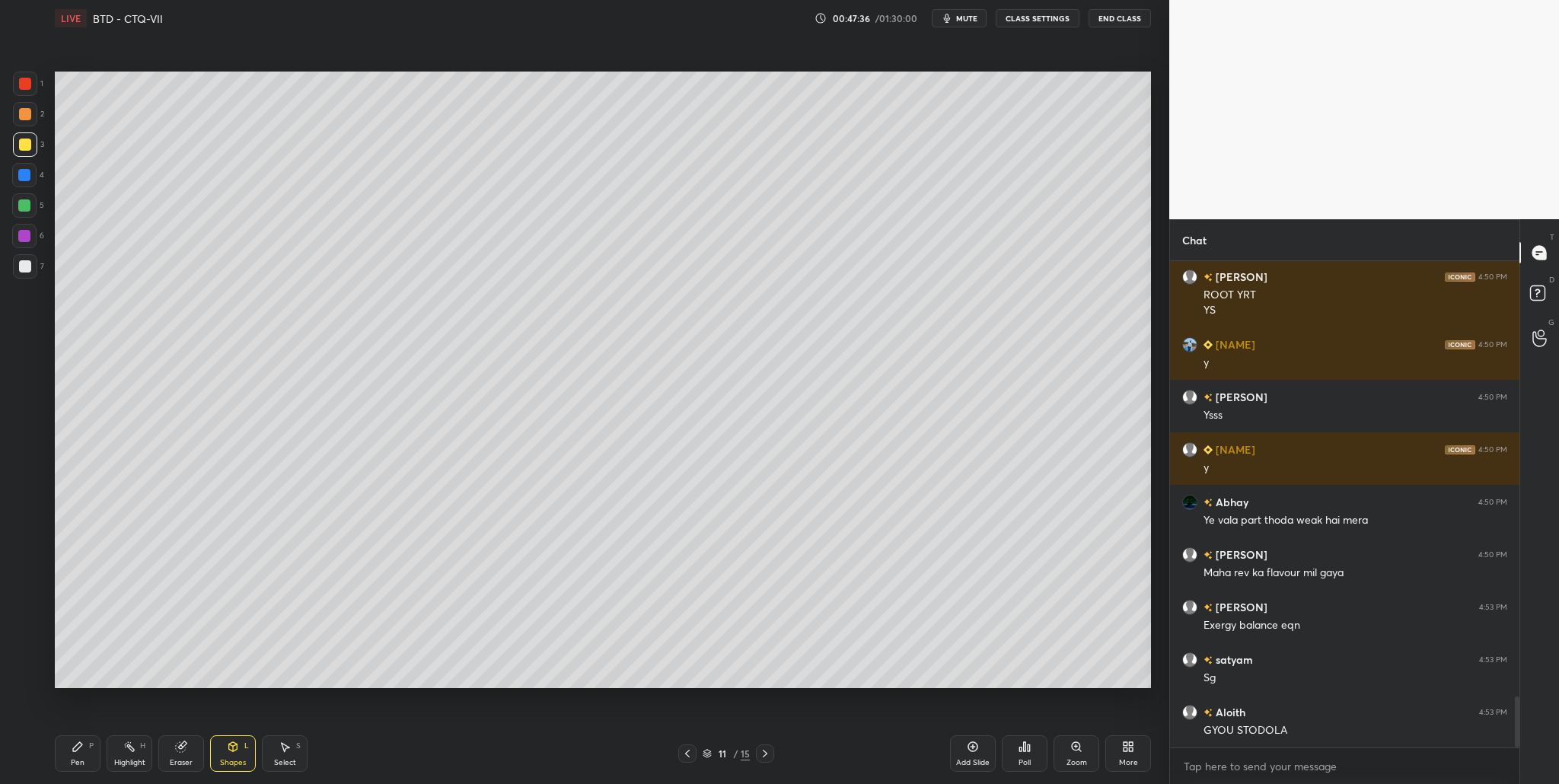 drag, startPoint x: 21, startPoint y: 88, endPoint x: 32, endPoint y: 100, distance: 16.278821 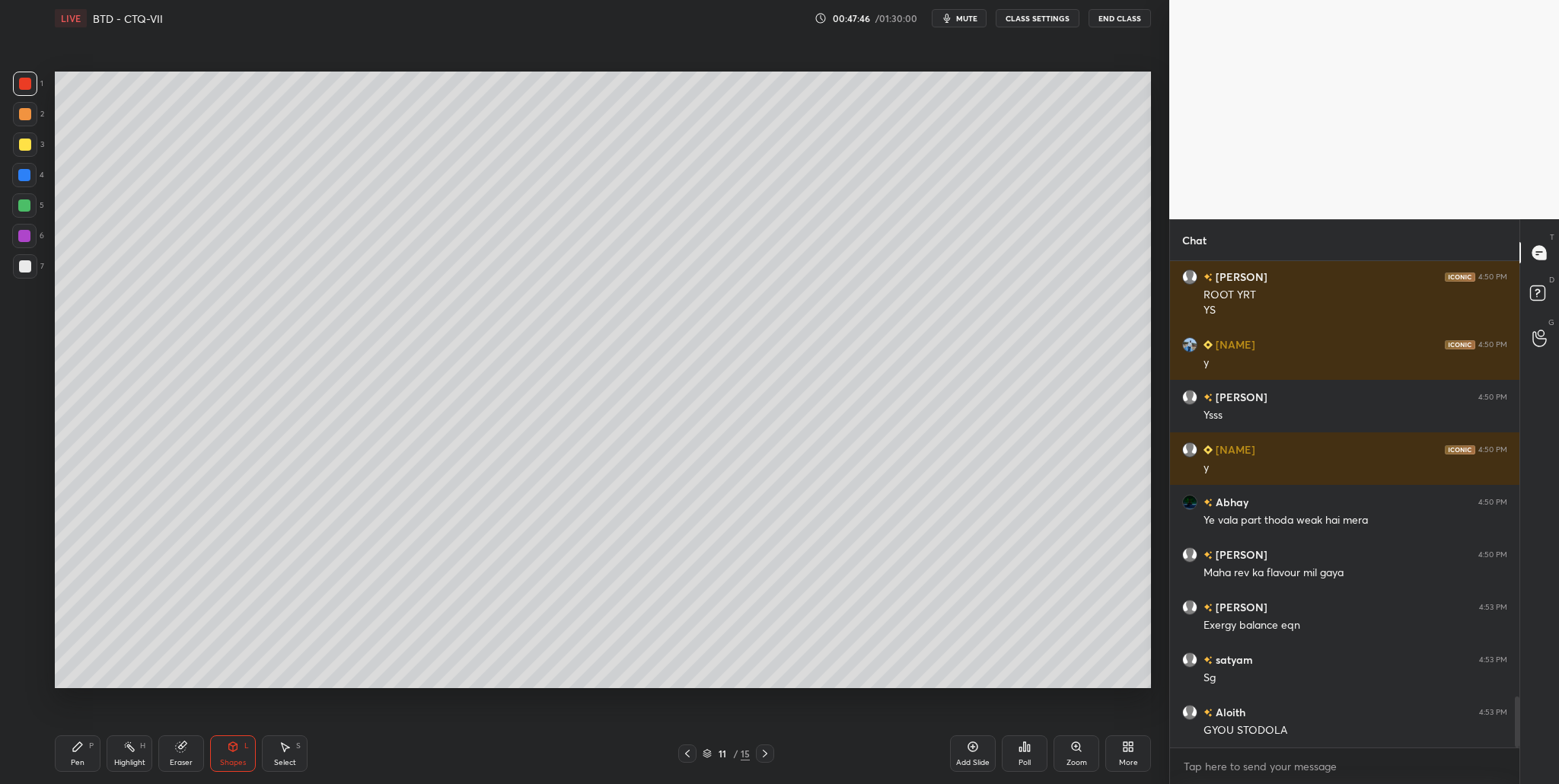click at bounding box center [25, 145] 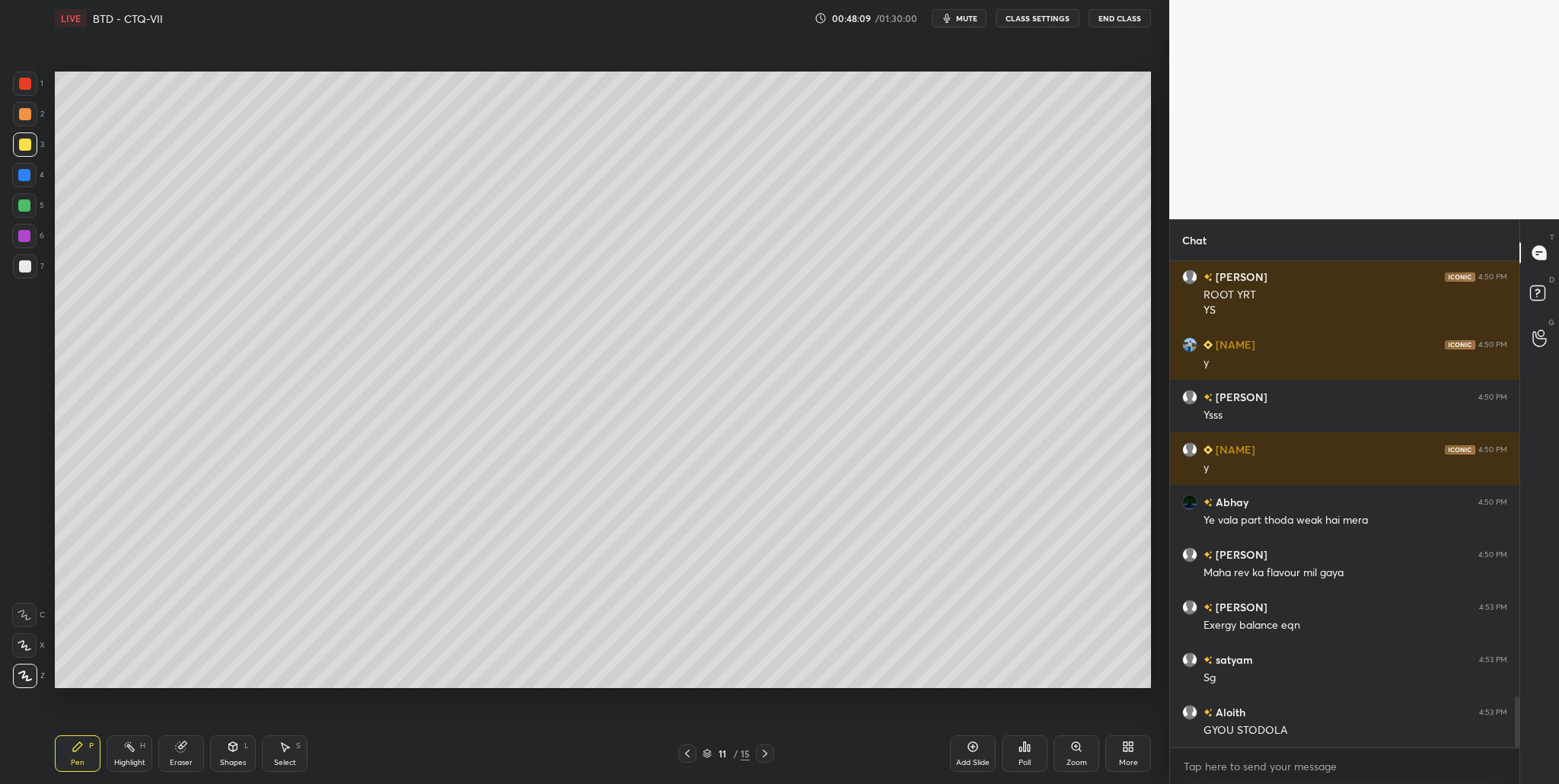 click at bounding box center (25, 84) 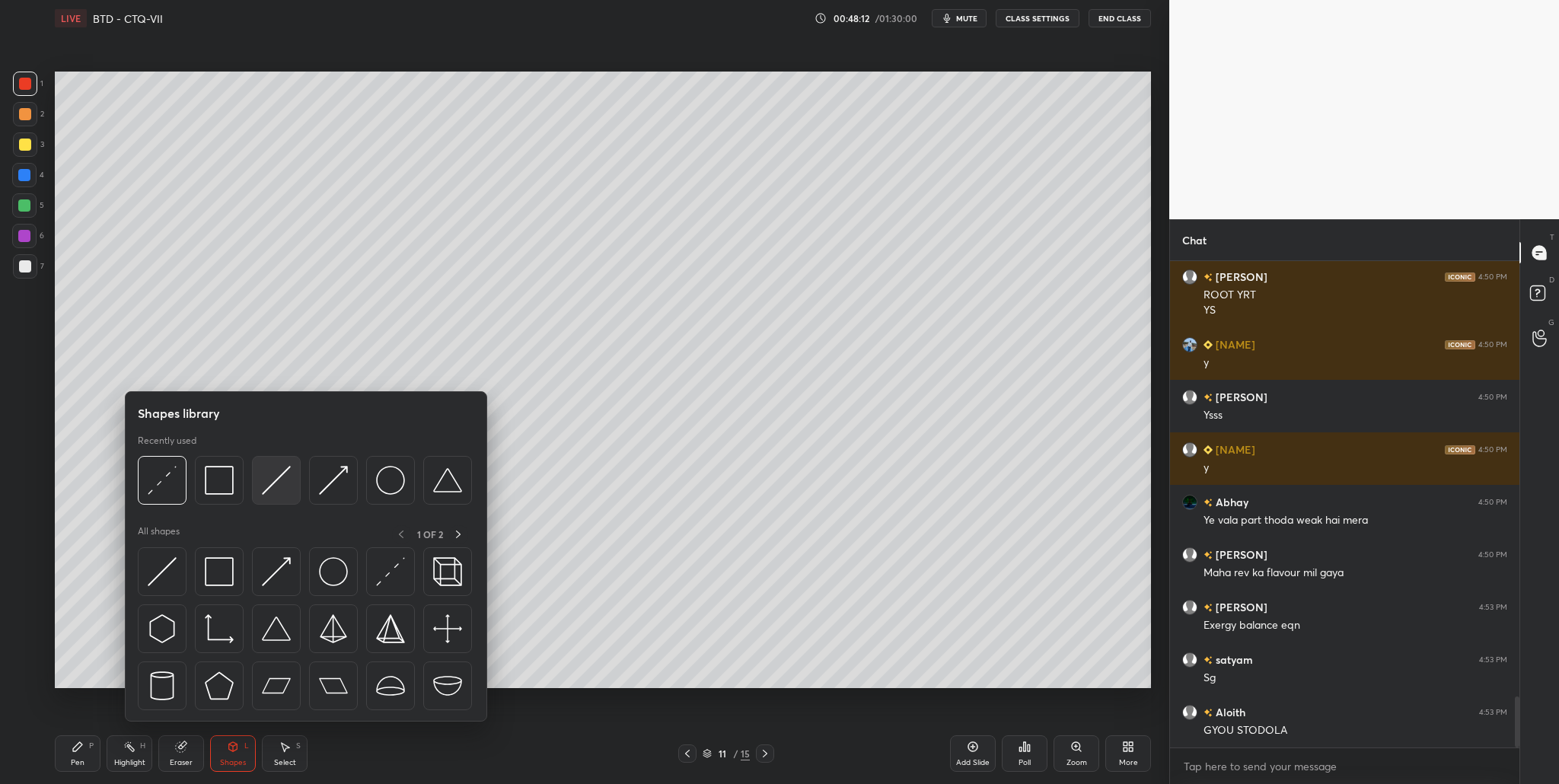 click at bounding box center (276, 480) 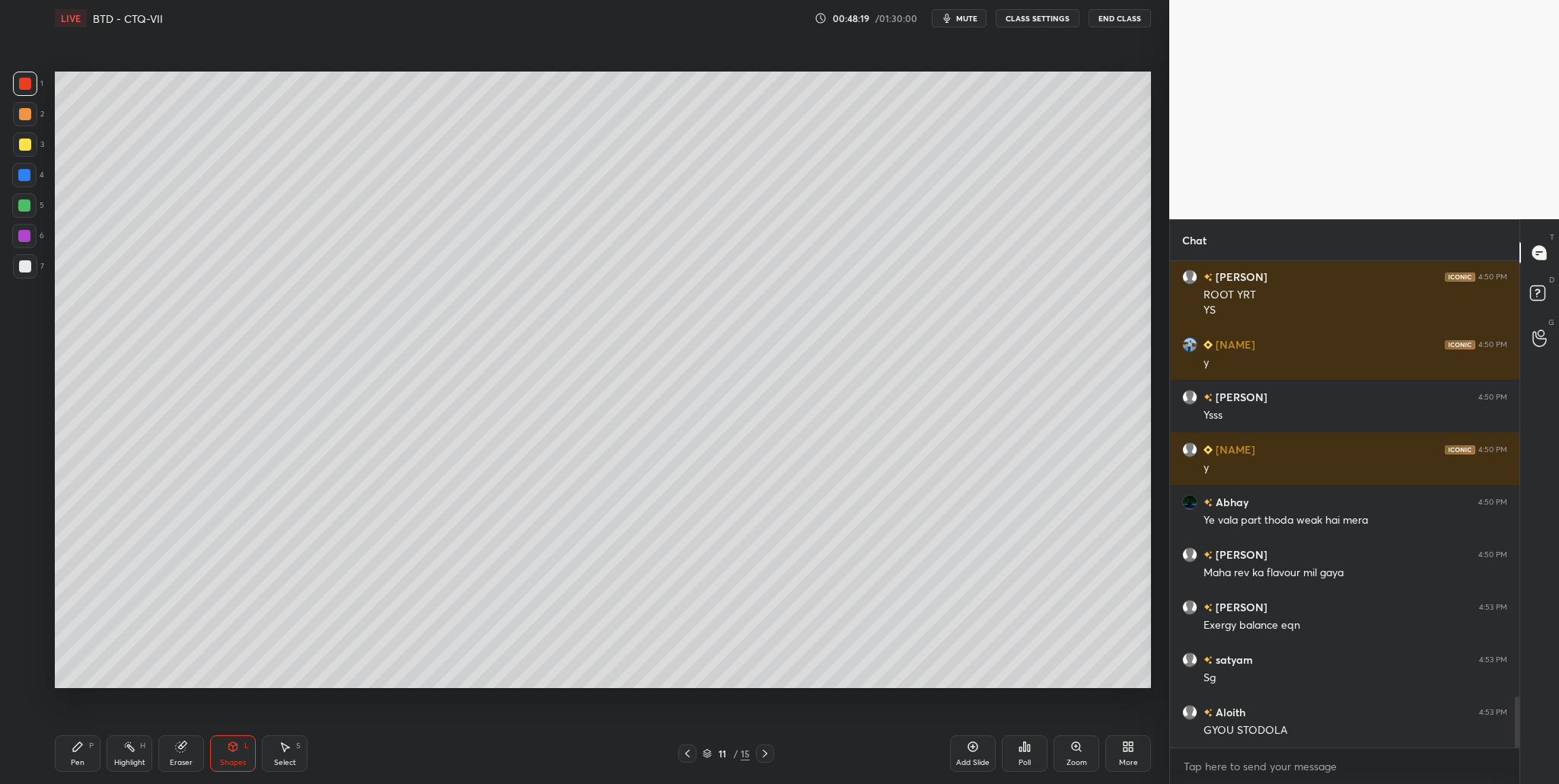 scroll, scrollTop: 4237, scrollLeft: 0, axis: vertical 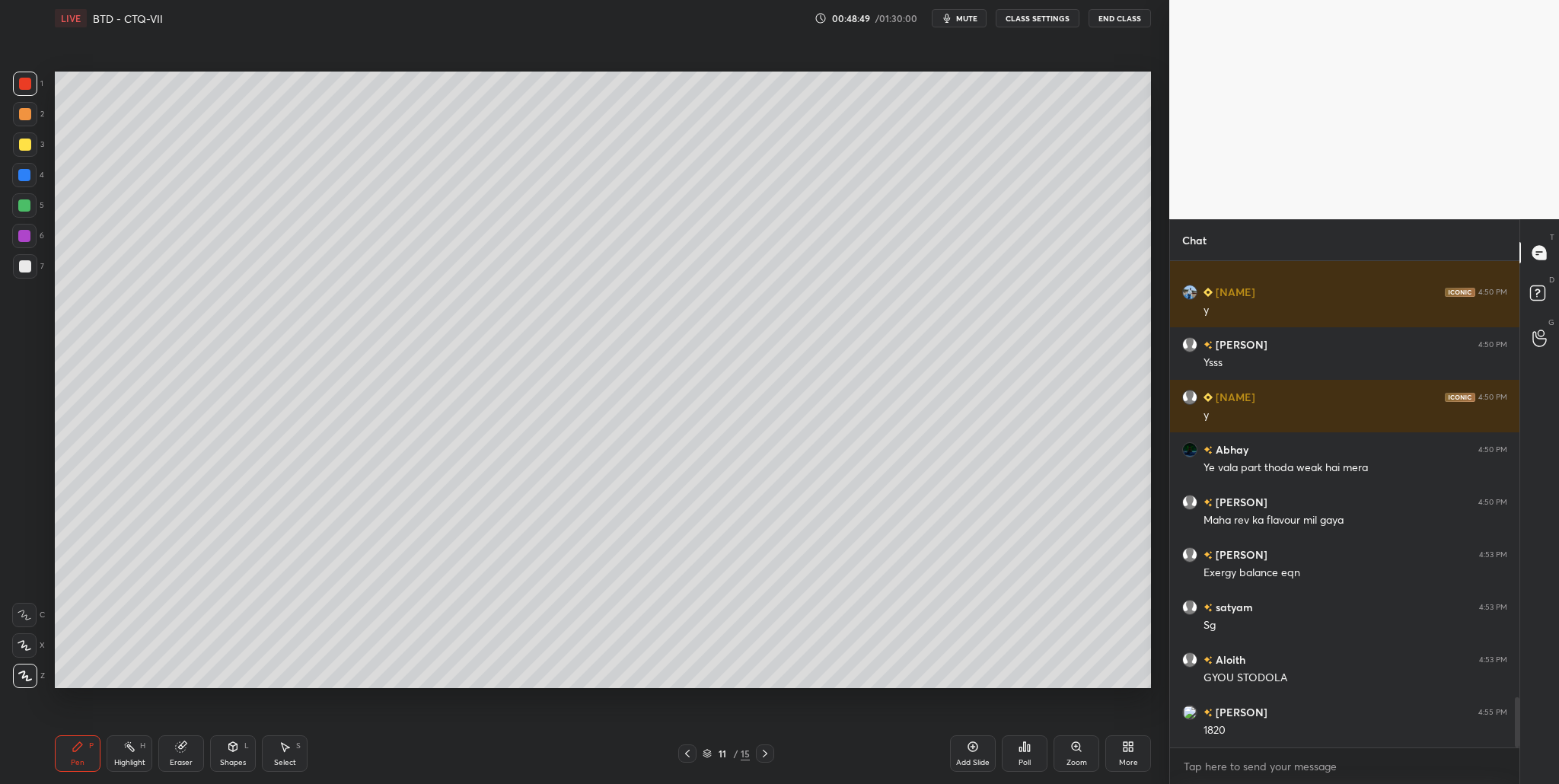 click at bounding box center (25, 114) 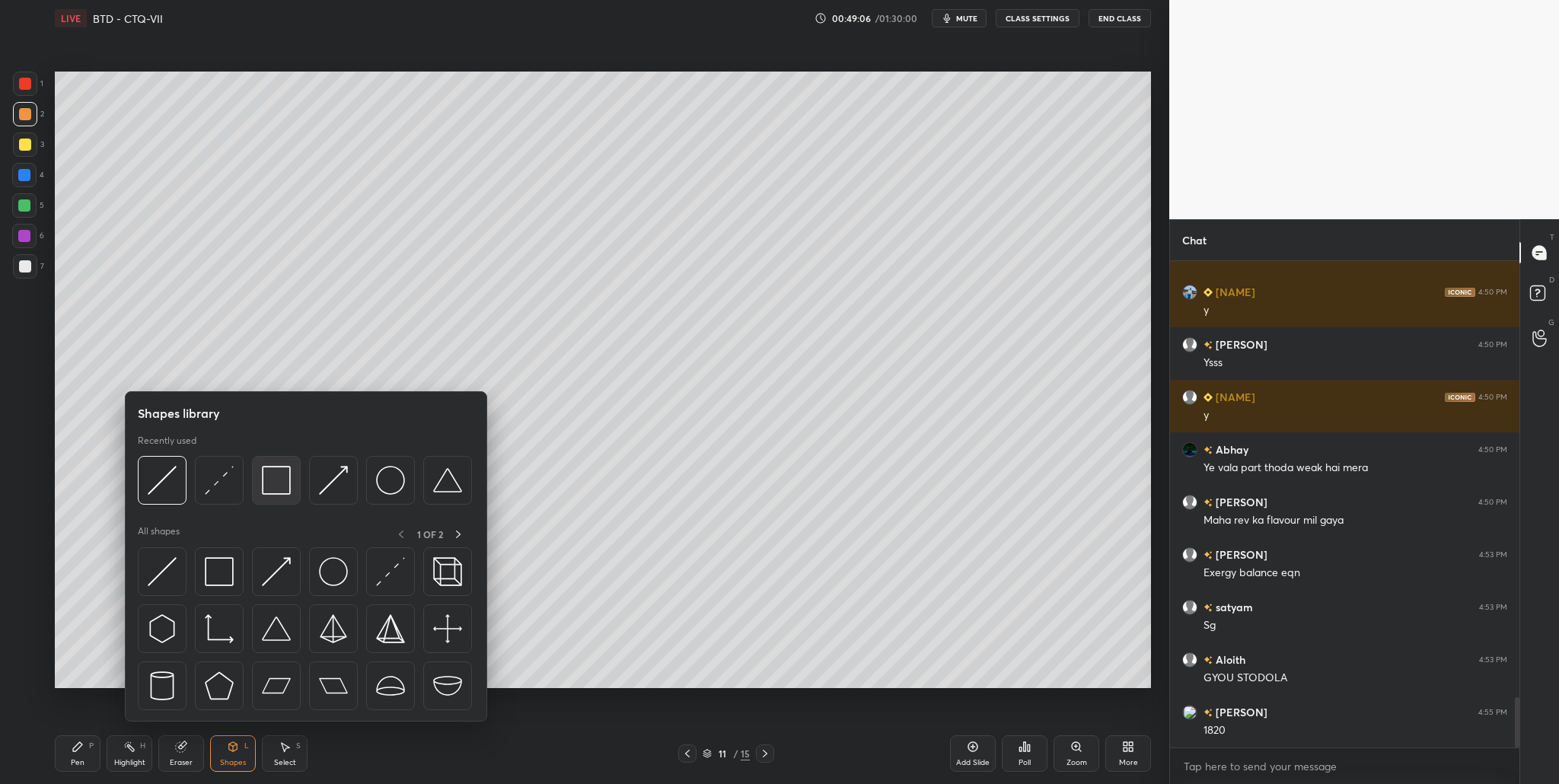 click at bounding box center (276, 480) 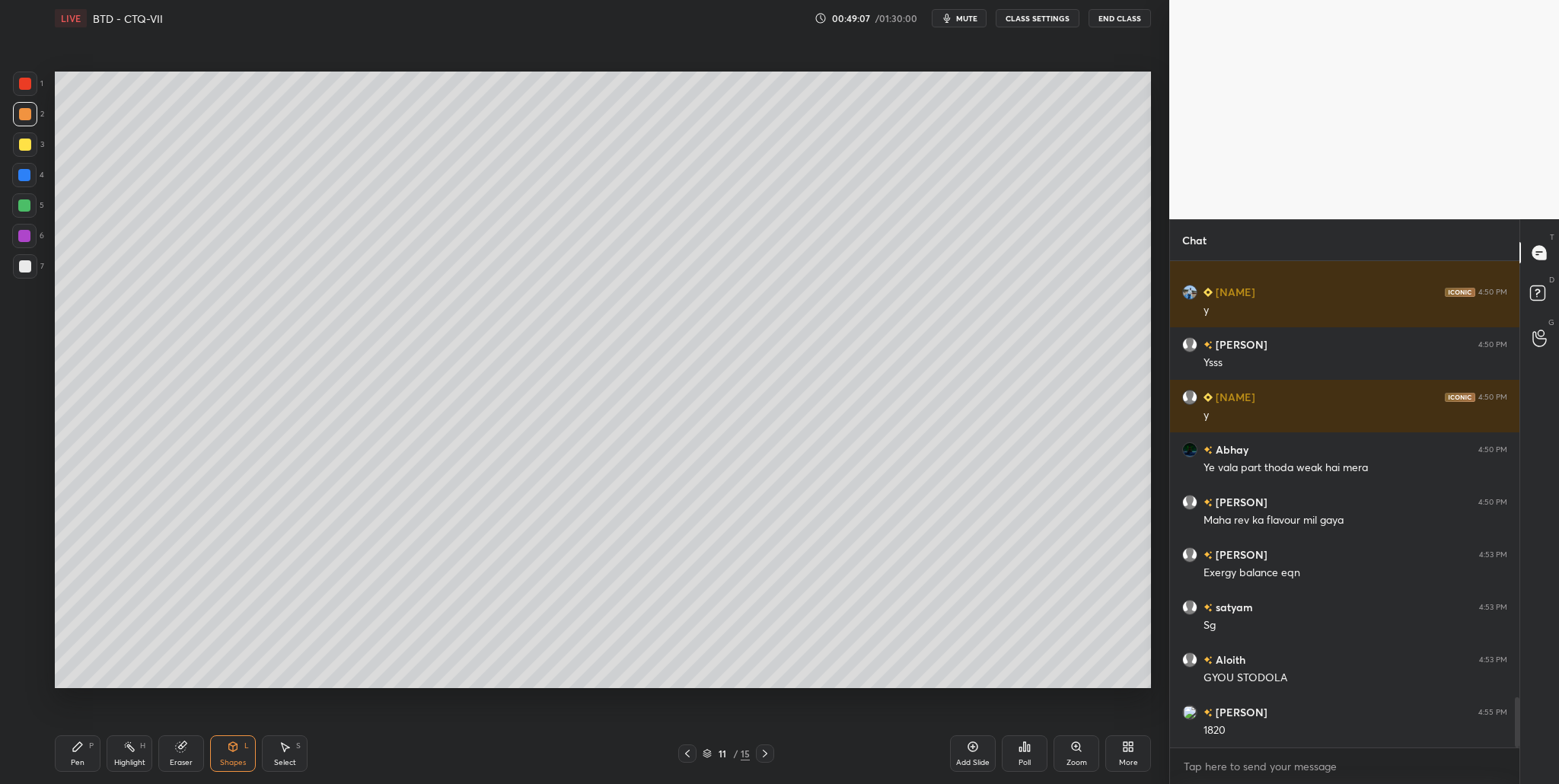 drag, startPoint x: 23, startPoint y: 207, endPoint x: 49, endPoint y: 215, distance: 27.202941 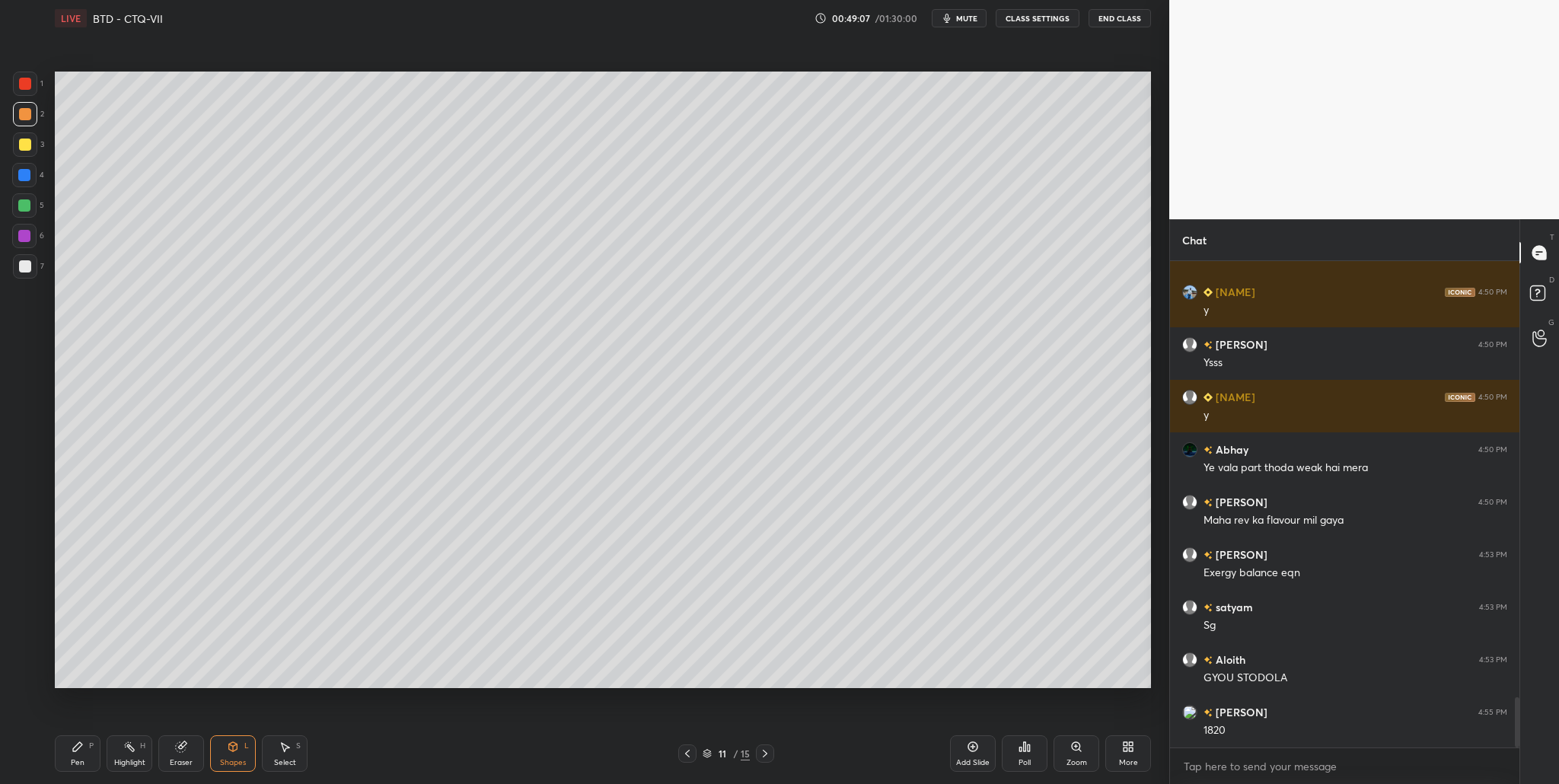 click at bounding box center (24, 206) 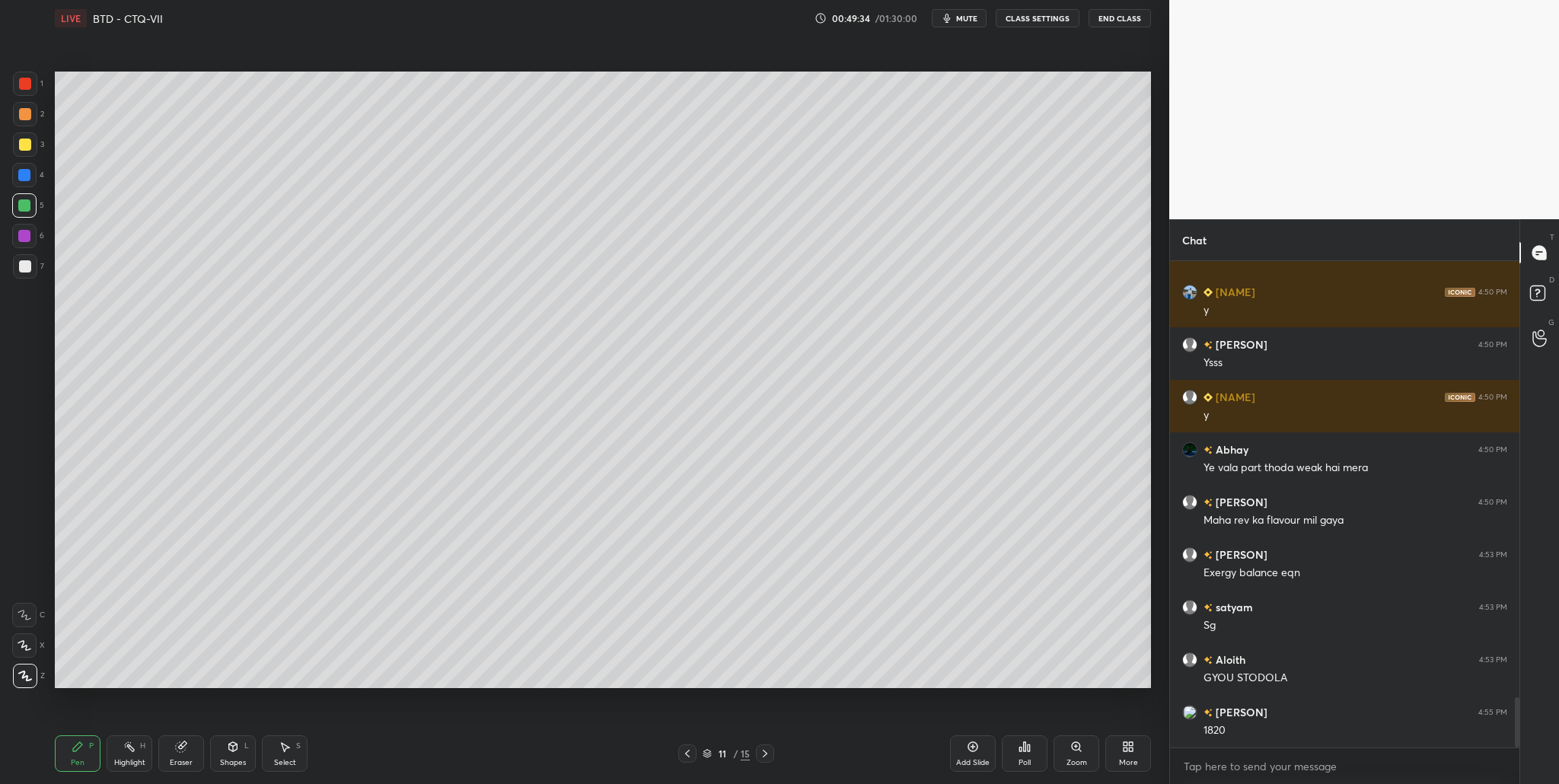 click at bounding box center [25, 145] 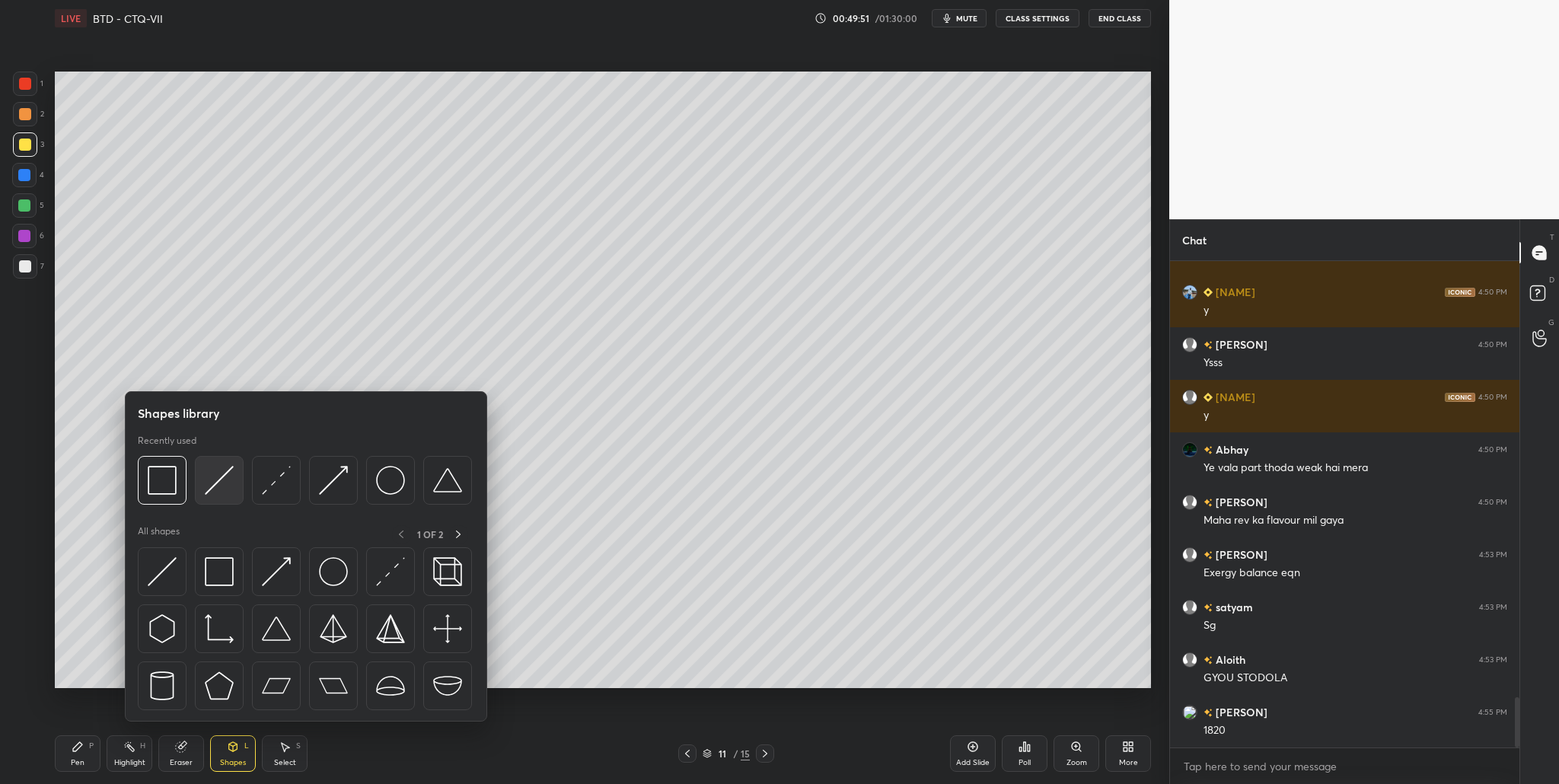 click at bounding box center [219, 480] 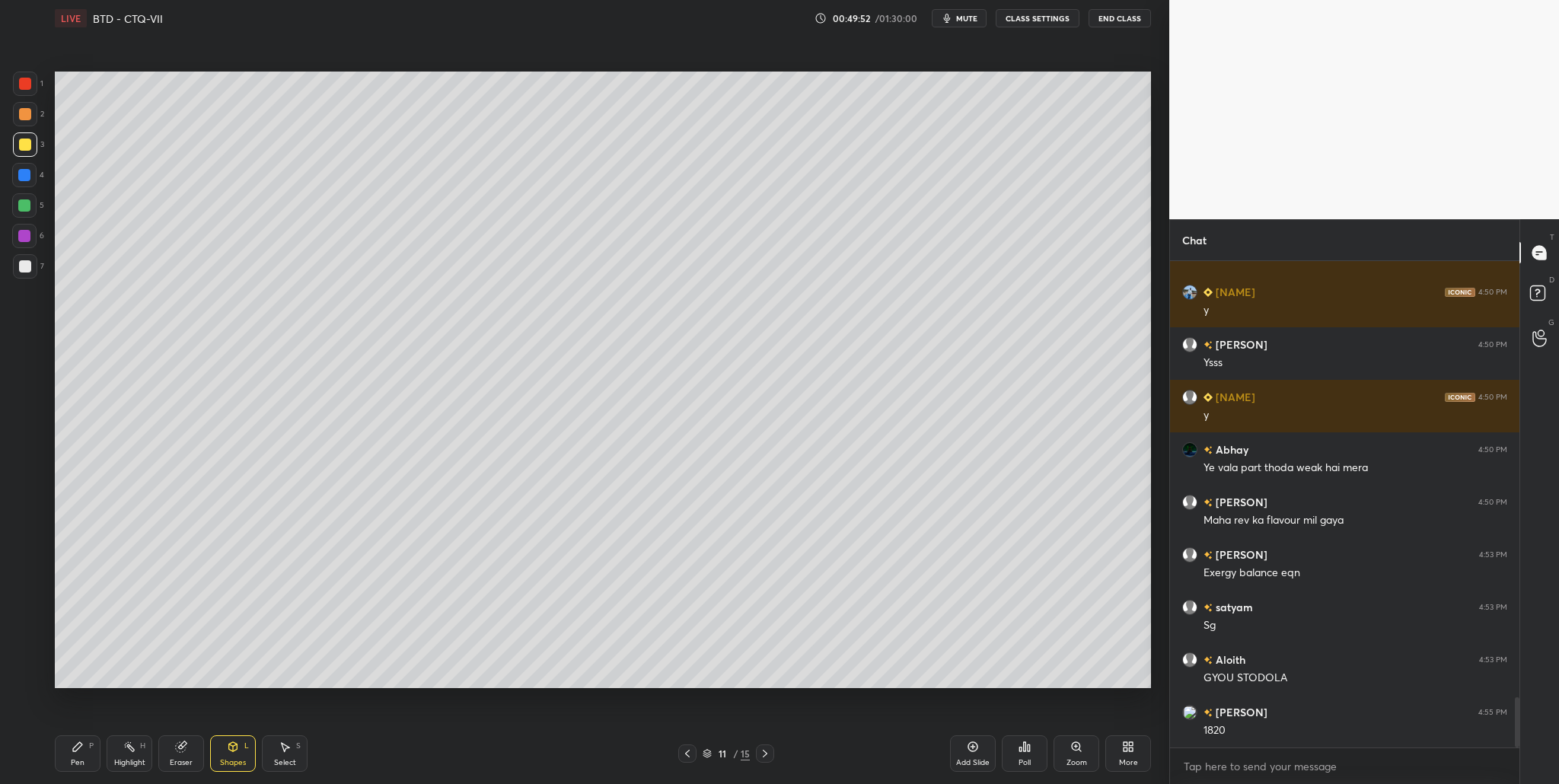 click at bounding box center [25, 114] 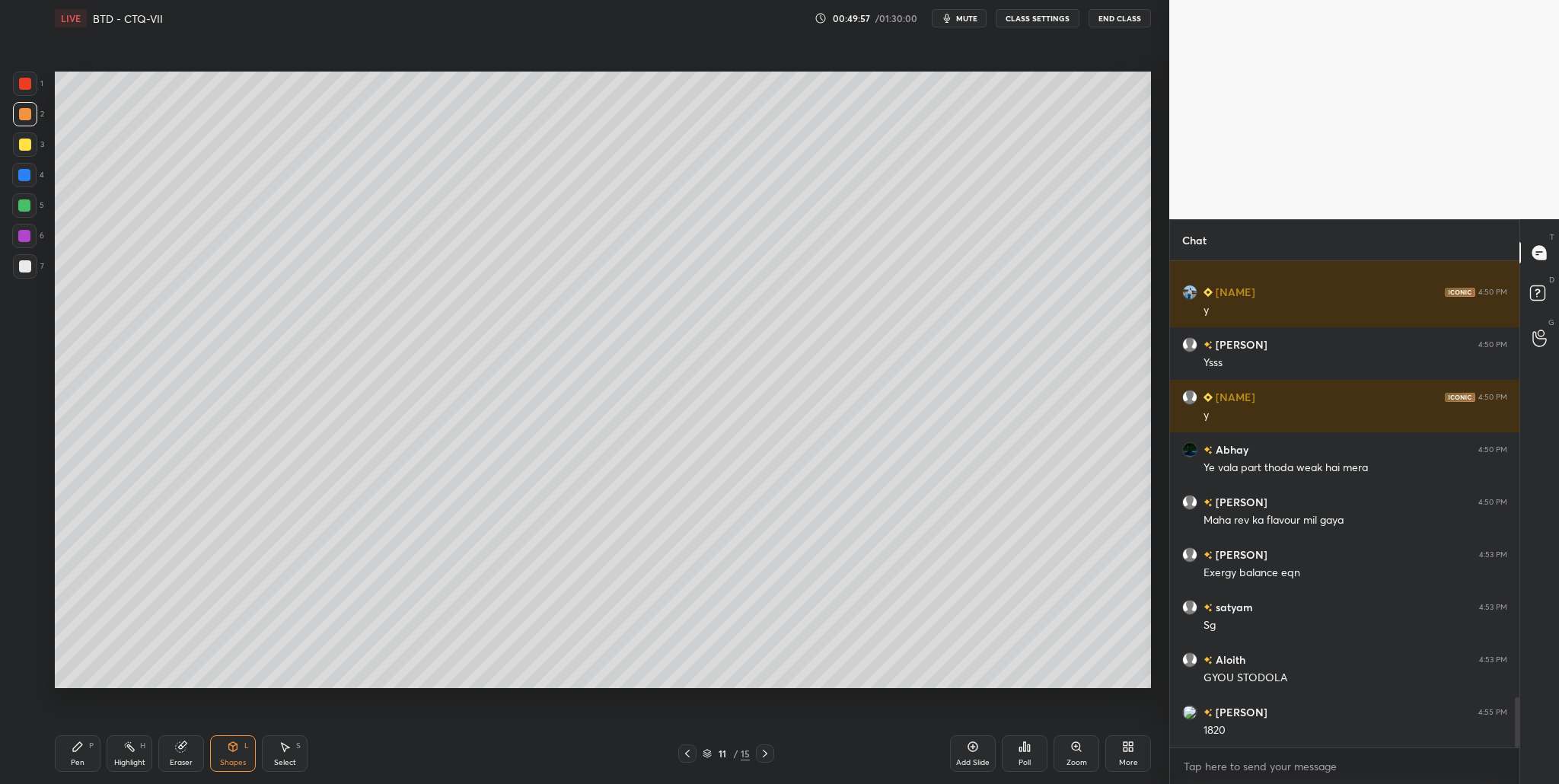 drag, startPoint x: 28, startPoint y: 148, endPoint x: 35, endPoint y: 153, distance: 8.602325 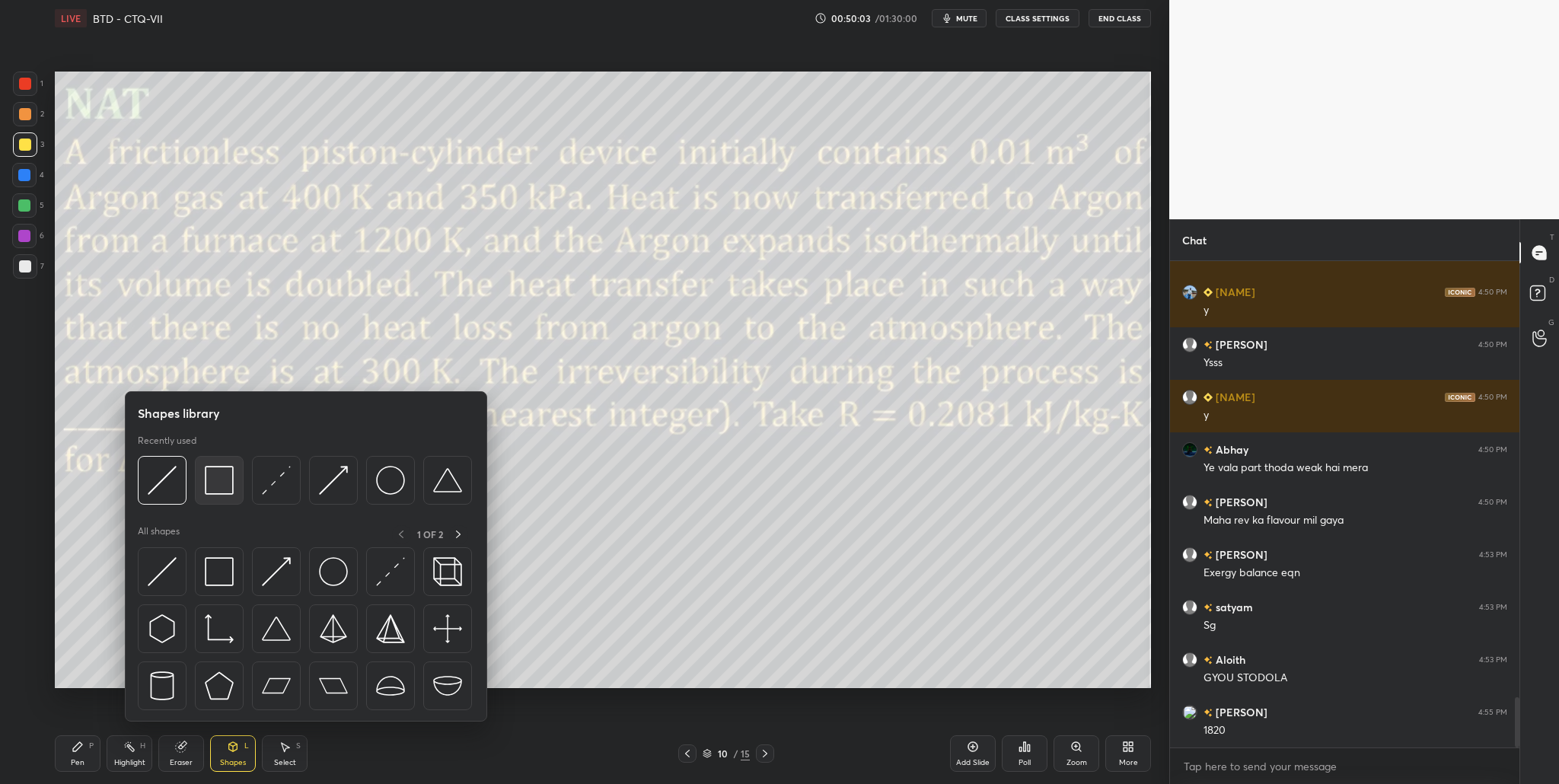 click at bounding box center (219, 480) 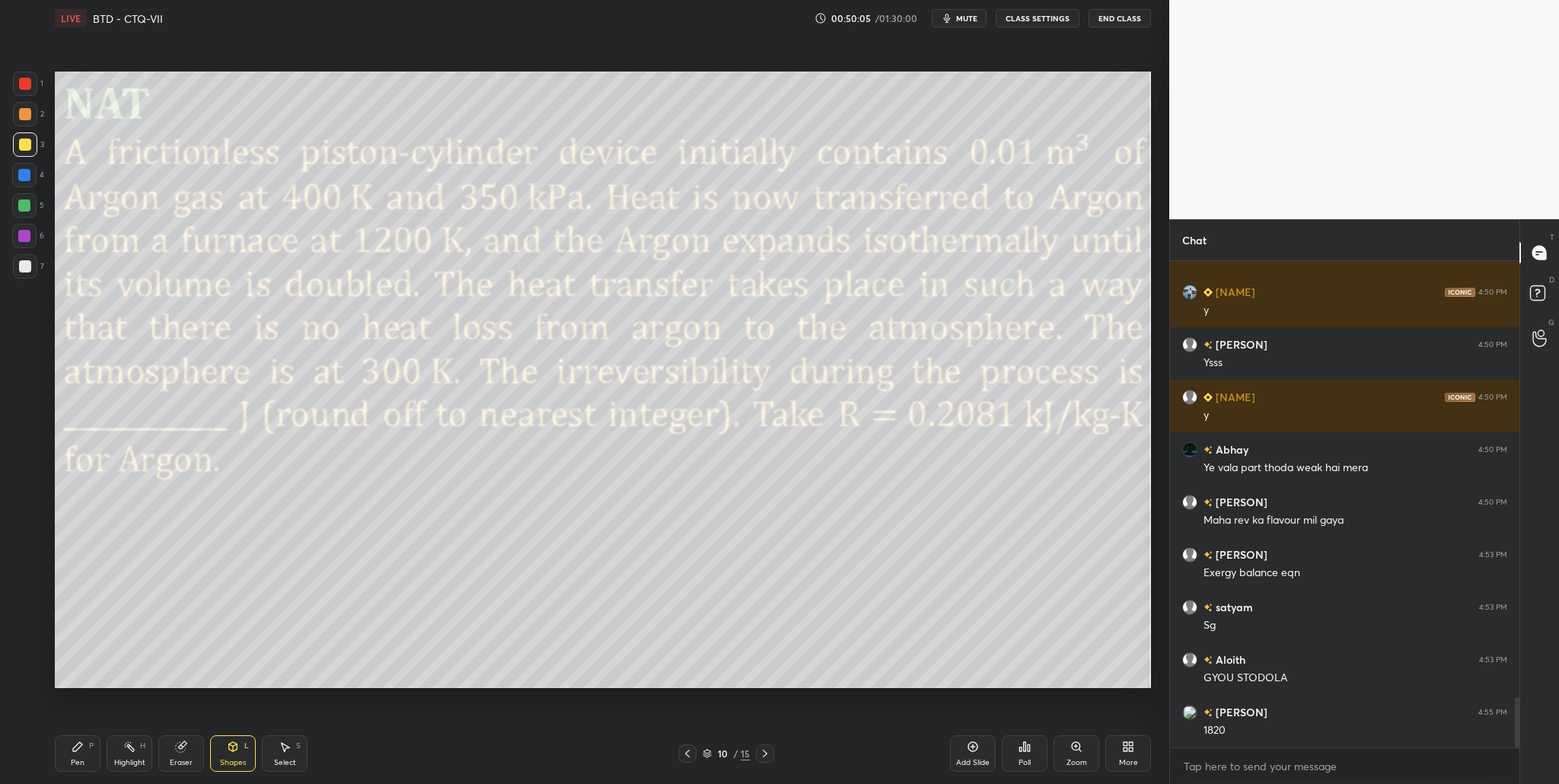 drag, startPoint x: 18, startPoint y: 85, endPoint x: 46, endPoint y: 106, distance: 35 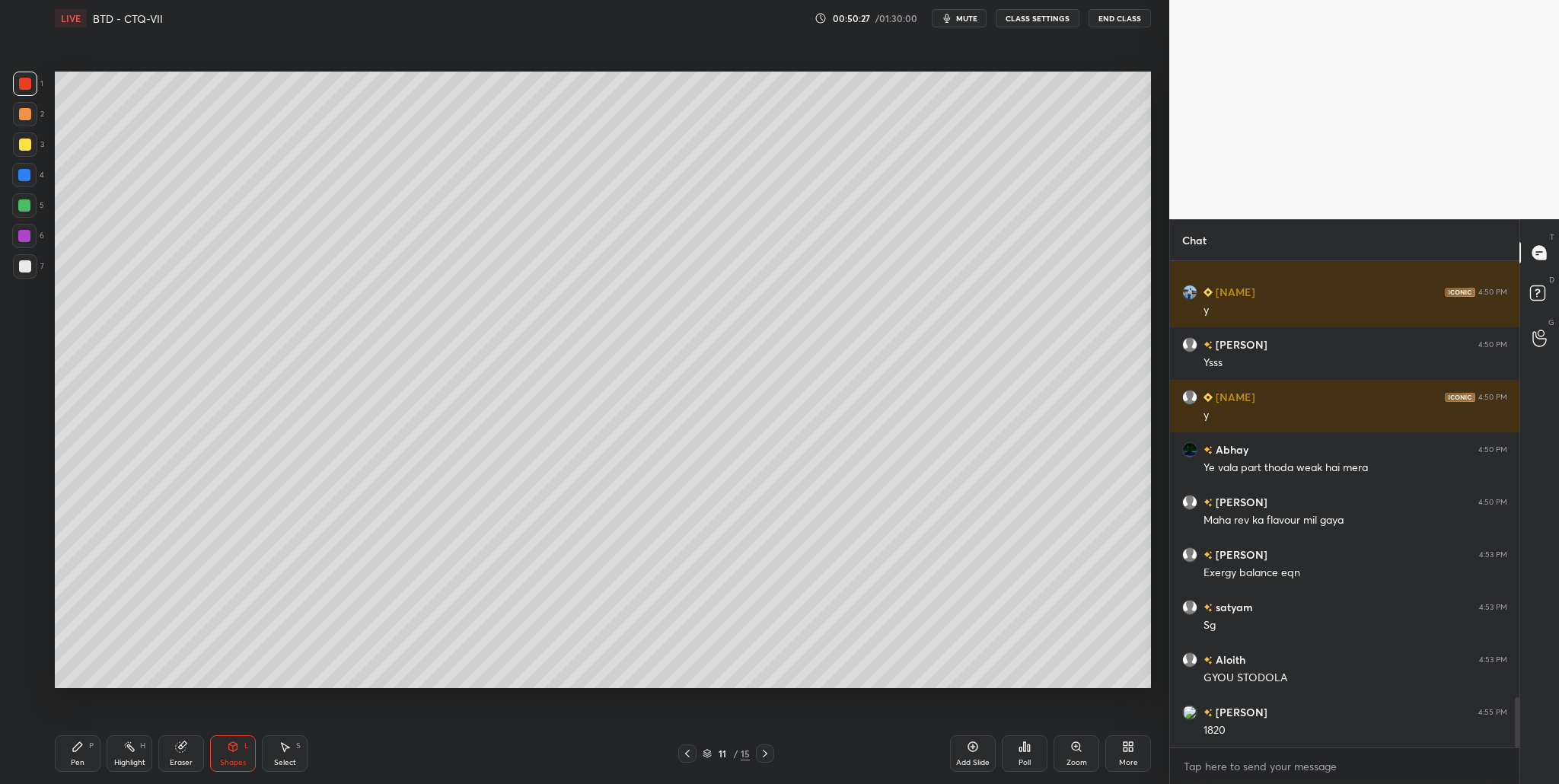 drag, startPoint x: 27, startPoint y: 145, endPoint x: 35, endPoint y: 146, distance: 8.062258 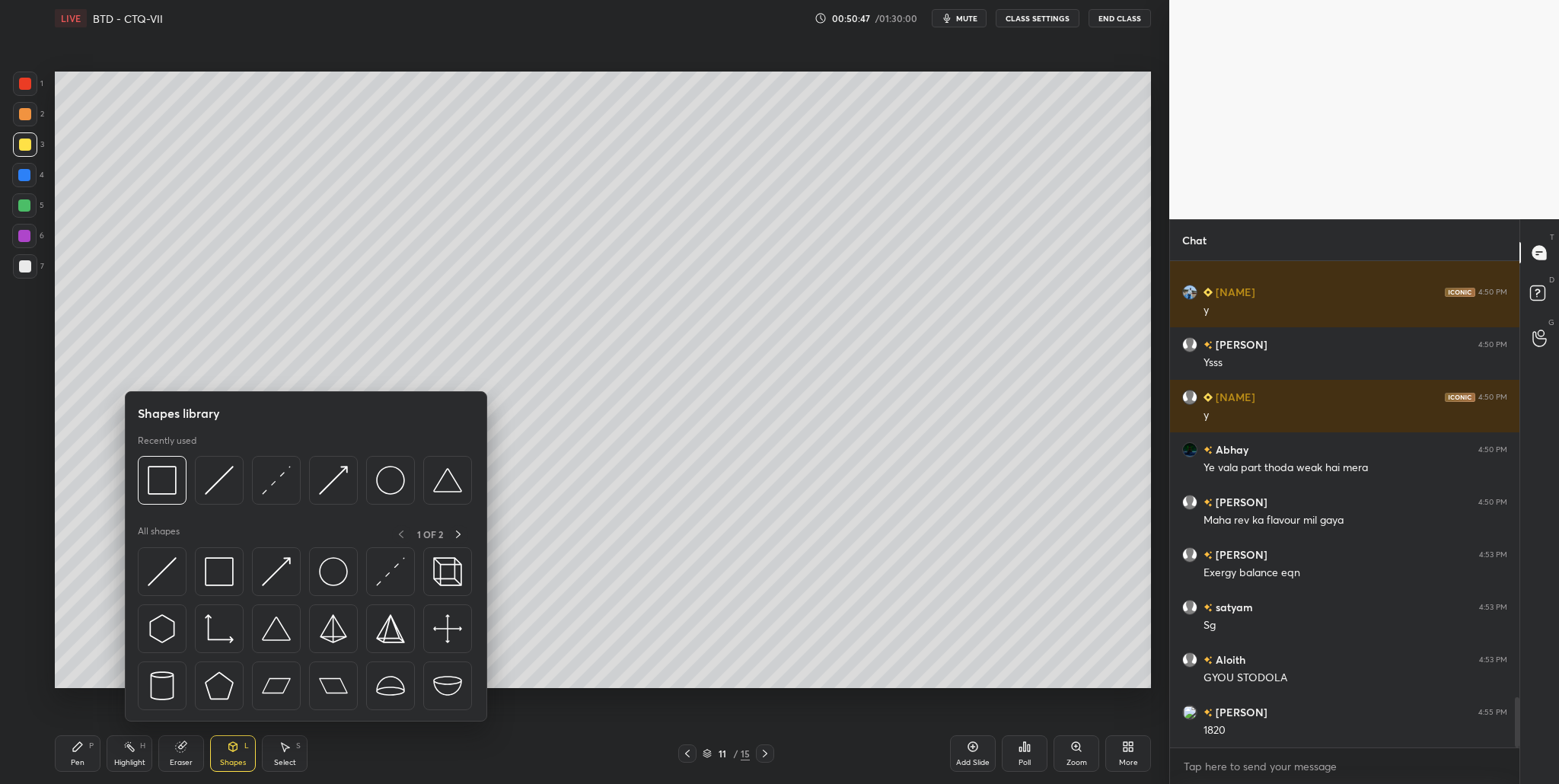 scroll, scrollTop: 4290, scrollLeft: 0, axis: vertical 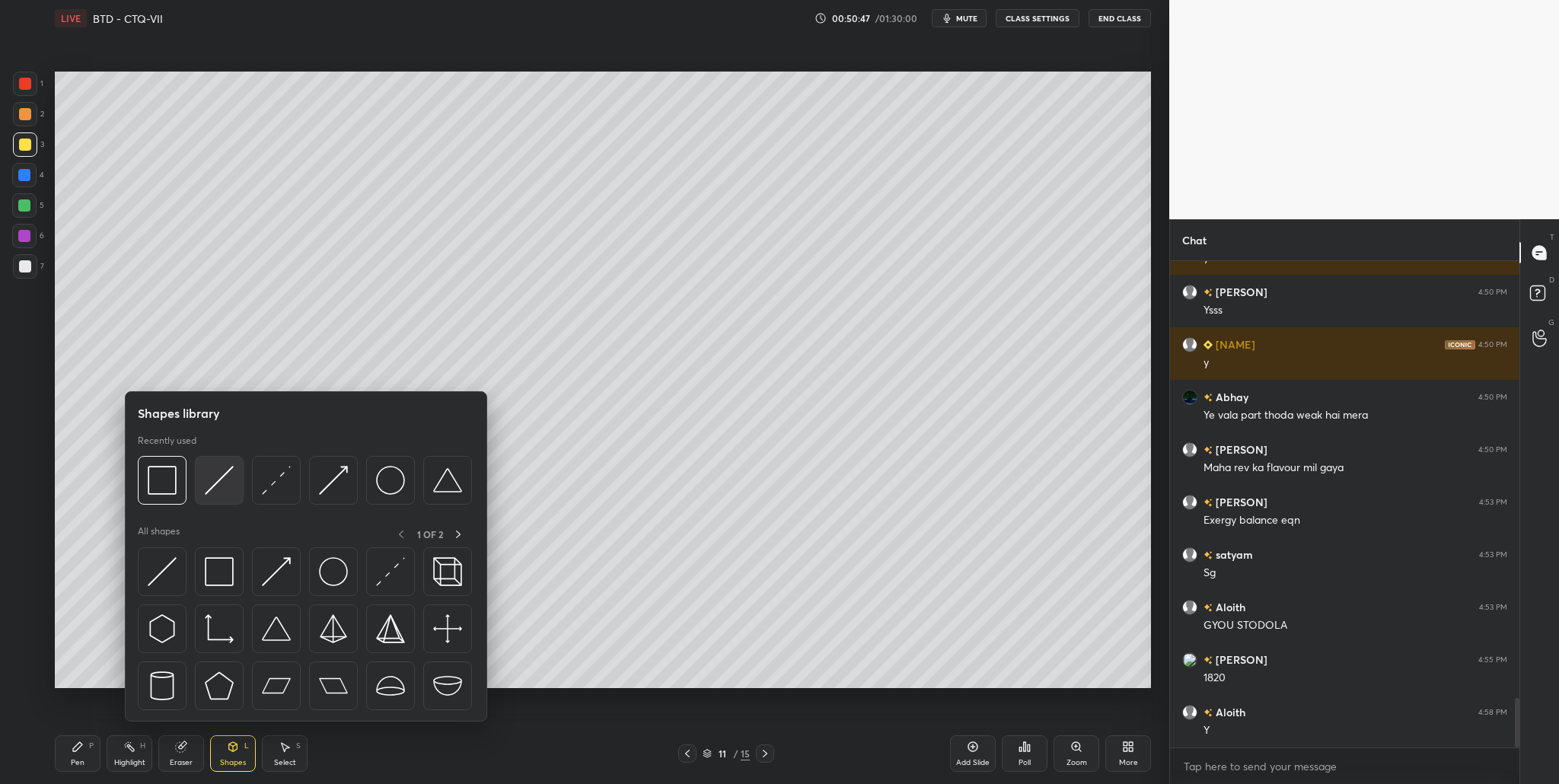click at bounding box center [219, 480] 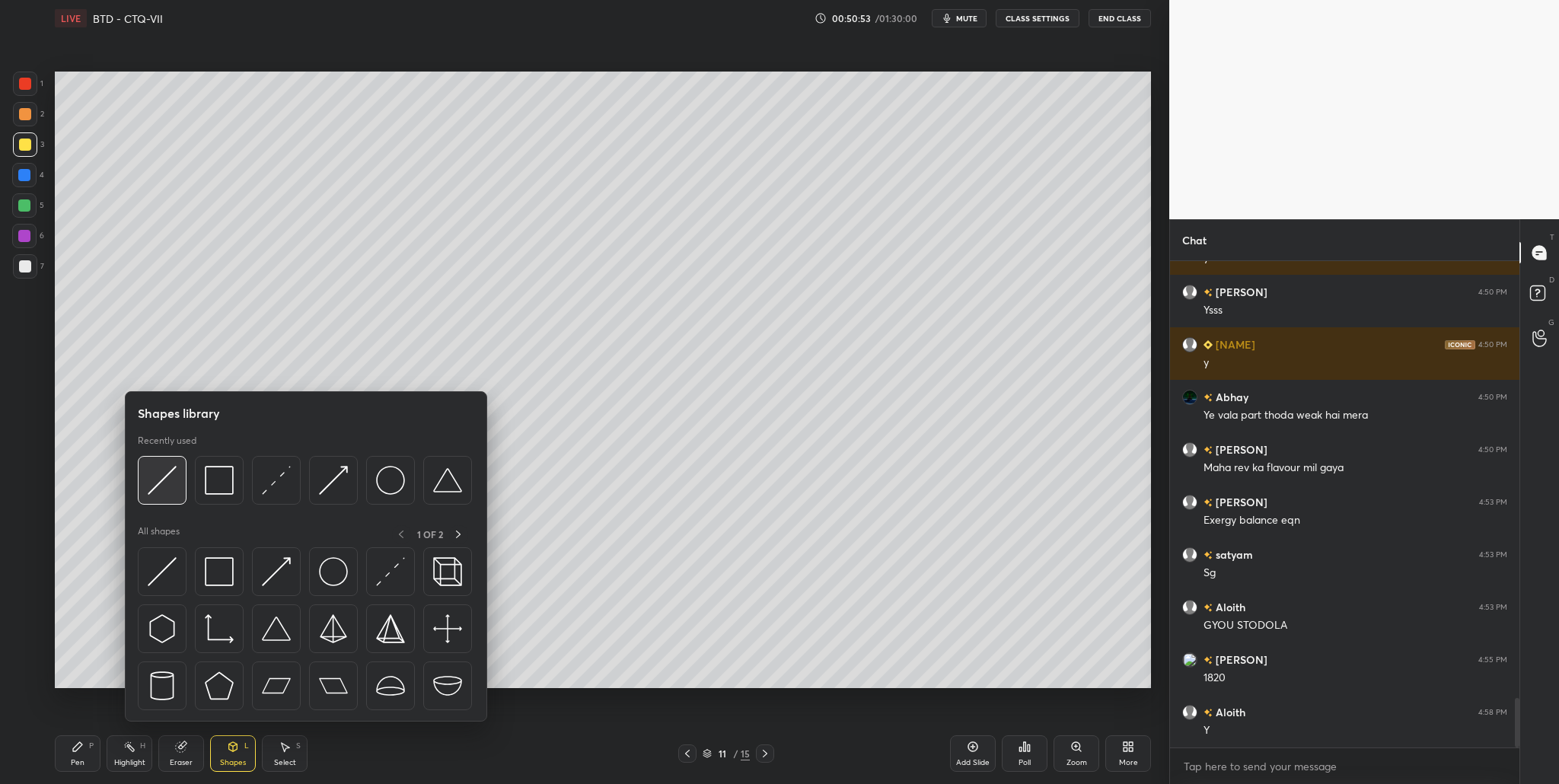 click at bounding box center [162, 480] 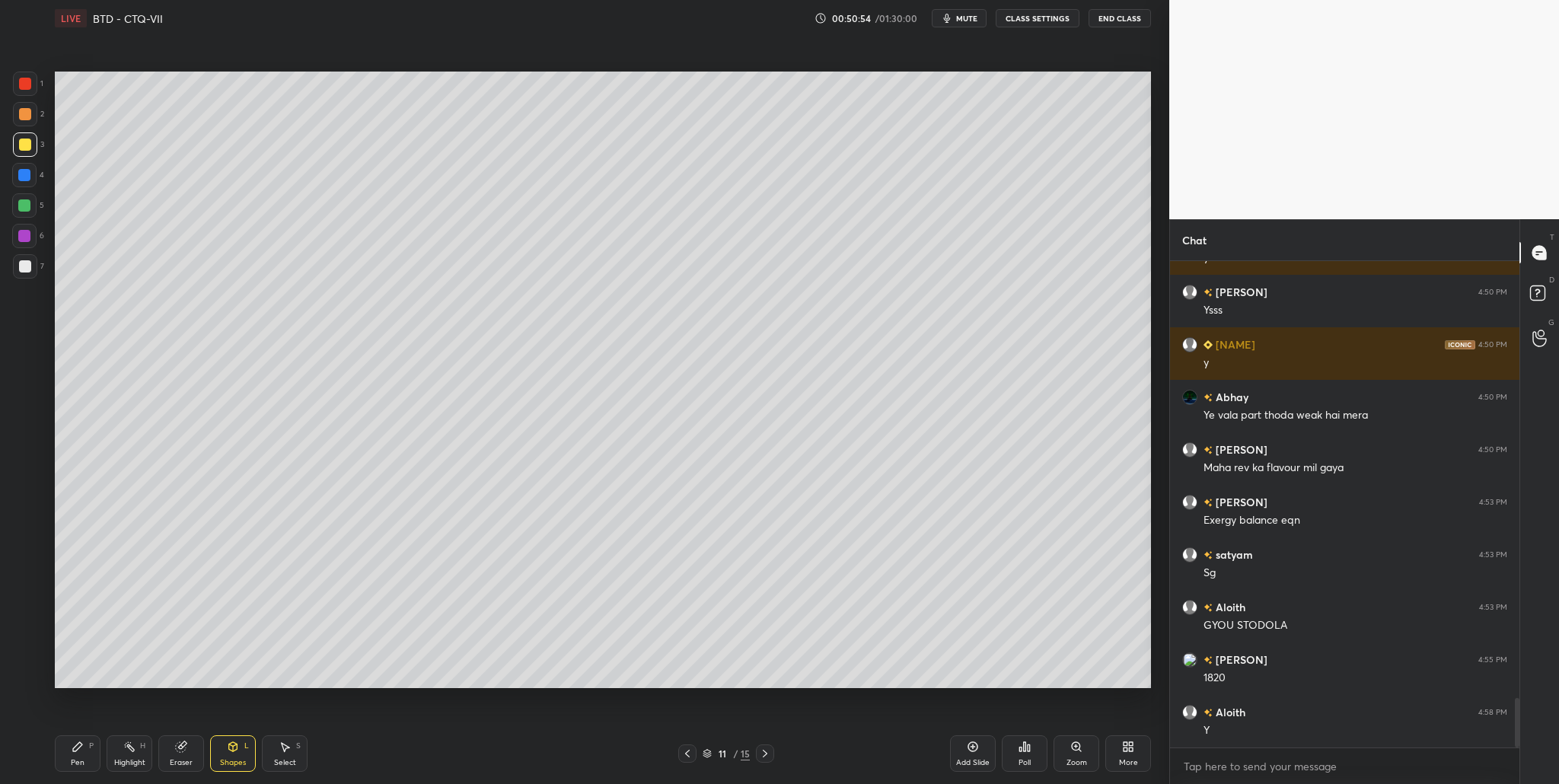 drag, startPoint x: 28, startPoint y: 89, endPoint x: 35, endPoint y: 96, distance: 9.899495 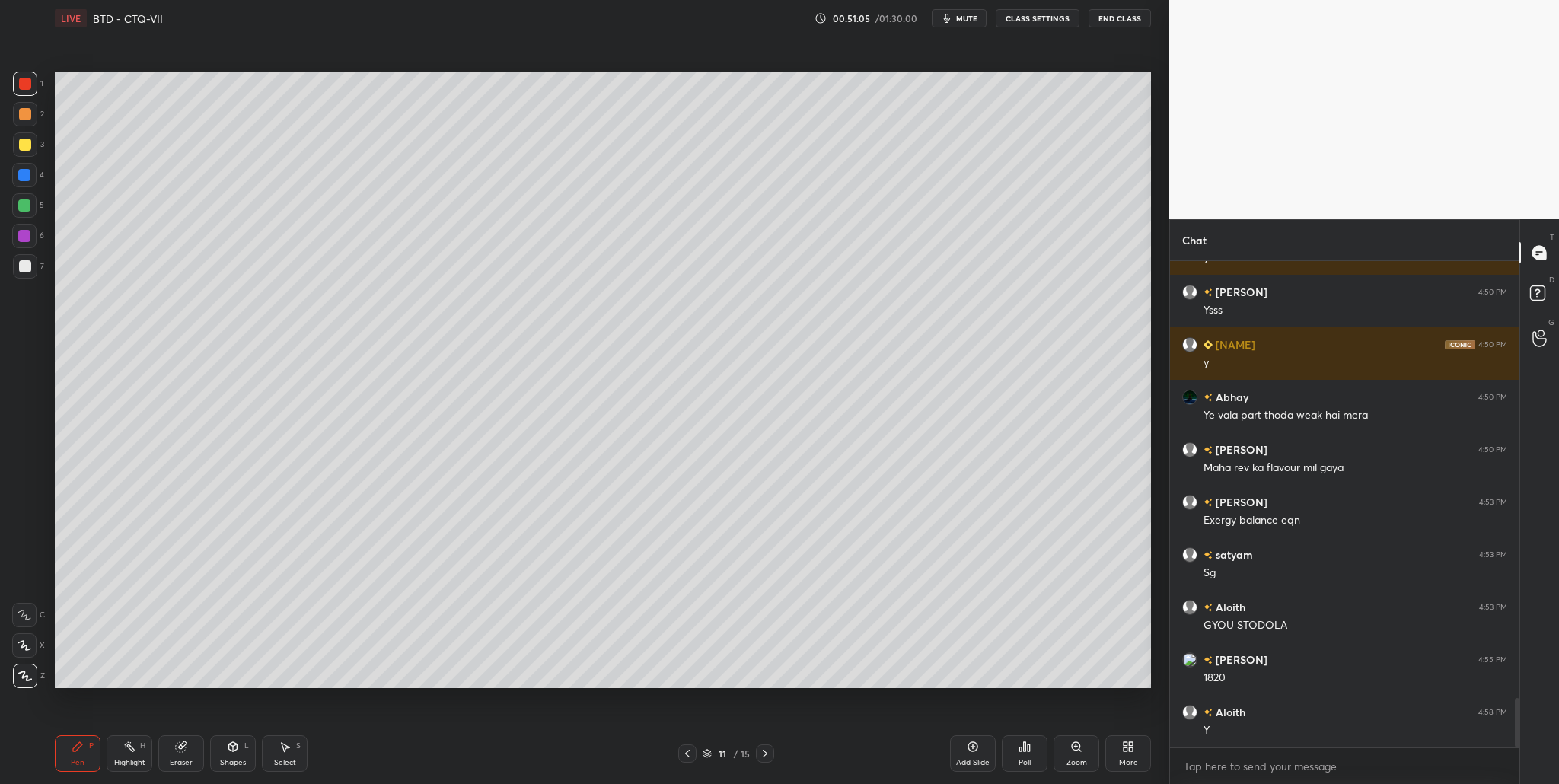 click at bounding box center [25, 266] 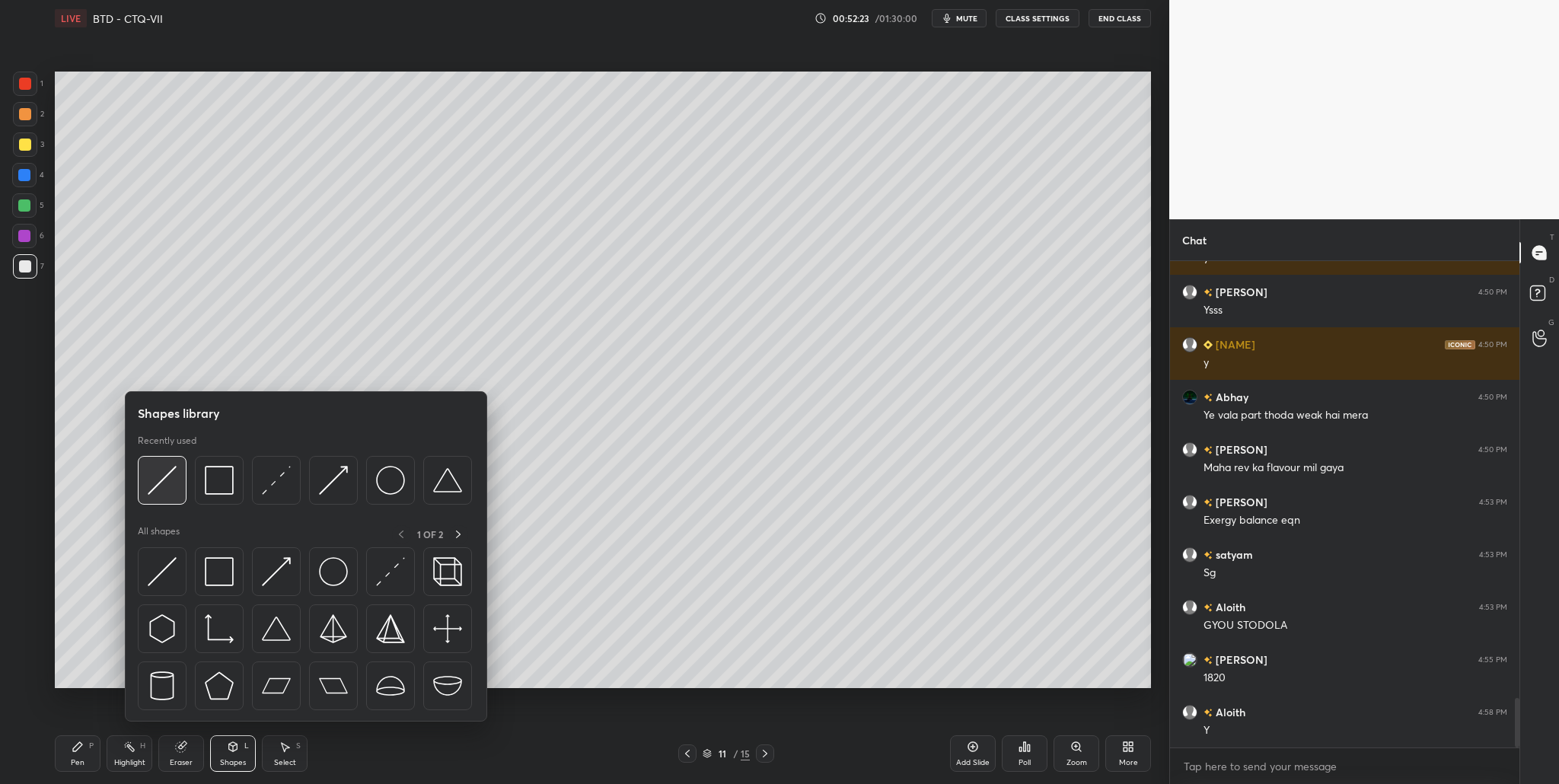 click at bounding box center (162, 480) 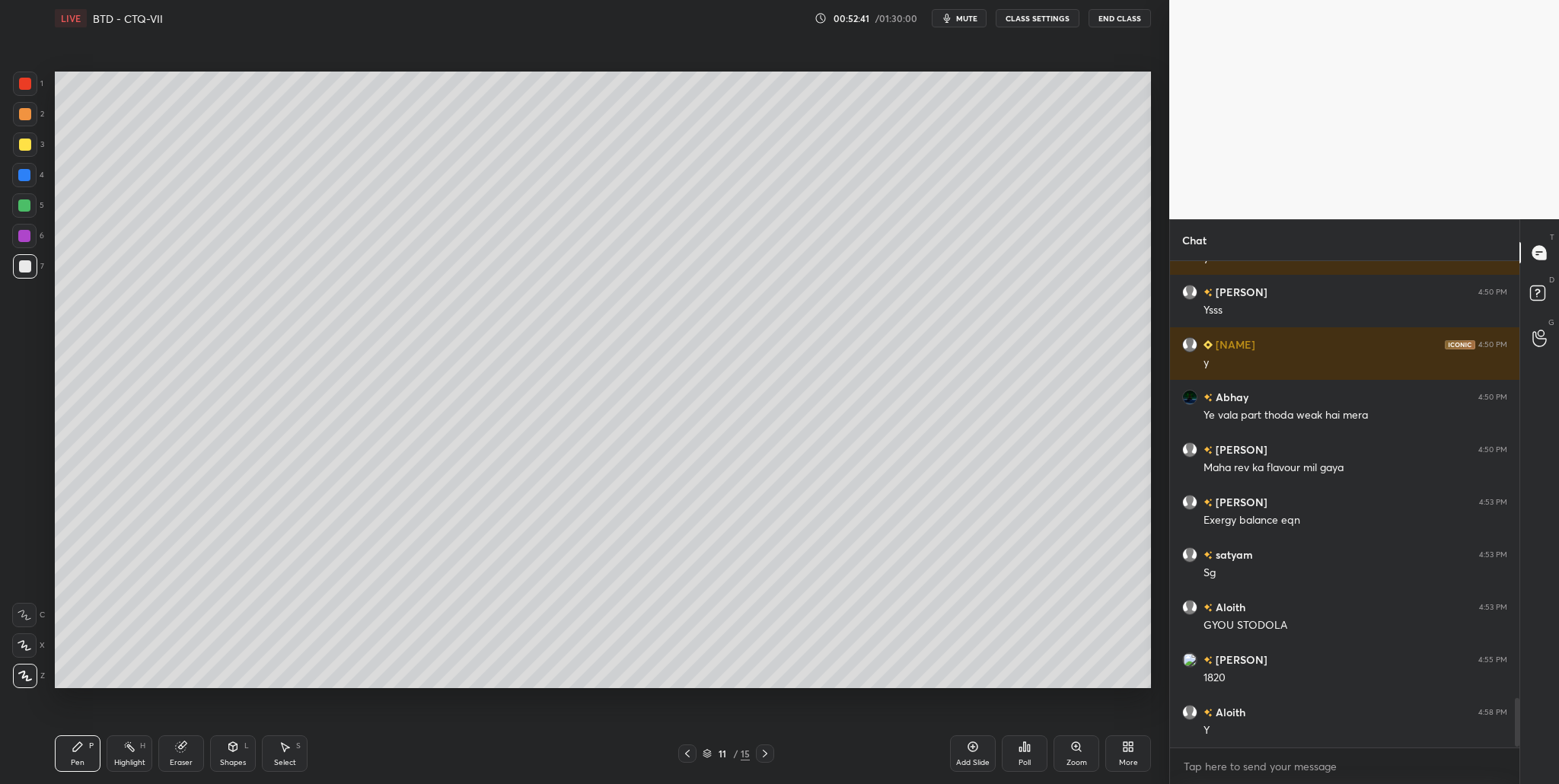 scroll, scrollTop: 4342, scrollLeft: 0, axis: vertical 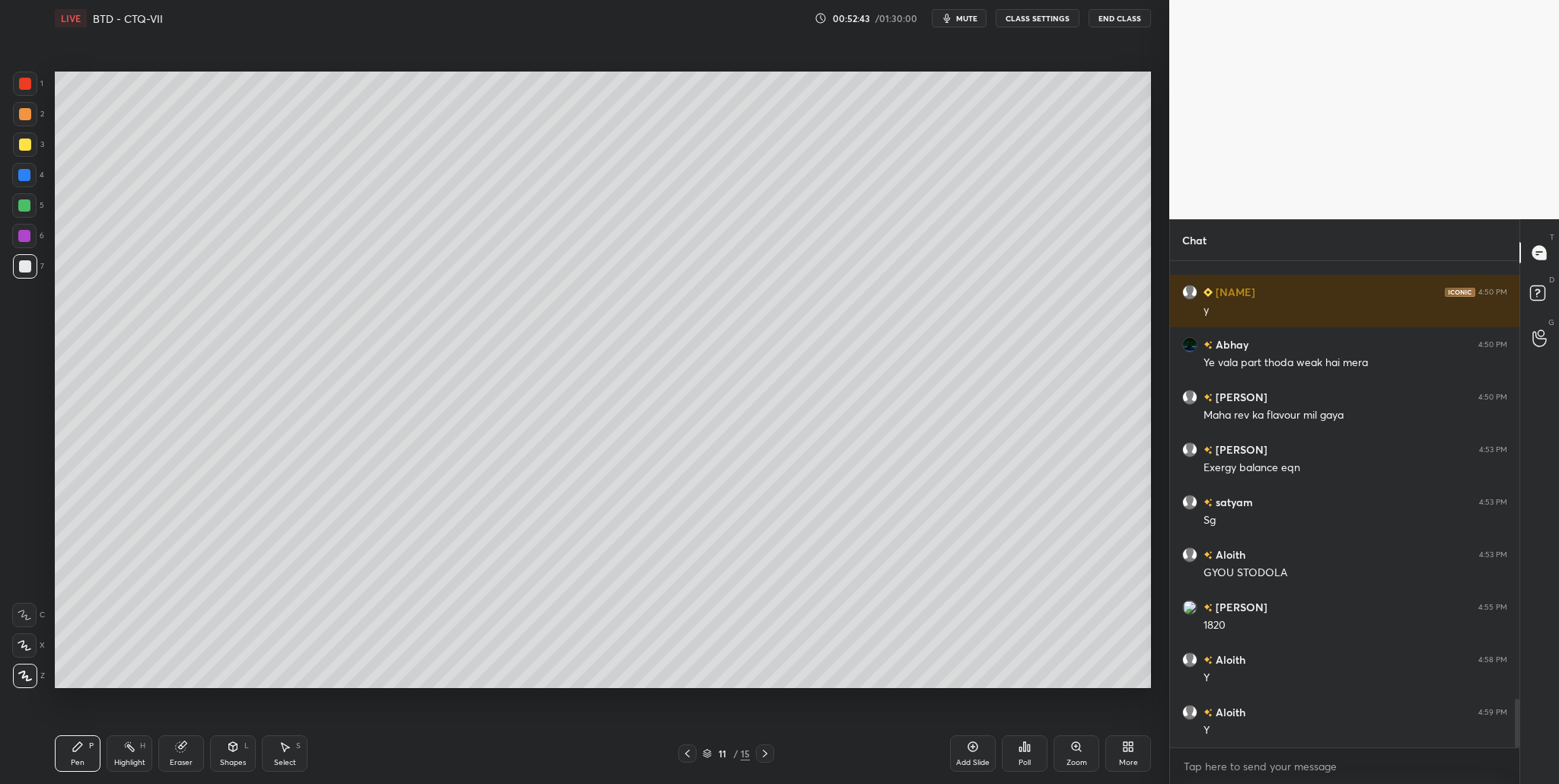 click at bounding box center [24, 206] 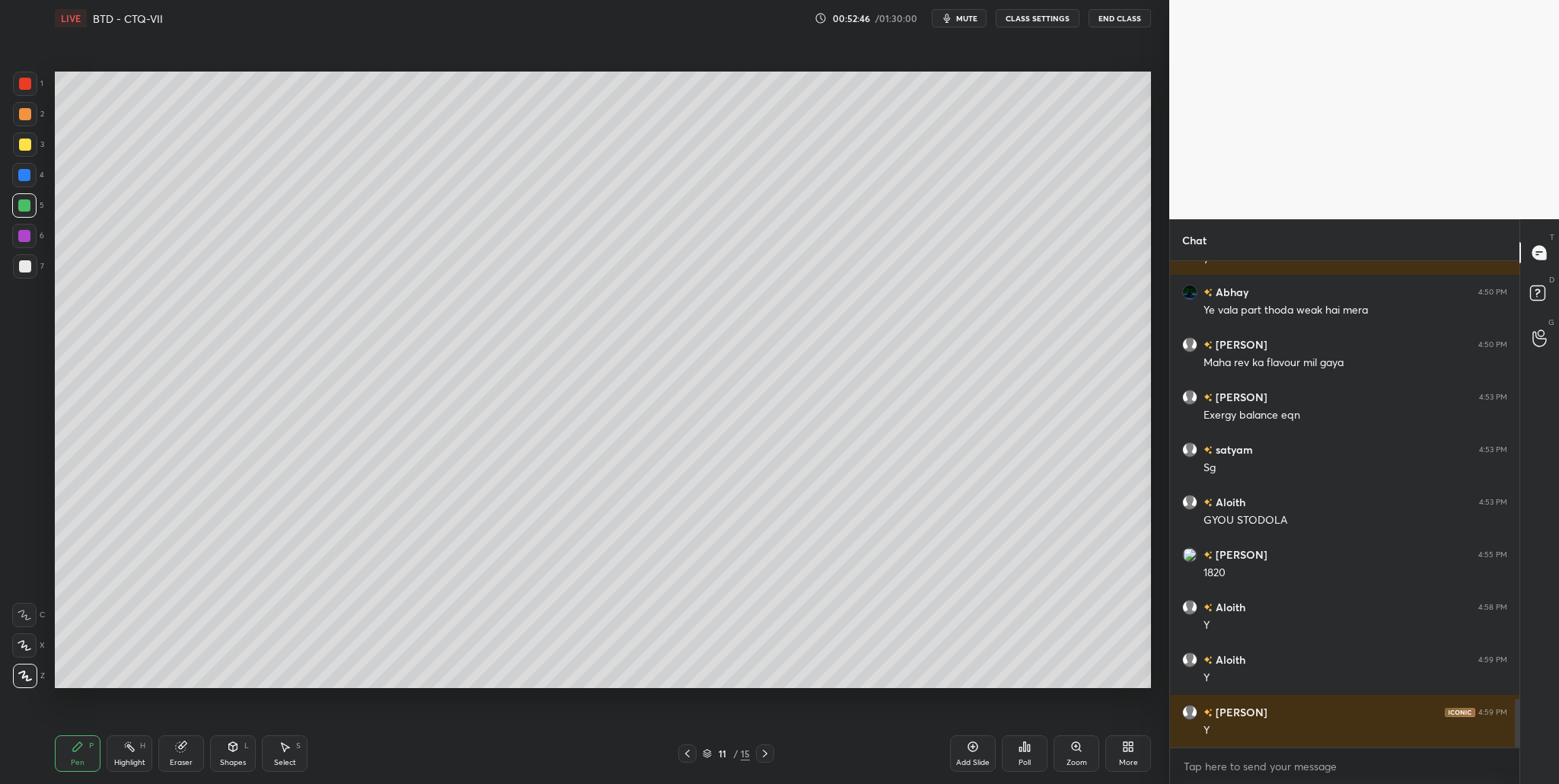 scroll, scrollTop: 4447, scrollLeft: 0, axis: vertical 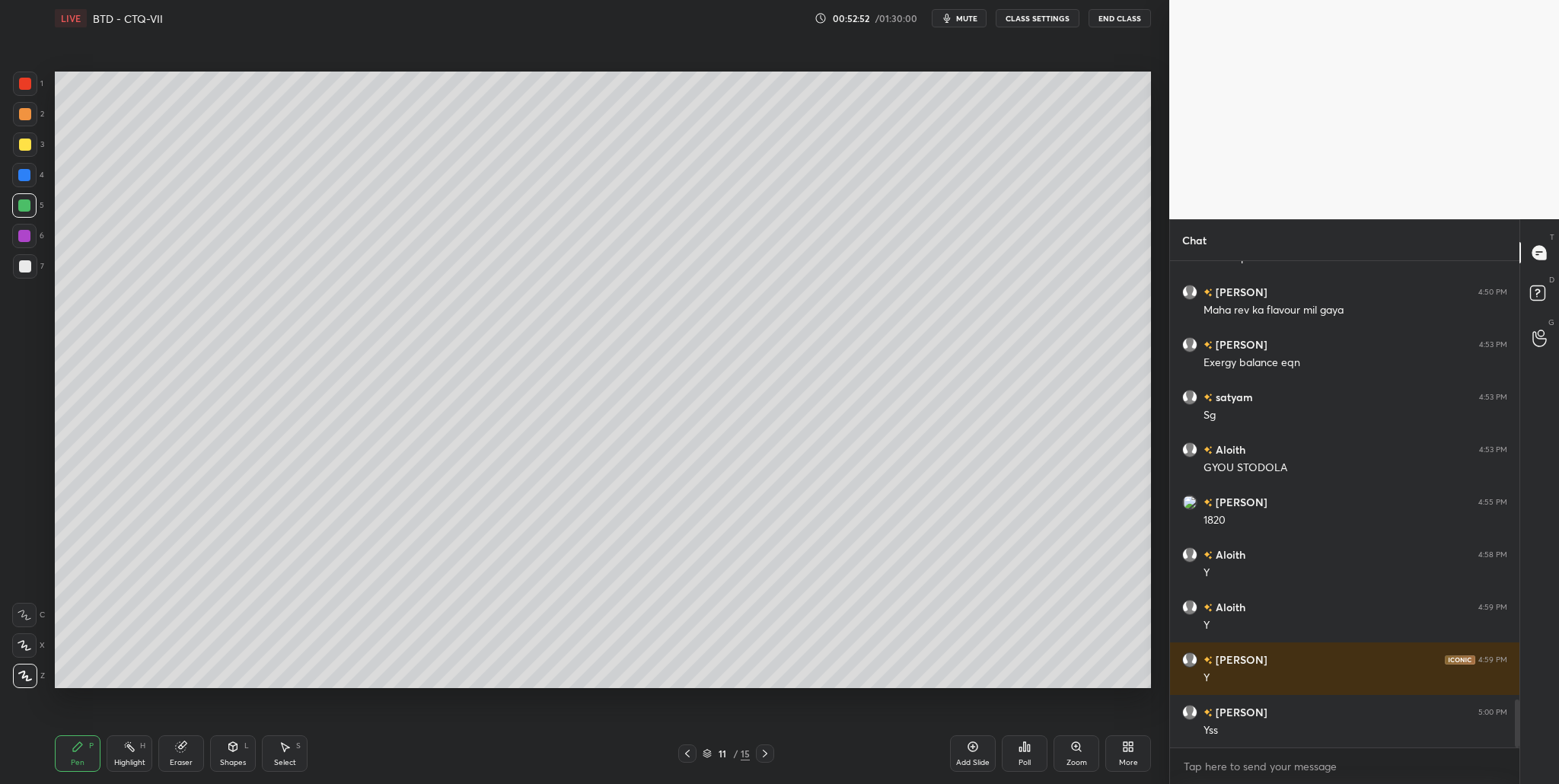 drag, startPoint x: 16, startPoint y: 77, endPoint x: 18, endPoint y: 91, distance: 14.142136 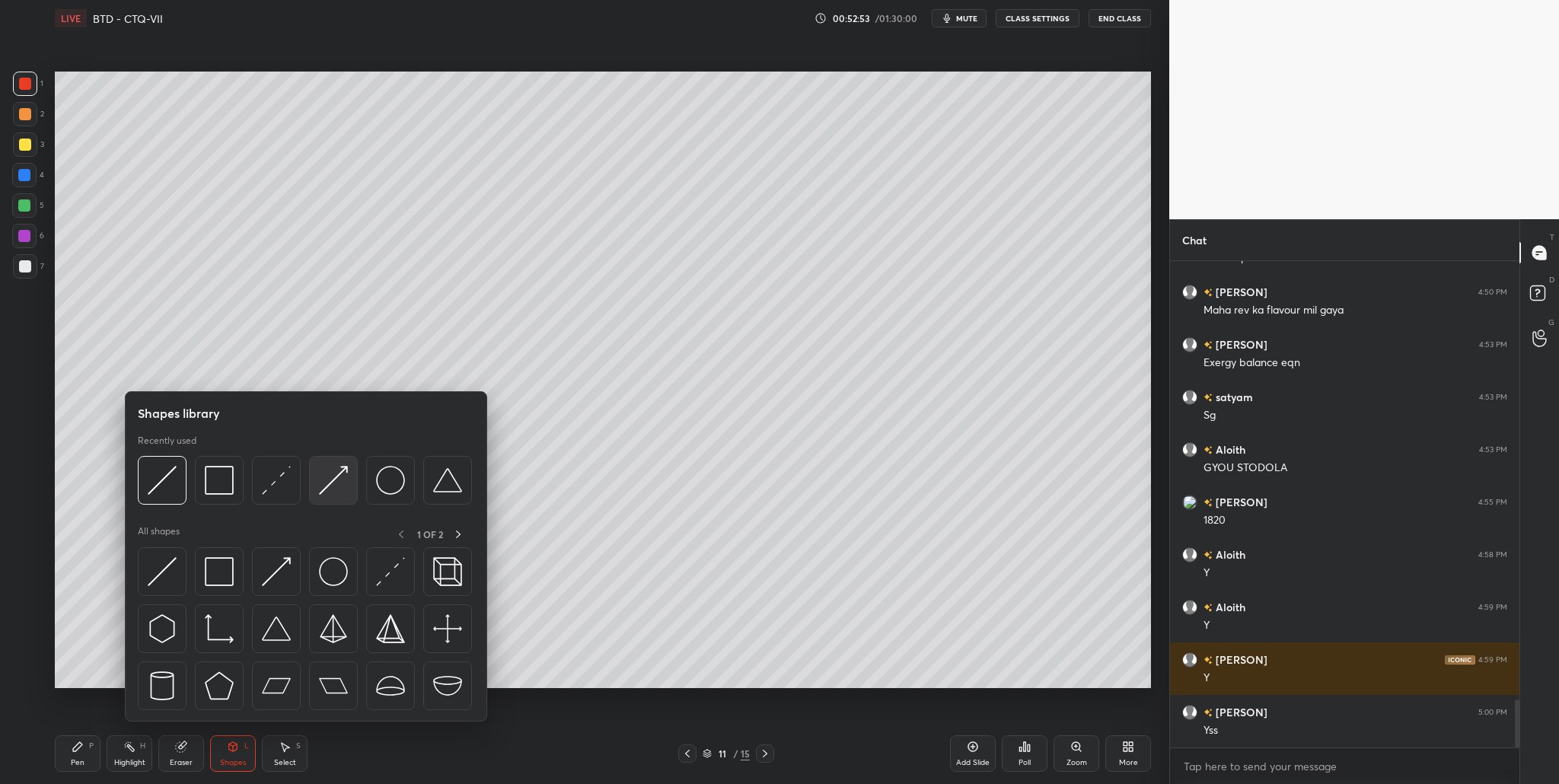 click at bounding box center (333, 480) 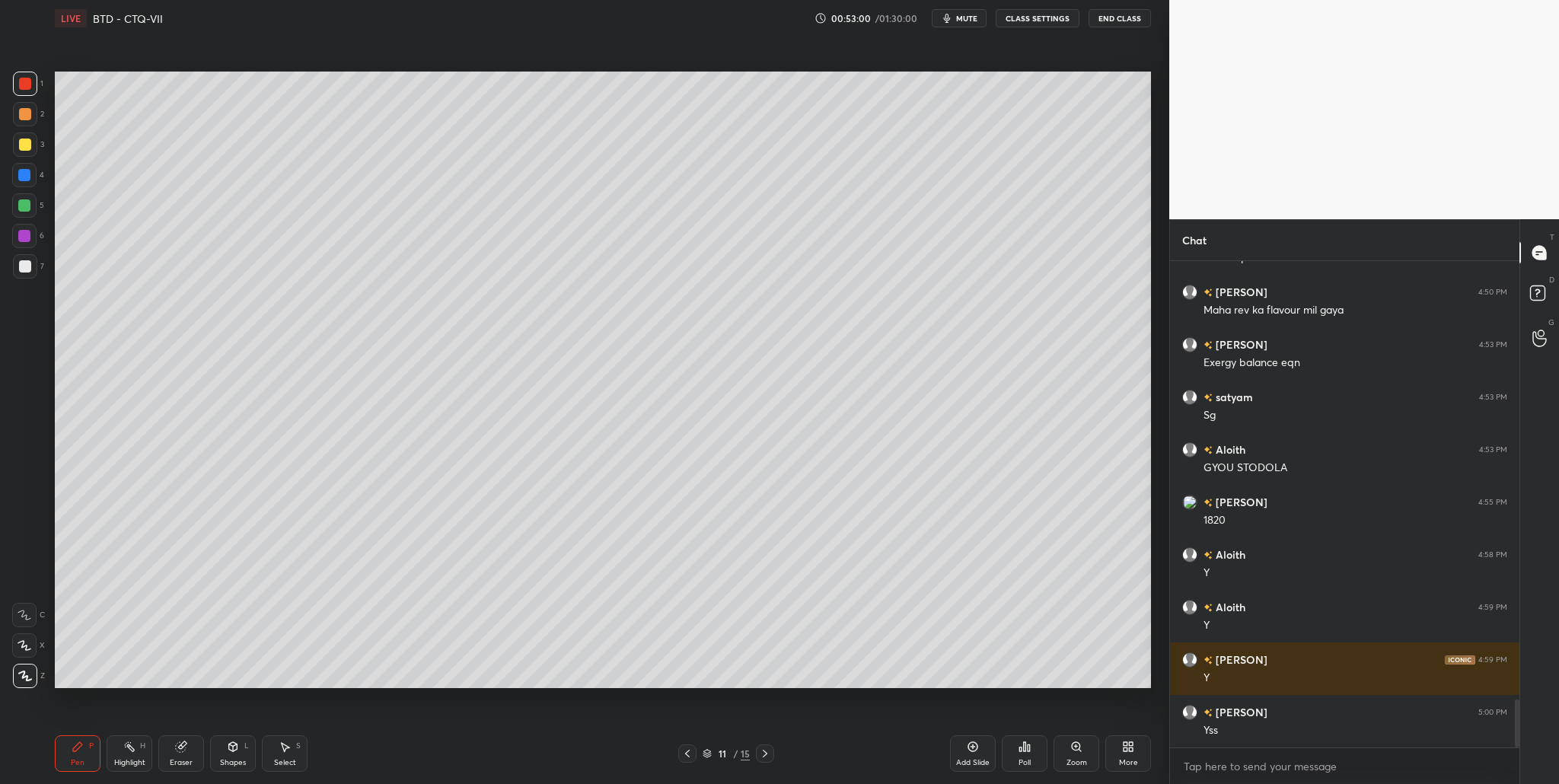 drag, startPoint x: 28, startPoint y: 264, endPoint x: 52, endPoint y: 273, distance: 25.63201 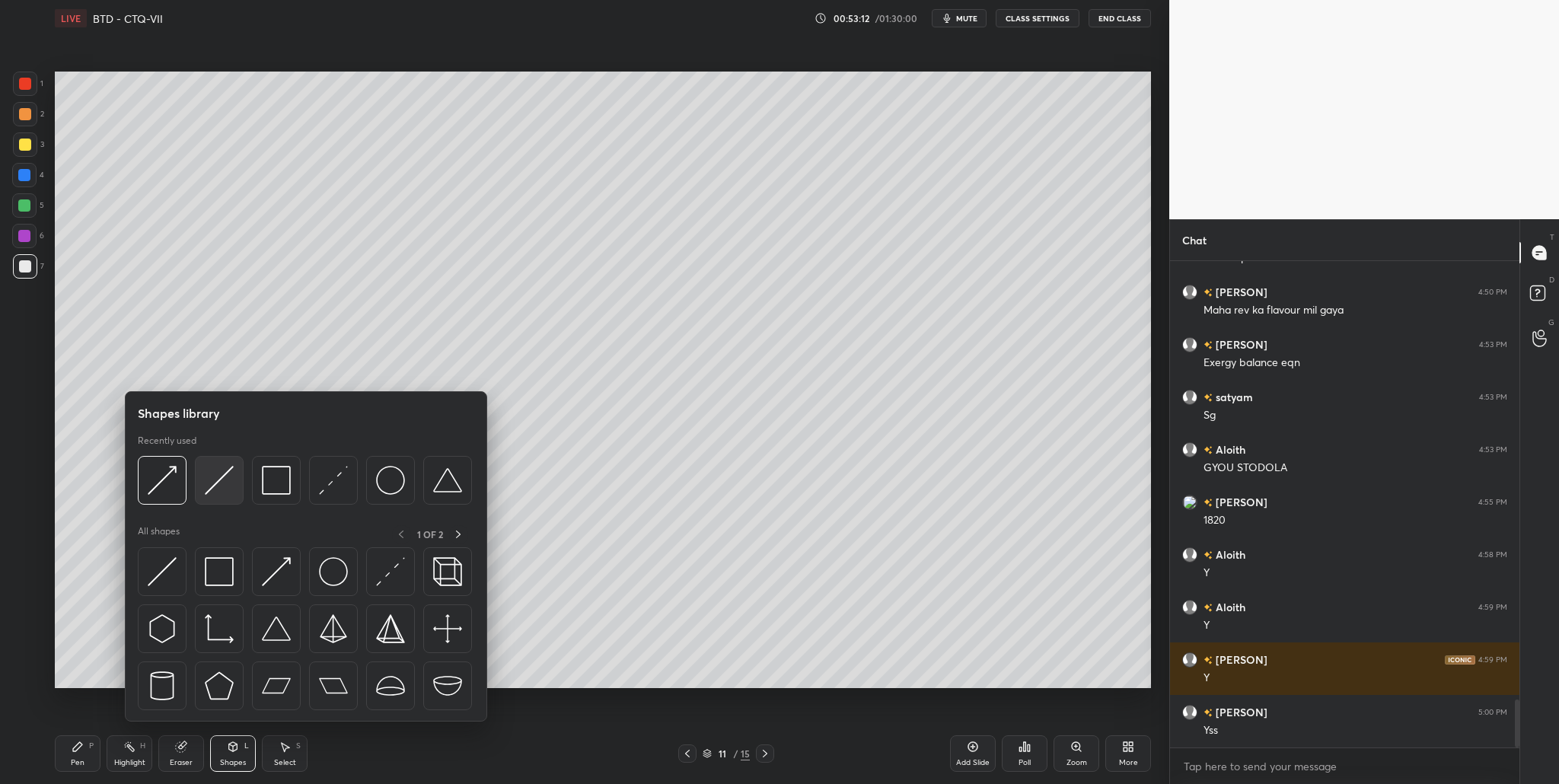 click at bounding box center [219, 480] 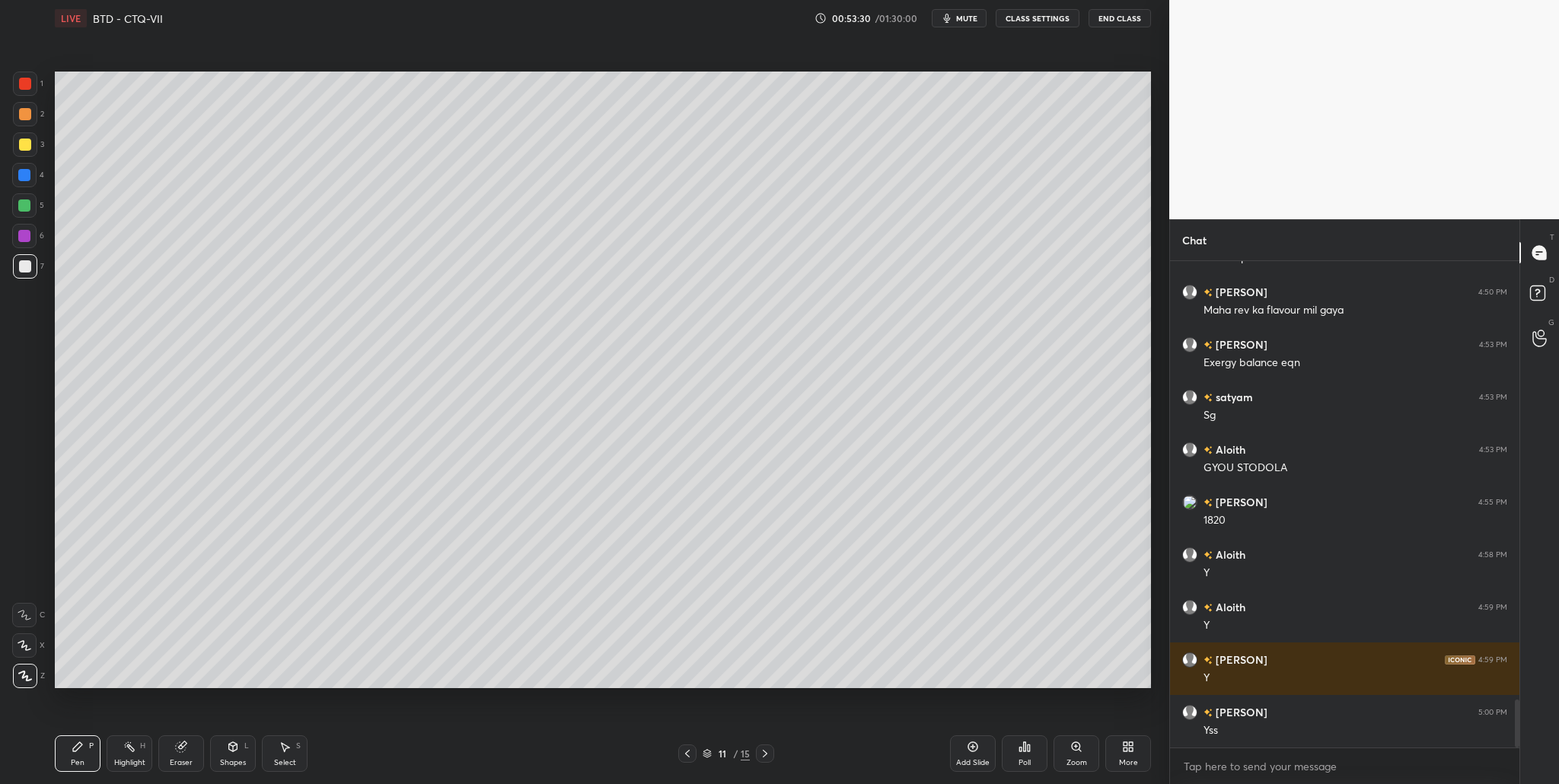 drag, startPoint x: 20, startPoint y: 80, endPoint x: 24, endPoint y: 88, distance: 8.944272 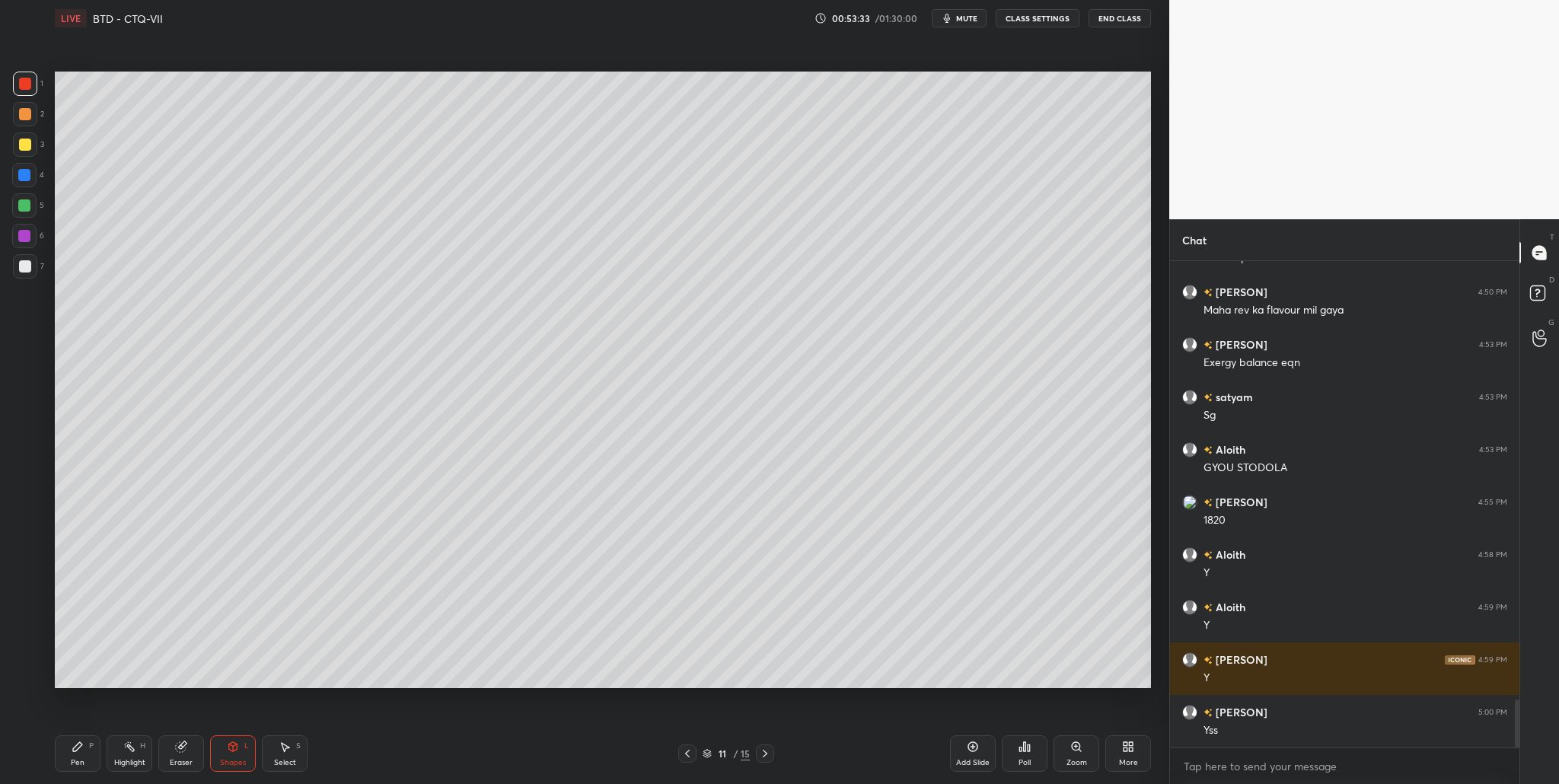 click at bounding box center (25, 266) 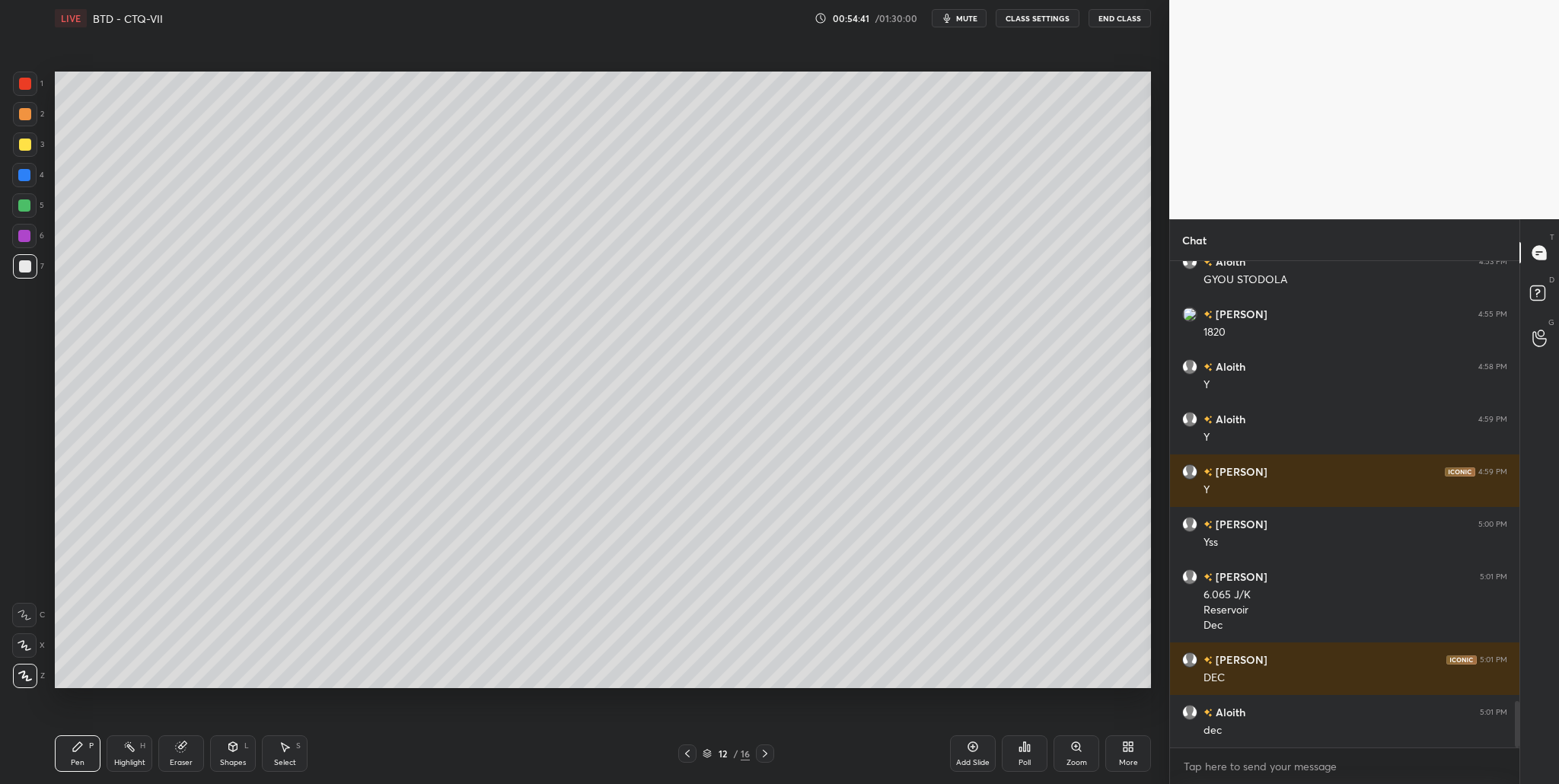 scroll, scrollTop: 4688, scrollLeft: 0, axis: vertical 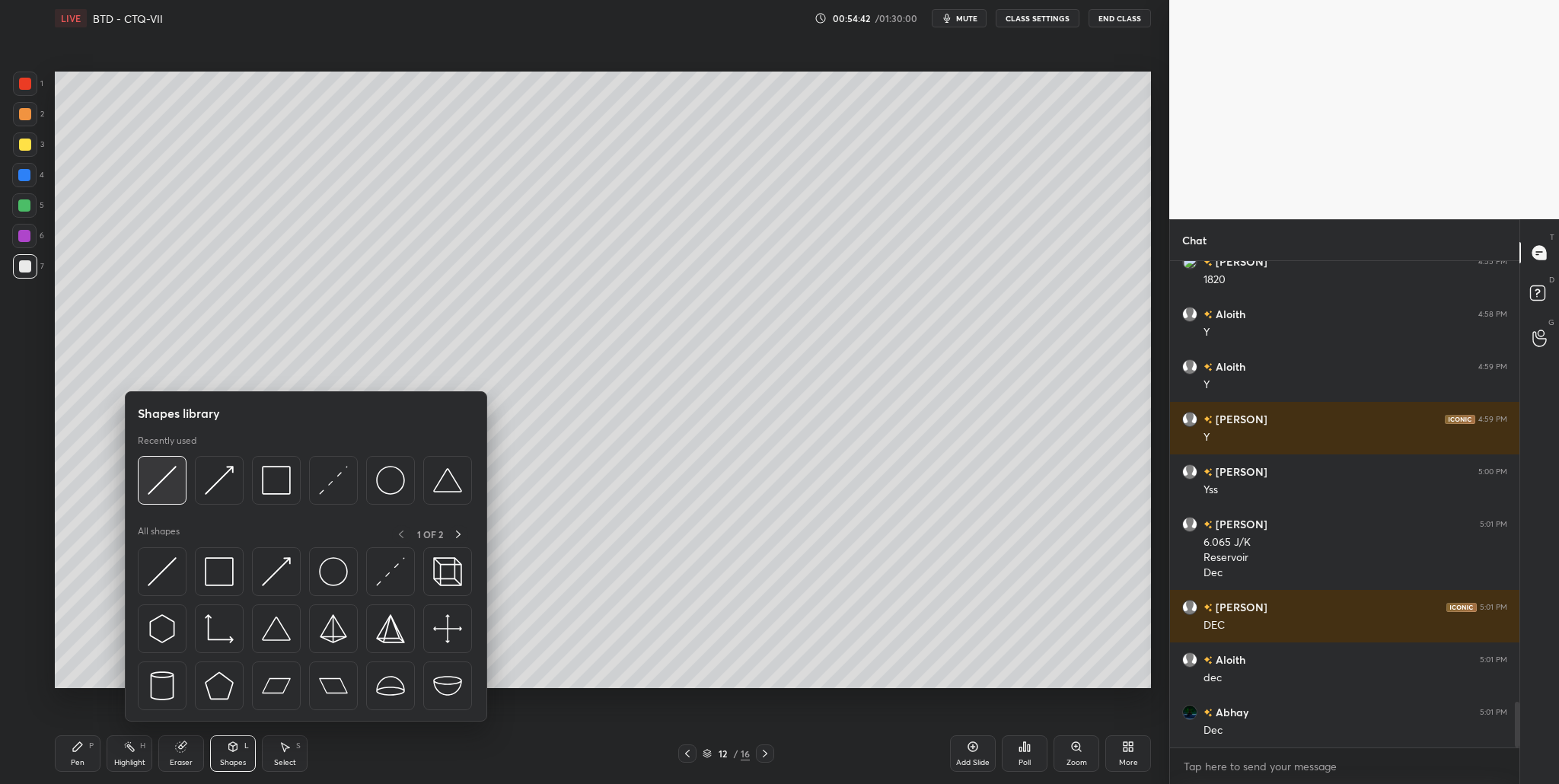 click at bounding box center (162, 480) 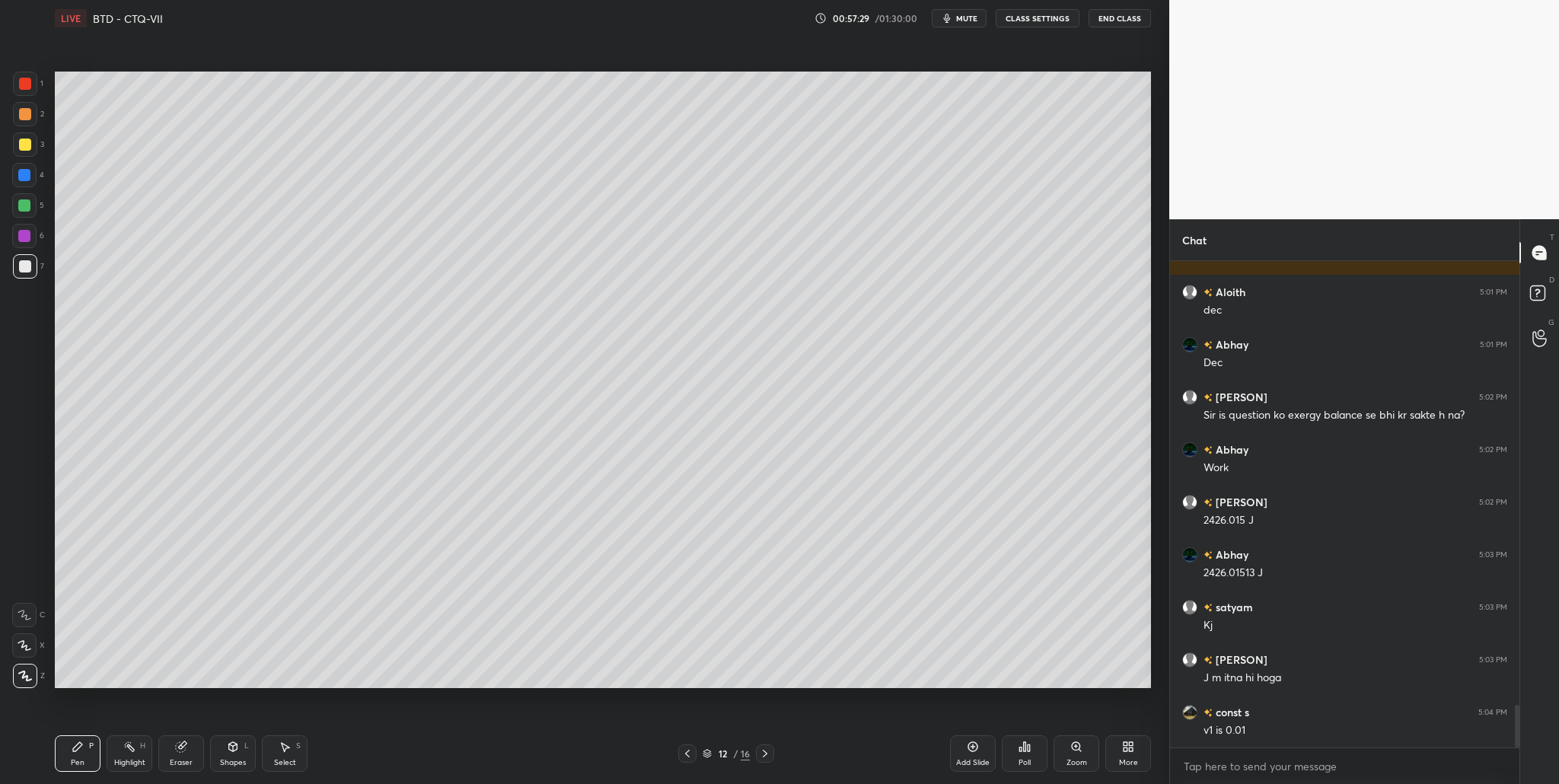 scroll, scrollTop: 5108, scrollLeft: 0, axis: vertical 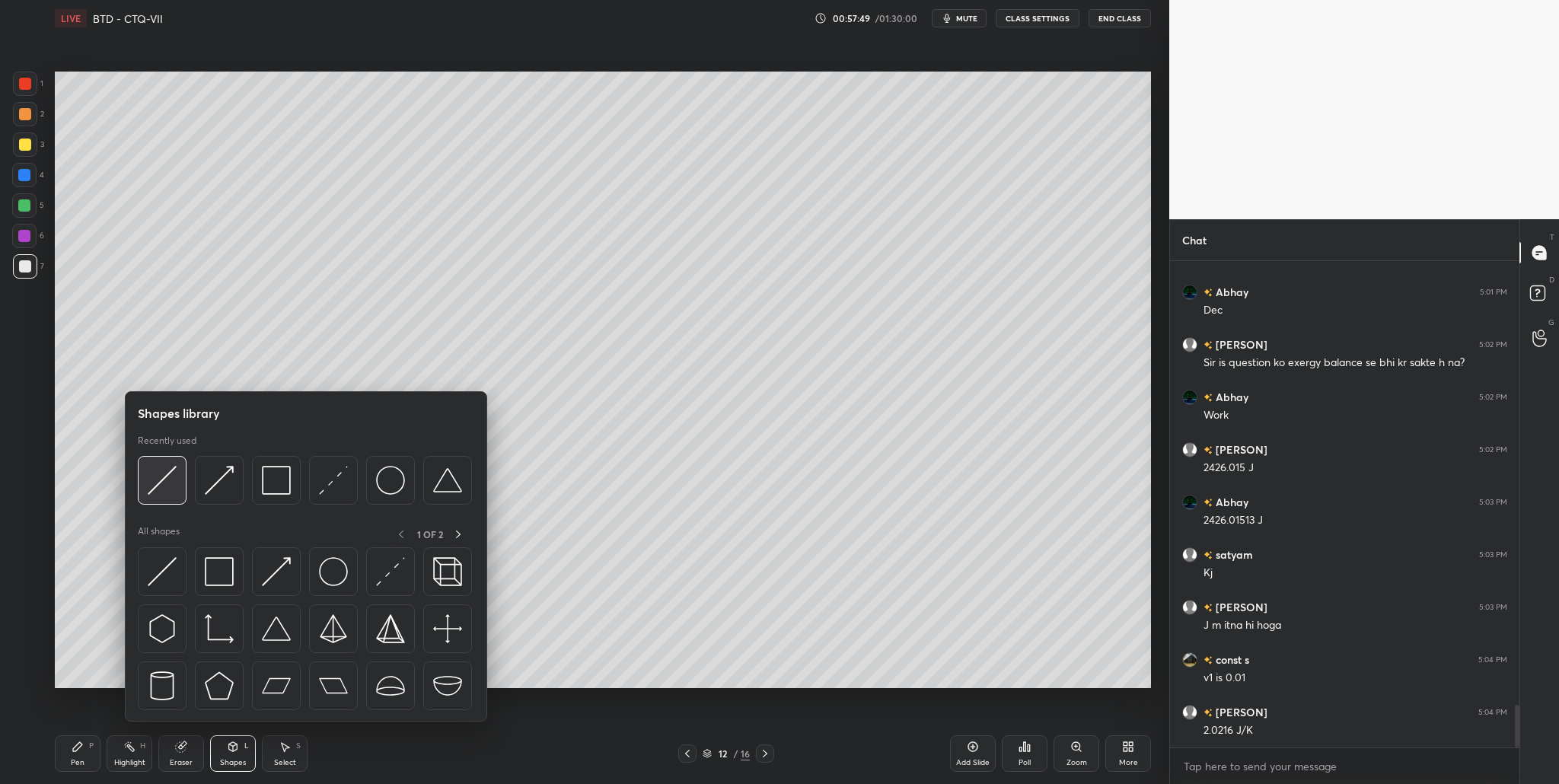 click at bounding box center (162, 480) 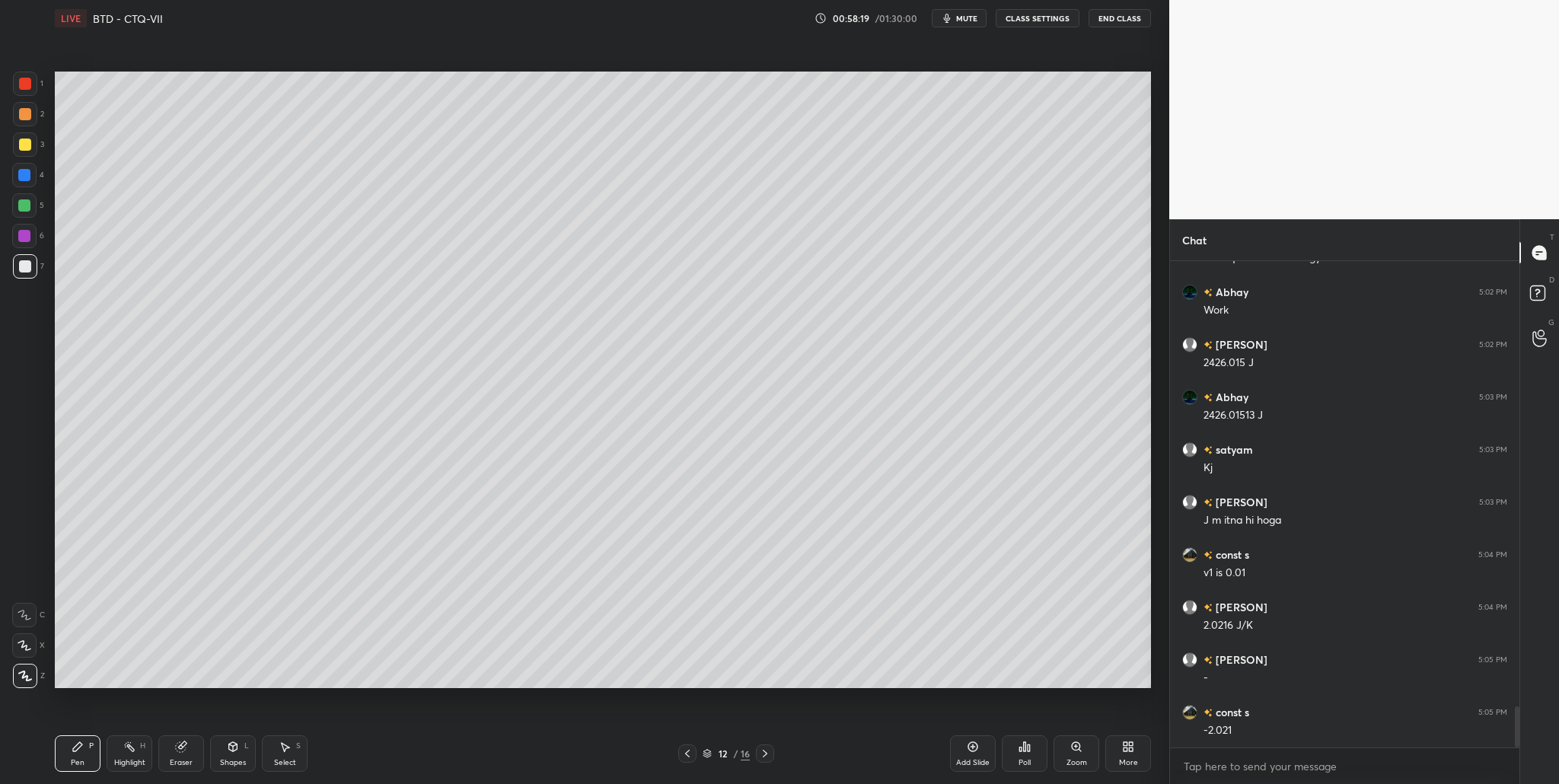 scroll, scrollTop: 5266, scrollLeft: 0, axis: vertical 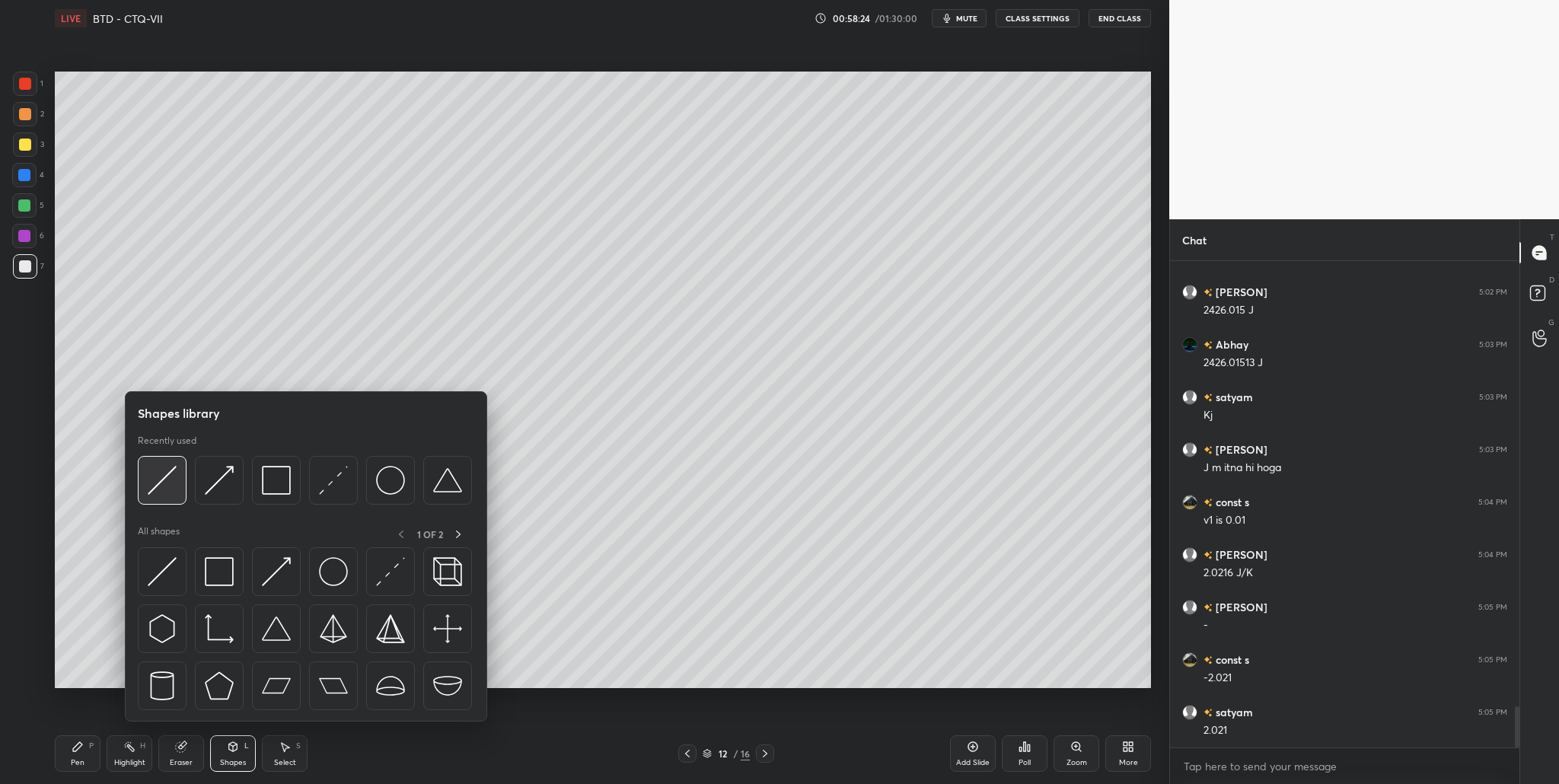 click at bounding box center (162, 480) 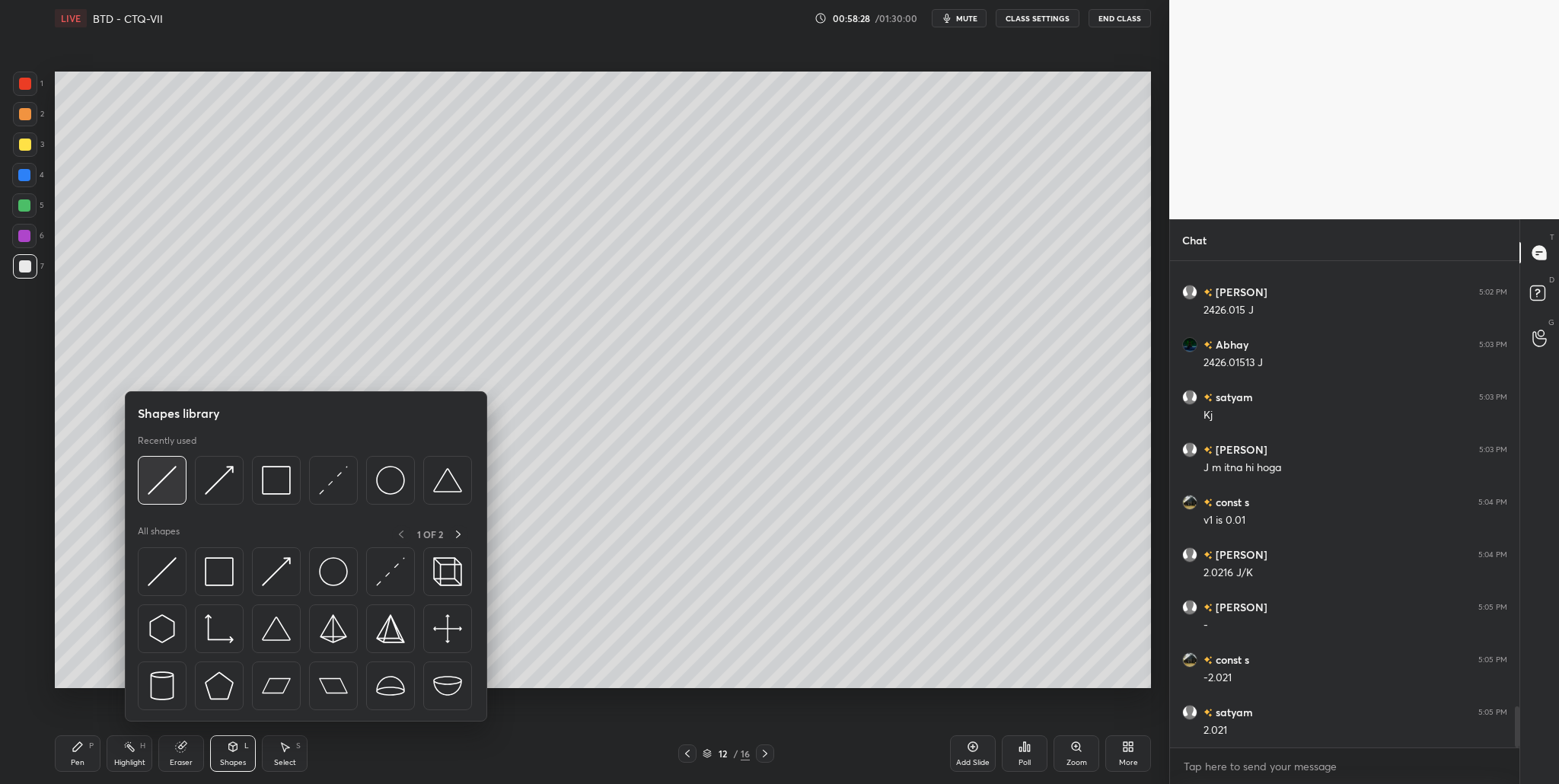 click at bounding box center (162, 480) 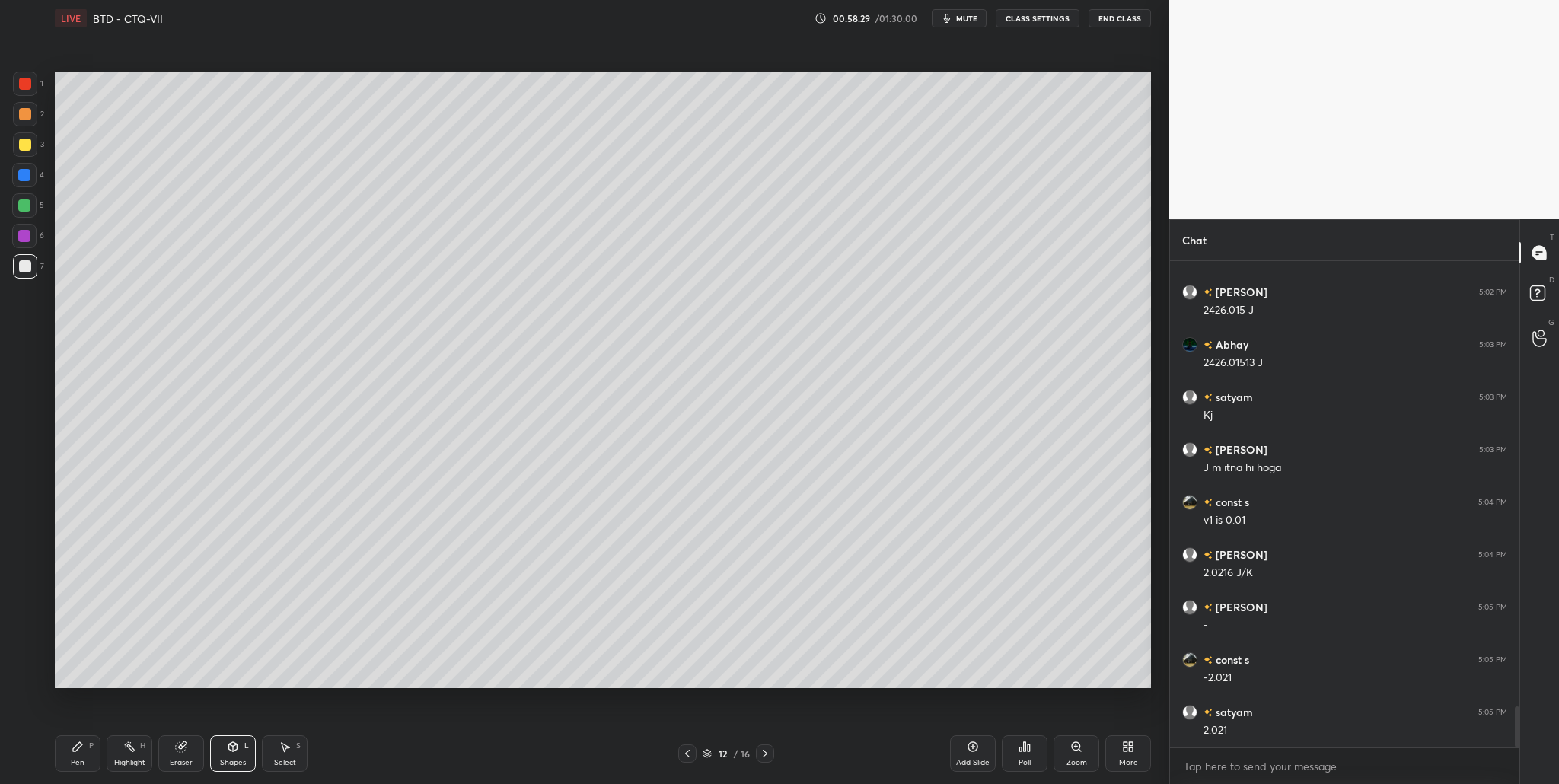 drag, startPoint x: 24, startPoint y: 123, endPoint x: 43, endPoint y: 128, distance: 19.64688 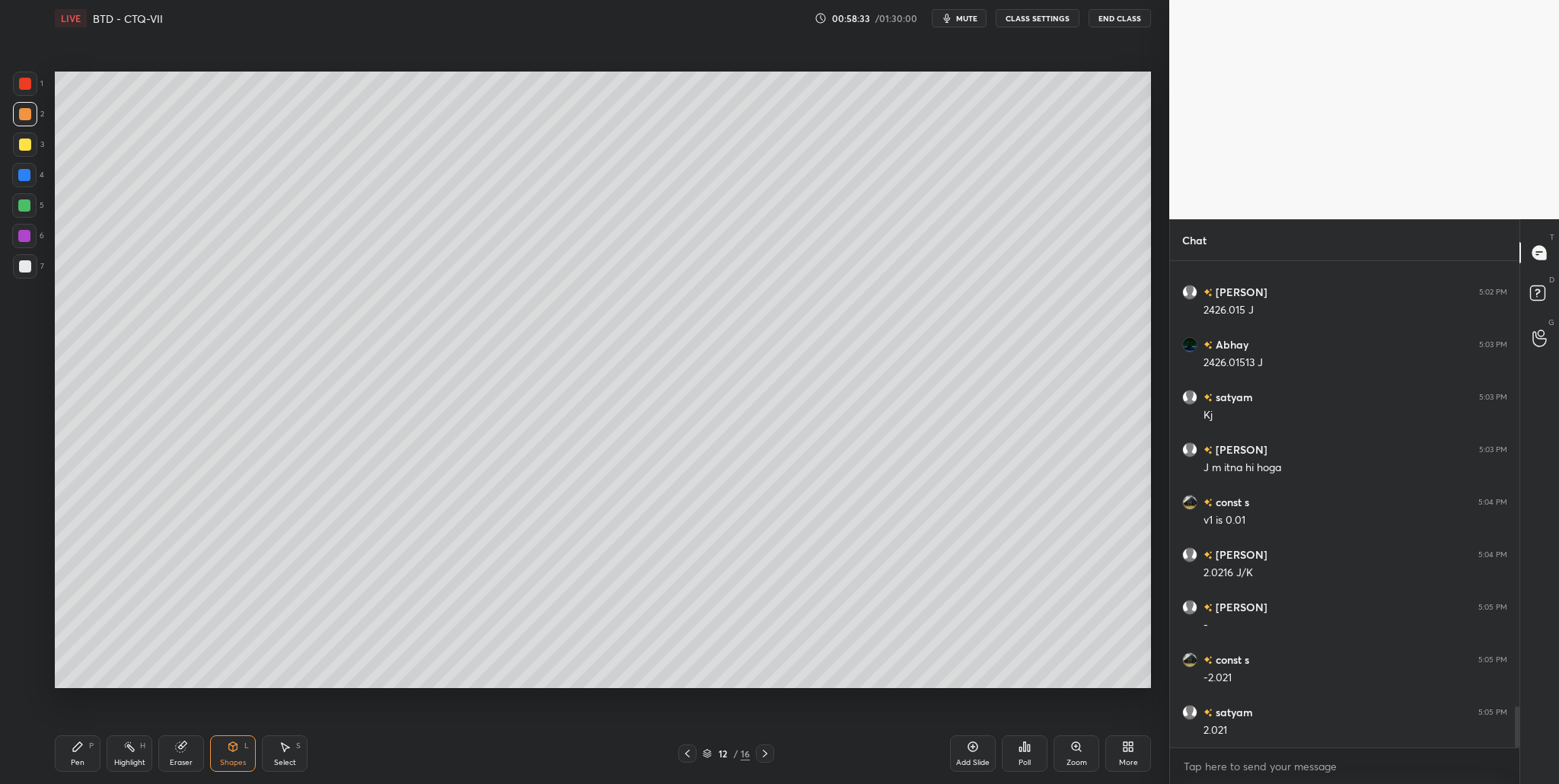 click at bounding box center [25, 266] 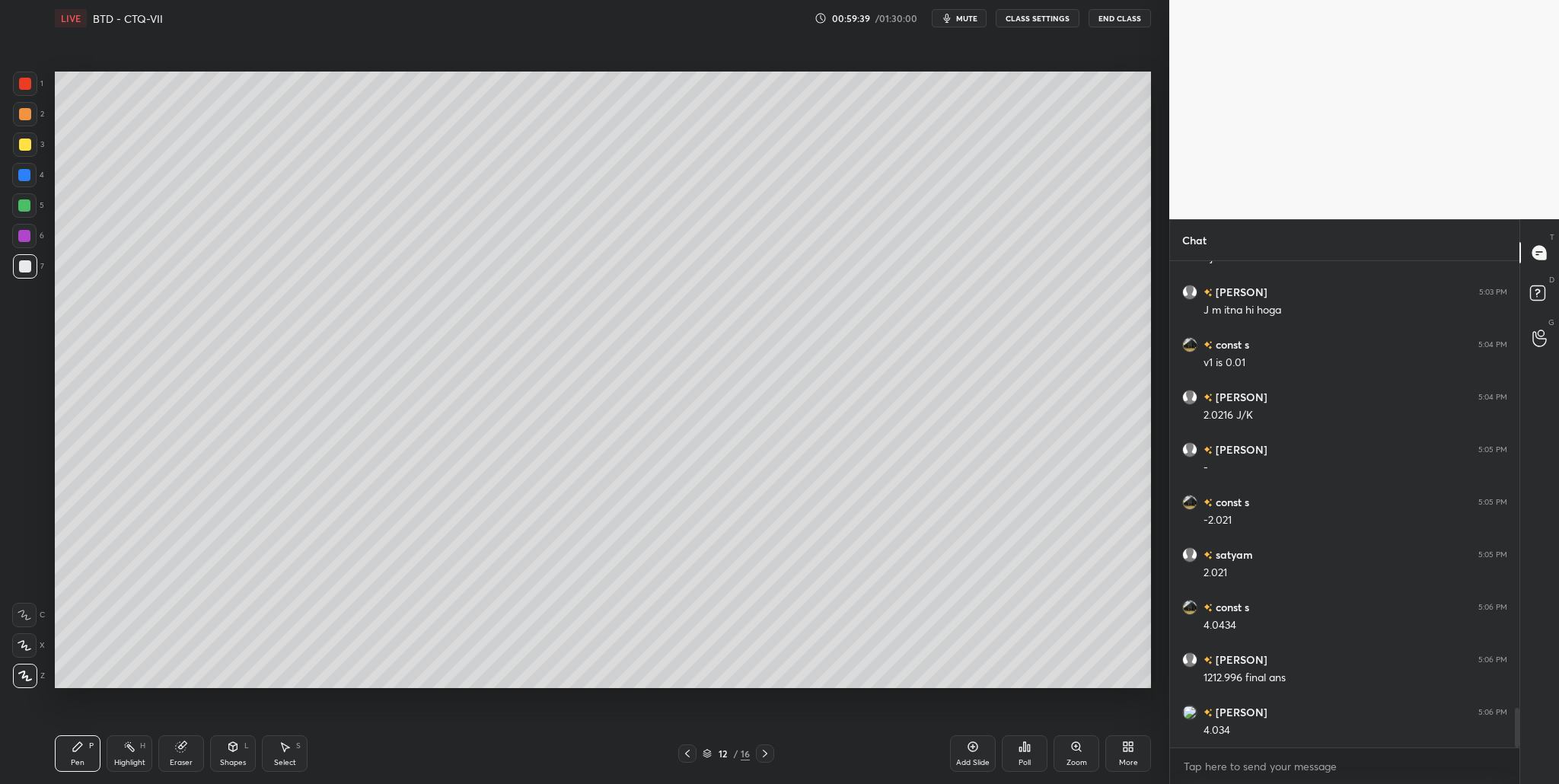 scroll, scrollTop: 5476, scrollLeft: 0, axis: vertical 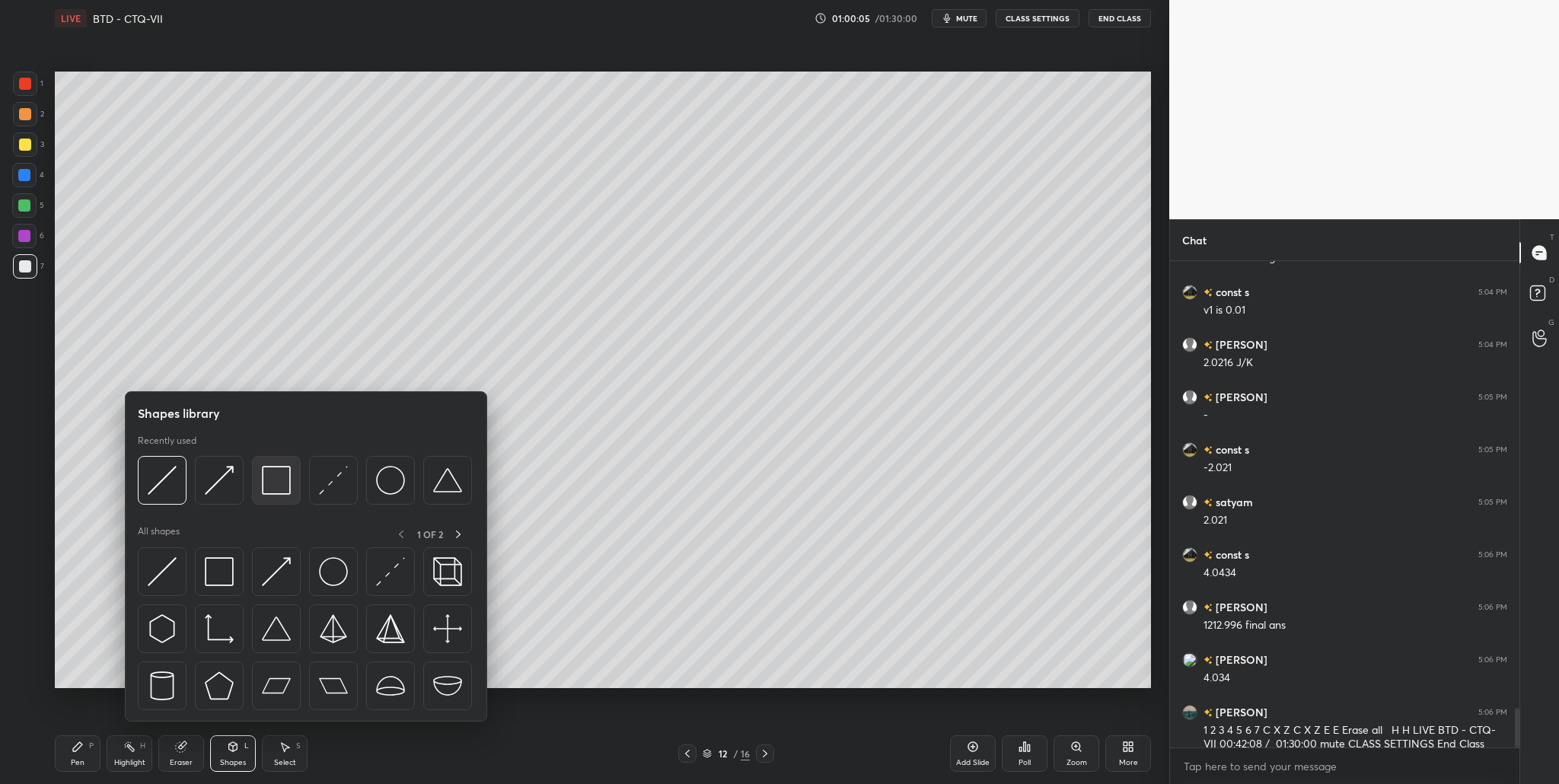 click at bounding box center (276, 480) 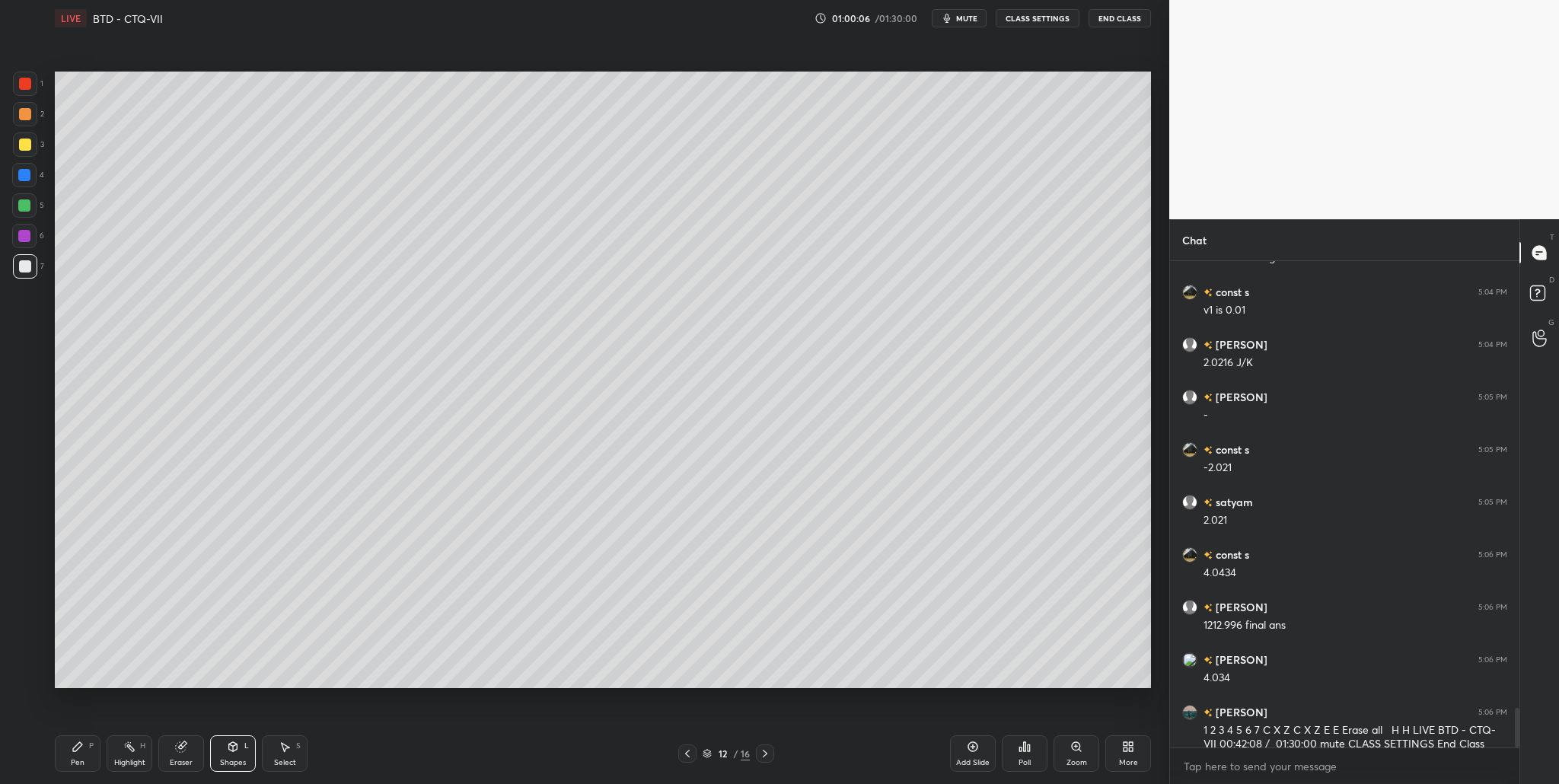 click at bounding box center [24, 206] 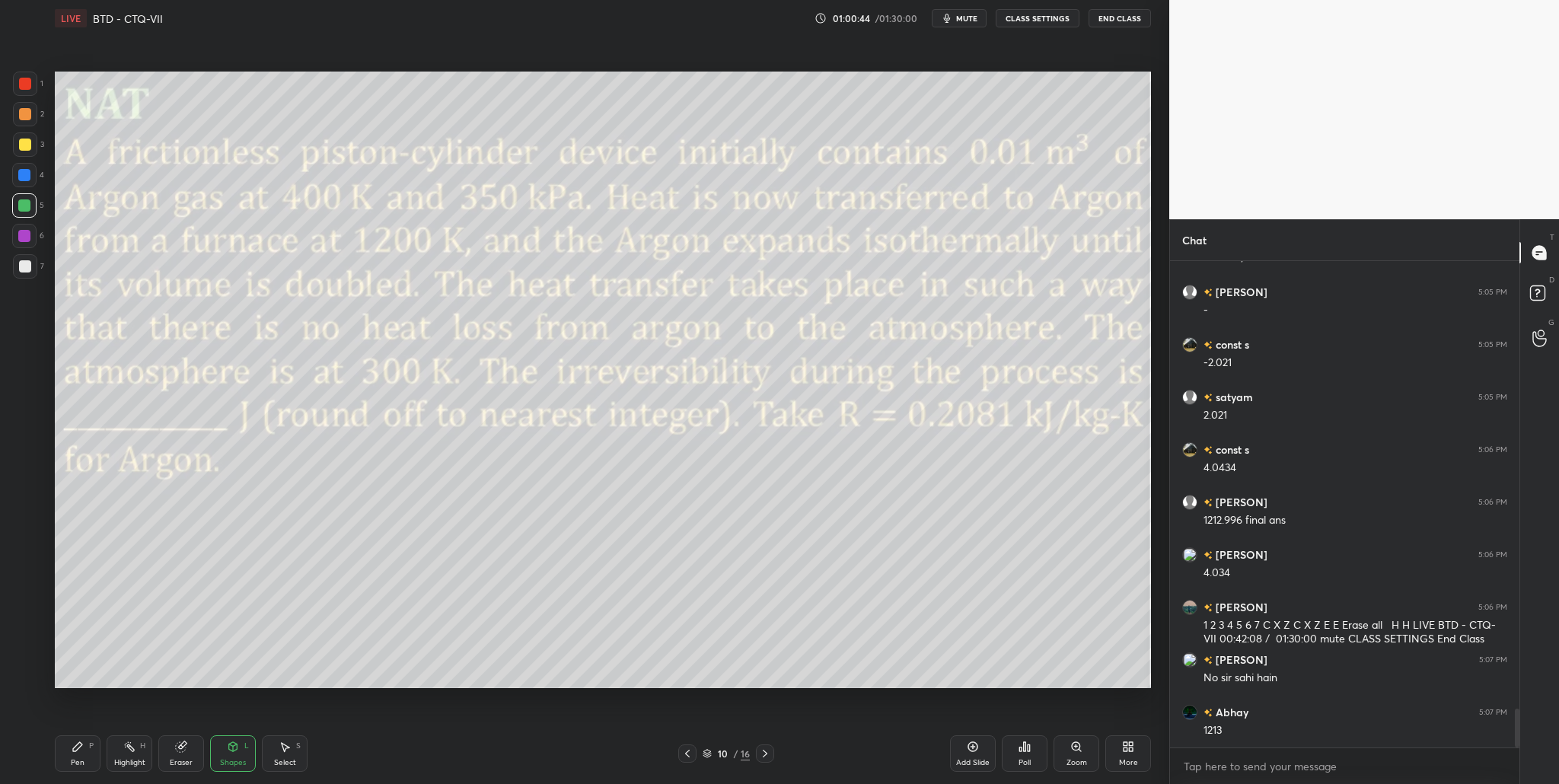 scroll, scrollTop: 5633, scrollLeft: 0, axis: vertical 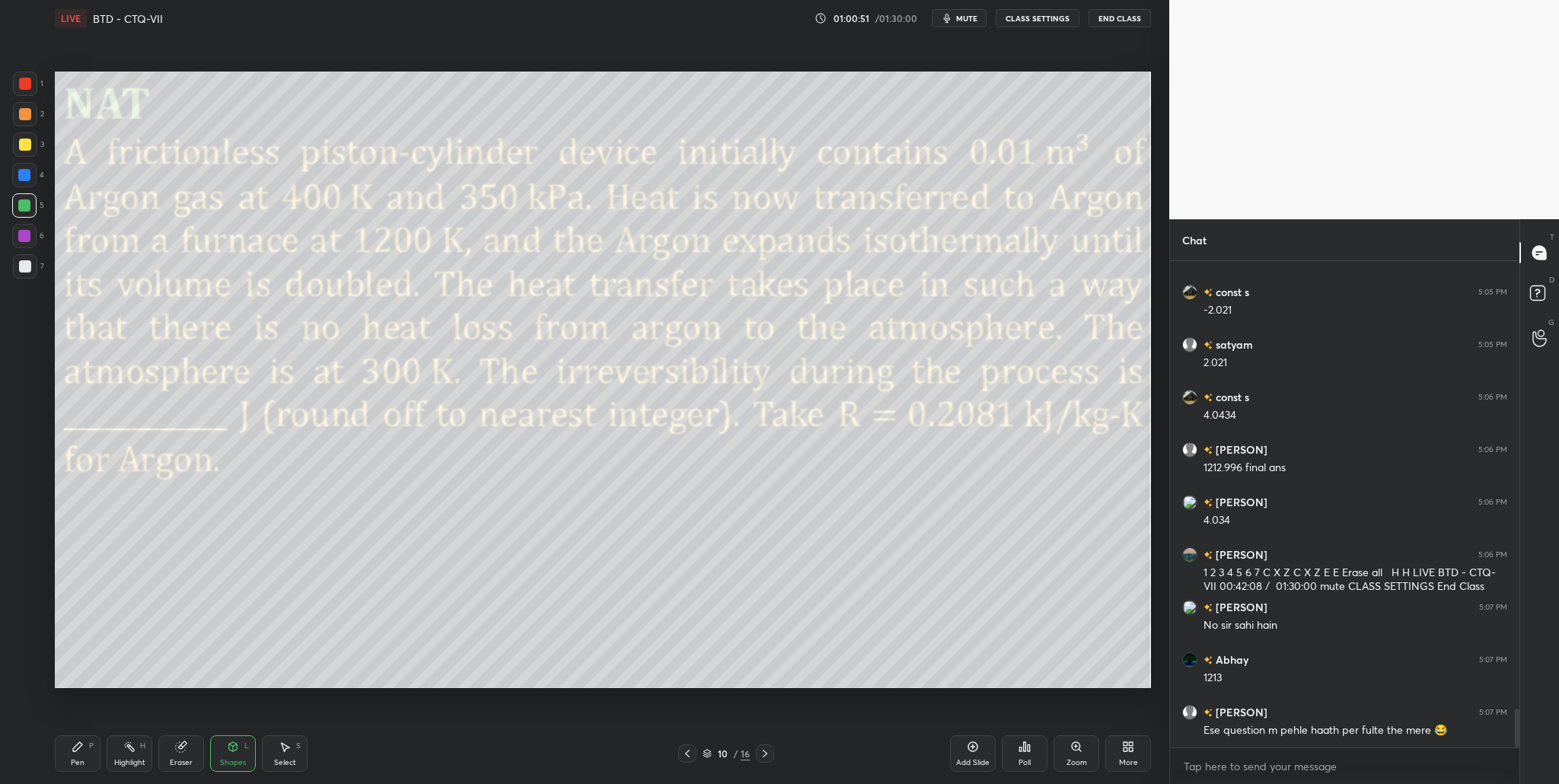 click at bounding box center (24, 206) 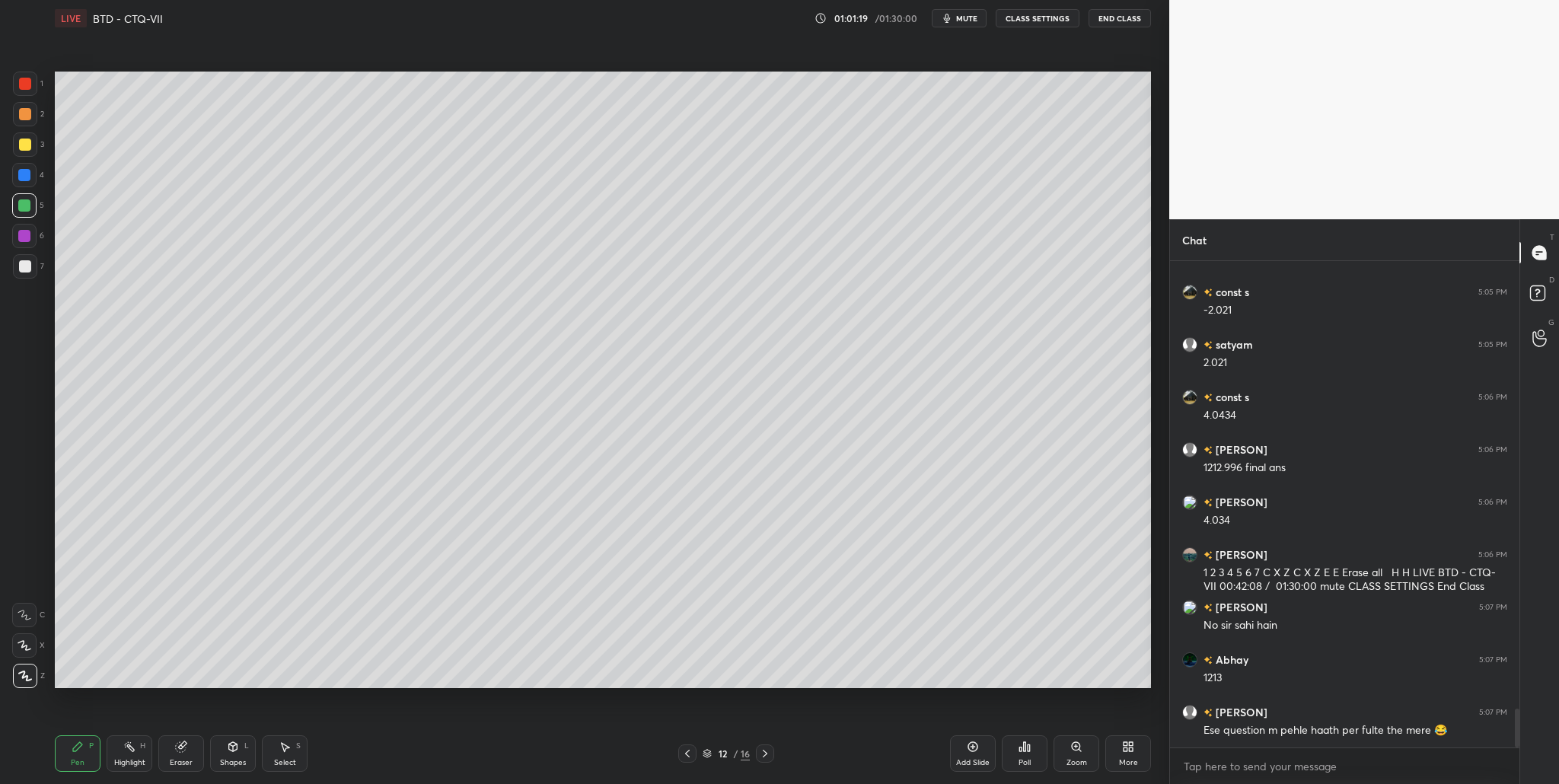 scroll, scrollTop: 5686, scrollLeft: 0, axis: vertical 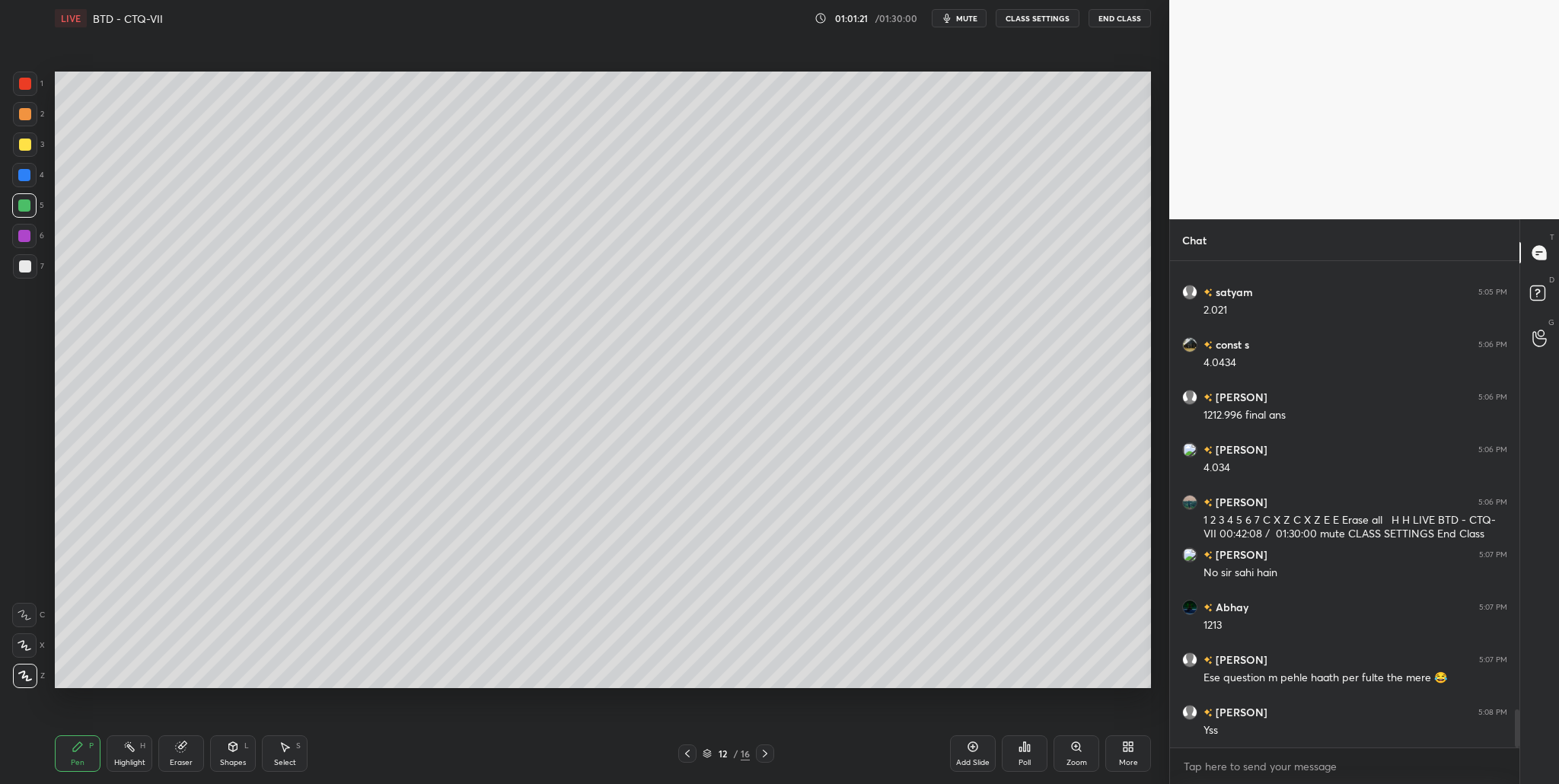 drag, startPoint x: 708, startPoint y: 755, endPoint x: 709, endPoint y: 740, distance: 15.033296 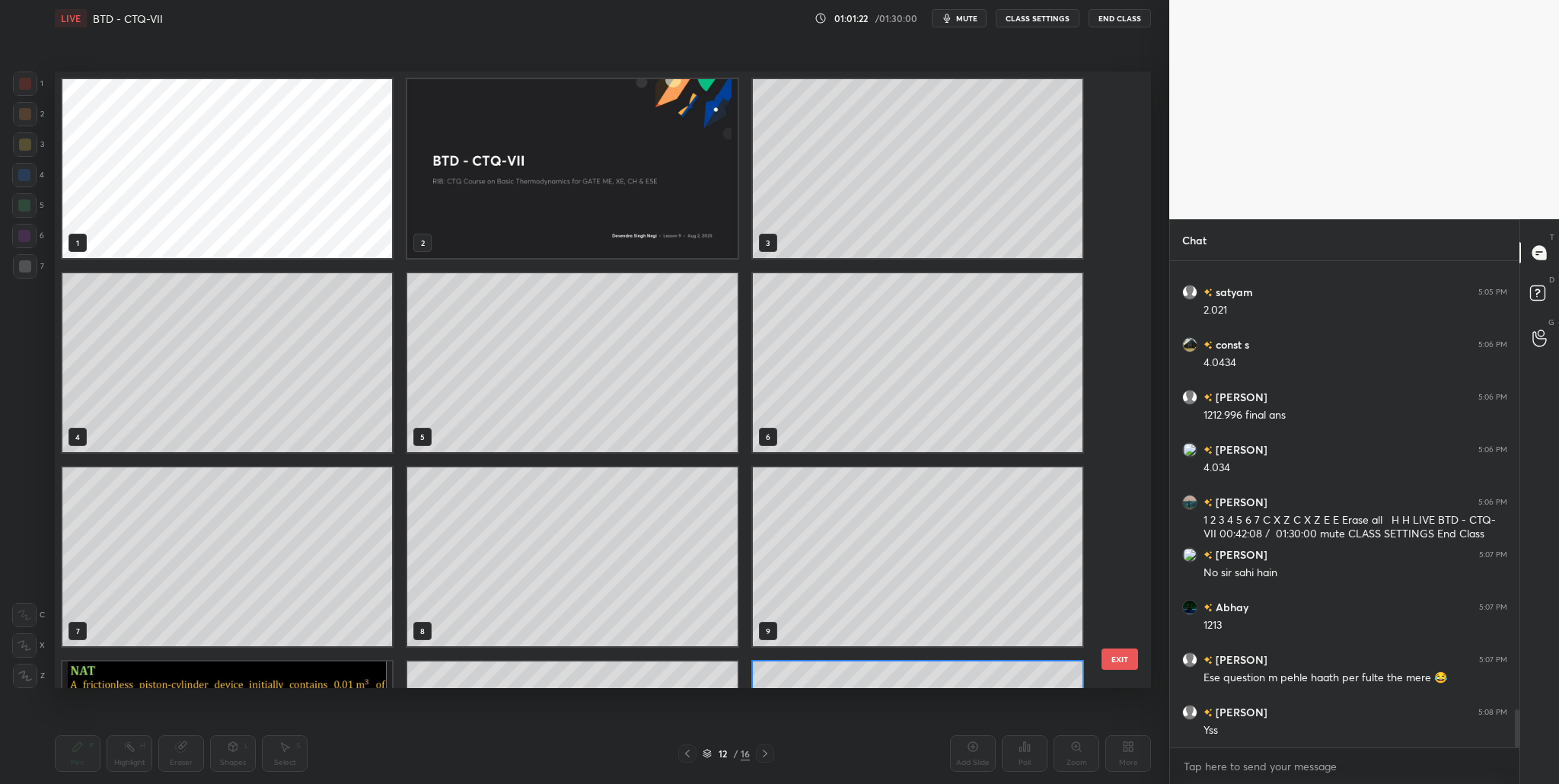 scroll, scrollTop: 160, scrollLeft: 0, axis: vertical 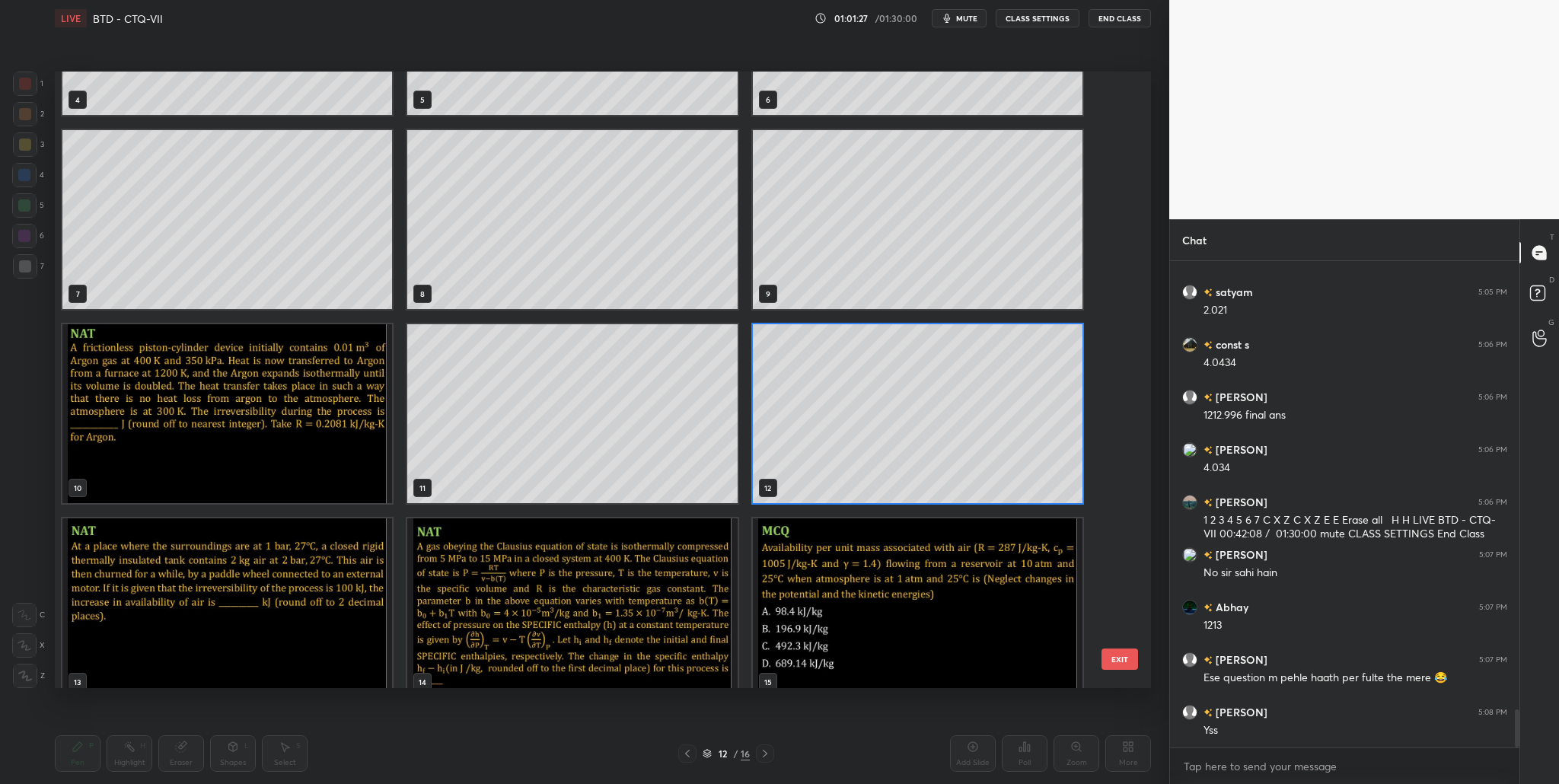 click at bounding box center (227, 607) 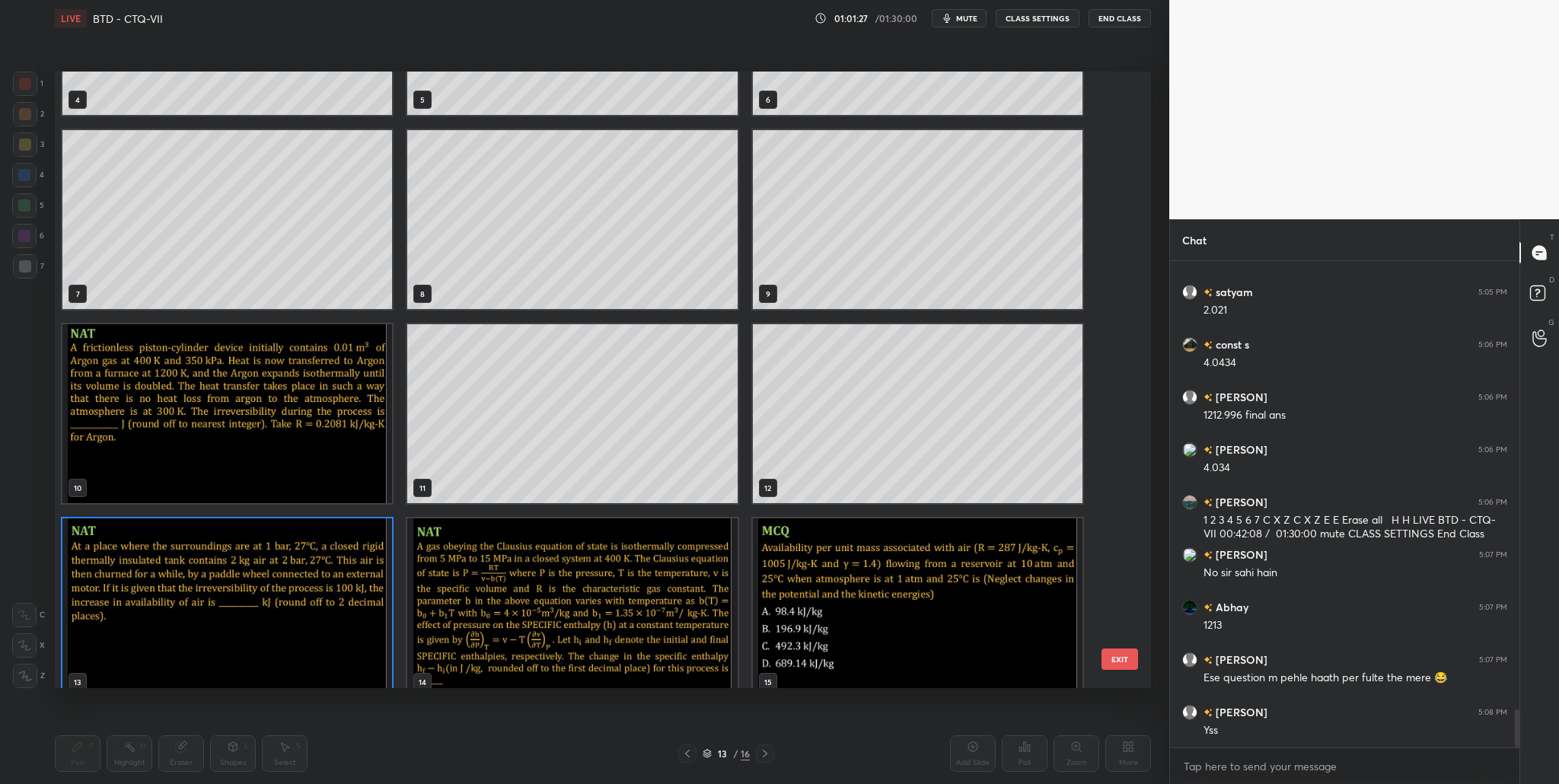 scroll, scrollTop: 354, scrollLeft: 0, axis: vertical 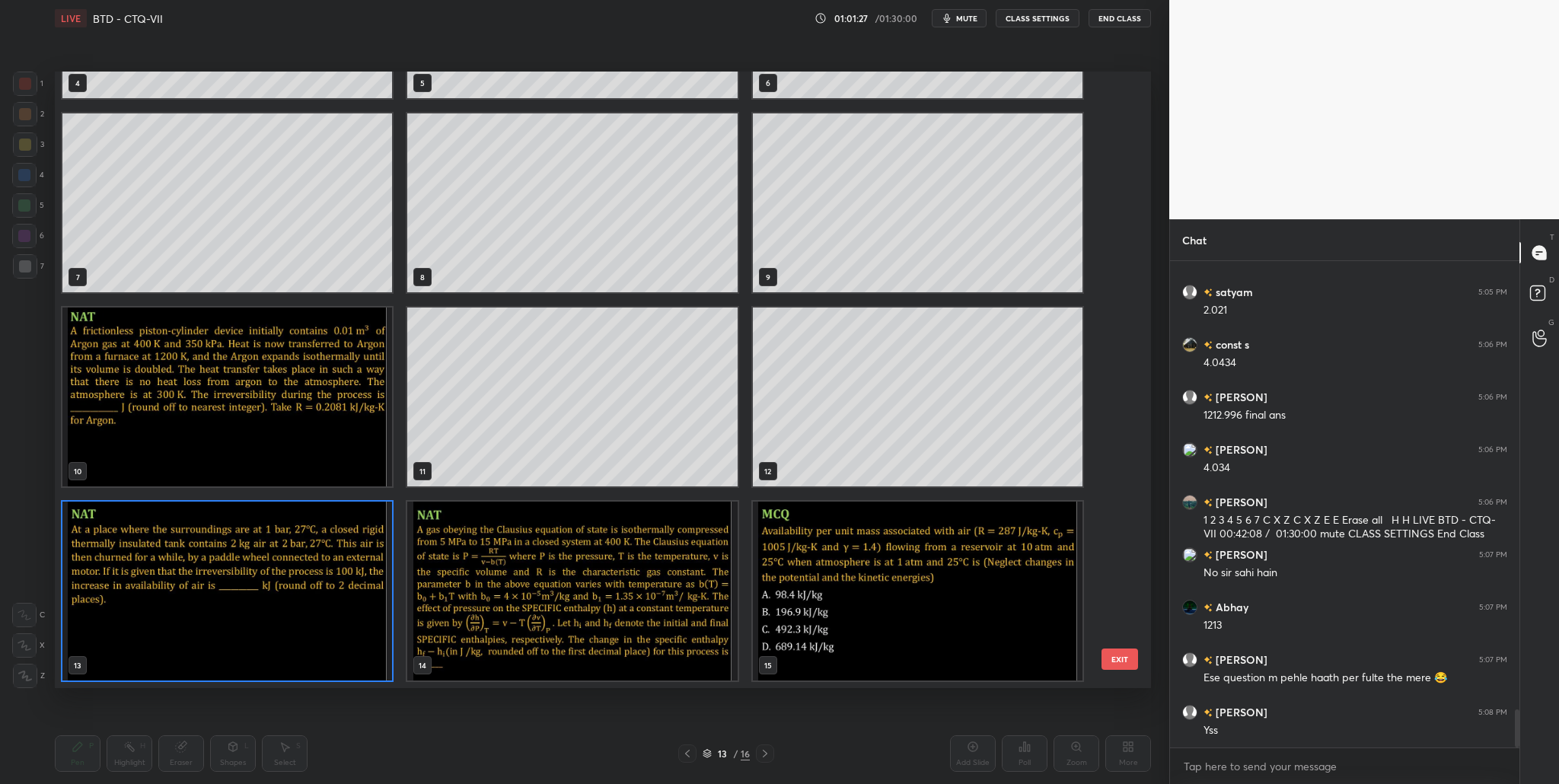 click at bounding box center (227, 591) 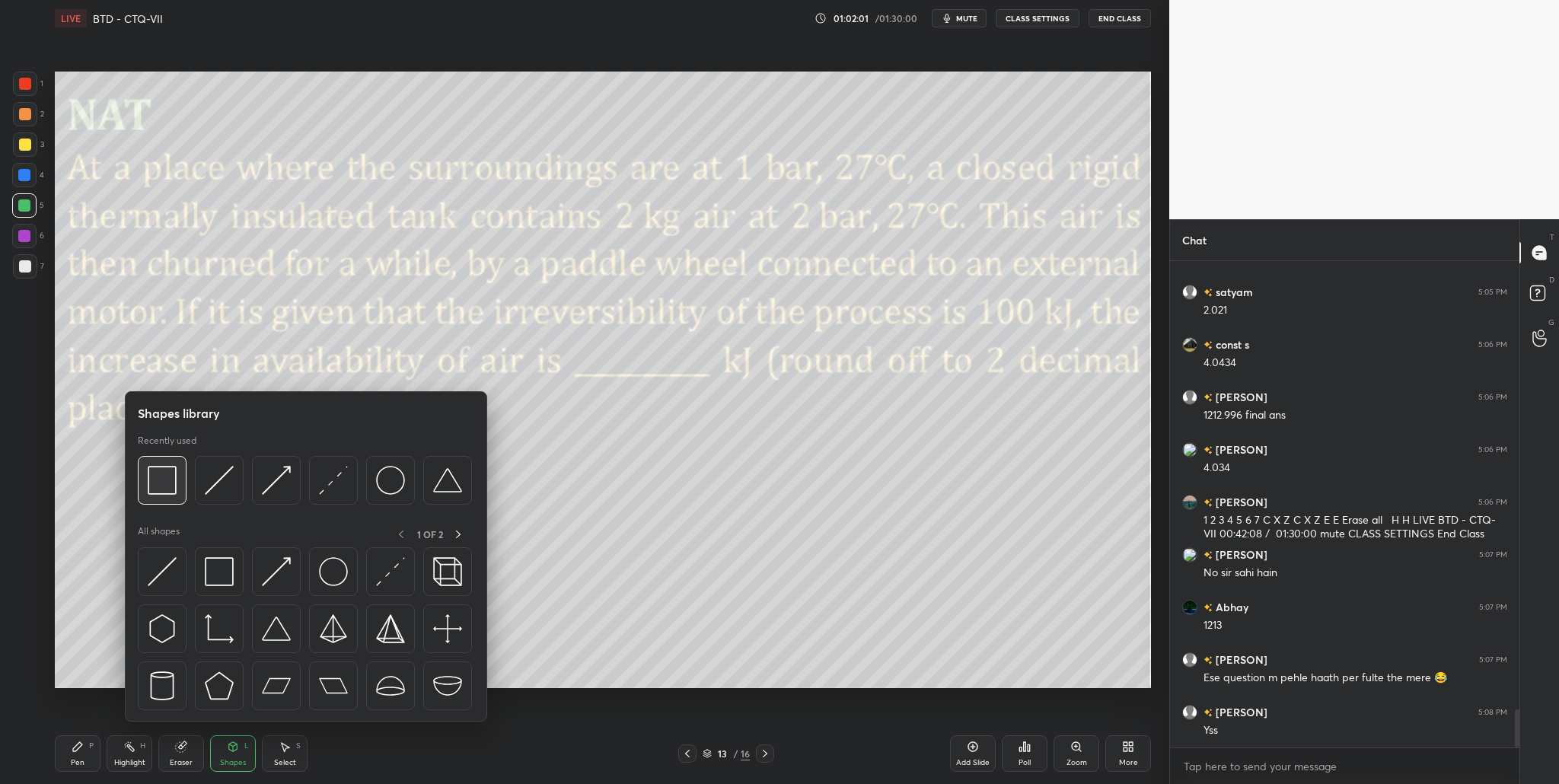 click at bounding box center (162, 480) 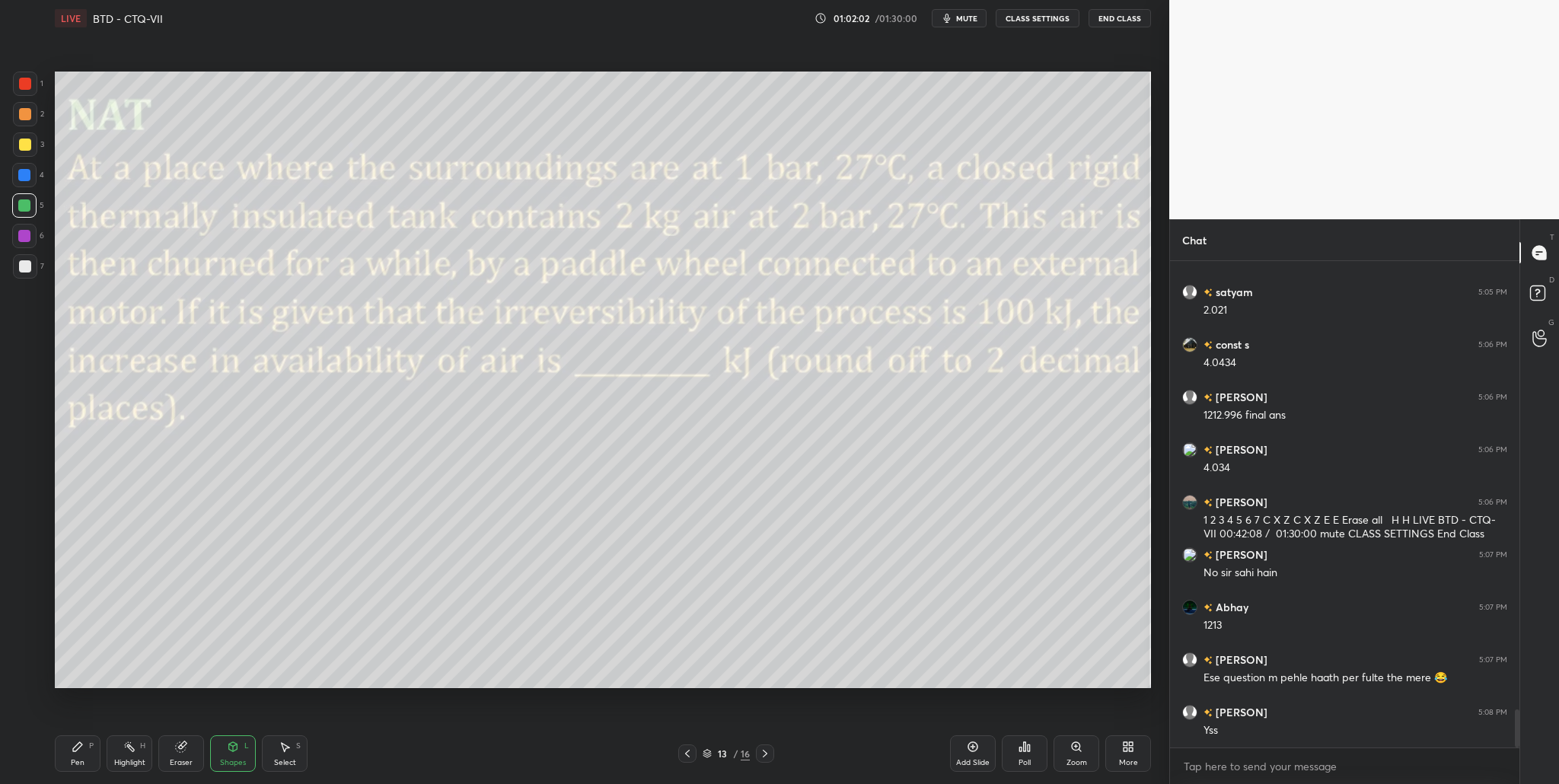 drag, startPoint x: 29, startPoint y: 81, endPoint x: 33, endPoint y: 91, distance: 10.77033 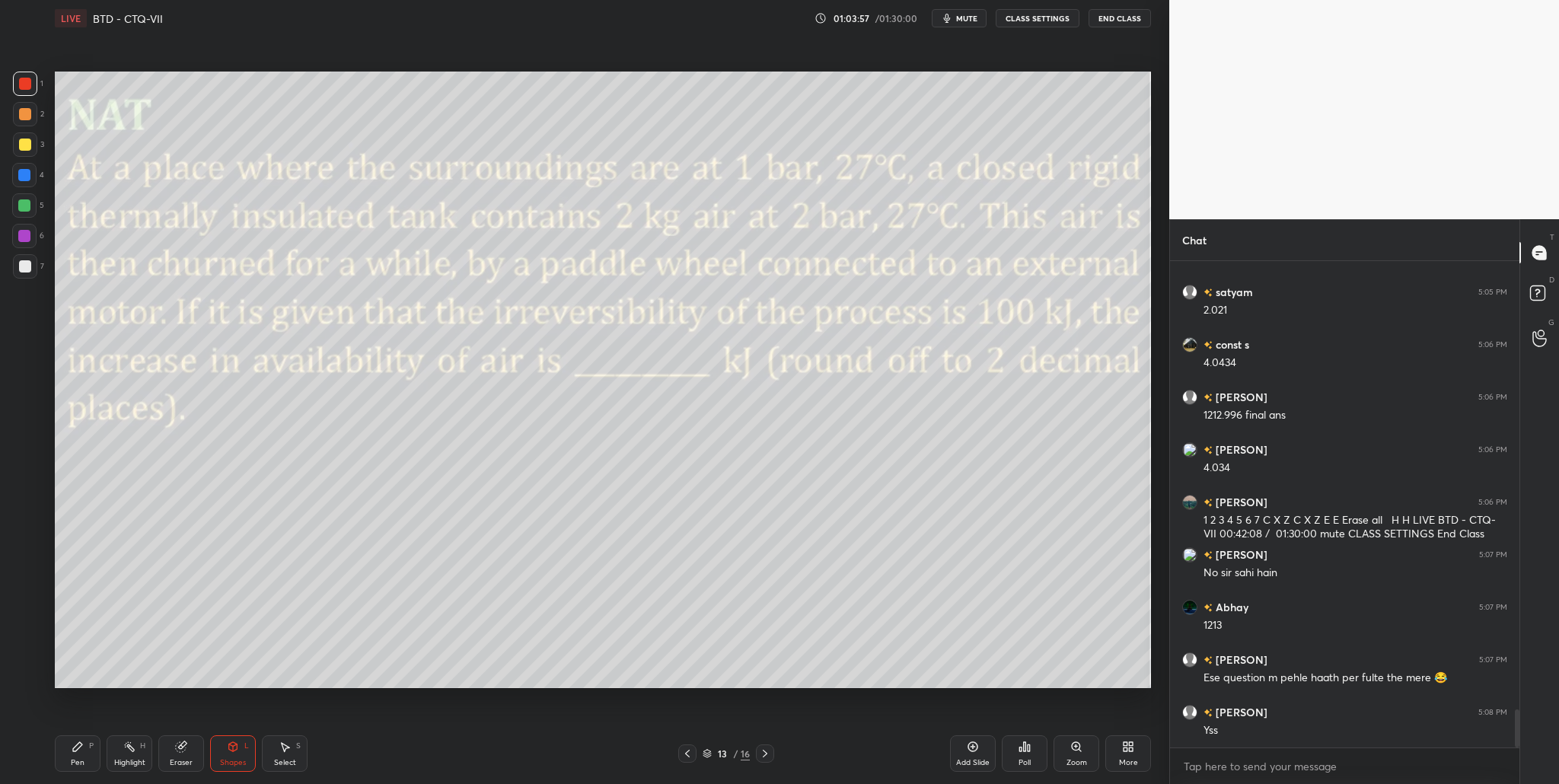 click 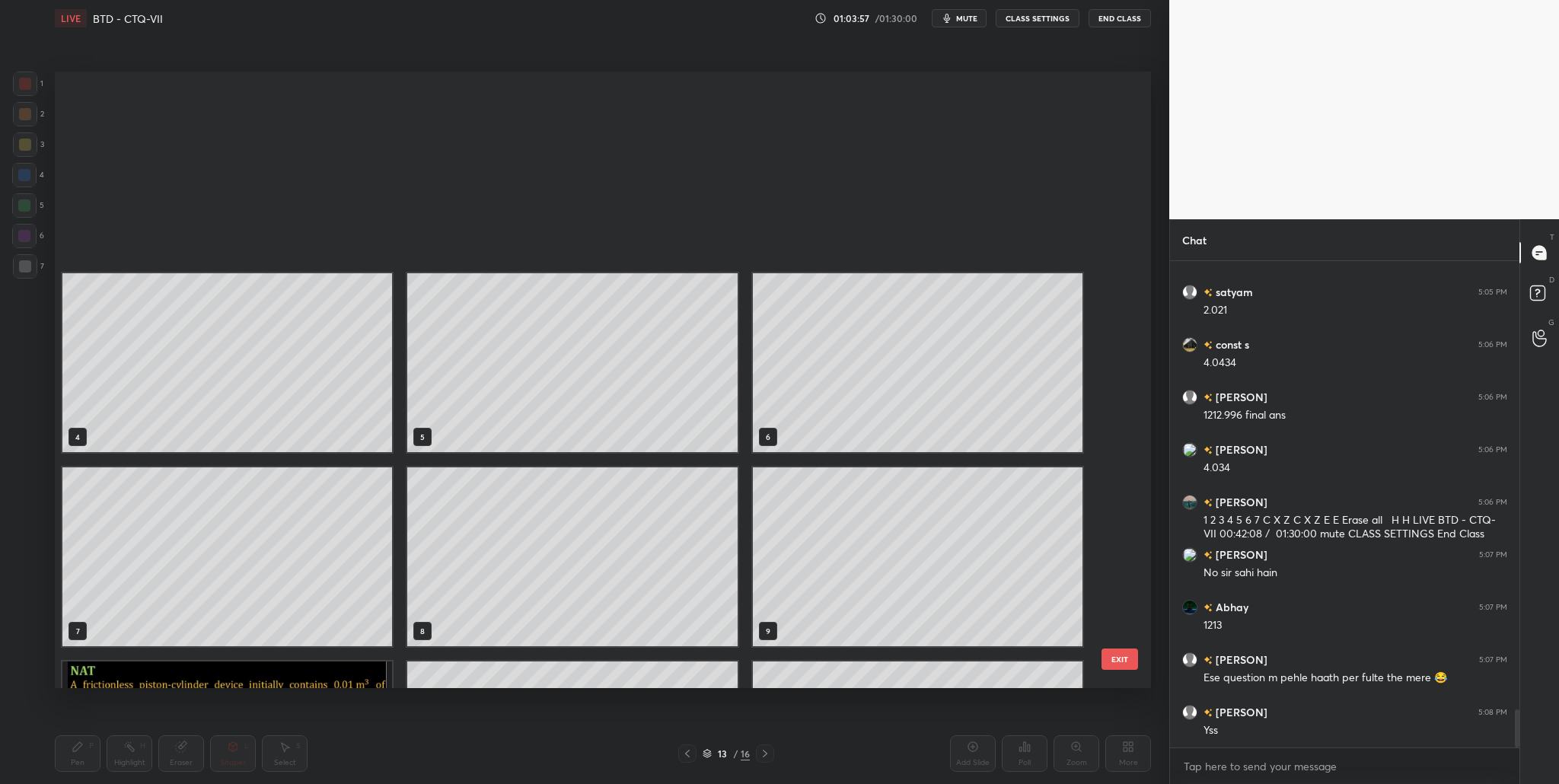 scroll, scrollTop: 354, scrollLeft: 0, axis: vertical 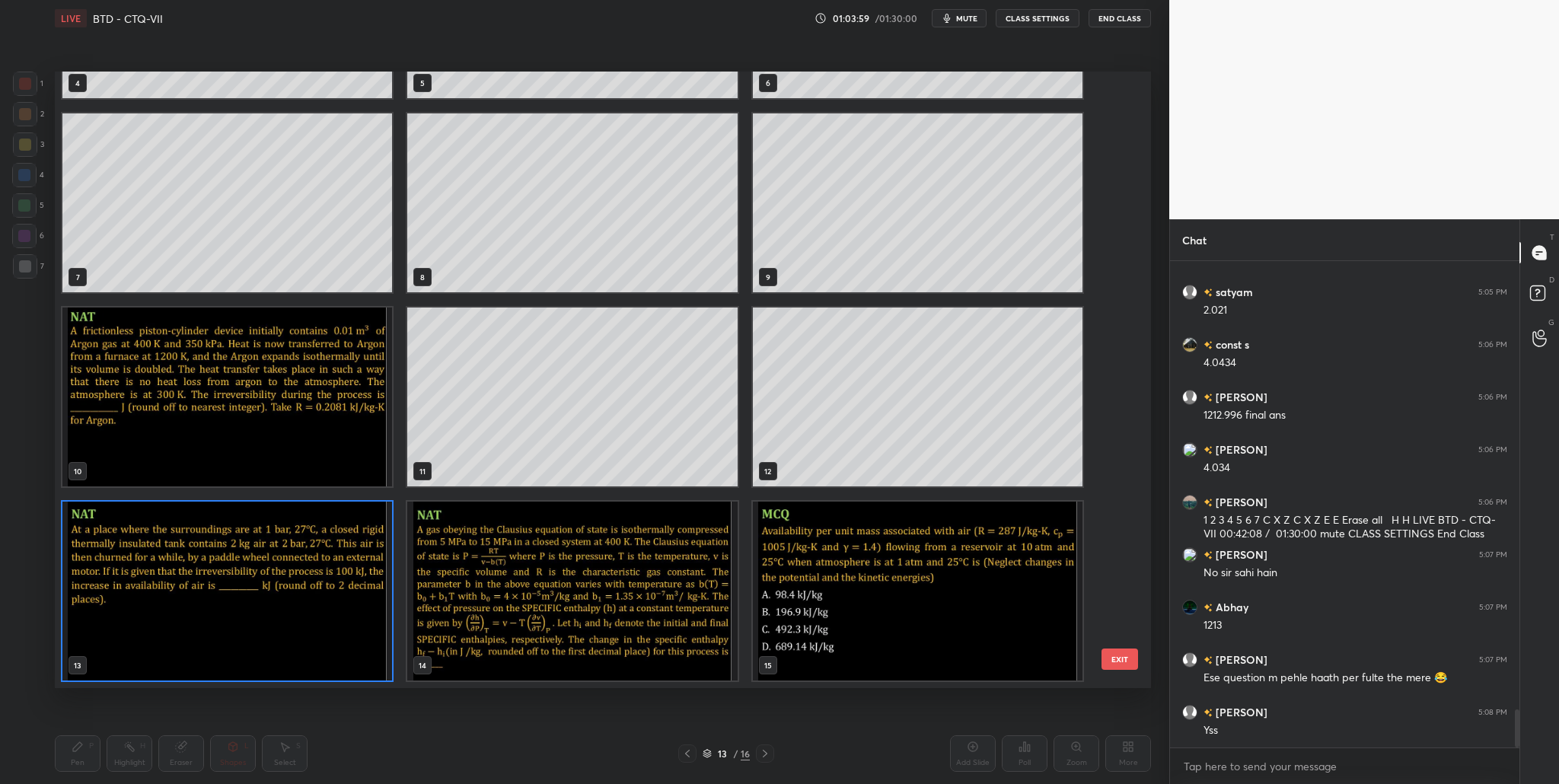 click at bounding box center [227, 591] 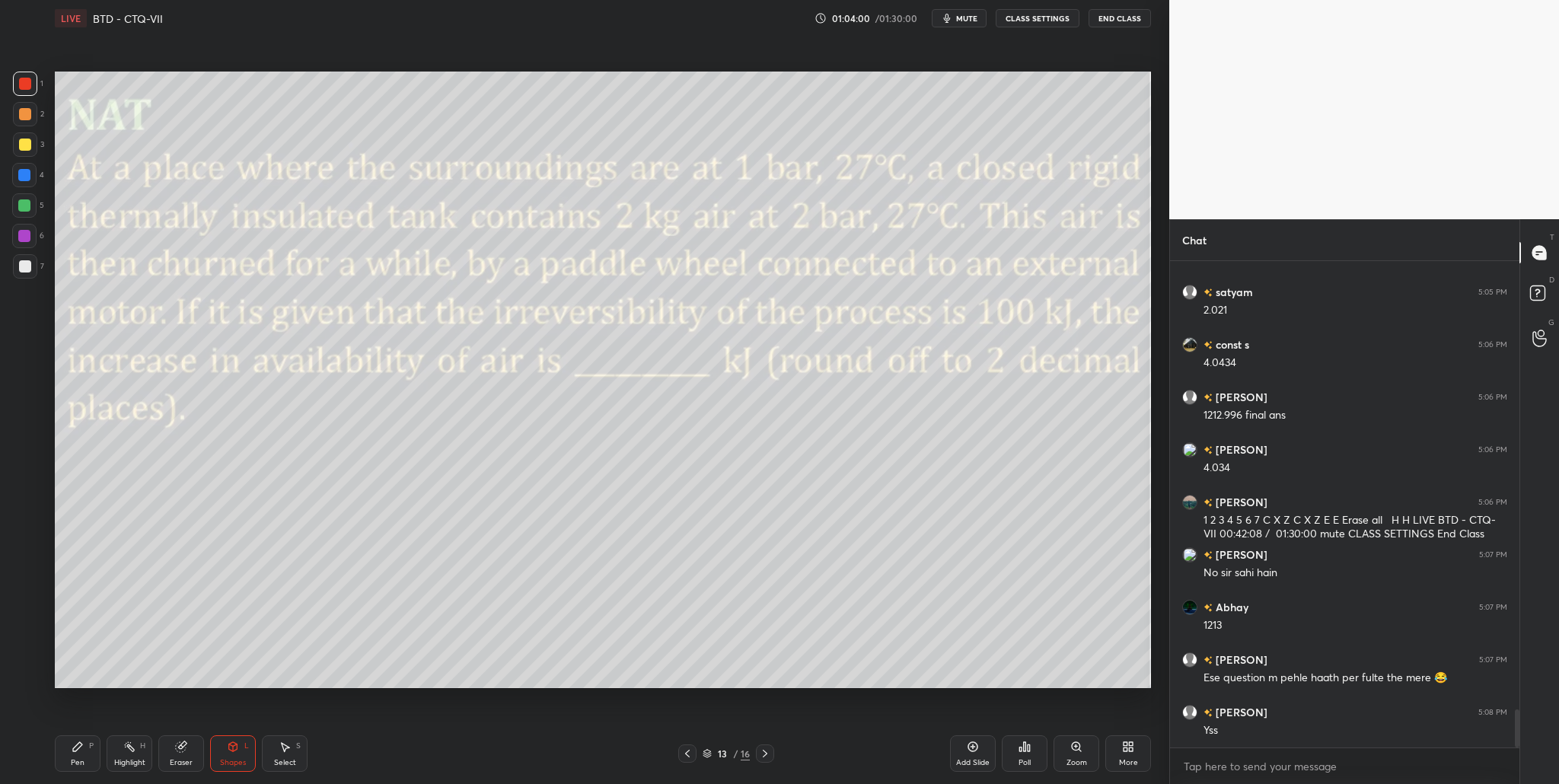scroll, scrollTop: 5738, scrollLeft: 0, axis: vertical 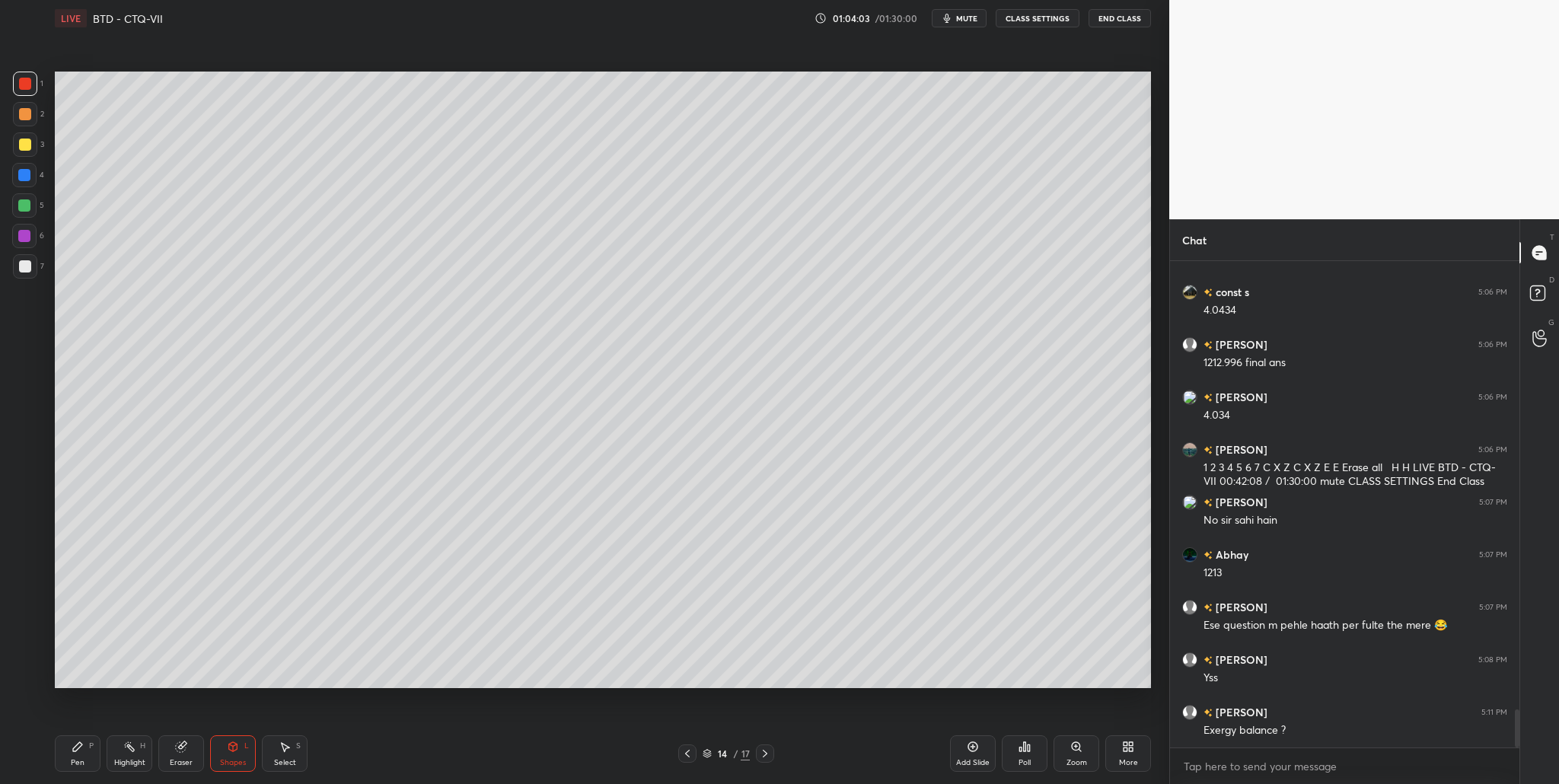 click at bounding box center (25, 114) 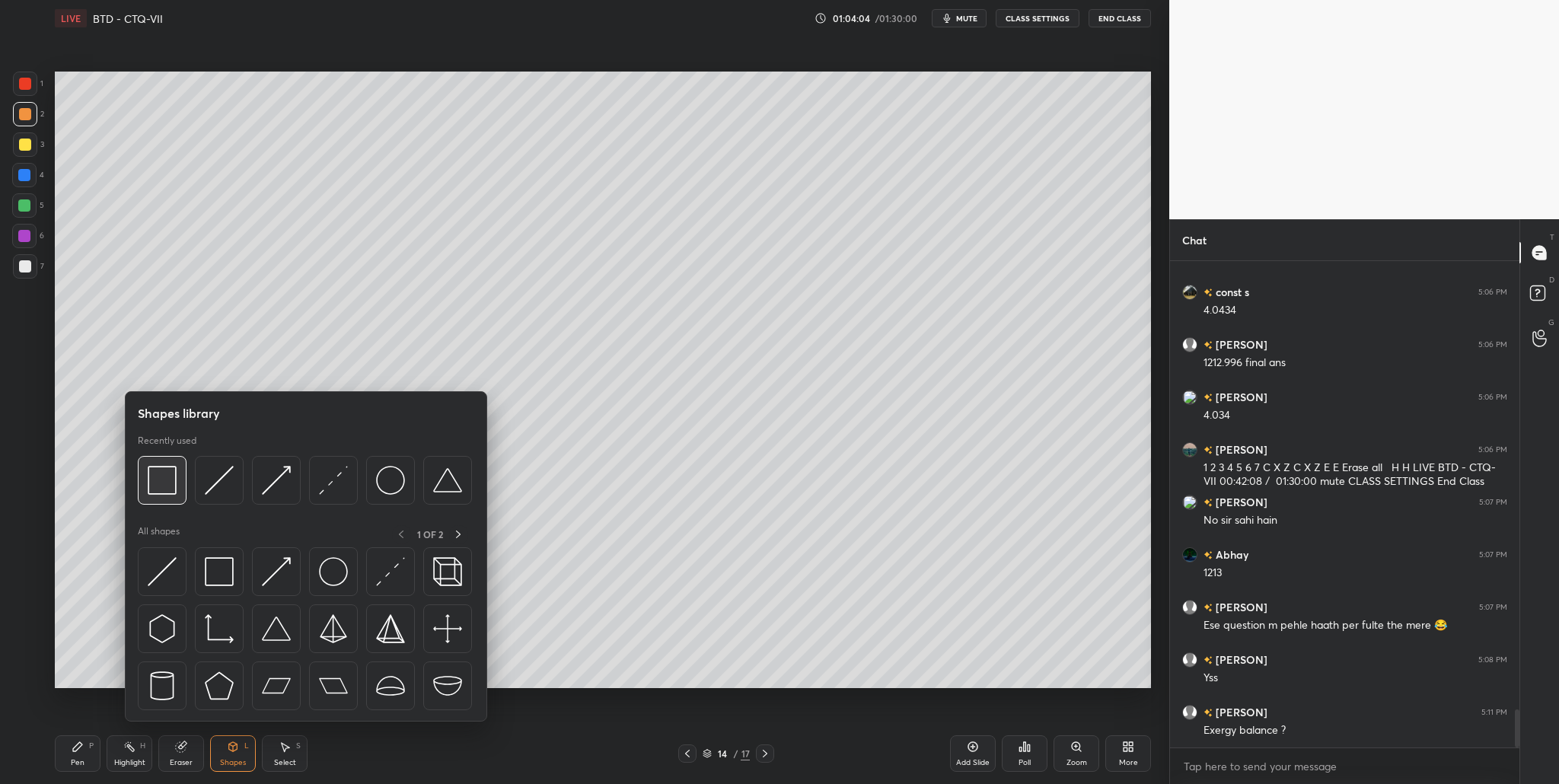 click at bounding box center [162, 480] 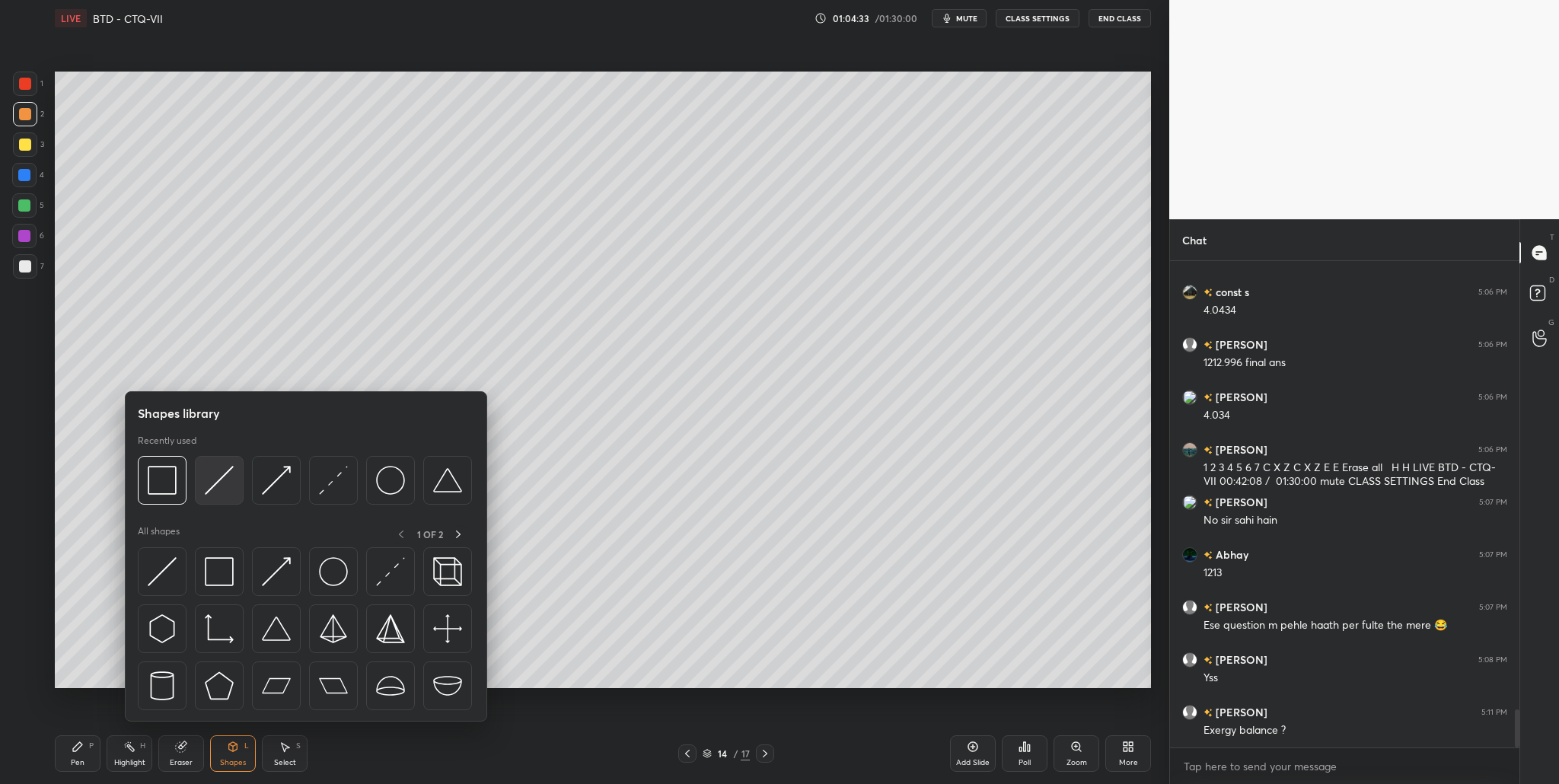 click at bounding box center [219, 480] 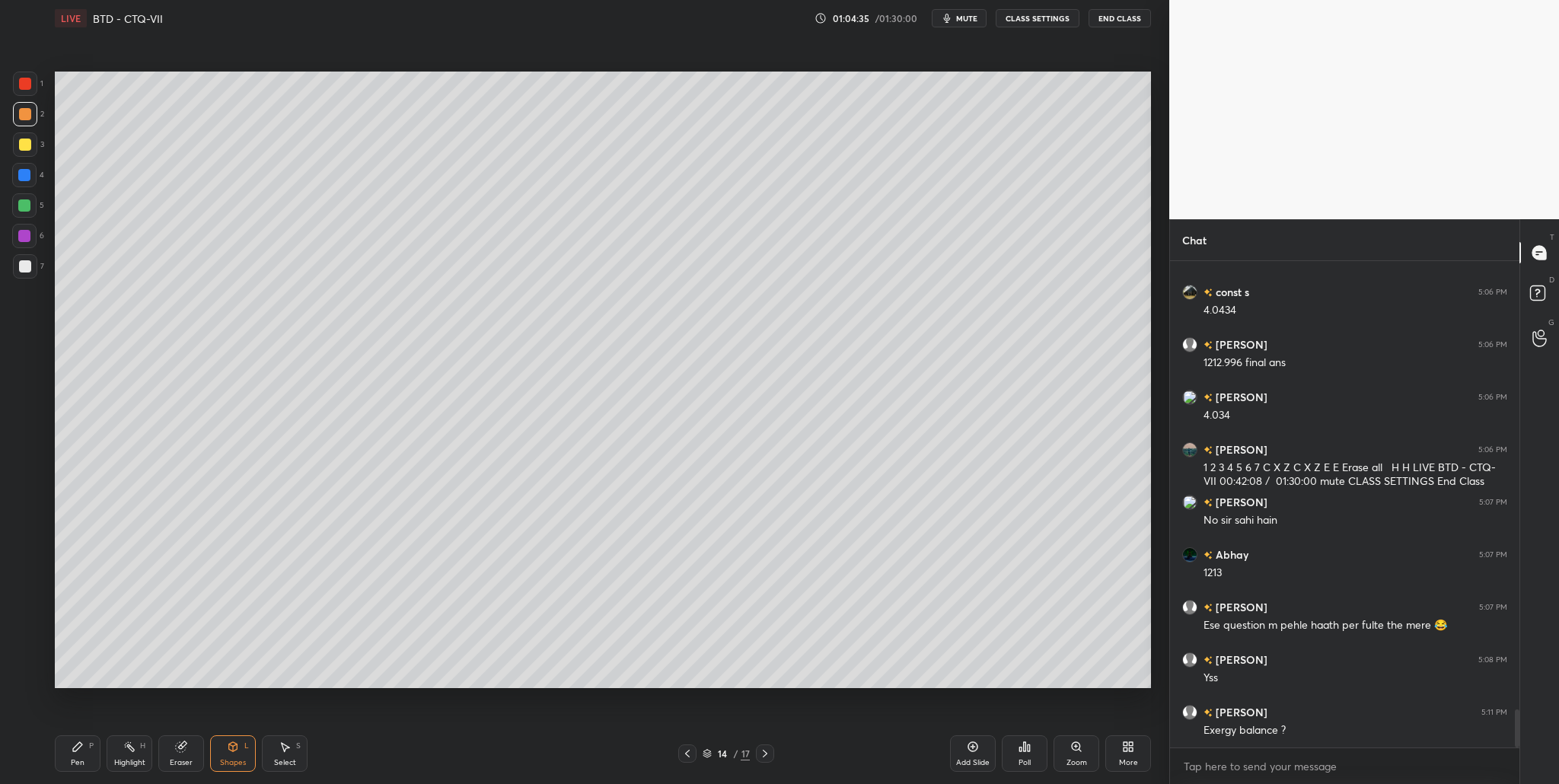 click at bounding box center [24, 206] 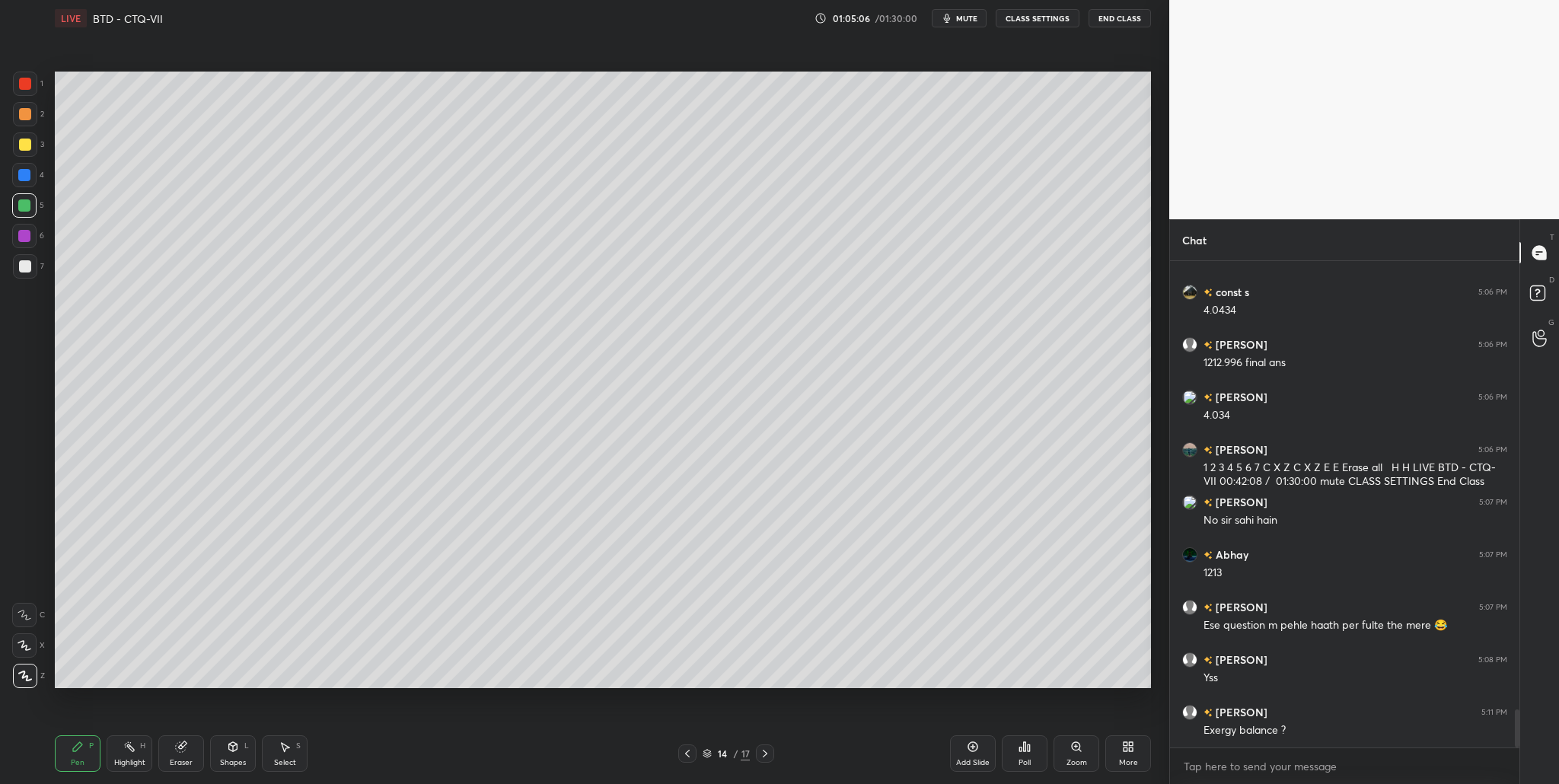 drag, startPoint x: 28, startPoint y: 145, endPoint x: 40, endPoint y: 151, distance: 13 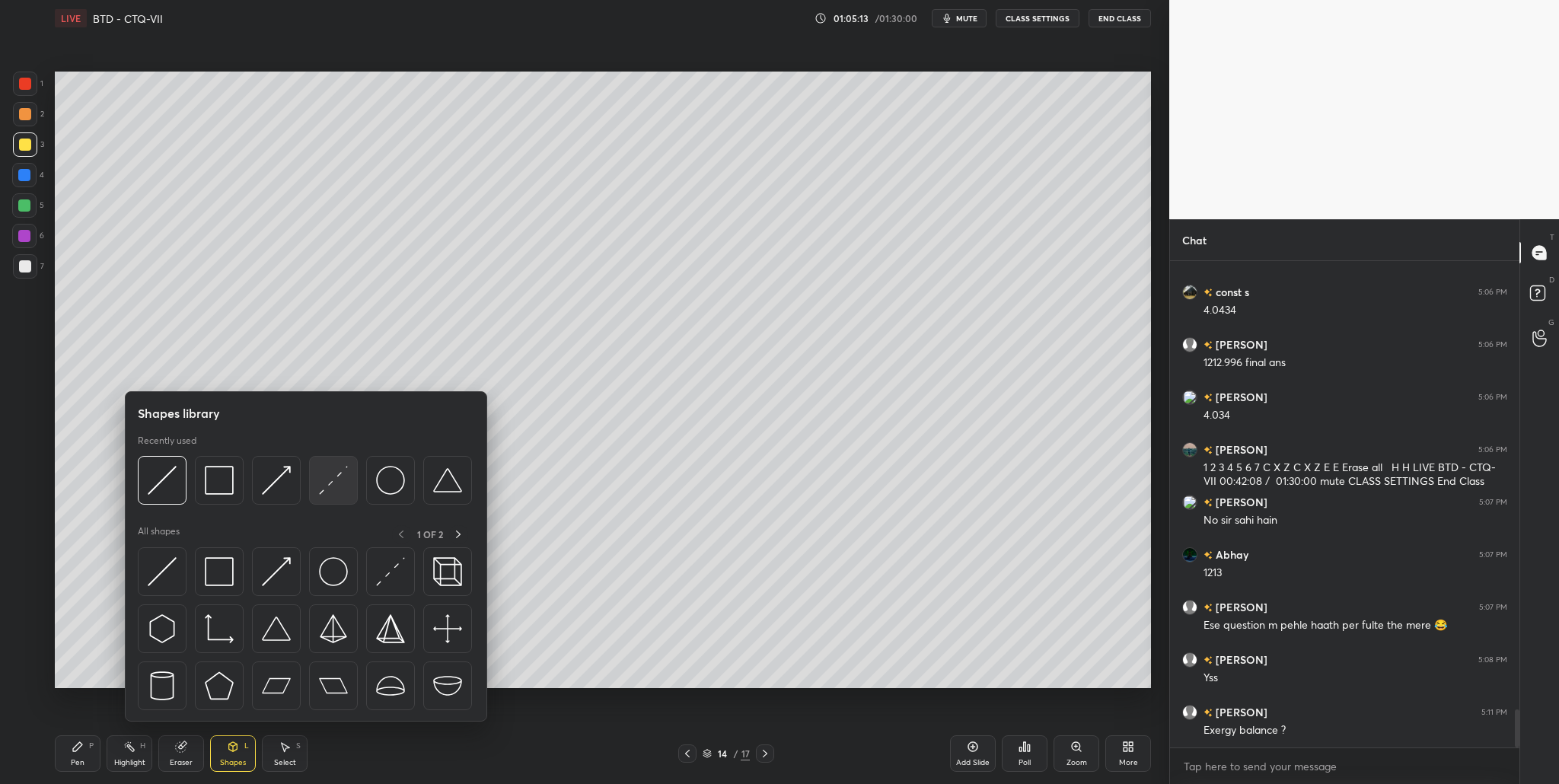 click at bounding box center [333, 480] 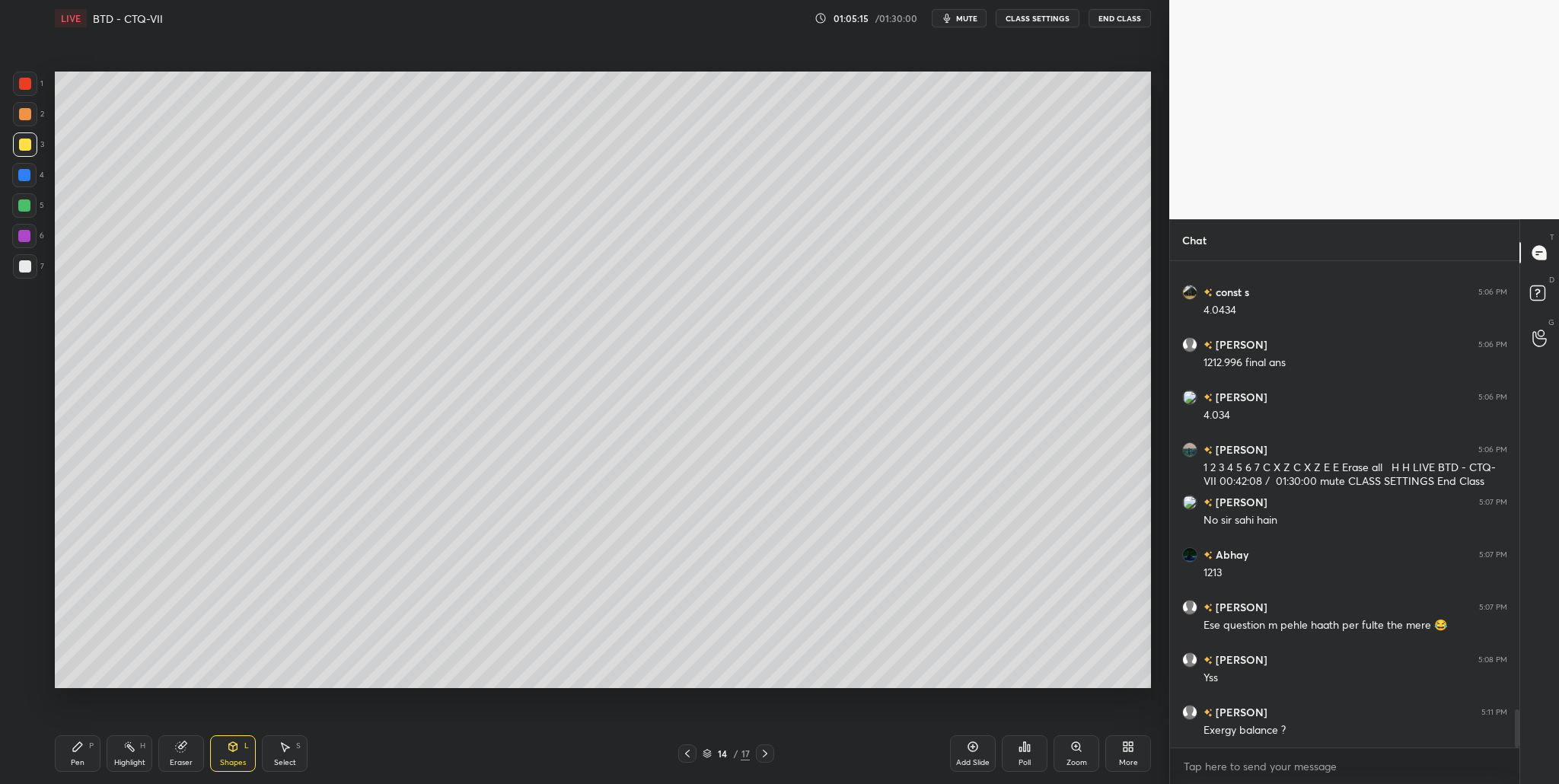 click at bounding box center (25, 84) 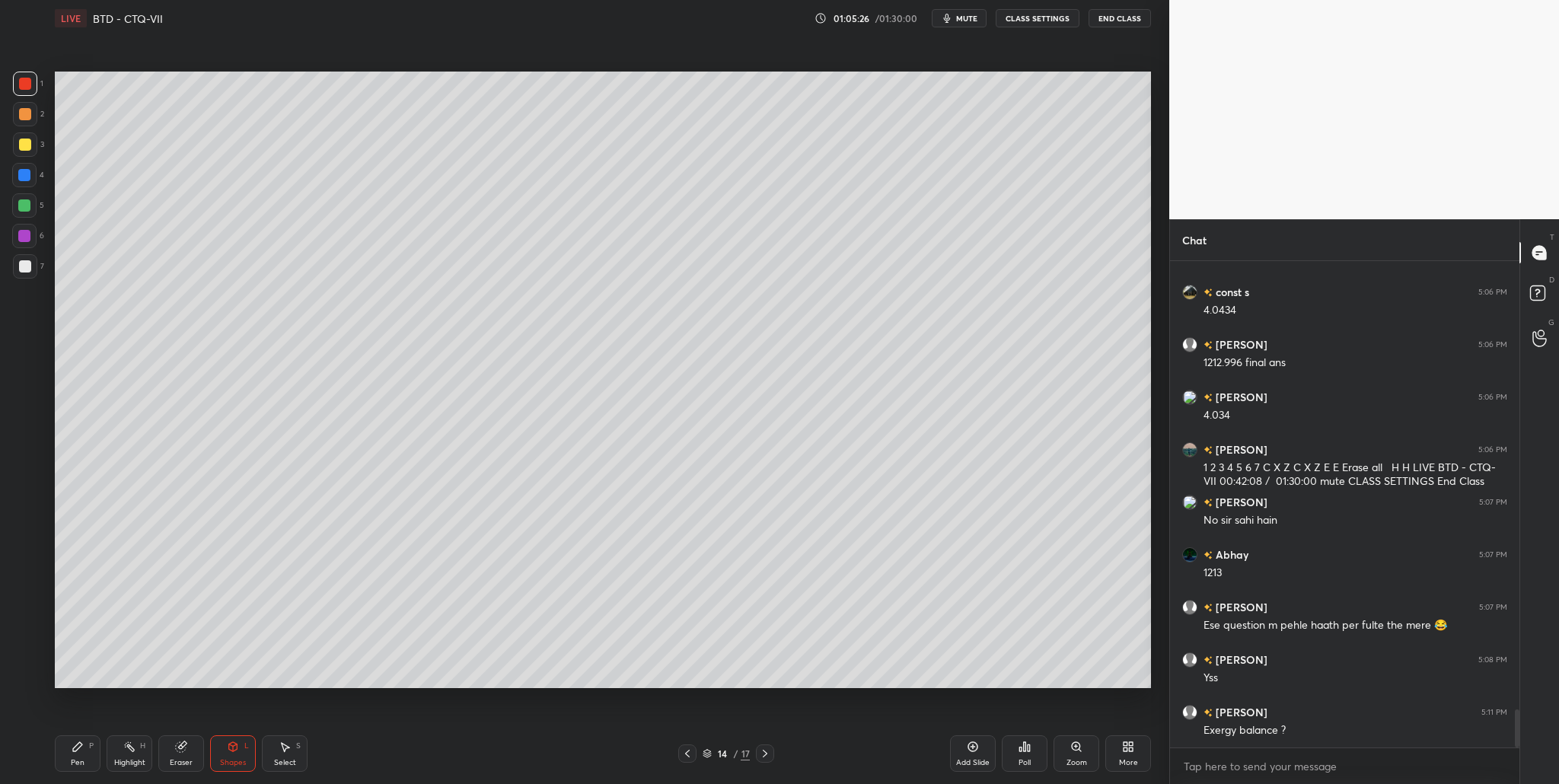 drag, startPoint x: 27, startPoint y: 142, endPoint x: 32, endPoint y: 151, distance: 10.2956301 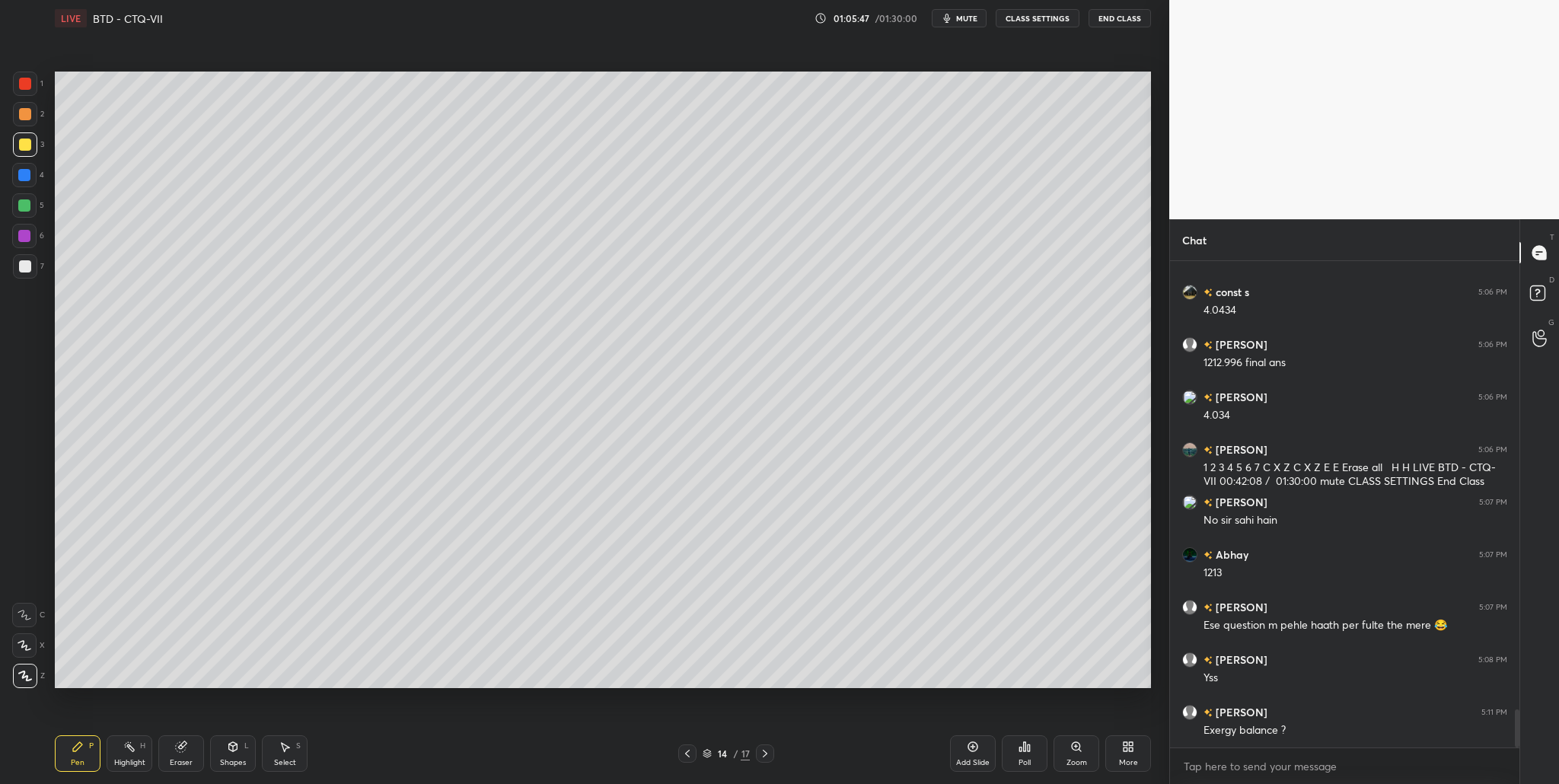 click at bounding box center (24, 206) 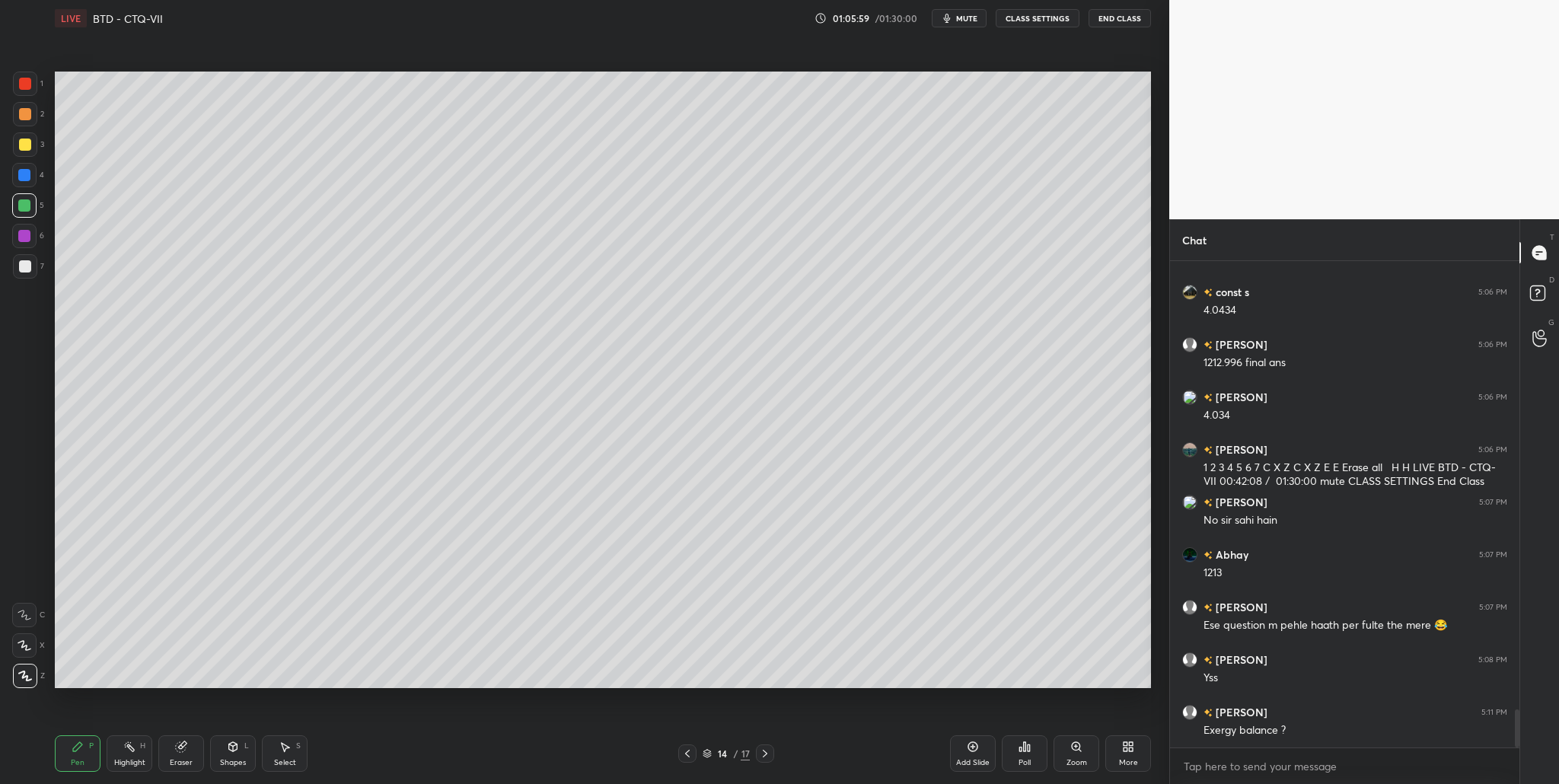 click at bounding box center (24, 175) 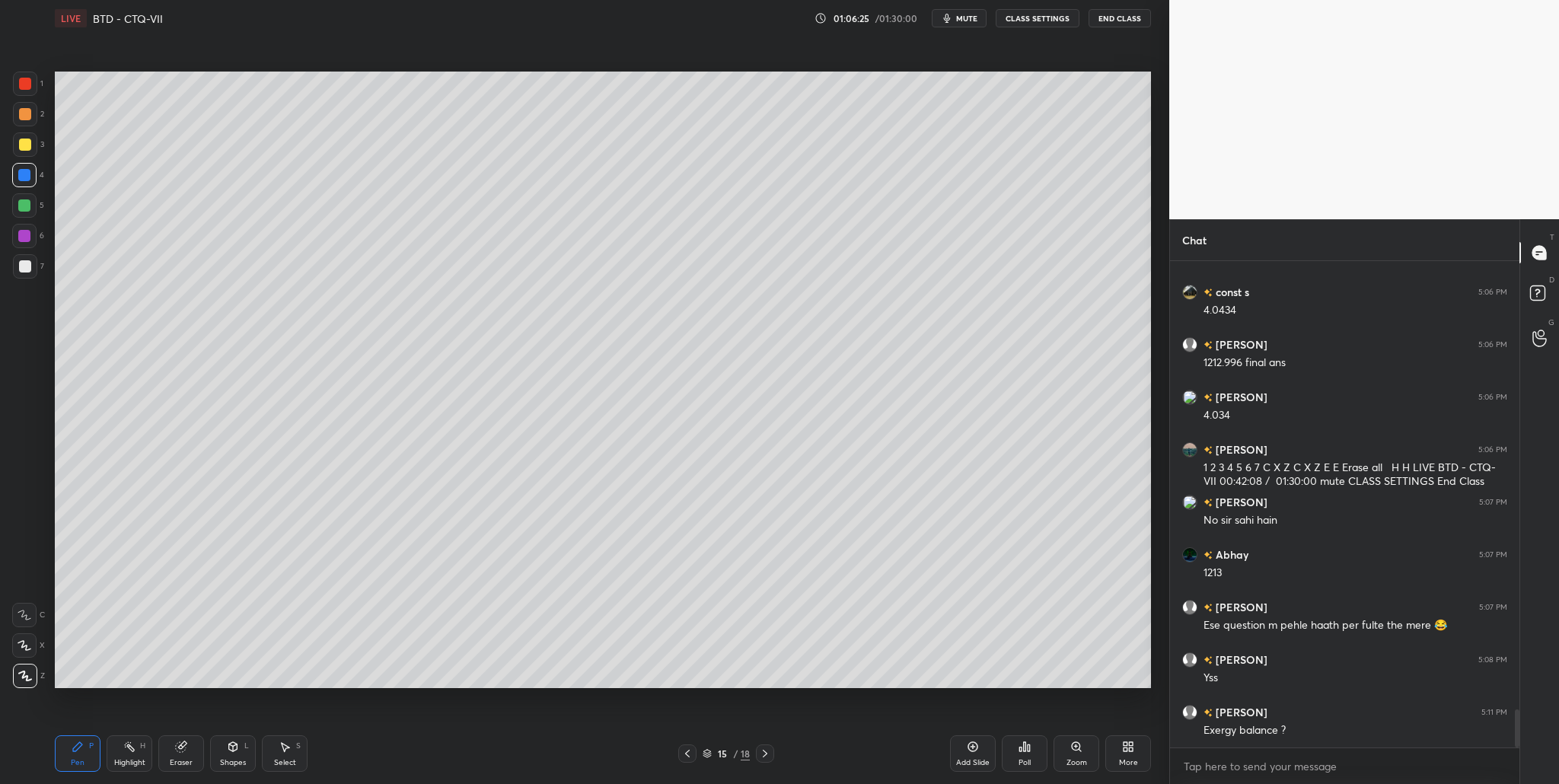 click at bounding box center (25, 145) 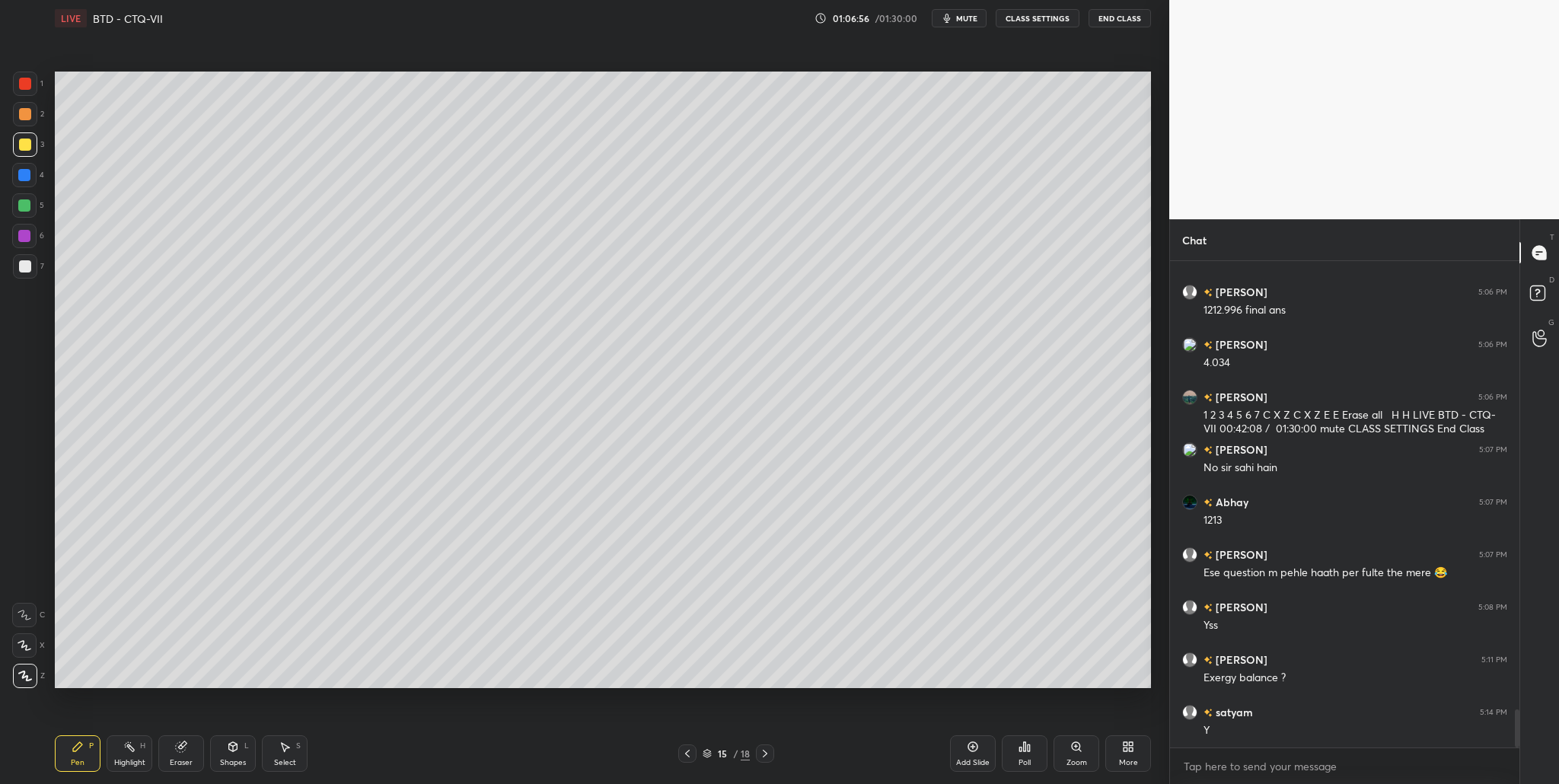 scroll, scrollTop: 5843, scrollLeft: 0, axis: vertical 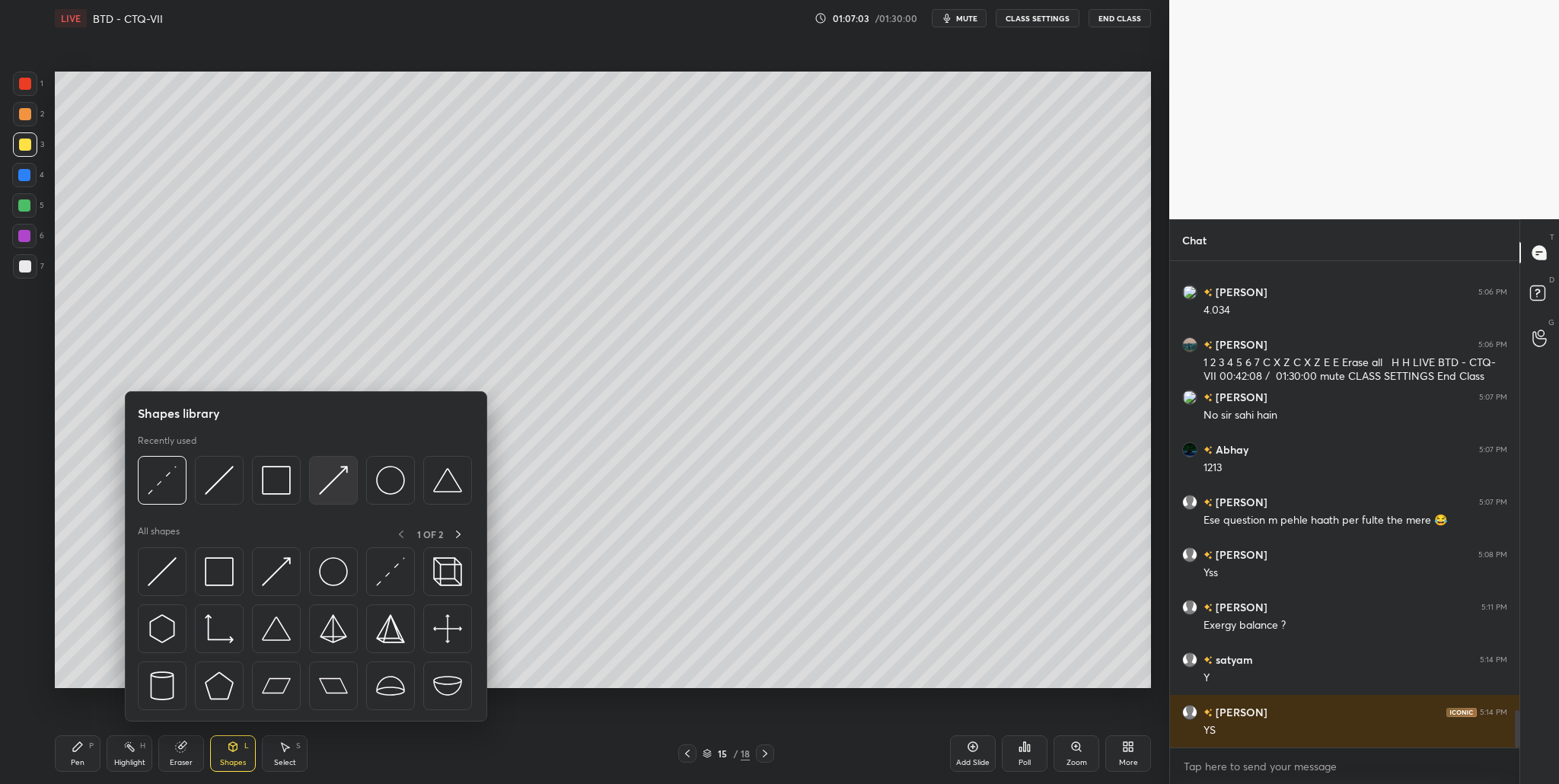 click at bounding box center (333, 480) 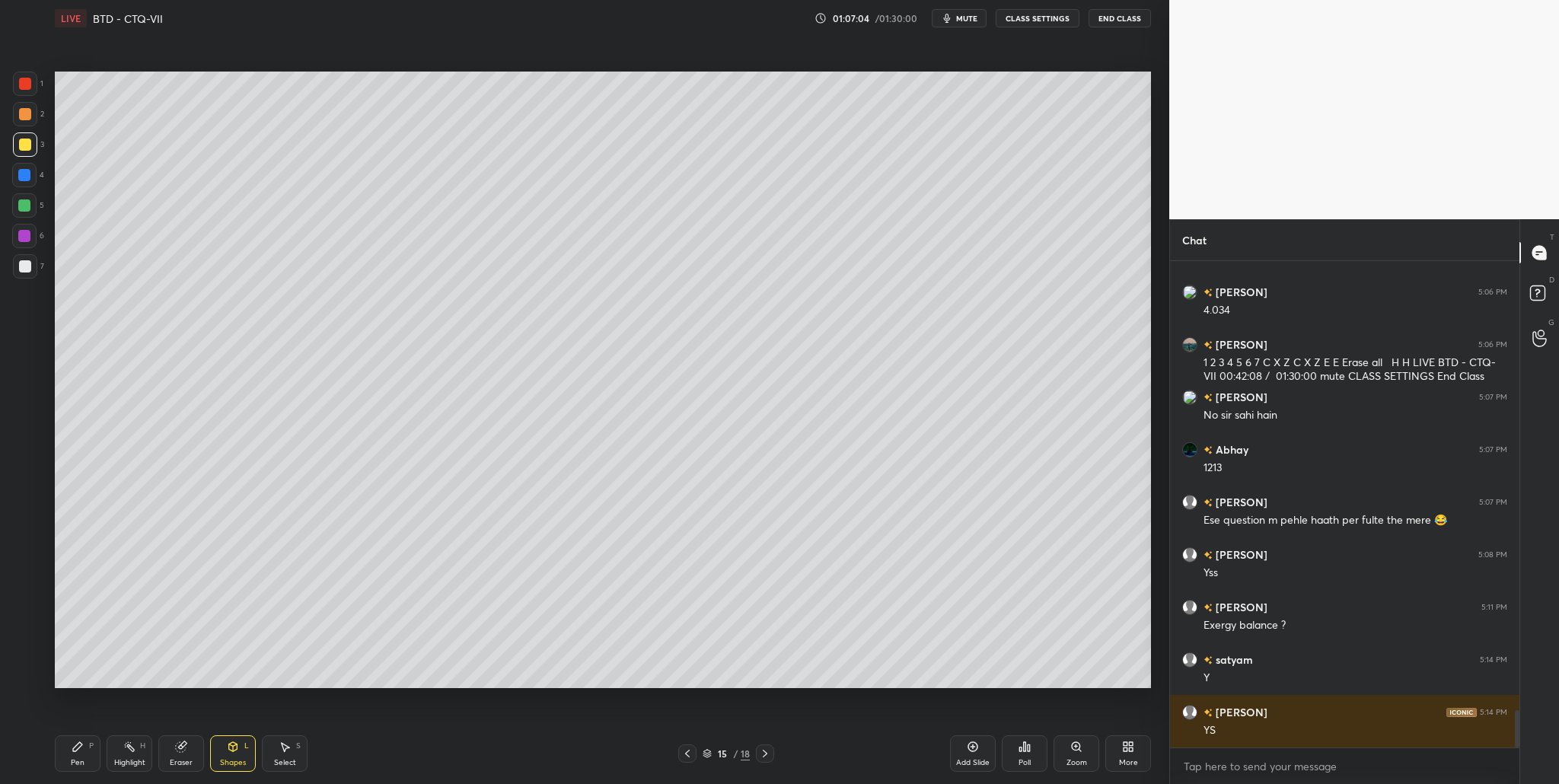 click at bounding box center [25, 84] 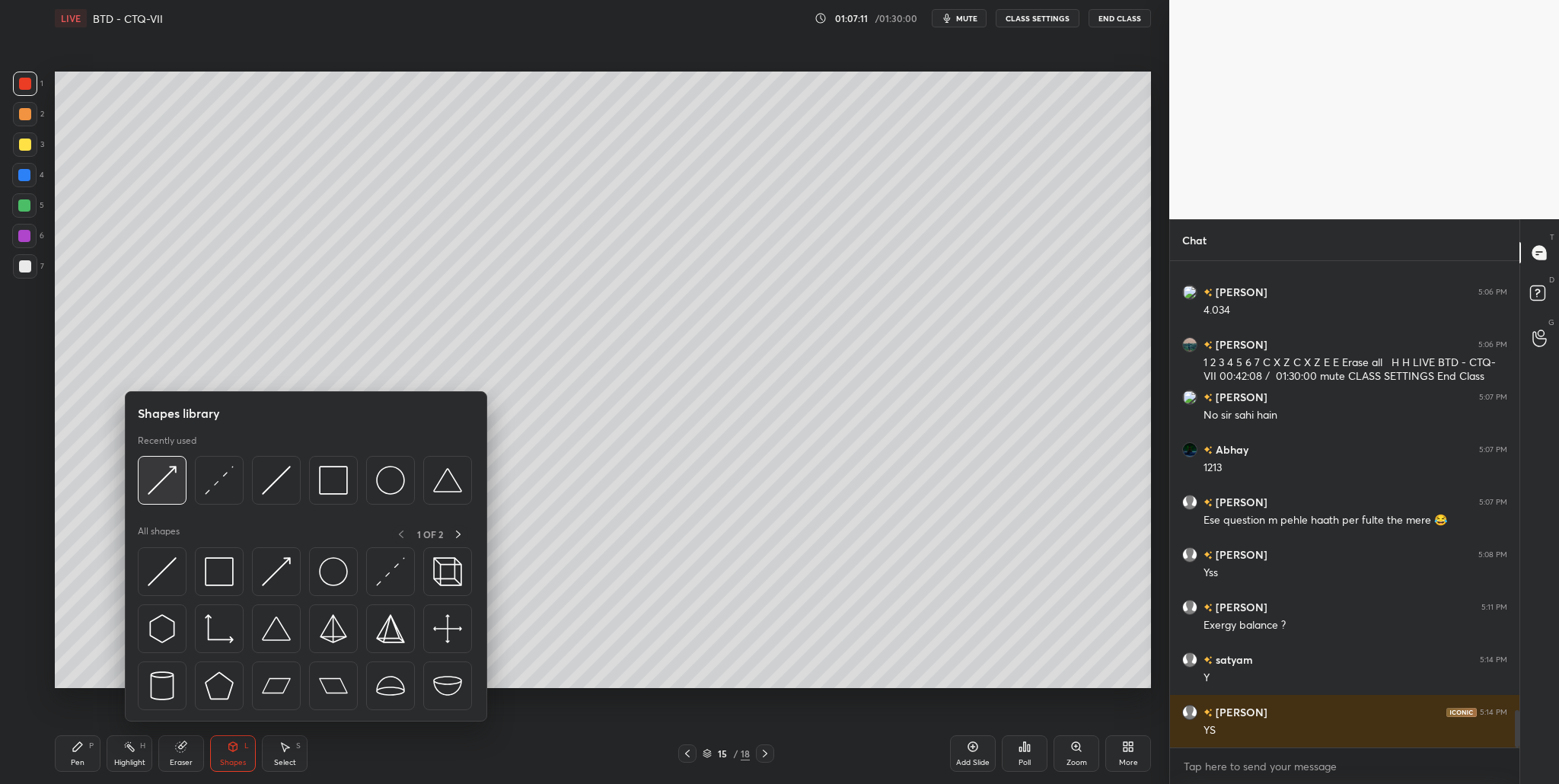 click at bounding box center (162, 480) 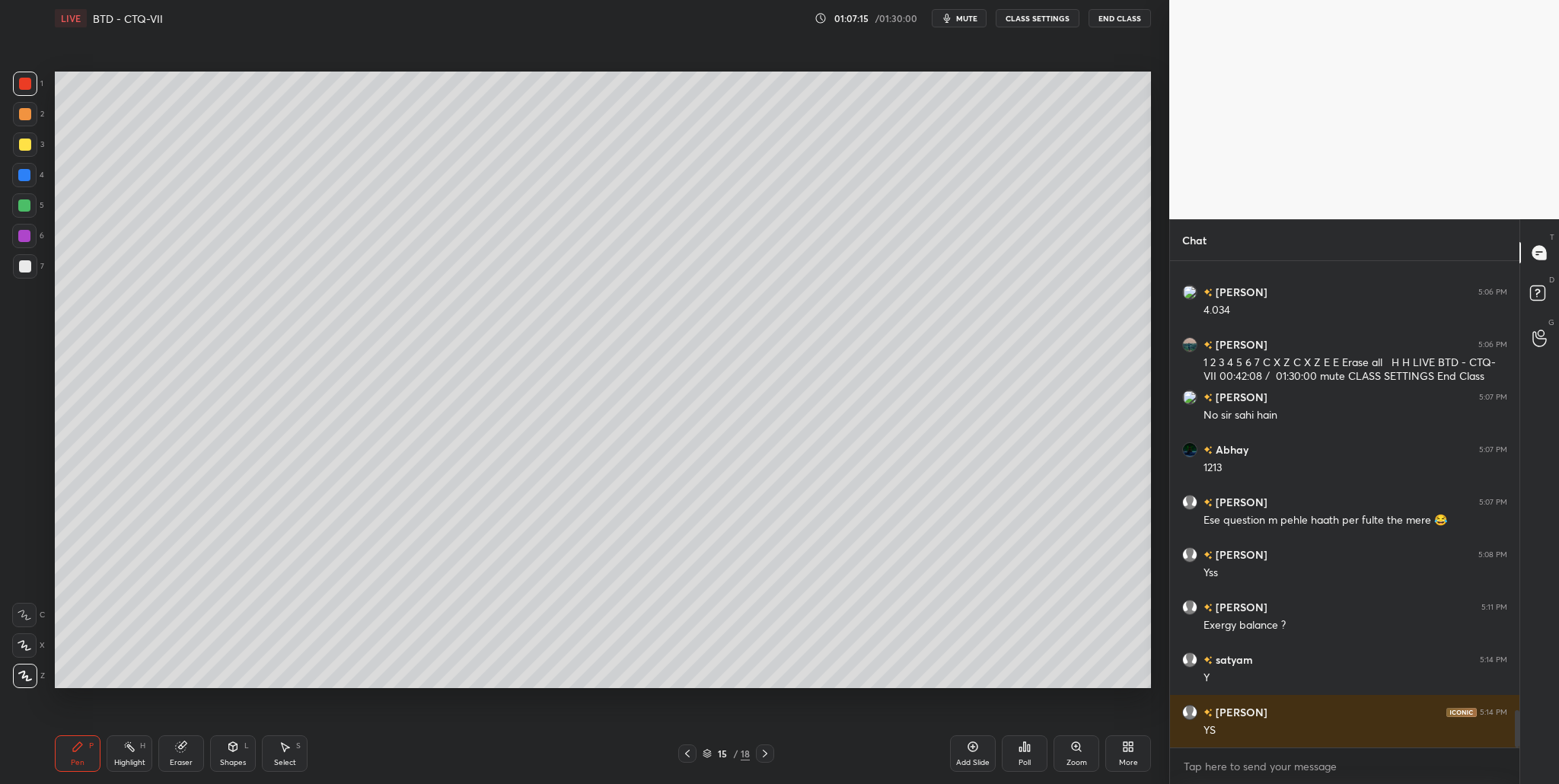 click at bounding box center [25, 266] 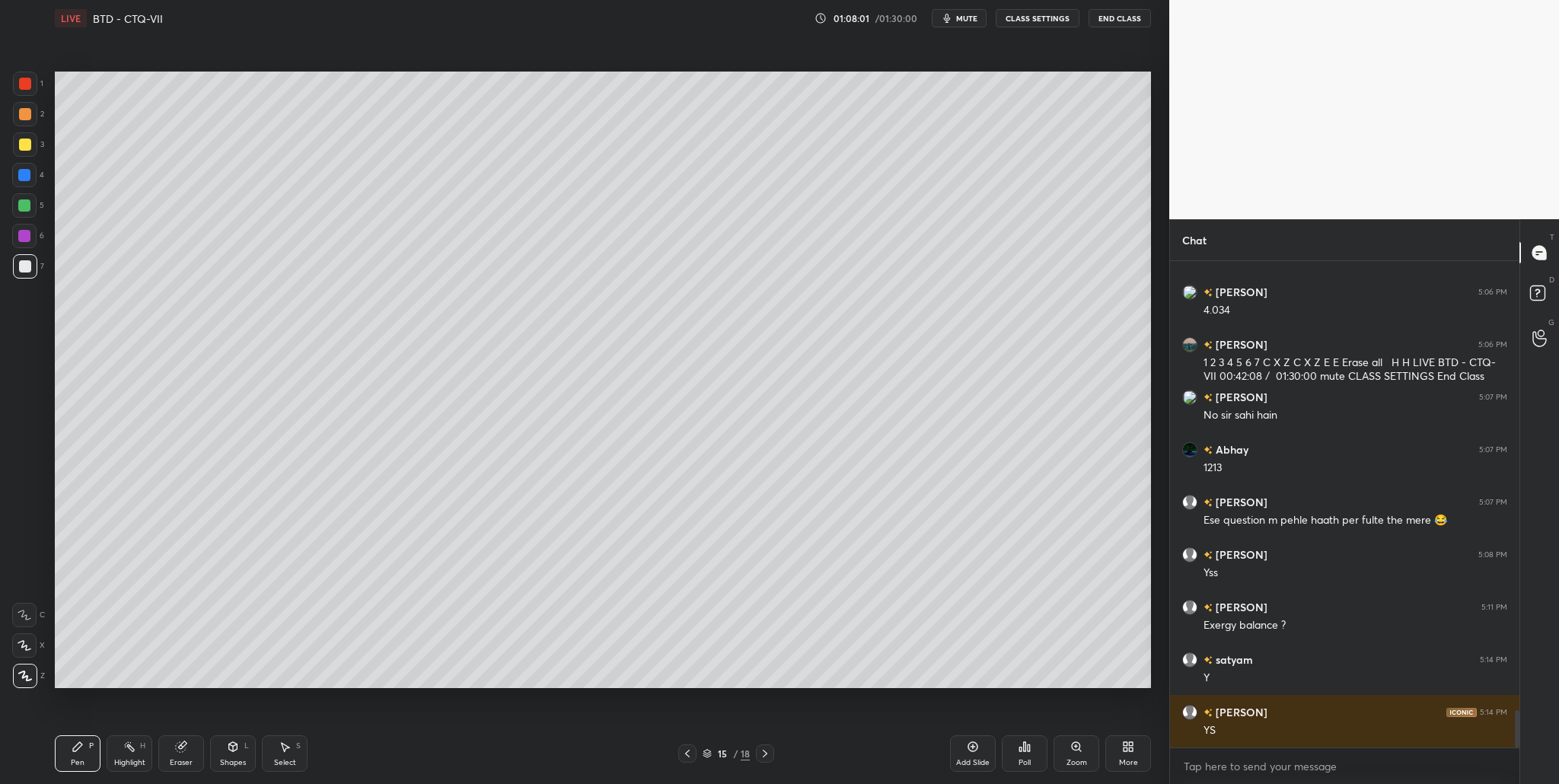 drag, startPoint x: 30, startPoint y: 207, endPoint x: 39, endPoint y: 210, distance: 9.486833 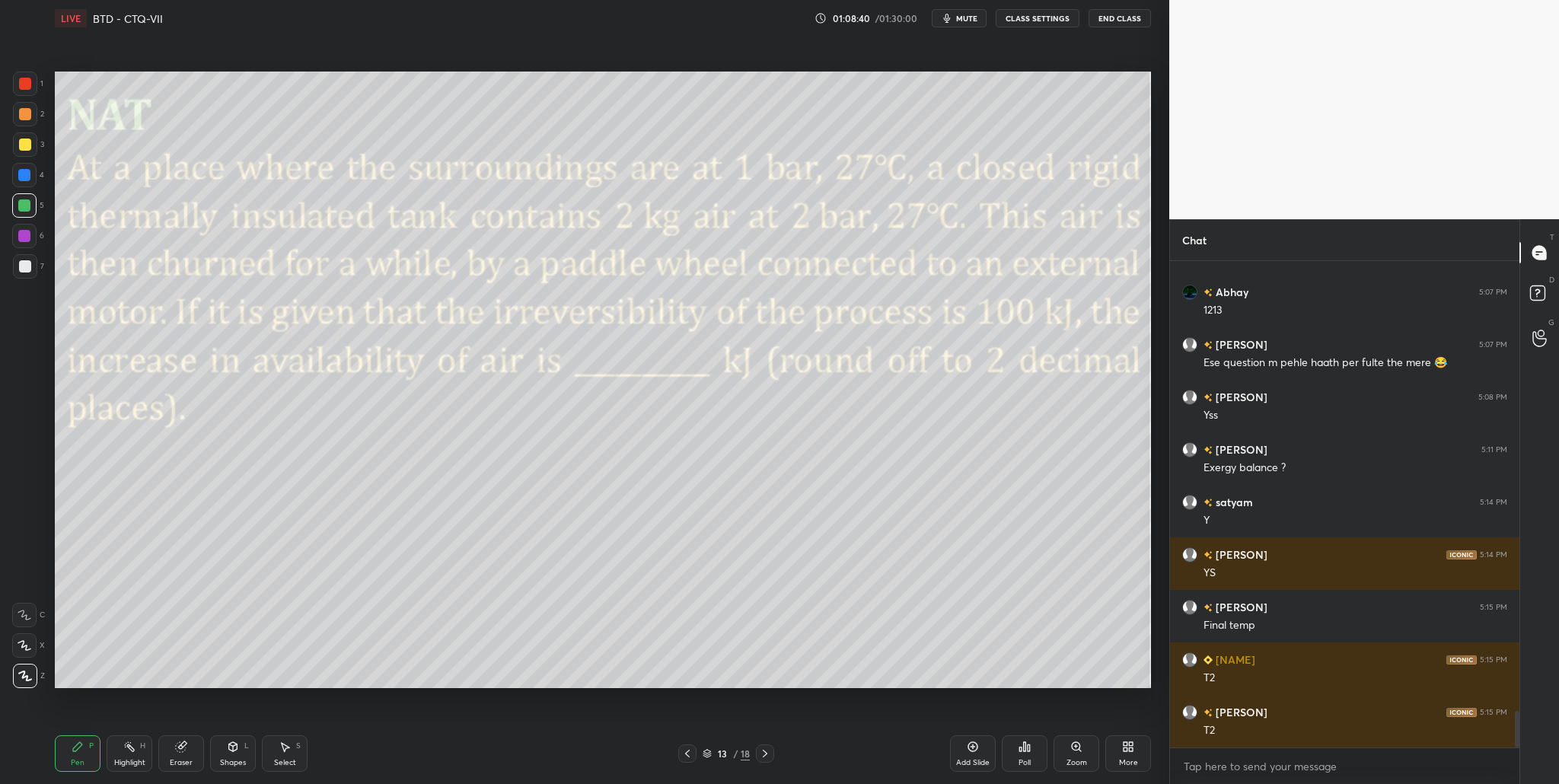 scroll, scrollTop: 6054, scrollLeft: 0, axis: vertical 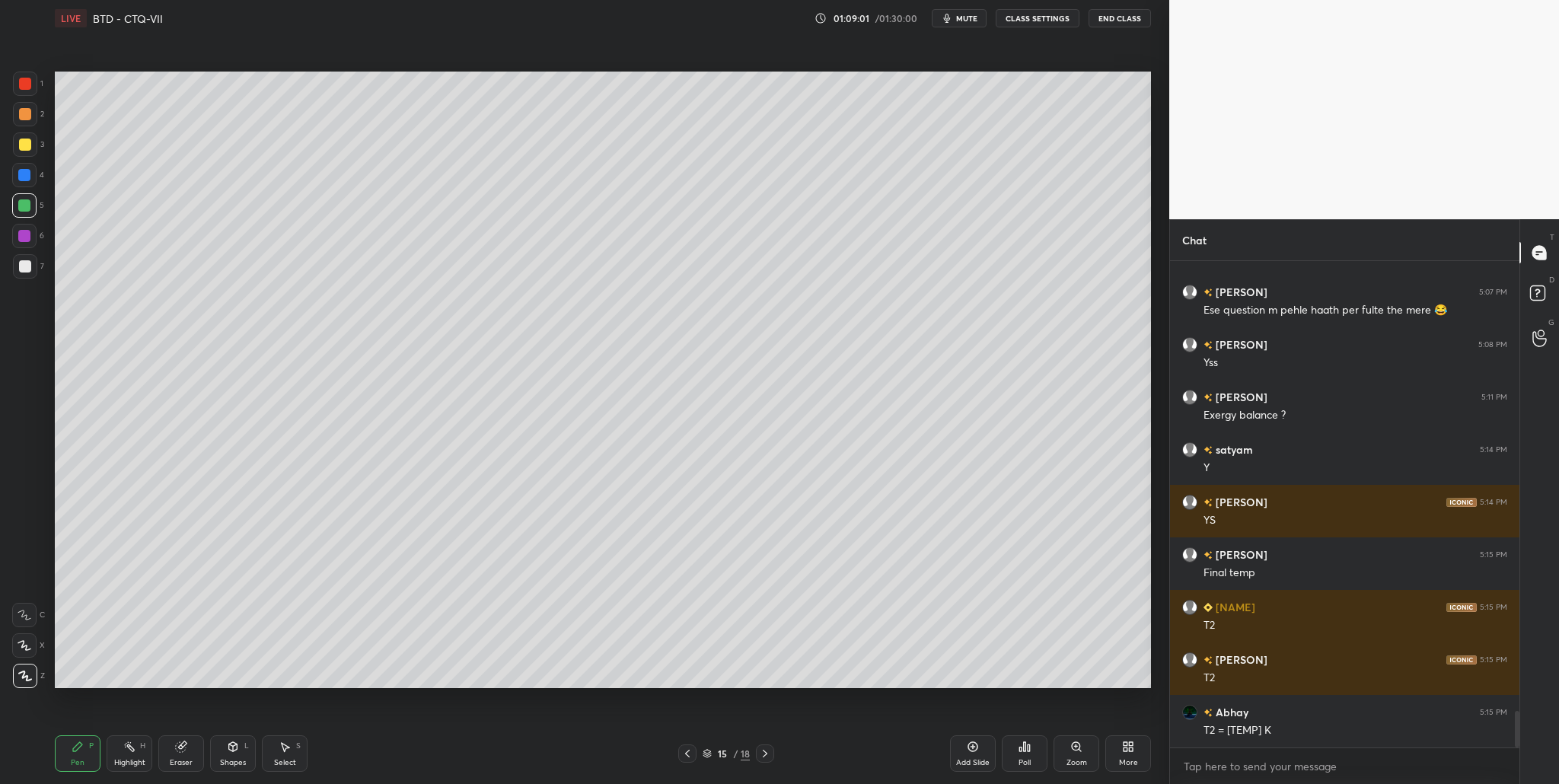 click at bounding box center [24, 206] 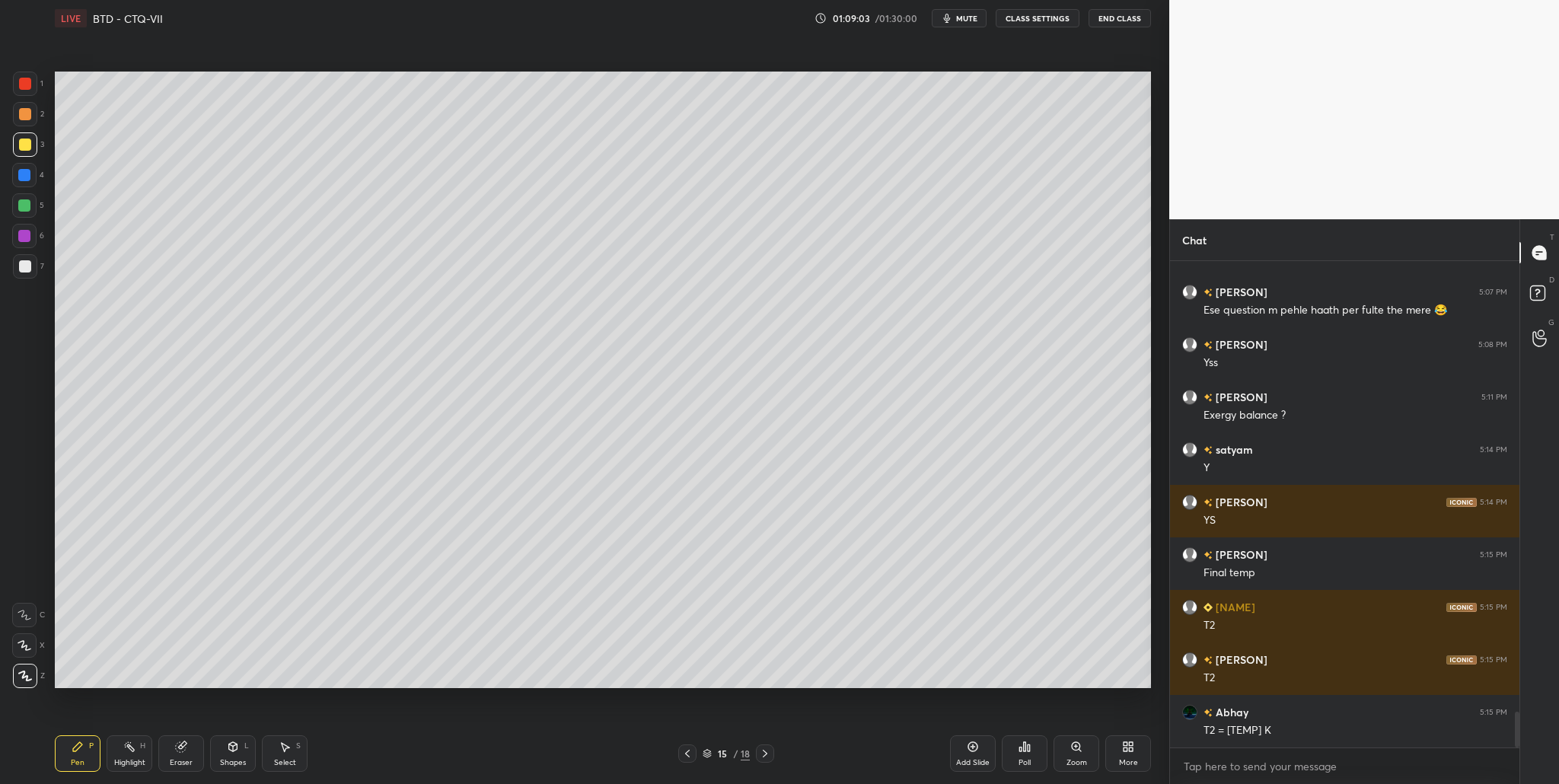 scroll, scrollTop: 6106, scrollLeft: 0, axis: vertical 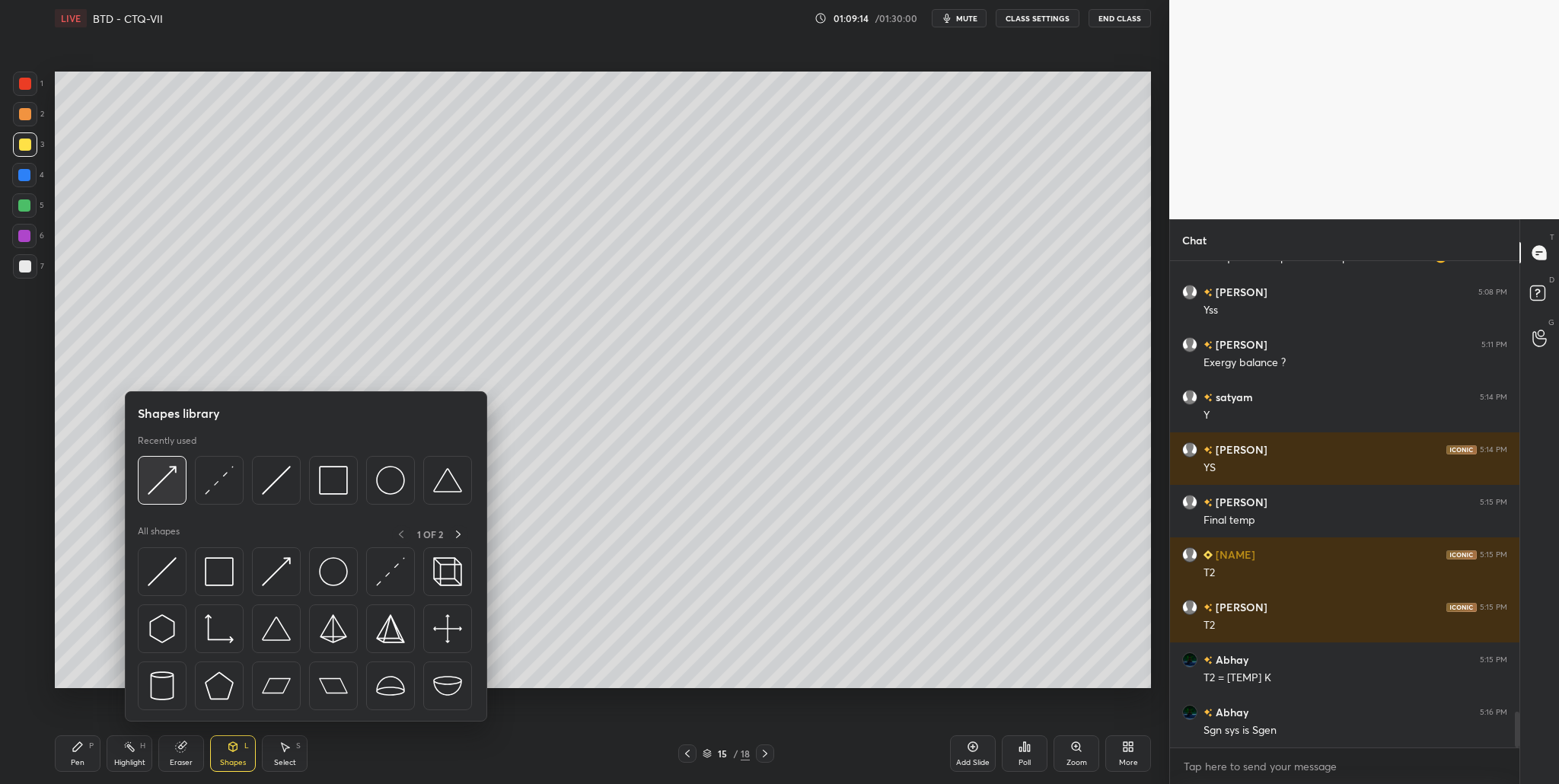 click at bounding box center (162, 480) 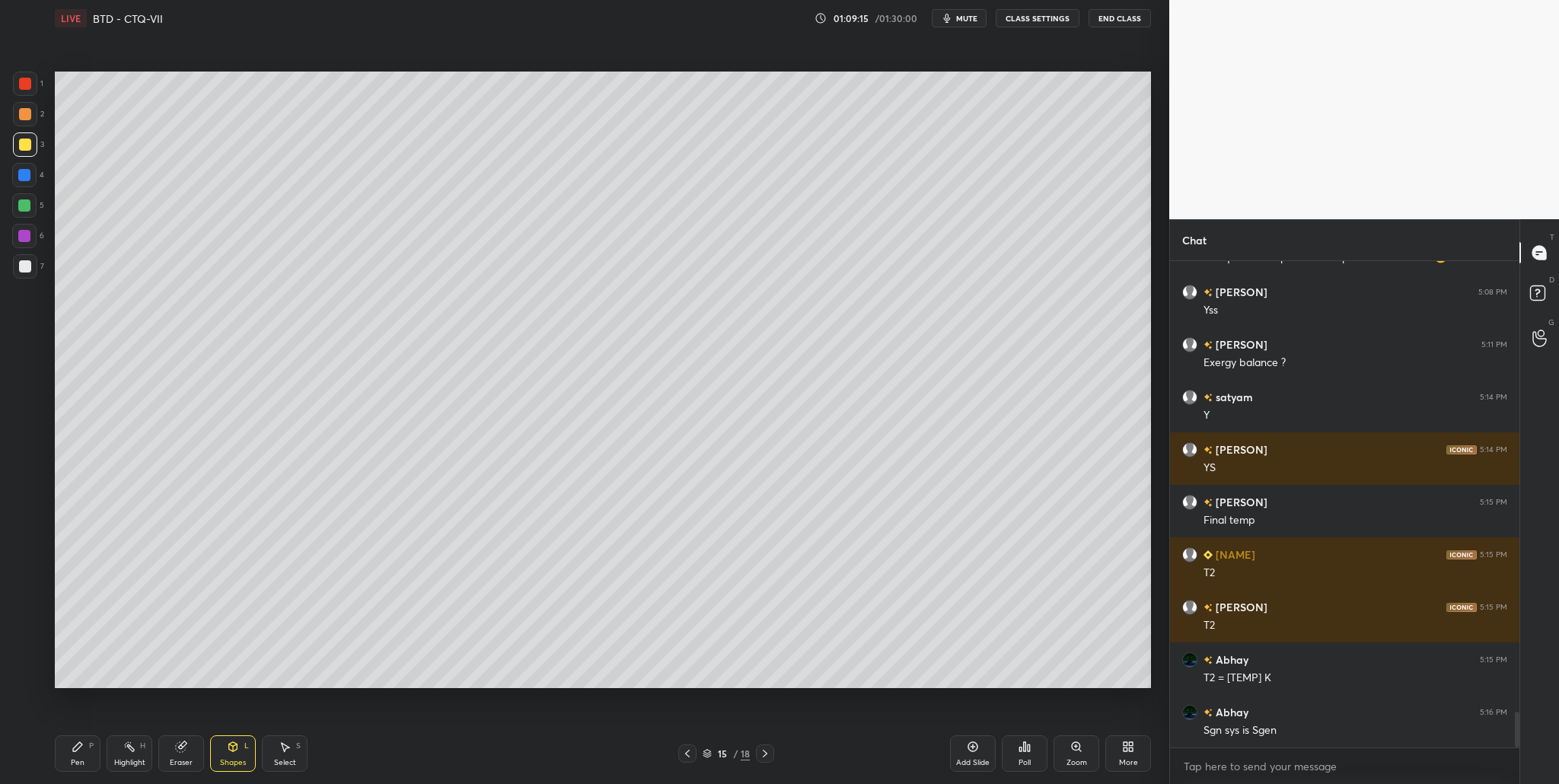click at bounding box center [25, 84] 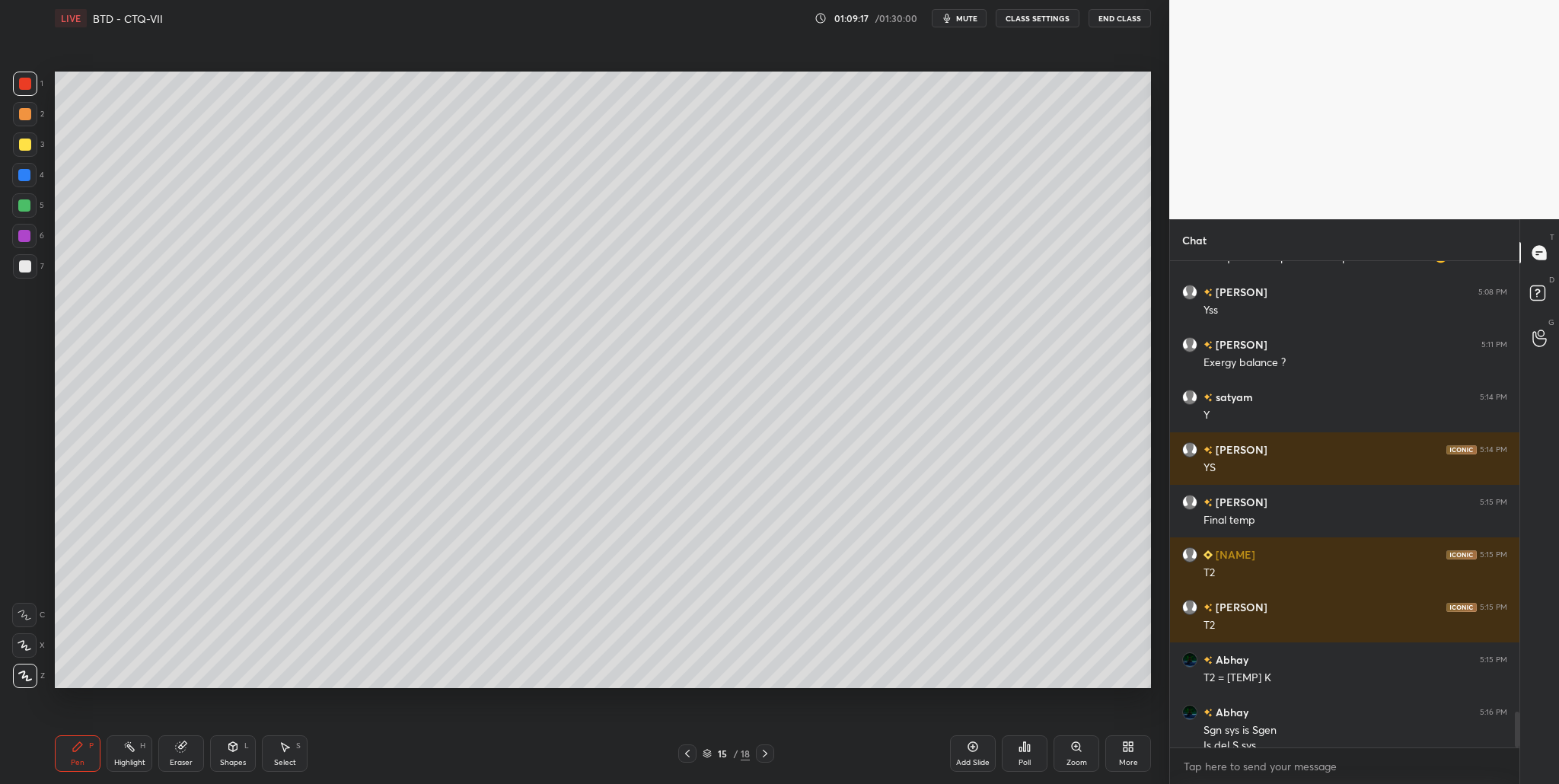 scroll, scrollTop: 6121, scrollLeft: 0, axis: vertical 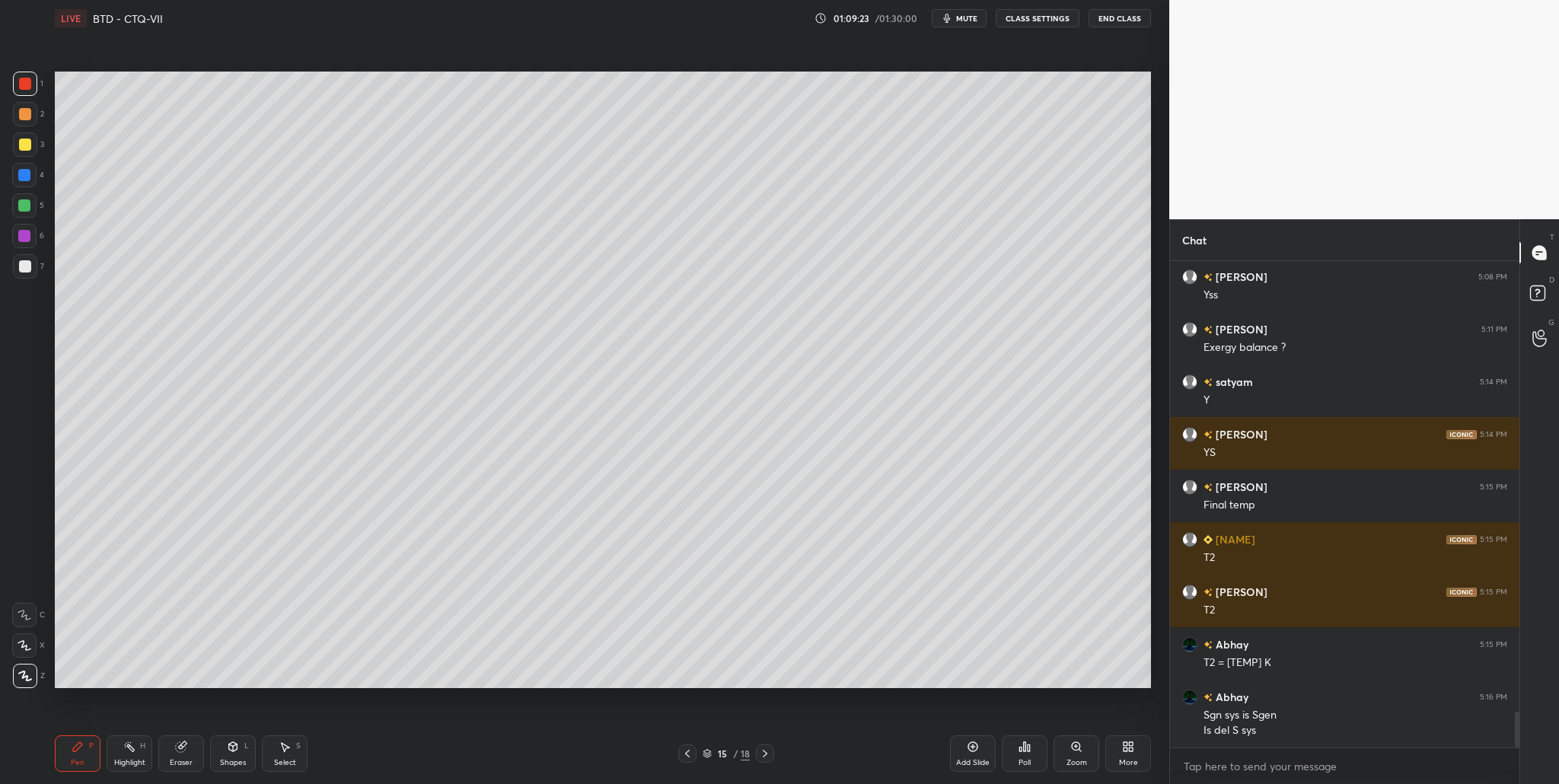 drag, startPoint x: 15, startPoint y: 269, endPoint x: 18, endPoint y: 279, distance: 10.440307 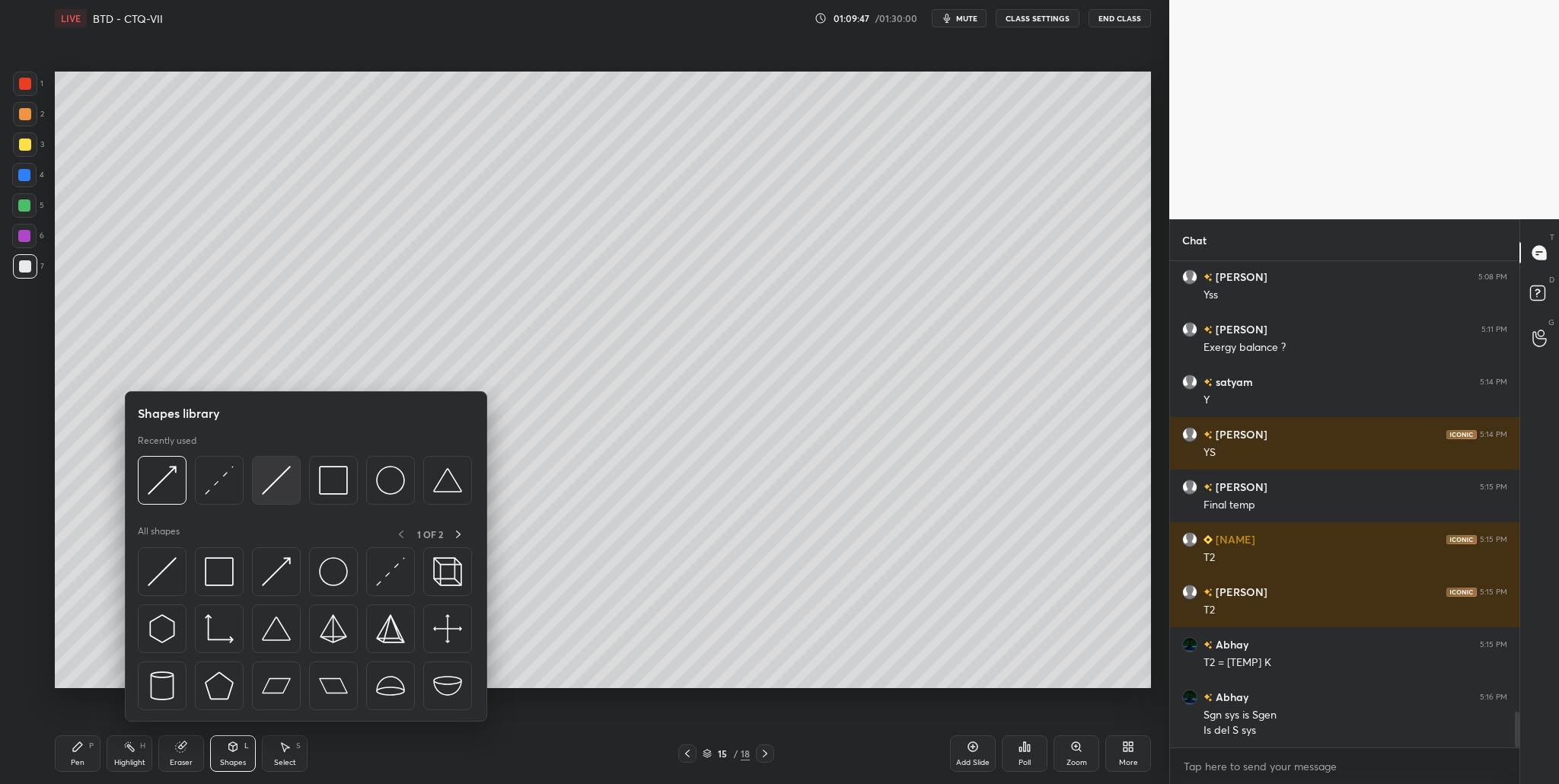 click at bounding box center [276, 480] 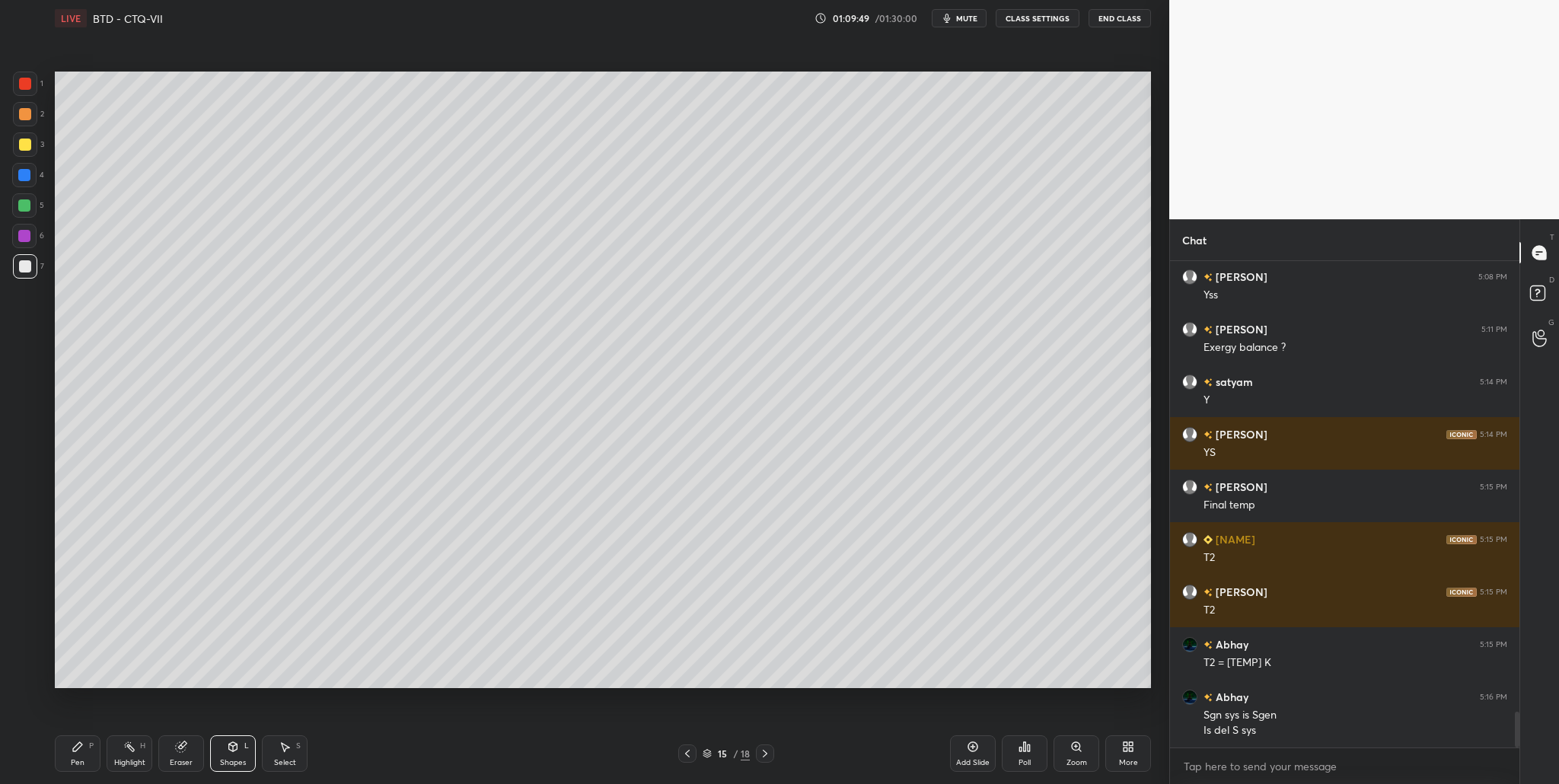 click at bounding box center [25, 114] 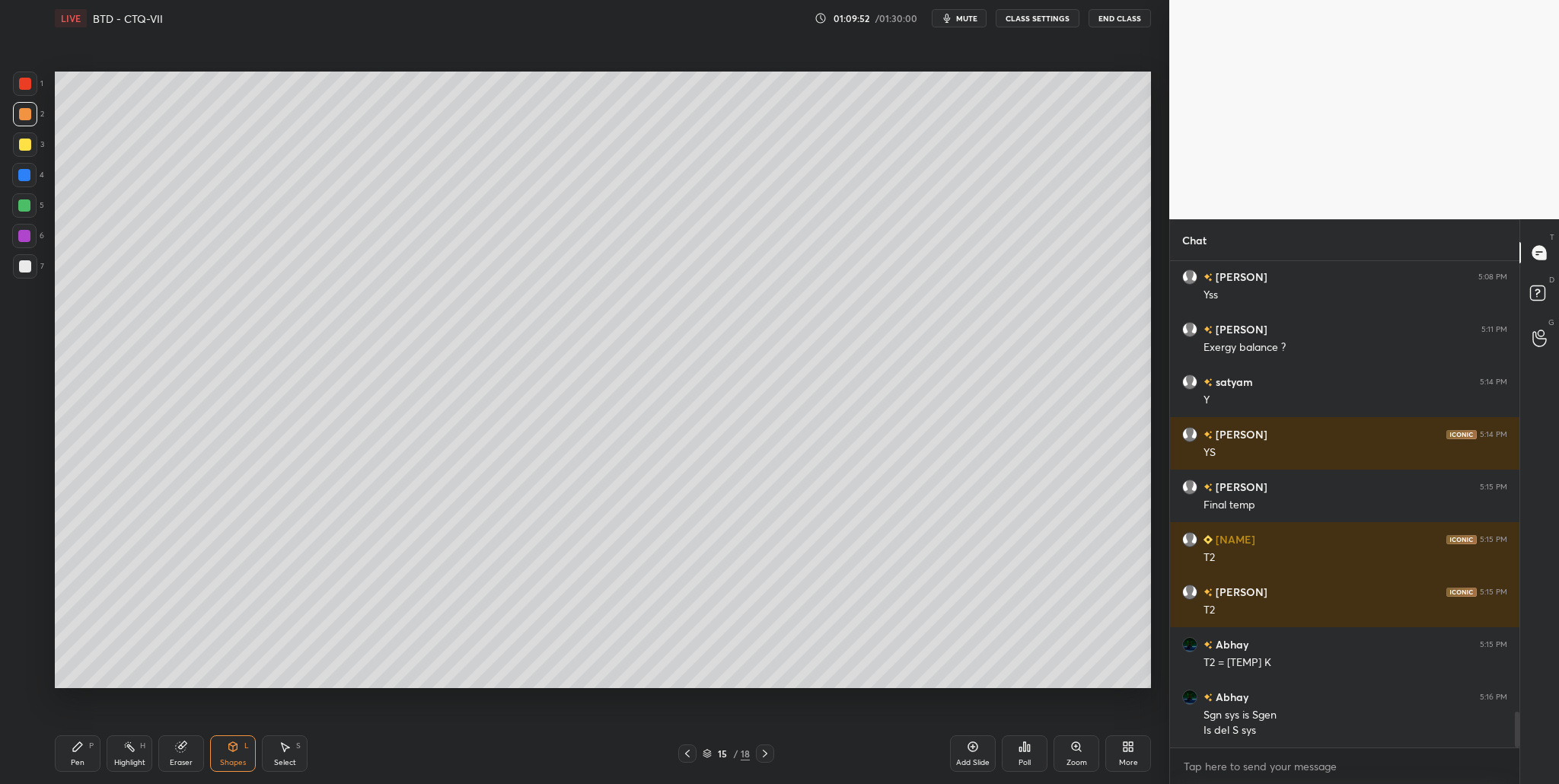 drag, startPoint x: 33, startPoint y: 265, endPoint x: 41, endPoint y: 271, distance: 10 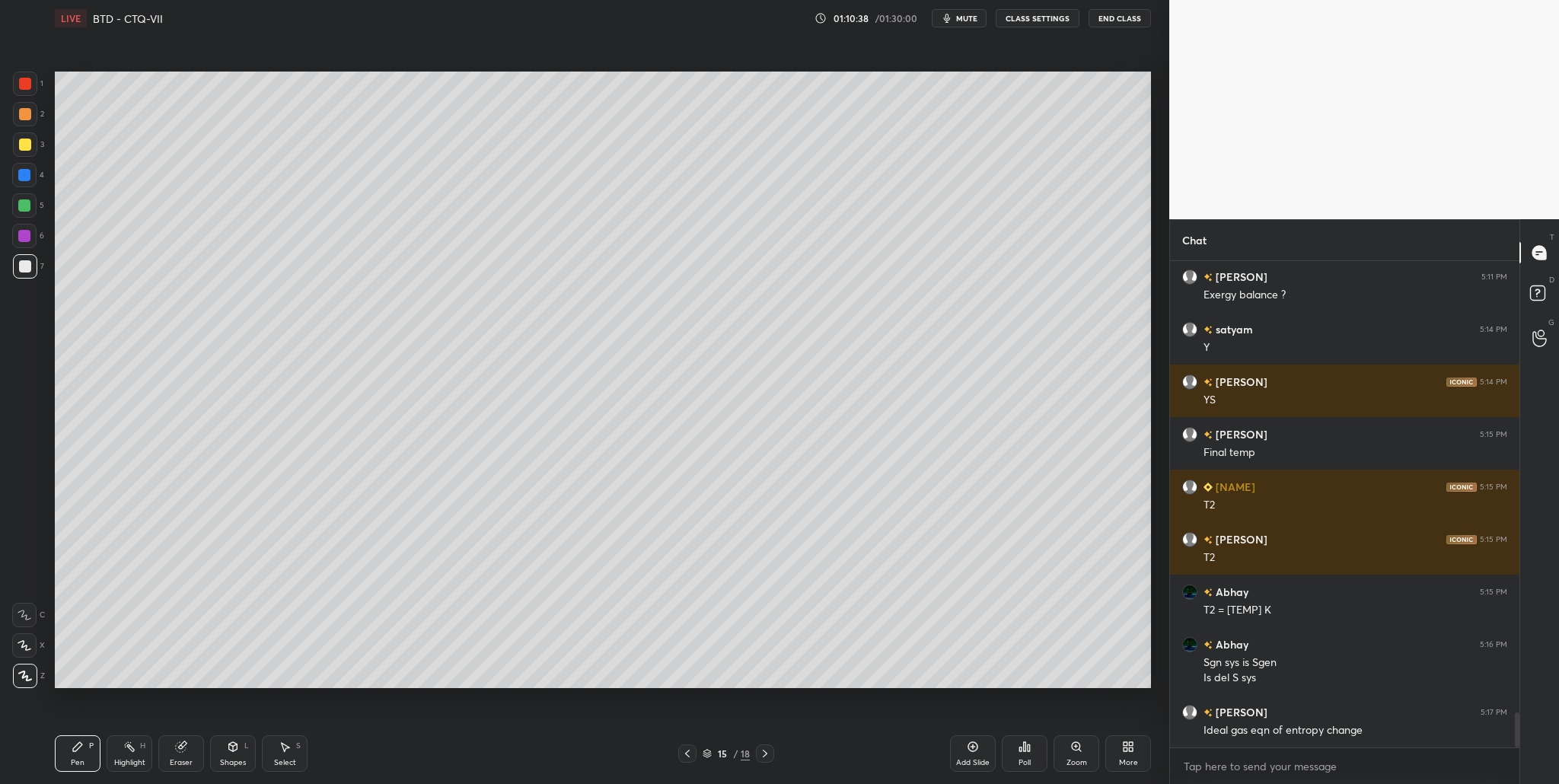 scroll, scrollTop: 6226, scrollLeft: 0, axis: vertical 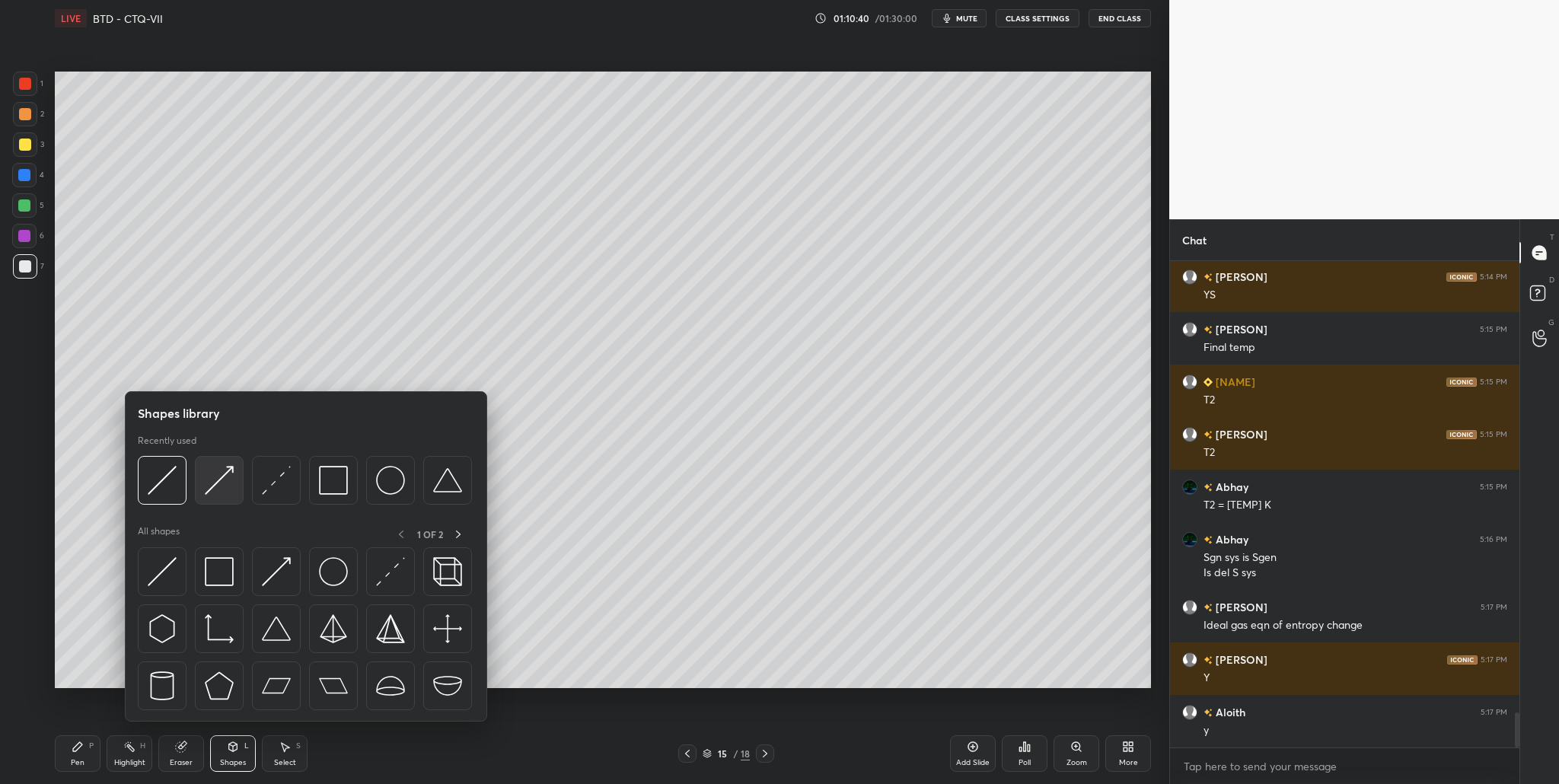 click at bounding box center (219, 480) 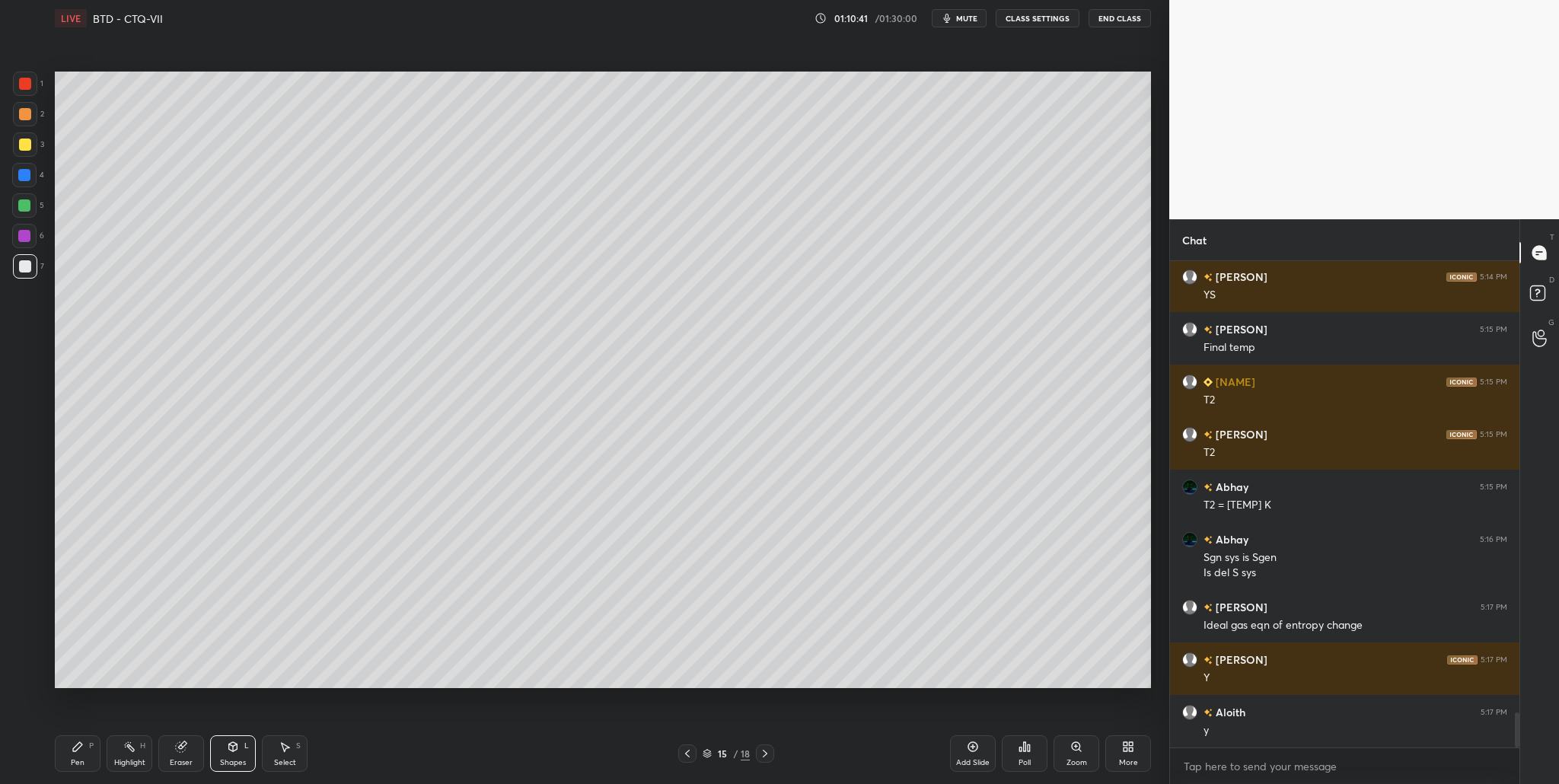 click at bounding box center (25, 84) 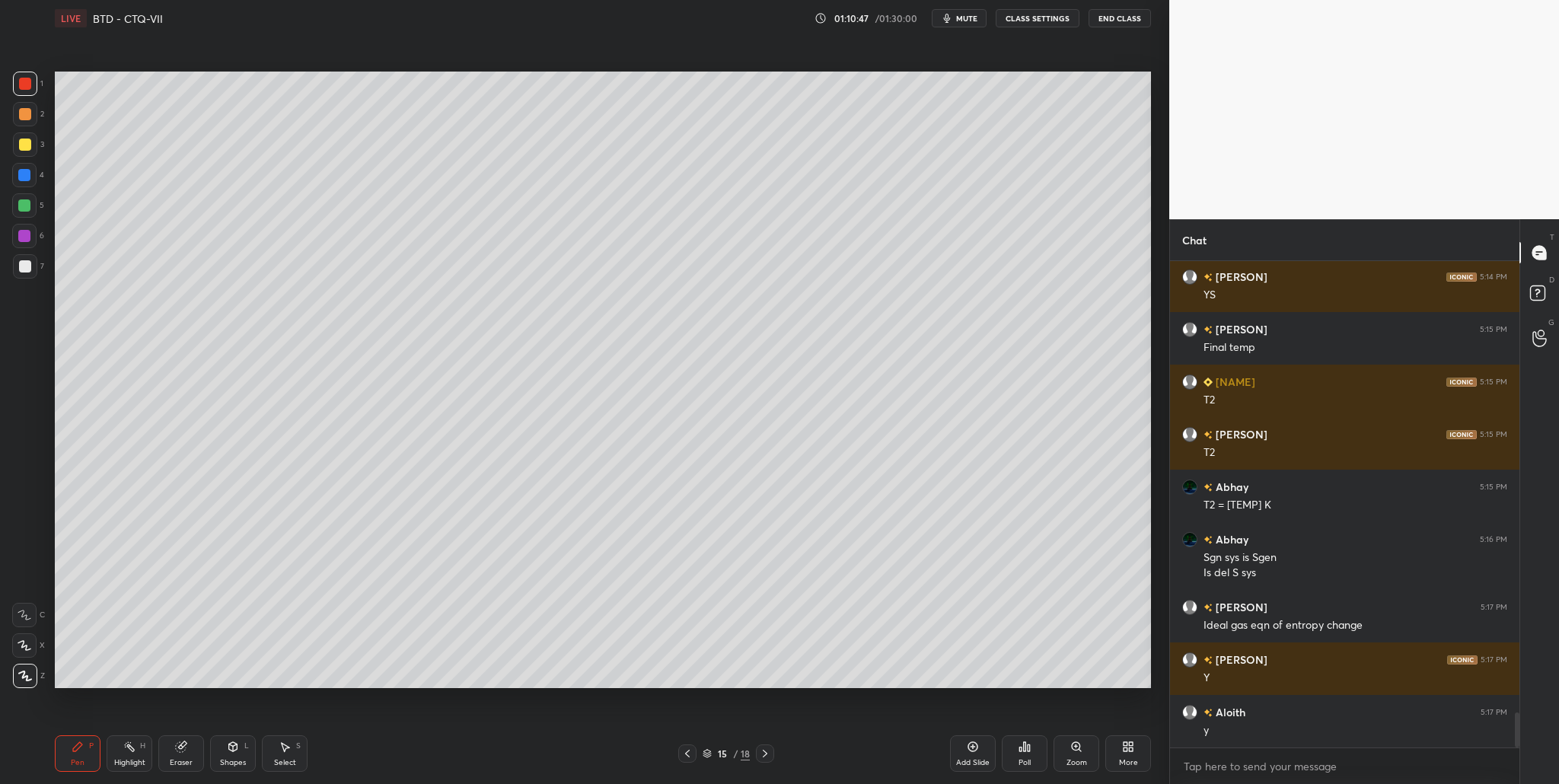 drag, startPoint x: 22, startPoint y: 274, endPoint x: 47, endPoint y: 274, distance: 25 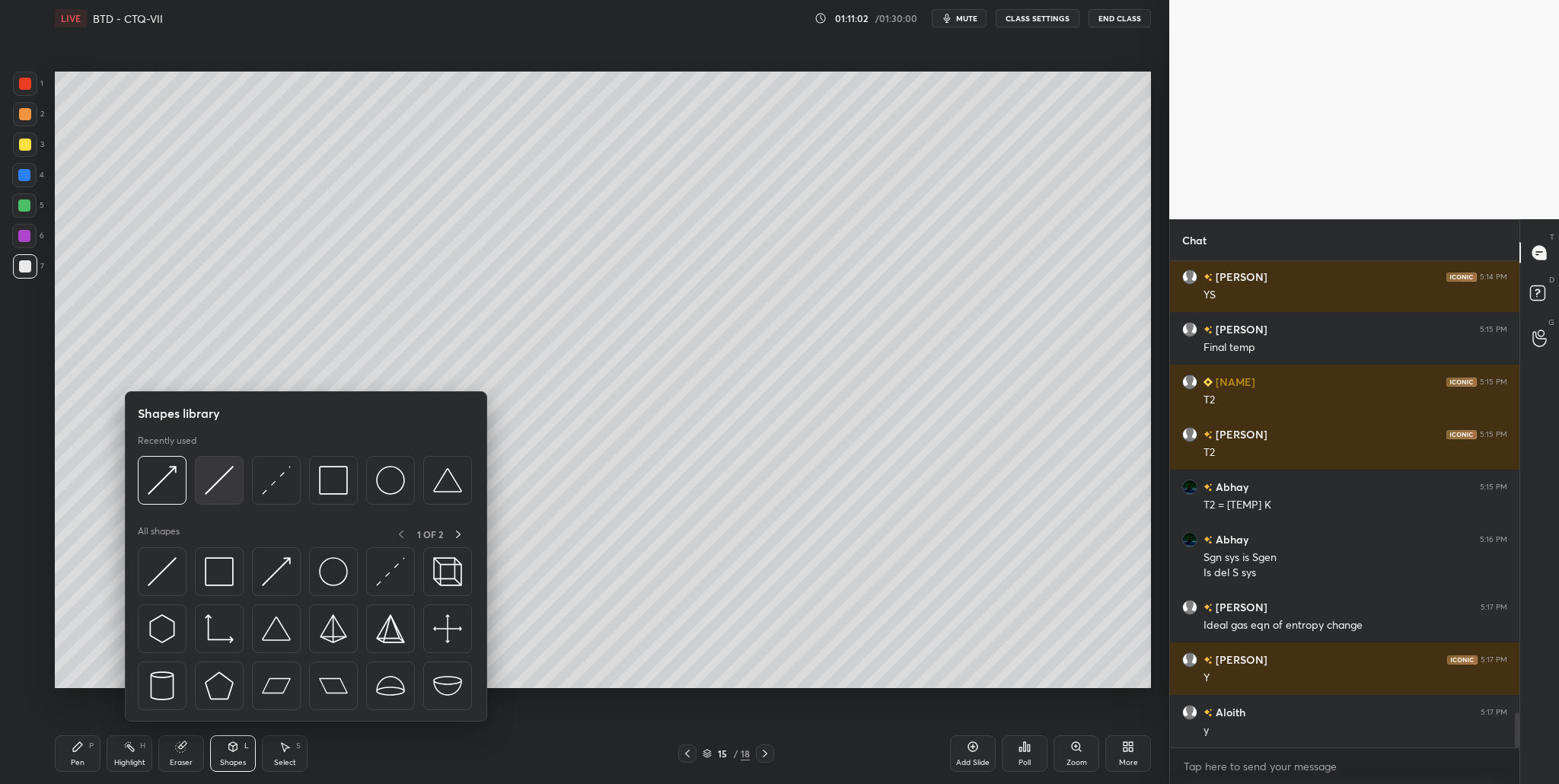 click at bounding box center (219, 480) 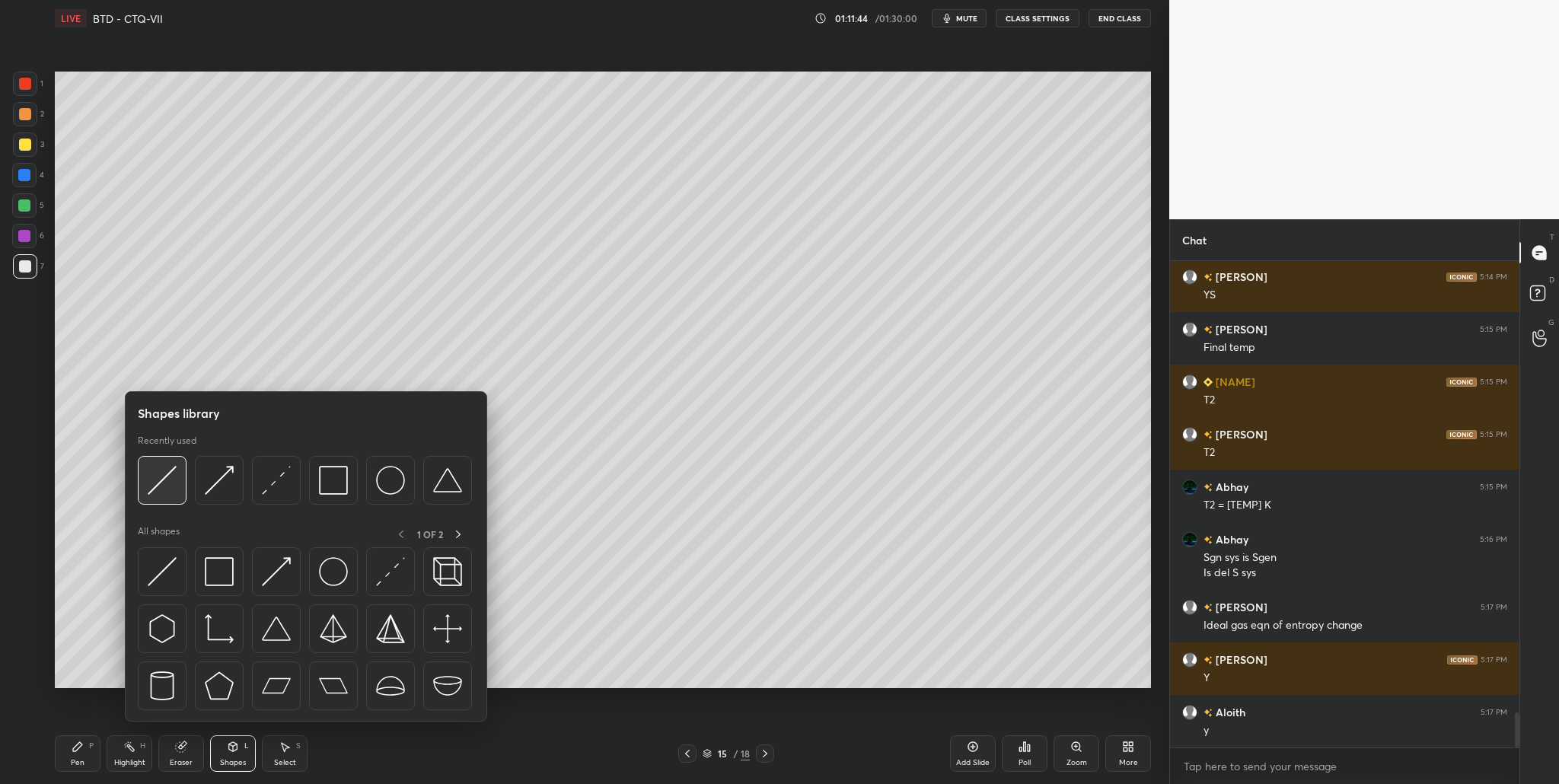 click at bounding box center [162, 480] 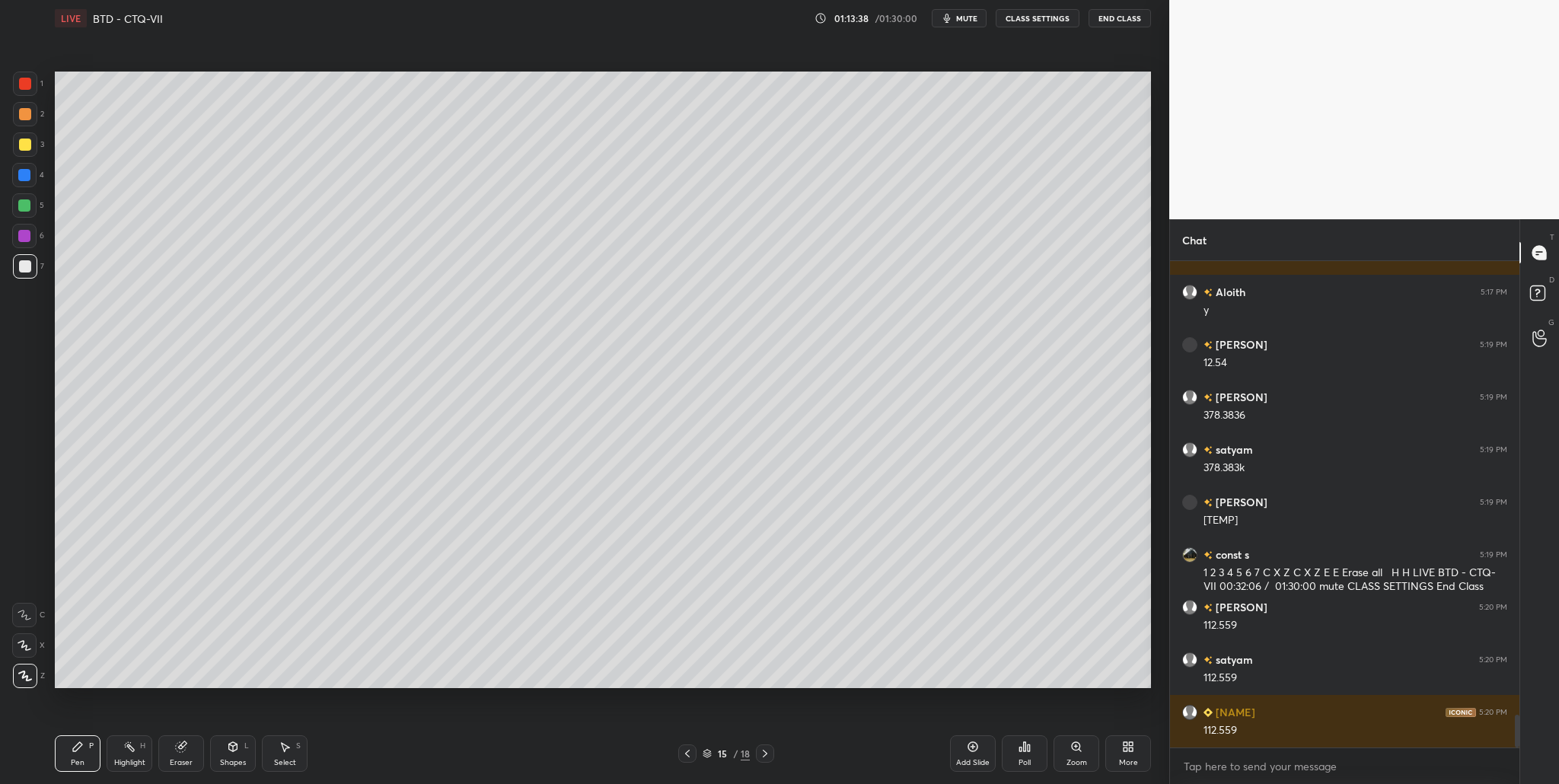 scroll, scrollTop: 6752, scrollLeft: 0, axis: vertical 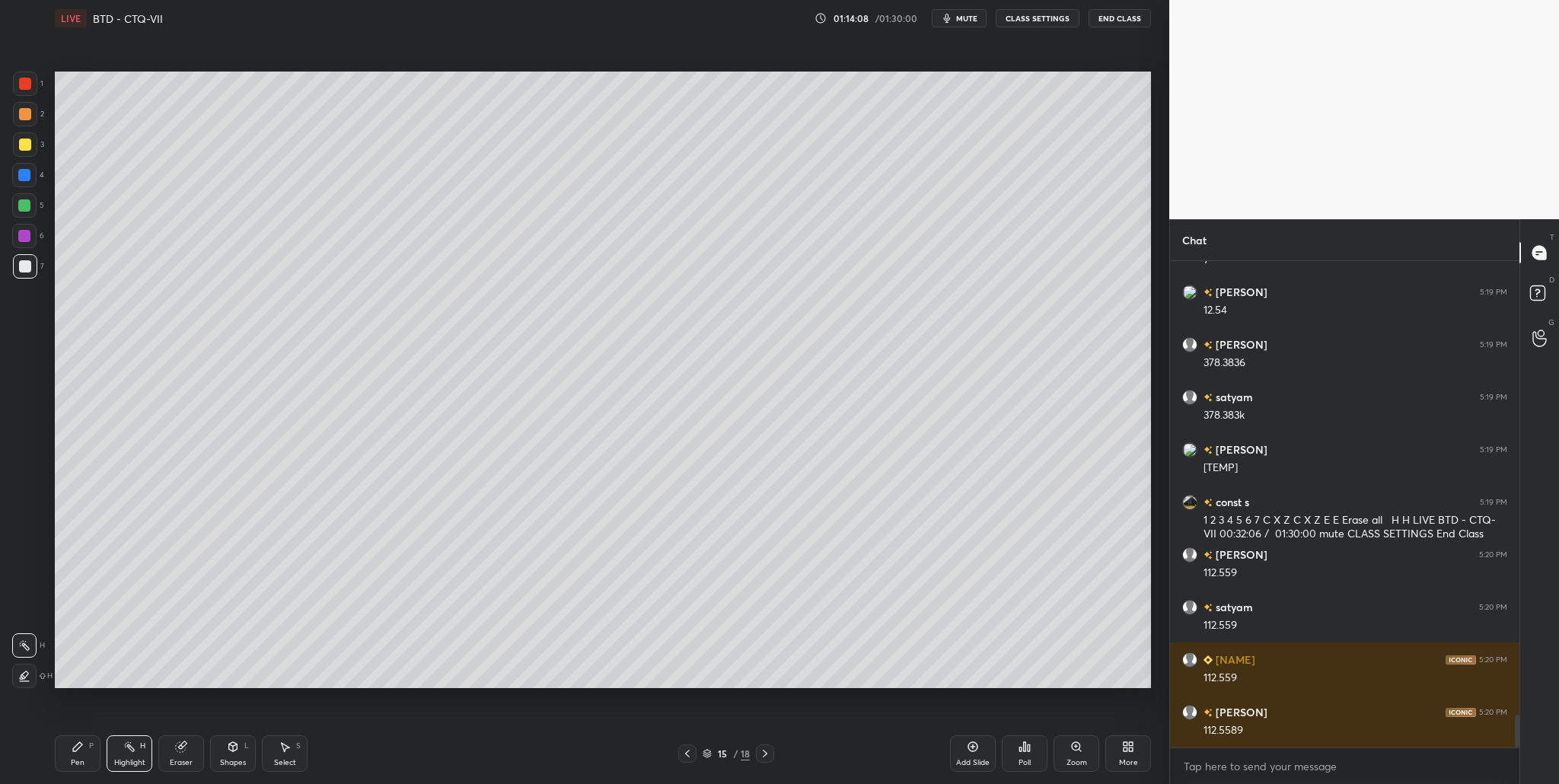 click 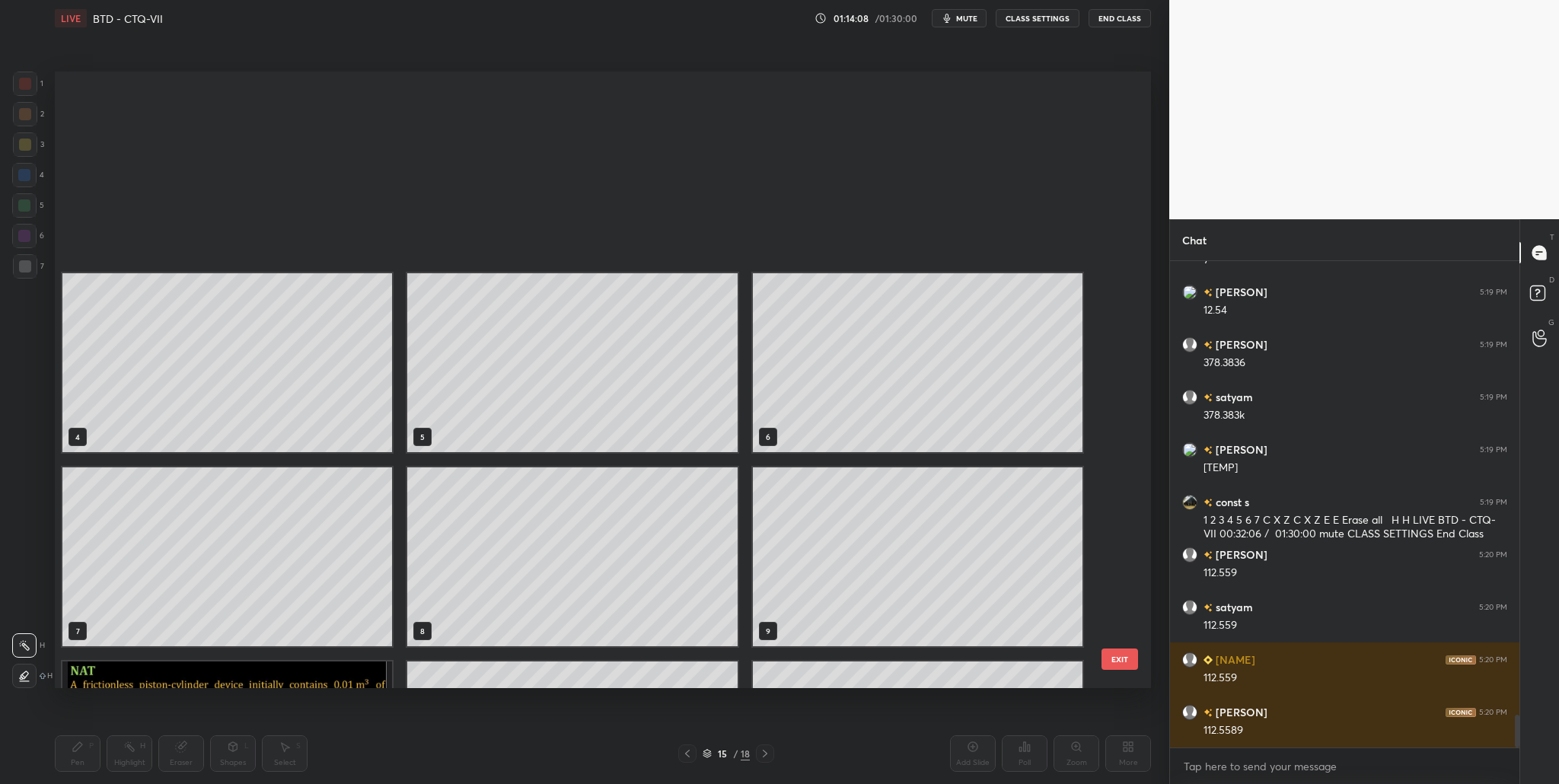 scroll, scrollTop: 354, scrollLeft: 0, axis: vertical 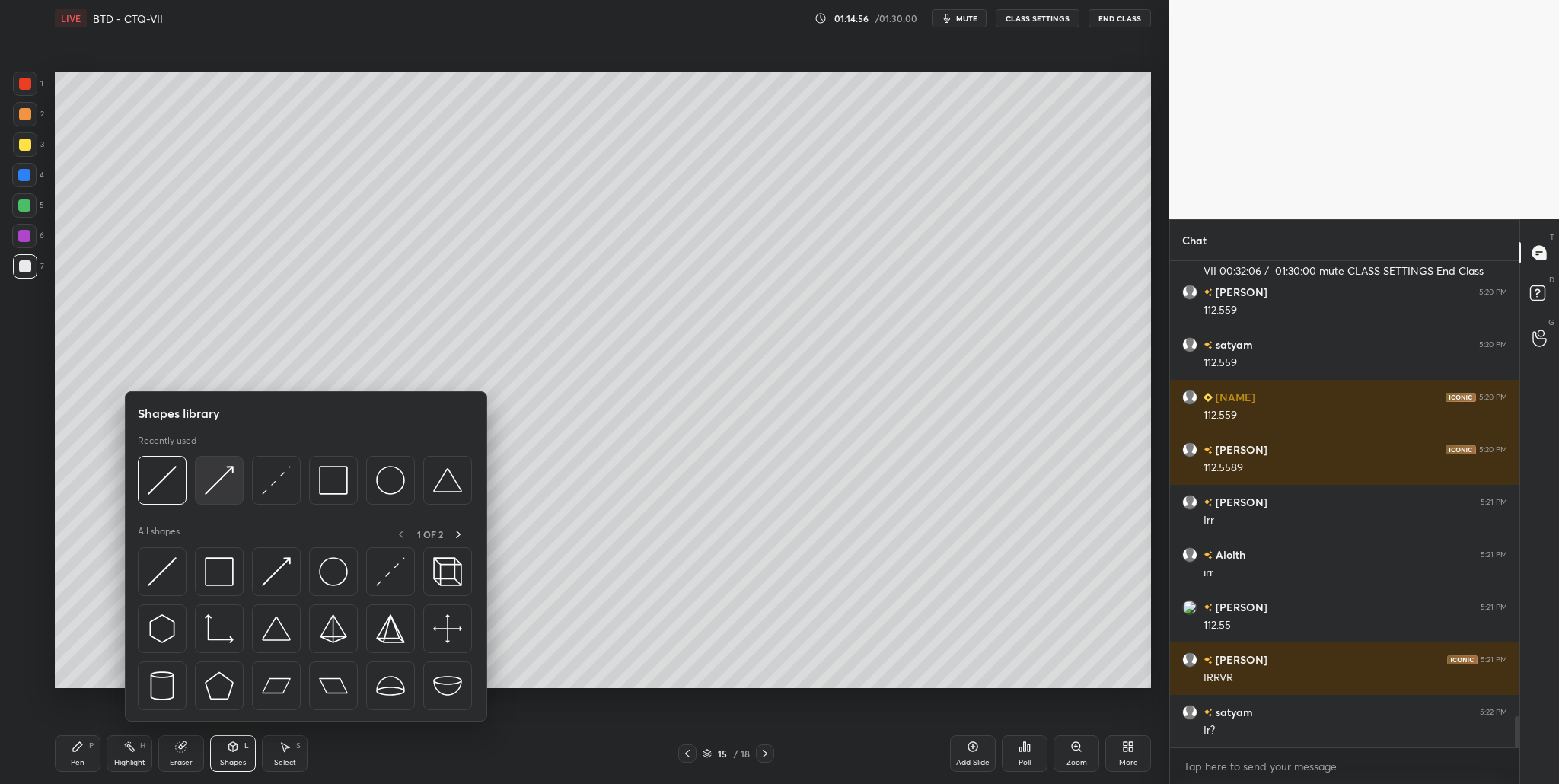 click at bounding box center [219, 480] 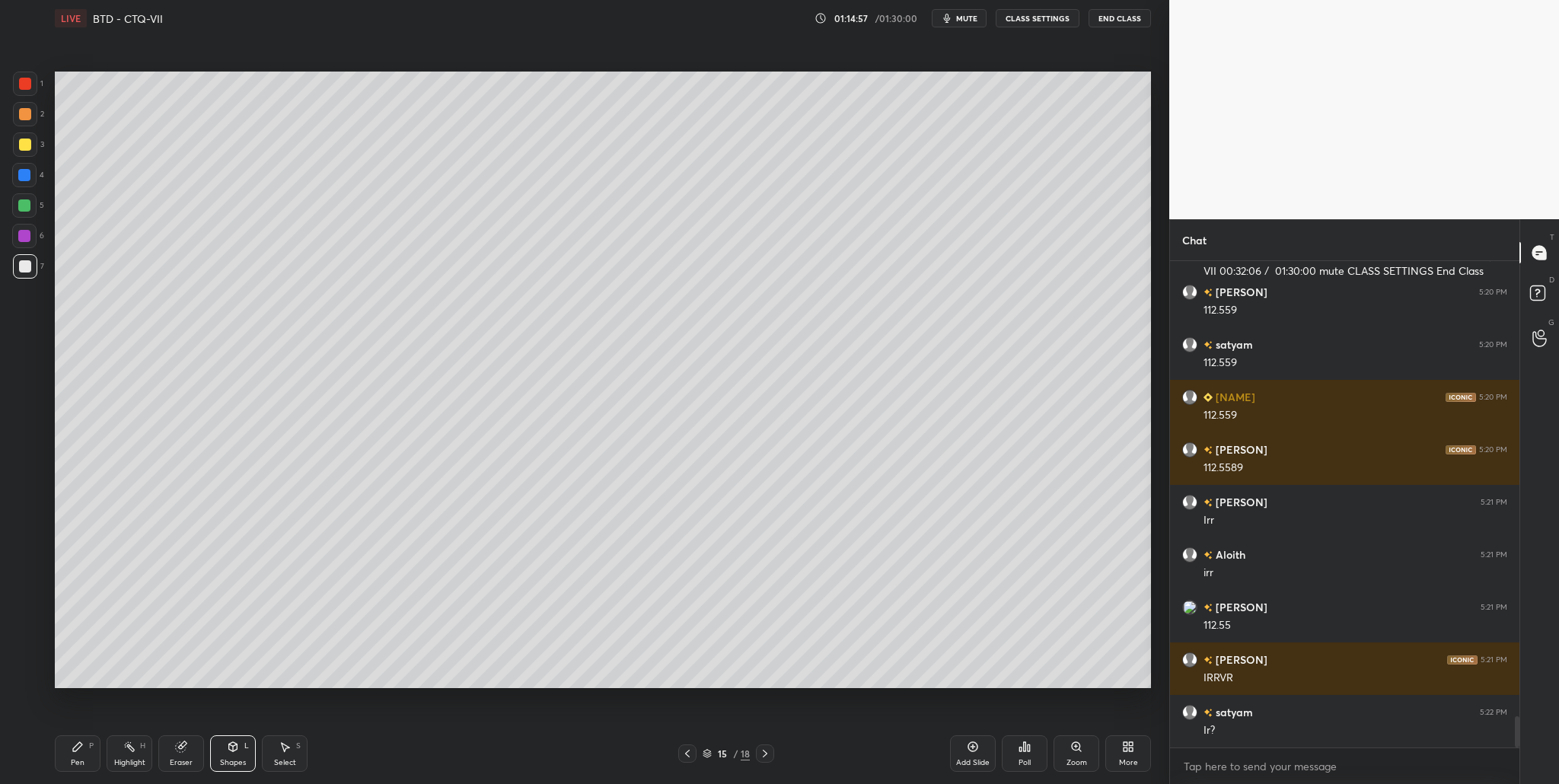 drag, startPoint x: 27, startPoint y: 84, endPoint x: 40, endPoint y: 98, distance: 19.104973 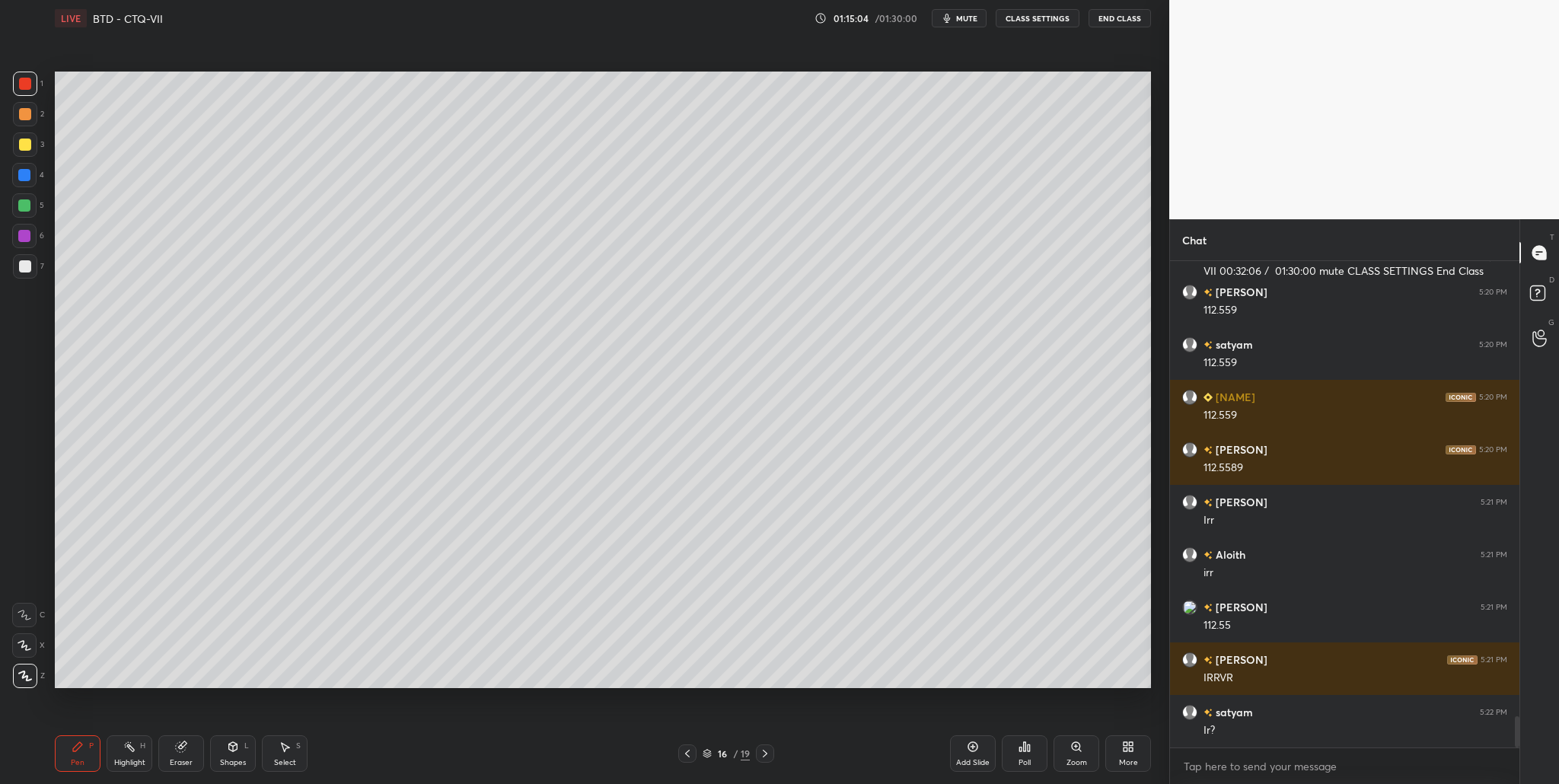 click at bounding box center (25, 266) 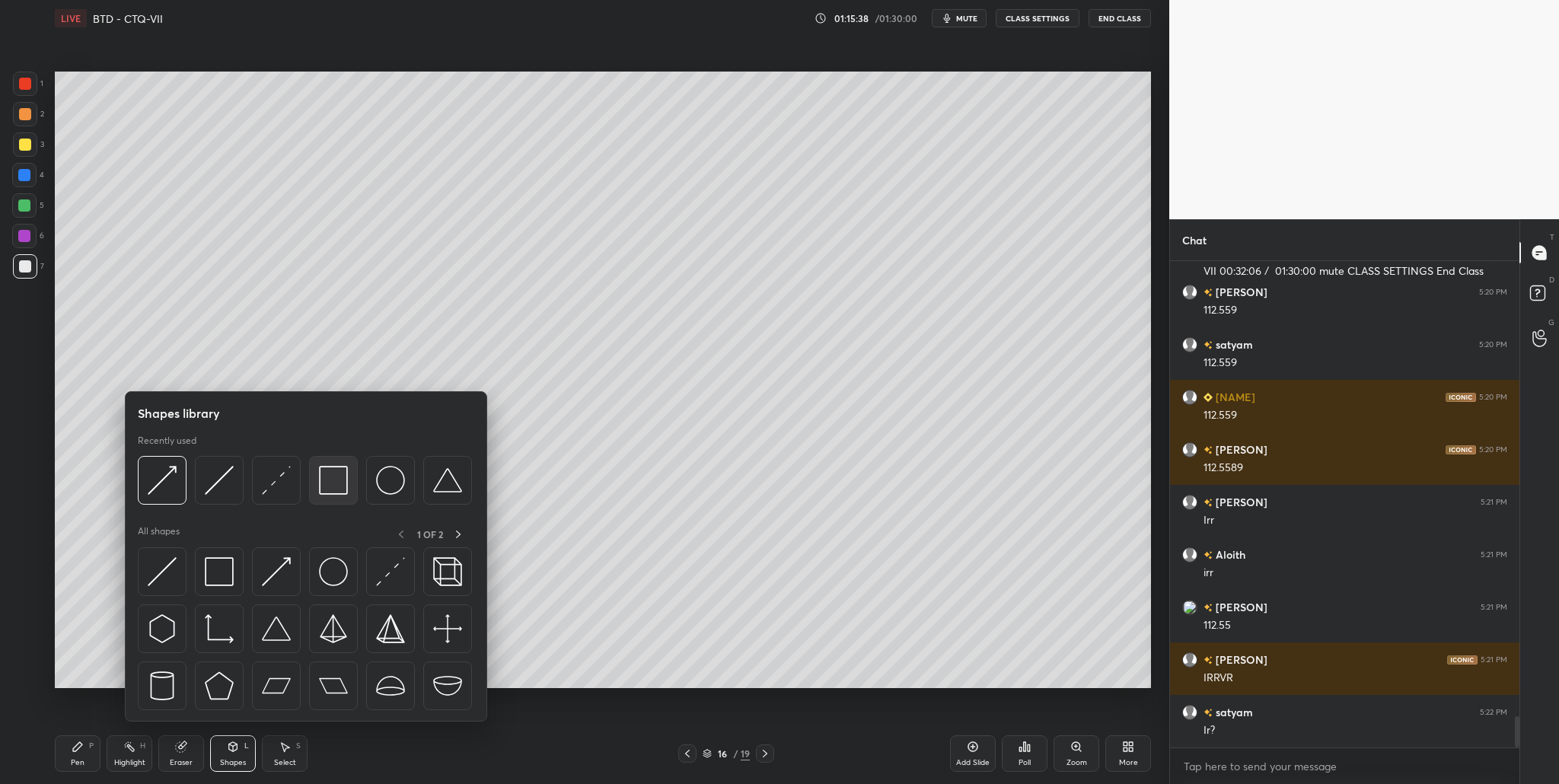 click at bounding box center (333, 480) 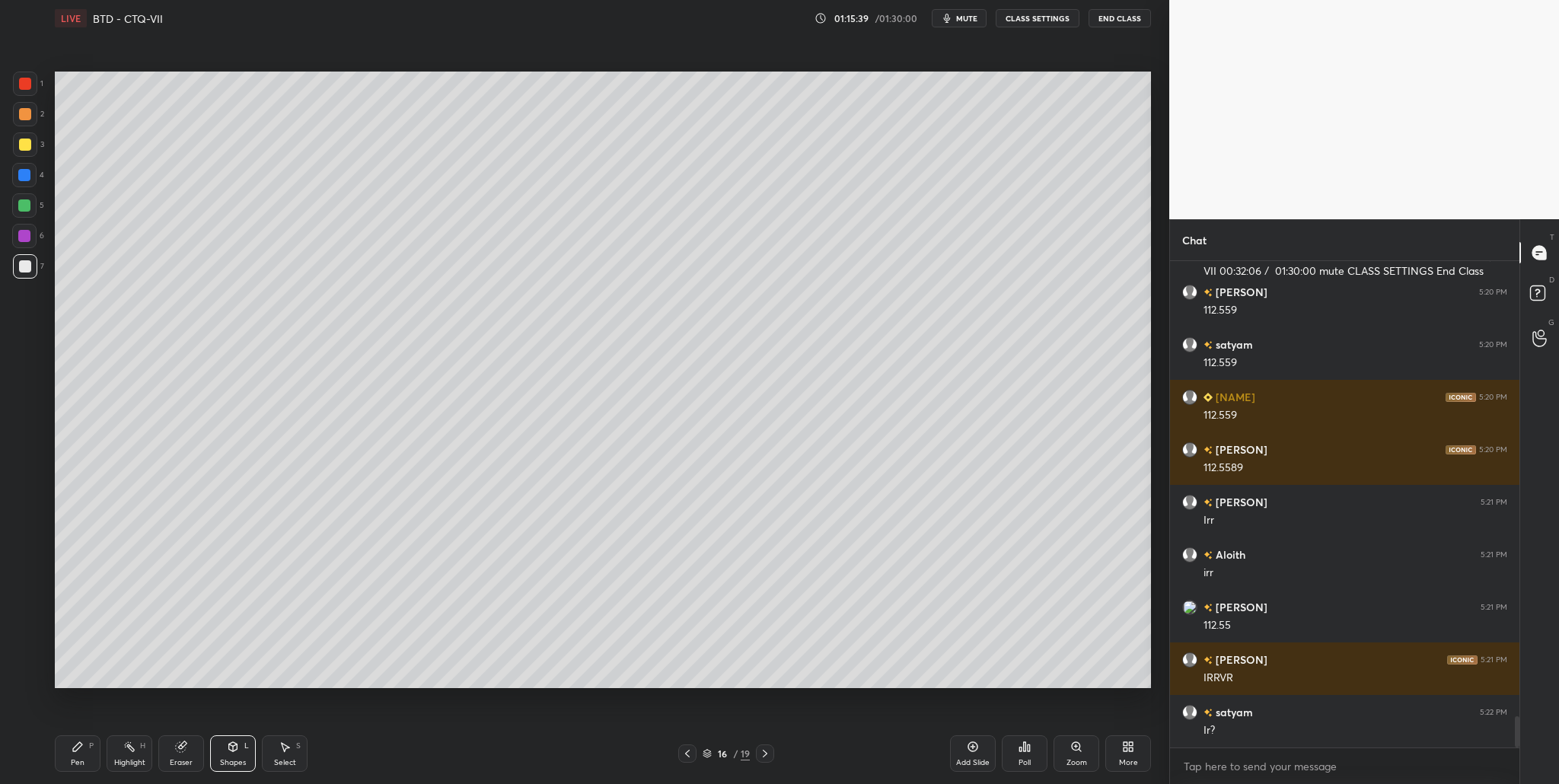 drag, startPoint x: 31, startPoint y: 209, endPoint x: 46, endPoint y: 206, distance: 15.297059 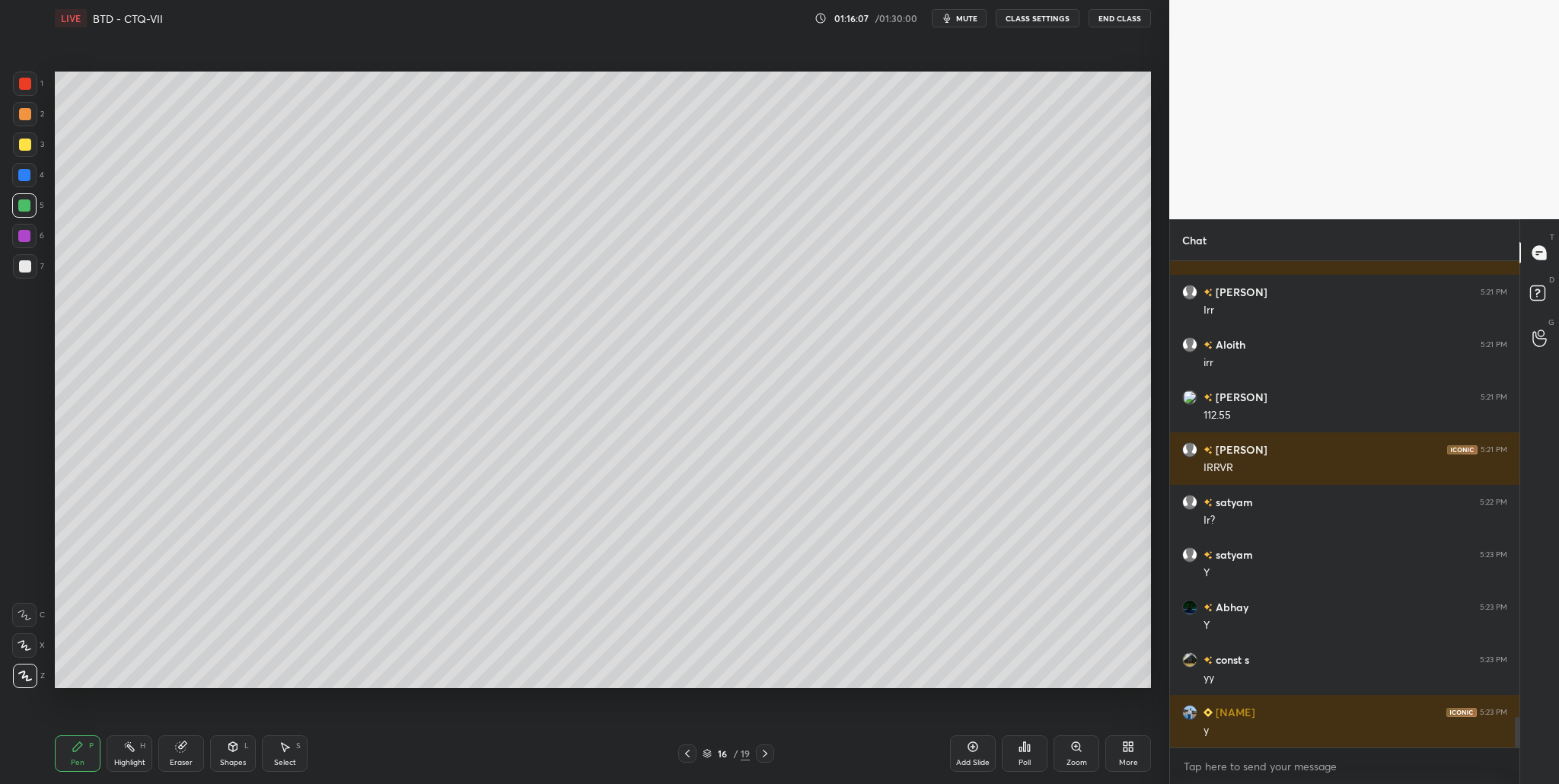 scroll, scrollTop: 7277, scrollLeft: 0, axis: vertical 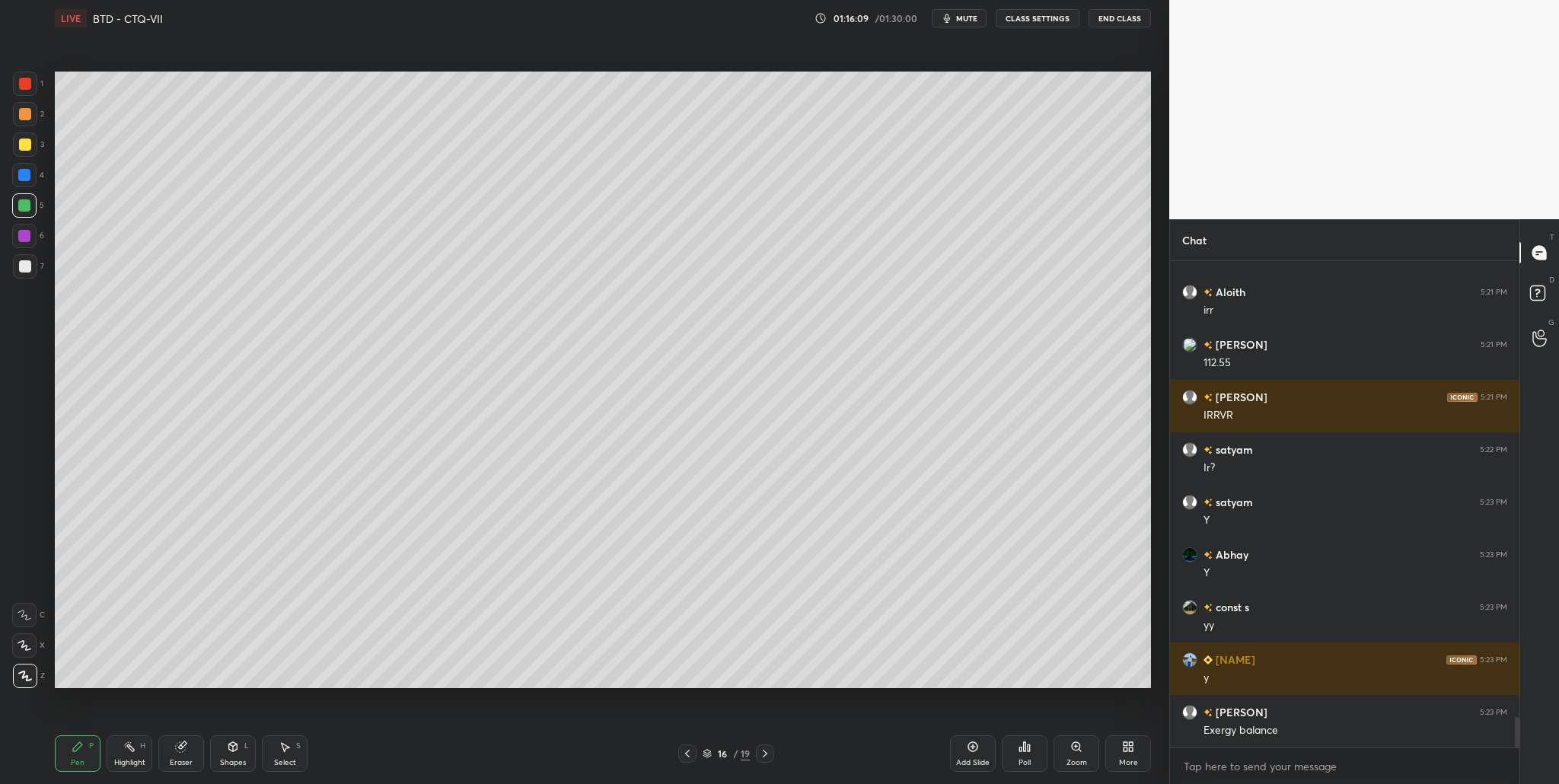 click at bounding box center (25, 145) 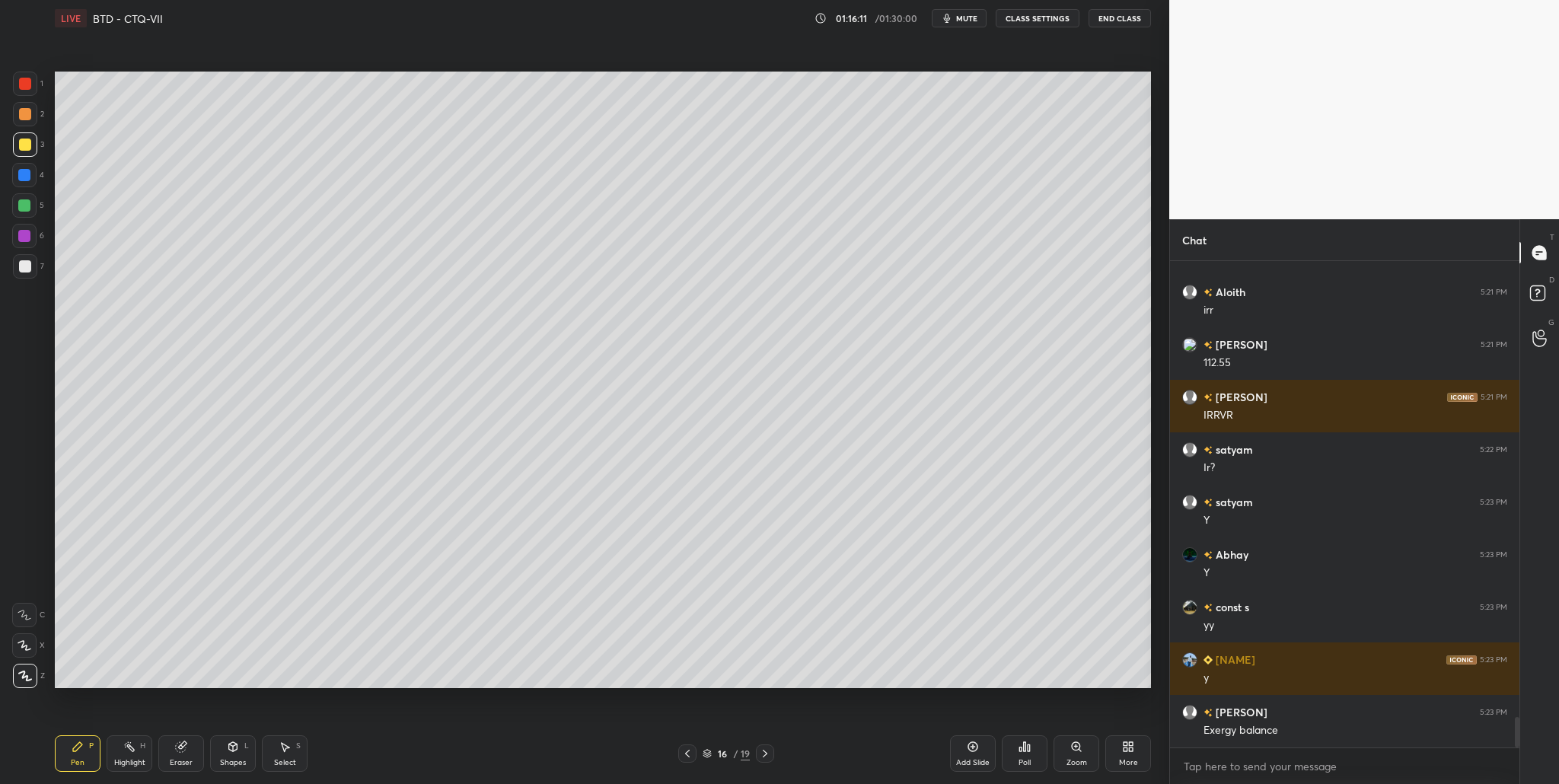 click at bounding box center (24, 236) 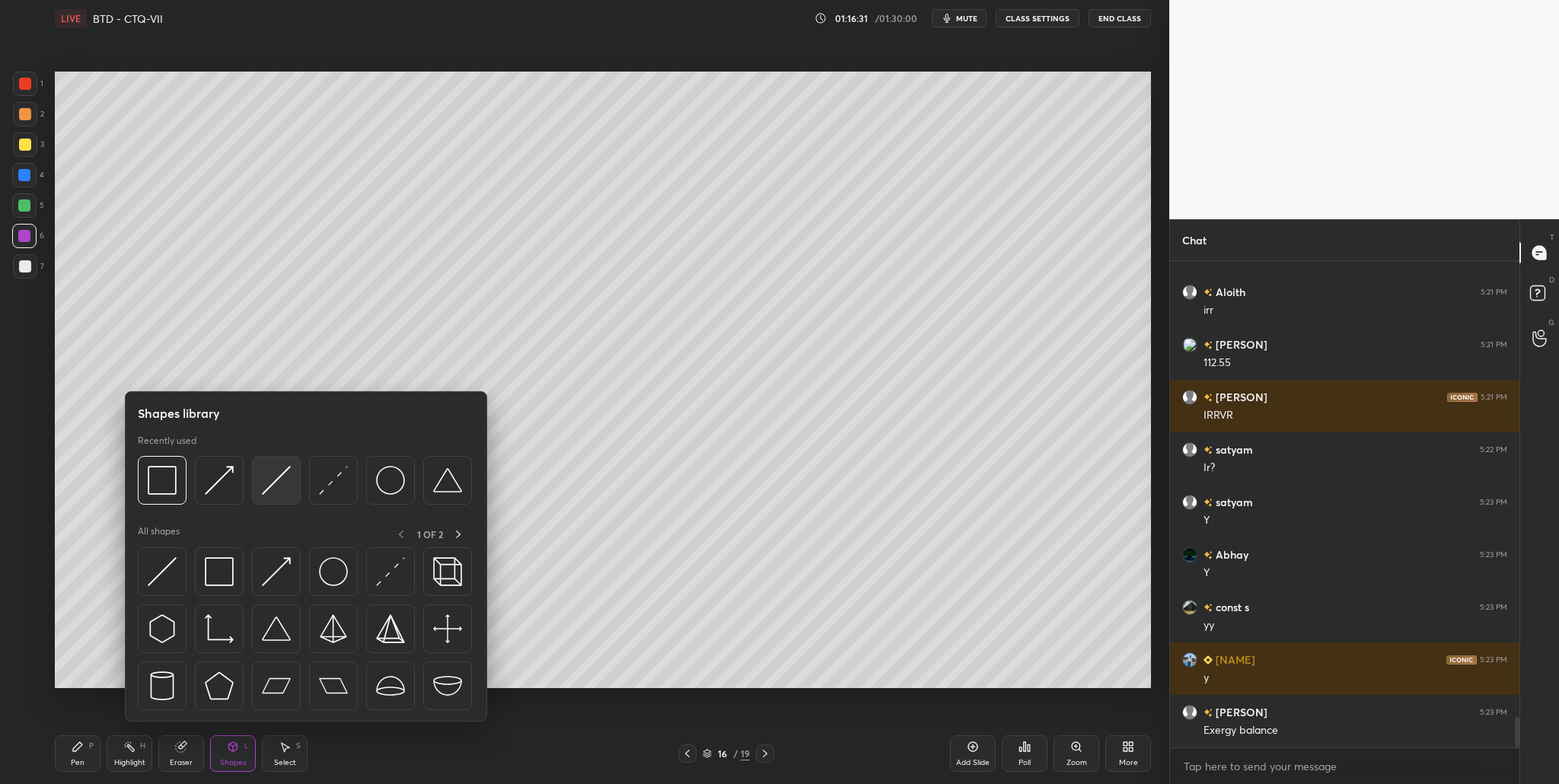 drag, startPoint x: 288, startPoint y: 491, endPoint x: 279, endPoint y: 495, distance: 10 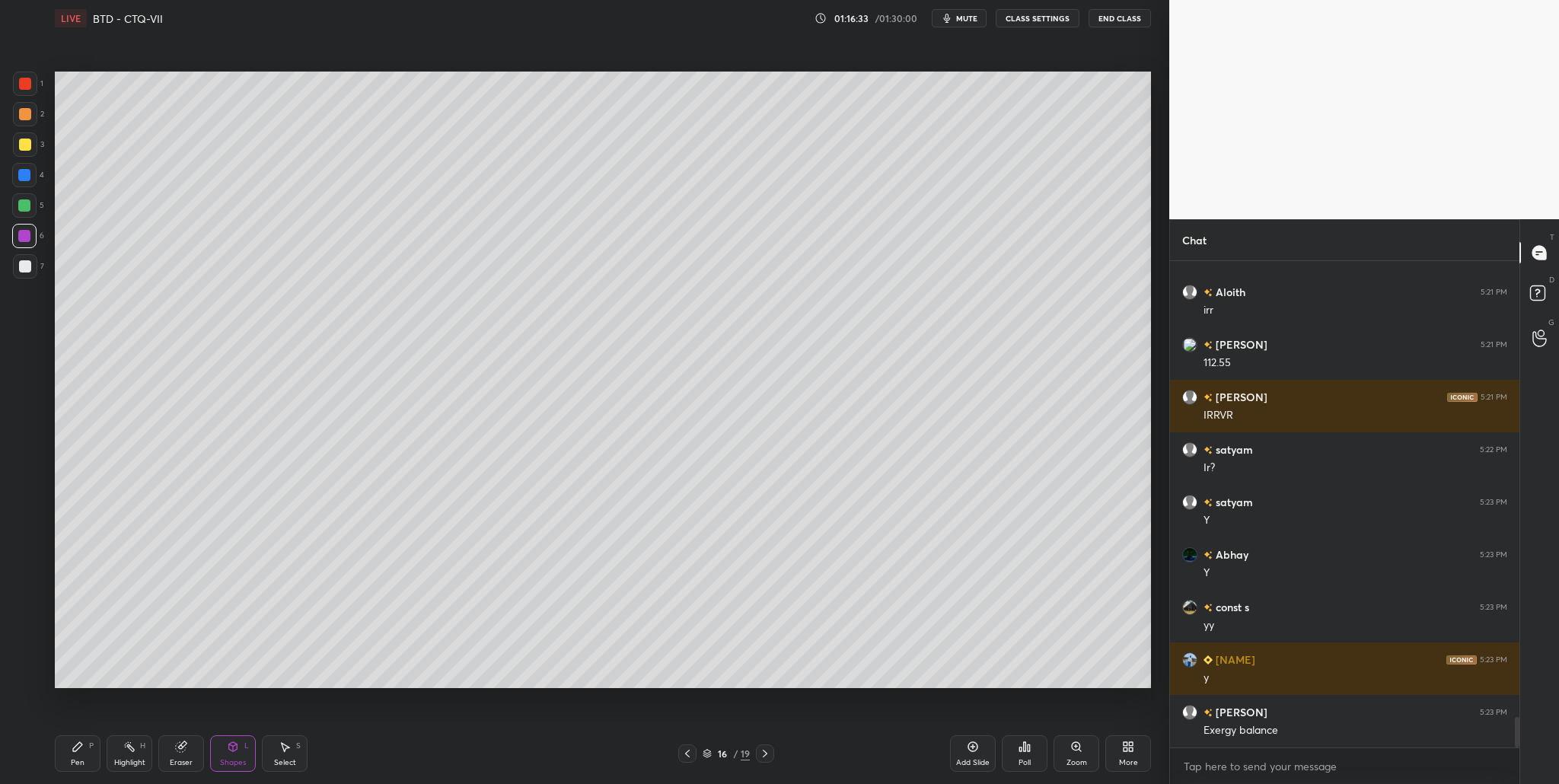 drag, startPoint x: 26, startPoint y: 145, endPoint x: 29, endPoint y: 154, distance: 9.486833 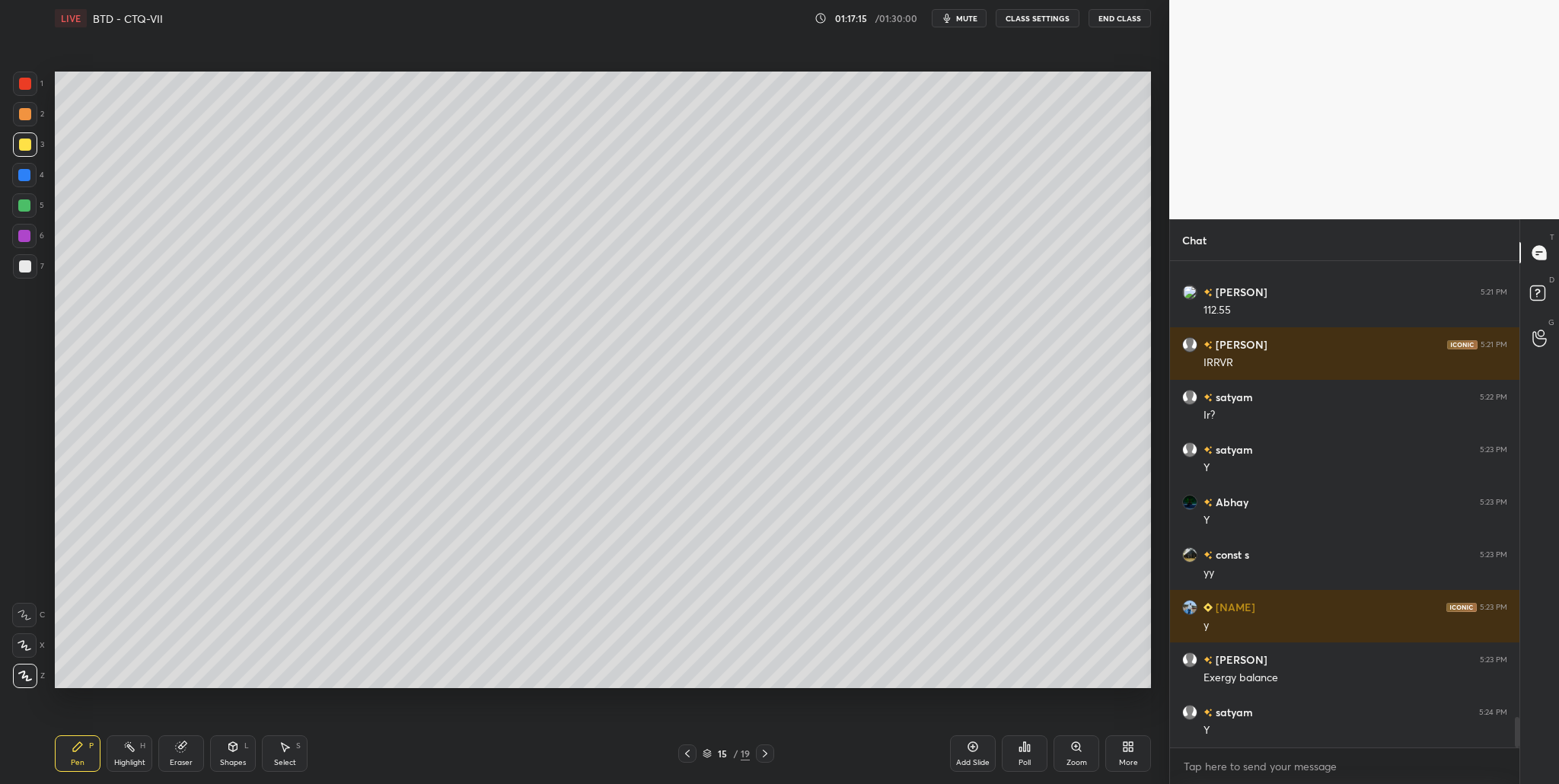 scroll, scrollTop: 7382, scrollLeft: 0, axis: vertical 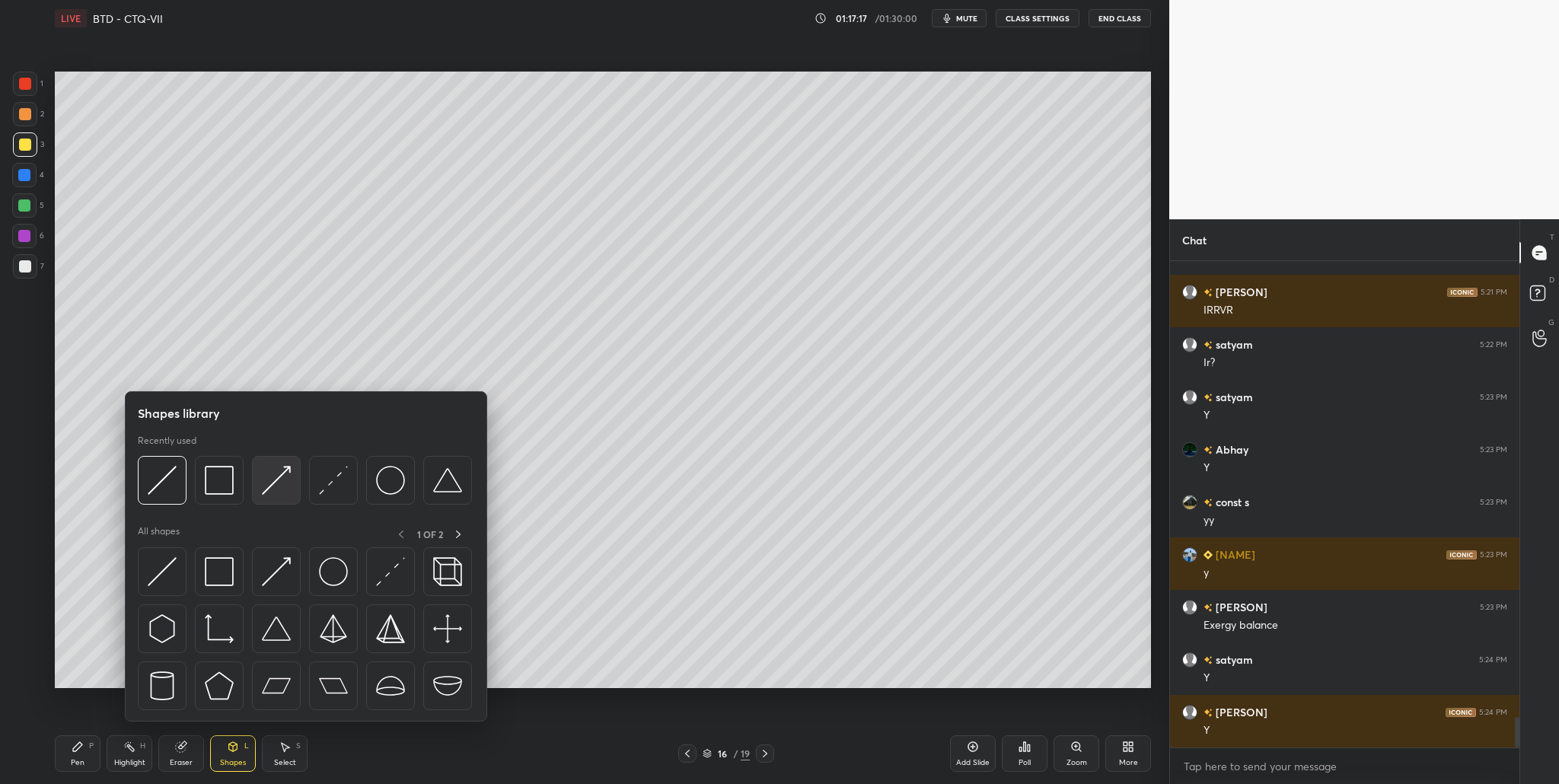 click at bounding box center [276, 480] 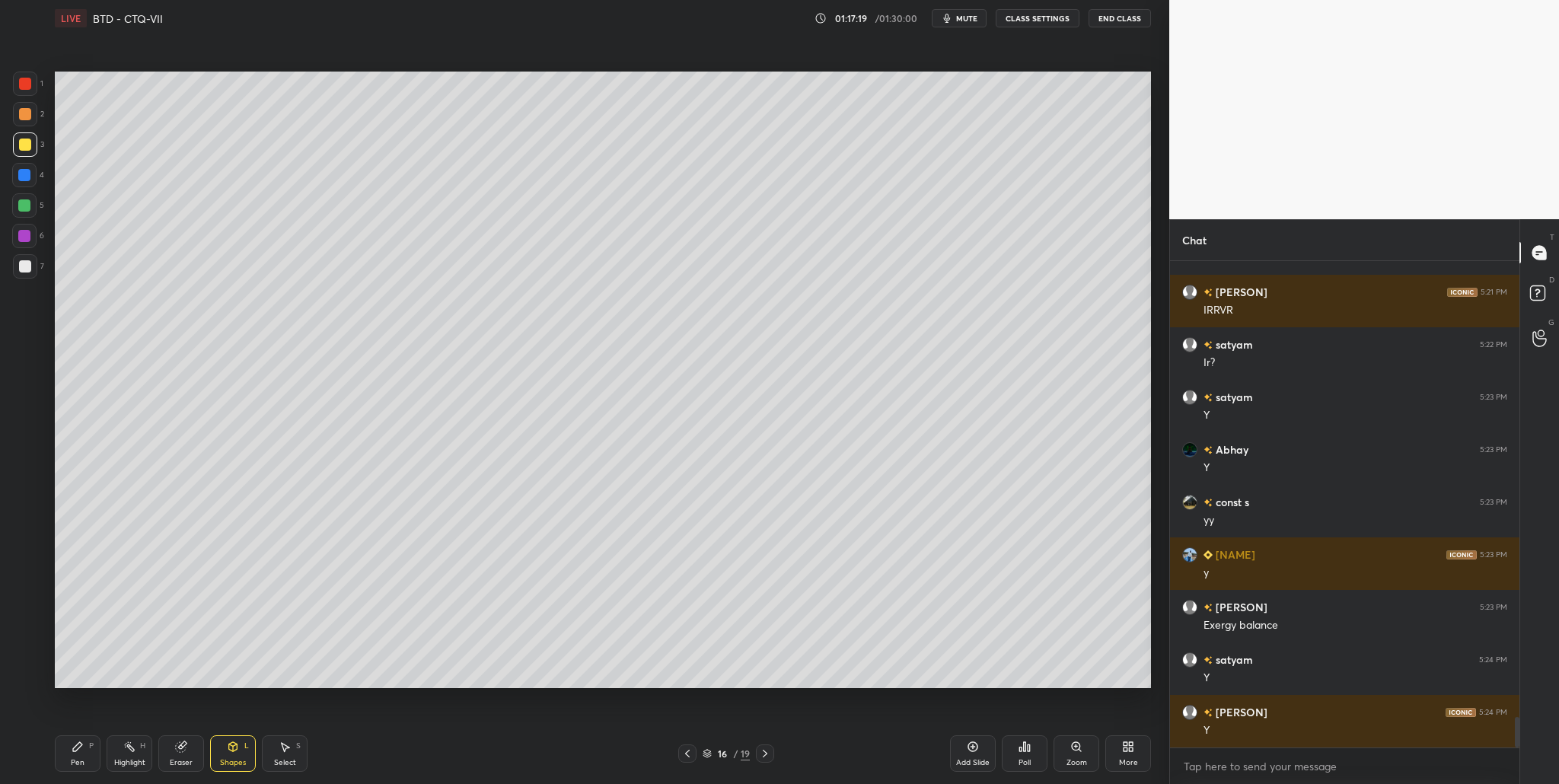 drag, startPoint x: 26, startPoint y: 83, endPoint x: 30, endPoint y: 93, distance: 10.7703296 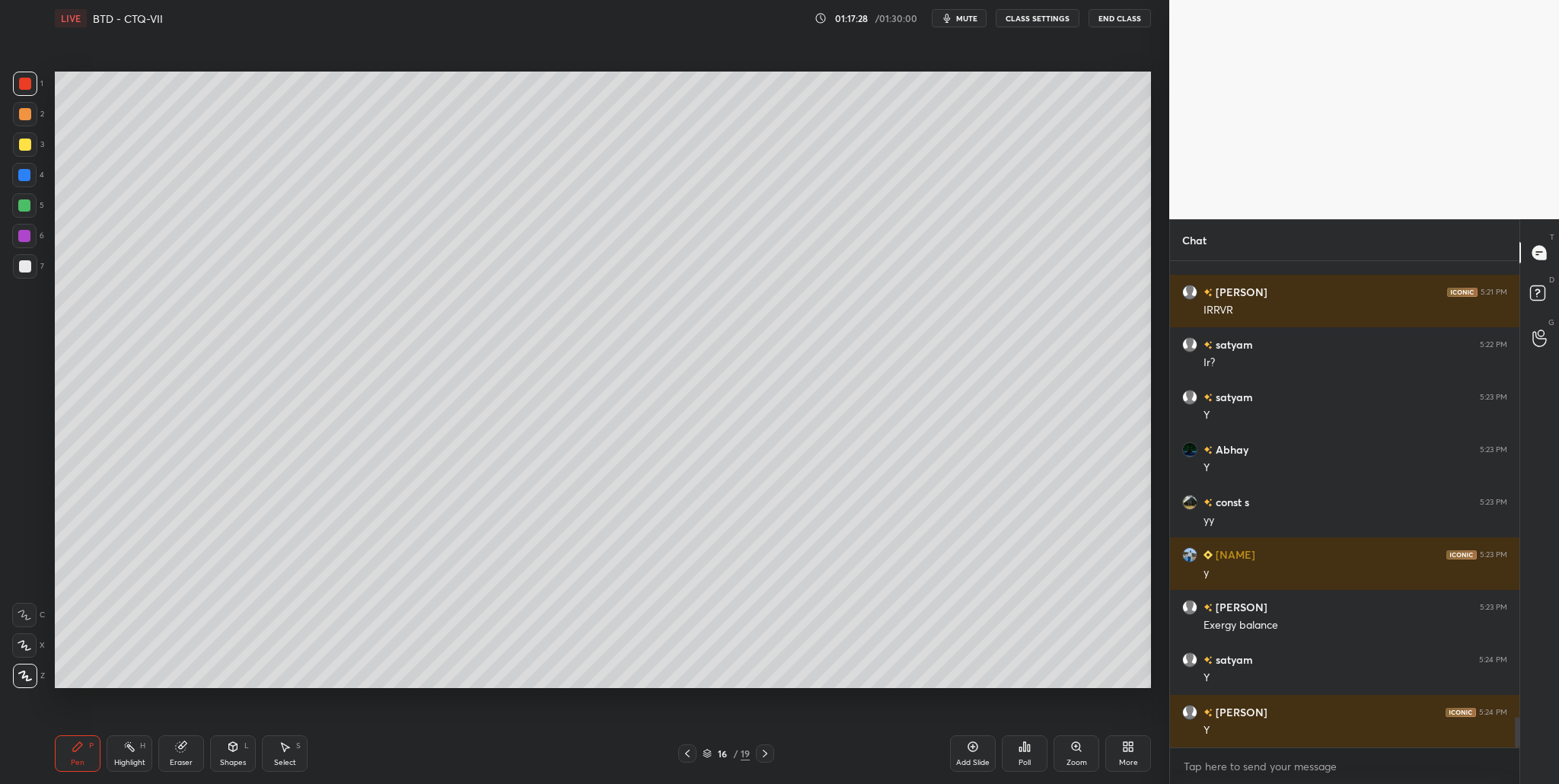 drag, startPoint x: 28, startPoint y: 272, endPoint x: 27, endPoint y: 284, distance: 12.041595 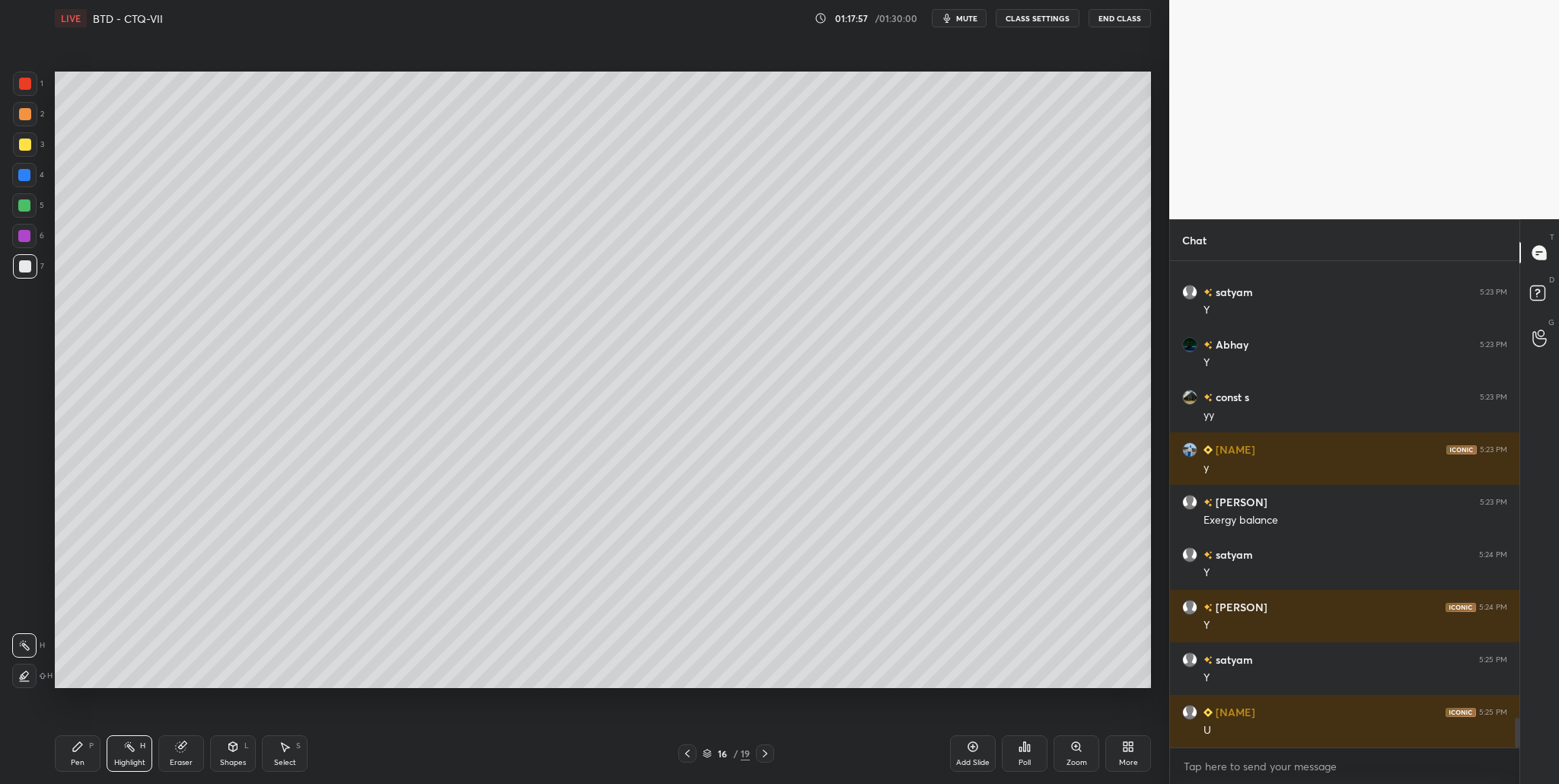 scroll, scrollTop: 7539, scrollLeft: 0, axis: vertical 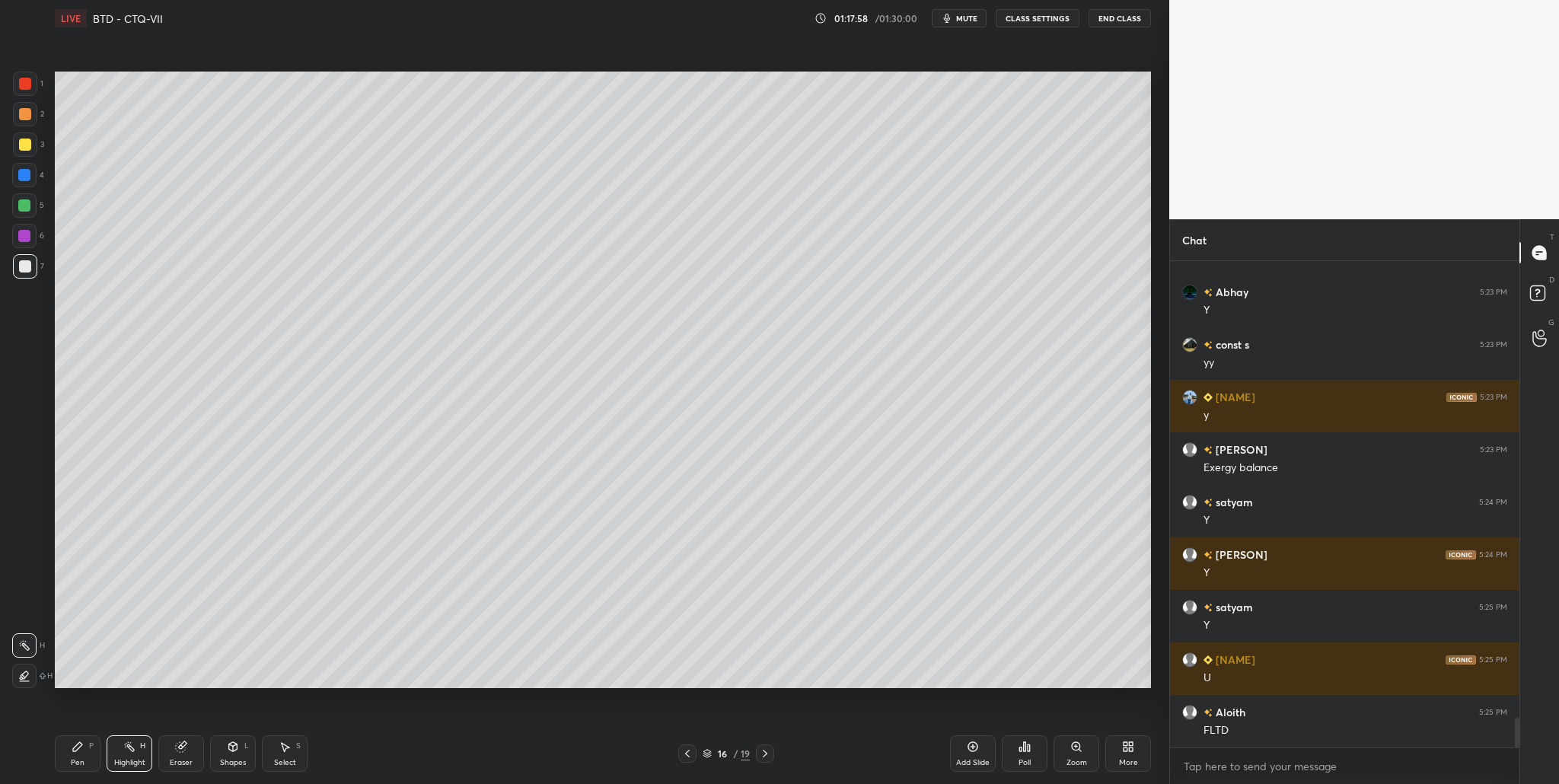 click at bounding box center [24, 206] 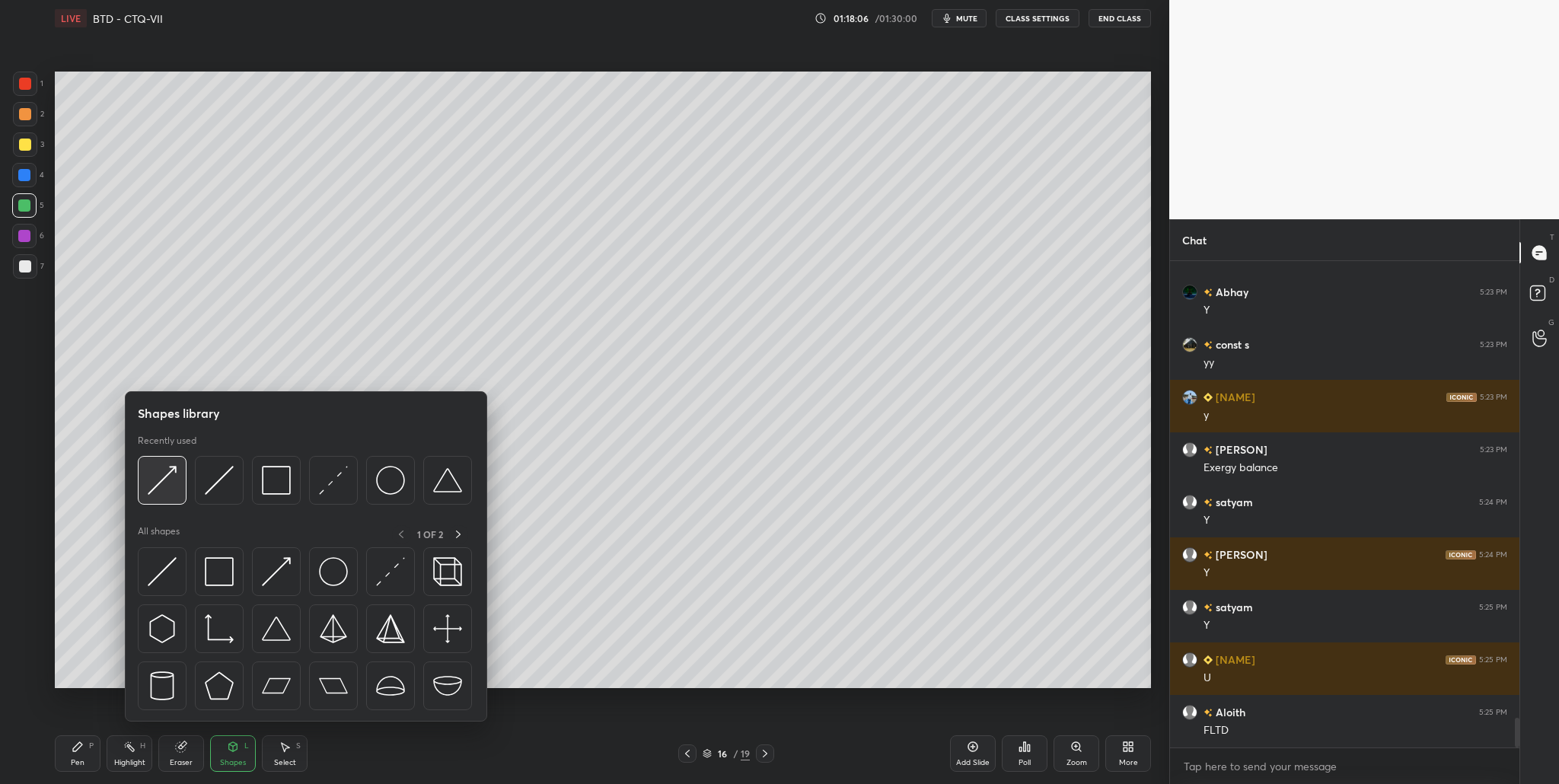 click at bounding box center [162, 480] 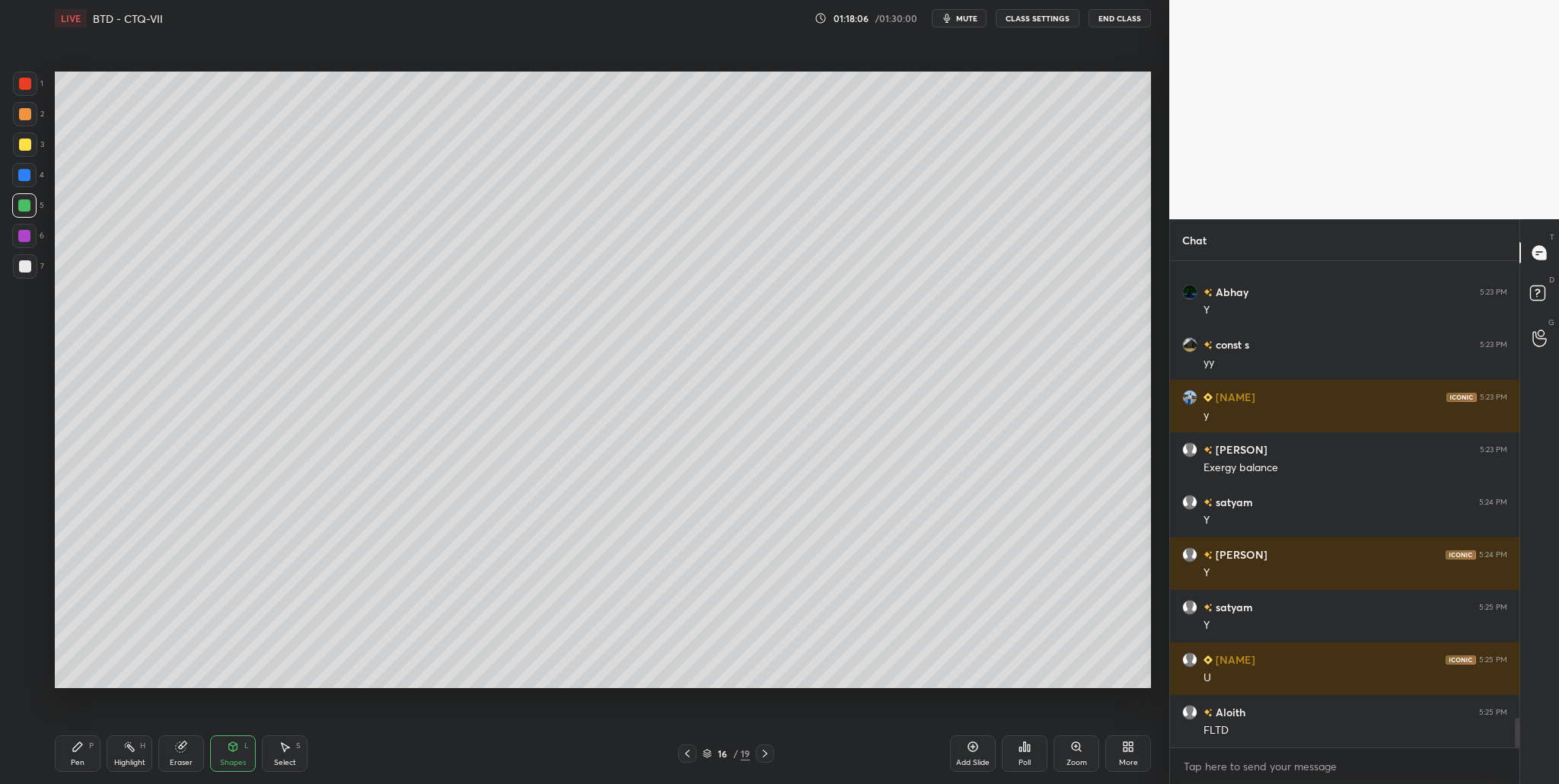 click on "1 2 3 4 5 6 7" at bounding box center (28, 178) 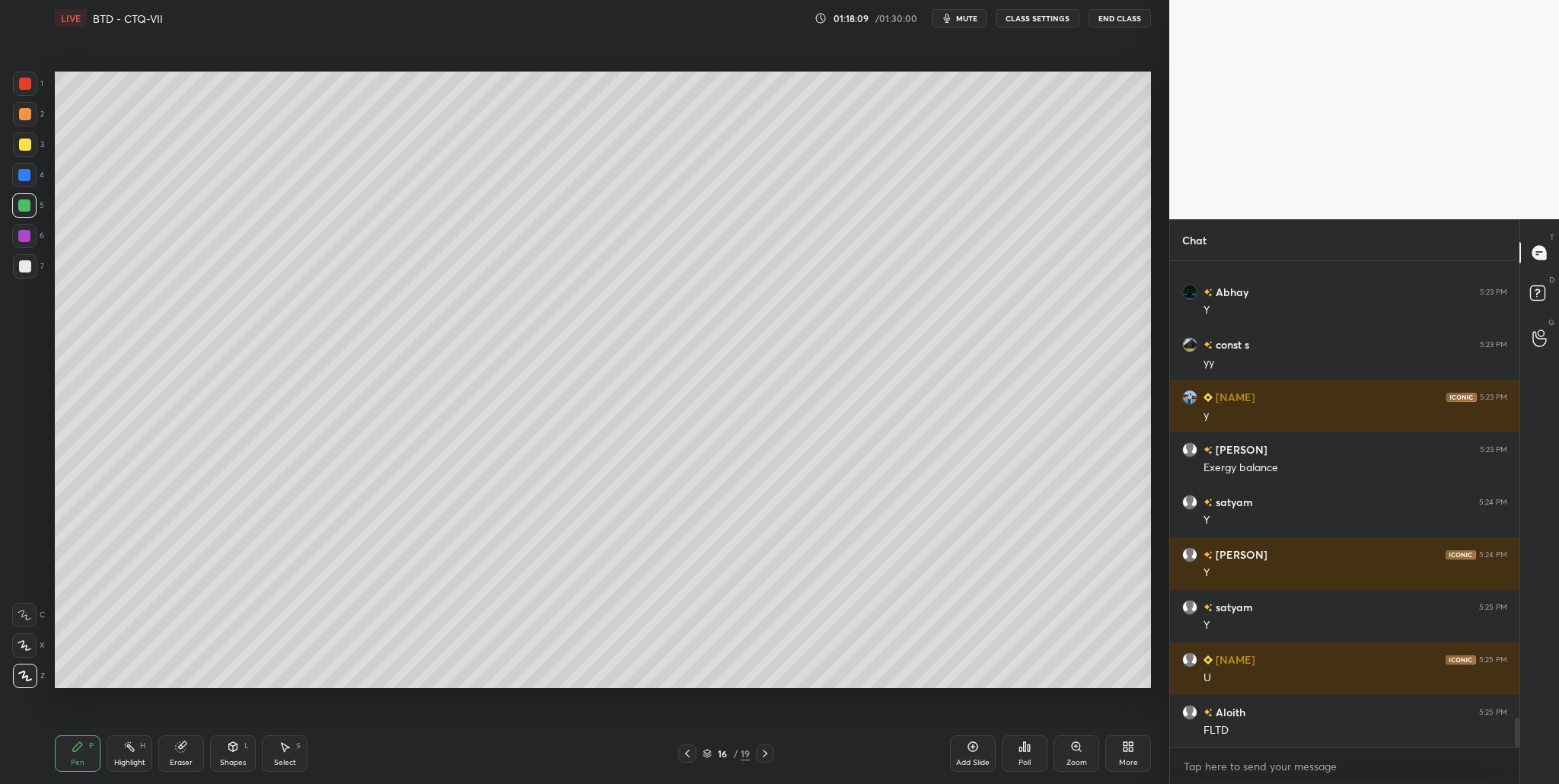 click at bounding box center (25, 84) 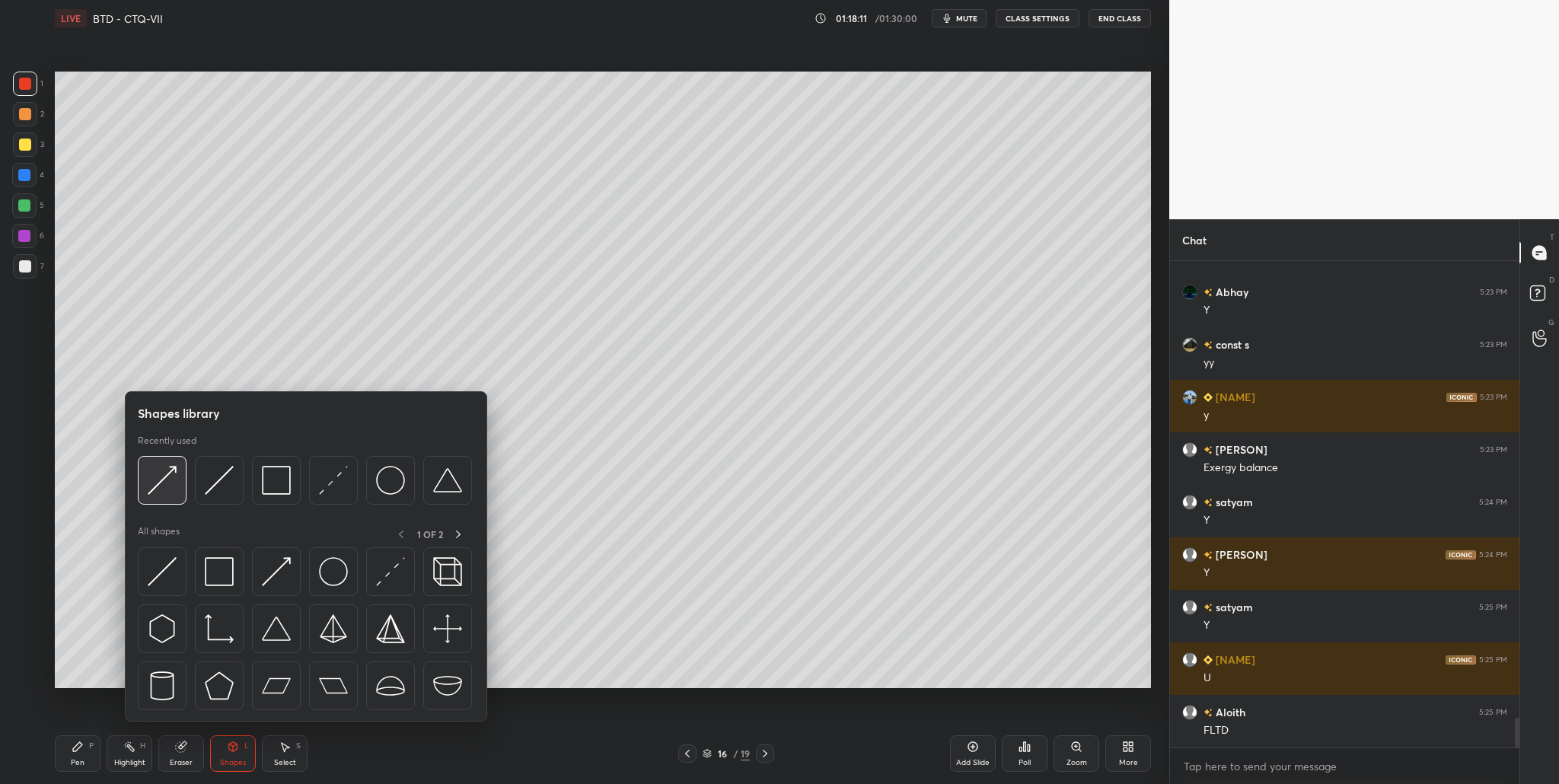 click at bounding box center (162, 480) 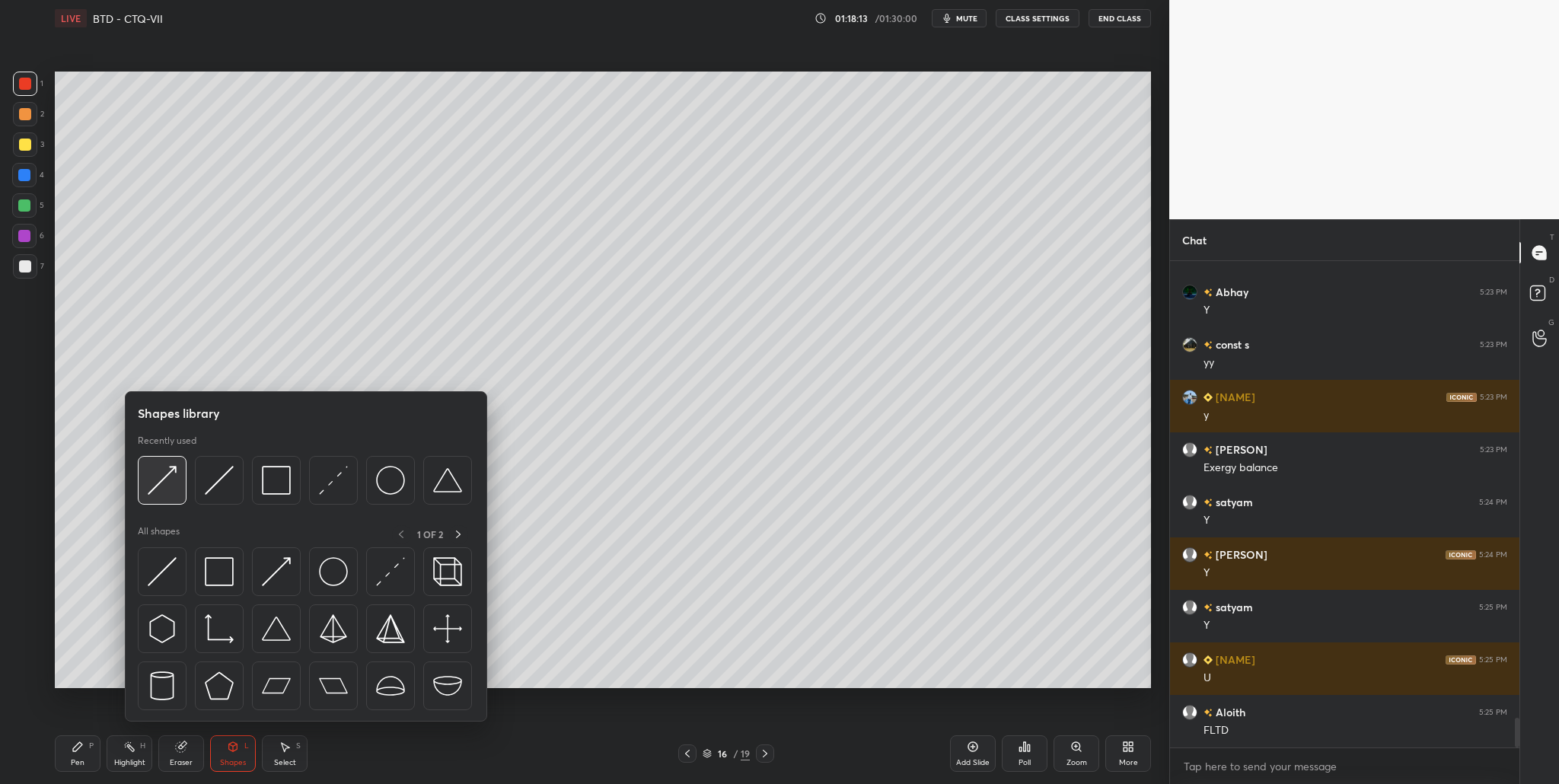 click at bounding box center (162, 480) 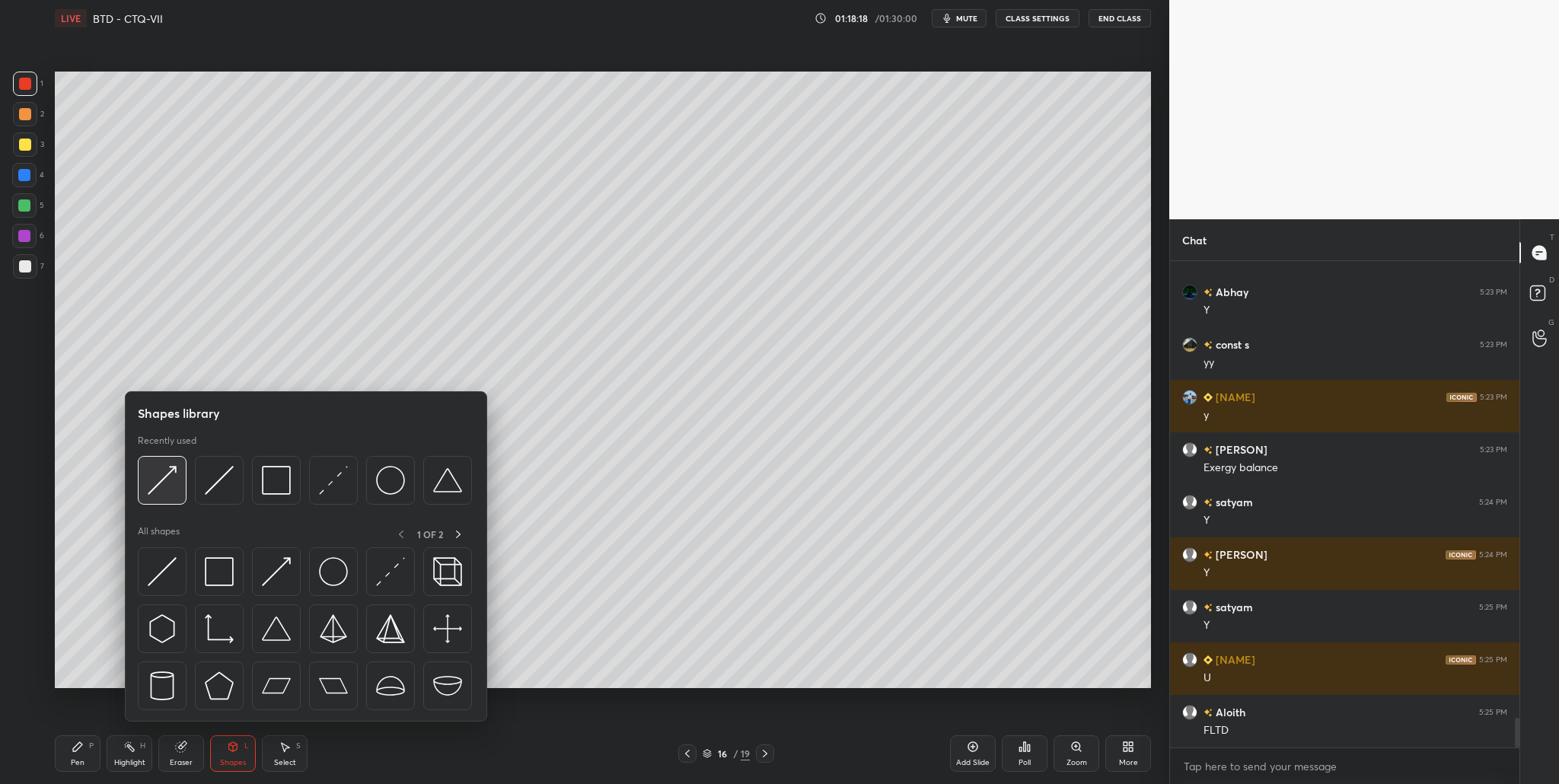 click at bounding box center (162, 480) 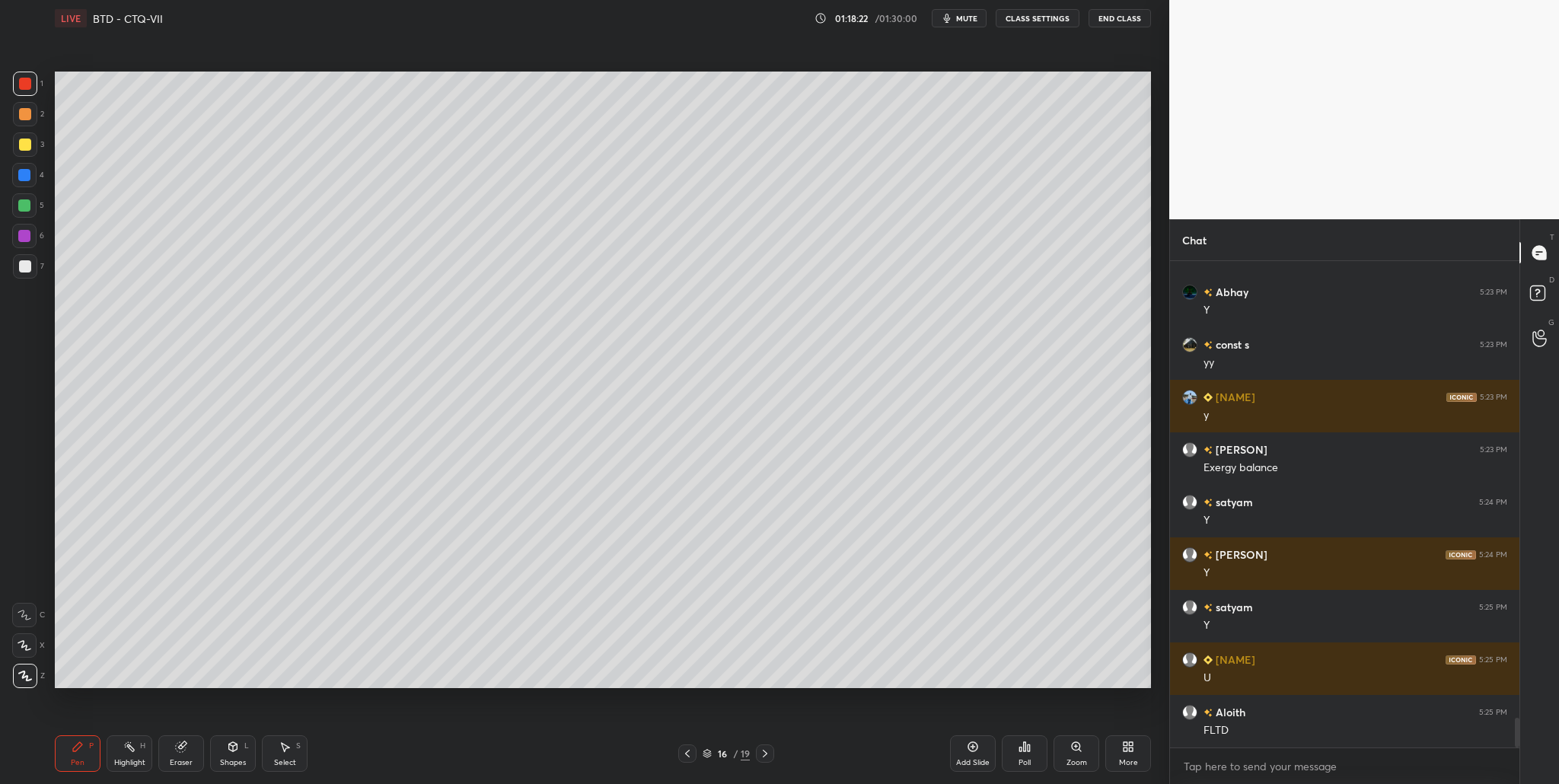 click at bounding box center [25, 266] 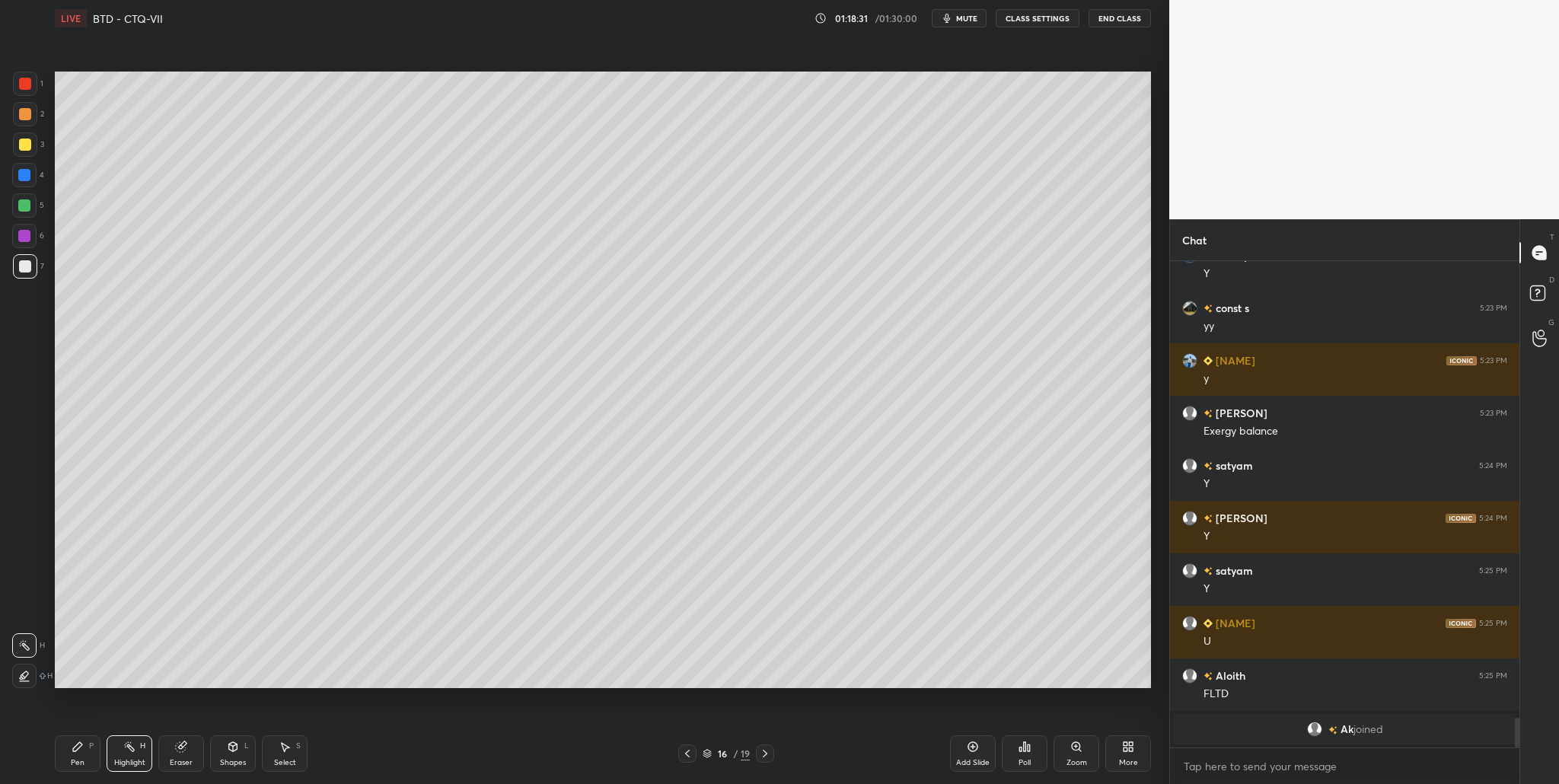 scroll, scrollTop: 6452, scrollLeft: 0, axis: vertical 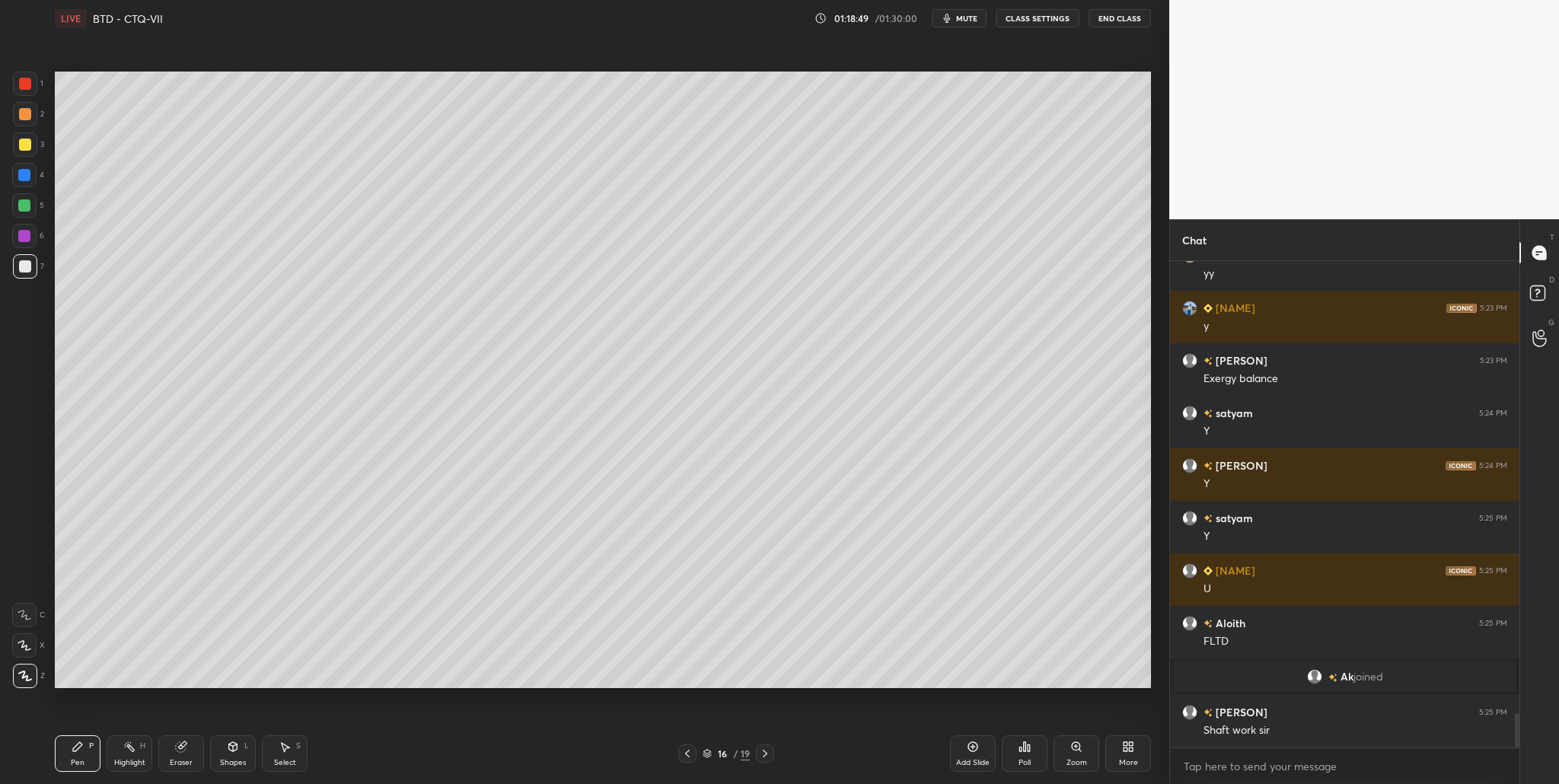 click at bounding box center [25, 84] 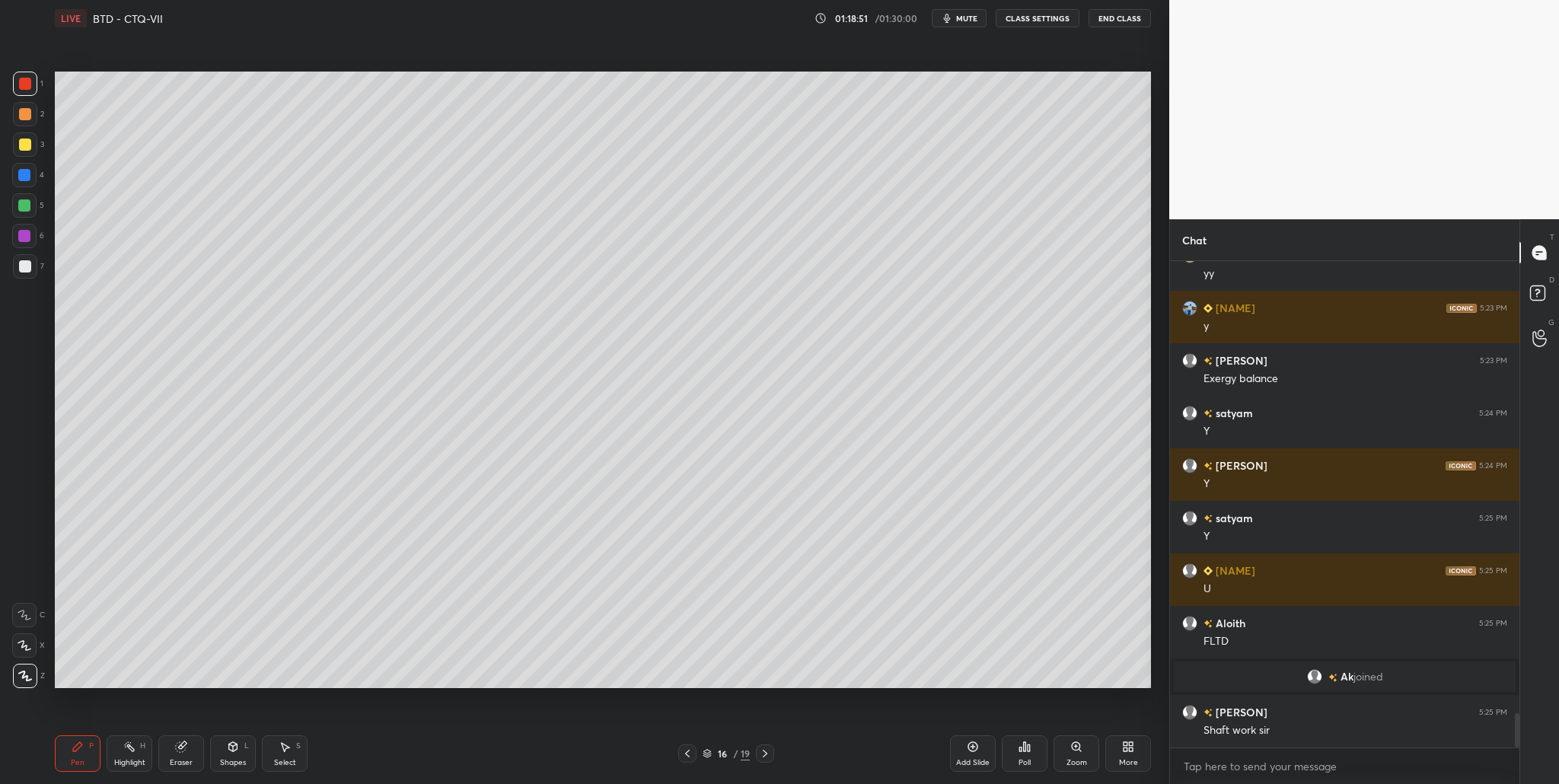 click at bounding box center [25, 266] 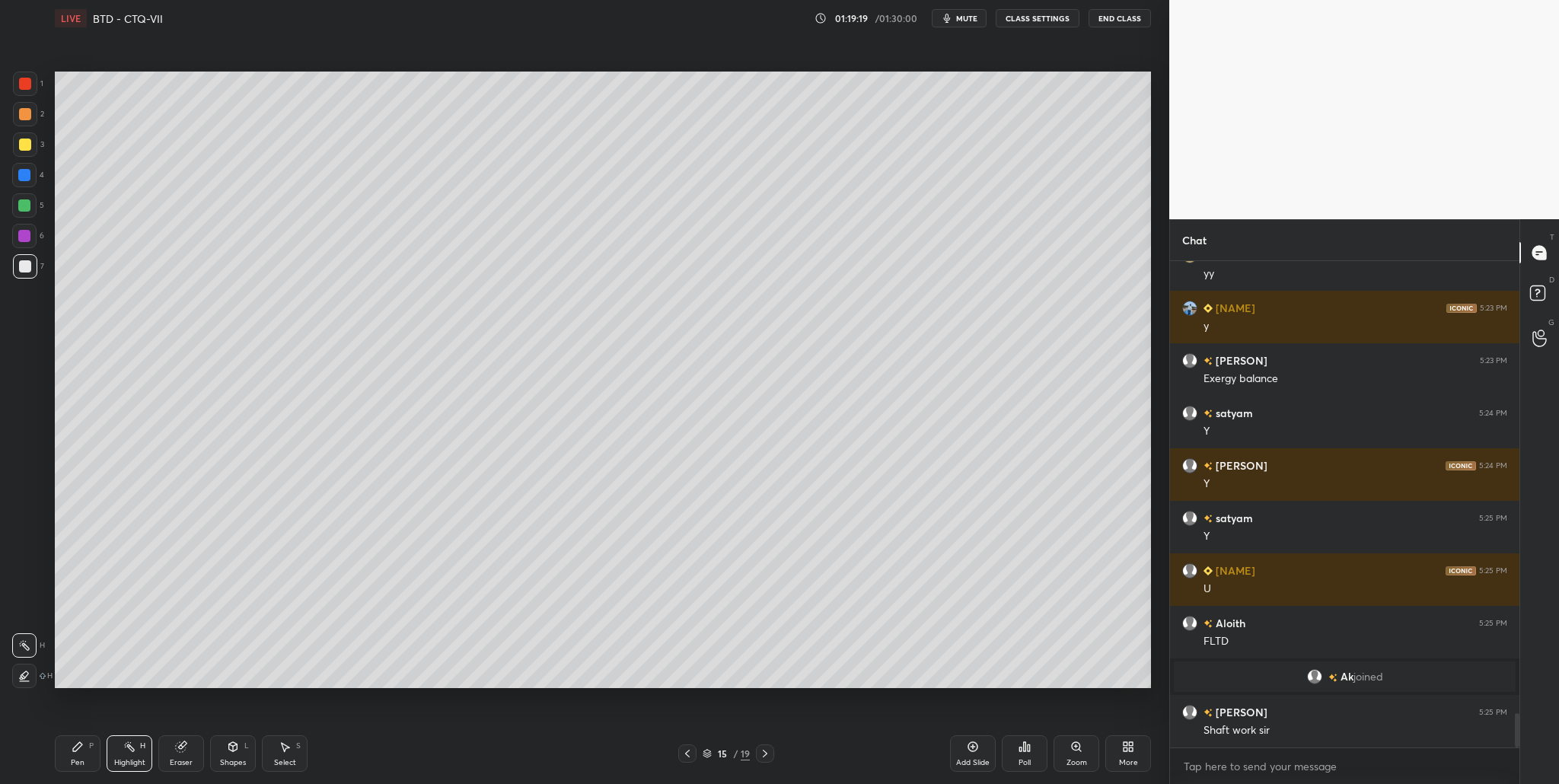 drag, startPoint x: 709, startPoint y: 751, endPoint x: 707, endPoint y: 722, distance: 29.068884 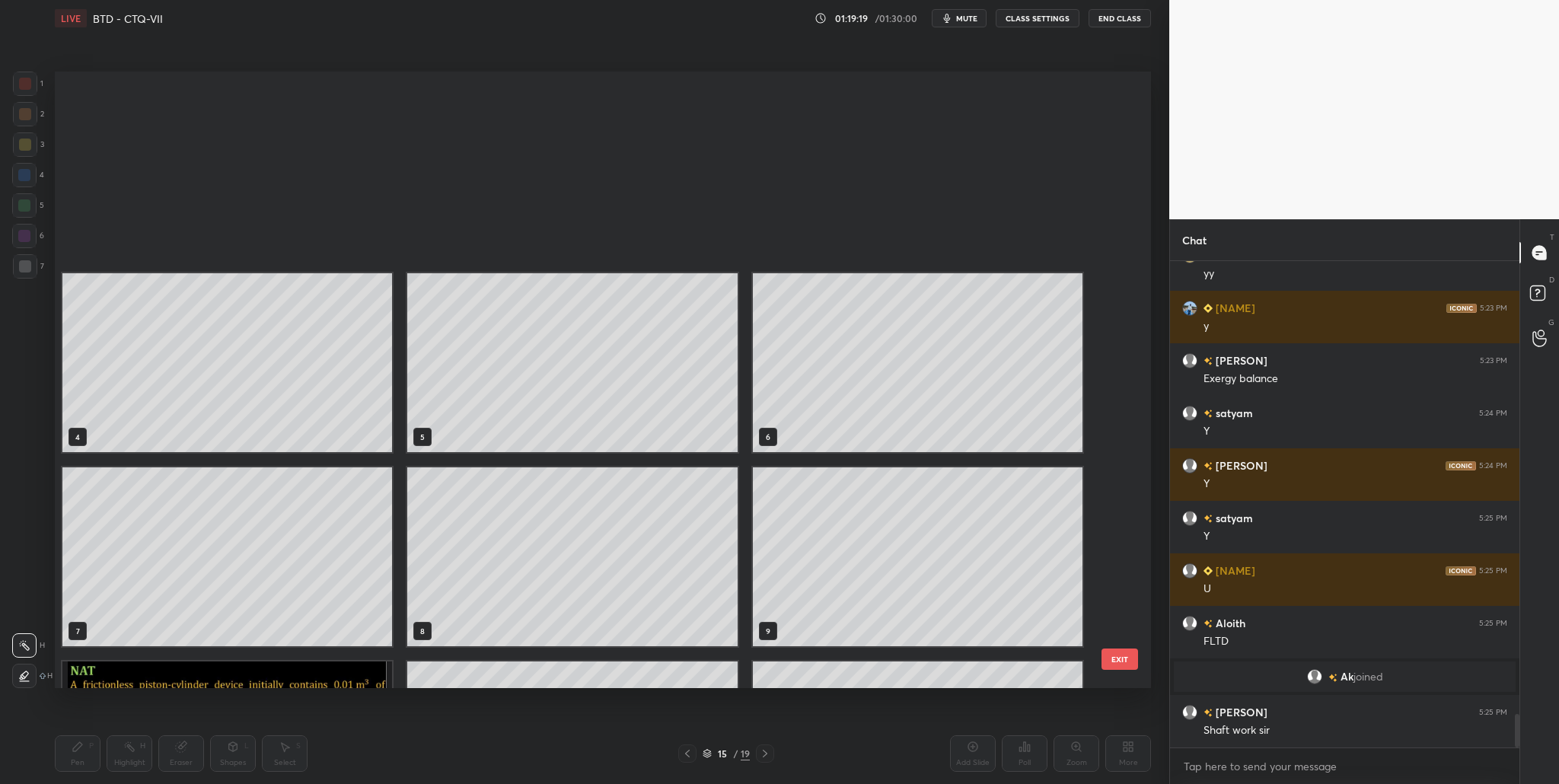 scroll, scrollTop: 6505, scrollLeft: 0, axis: vertical 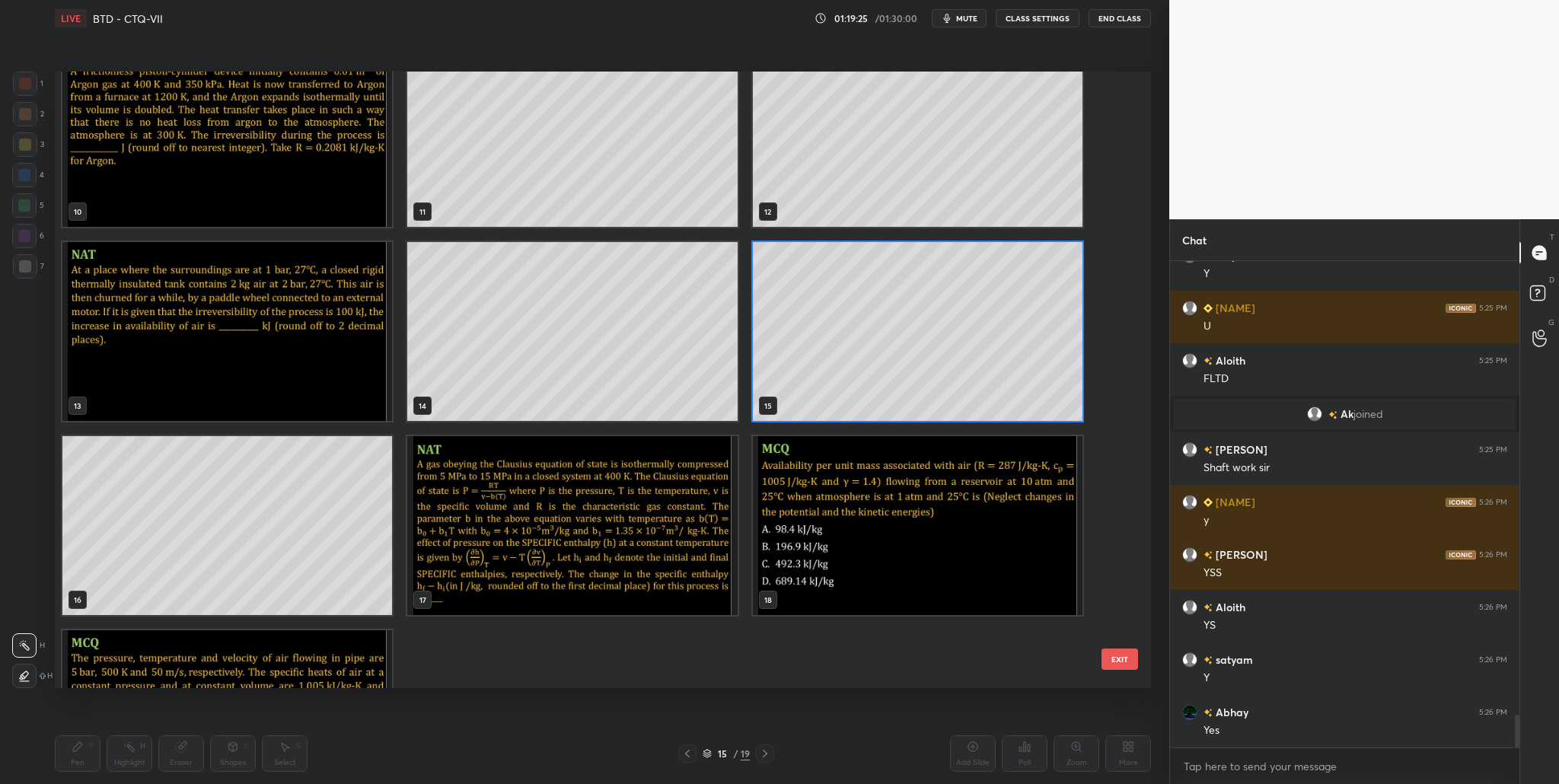 click at bounding box center (572, 525) 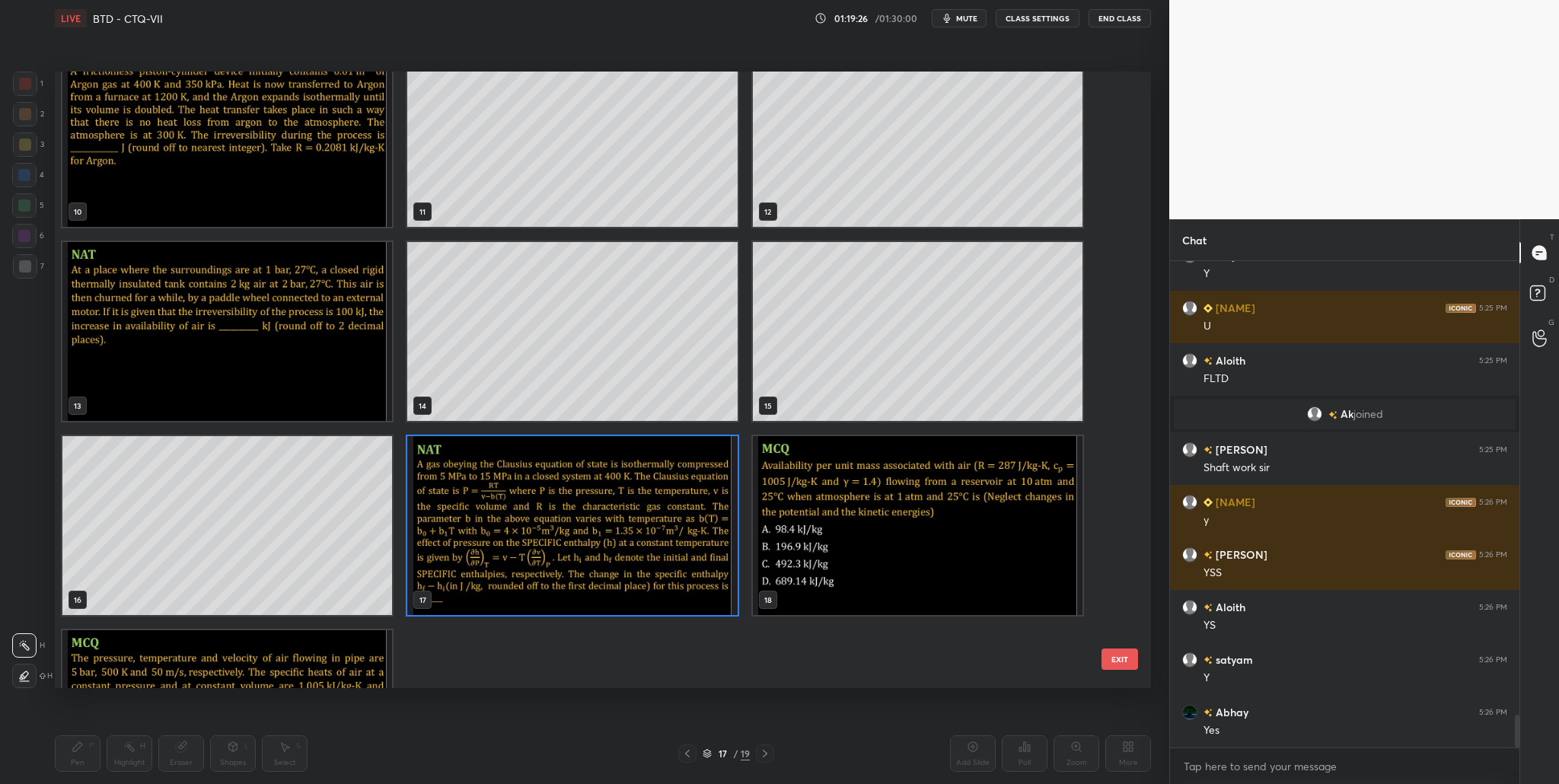 click at bounding box center (572, 525) 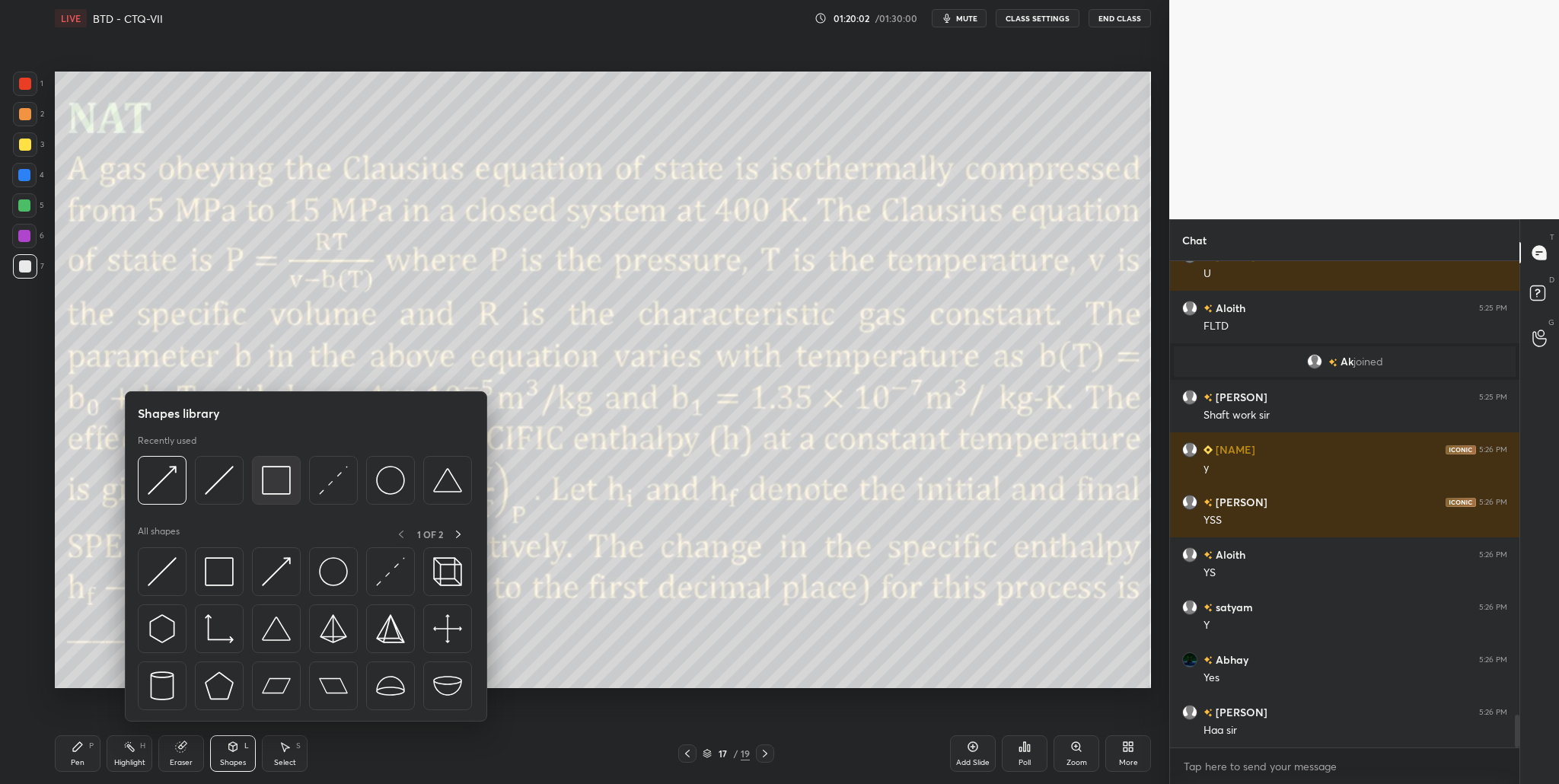 click at bounding box center [276, 480] 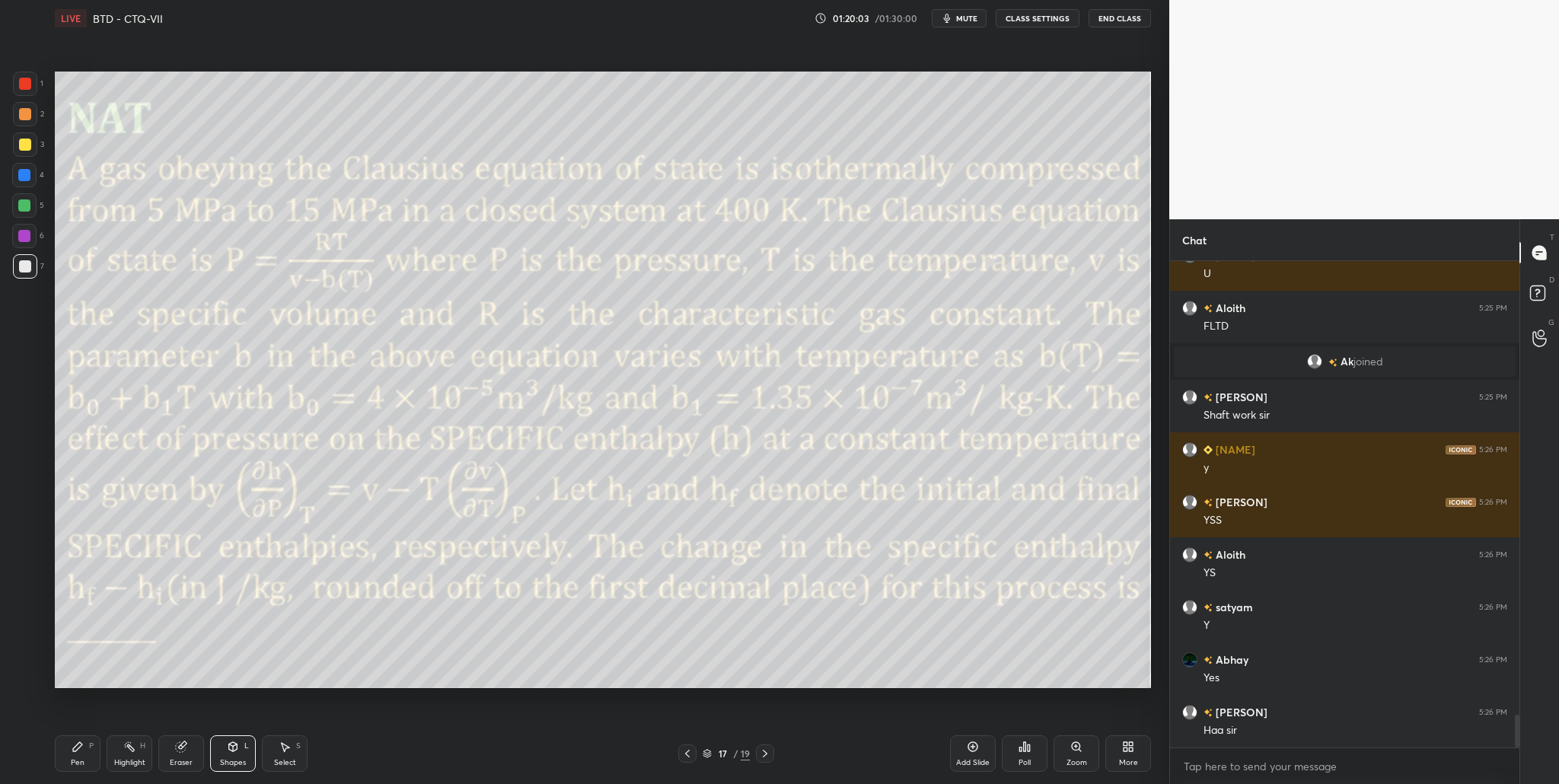 click at bounding box center (25, 84) 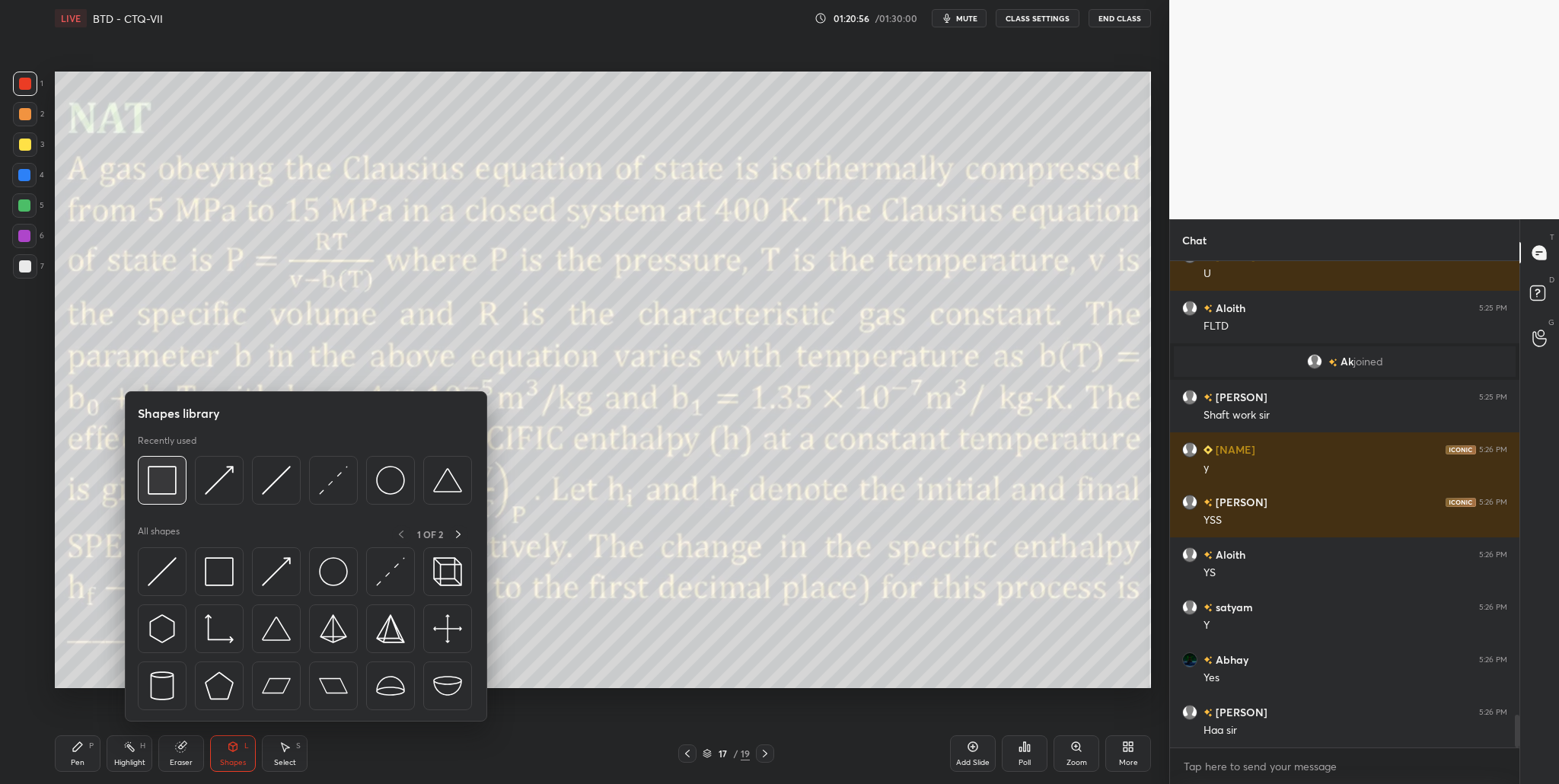 click at bounding box center (162, 480) 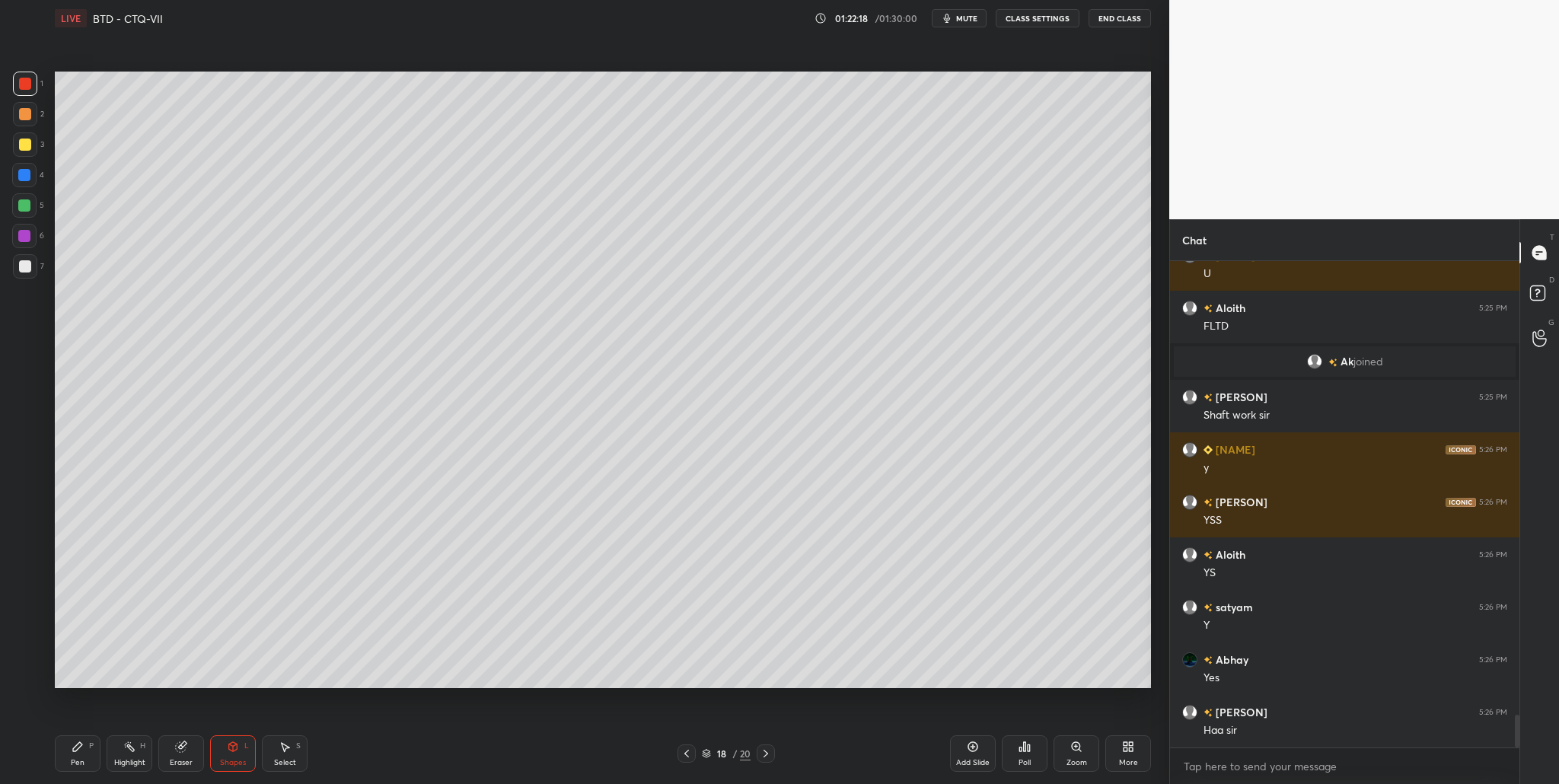 click at bounding box center (25, 145) 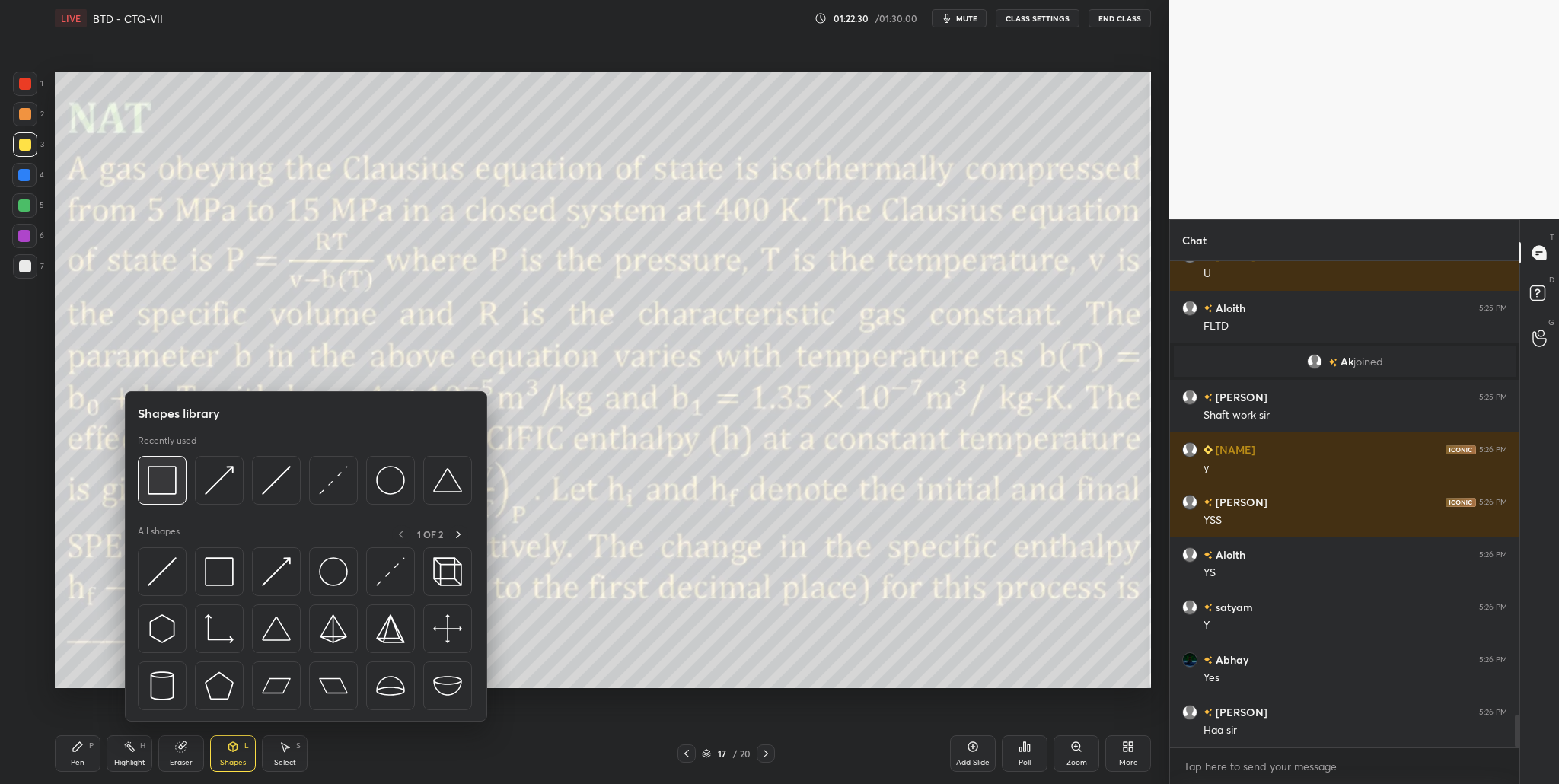 click at bounding box center (162, 480) 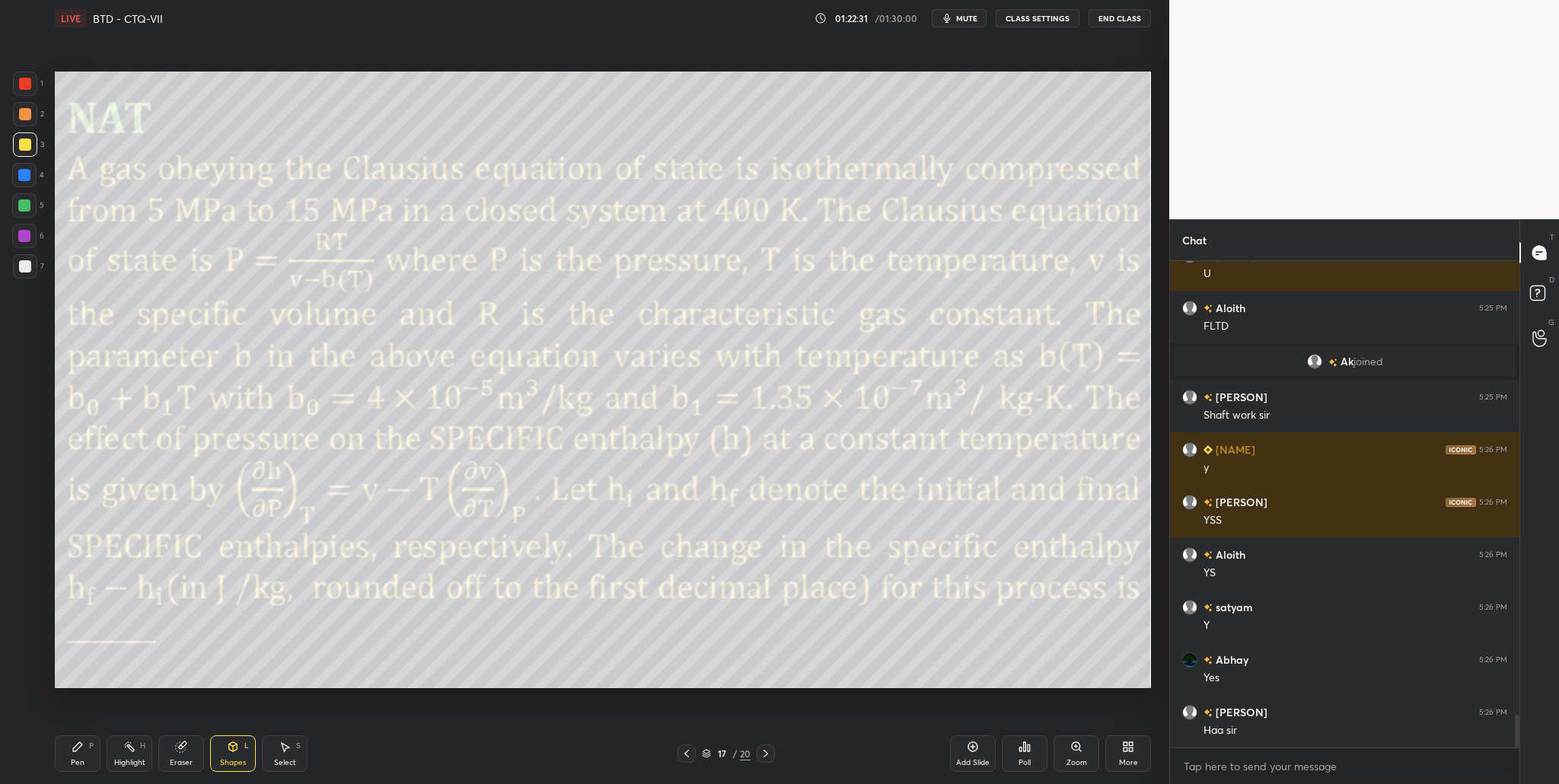 click at bounding box center (25, 84) 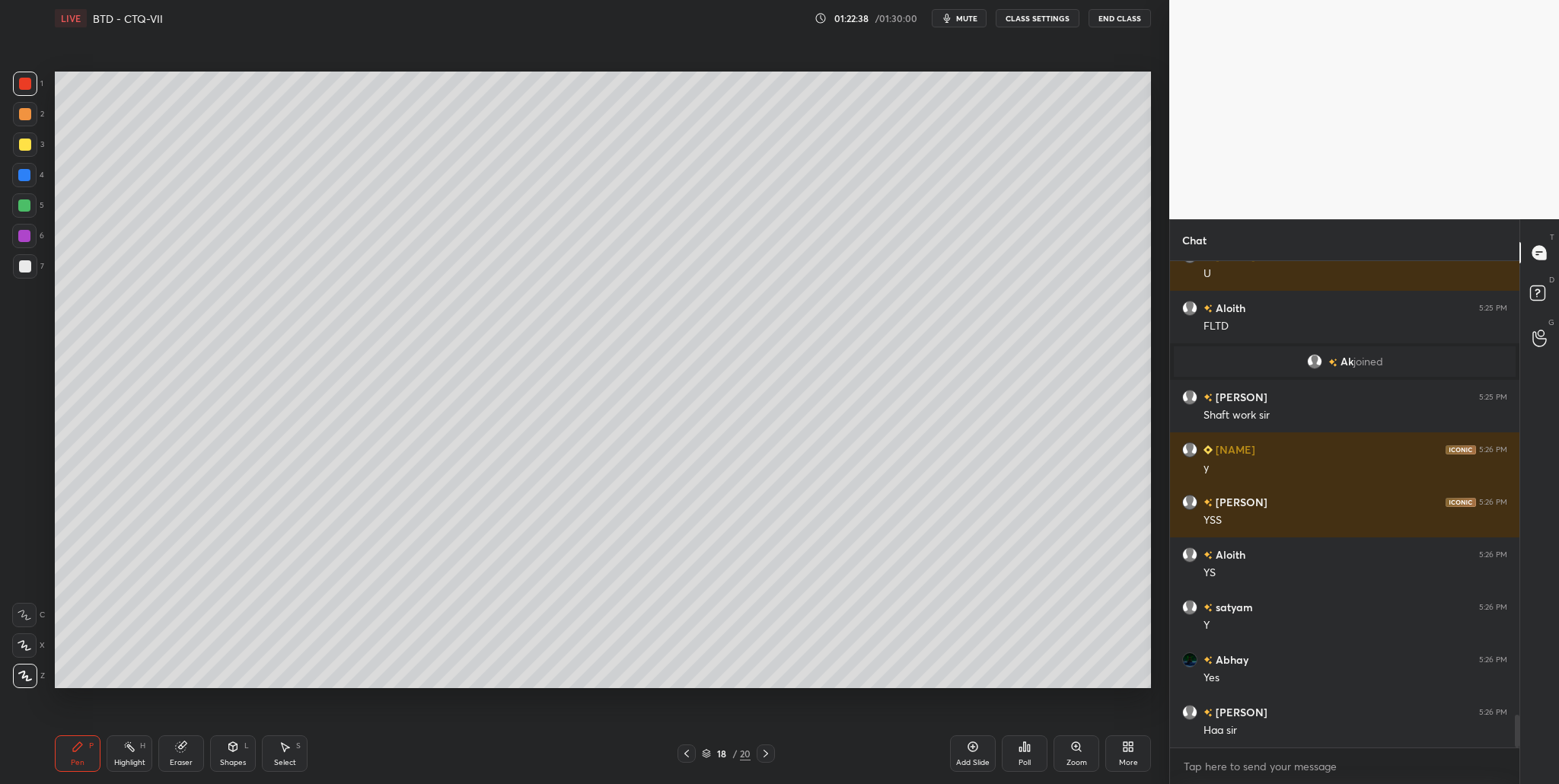 drag, startPoint x: 28, startPoint y: 146, endPoint x: 35, endPoint y: 154, distance: 10.630146 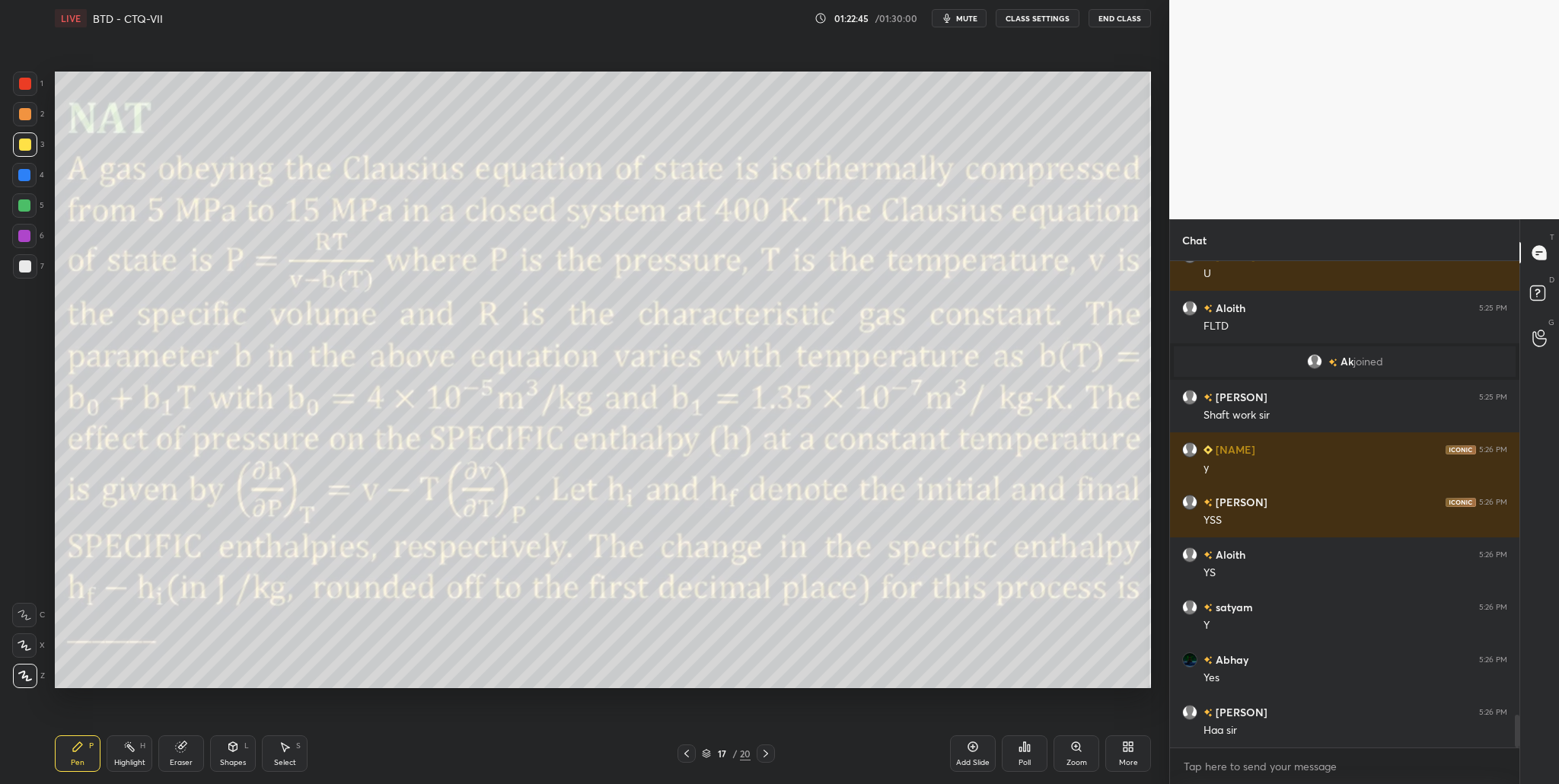 click at bounding box center [25, 145] 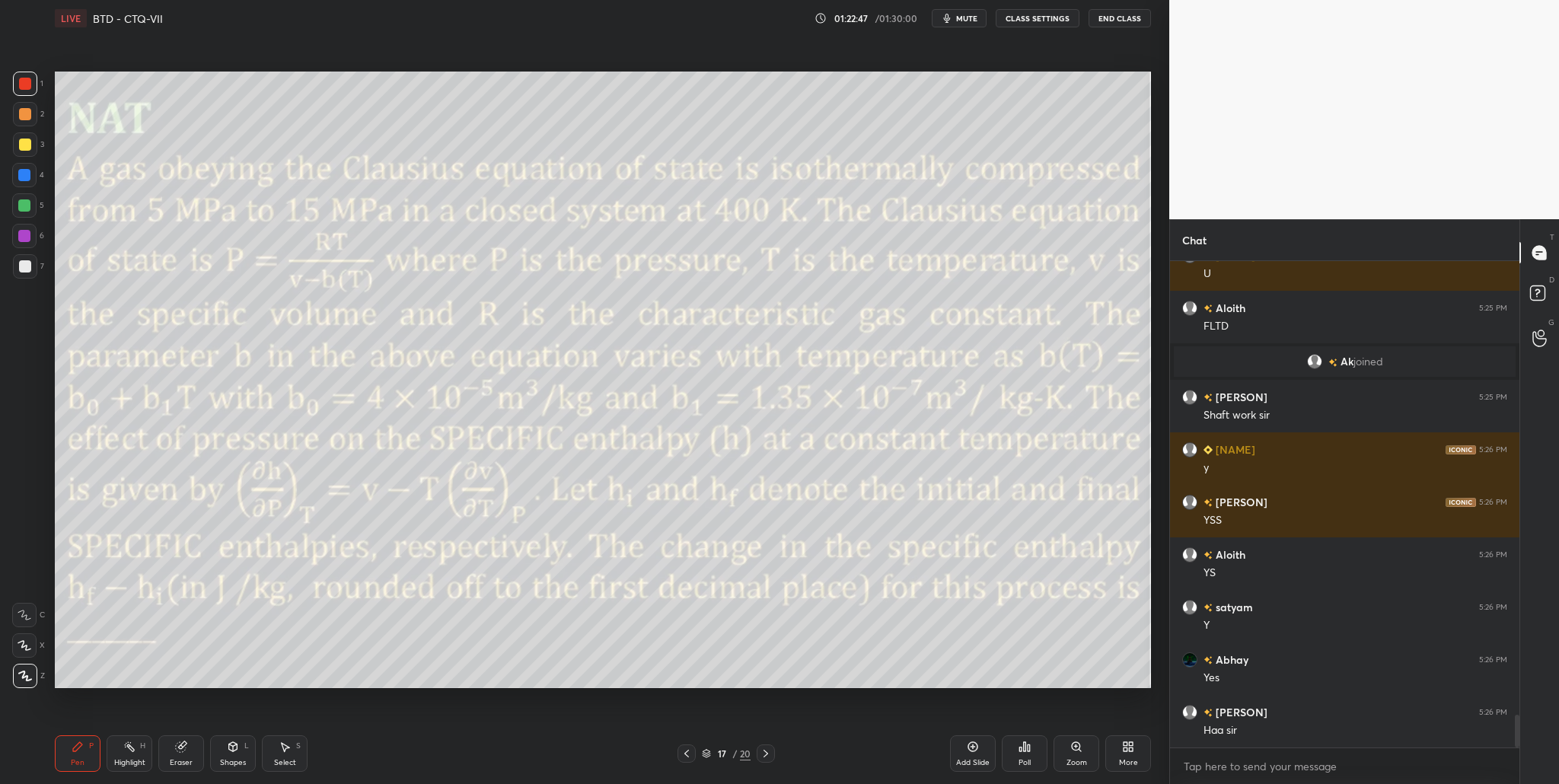 click at bounding box center [24, 206] 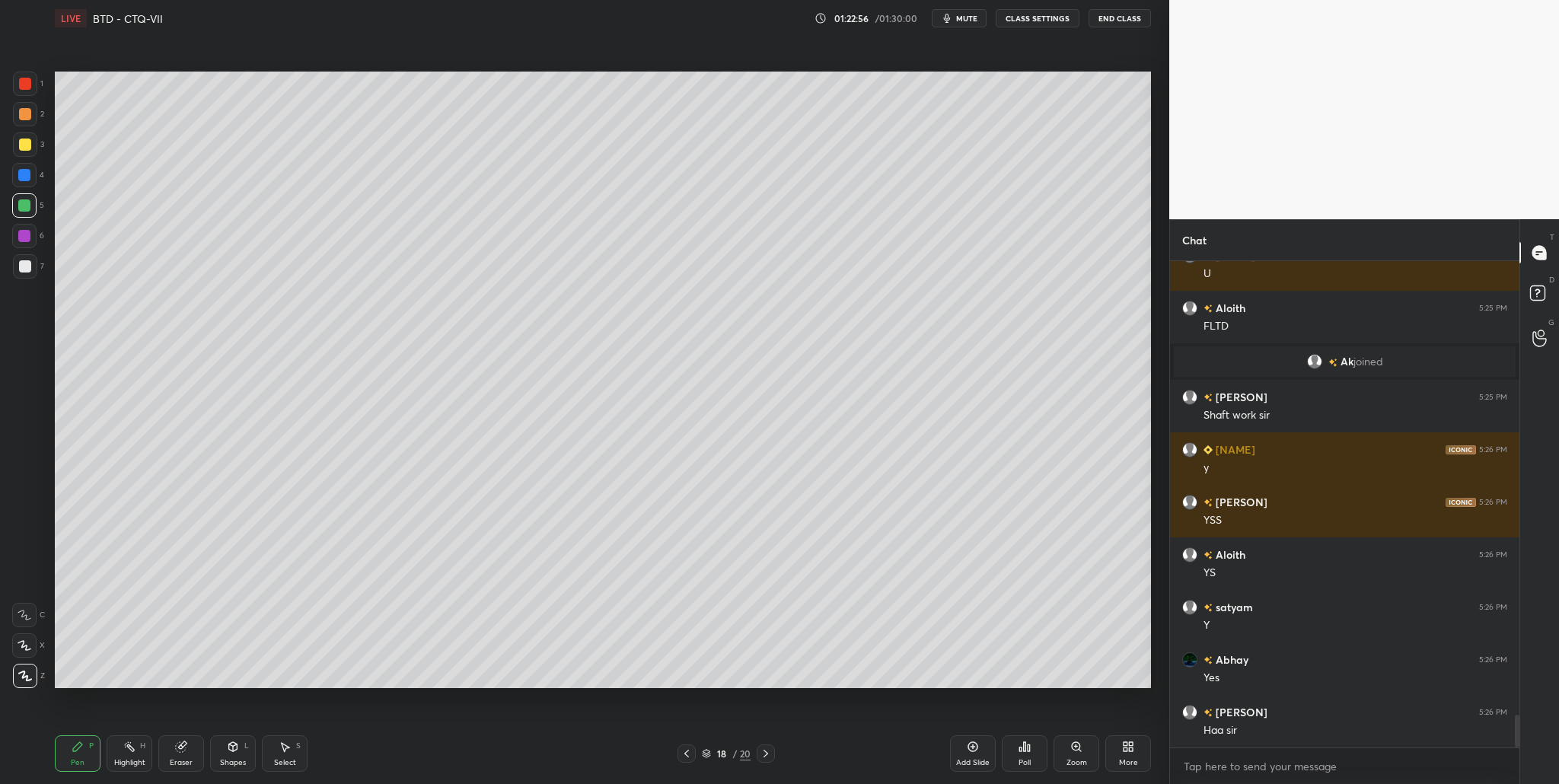 click at bounding box center (25, 145) 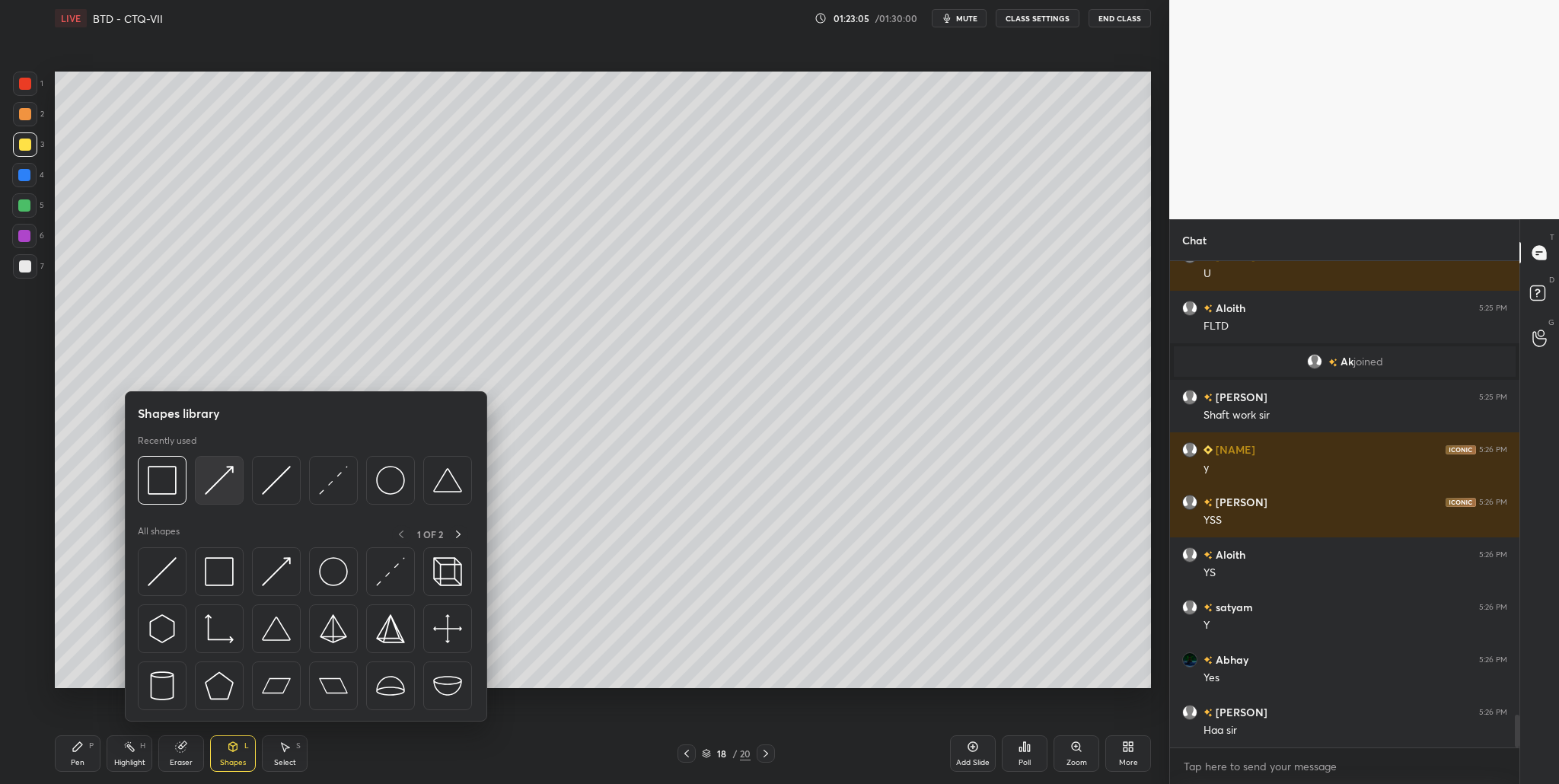 click at bounding box center [219, 480] 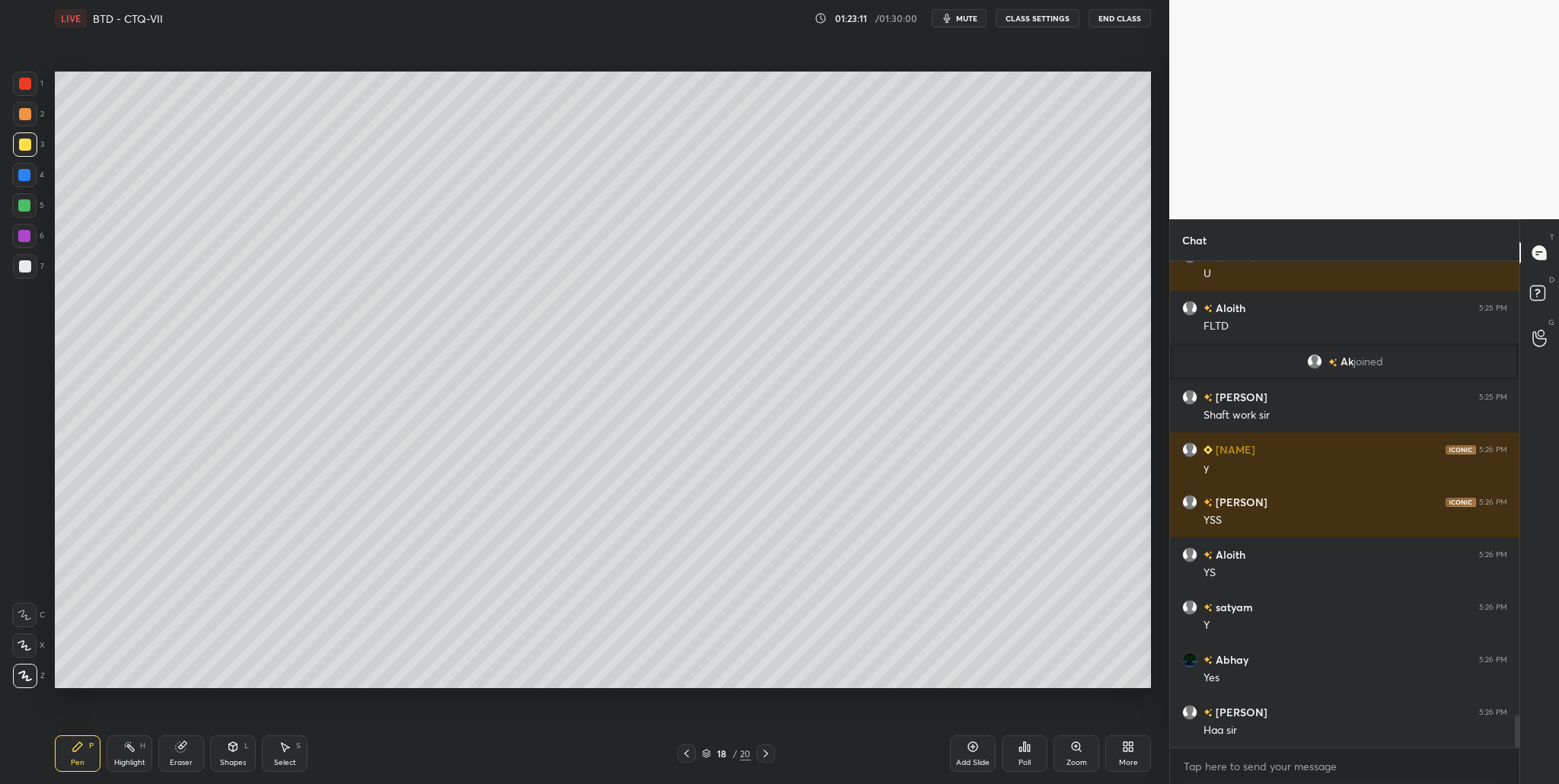 scroll, scrollTop: 6820, scrollLeft: 0, axis: vertical 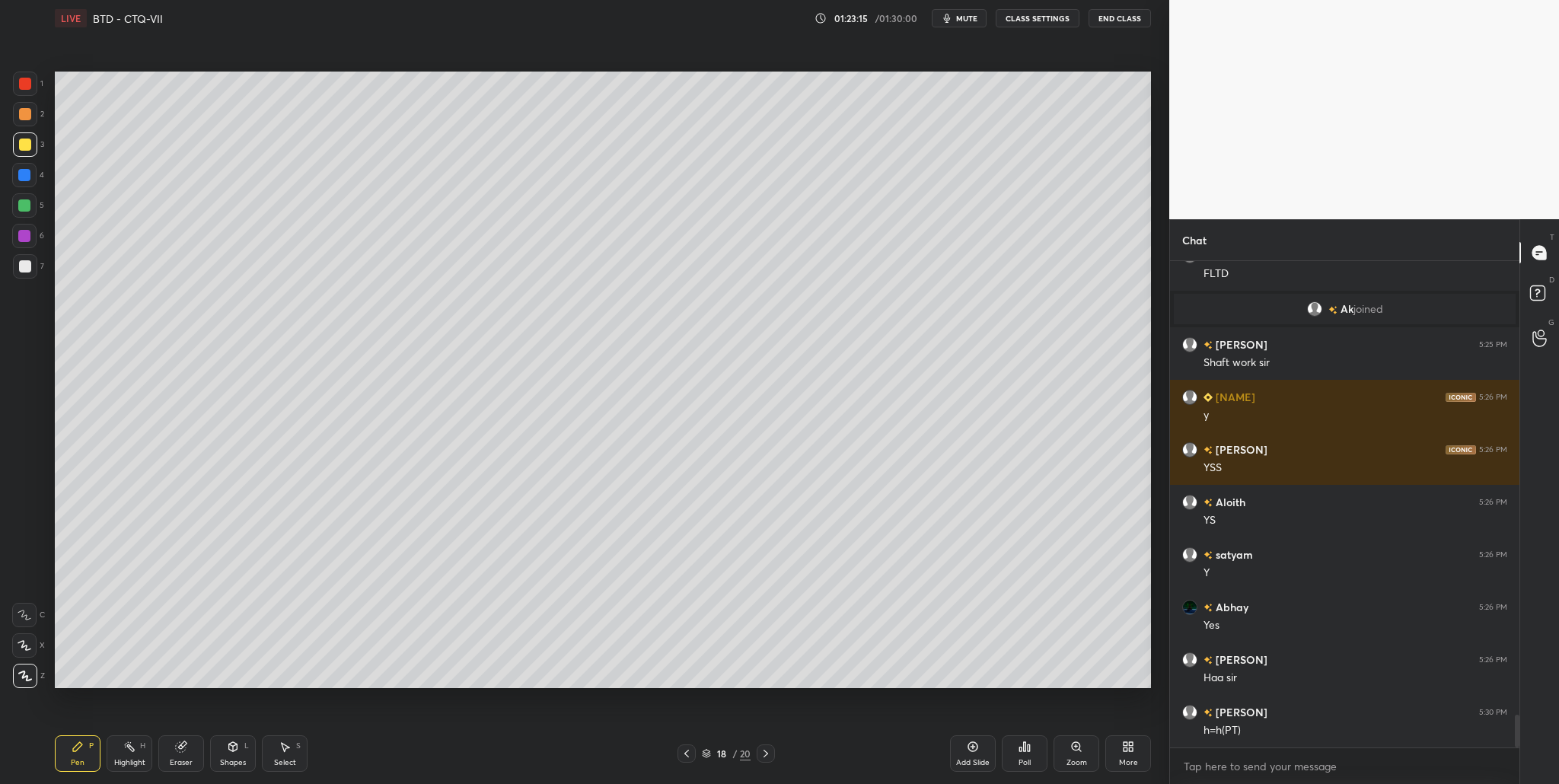 drag, startPoint x: 30, startPoint y: 212, endPoint x: 49, endPoint y: 235, distance: 29.832868 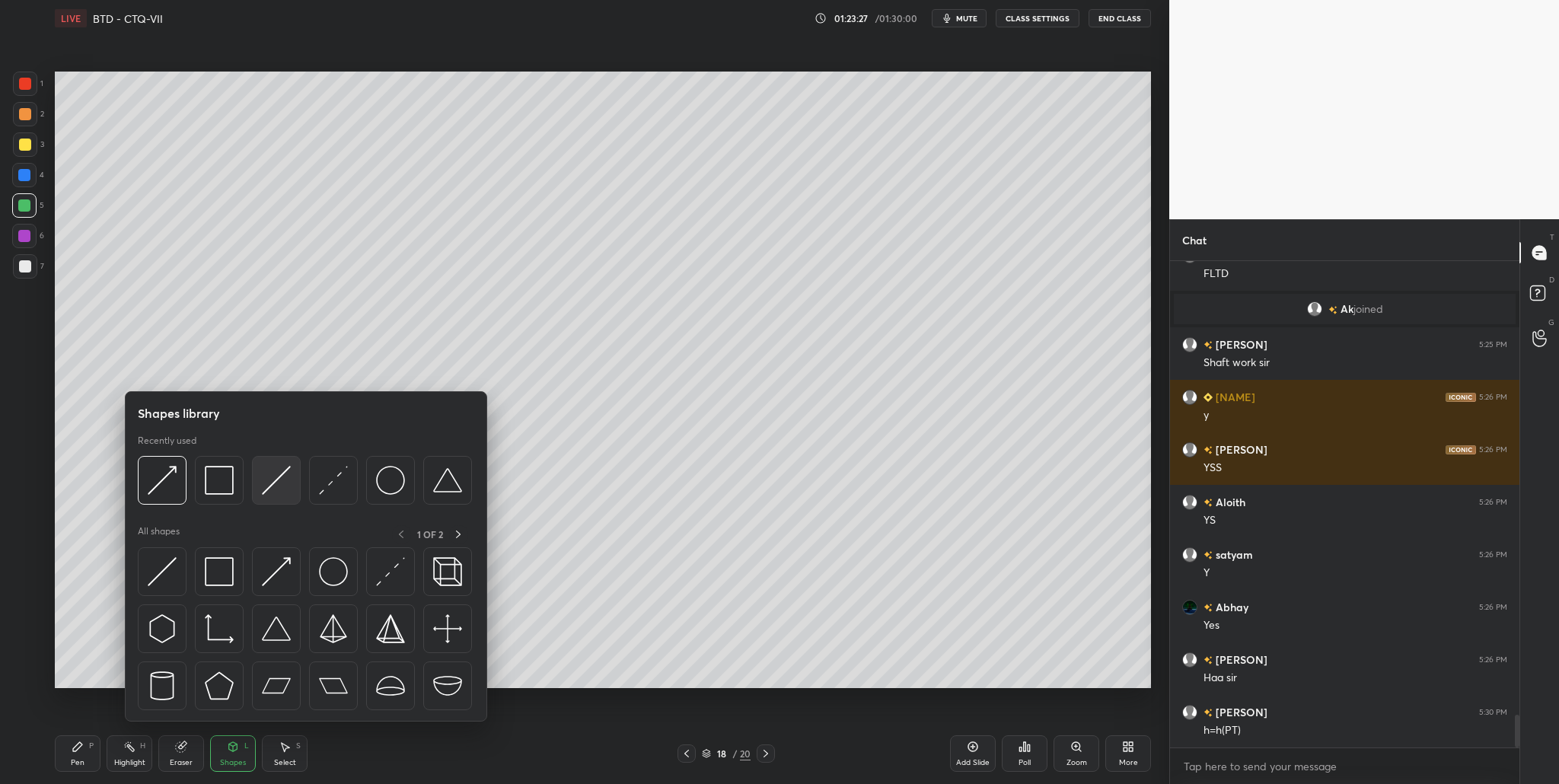 click at bounding box center [276, 480] 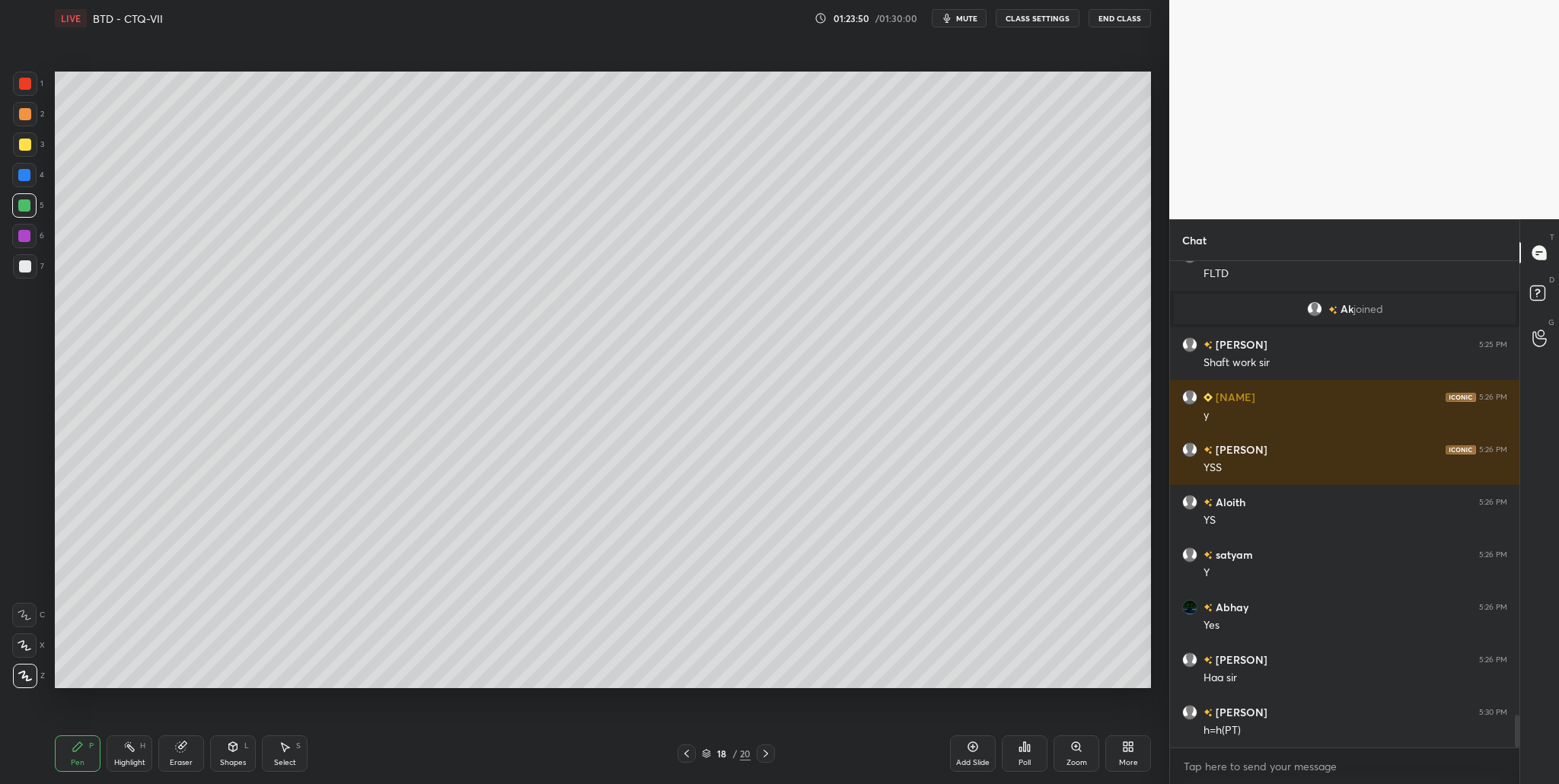 scroll, scrollTop: 6873, scrollLeft: 0, axis: vertical 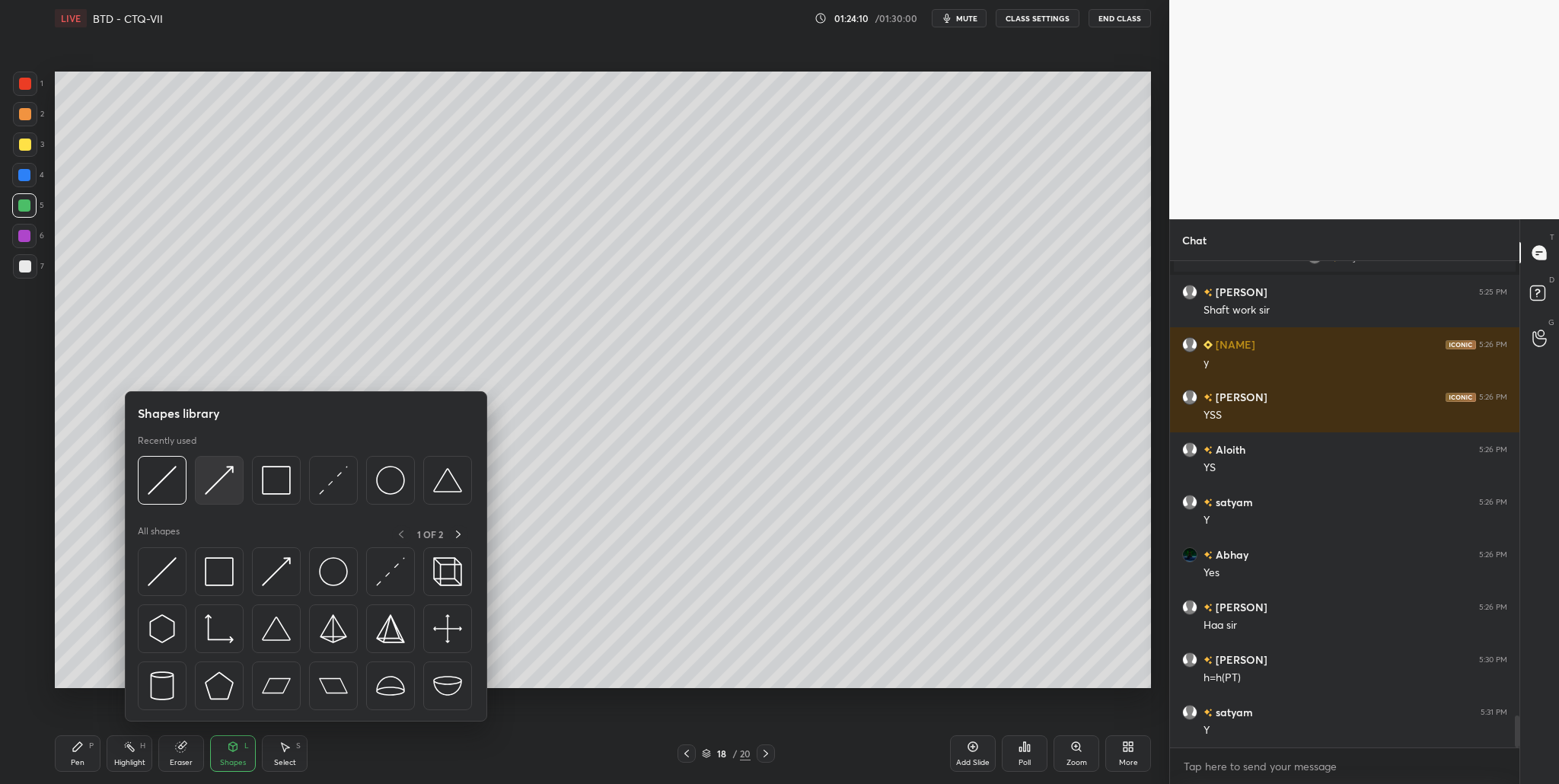 click at bounding box center [219, 480] 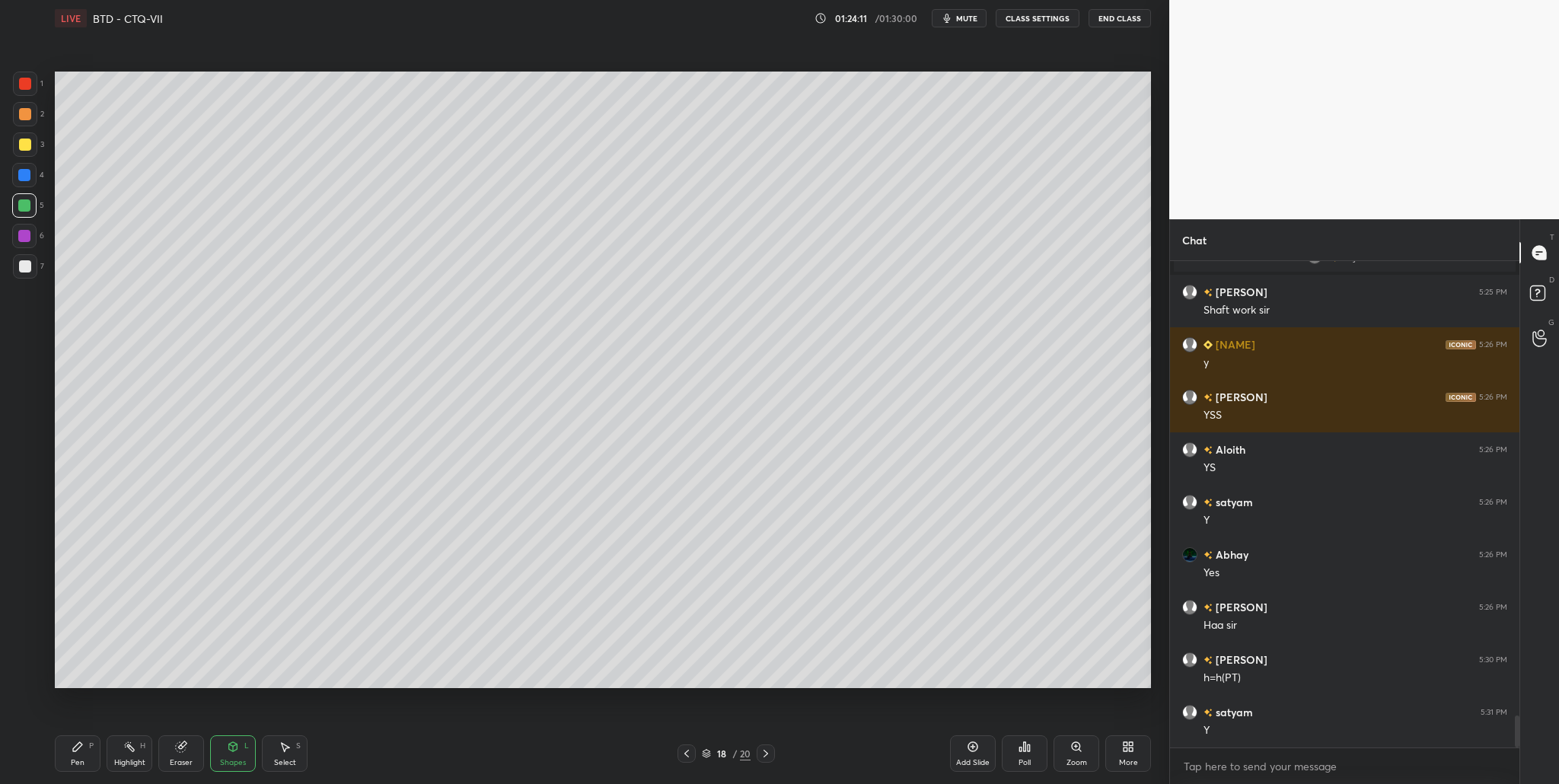 drag, startPoint x: 23, startPoint y: 80, endPoint x: 51, endPoint y: 107, distance: 38.897301 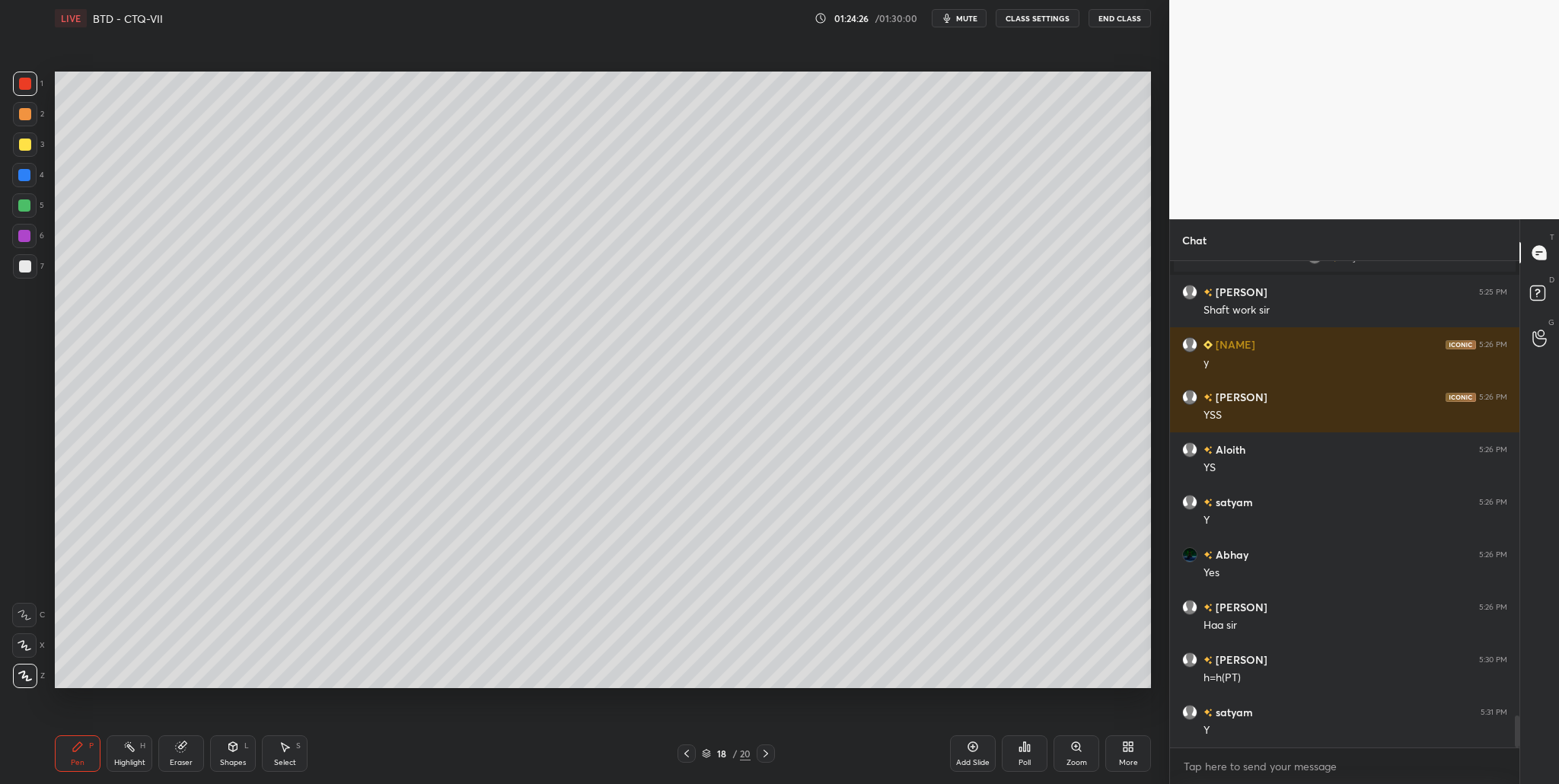 click at bounding box center (25, 266) 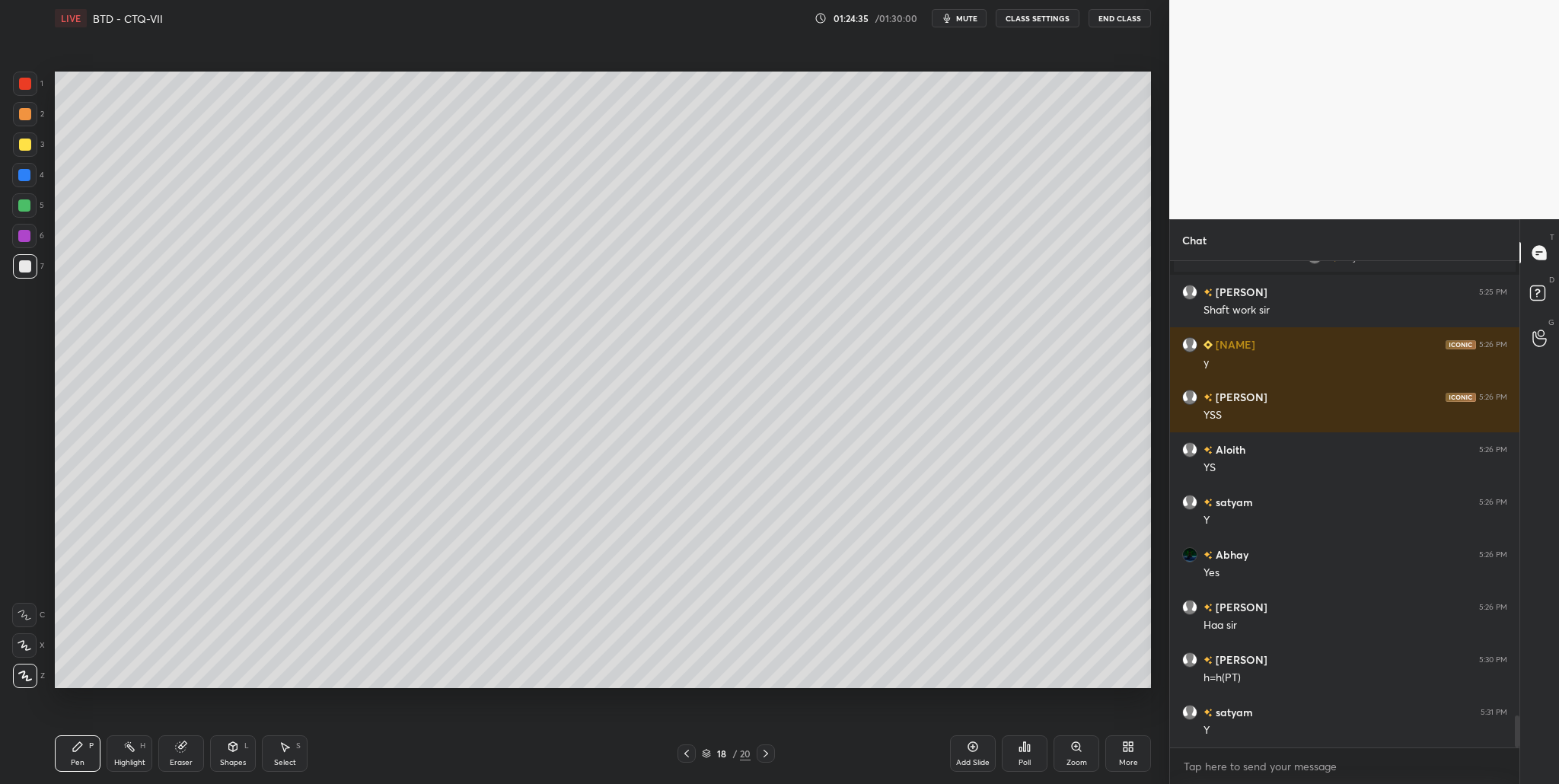 scroll, scrollTop: 6925, scrollLeft: 0, axis: vertical 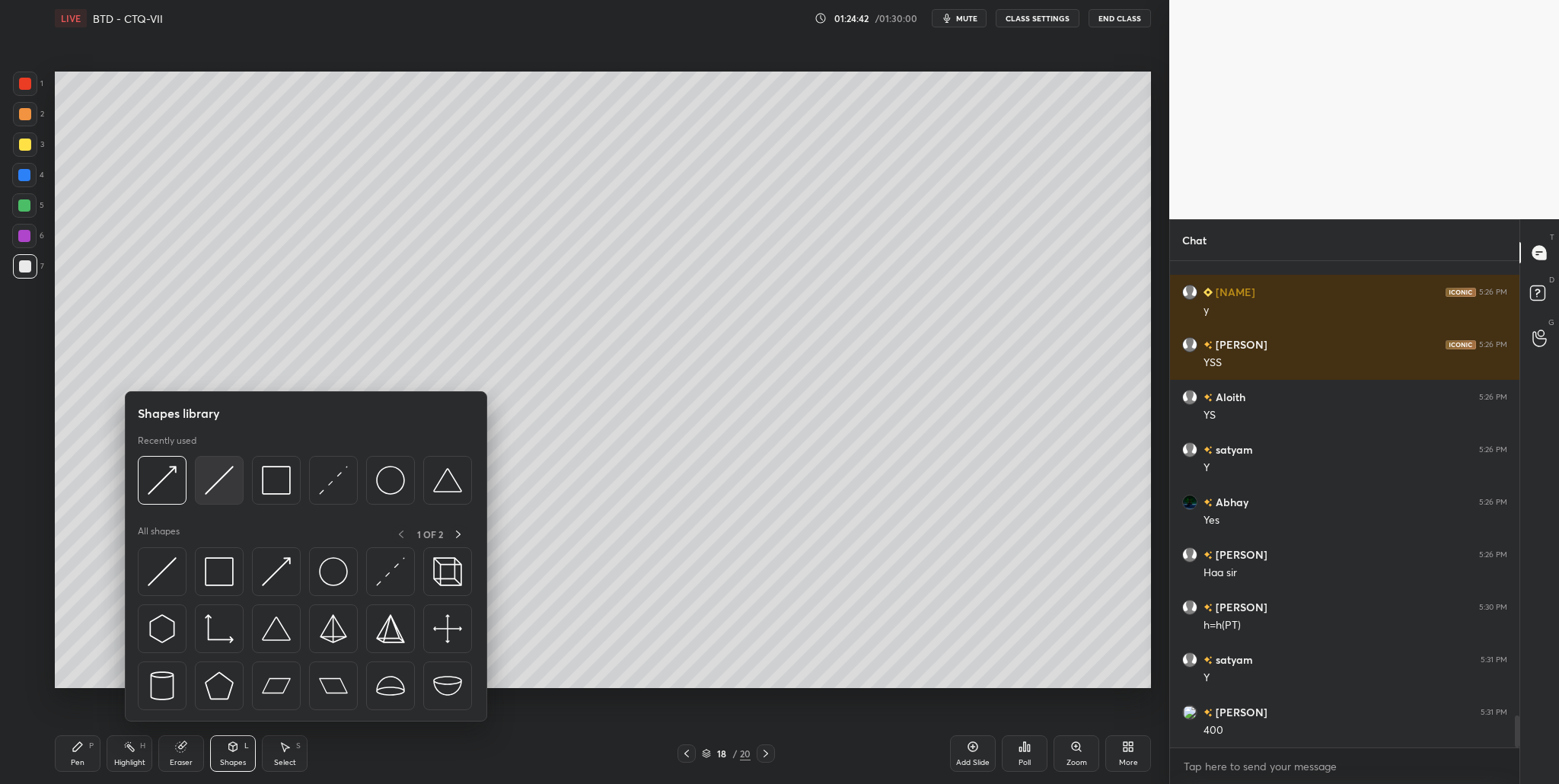 click at bounding box center [219, 480] 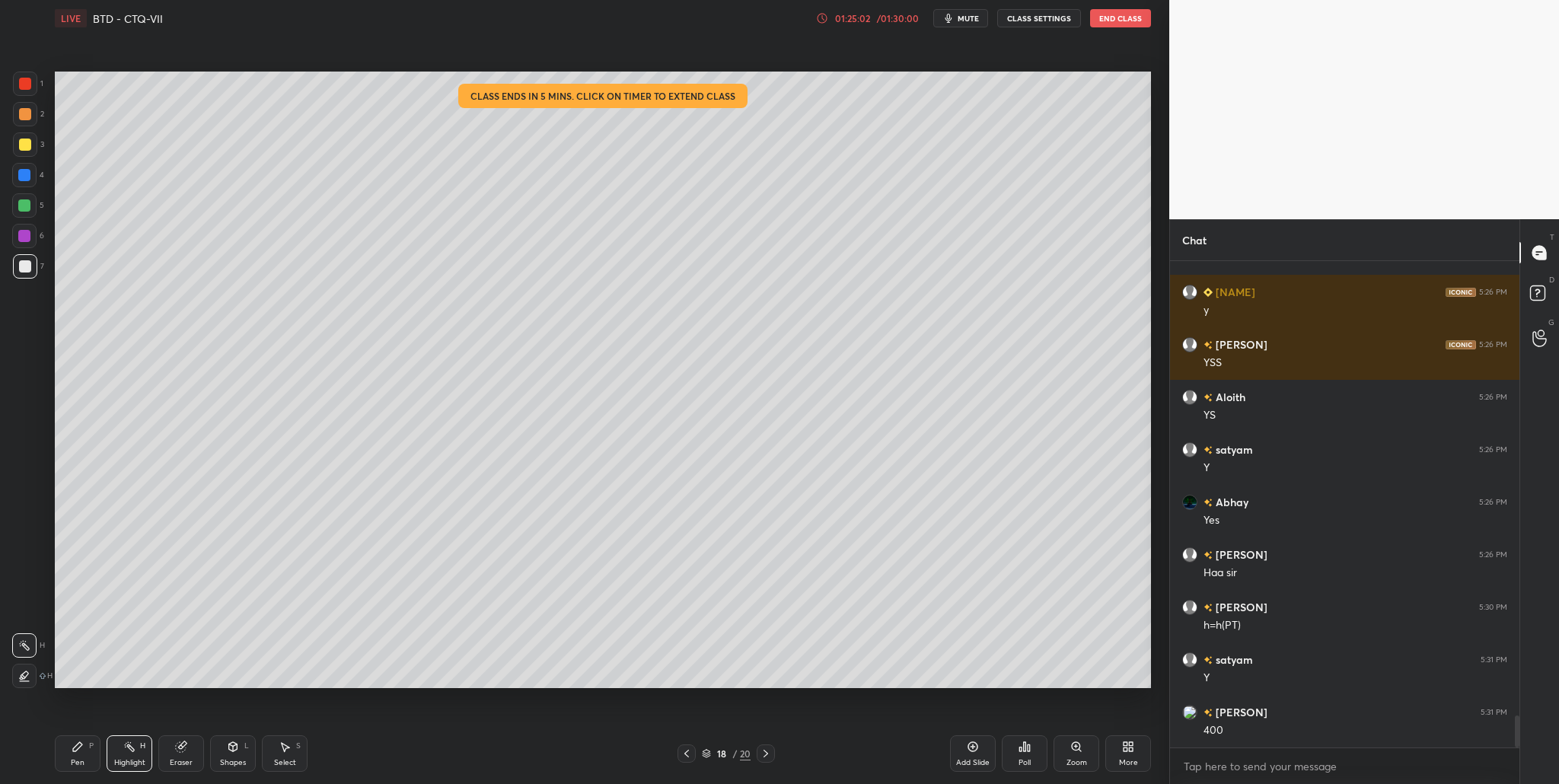 click on "01:25:02 /  01:30:00" at bounding box center [869, 18] 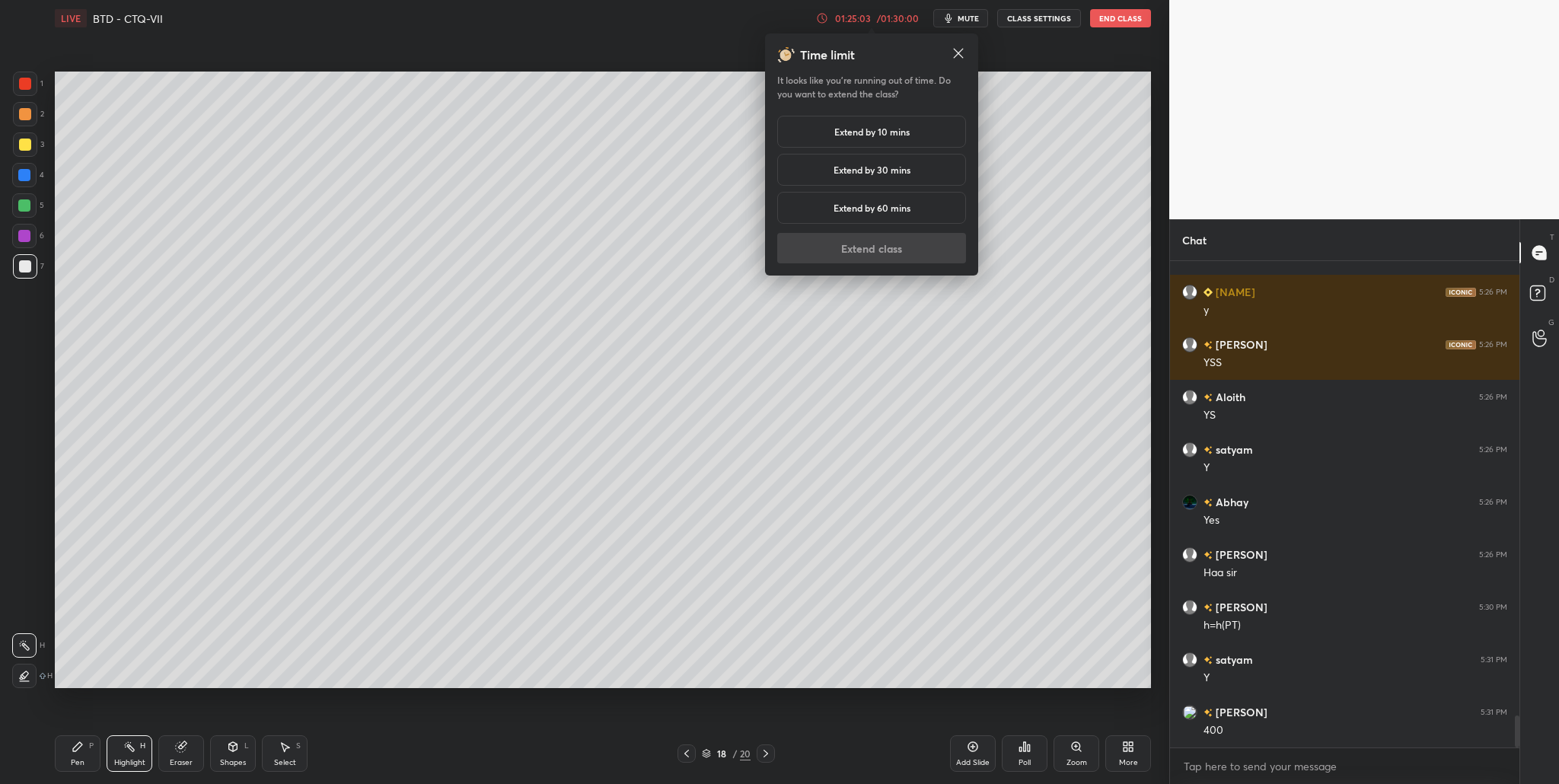 click on "Extend by 60 mins" at bounding box center (872, 208) 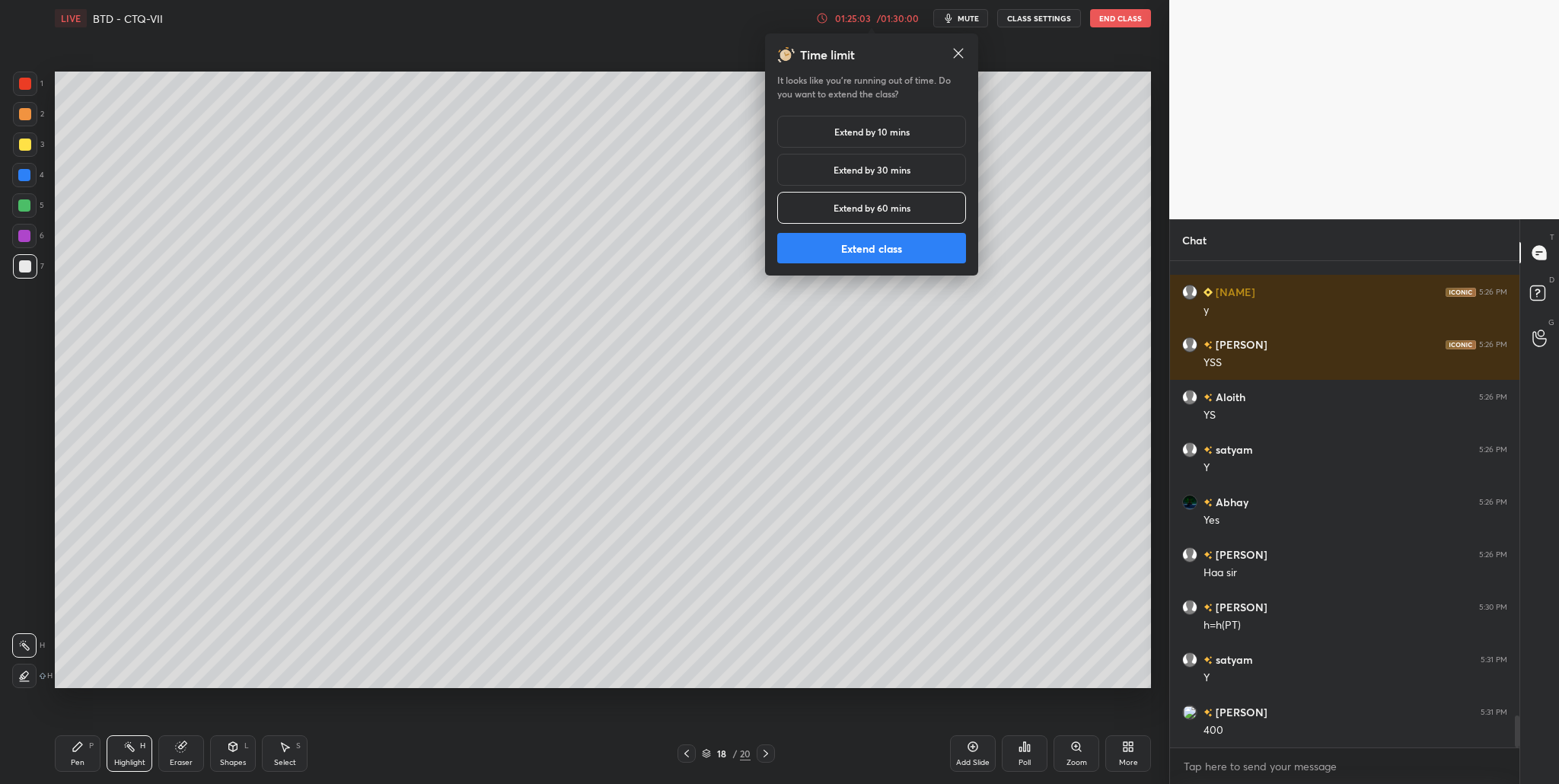 click on "Extend class" at bounding box center (872, 248) 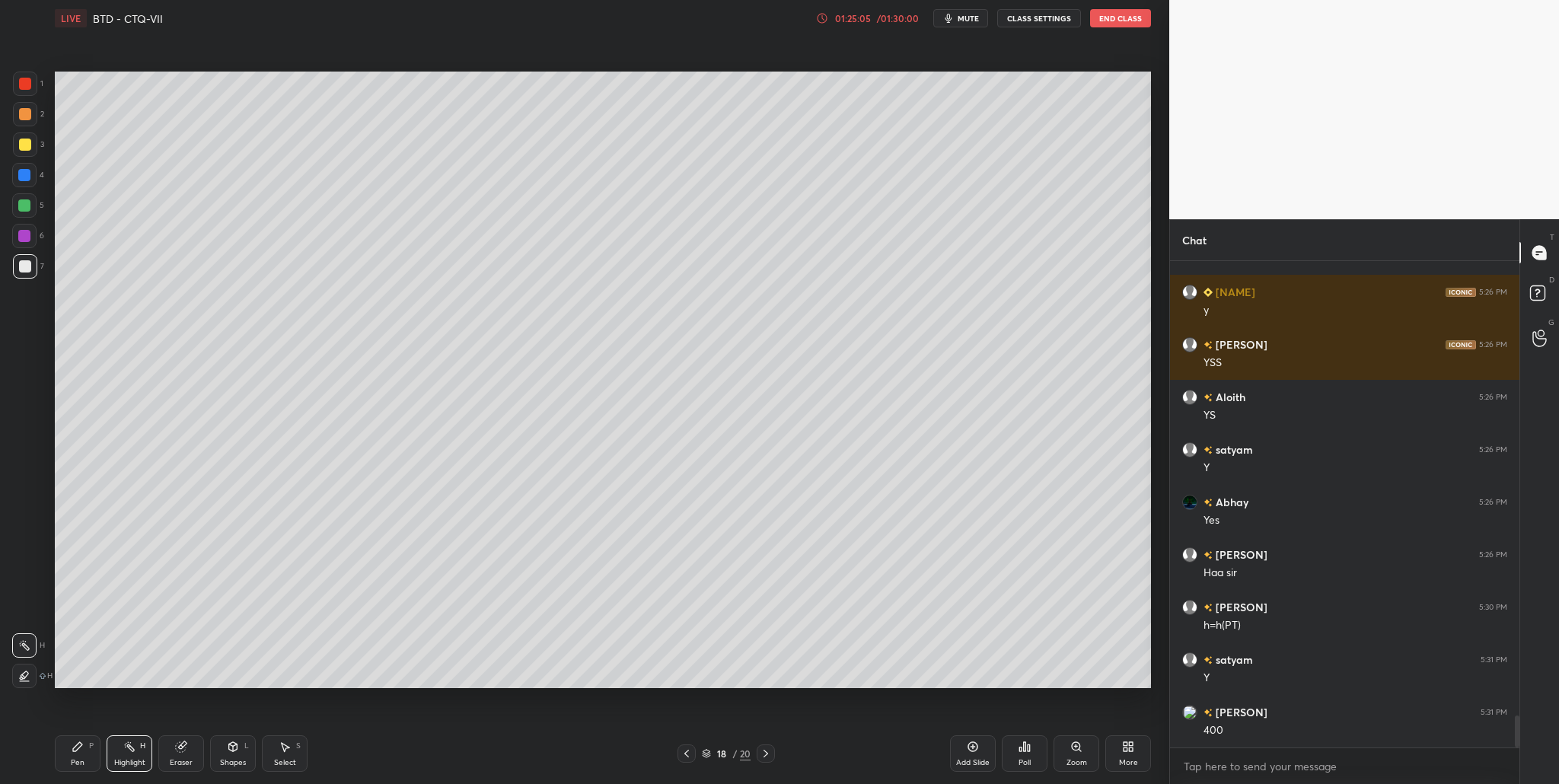 click at bounding box center (25, 266) 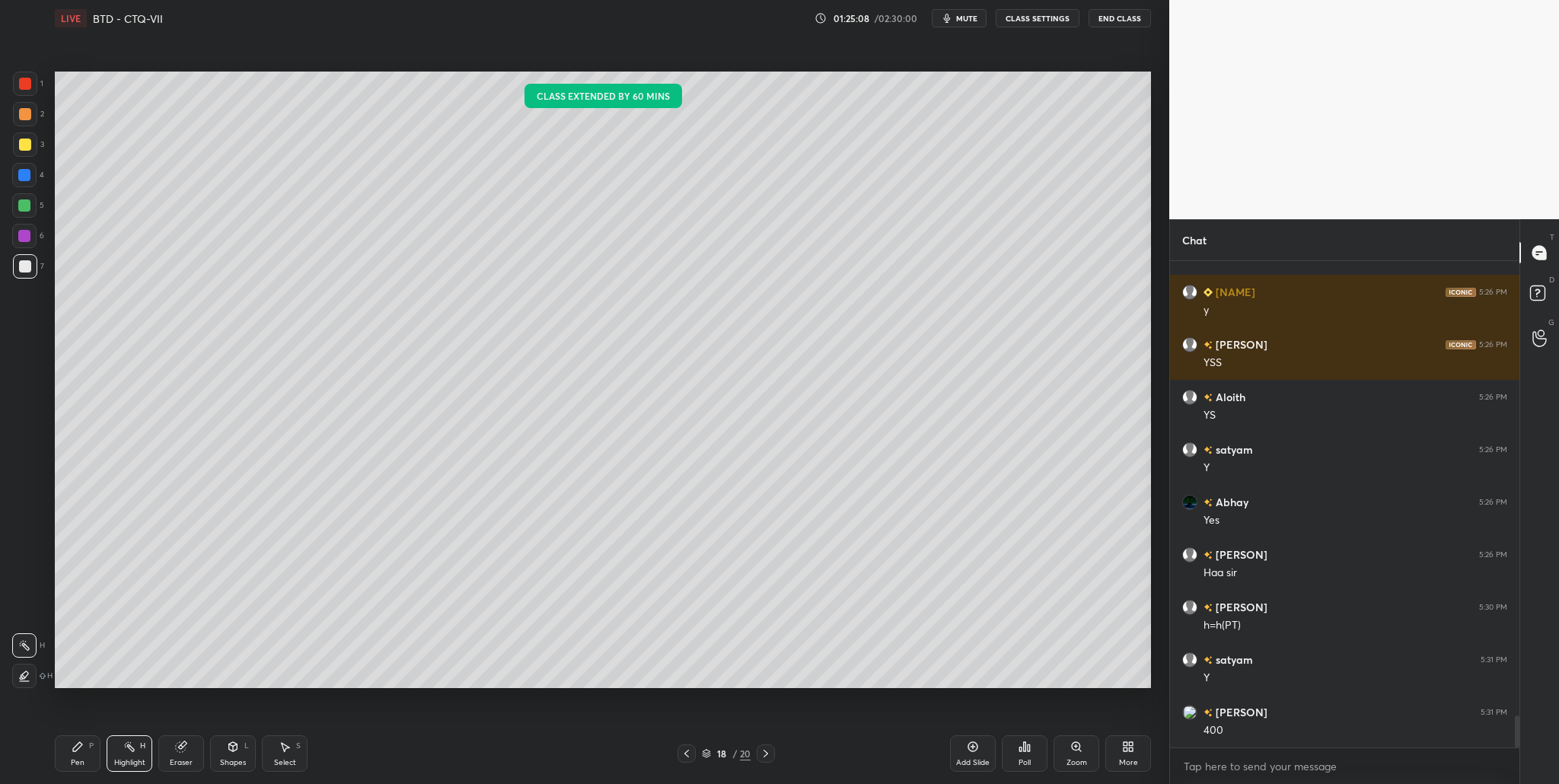 click at bounding box center [25, 266] 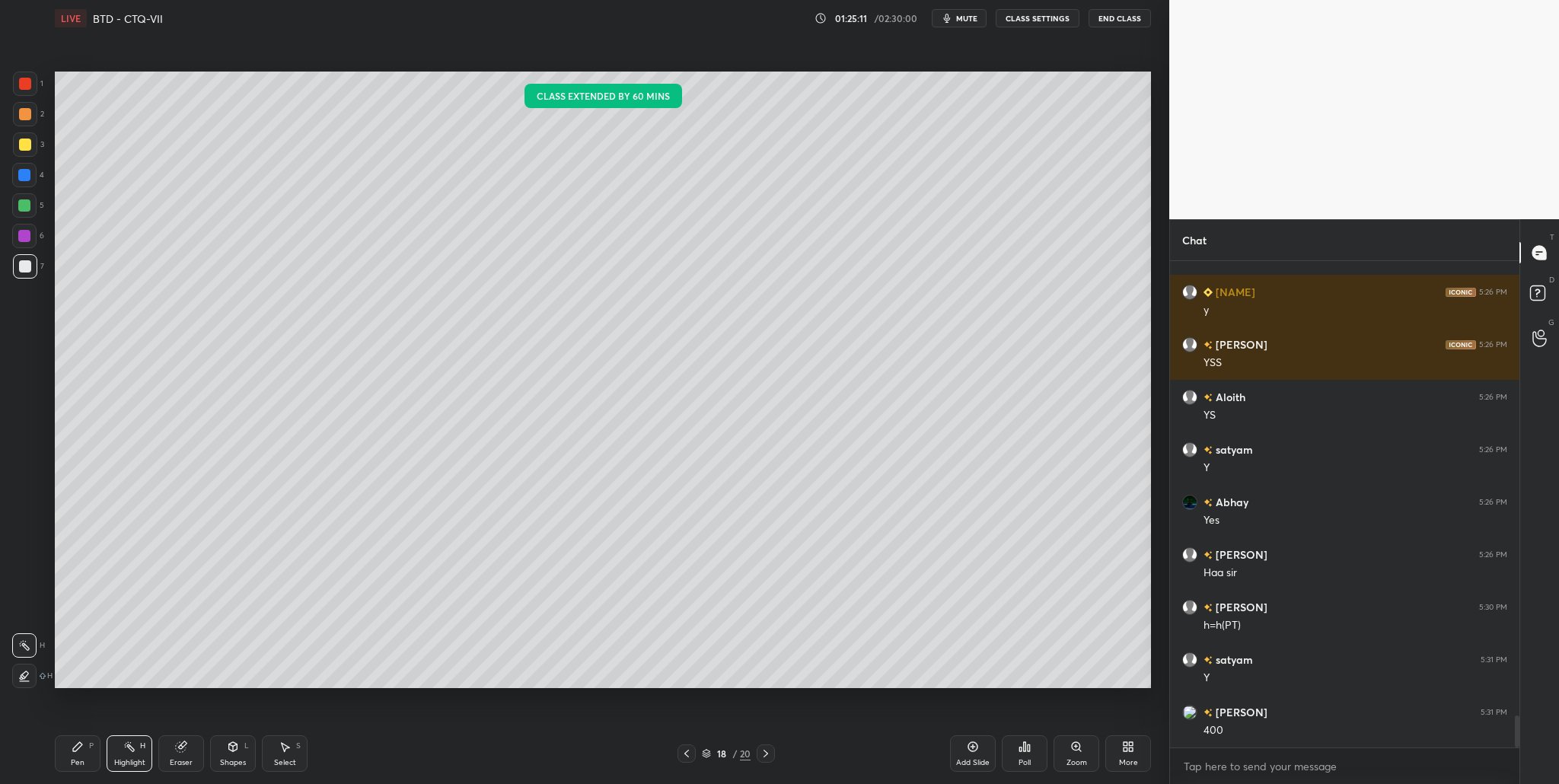 click at bounding box center (24, 236) 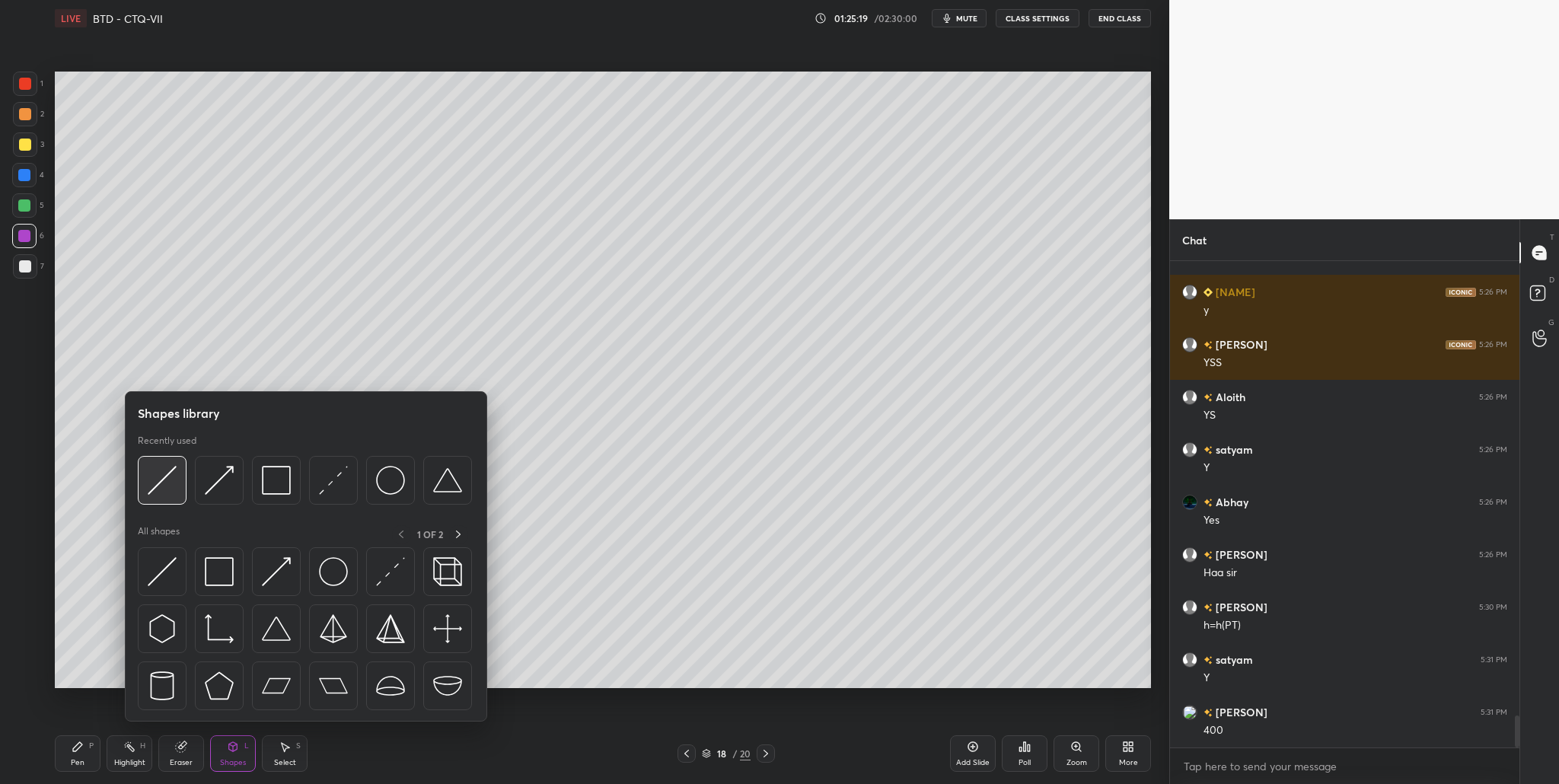 click at bounding box center (162, 480) 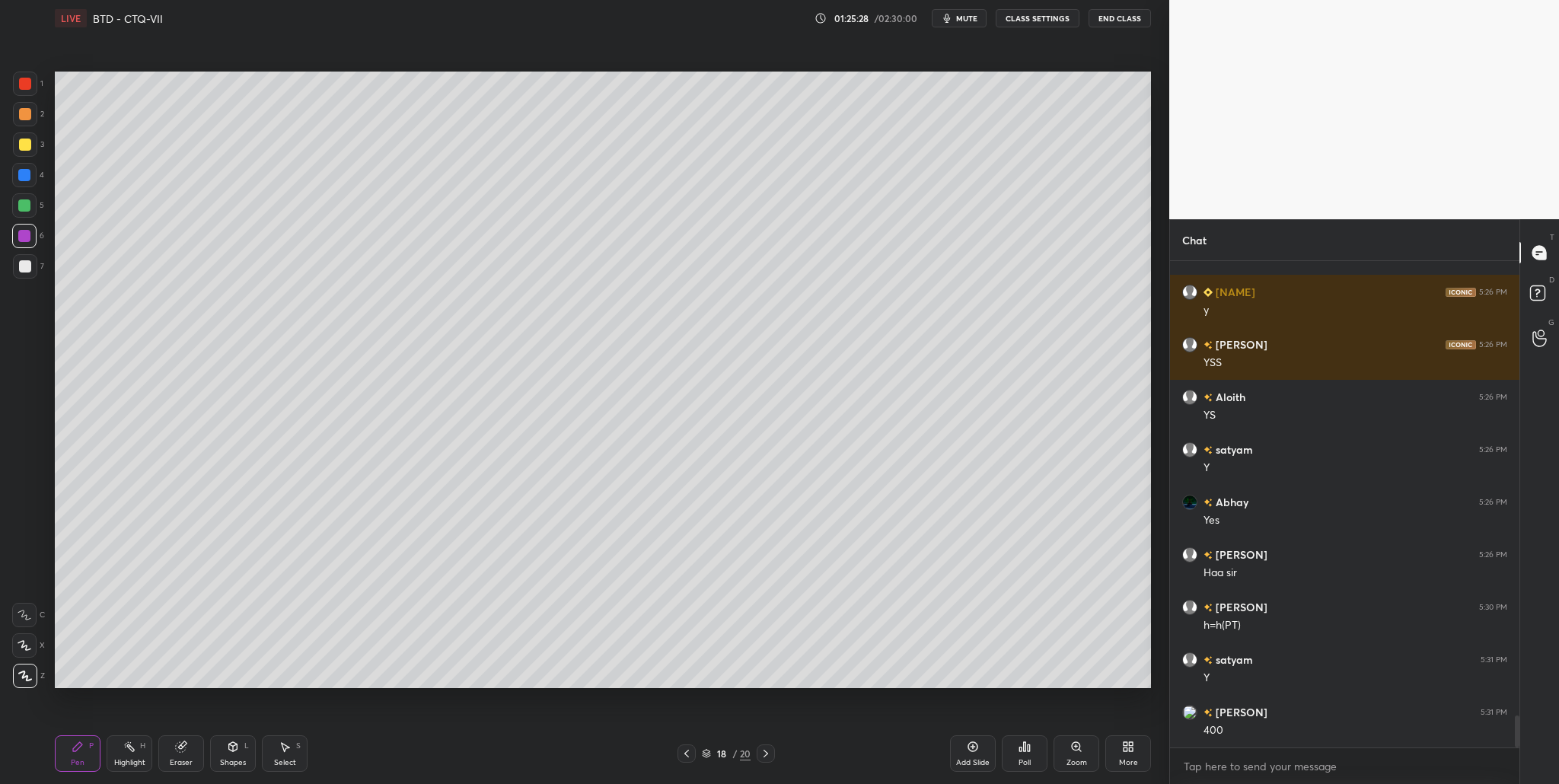 click at bounding box center [25, 266] 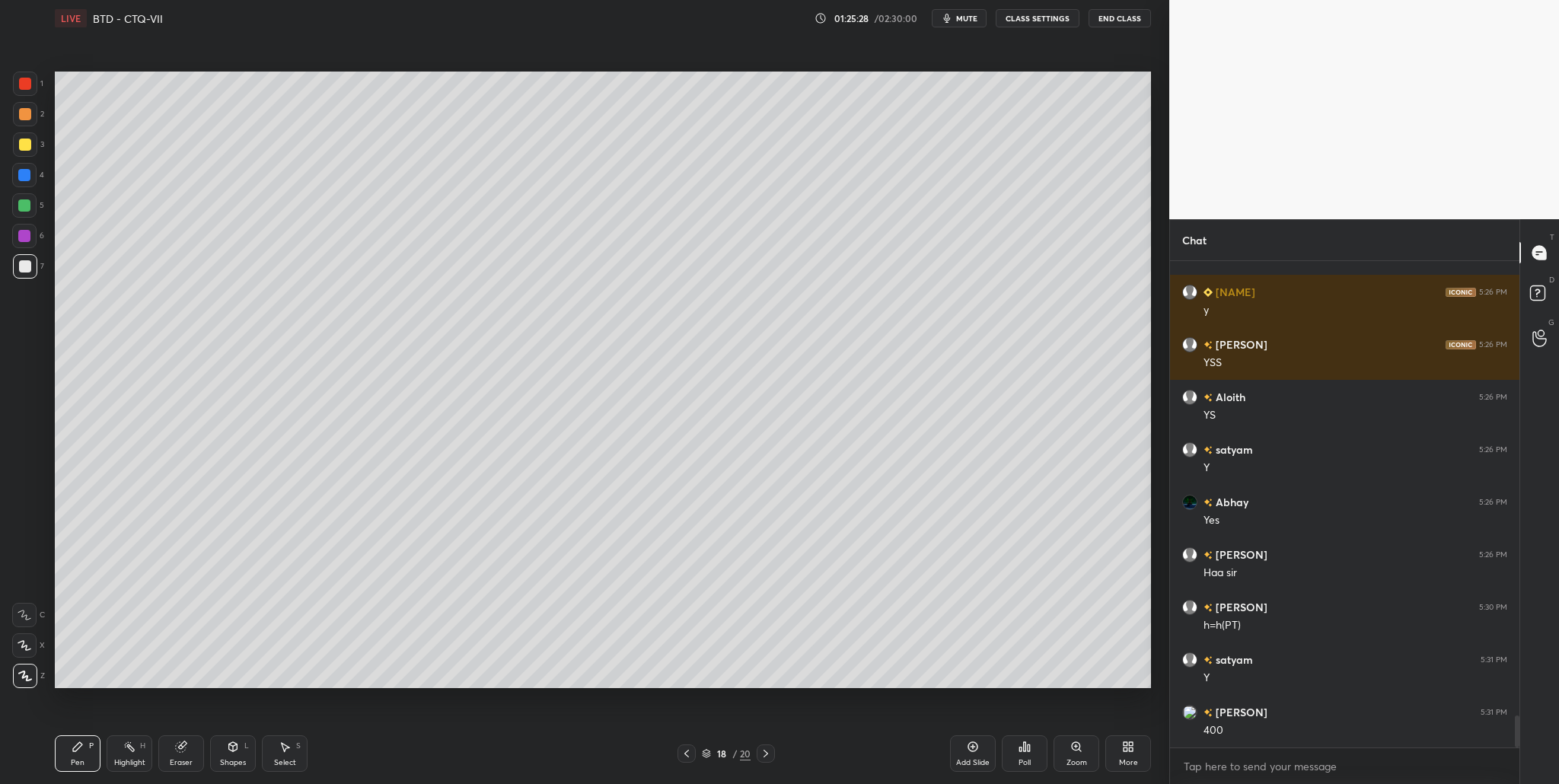 click at bounding box center [24, 236] 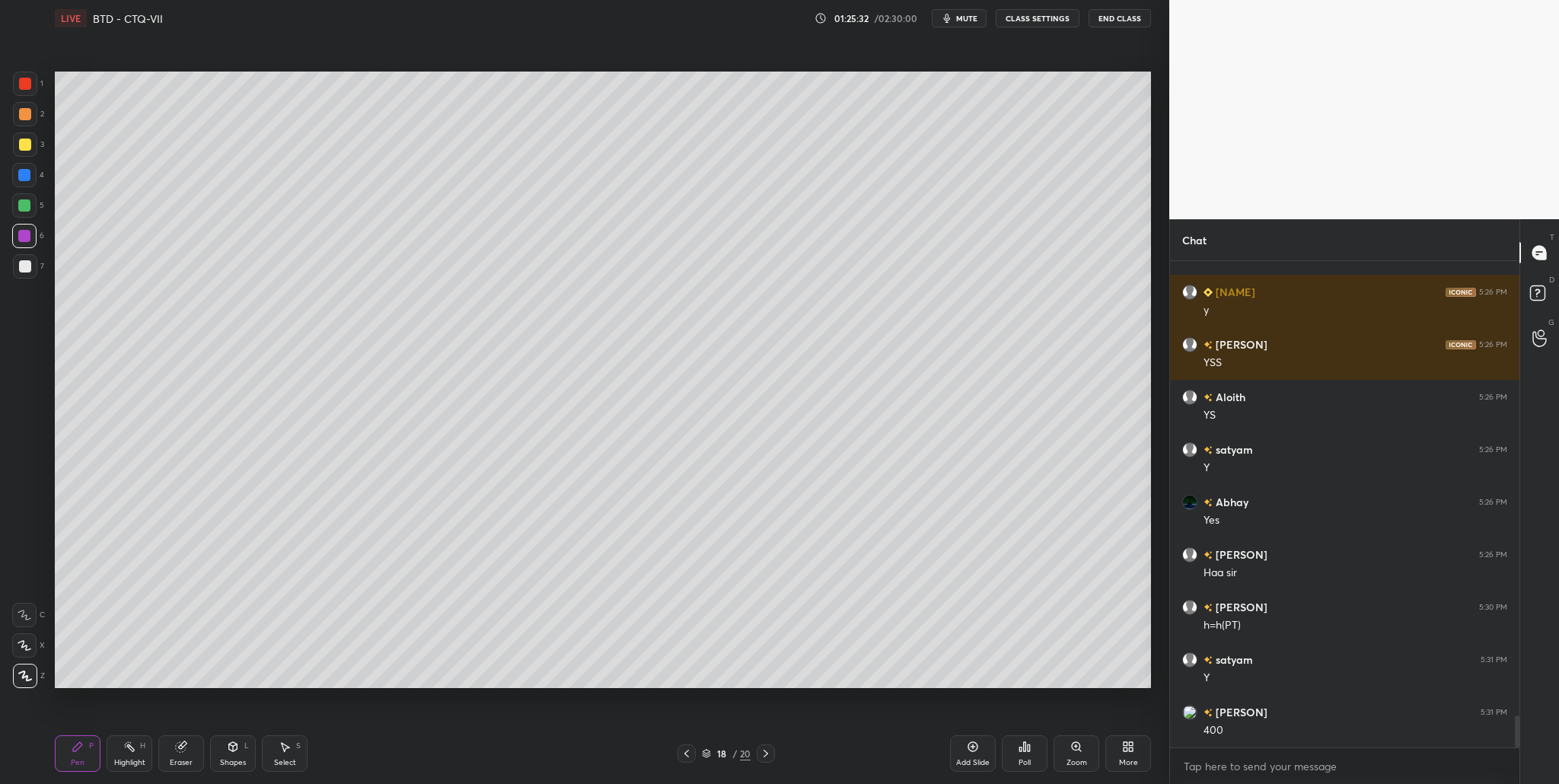 scroll, scrollTop: 6978, scrollLeft: 0, axis: vertical 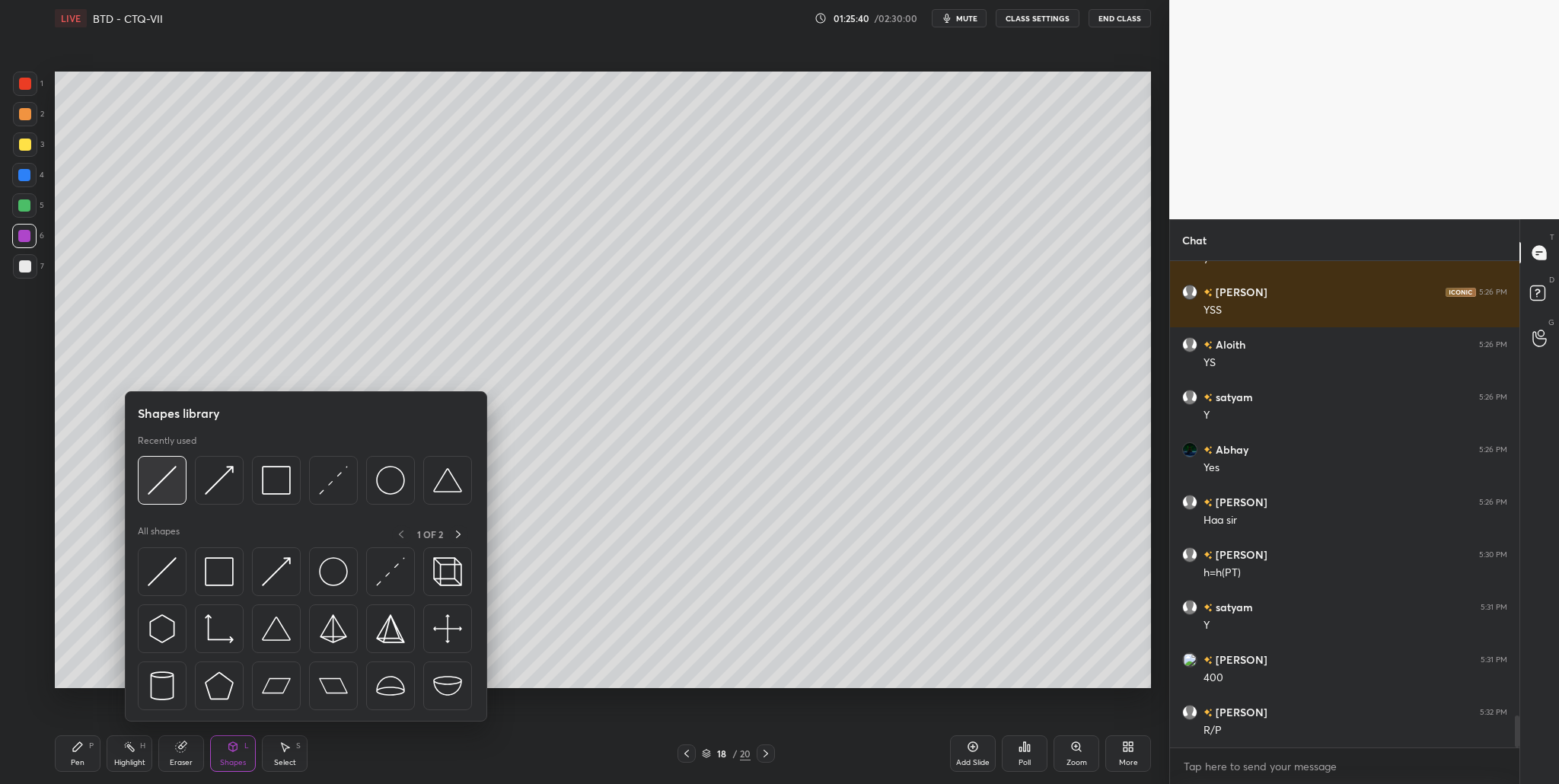 click at bounding box center (162, 480) 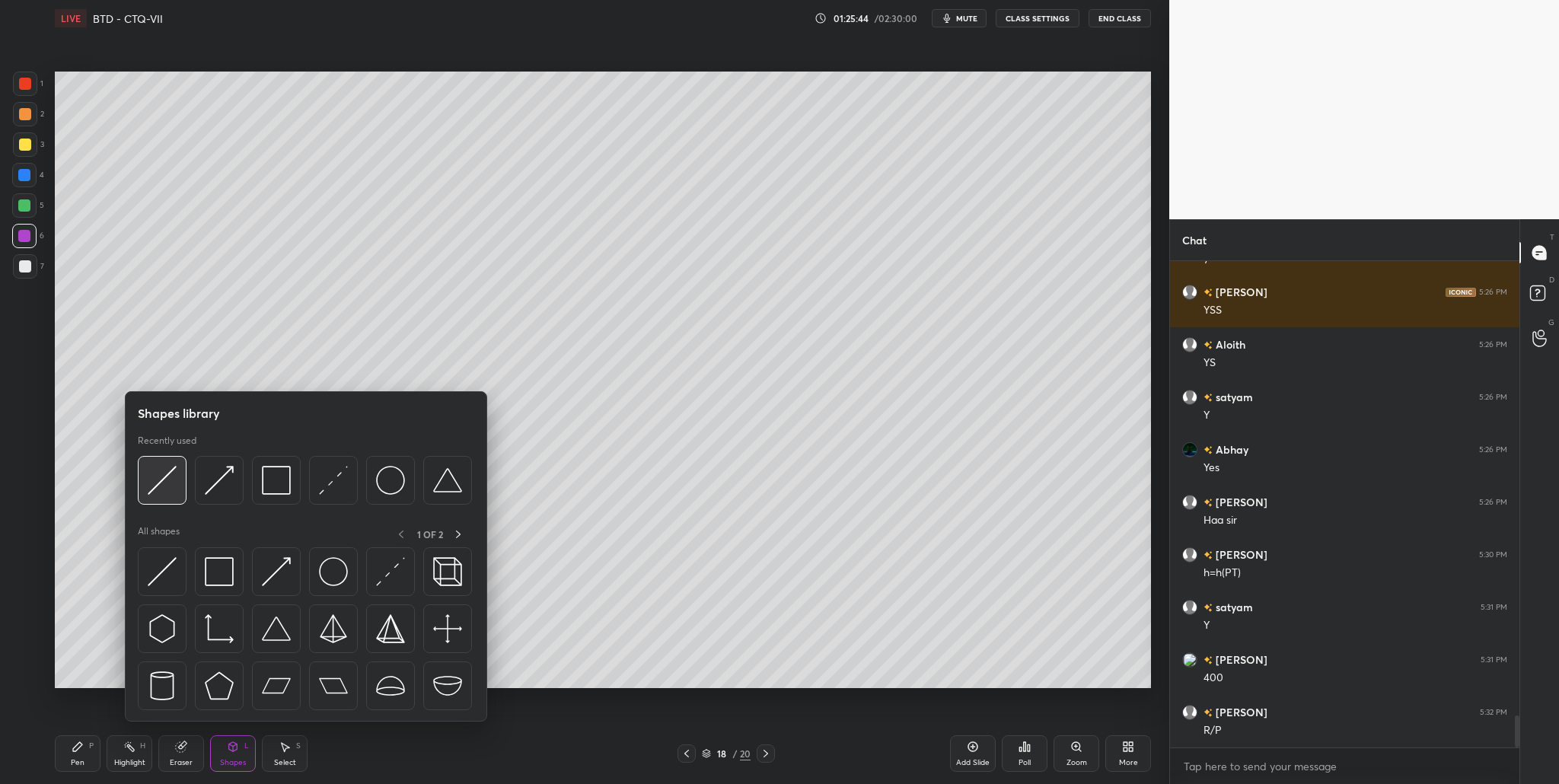 click at bounding box center (162, 480) 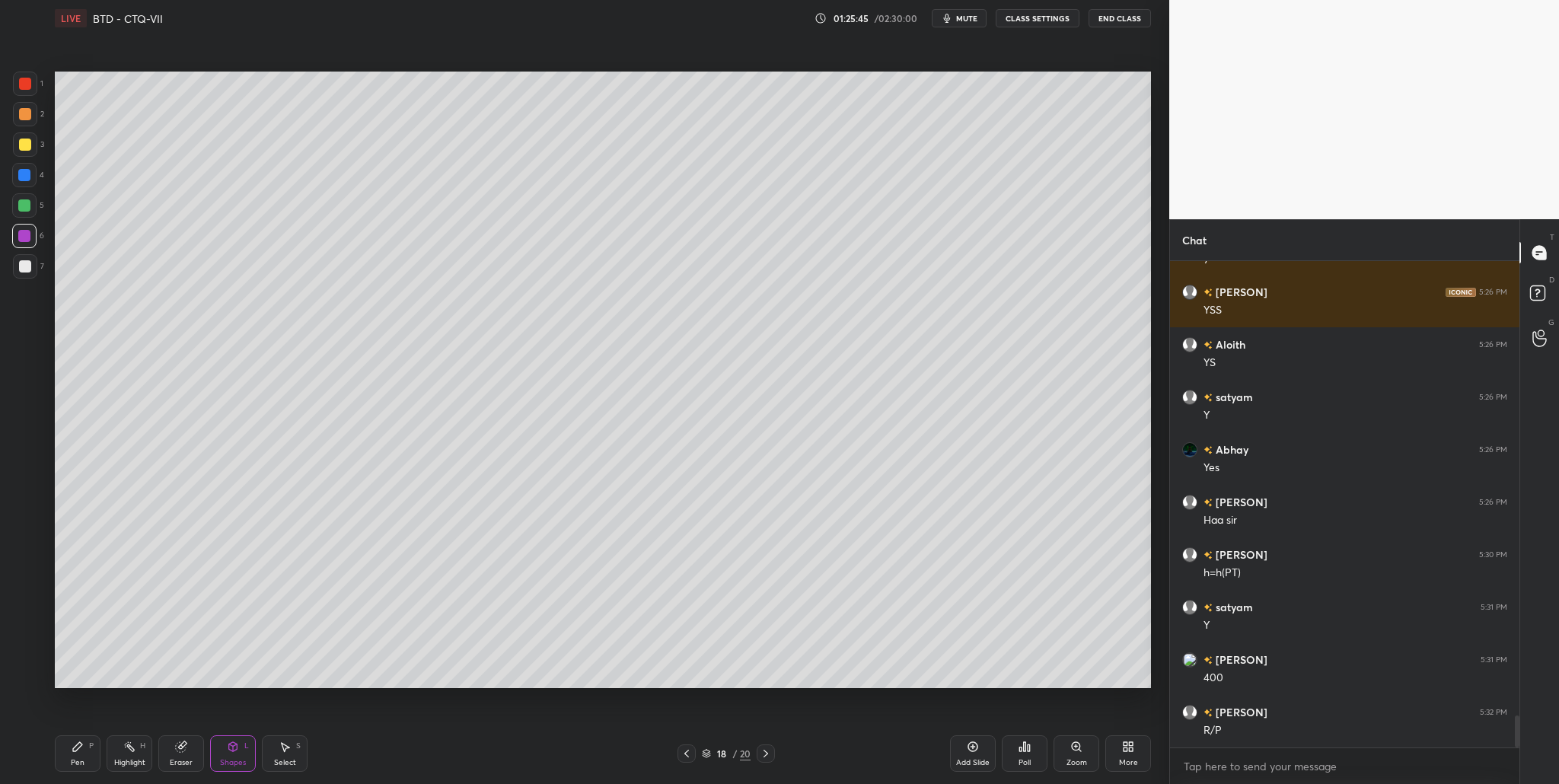 click at bounding box center (25, 145) 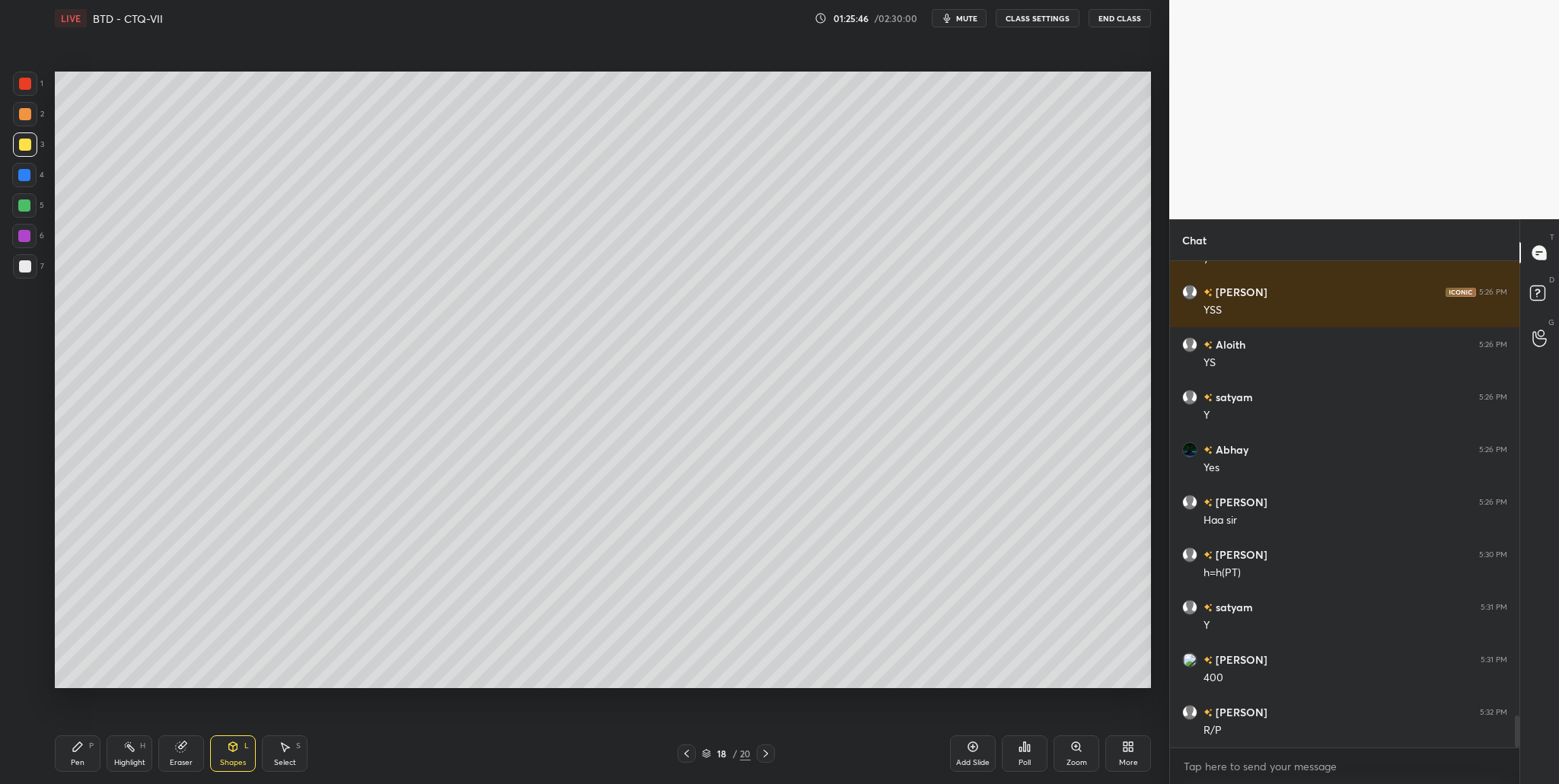 click at bounding box center [25, 114] 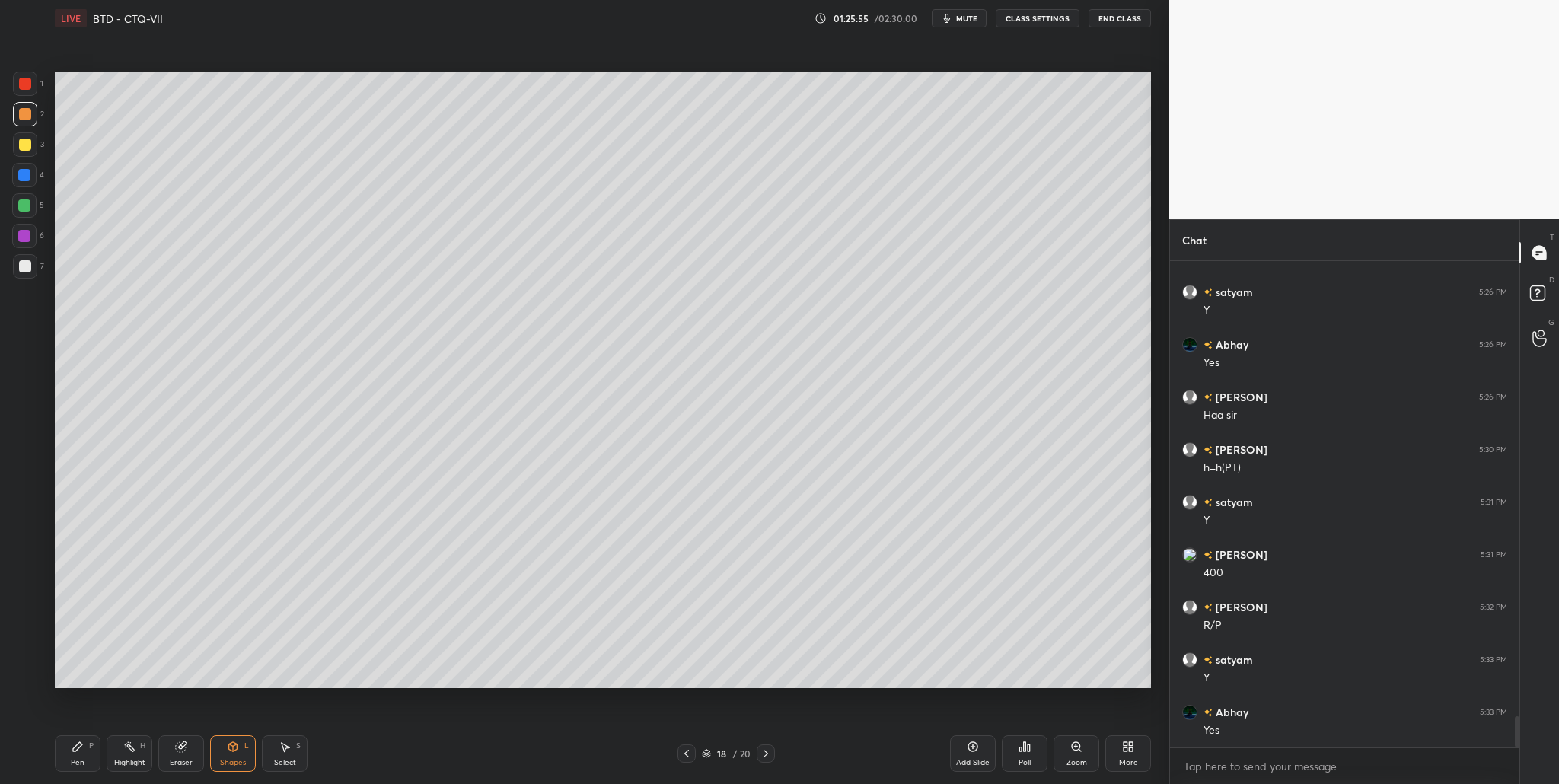 scroll, scrollTop: 7135, scrollLeft: 0, axis: vertical 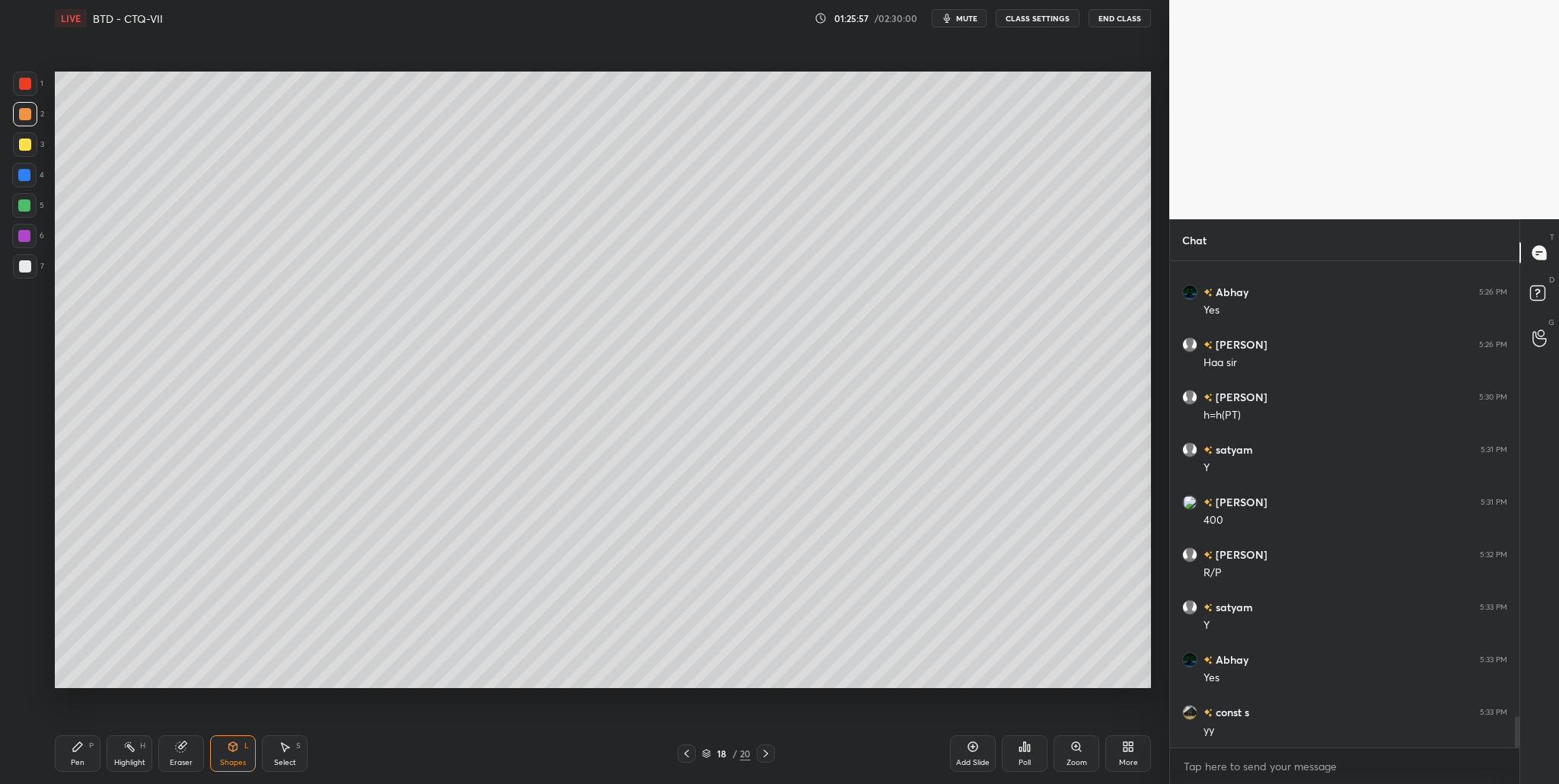 click at bounding box center [24, 236] 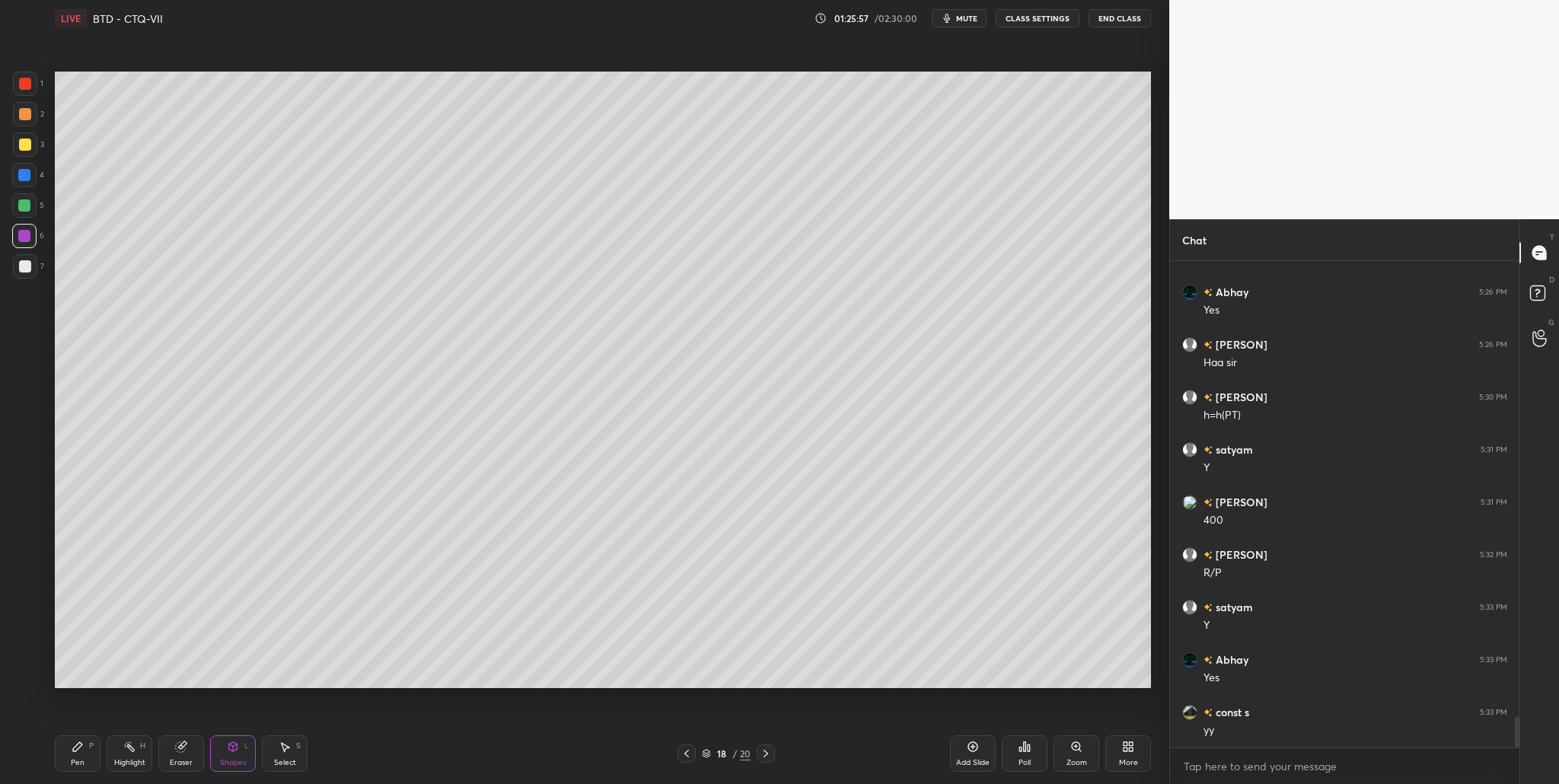 scroll, scrollTop: 7188, scrollLeft: 0, axis: vertical 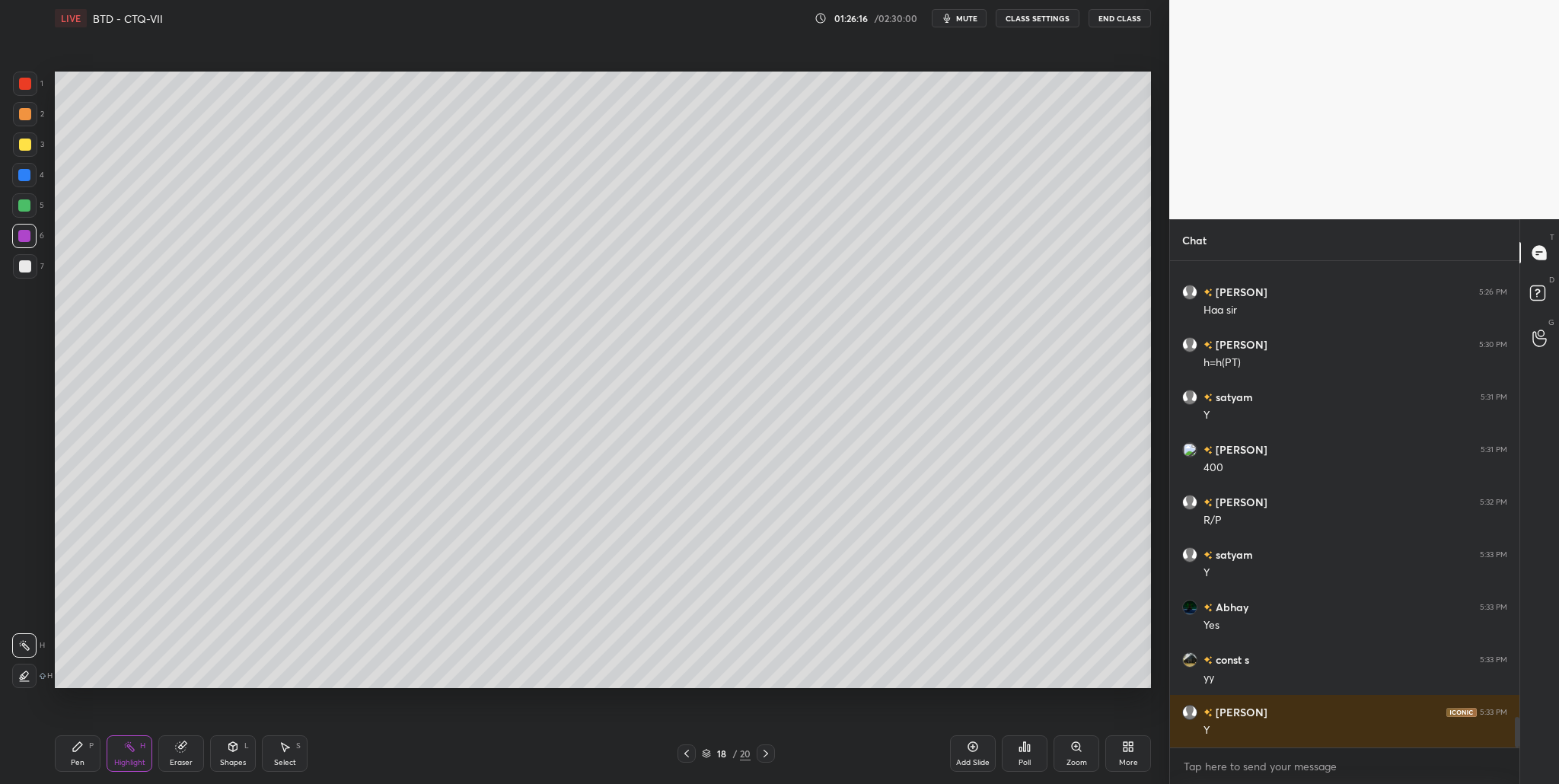 drag, startPoint x: 31, startPoint y: 263, endPoint x: 42, endPoint y: 264, distance: 11.045361 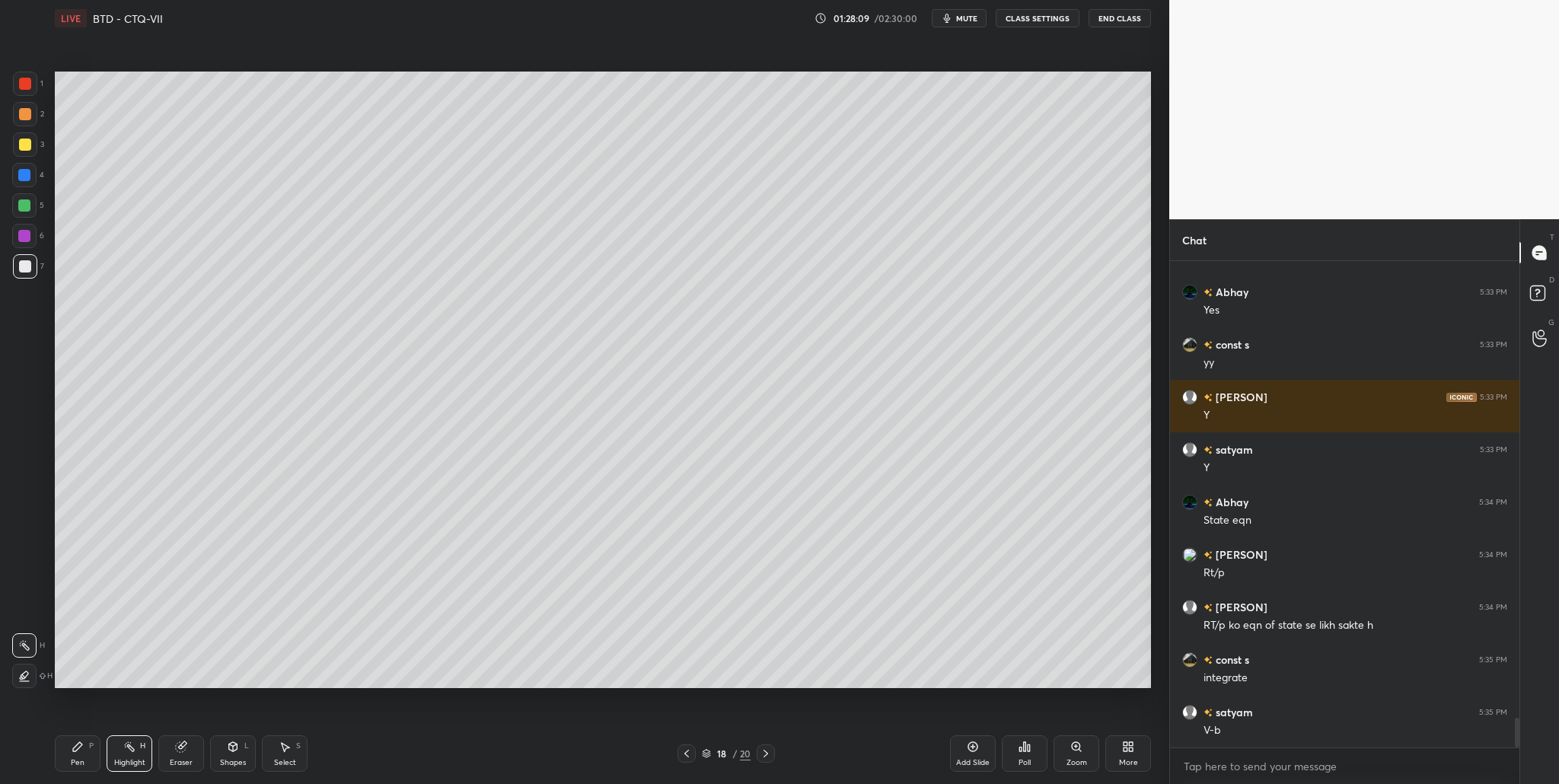 scroll, scrollTop: 7555, scrollLeft: 0, axis: vertical 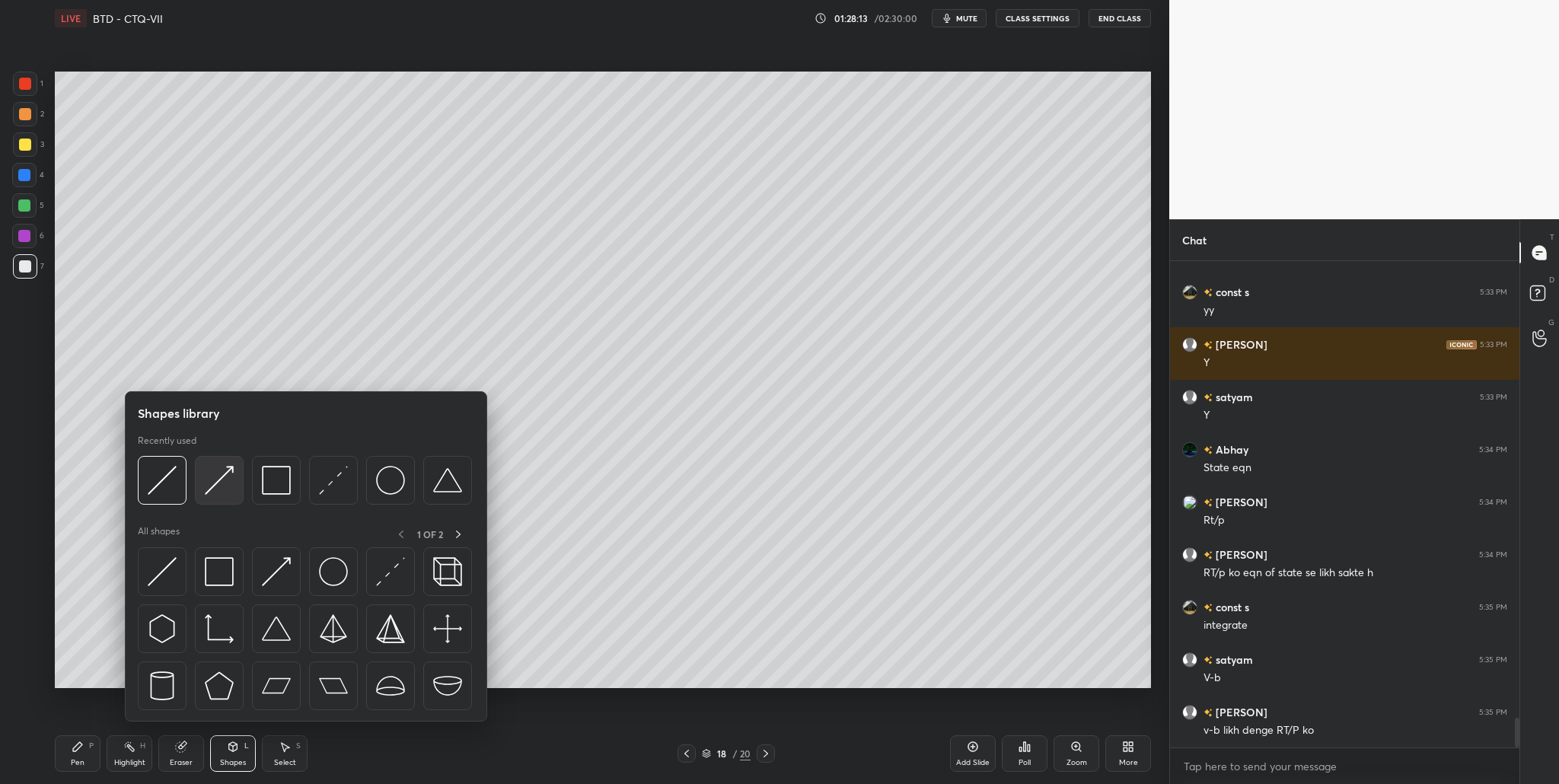 click at bounding box center [219, 480] 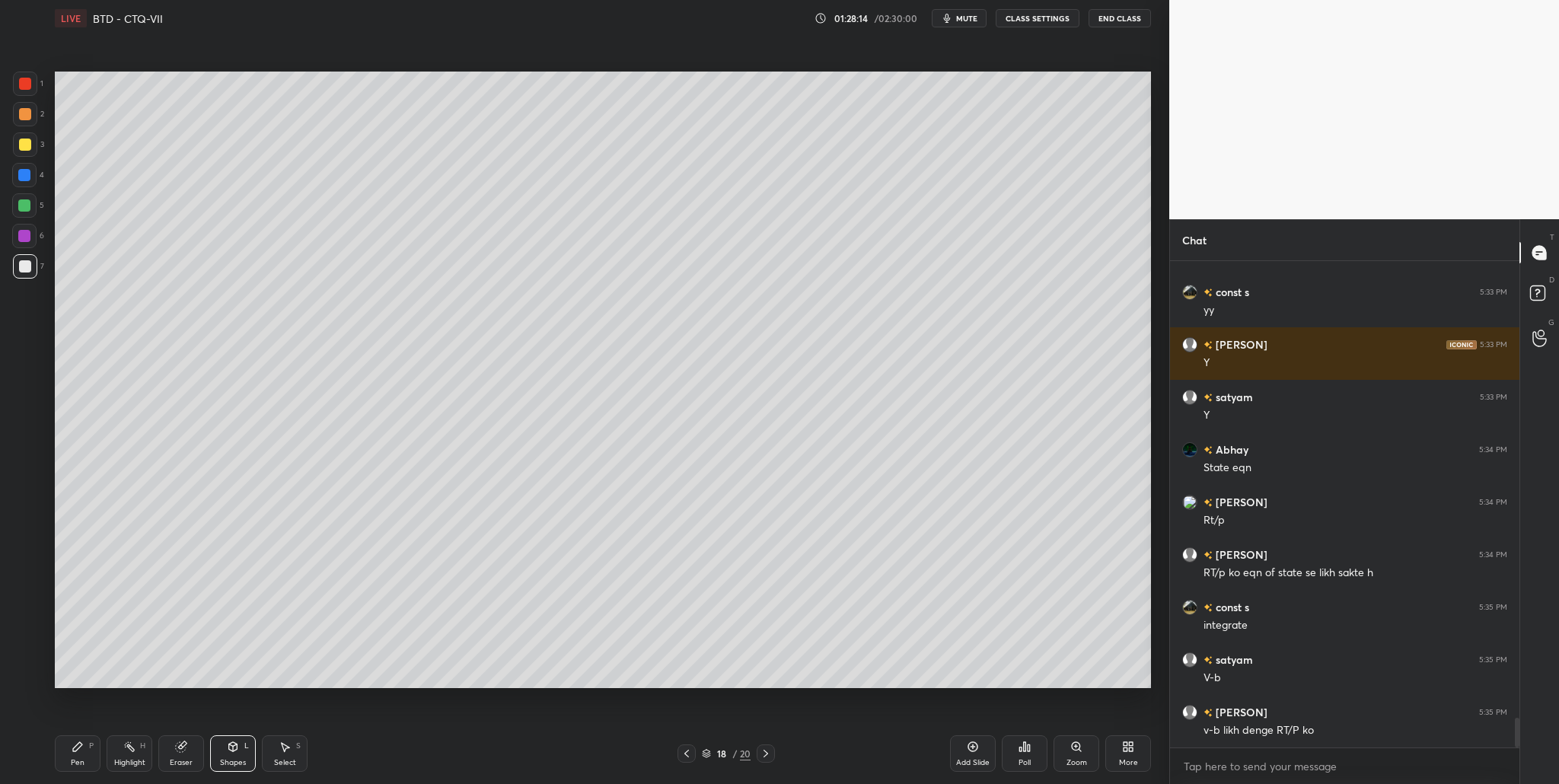 drag, startPoint x: 28, startPoint y: 83, endPoint x: 46, endPoint y: 102, distance: 26.172505 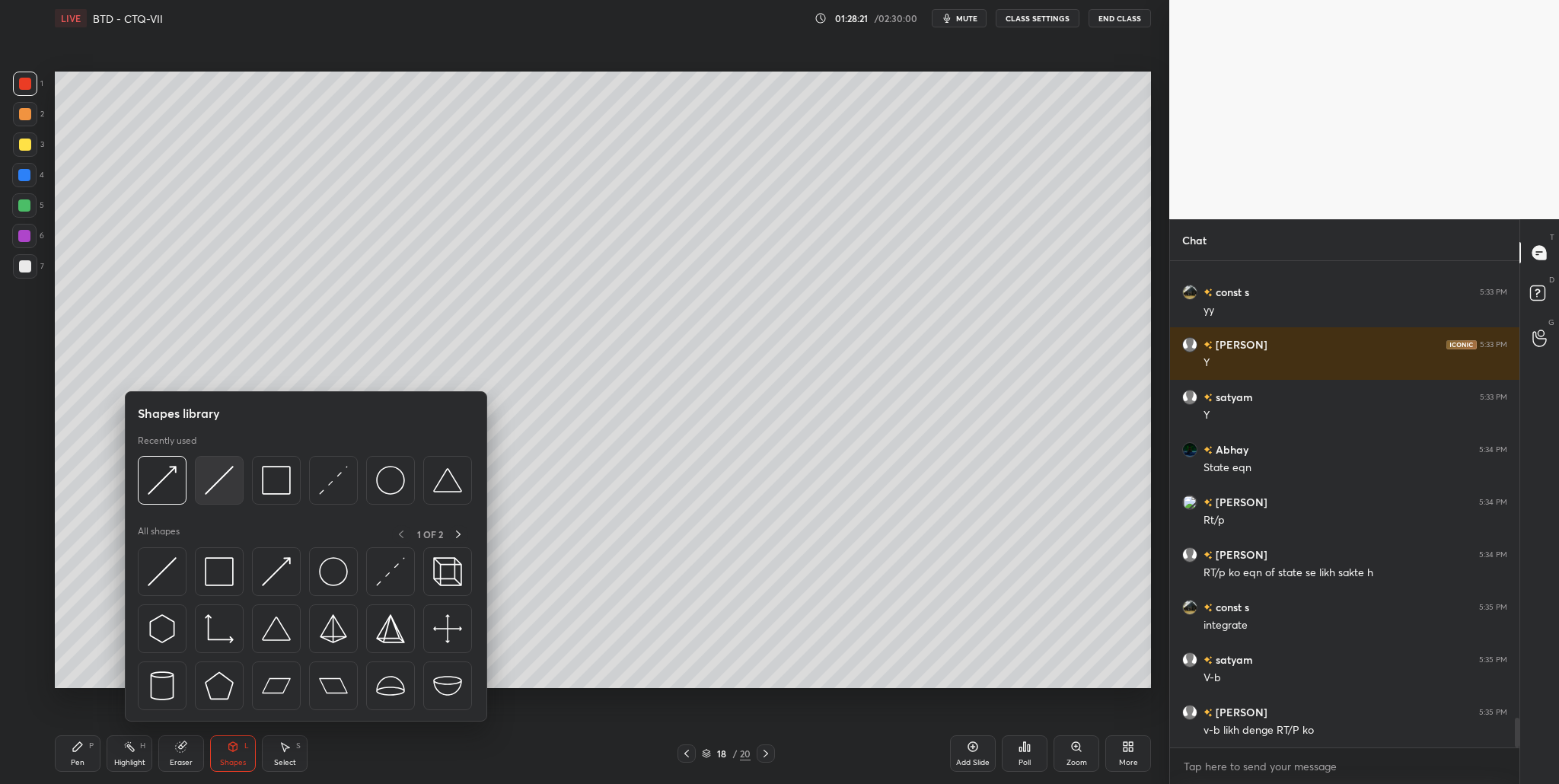 click at bounding box center [219, 480] 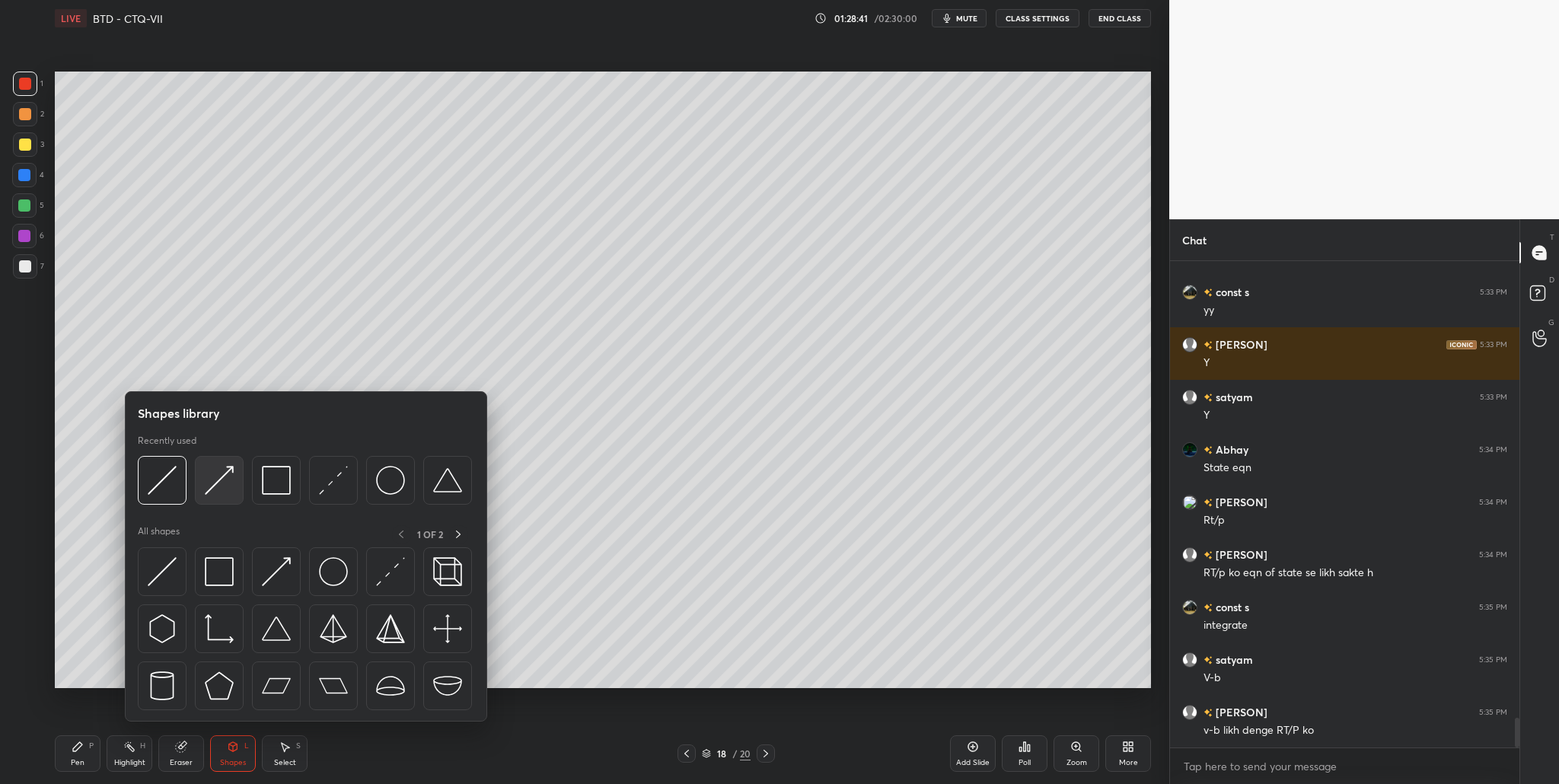 click at bounding box center (219, 480) 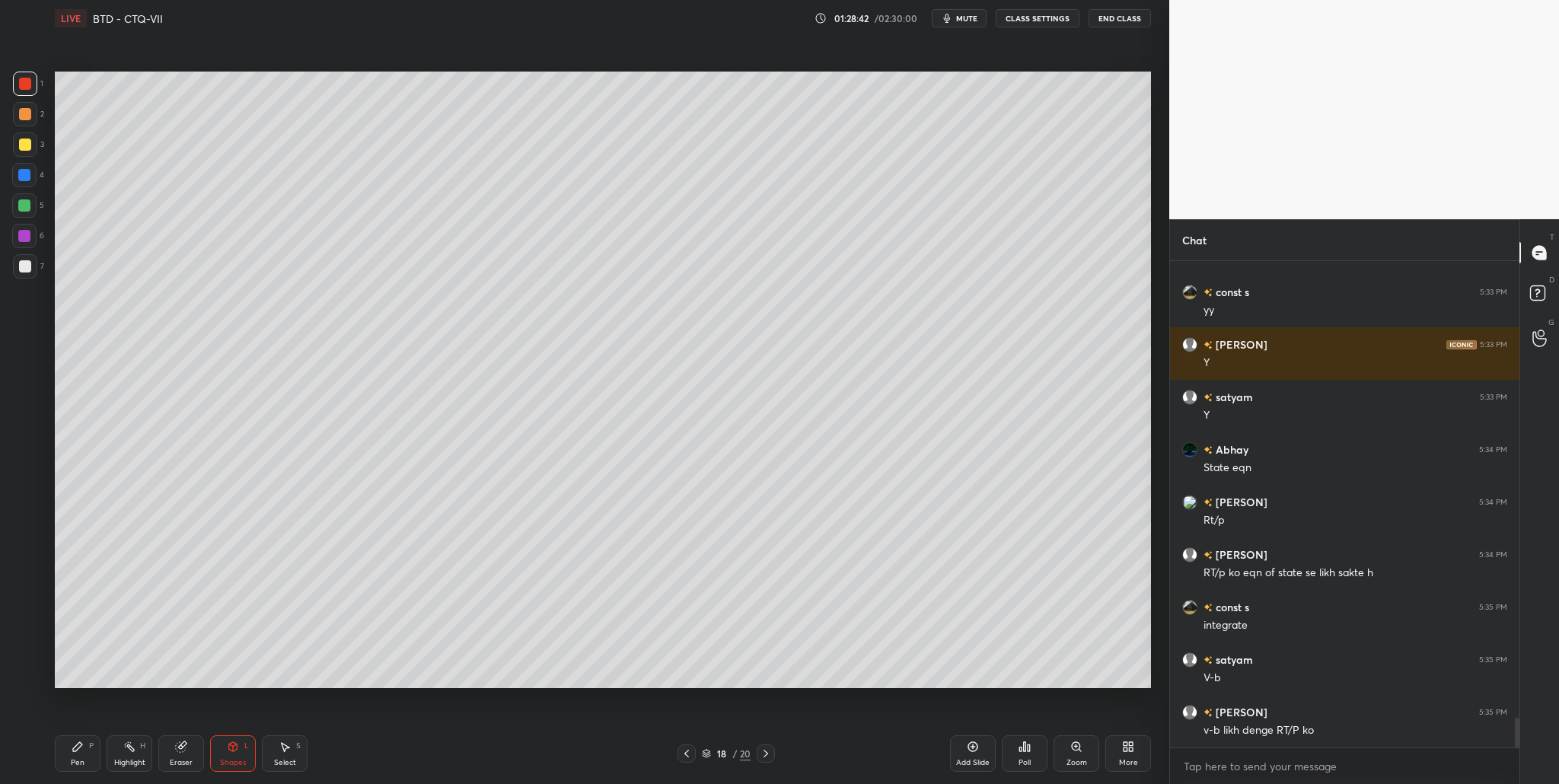 click at bounding box center (24, 236) 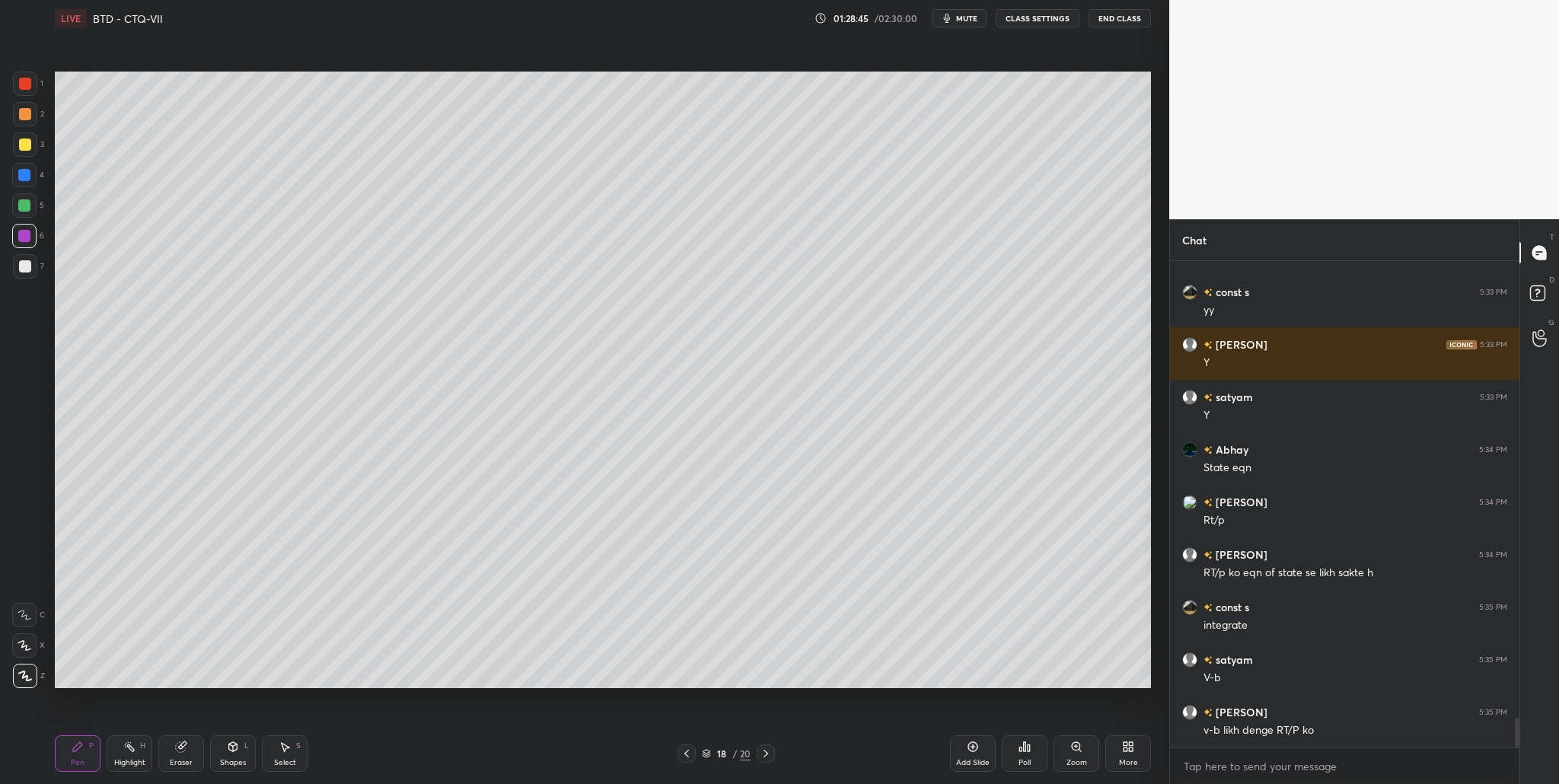 scroll, scrollTop: 7608, scrollLeft: 0, axis: vertical 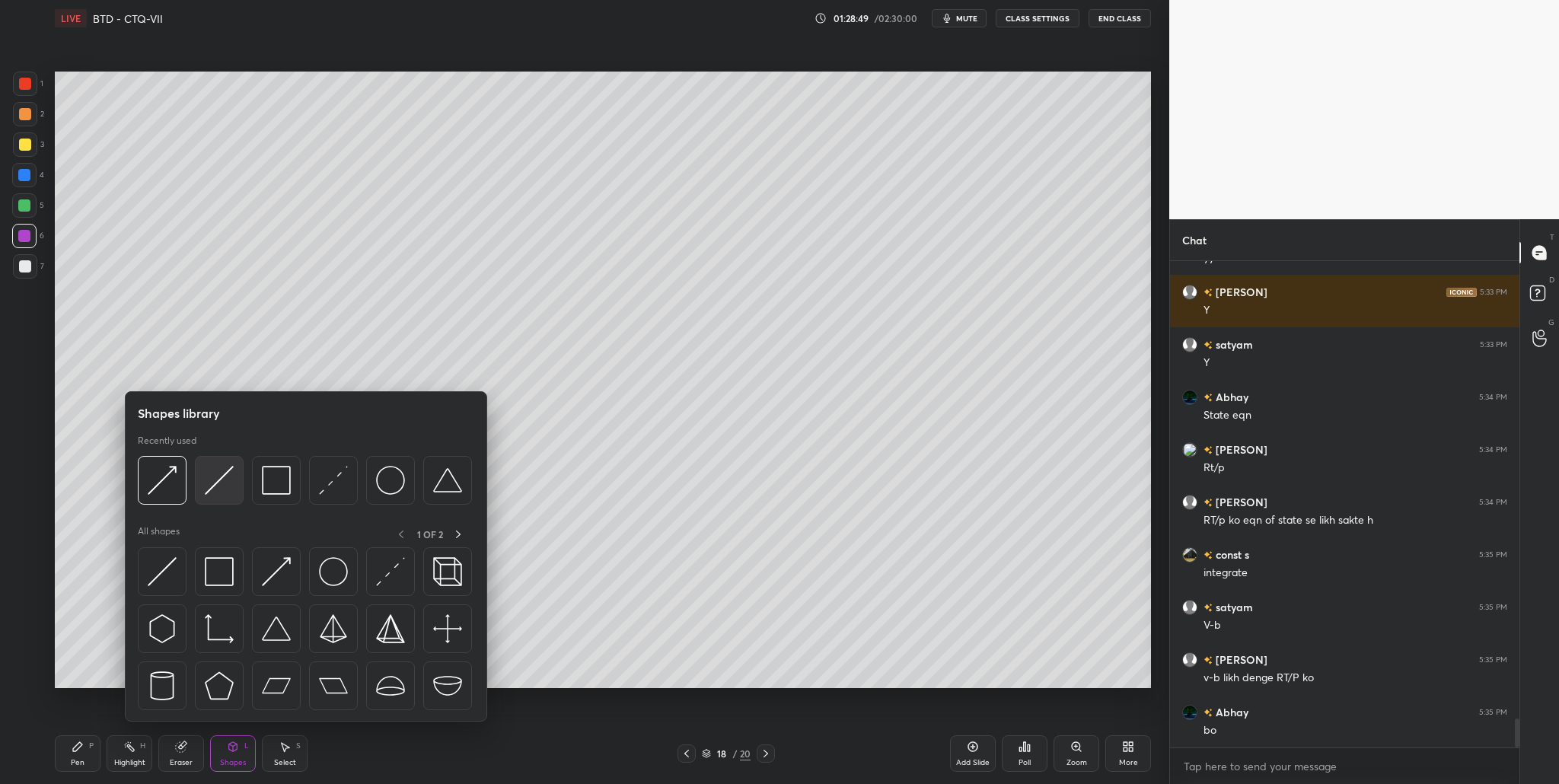 click at bounding box center [219, 480] 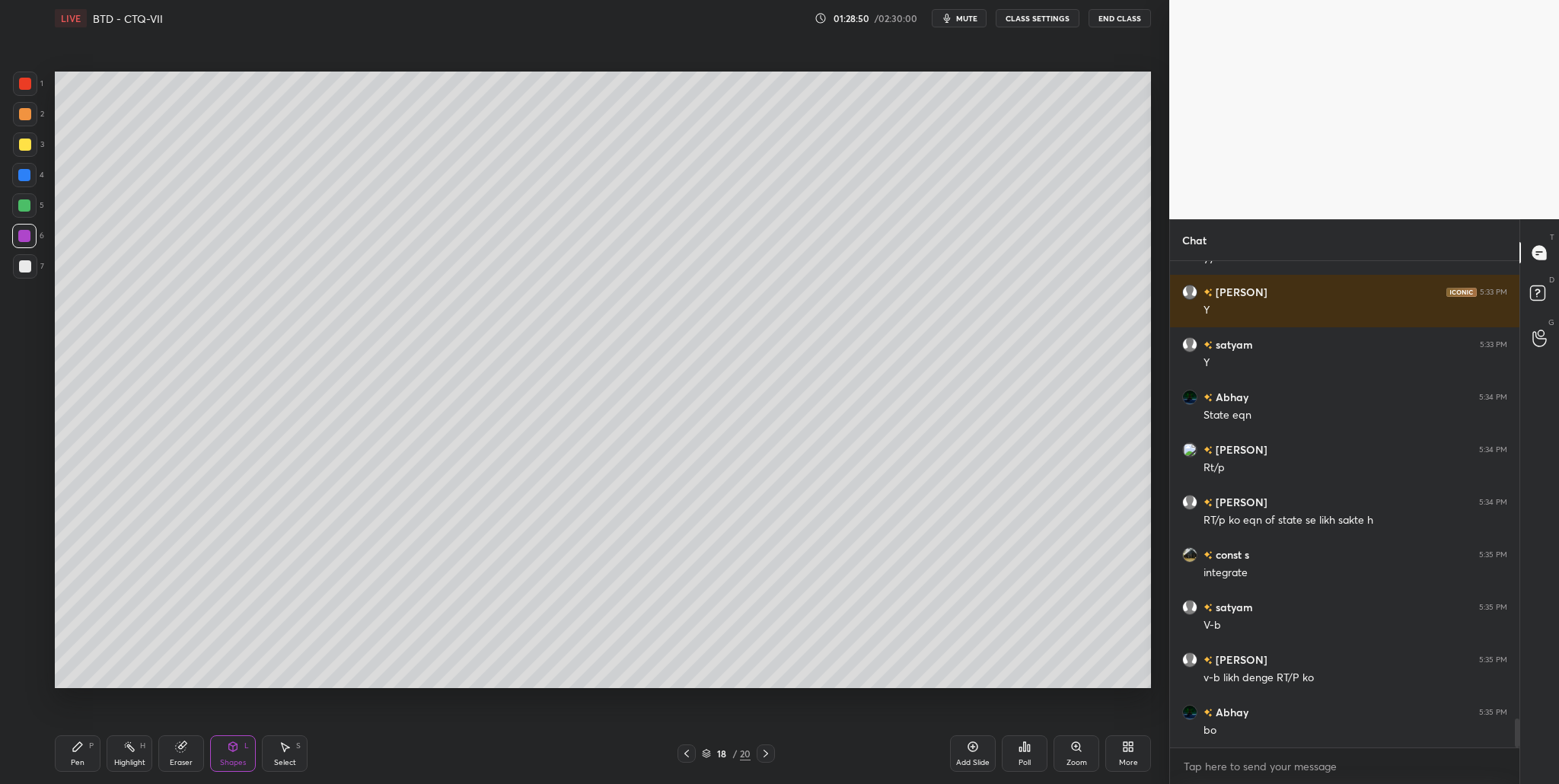 drag, startPoint x: 21, startPoint y: 82, endPoint x: 31, endPoint y: 91, distance: 13.453624 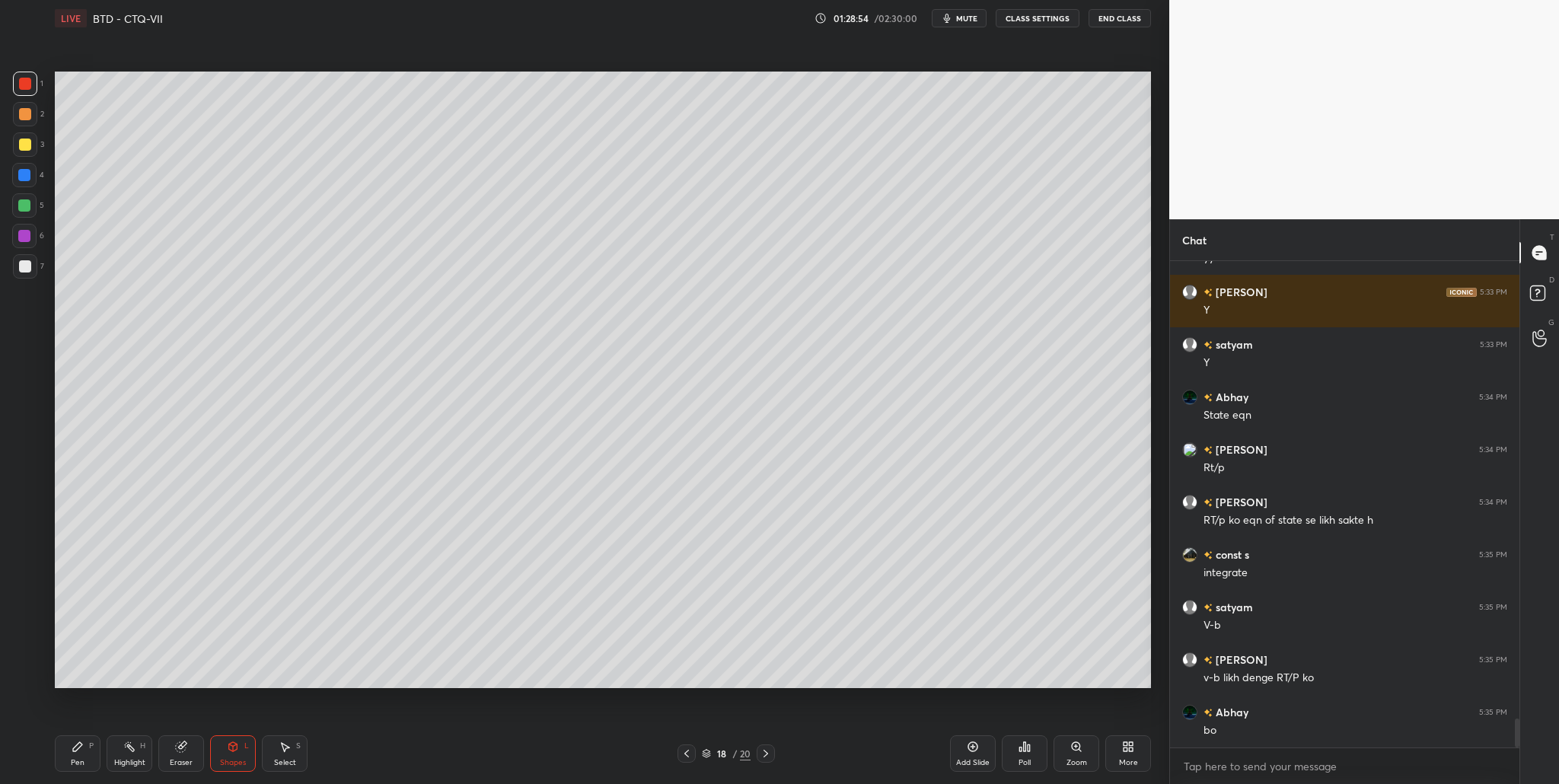 click at bounding box center [25, 266] 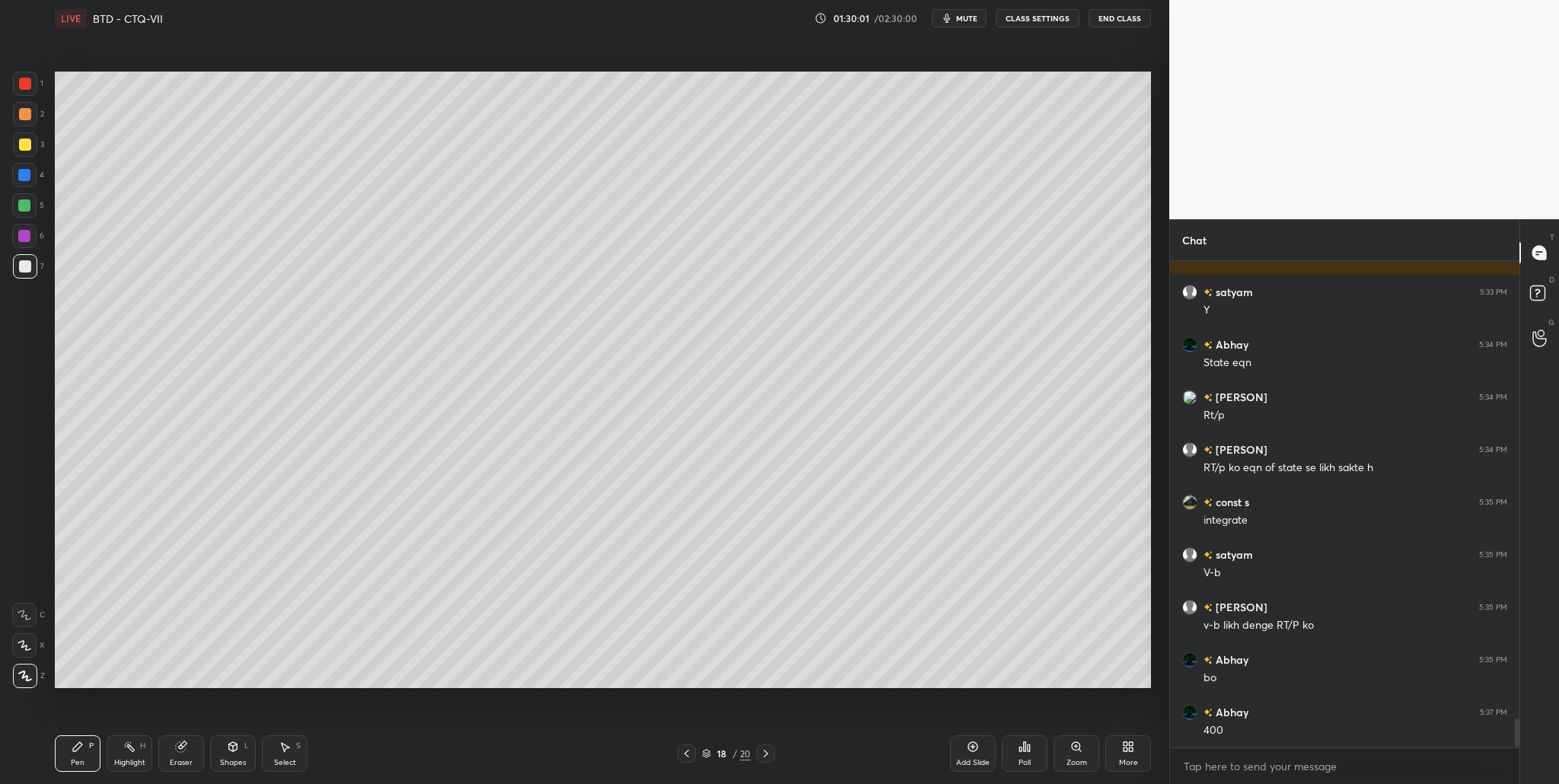 scroll, scrollTop: 7713, scrollLeft: 0, axis: vertical 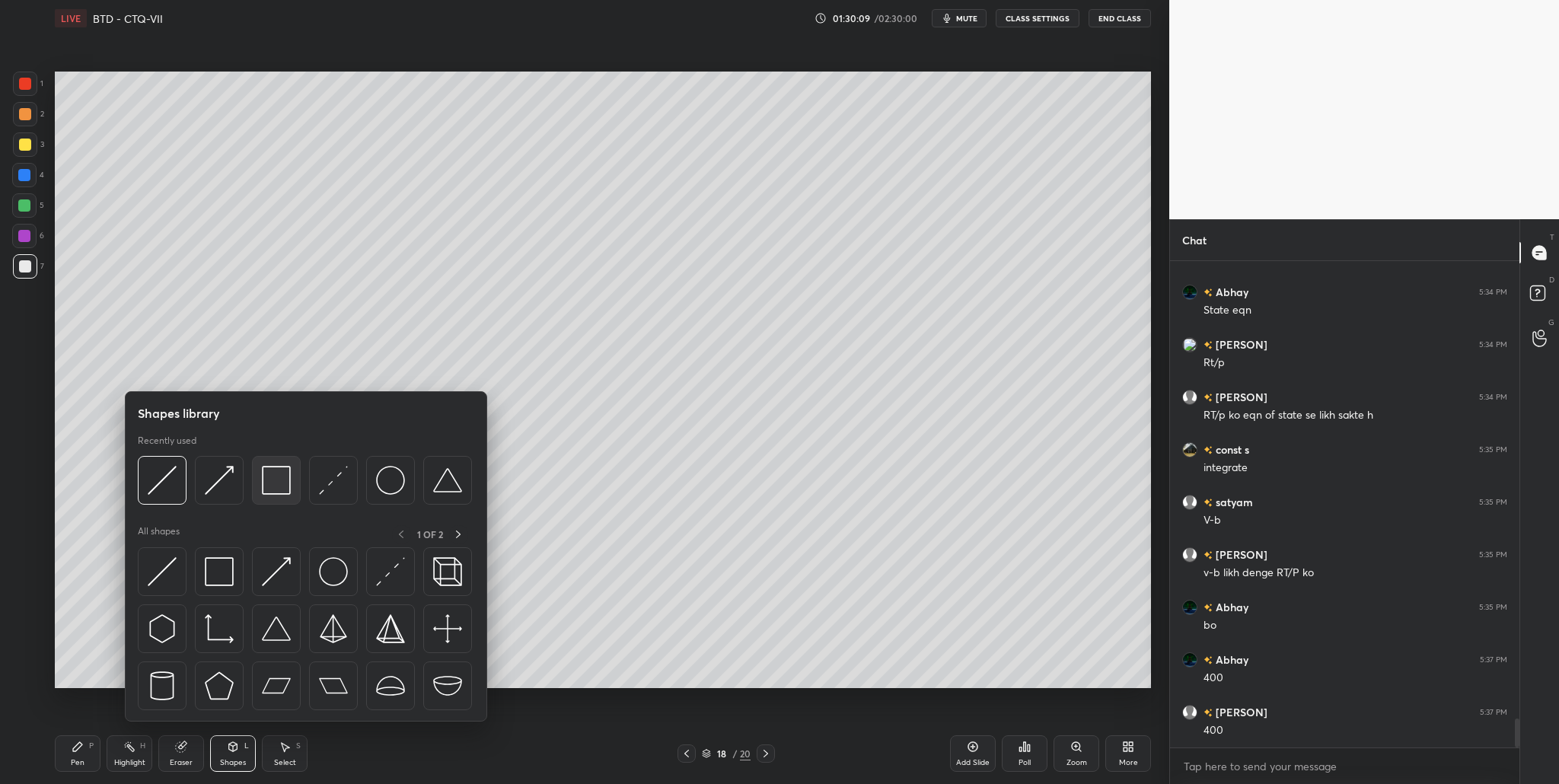 click at bounding box center (276, 480) 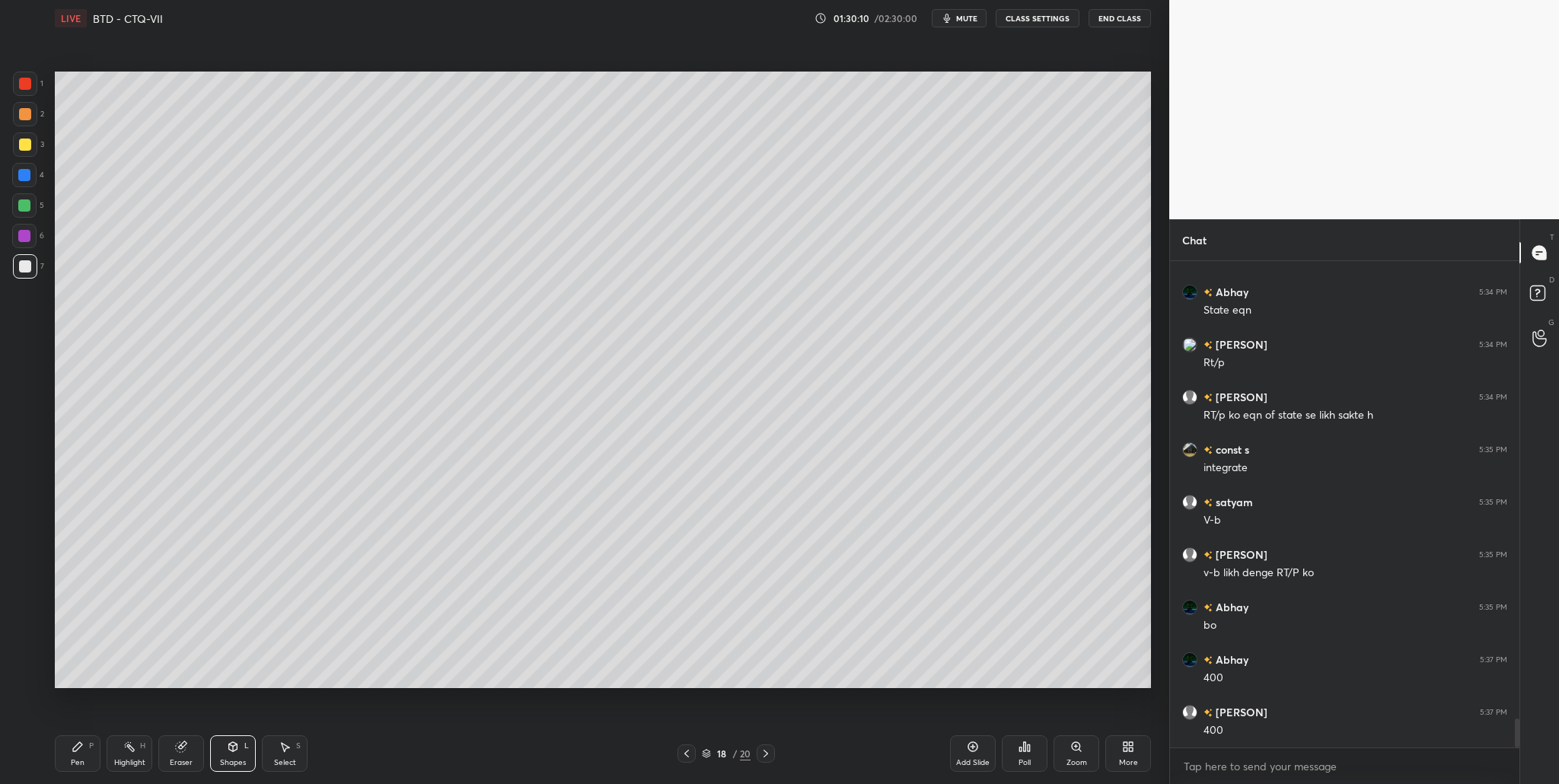 click at bounding box center [24, 206] 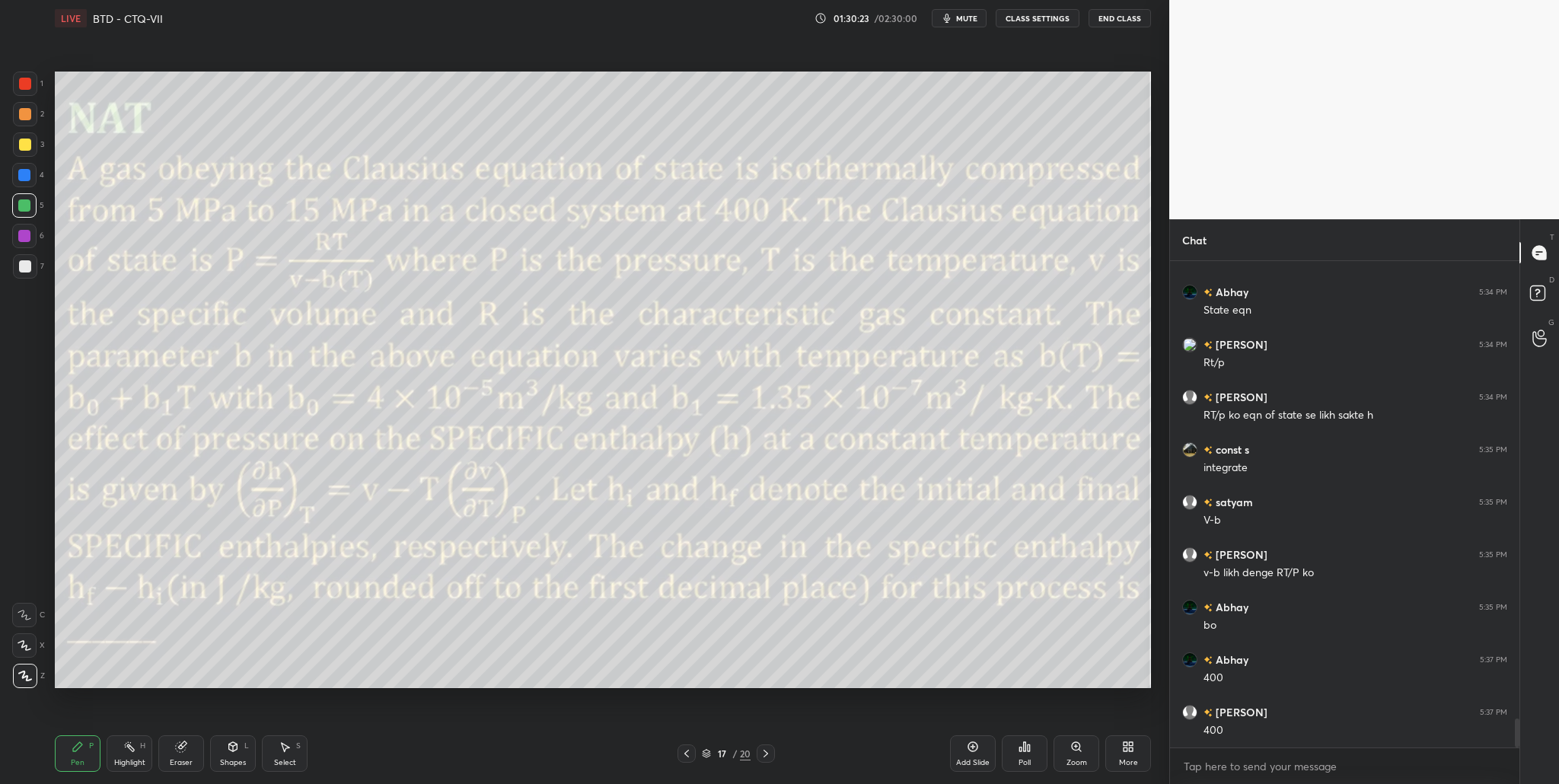 click at bounding box center [24, 206] 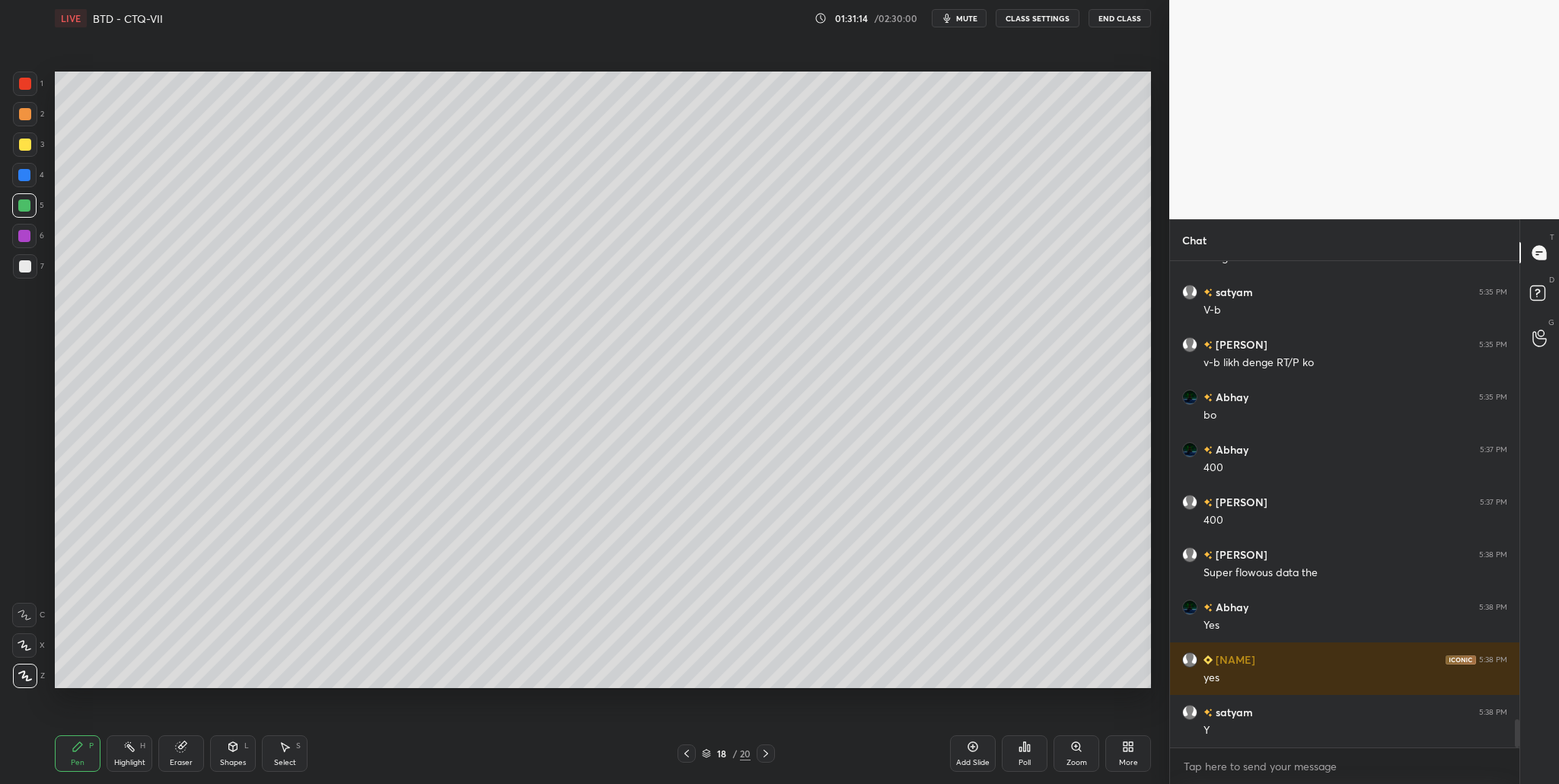 scroll, scrollTop: 7975, scrollLeft: 0, axis: vertical 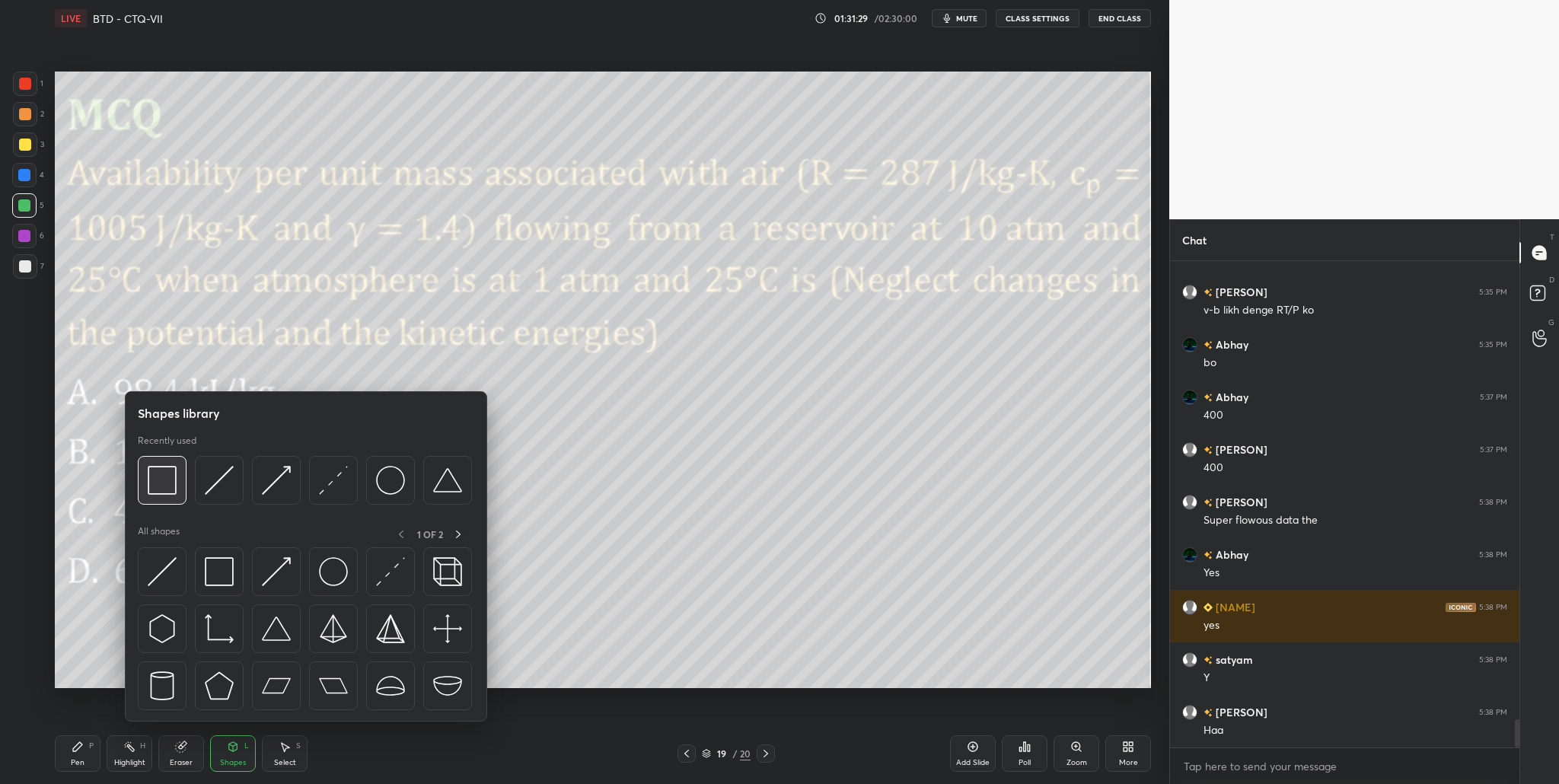 click at bounding box center (162, 480) 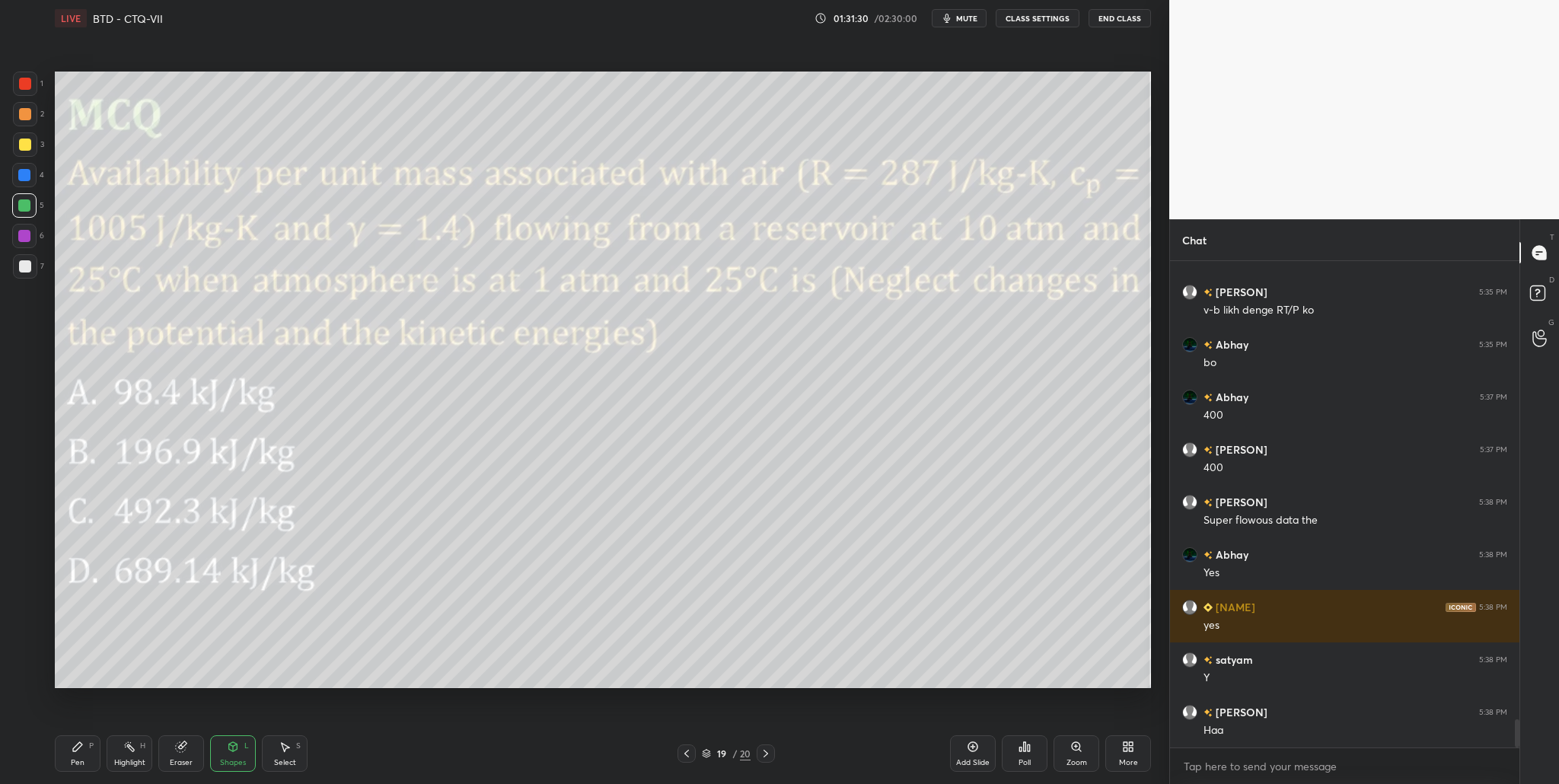 drag, startPoint x: 24, startPoint y: 78, endPoint x: 30, endPoint y: 88, distance: 11.661904 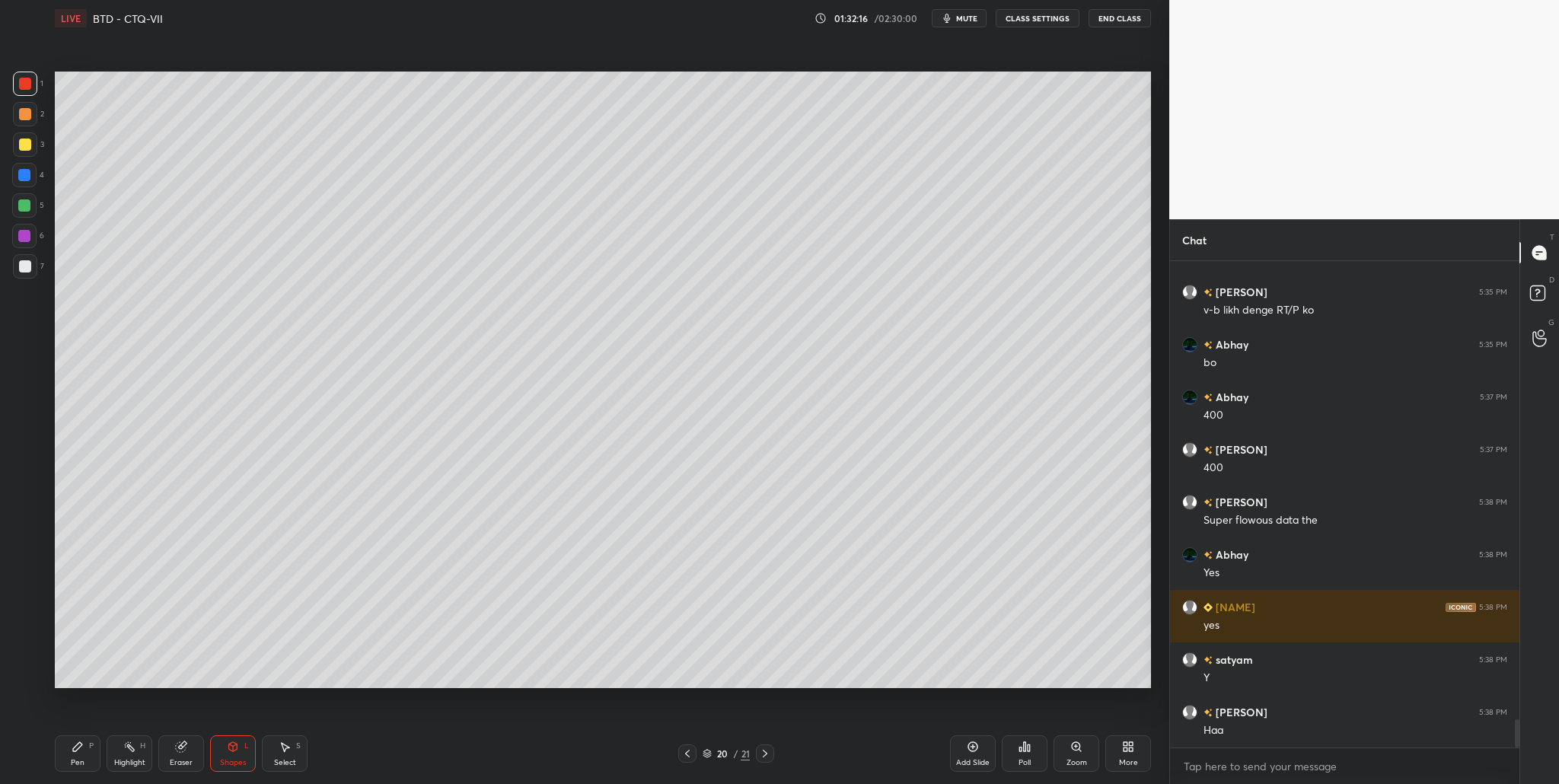 click at bounding box center [25, 145] 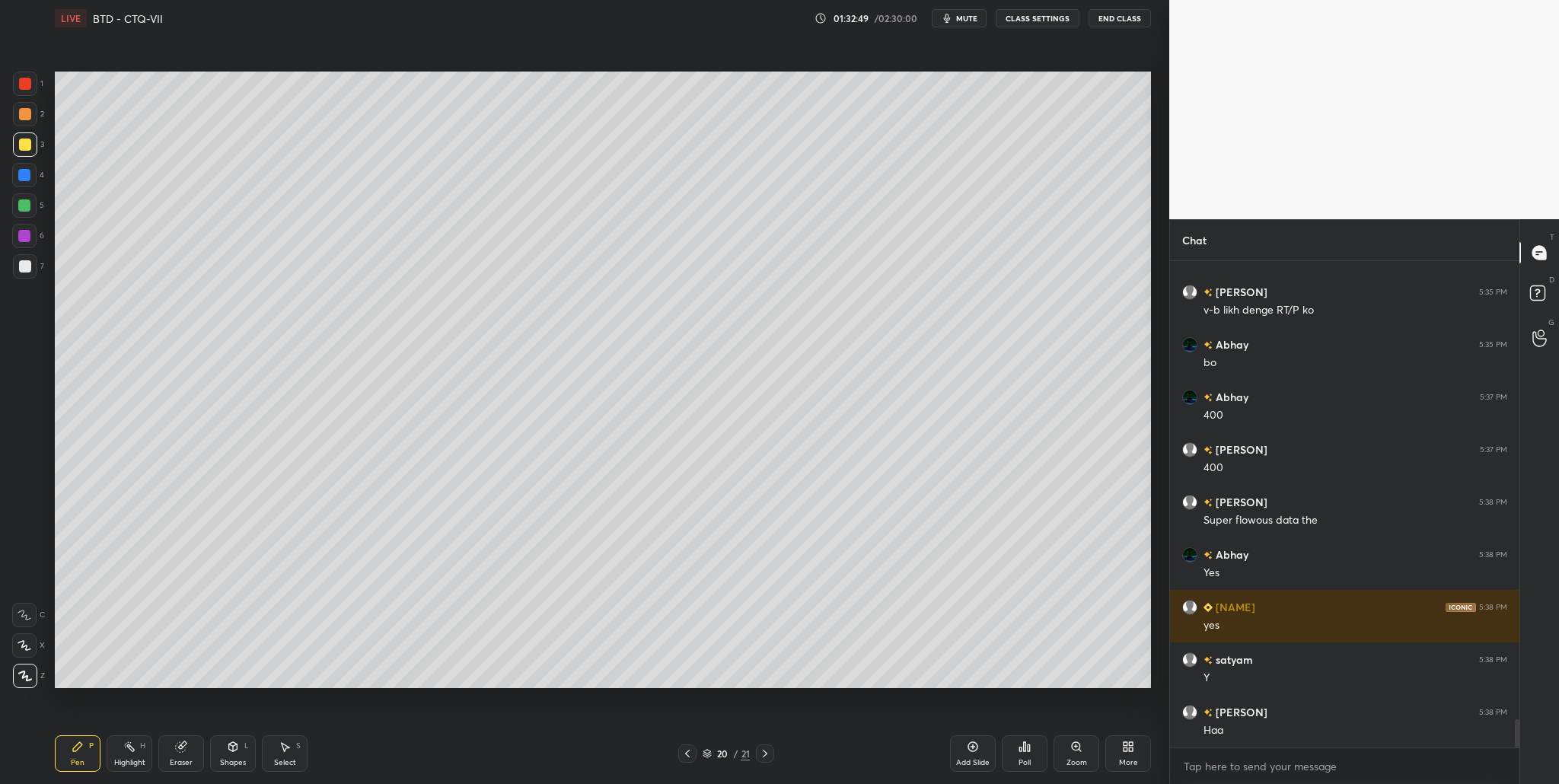 click at bounding box center [25, 84] 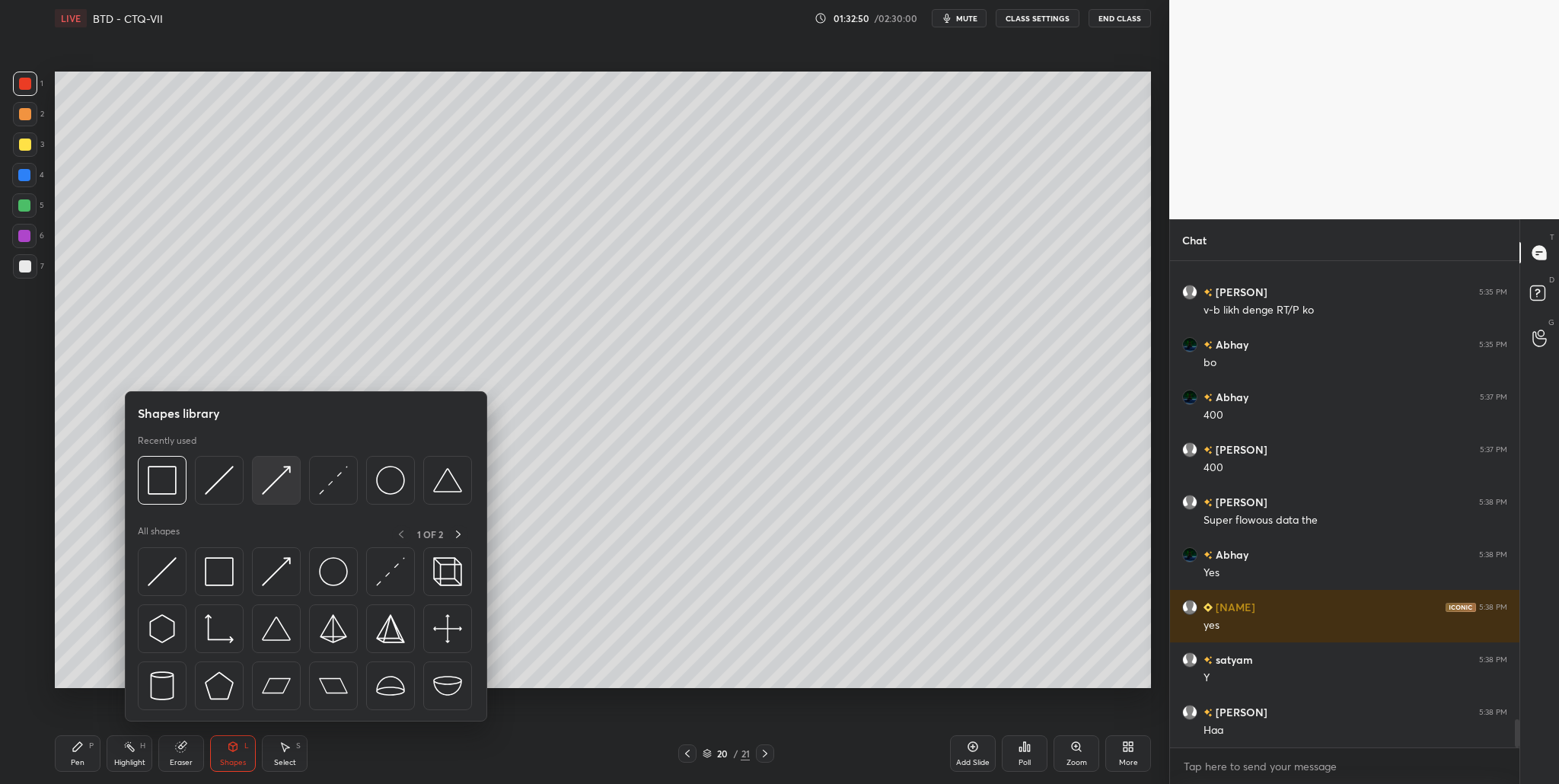 click at bounding box center (276, 480) 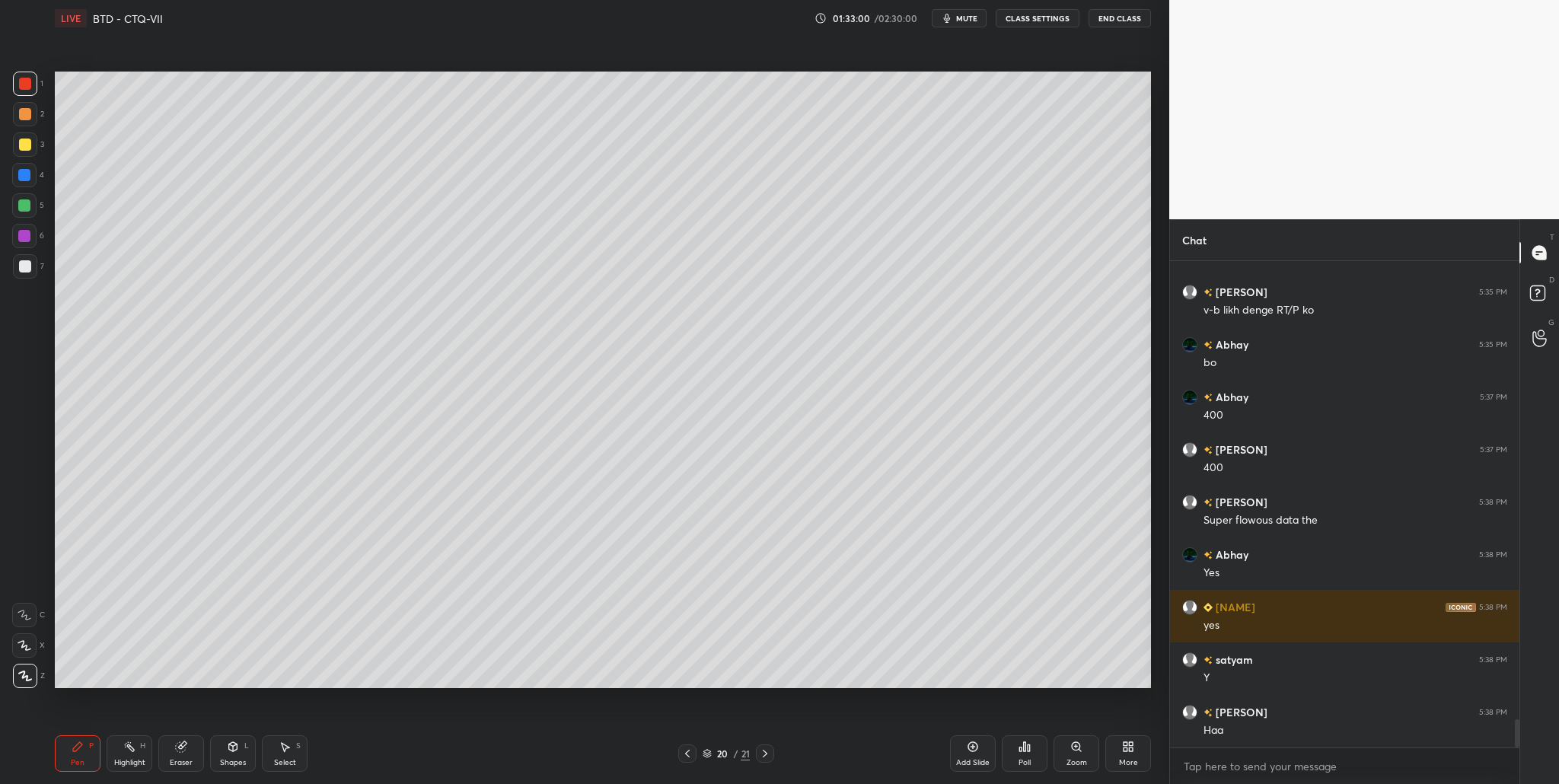 click at bounding box center [25, 266] 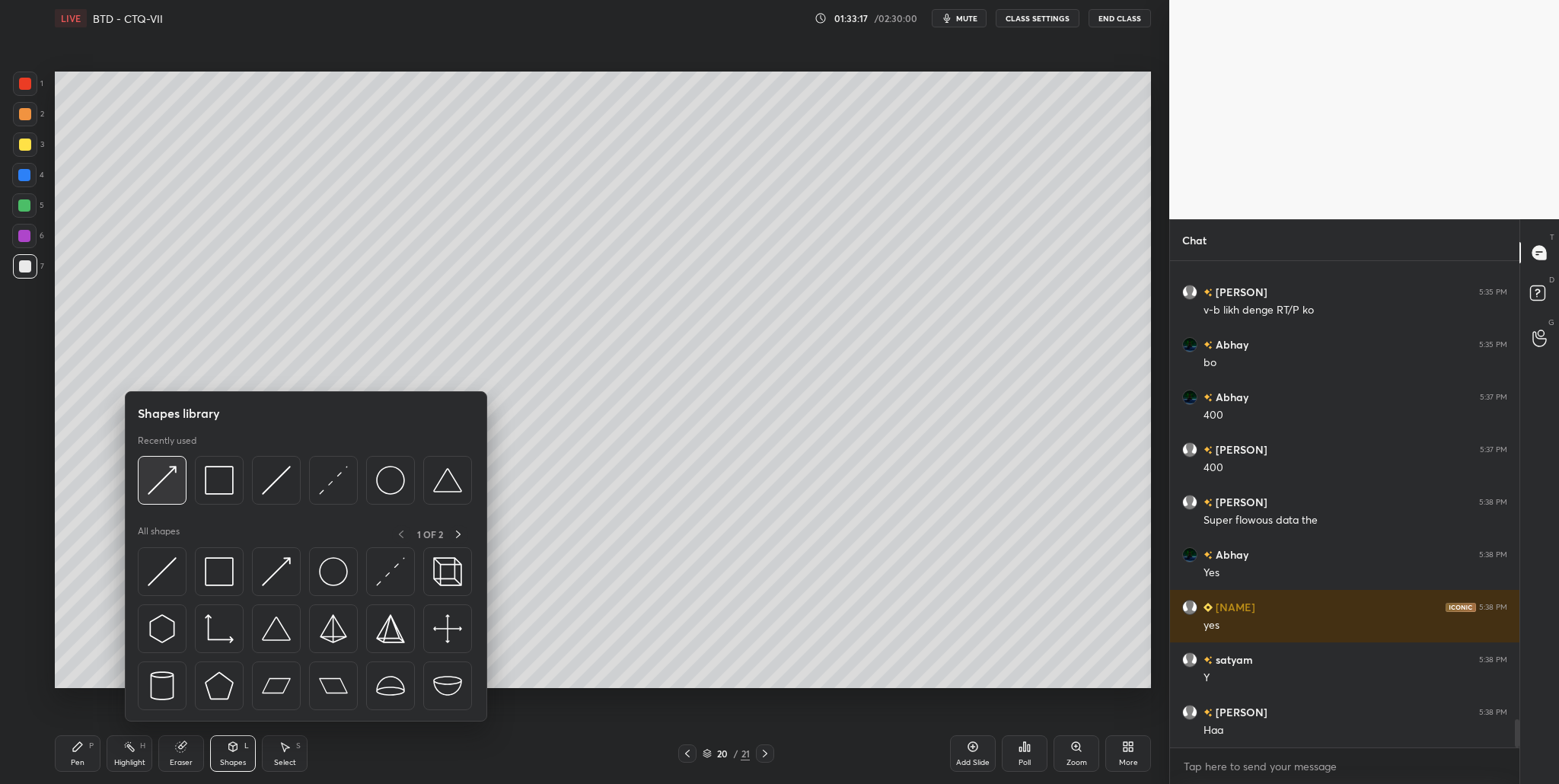 click at bounding box center (162, 480) 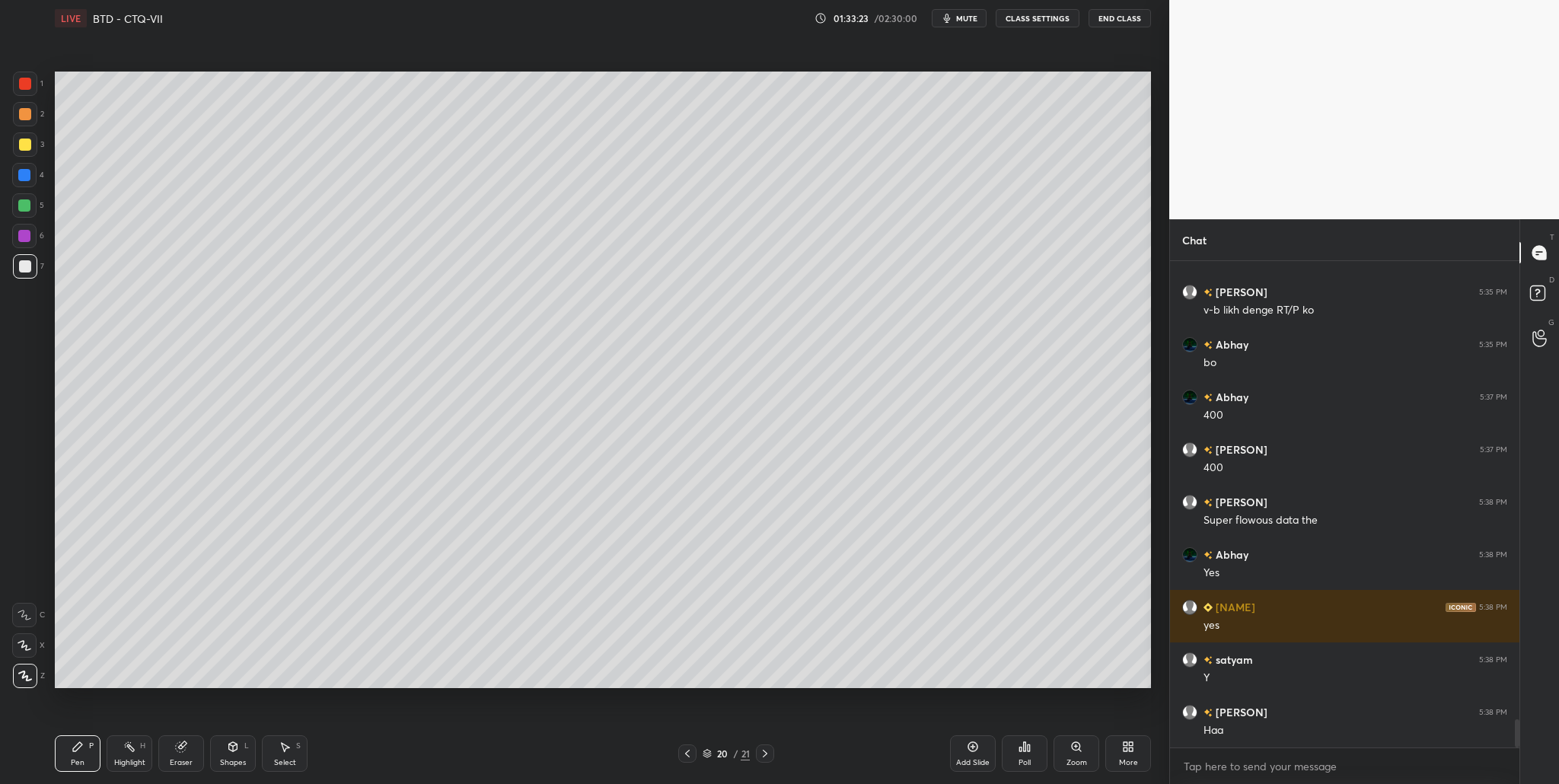 click at bounding box center [24, 206] 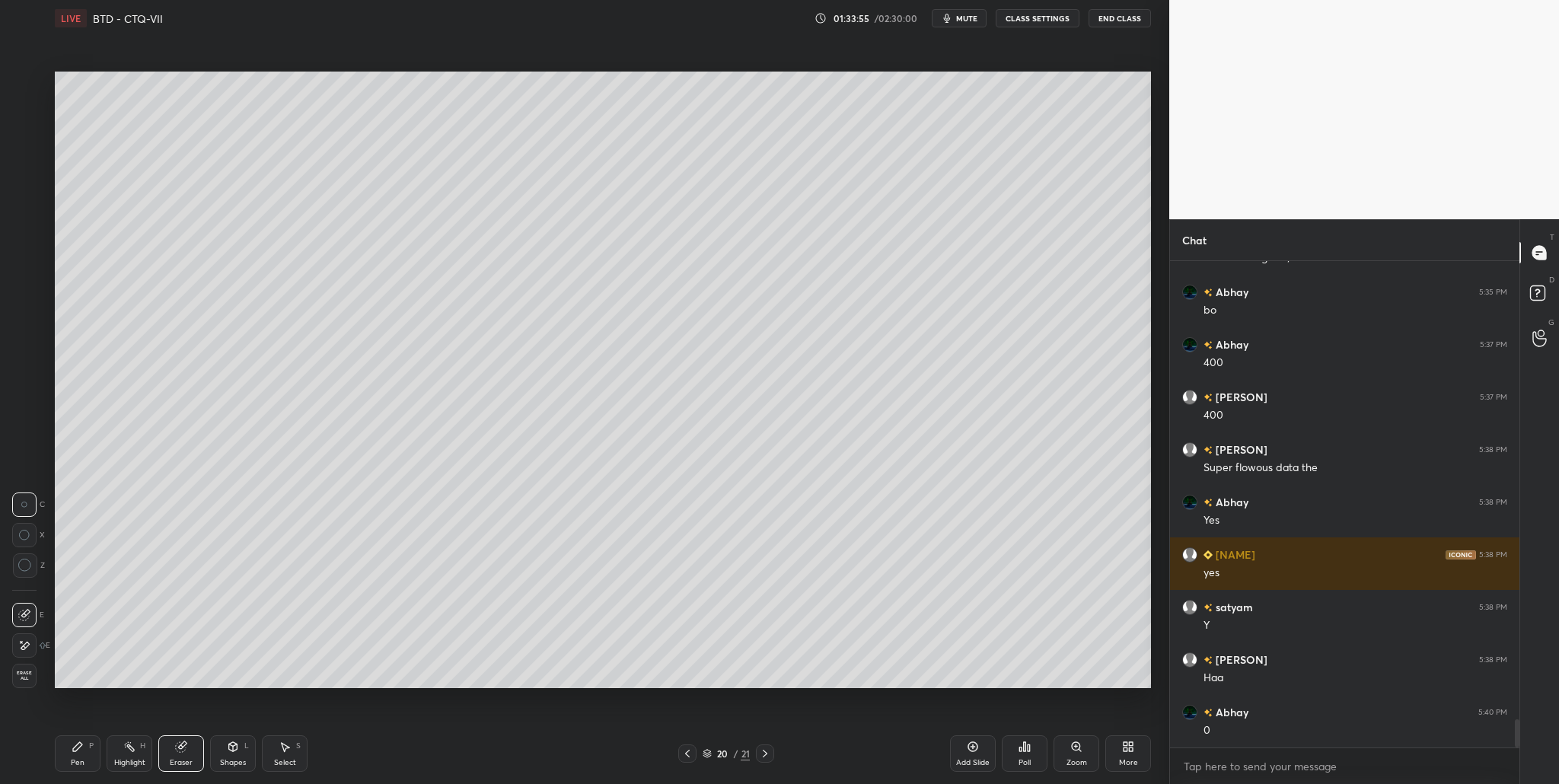 scroll, scrollTop: 8081, scrollLeft: 0, axis: vertical 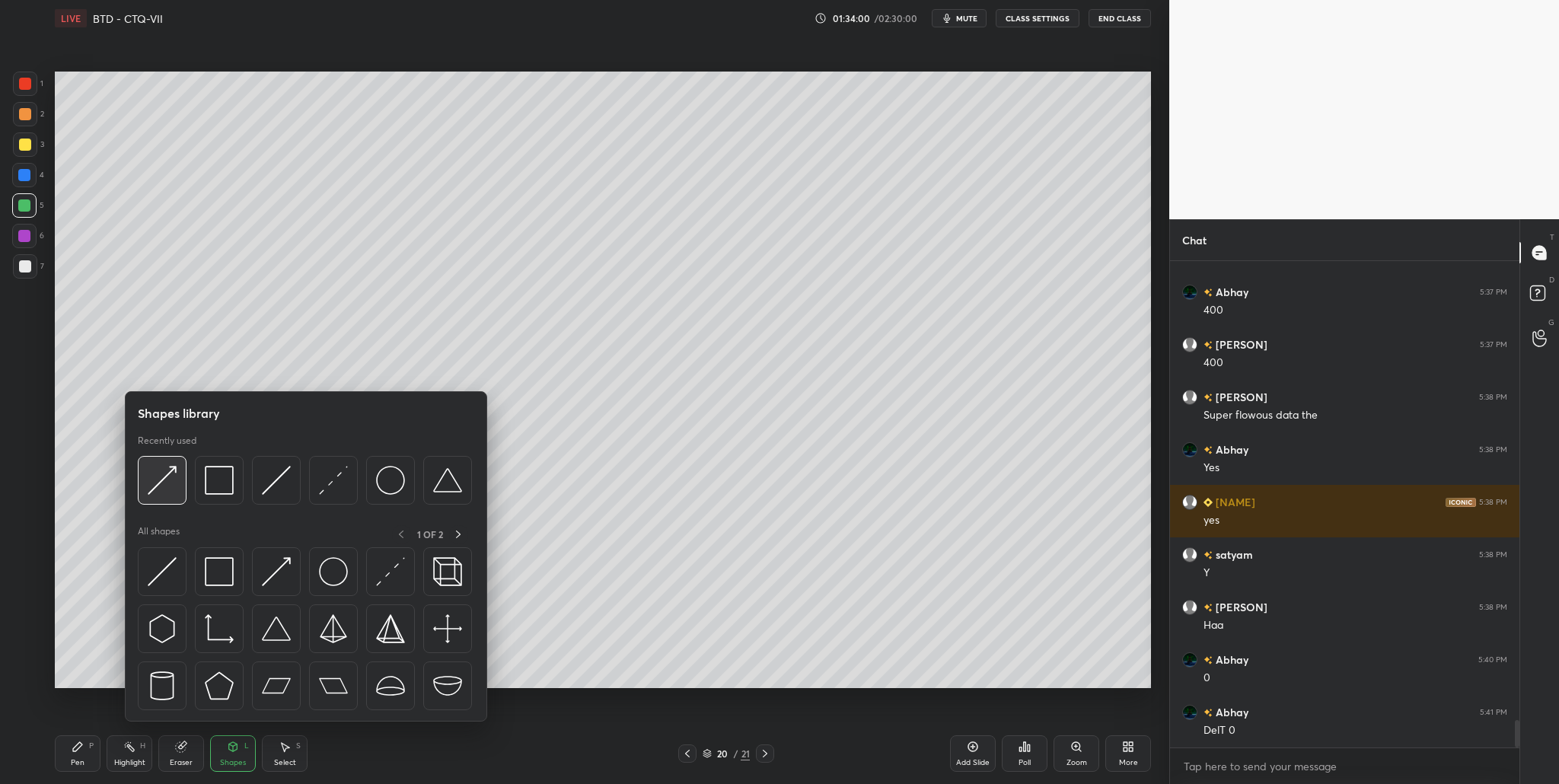 click at bounding box center (162, 480) 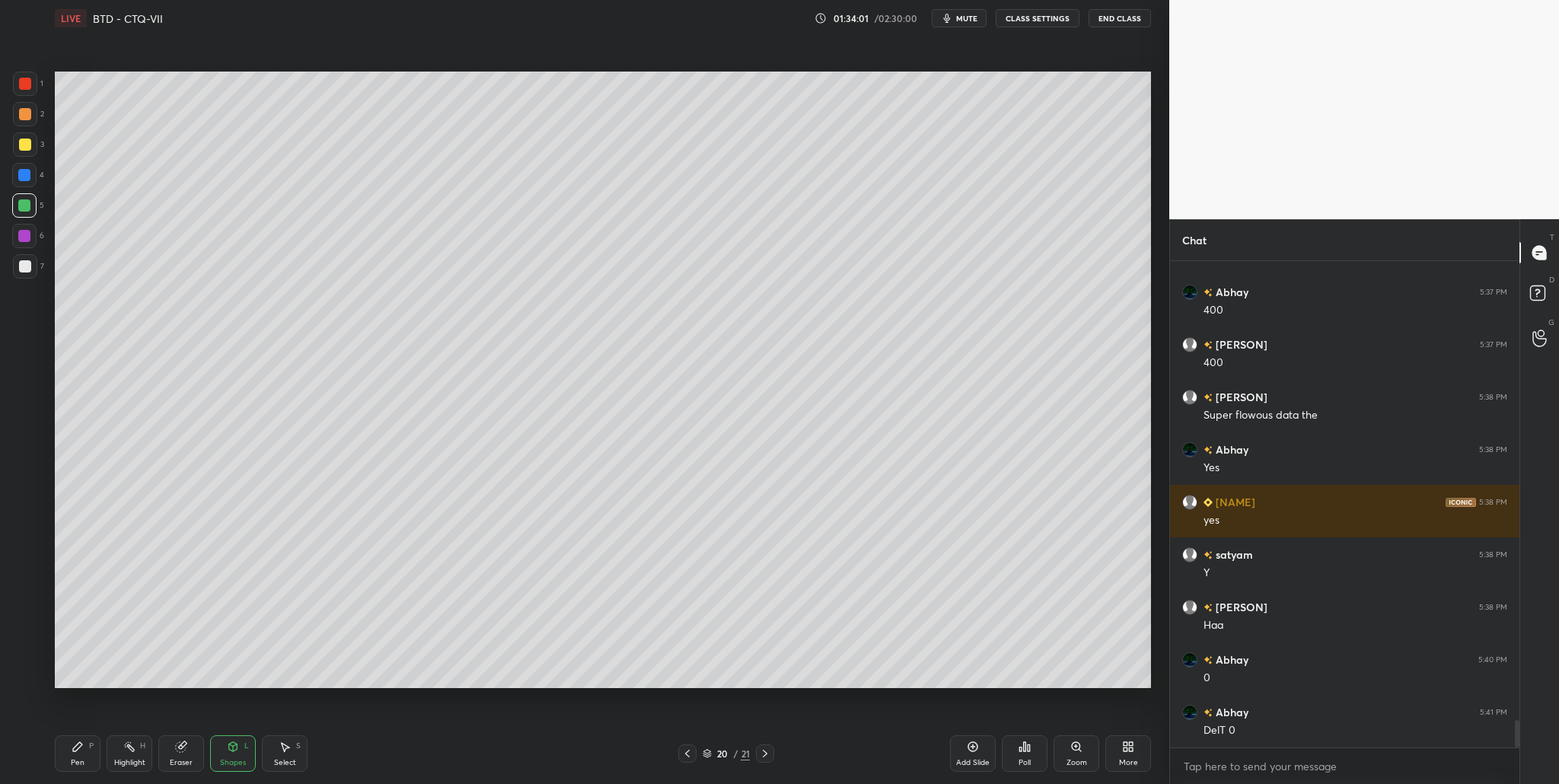 click at bounding box center (25, 84) 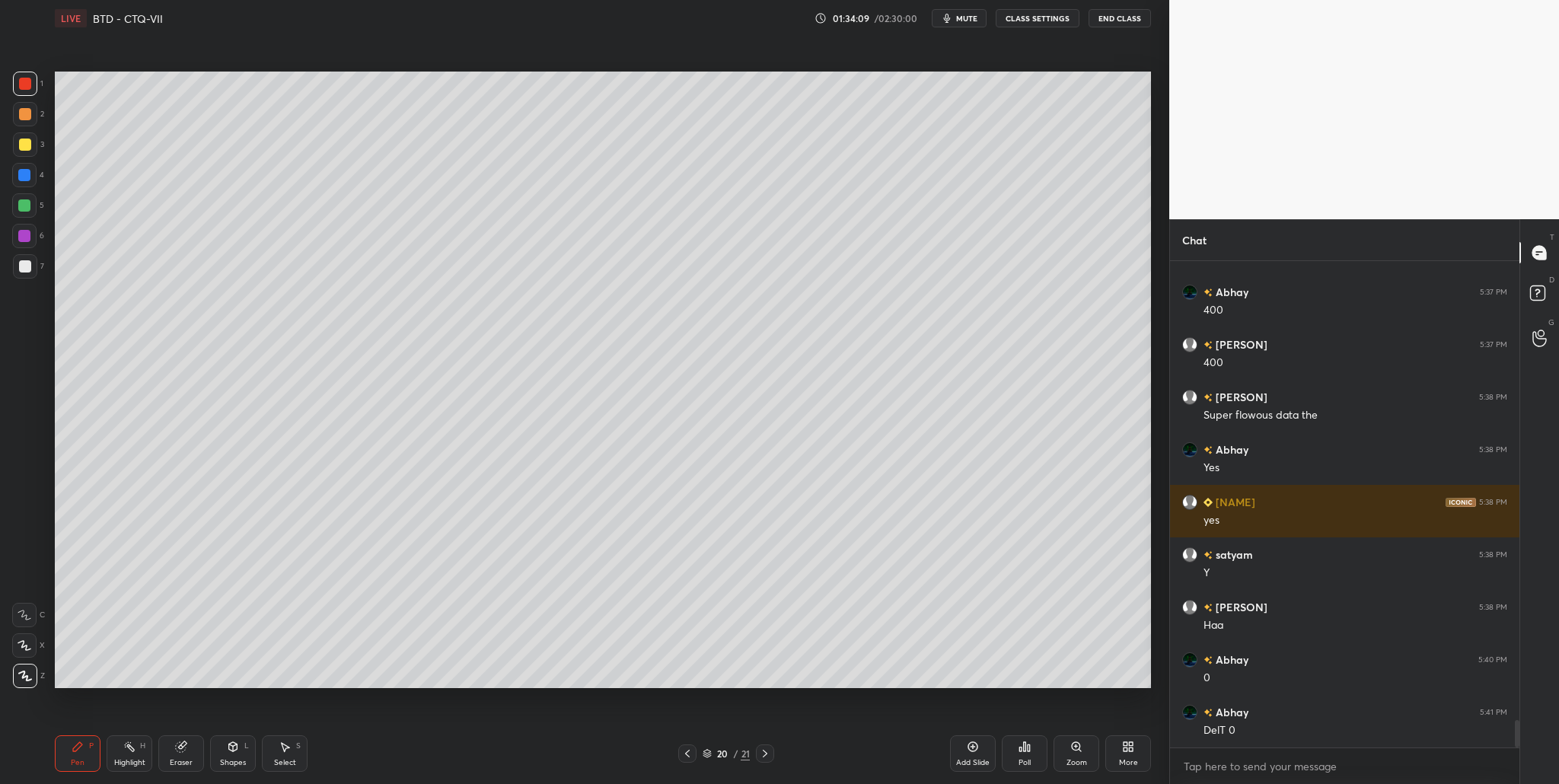 click at bounding box center (25, 266) 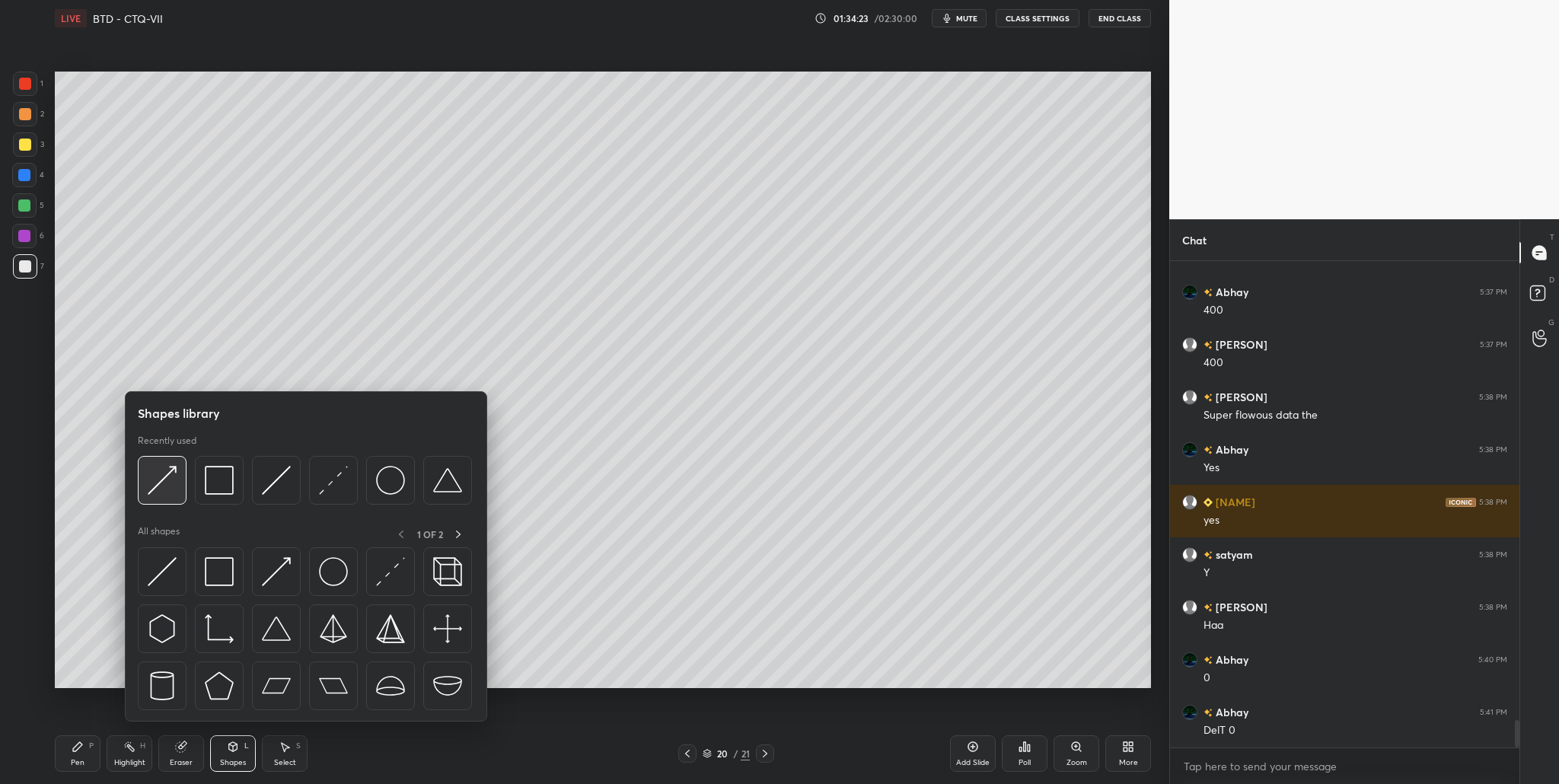 click at bounding box center [162, 480] 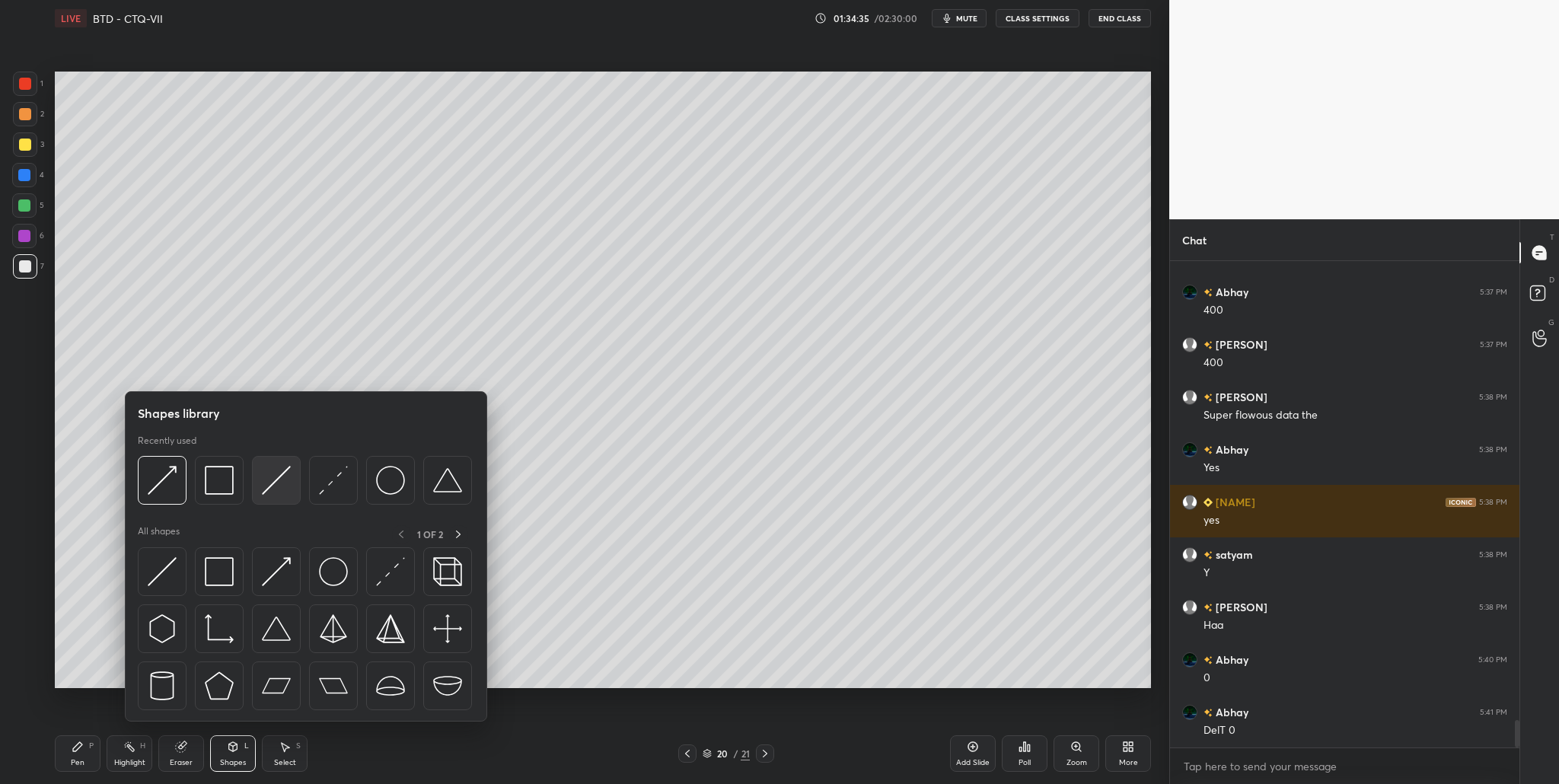 click at bounding box center [276, 480] 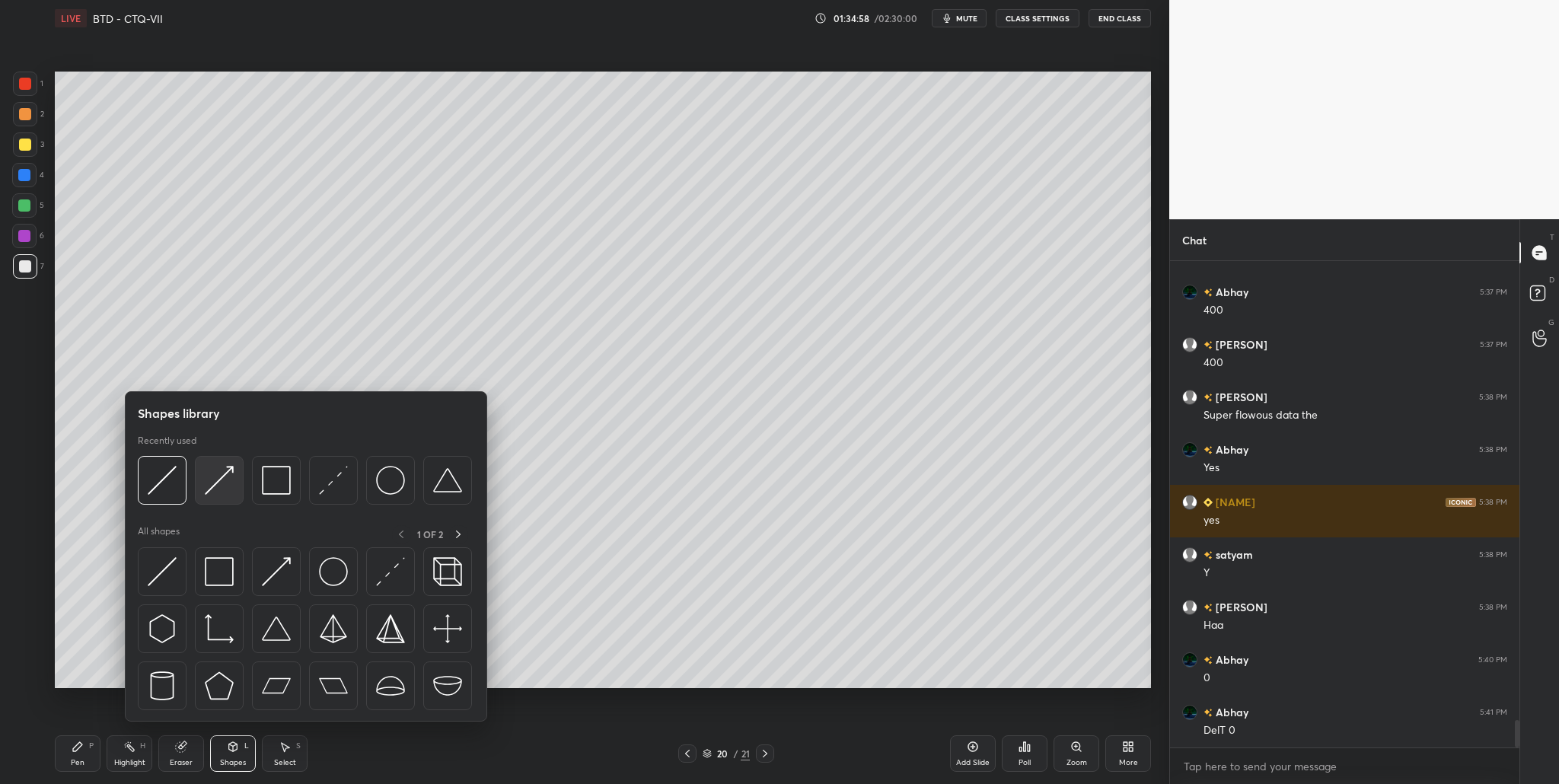 click at bounding box center (219, 480) 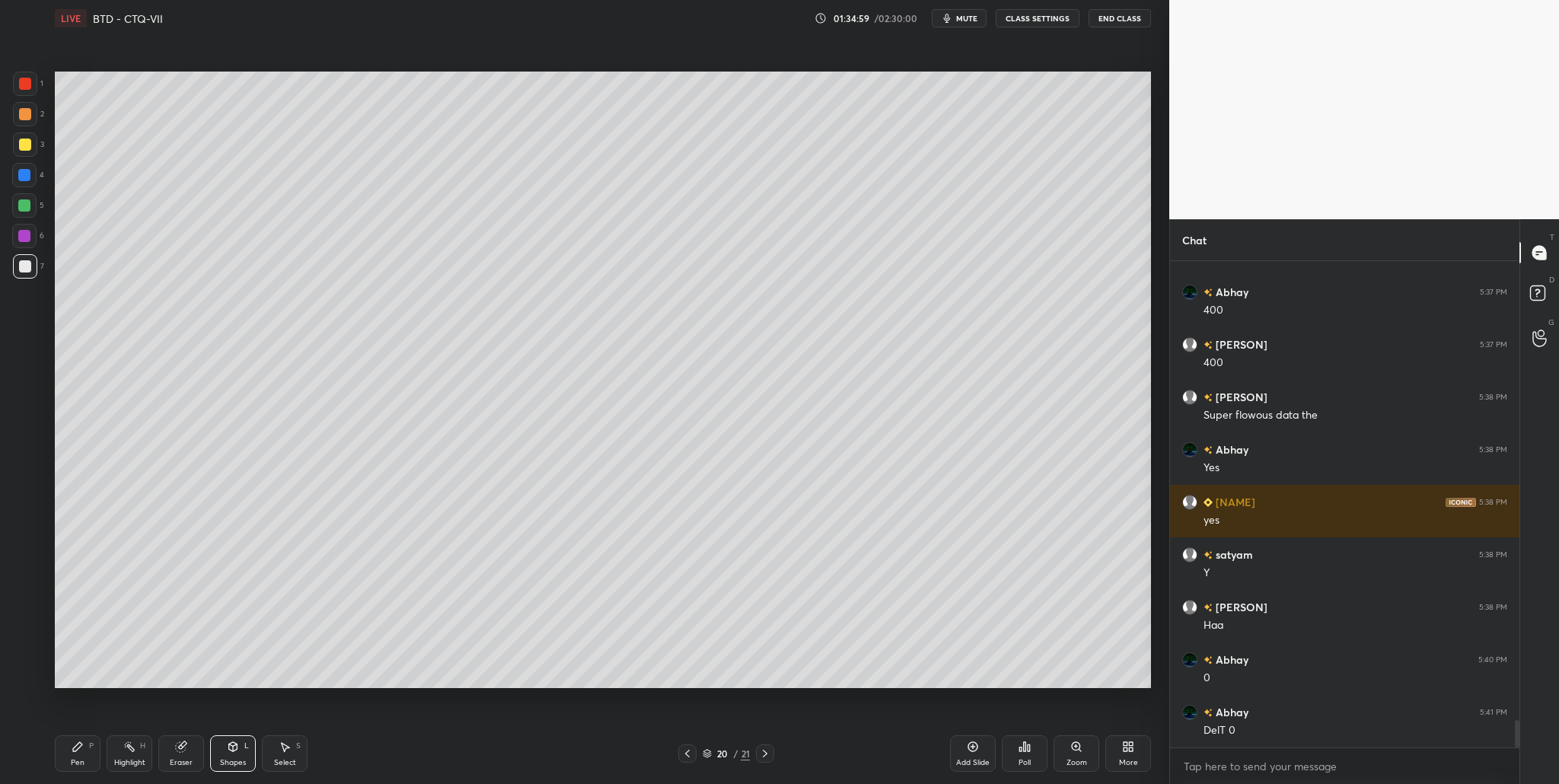 drag, startPoint x: 24, startPoint y: 93, endPoint x: 36, endPoint y: 107, distance: 18.439089 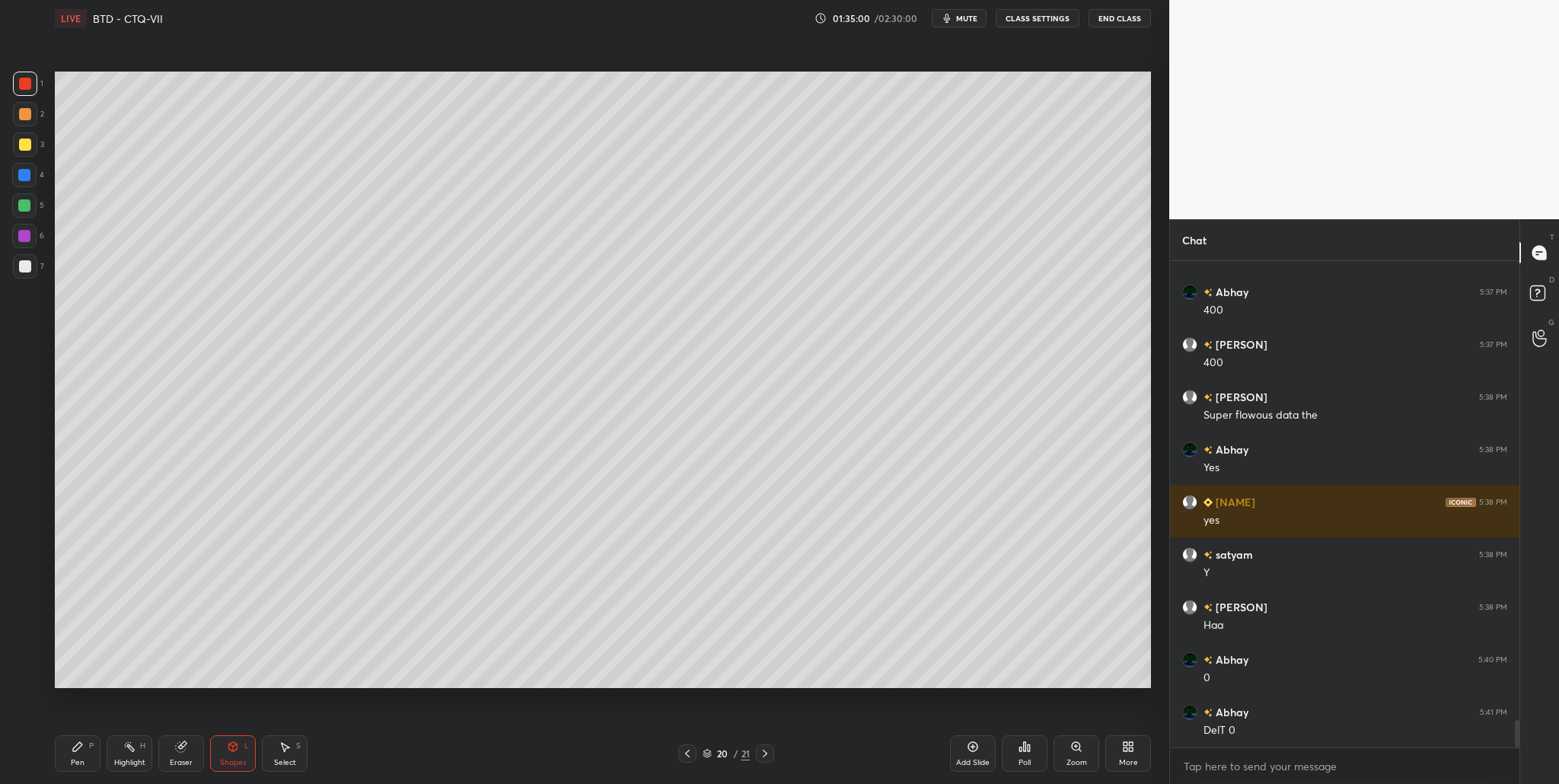 scroll, scrollTop: 8133, scrollLeft: 0, axis: vertical 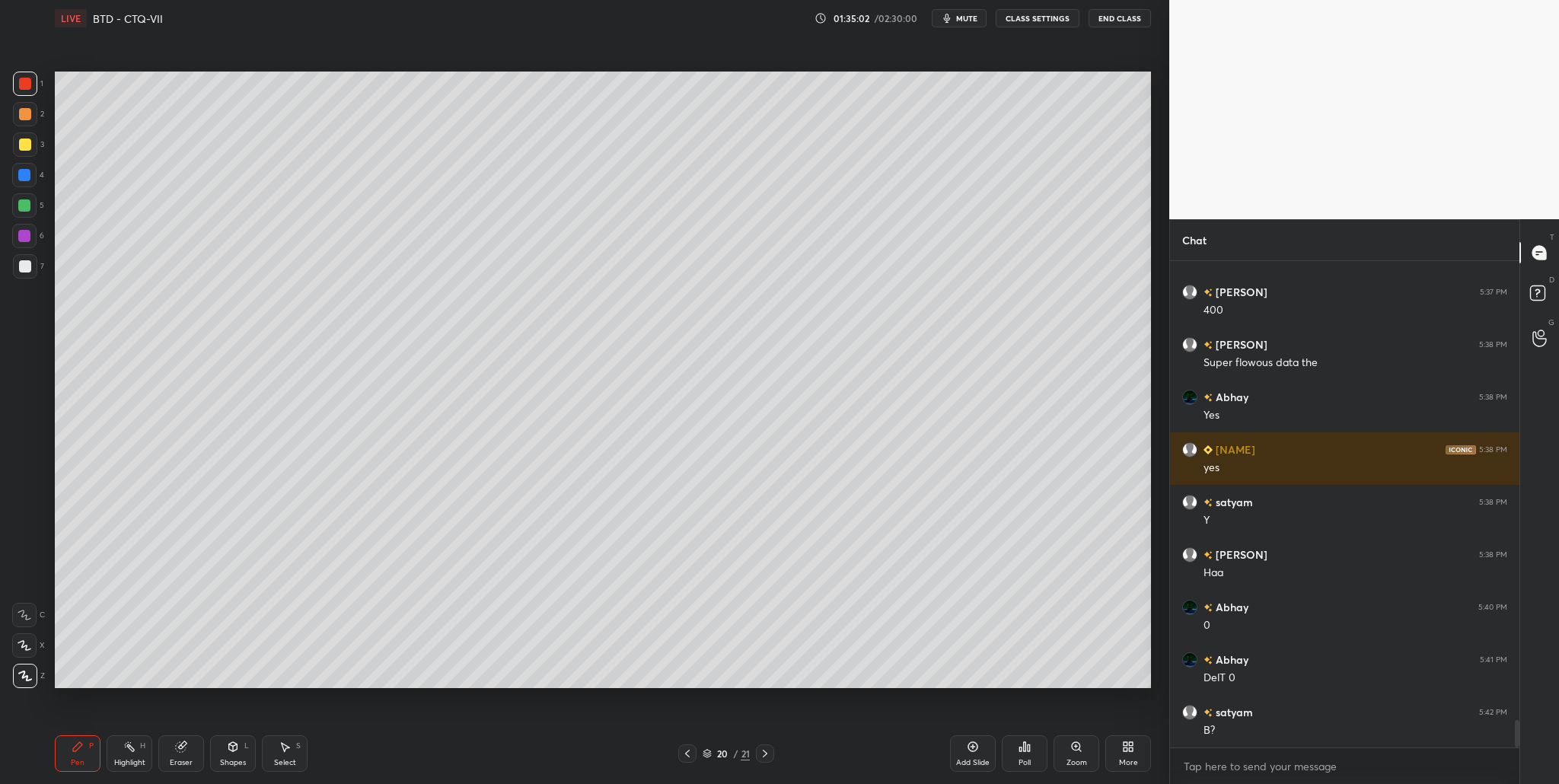 click at bounding box center [25, 266] 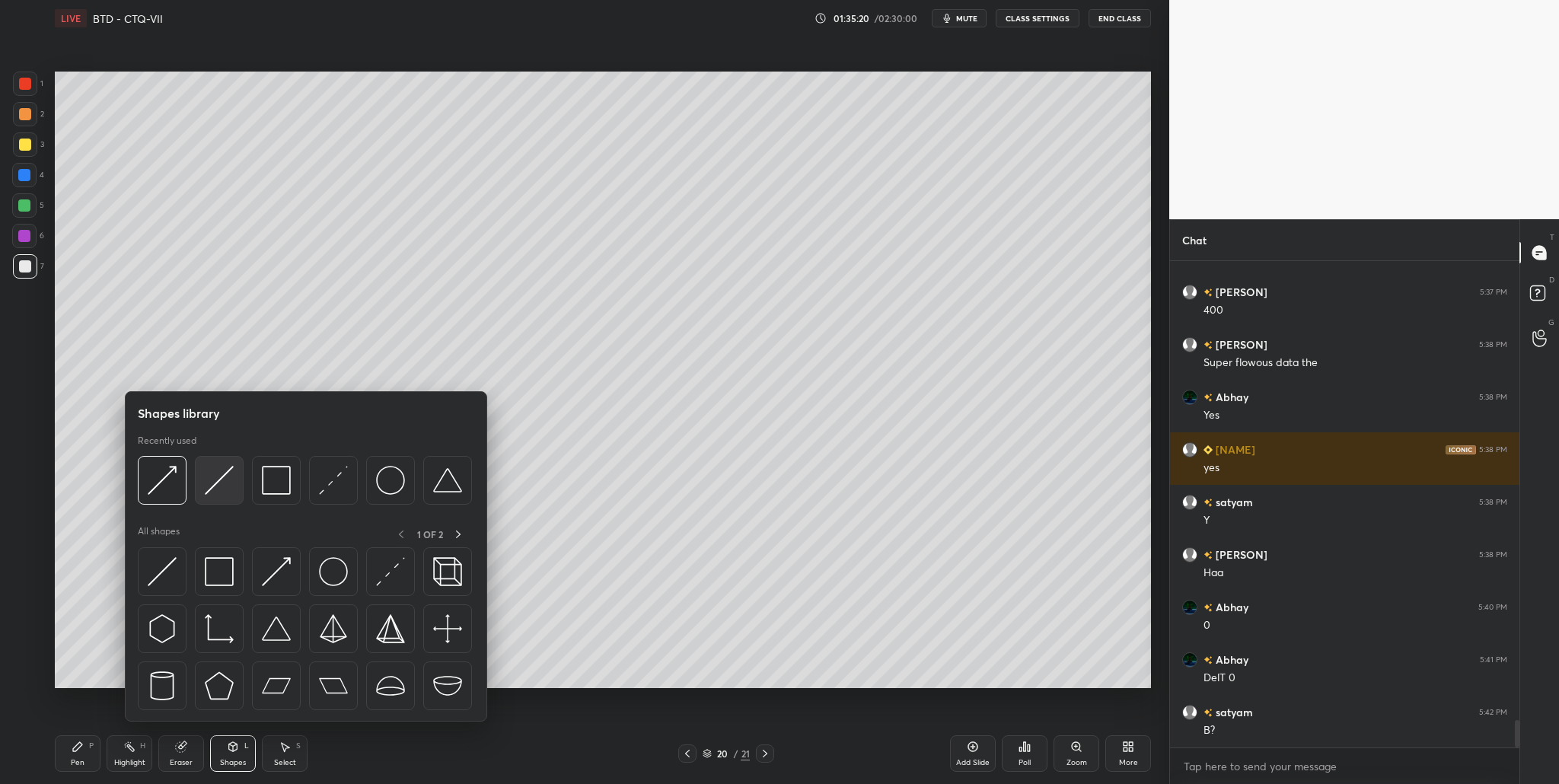 click at bounding box center [219, 480] 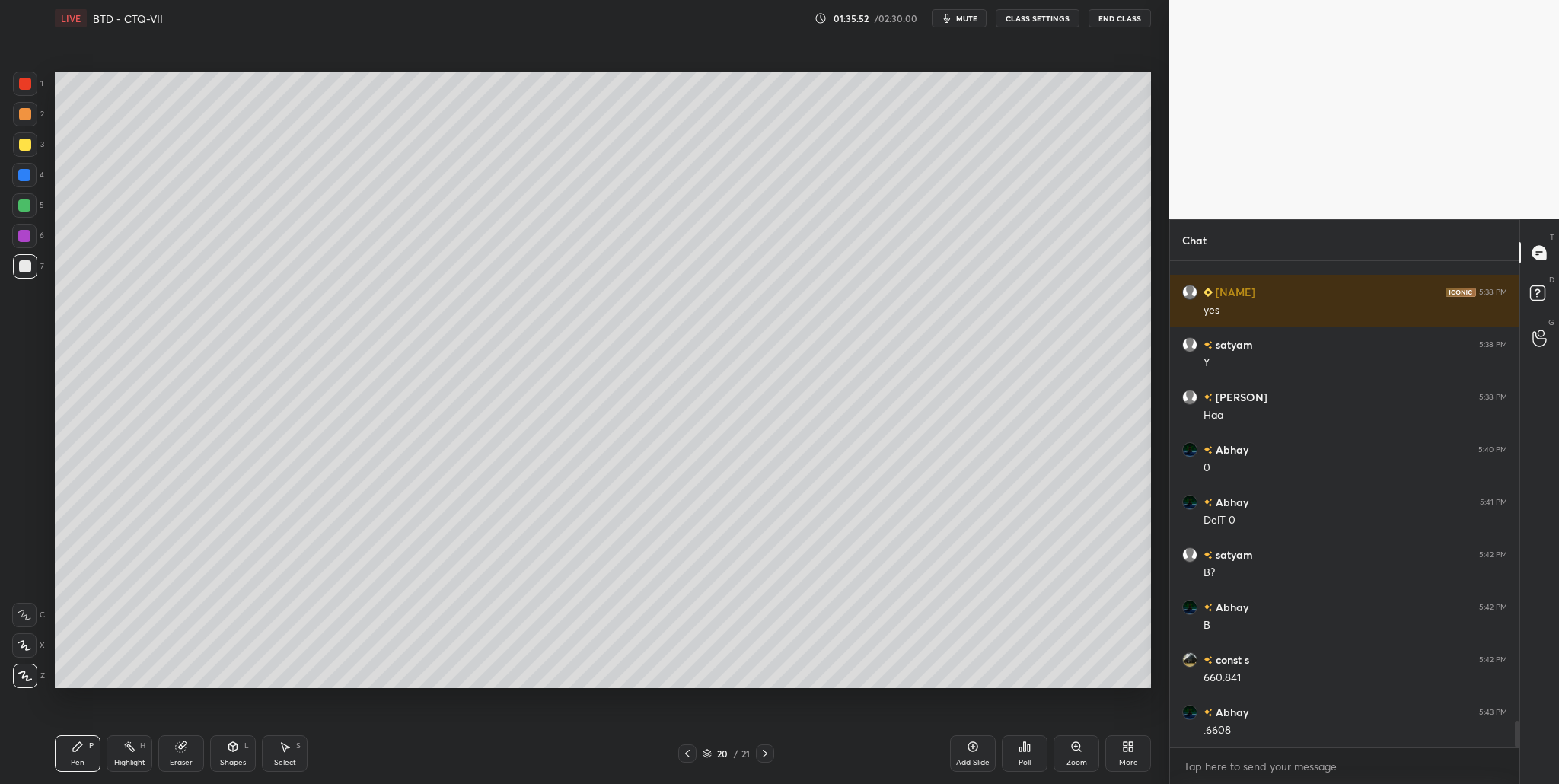 scroll, scrollTop: 8343, scrollLeft: 0, axis: vertical 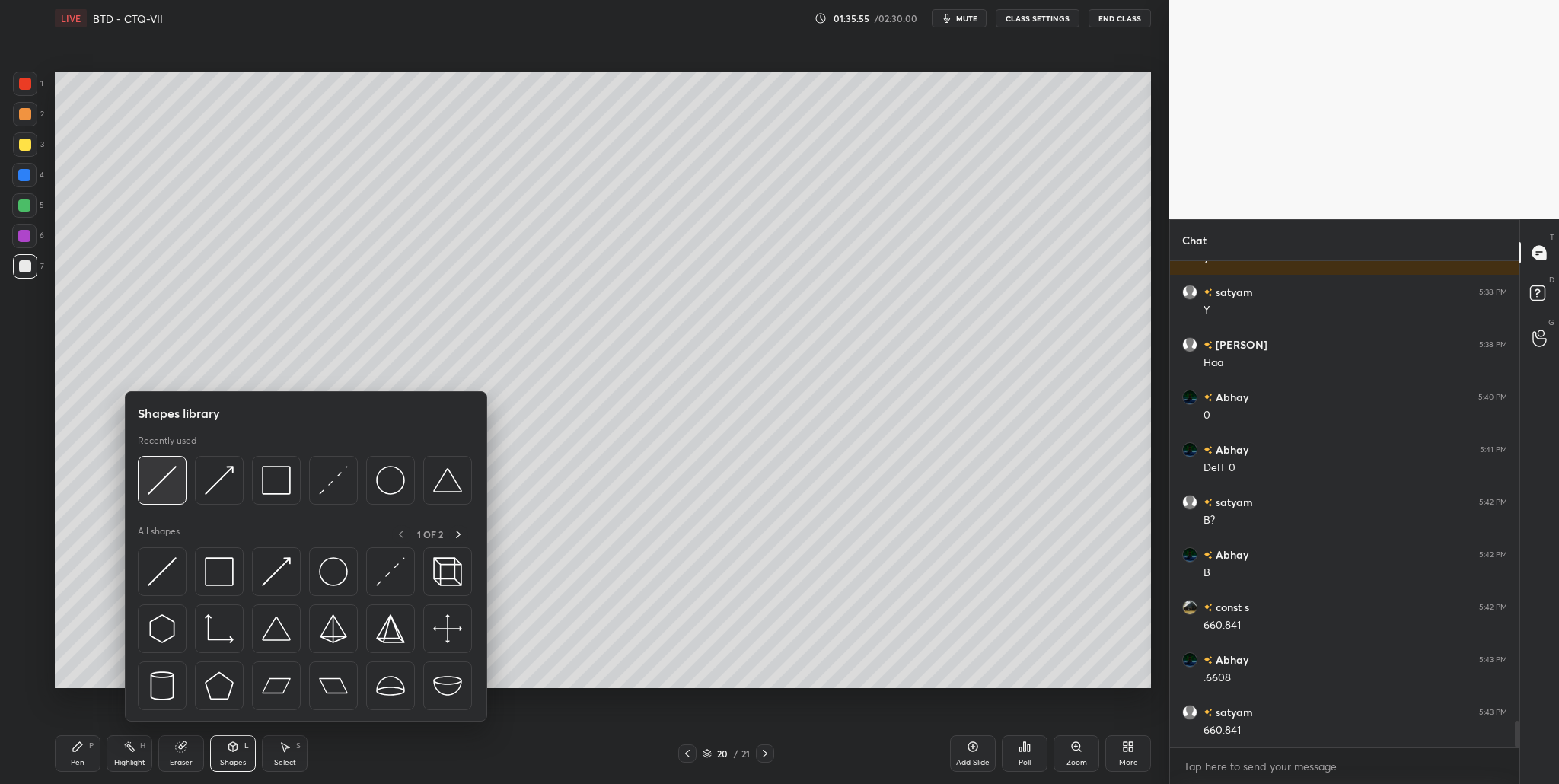 click at bounding box center [162, 480] 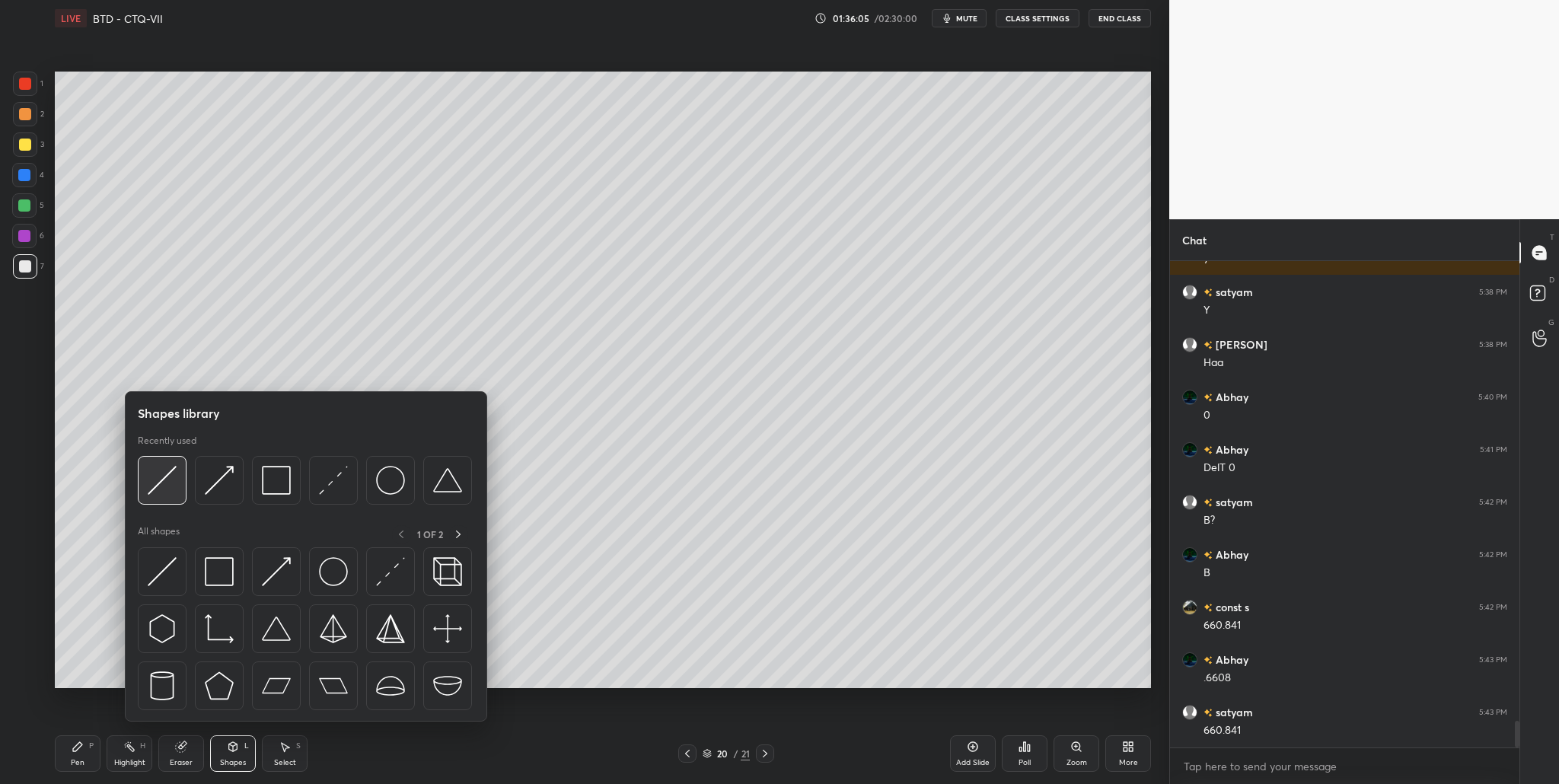 click at bounding box center (162, 480) 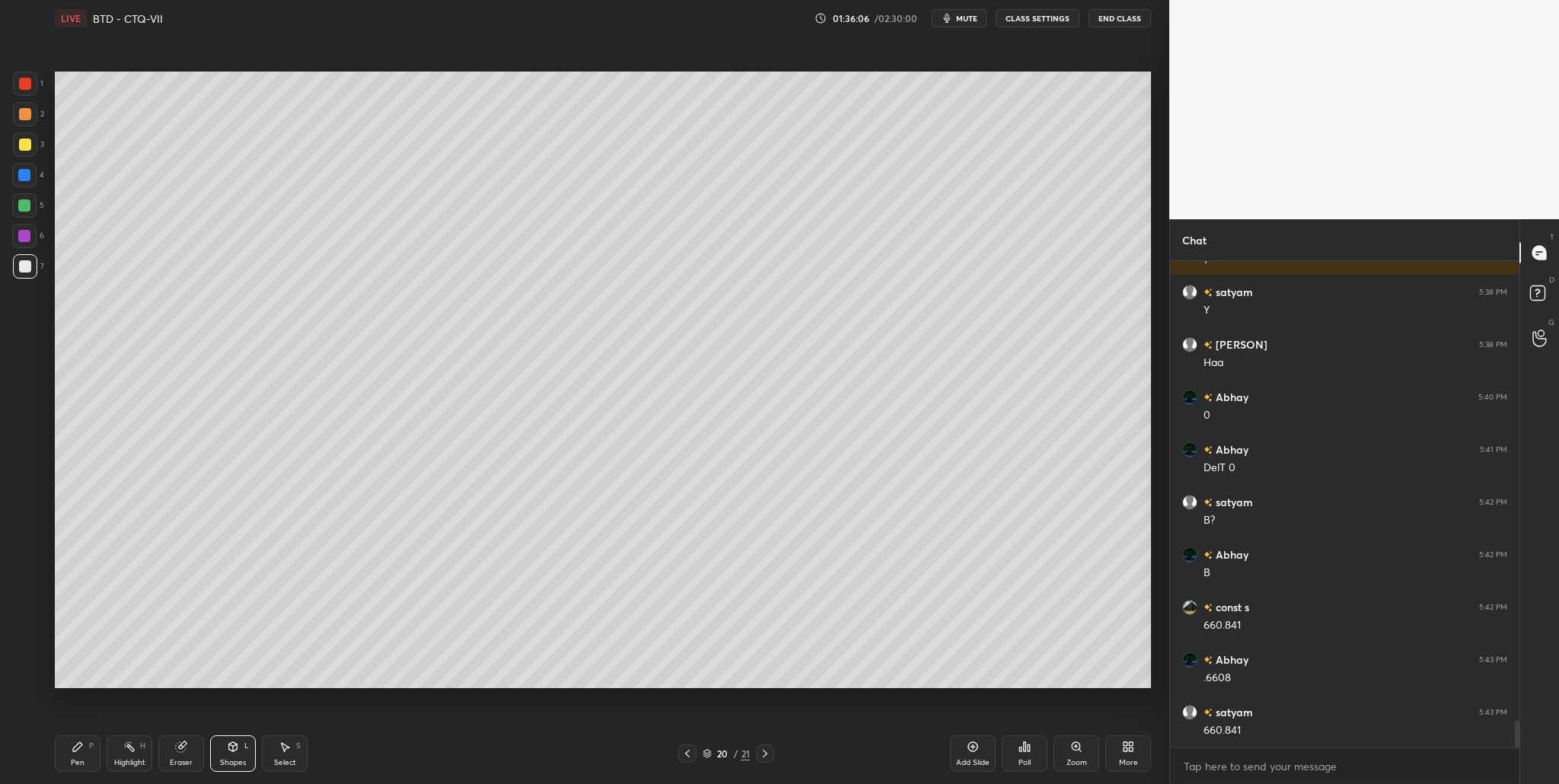 drag, startPoint x: 30, startPoint y: 119, endPoint x: 45, endPoint y: 120, distance: 15.033296 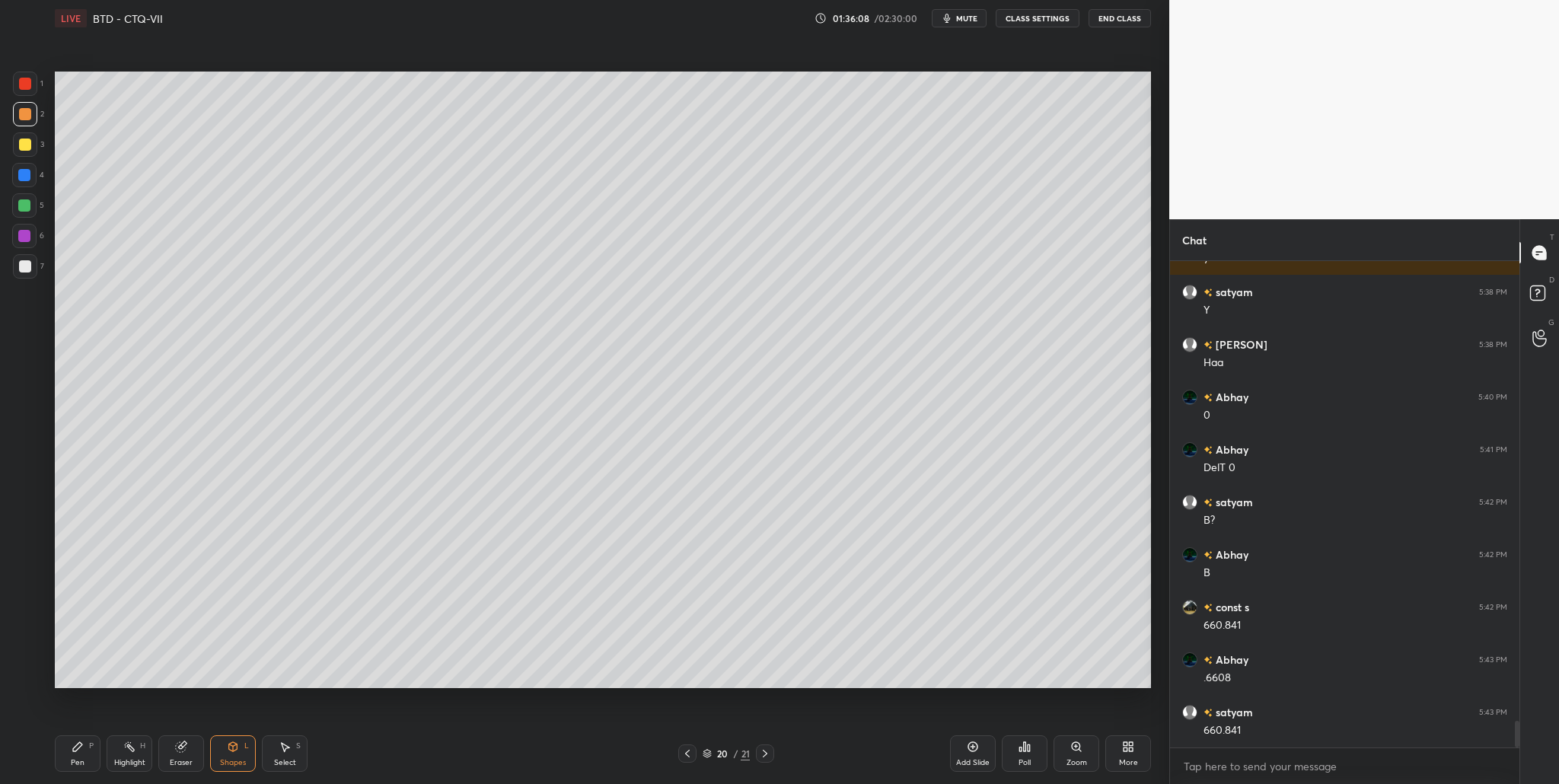 drag, startPoint x: 14, startPoint y: 268, endPoint x: 21, endPoint y: 270, distance: 7.28011 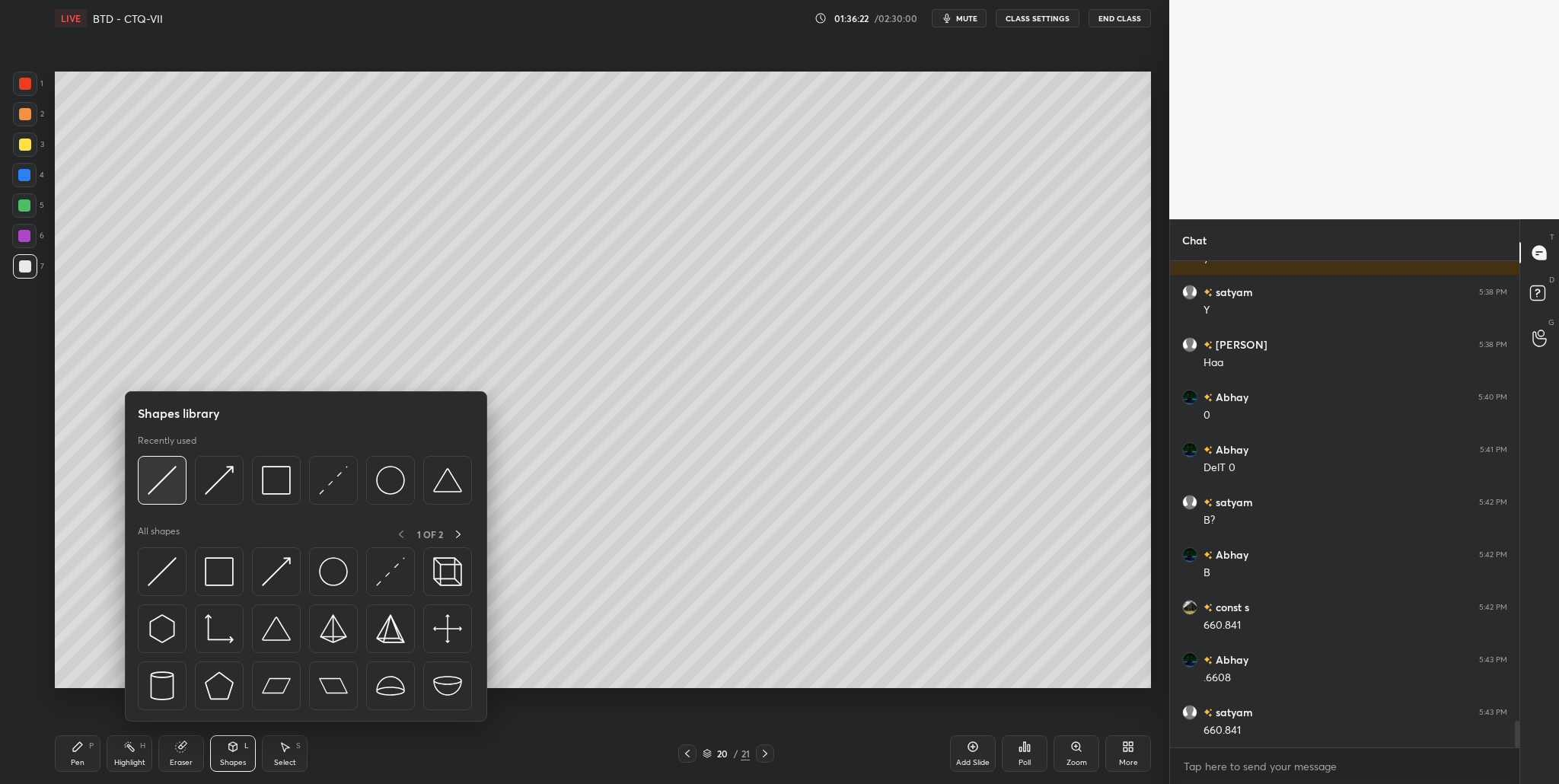 click at bounding box center [162, 480] 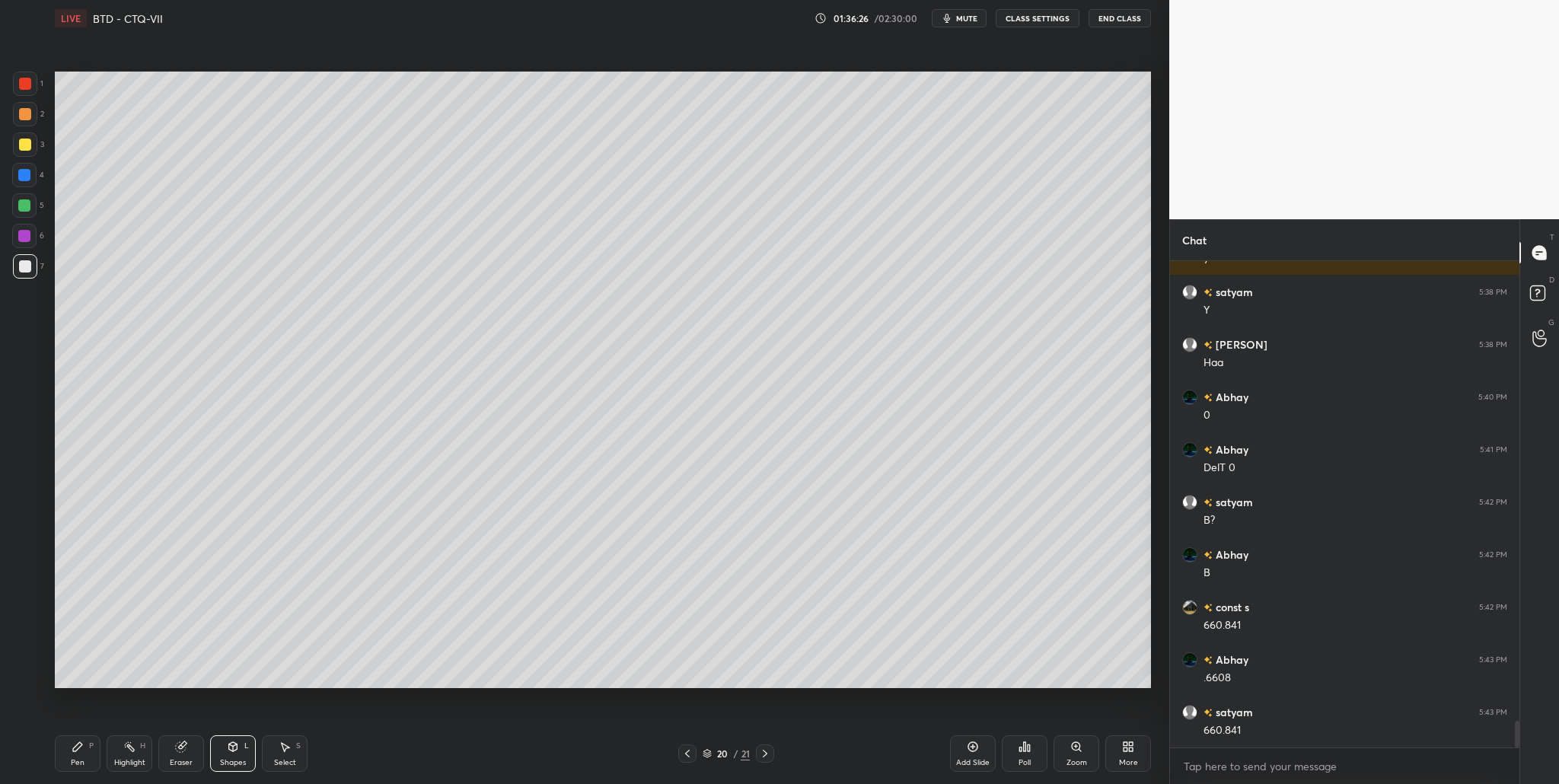 scroll, scrollTop: 8396, scrollLeft: 0, axis: vertical 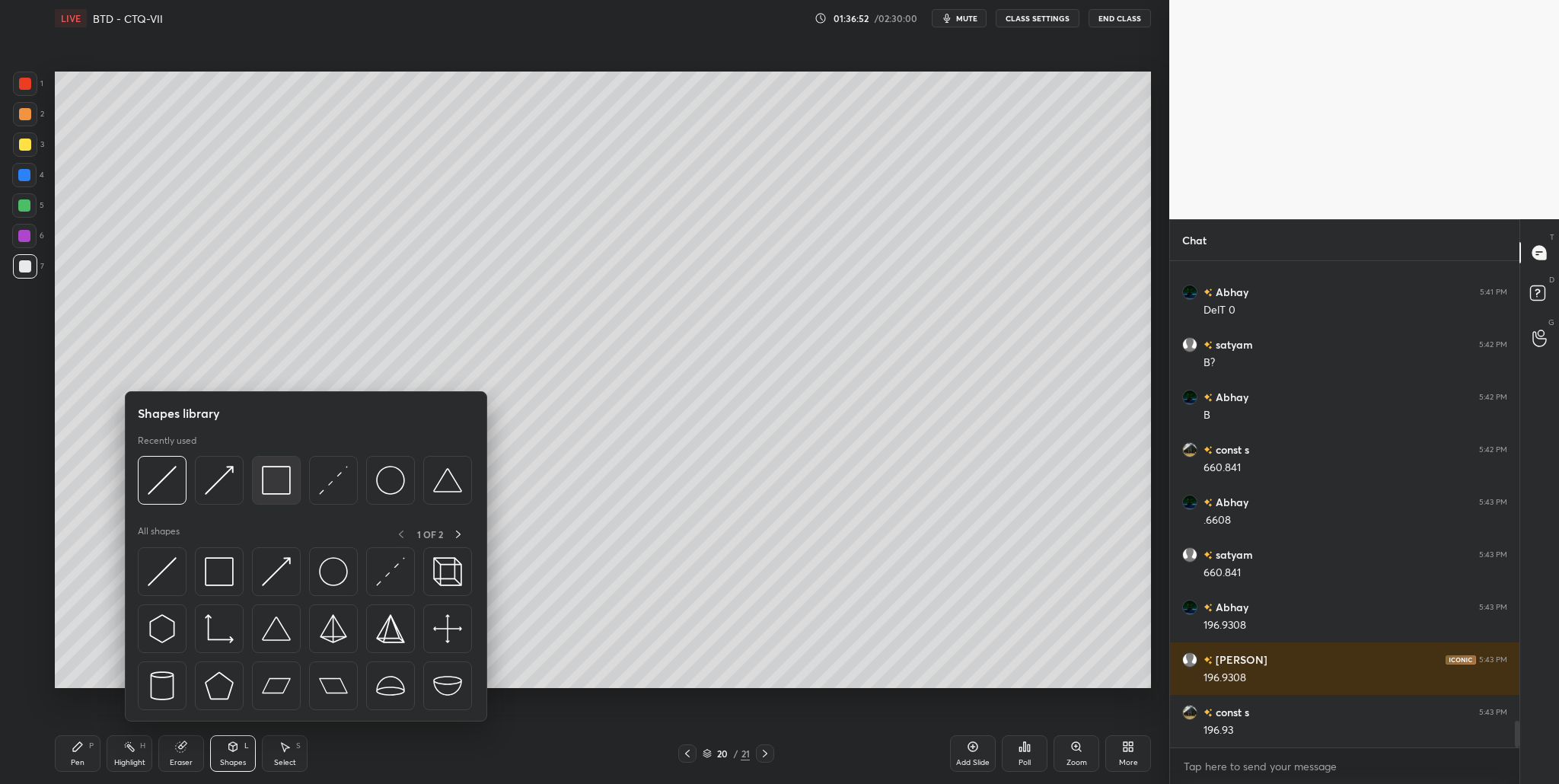 click at bounding box center (276, 480) 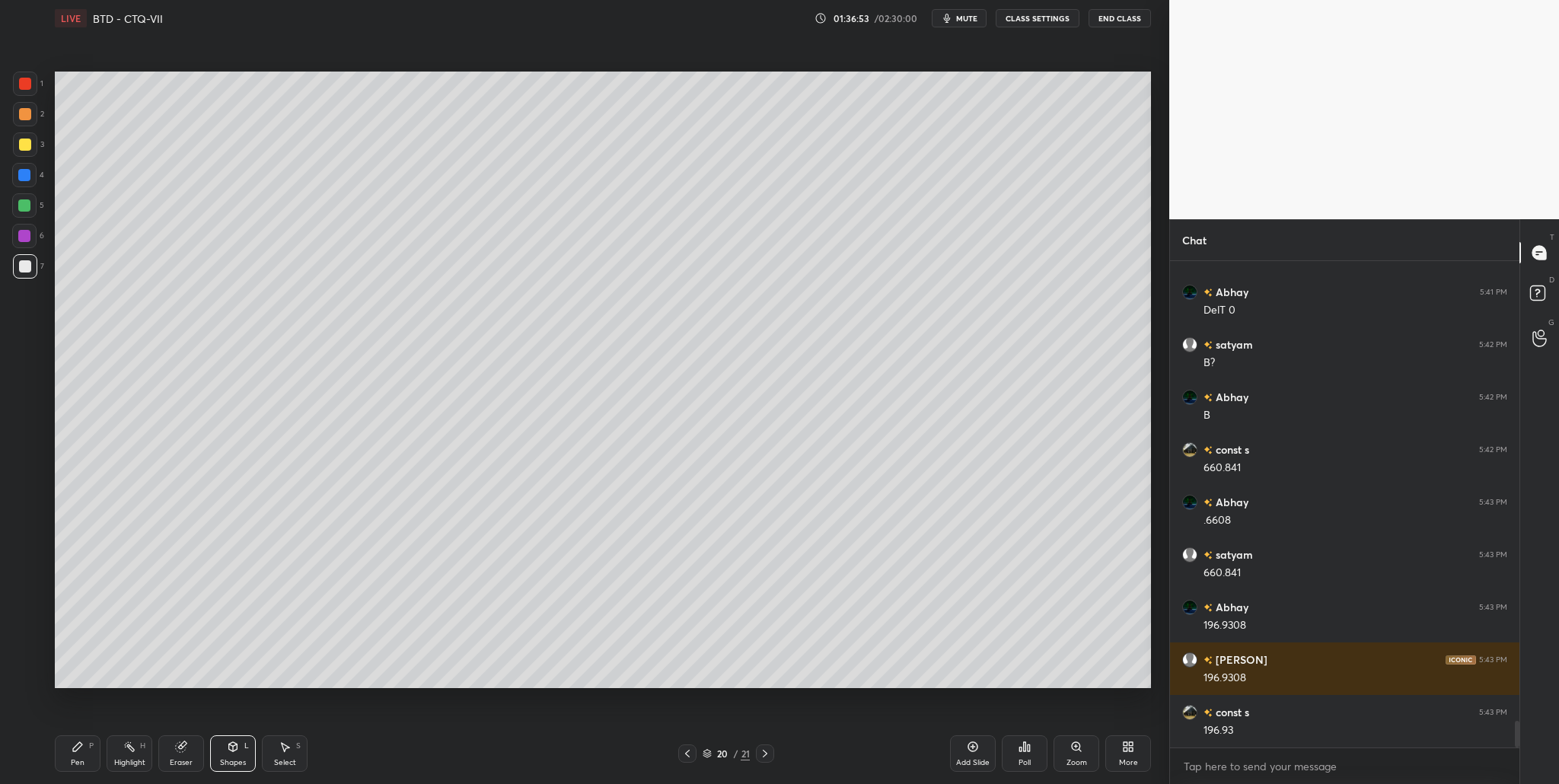 click at bounding box center (24, 206) 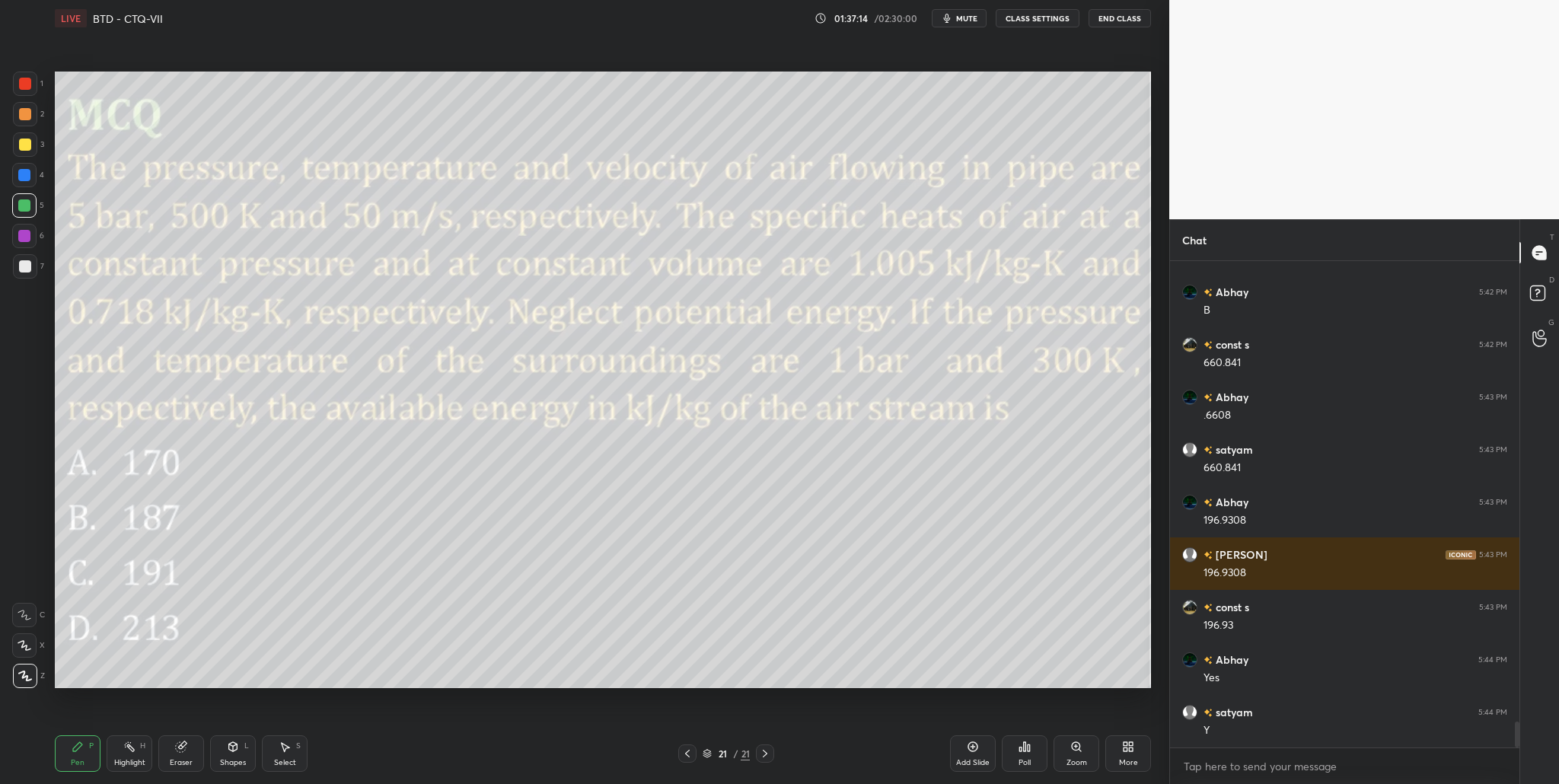 scroll, scrollTop: 8658, scrollLeft: 0, axis: vertical 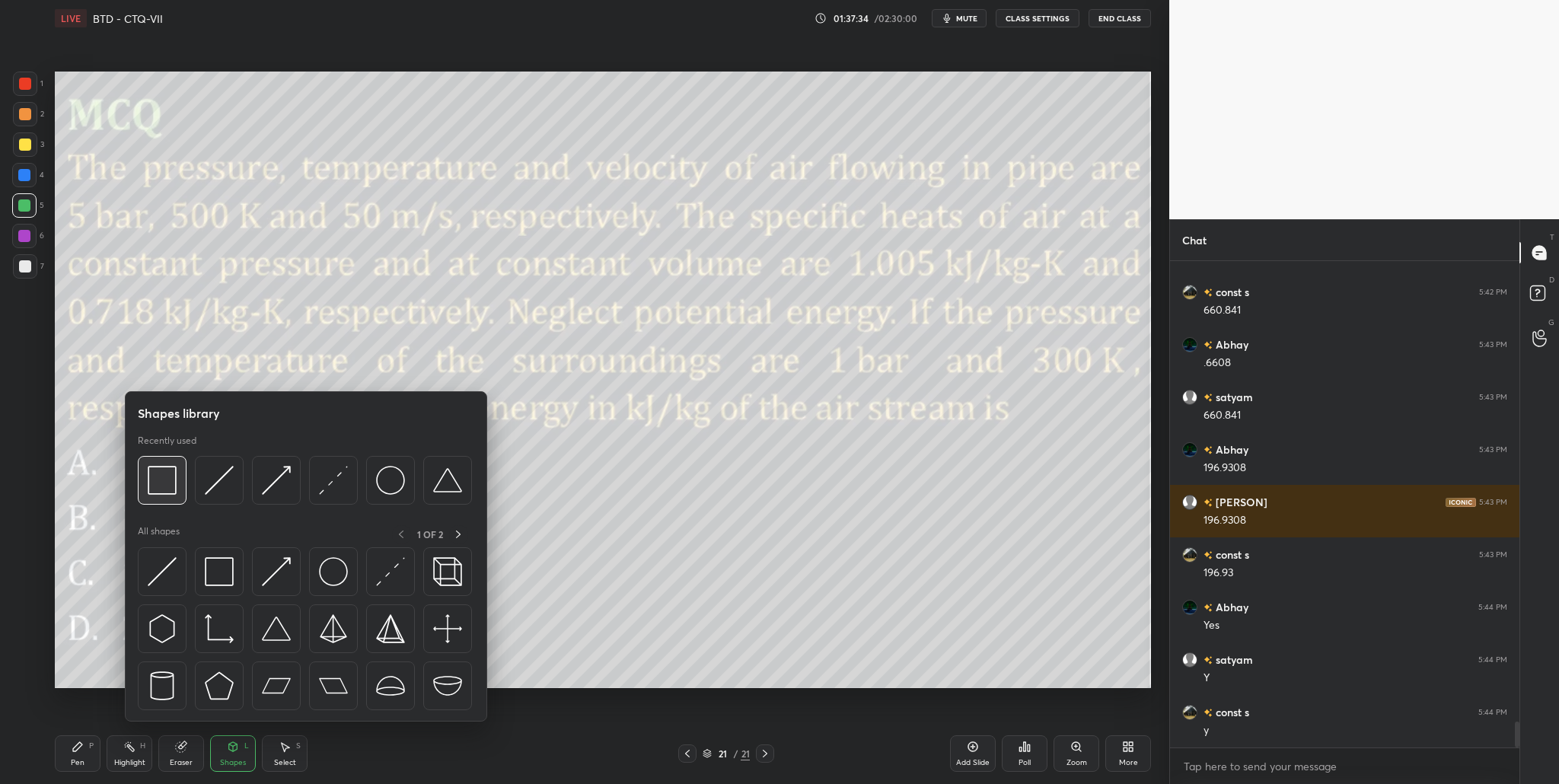 click at bounding box center (162, 480) 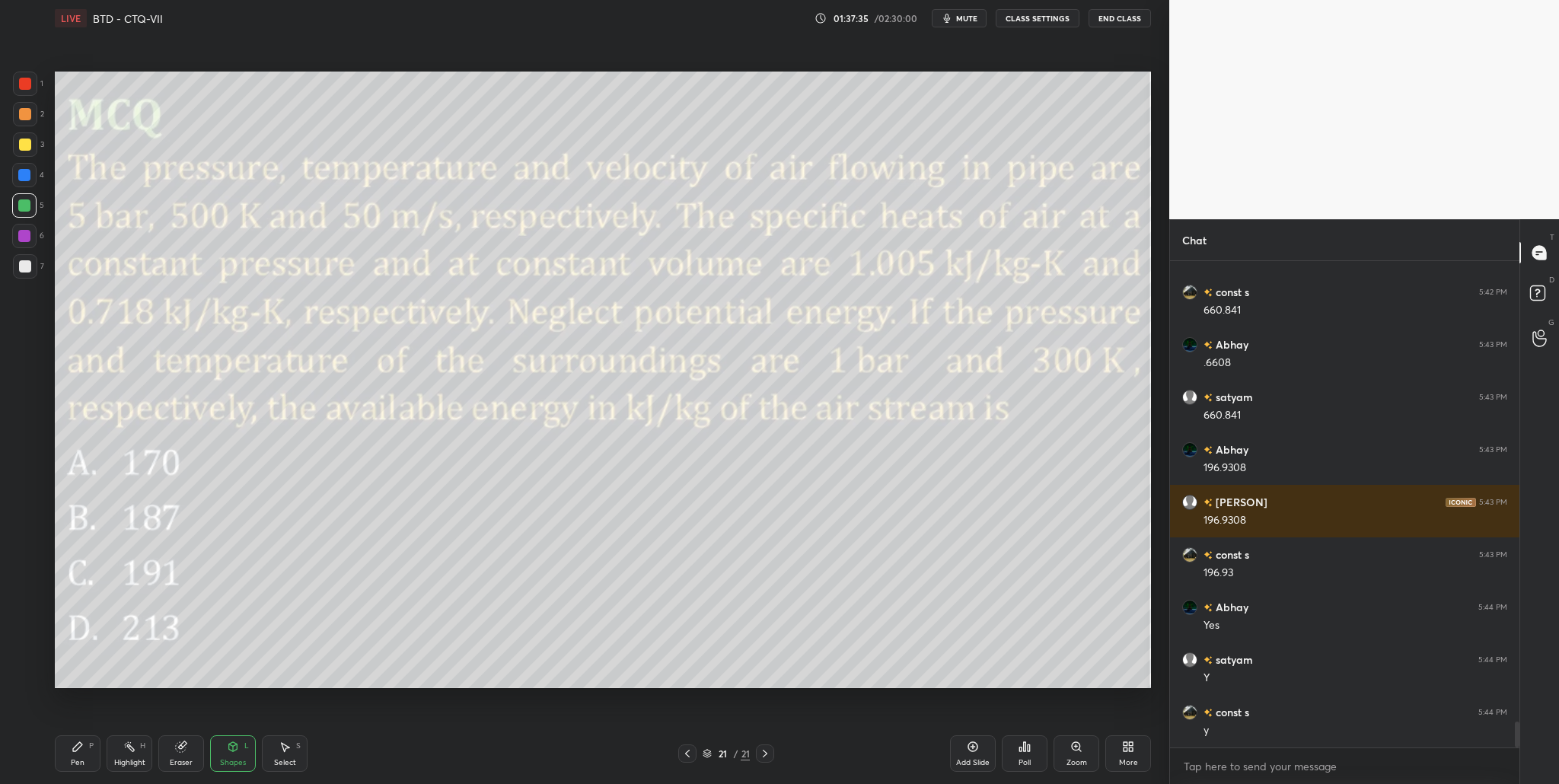 drag, startPoint x: 31, startPoint y: 89, endPoint x: 39, endPoint y: 101, distance: 14.422205 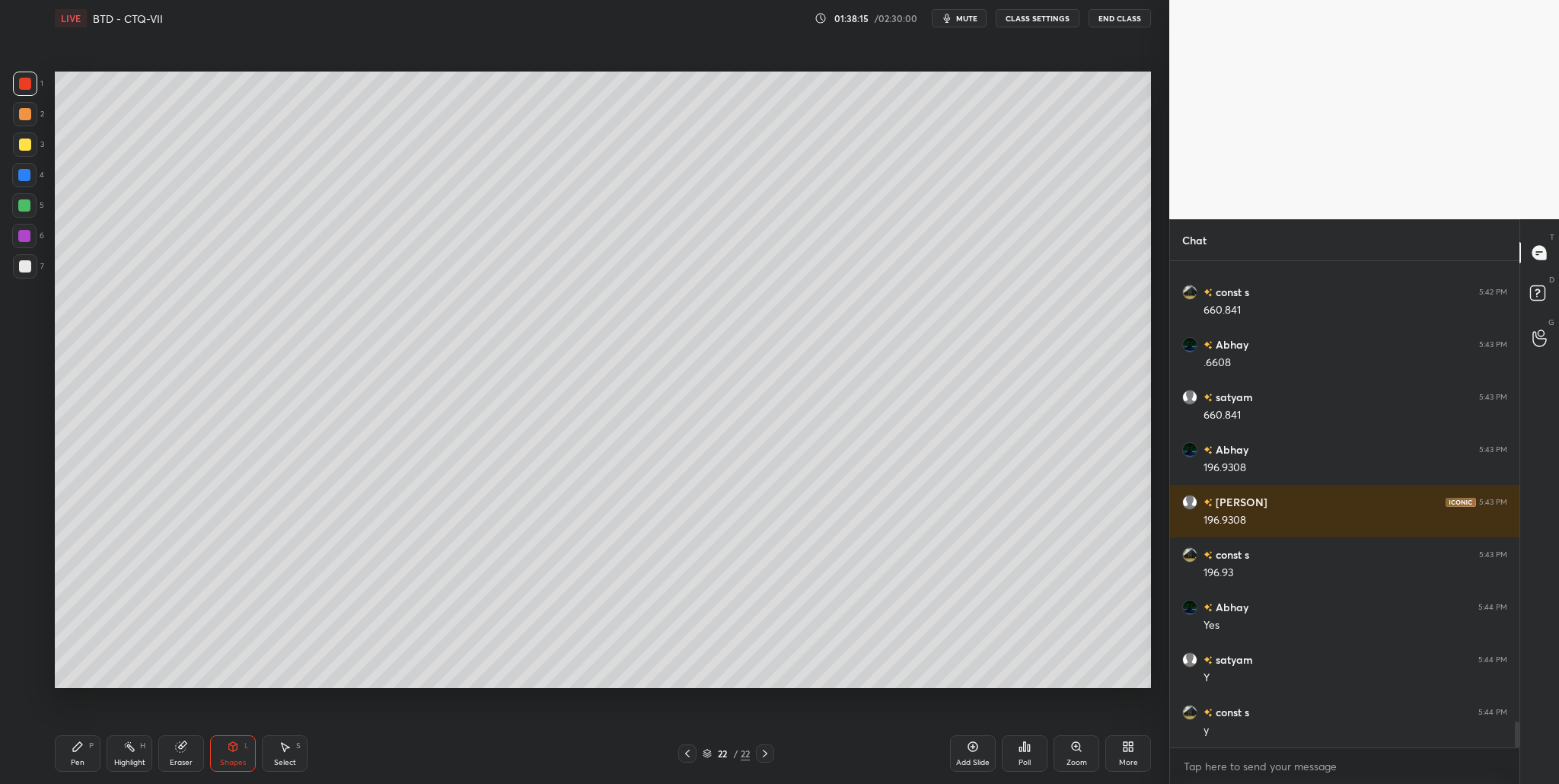 click at bounding box center [25, 145] 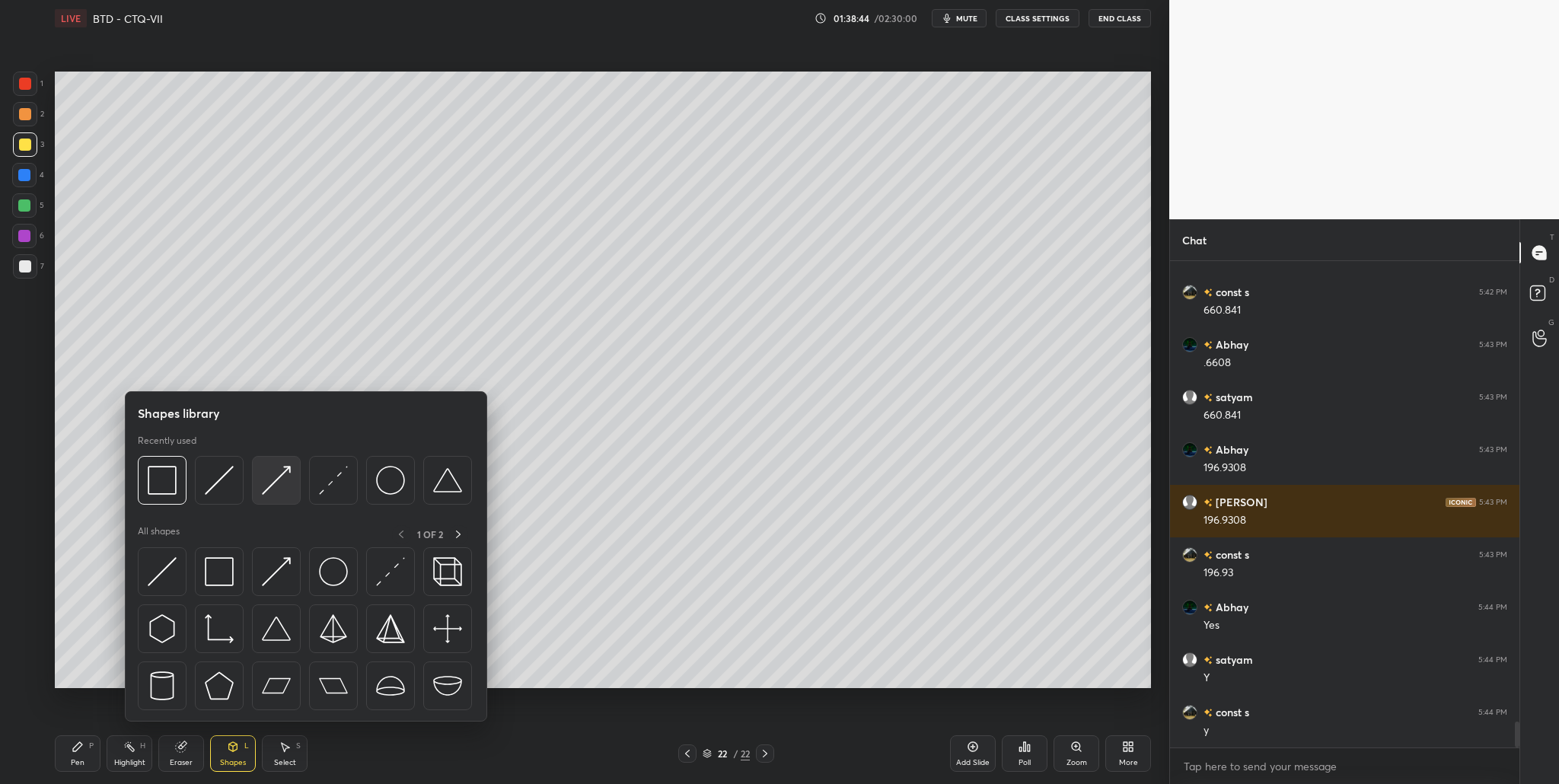 click at bounding box center (276, 480) 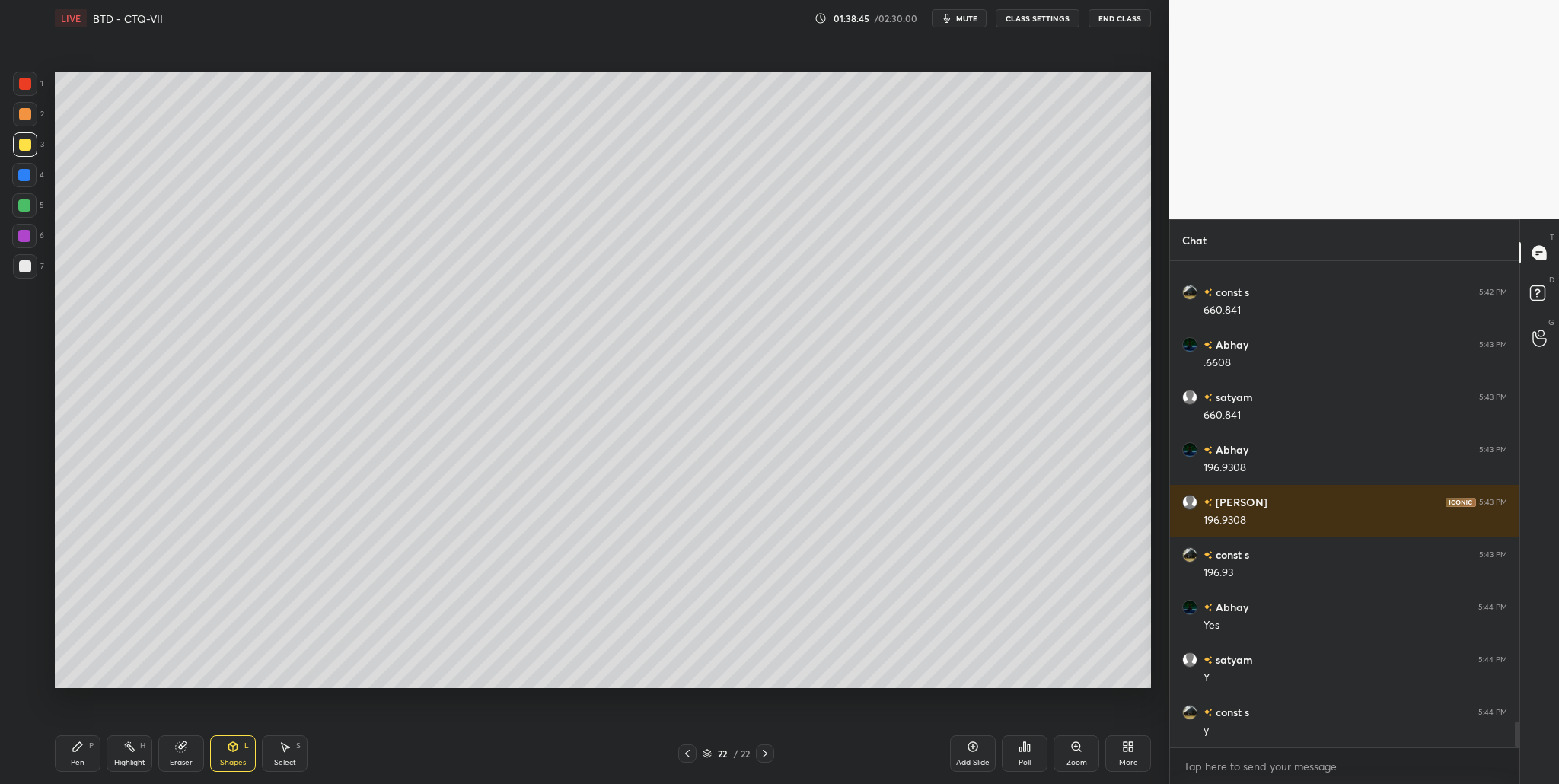 drag, startPoint x: 24, startPoint y: 83, endPoint x: 46, endPoint y: 92, distance: 23.76973 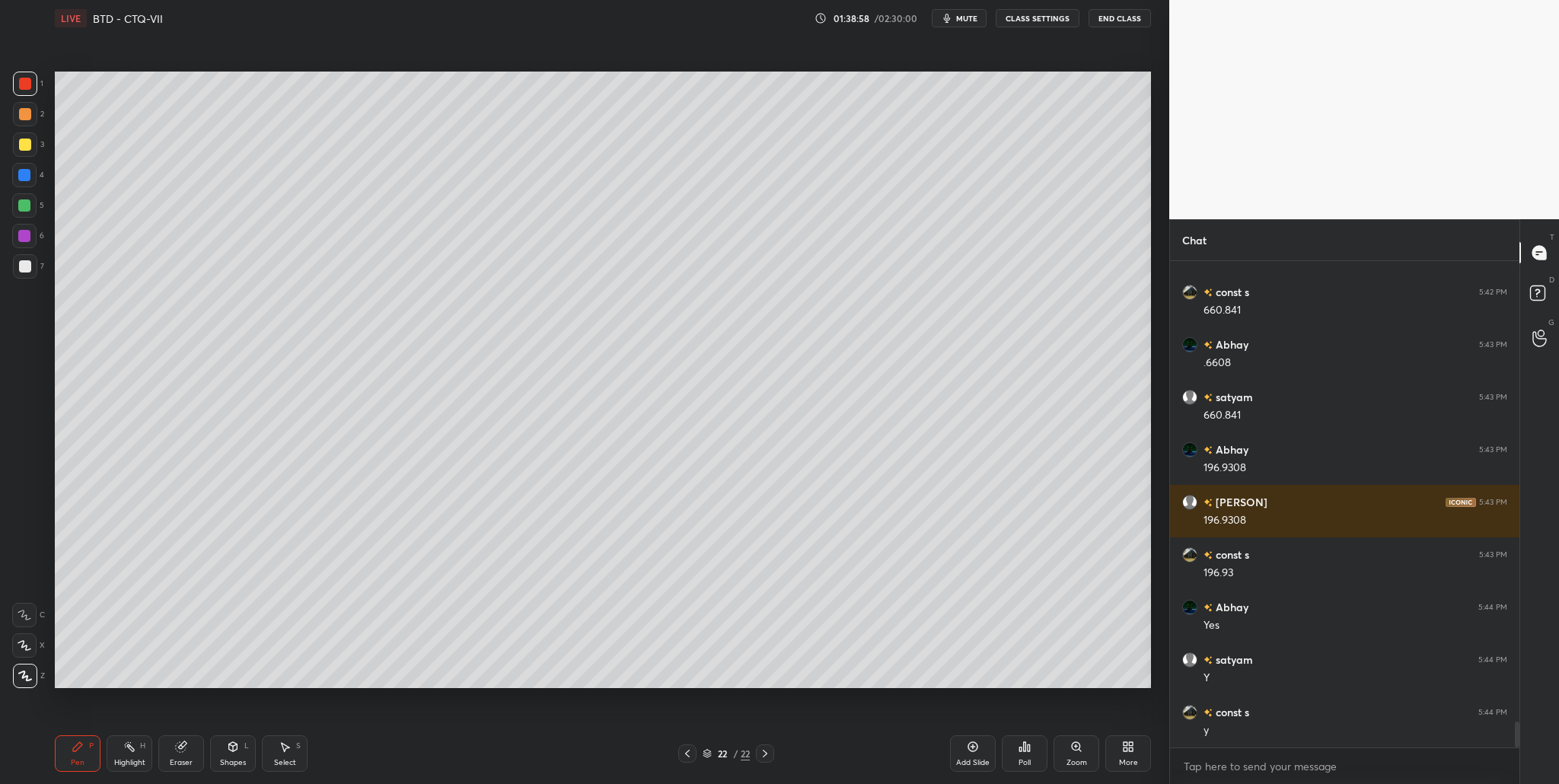 click at bounding box center (25, 266) 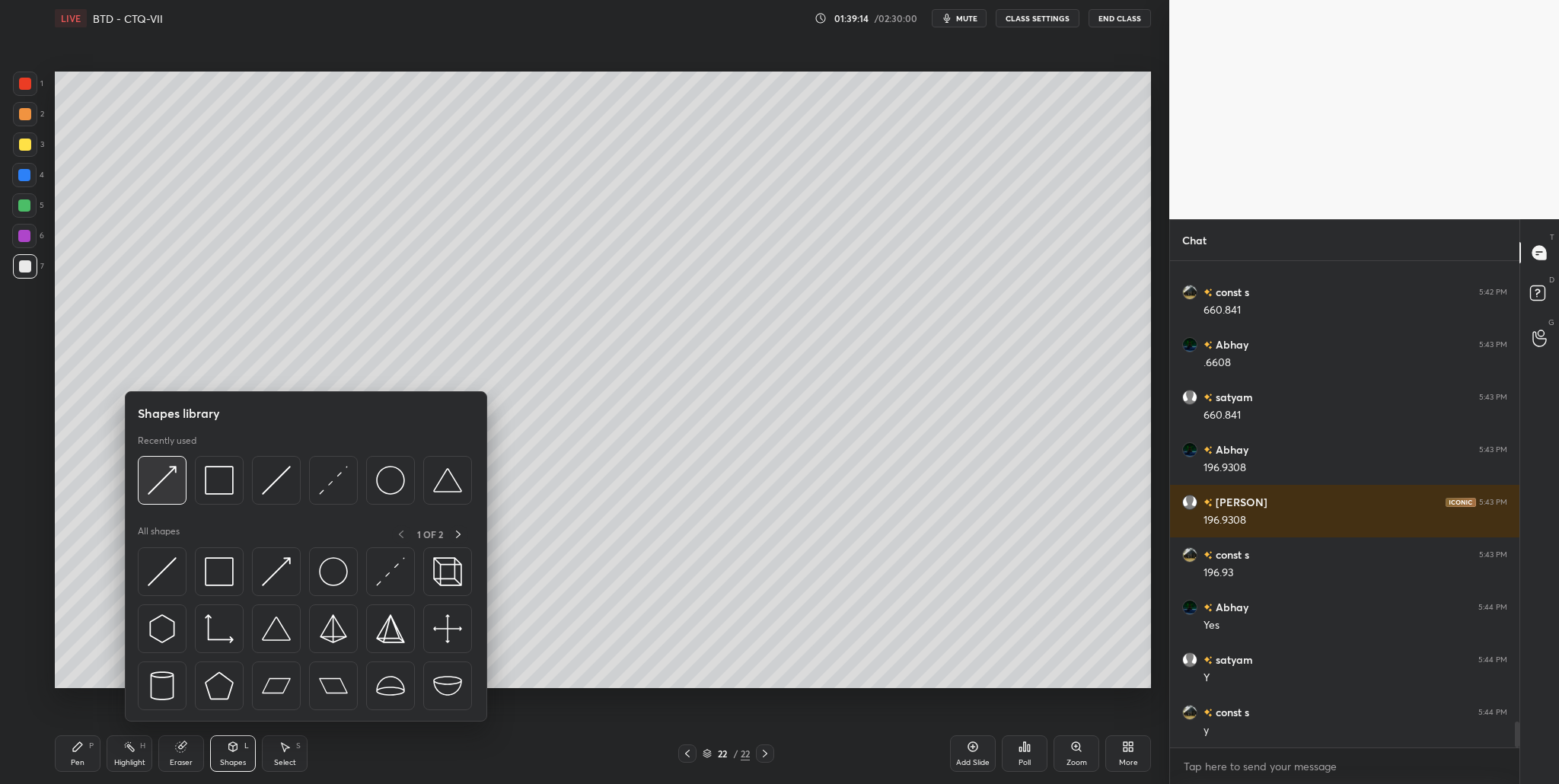 click at bounding box center (162, 480) 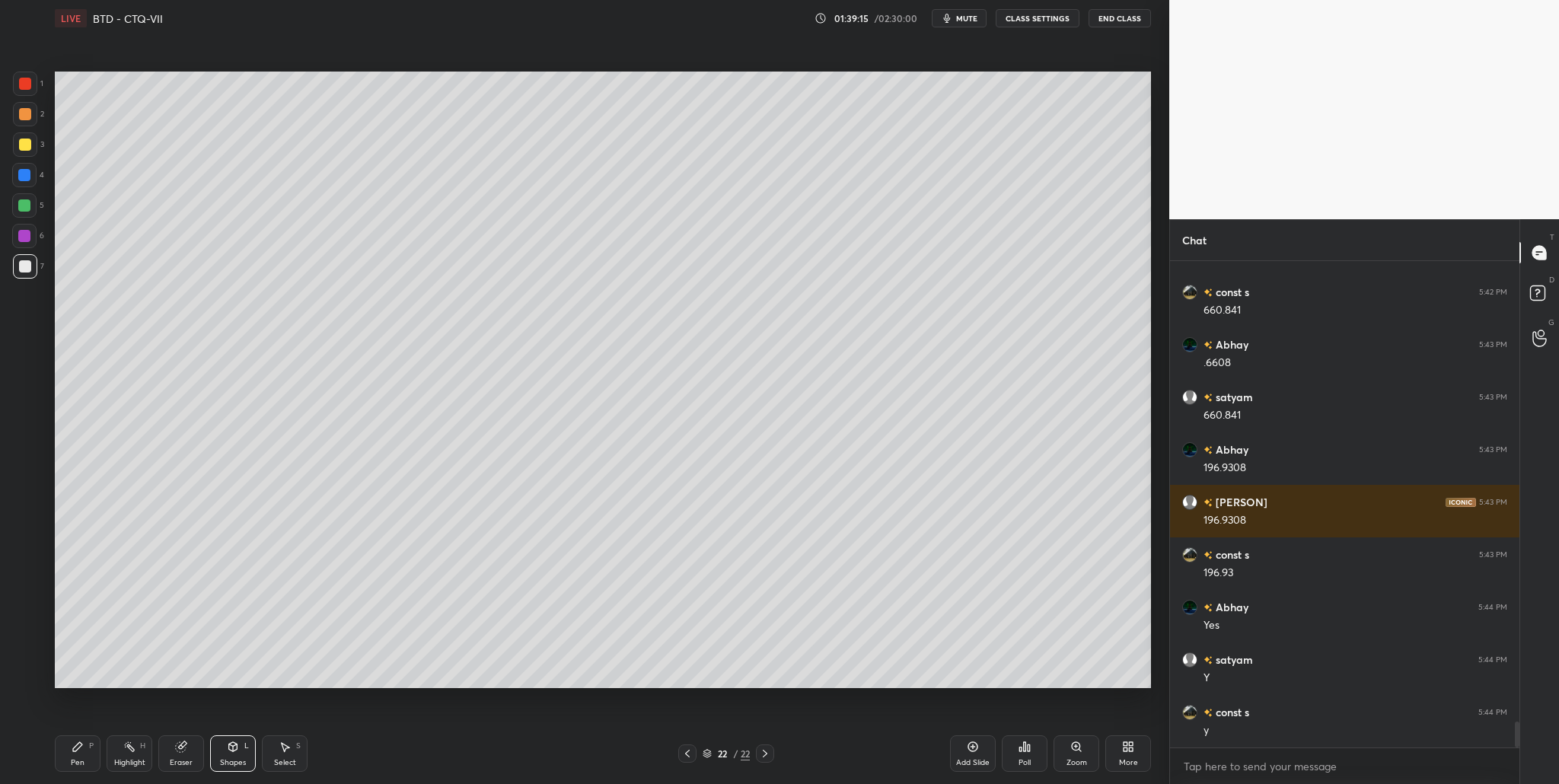 drag, startPoint x: 27, startPoint y: 82, endPoint x: 41, endPoint y: 113, distance: 34.0147 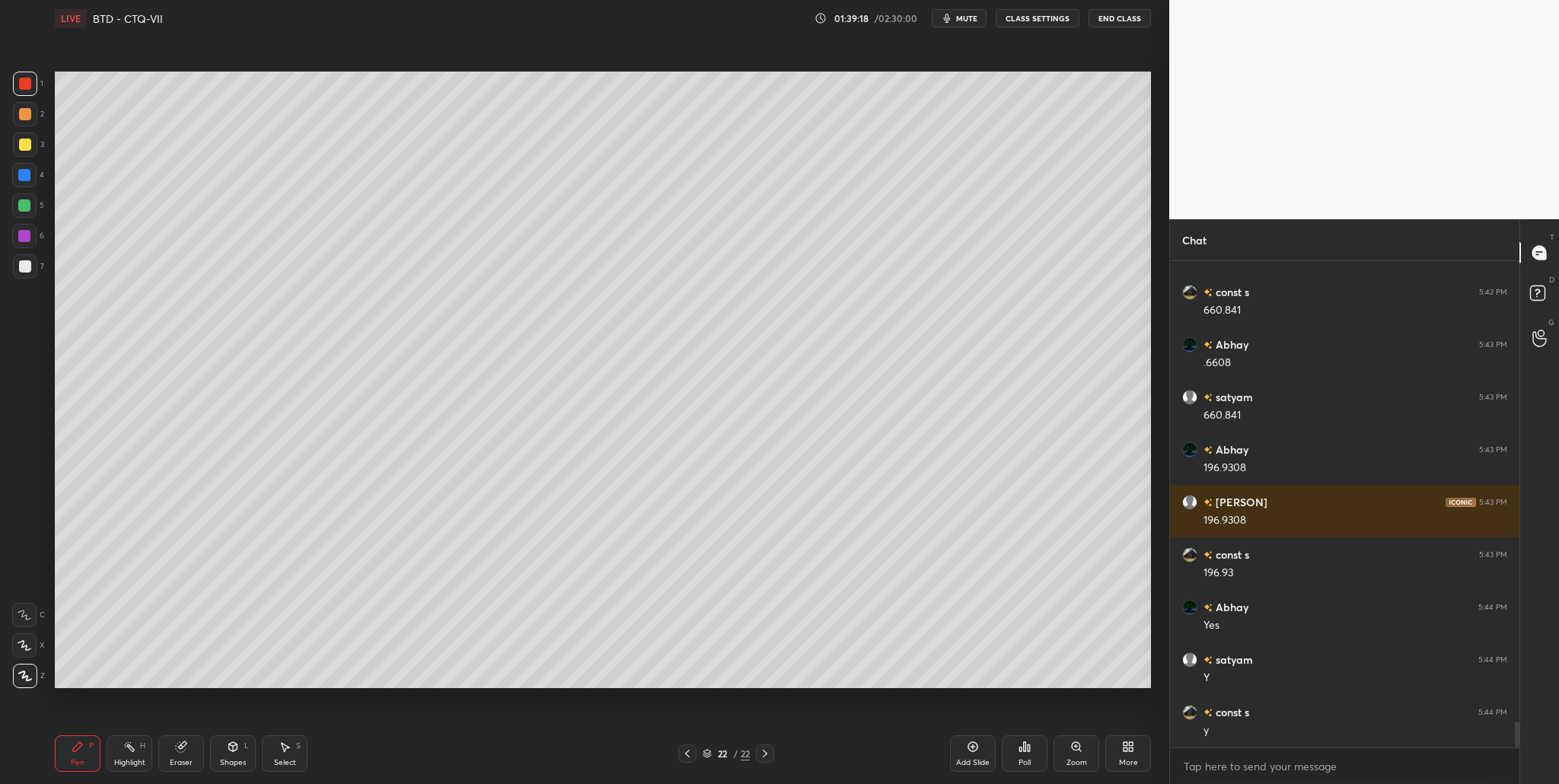 click at bounding box center [25, 266] 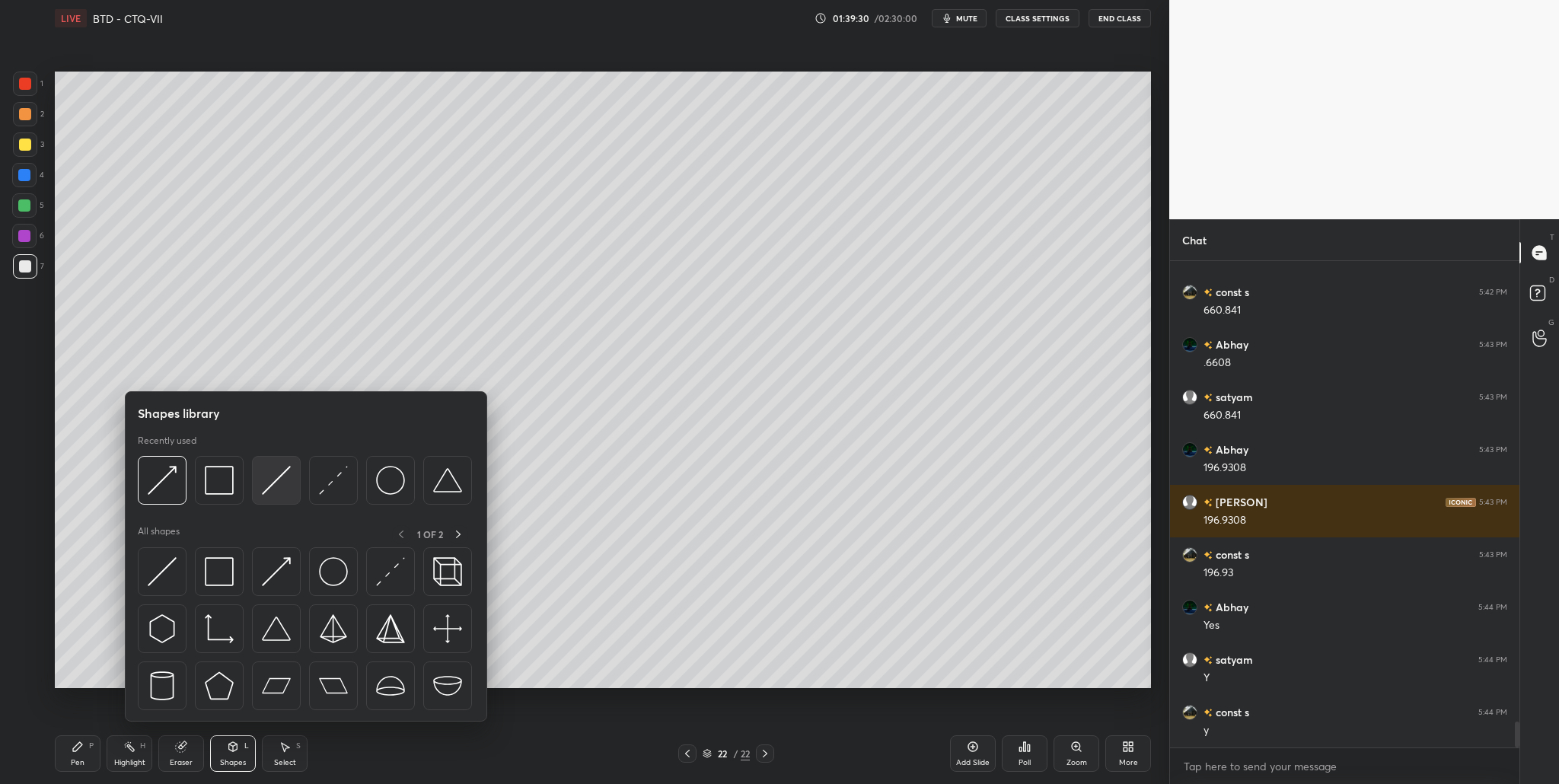 click at bounding box center [276, 480] 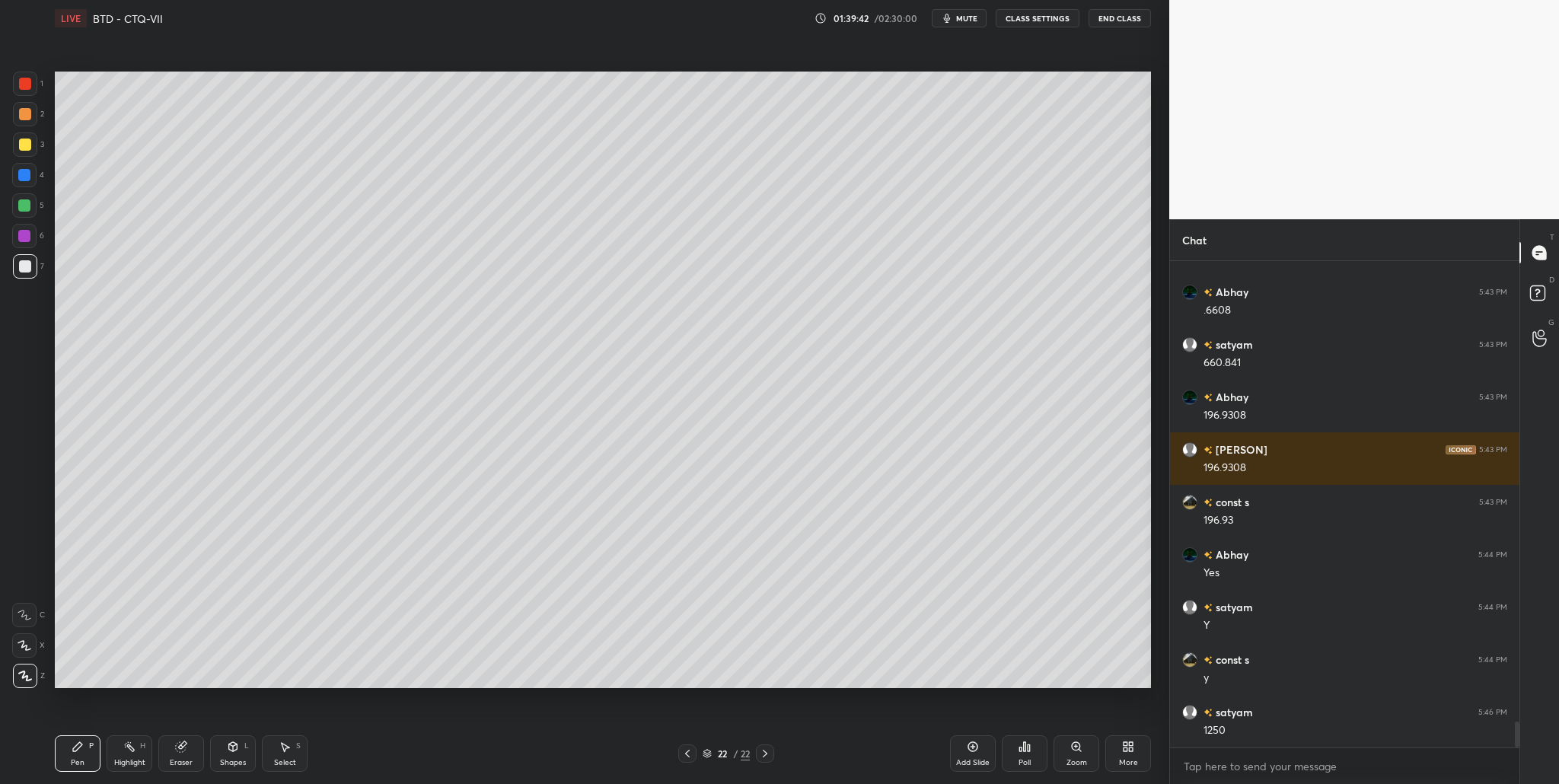 scroll, scrollTop: 8763, scrollLeft: 0, axis: vertical 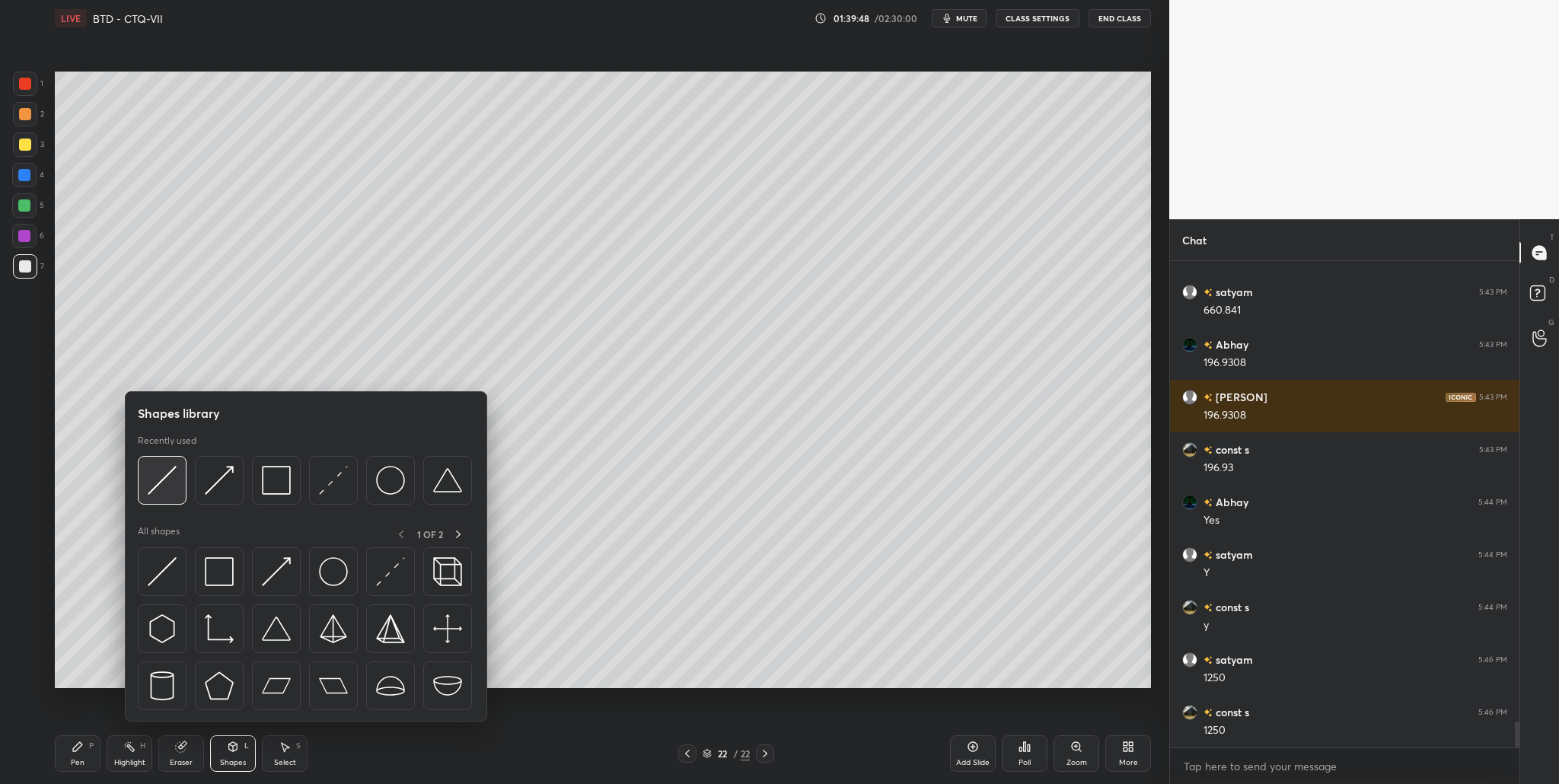 click at bounding box center [162, 480] 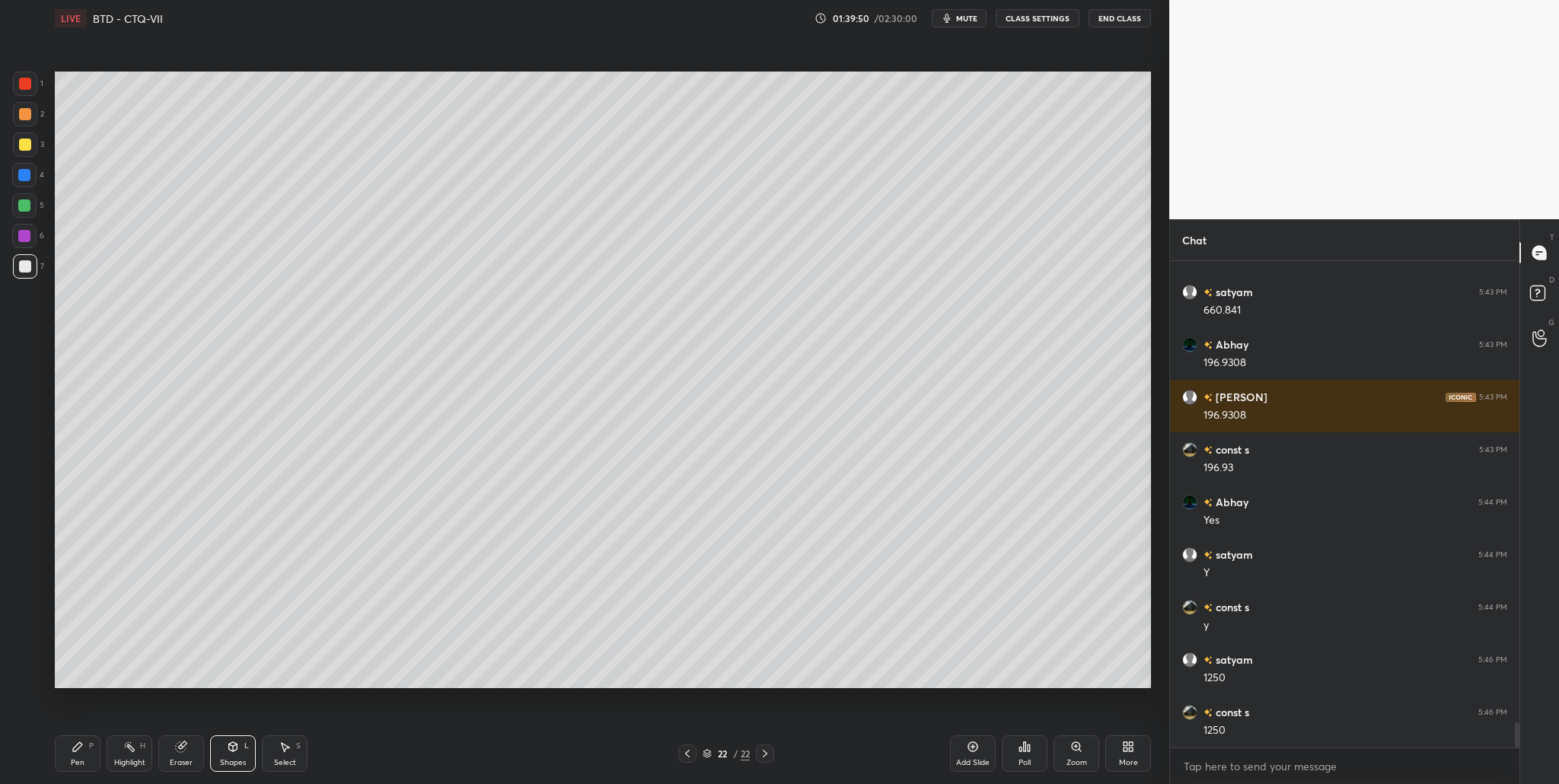 scroll, scrollTop: 8816, scrollLeft: 0, axis: vertical 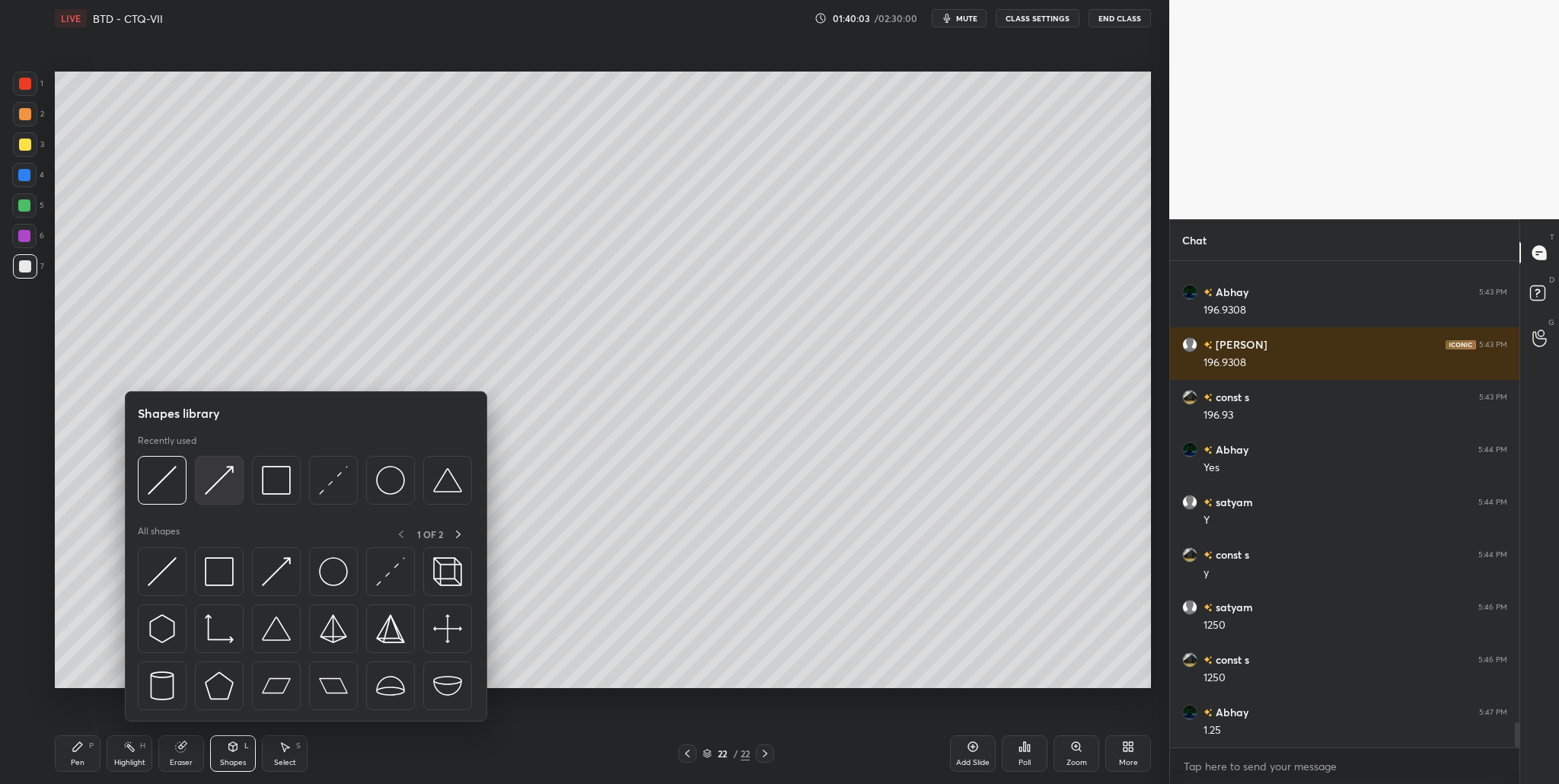 click at bounding box center (219, 480) 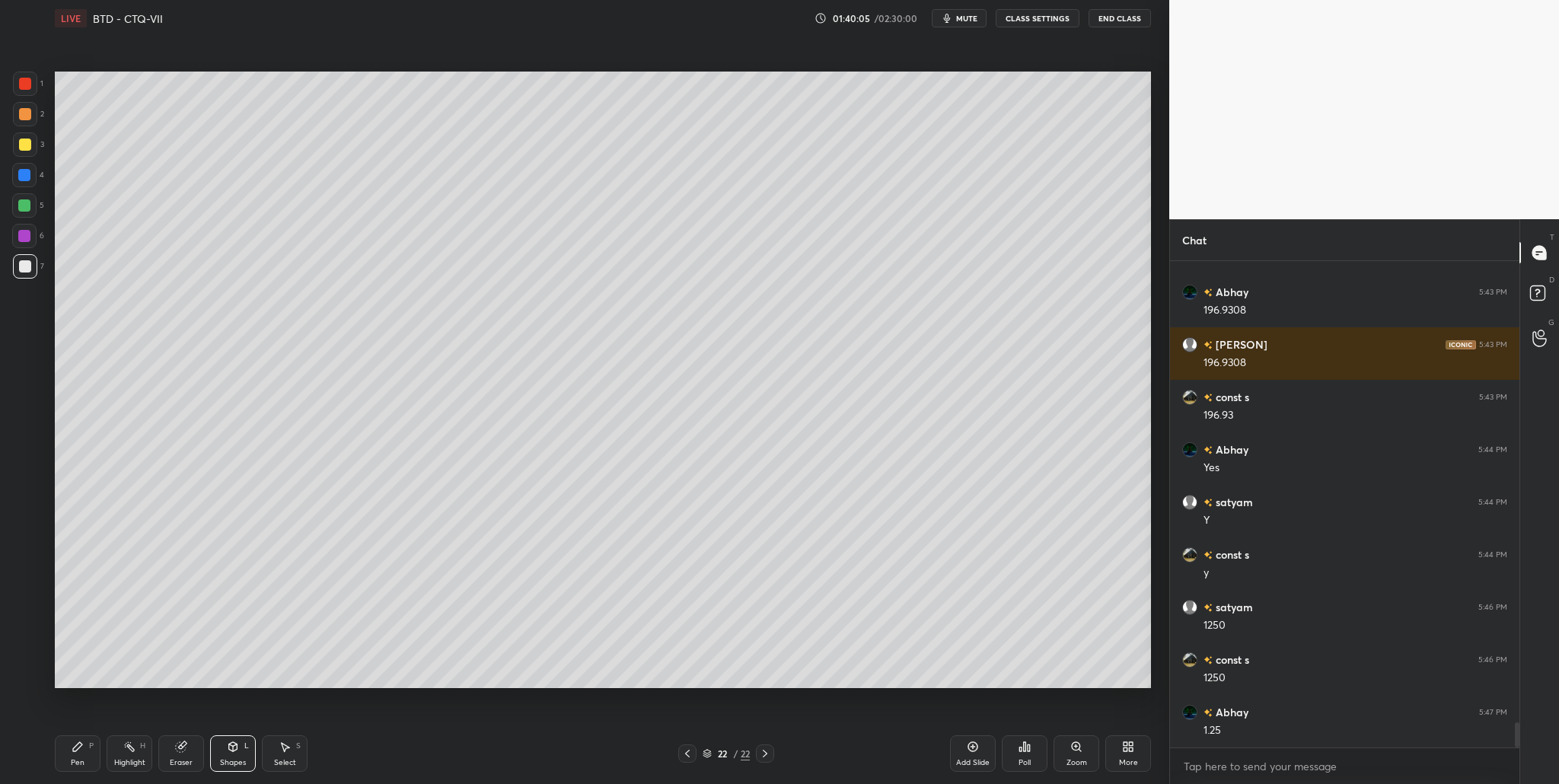 drag, startPoint x: 24, startPoint y: 144, endPoint x: 37, endPoint y: 146, distance: 13.15295 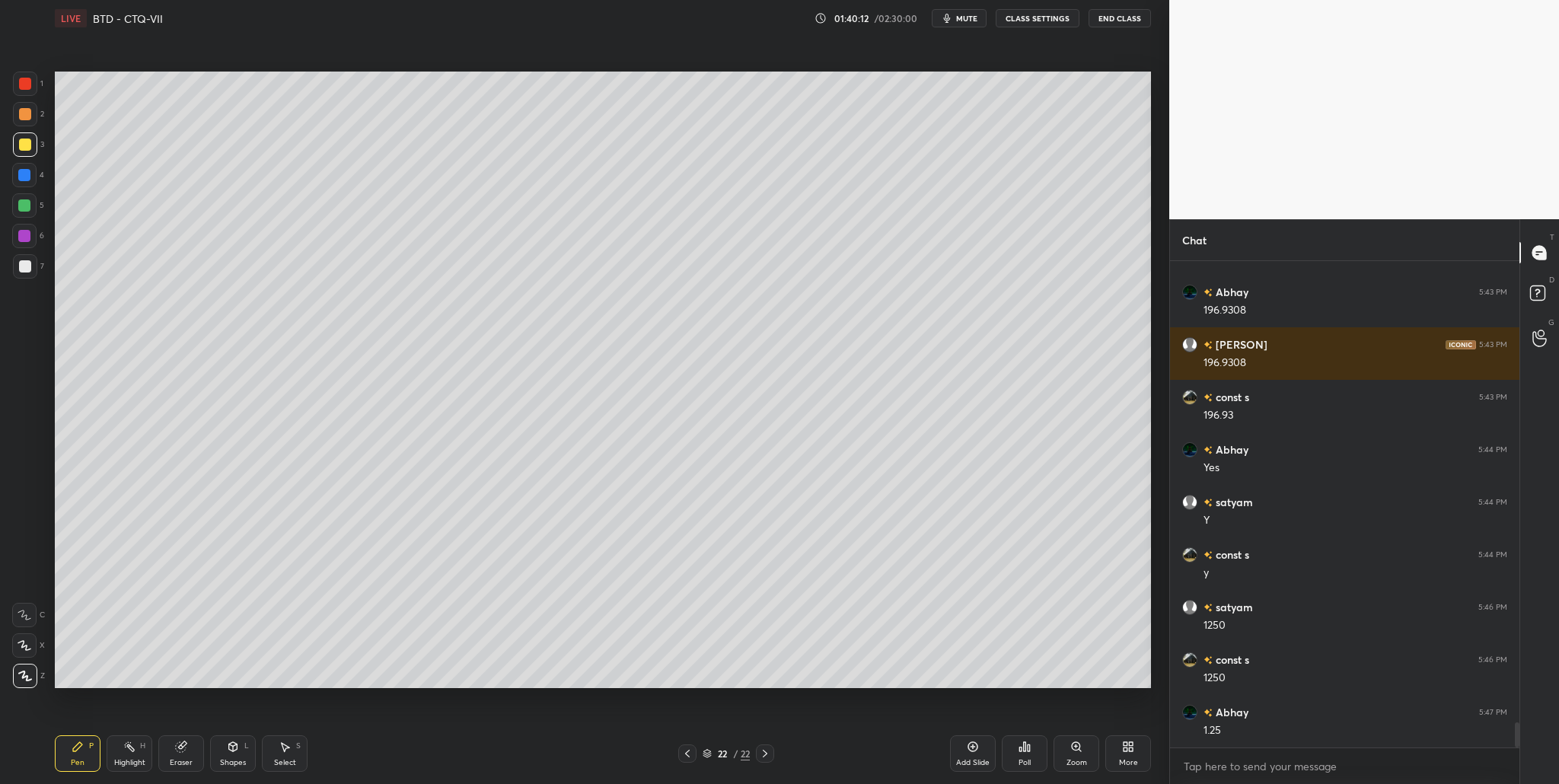 drag, startPoint x: 33, startPoint y: 267, endPoint x: 51, endPoint y: 272, distance: 19 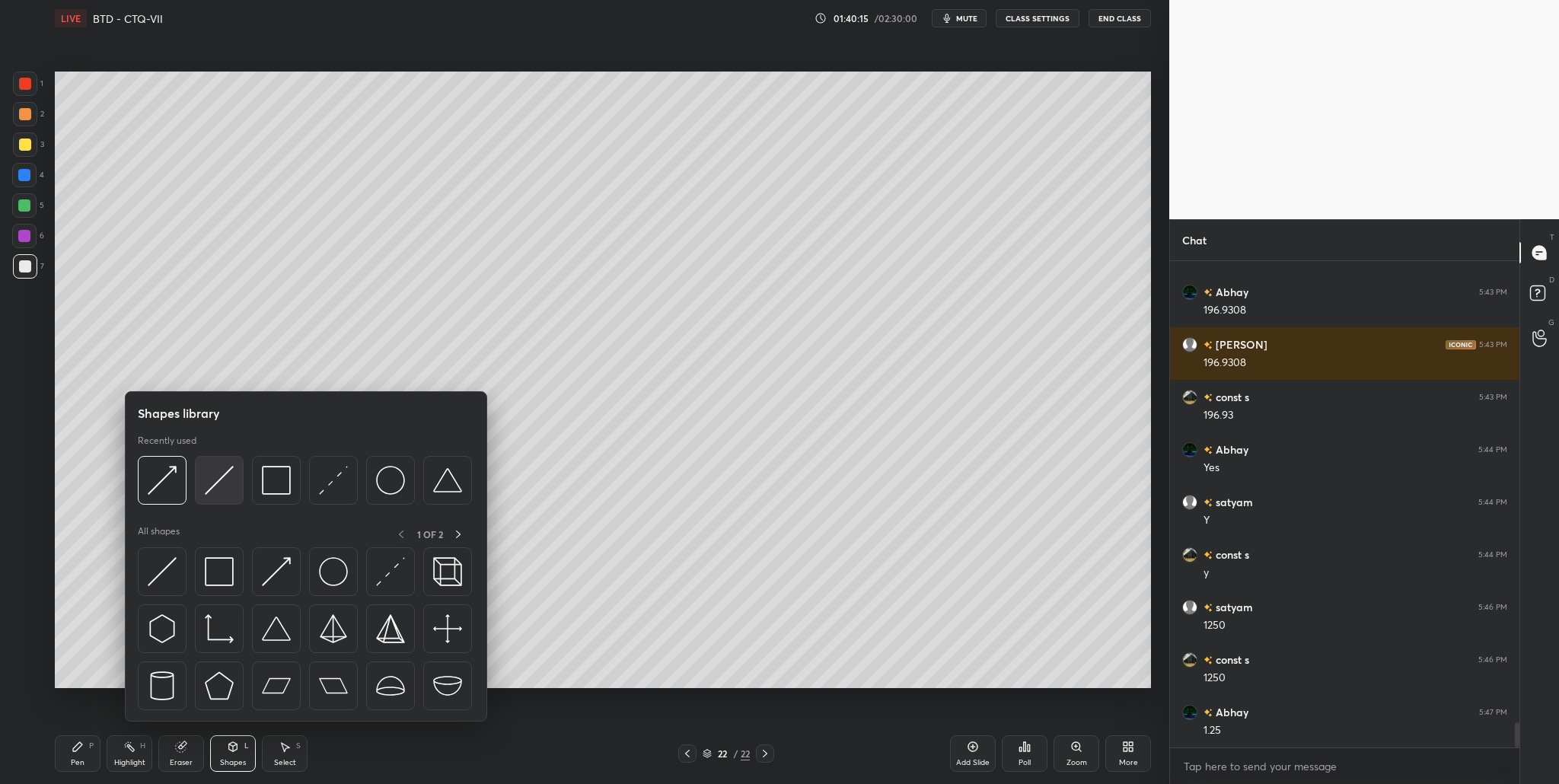 click at bounding box center (219, 480) 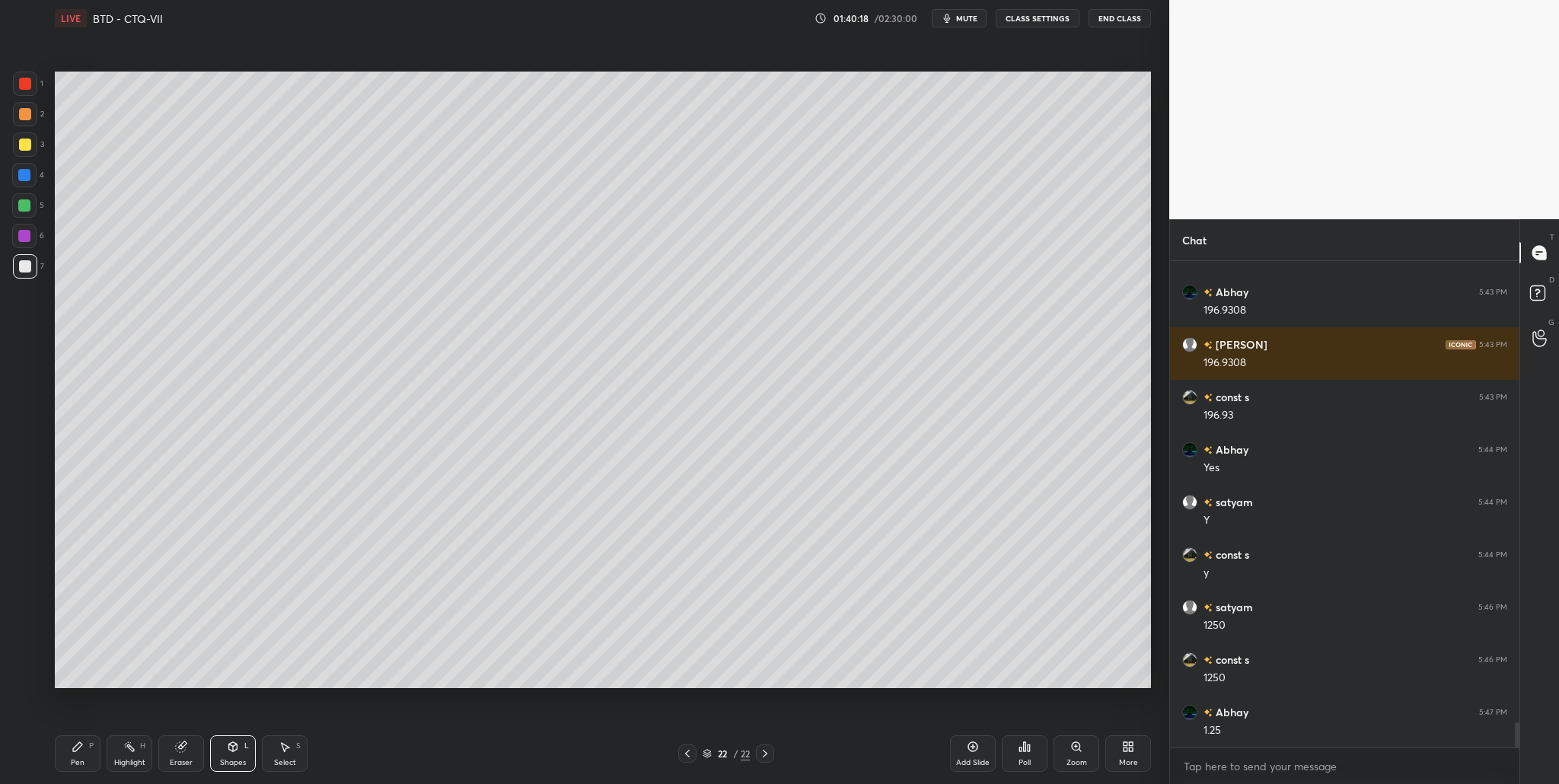 scroll, scrollTop: 8868, scrollLeft: 0, axis: vertical 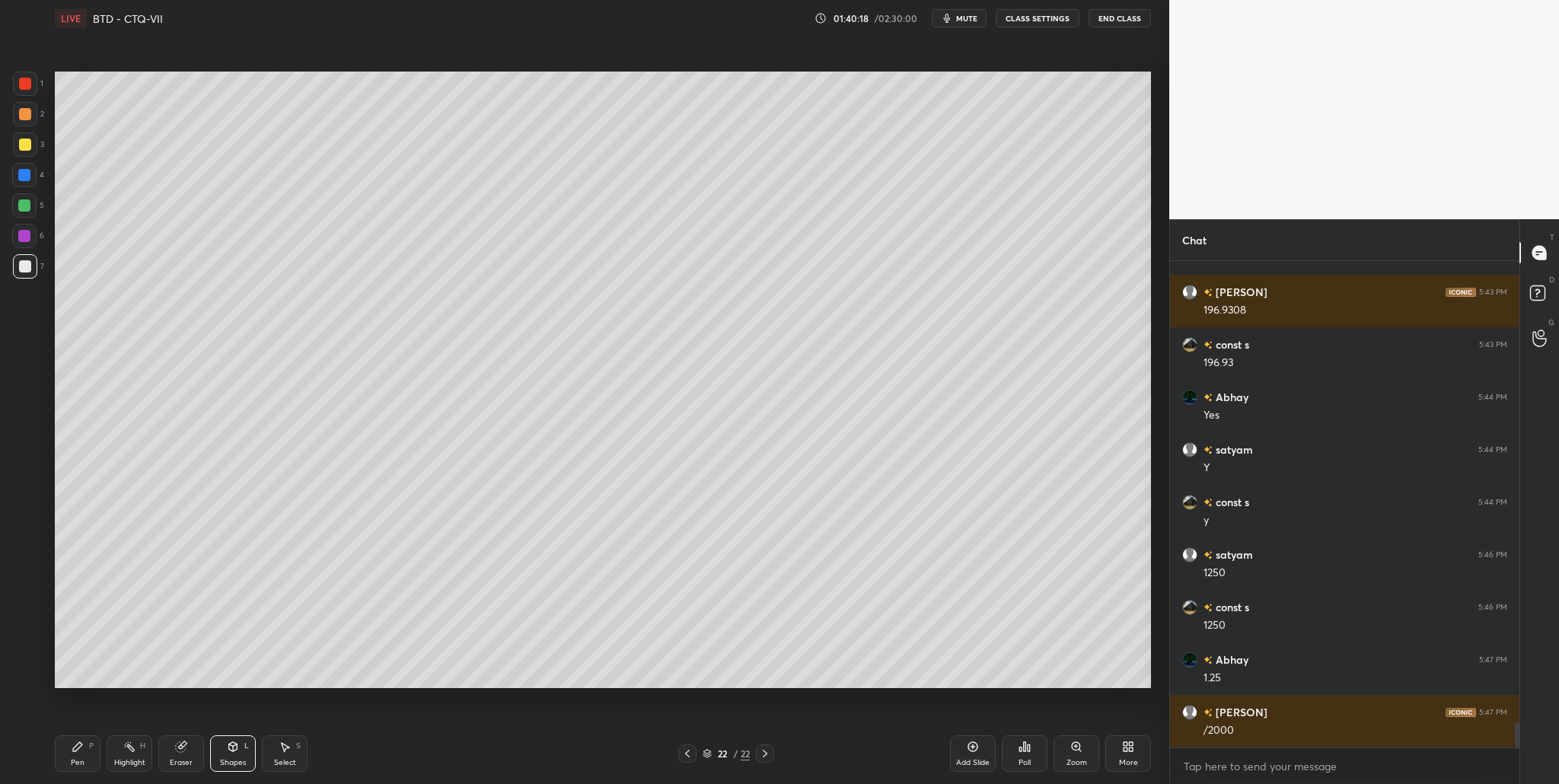 click at bounding box center [24, 206] 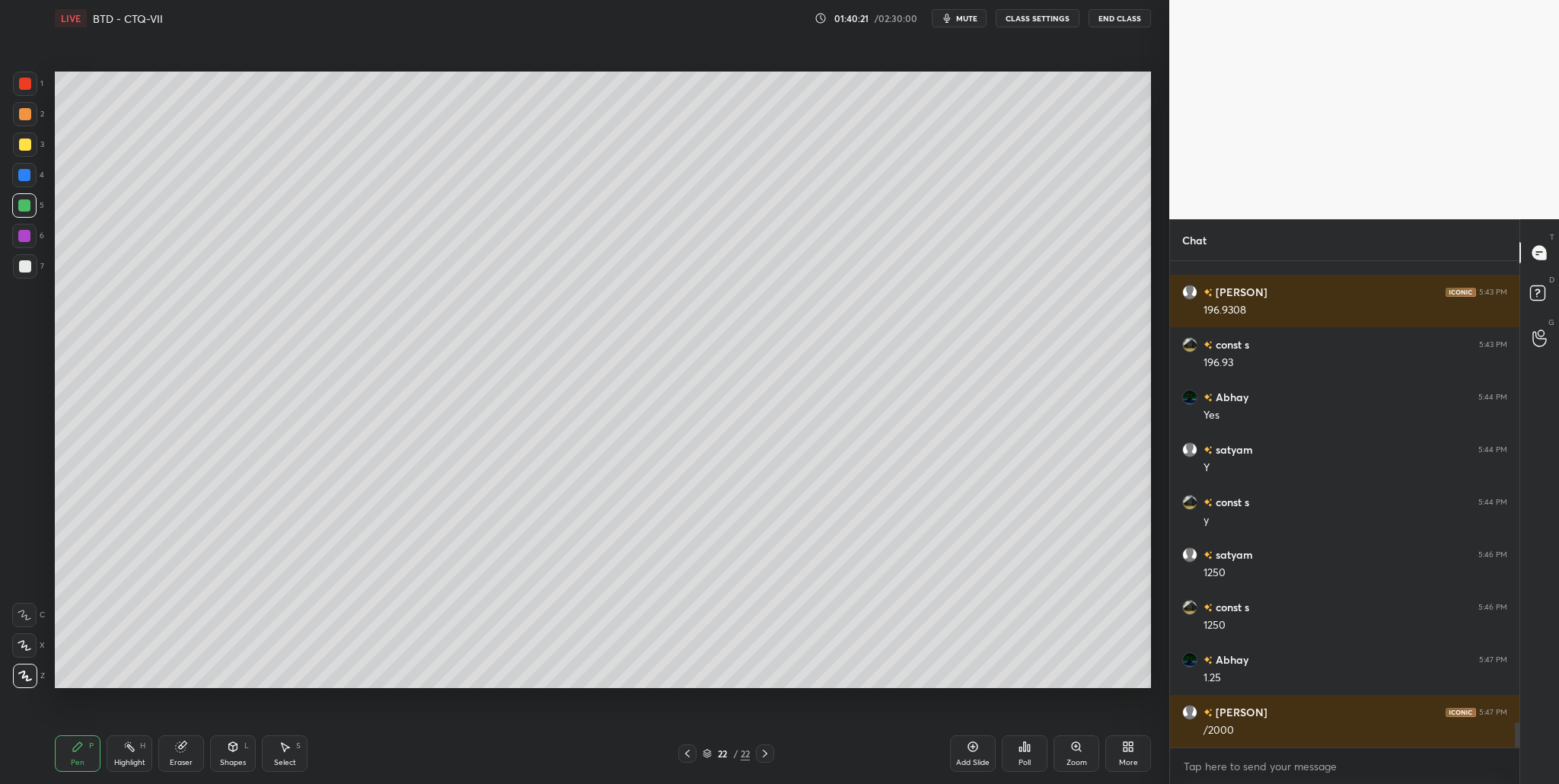drag, startPoint x: 28, startPoint y: 274, endPoint x: 42, endPoint y: 279, distance: 14.866069 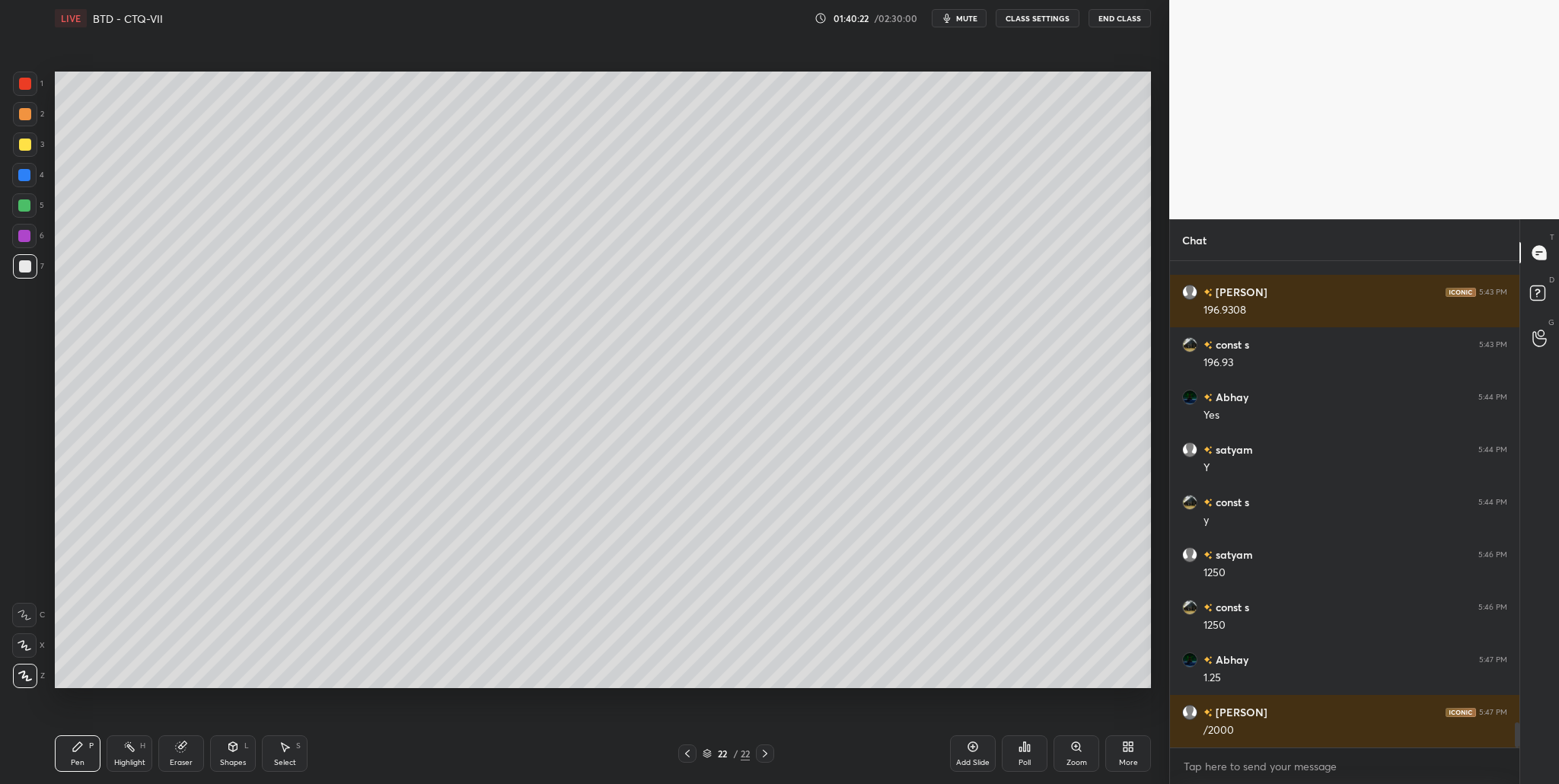 scroll, scrollTop: 8921, scrollLeft: 0, axis: vertical 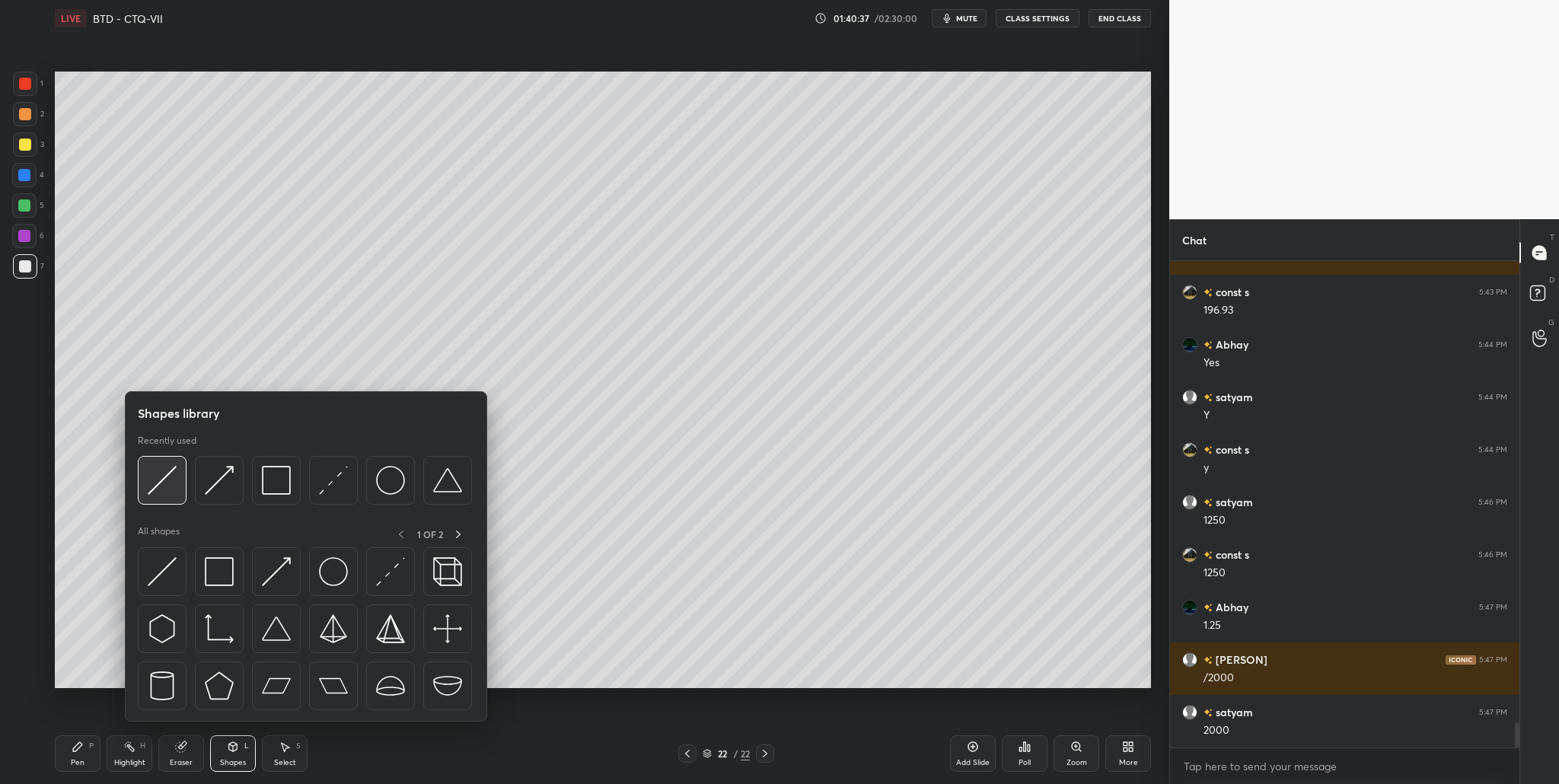 click at bounding box center (162, 480) 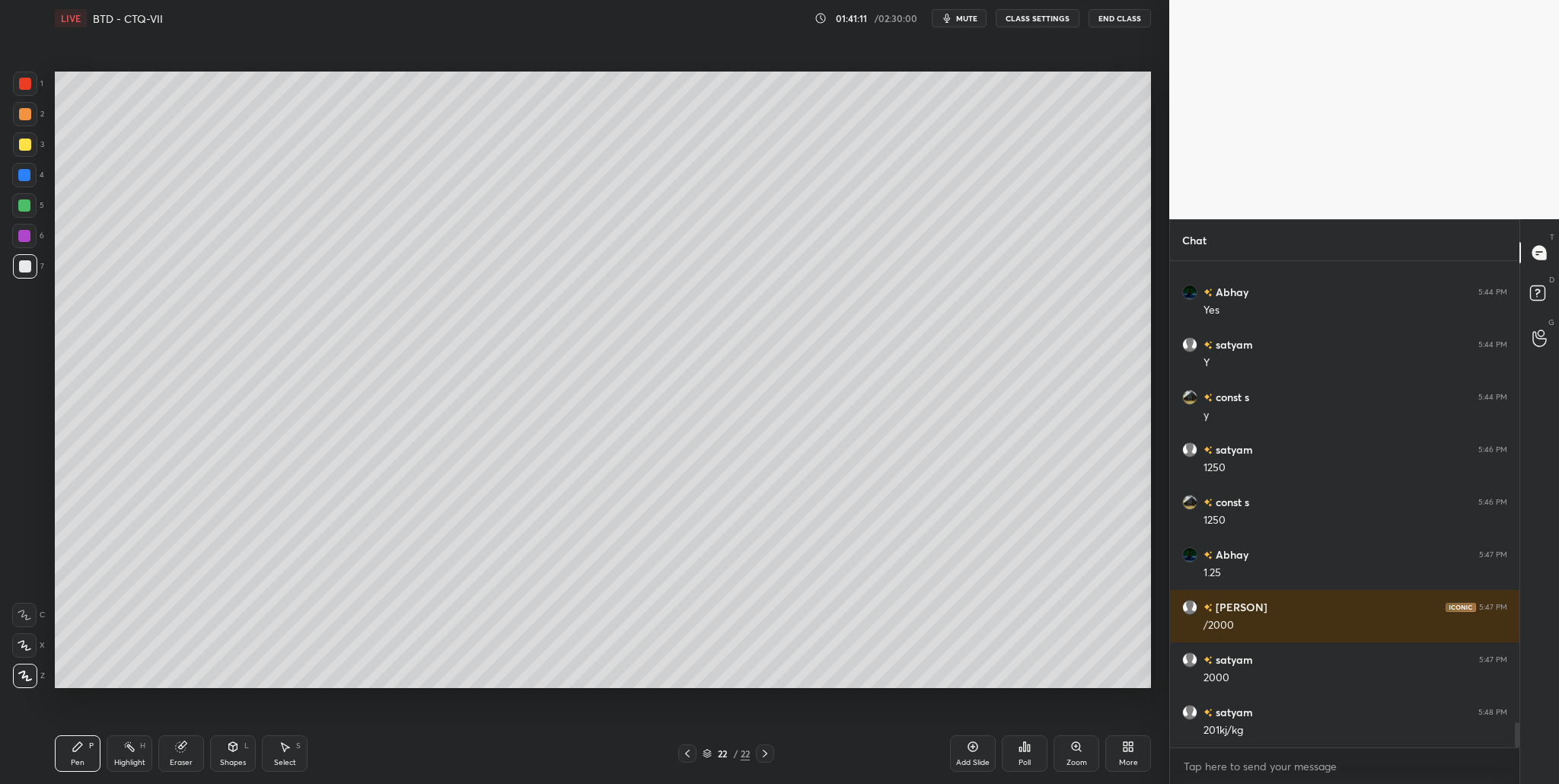 scroll, scrollTop: 9026, scrollLeft: 0, axis: vertical 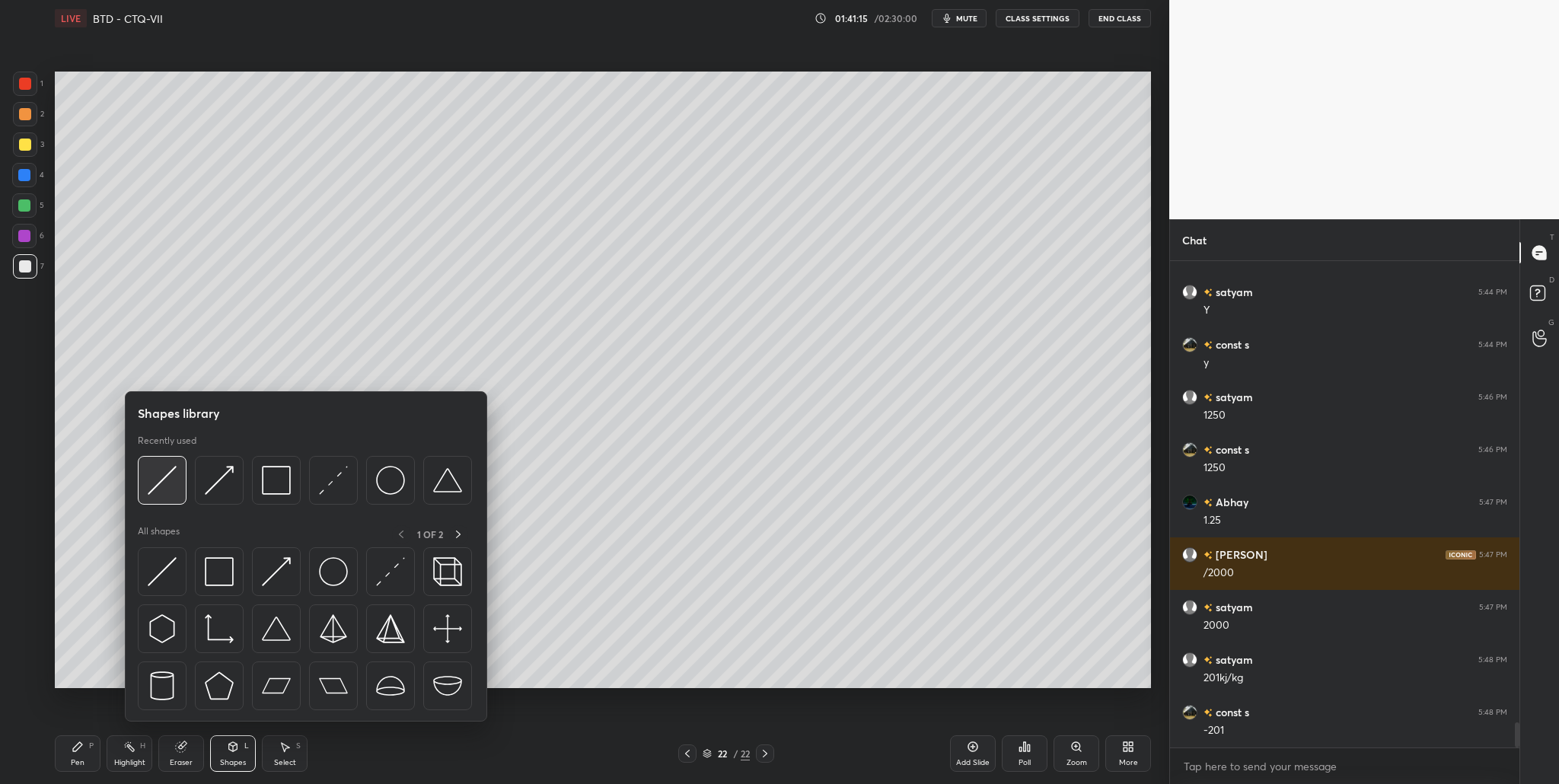 click at bounding box center [162, 480] 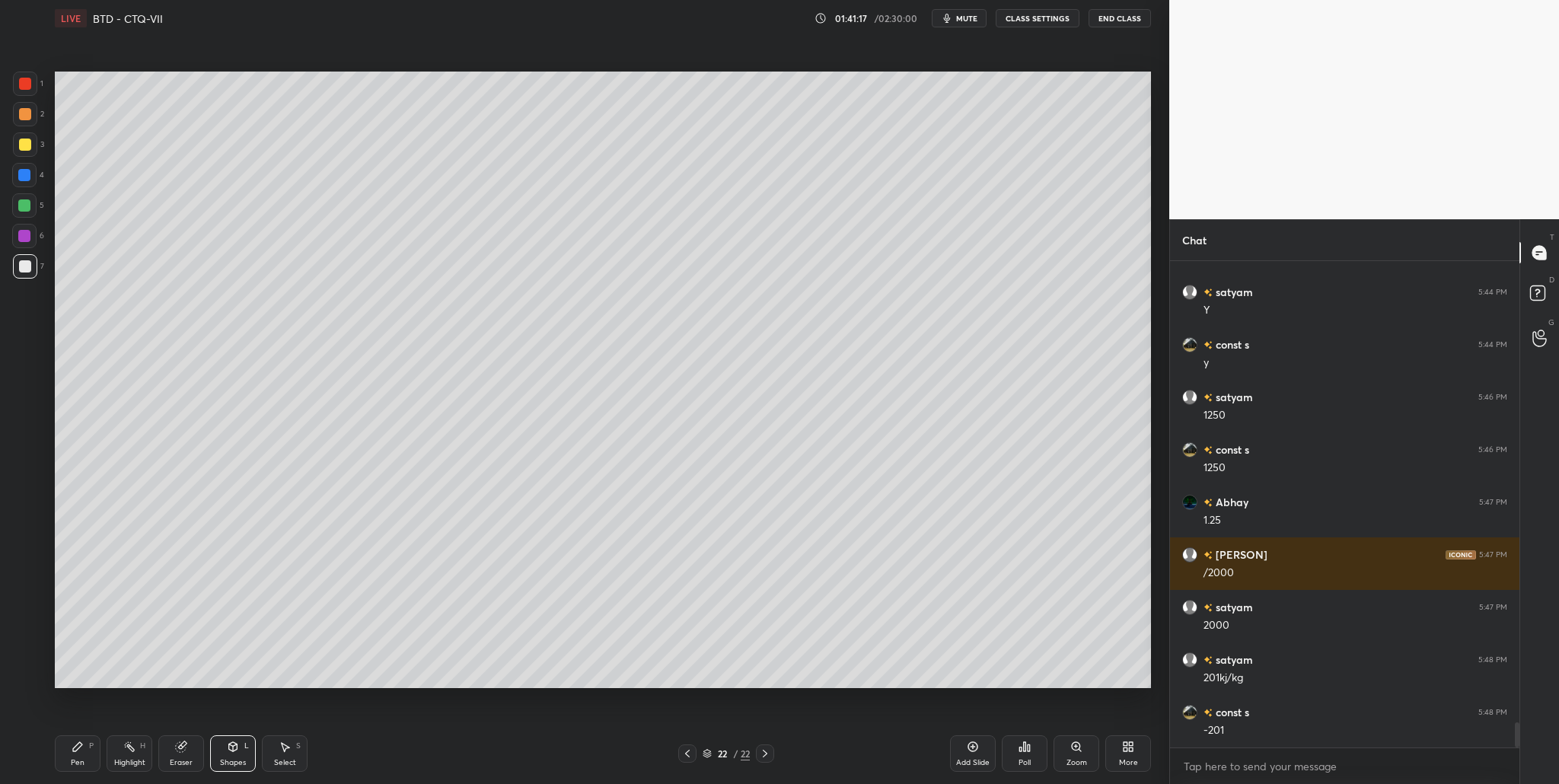 drag, startPoint x: 27, startPoint y: 116, endPoint x: 53, endPoint y: 123, distance: 26.92582 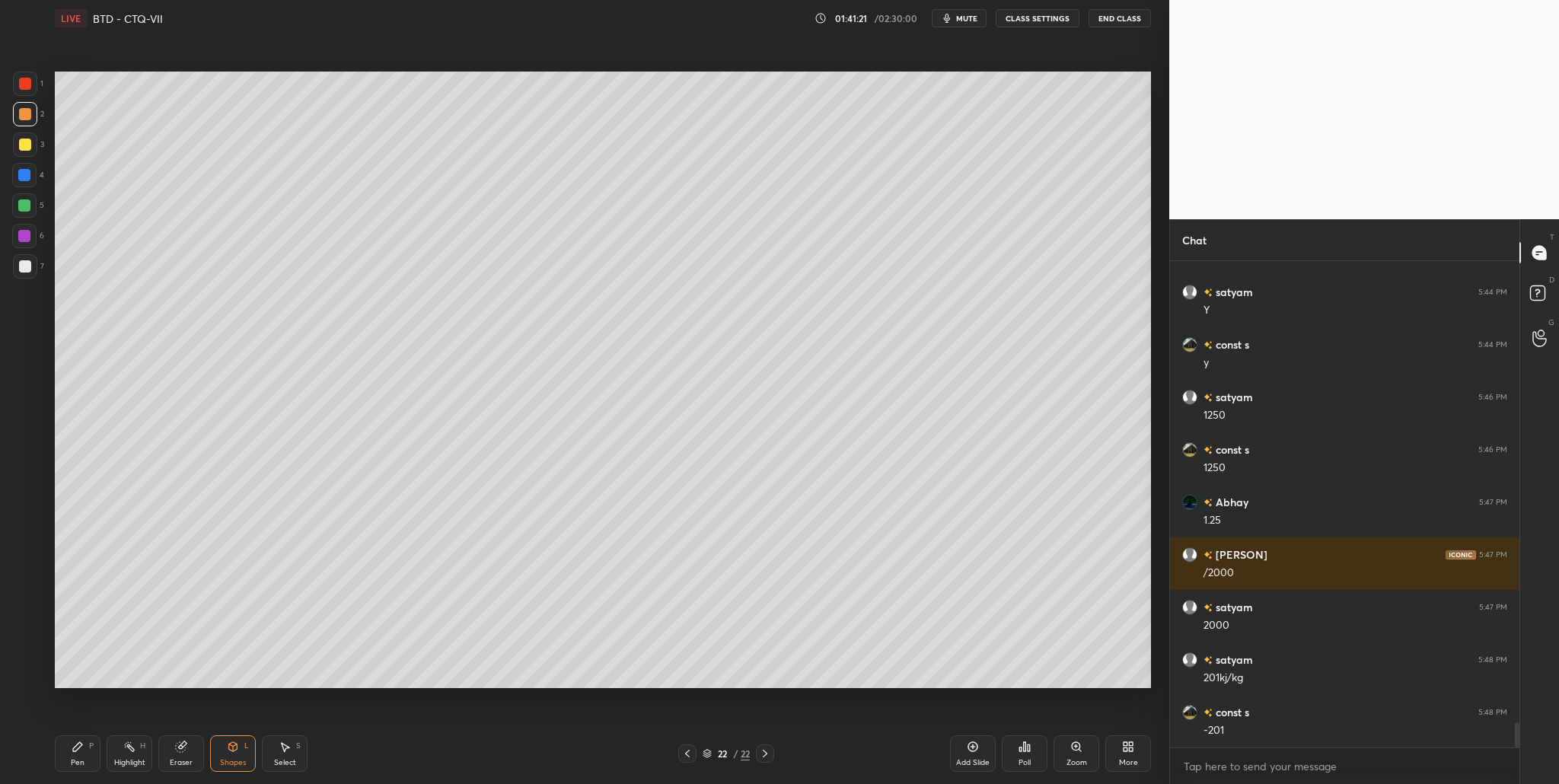 drag, startPoint x: 27, startPoint y: 267, endPoint x: 37, endPoint y: 272, distance: 11.18034 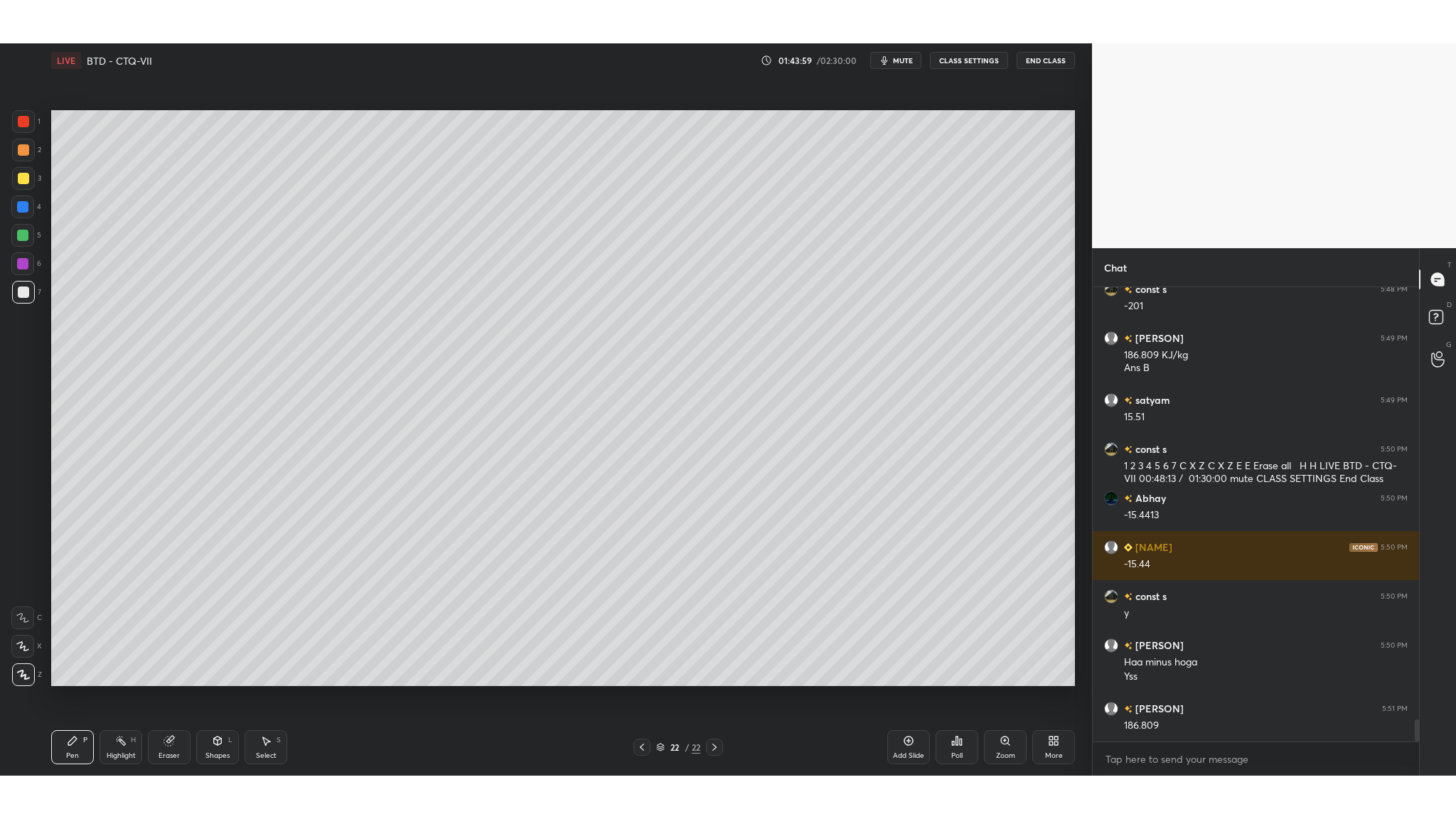 scroll, scrollTop: 8899, scrollLeft: 0, axis: vertical 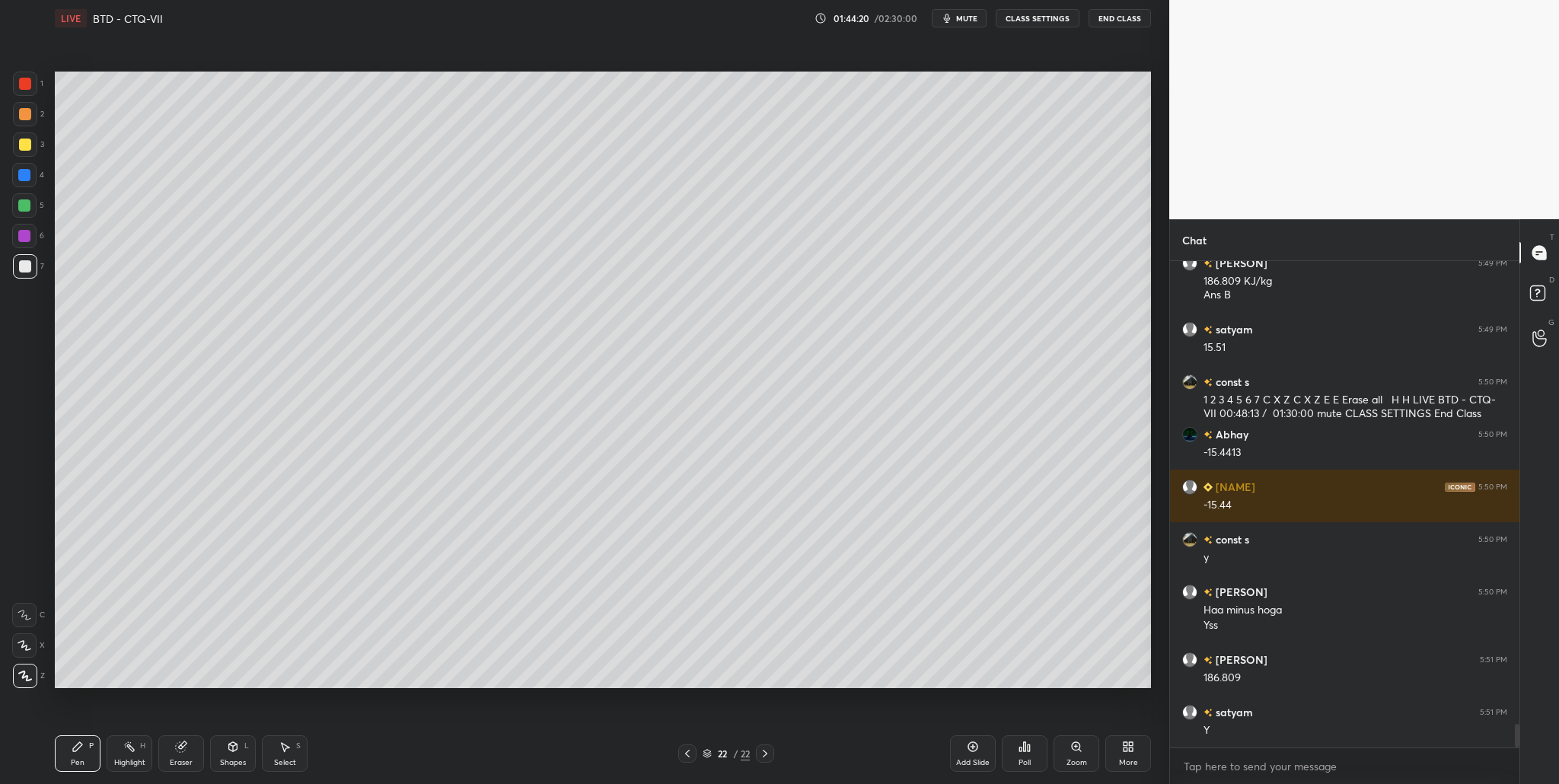 click 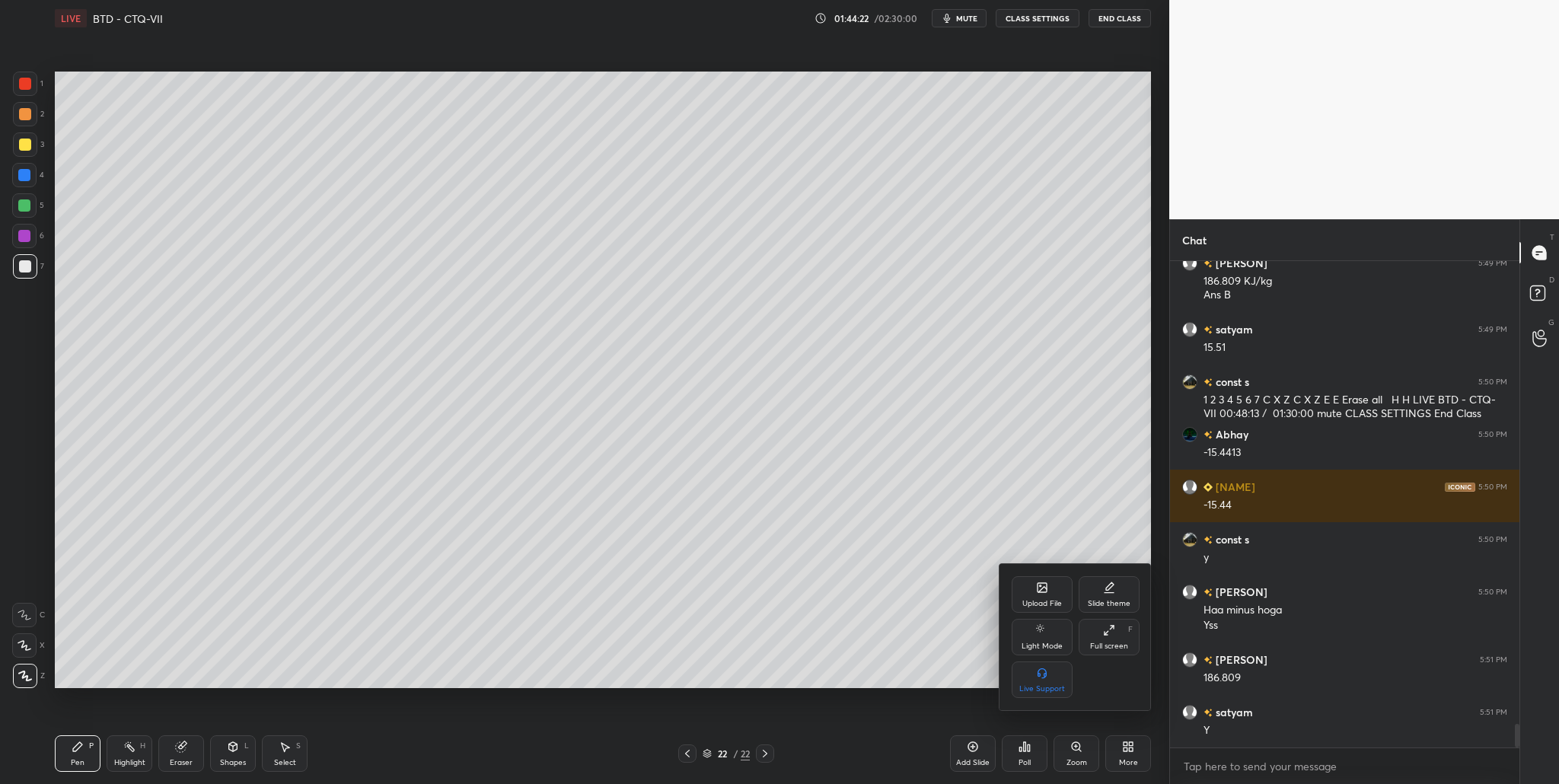click on "Full screen" at bounding box center (1109, 646) 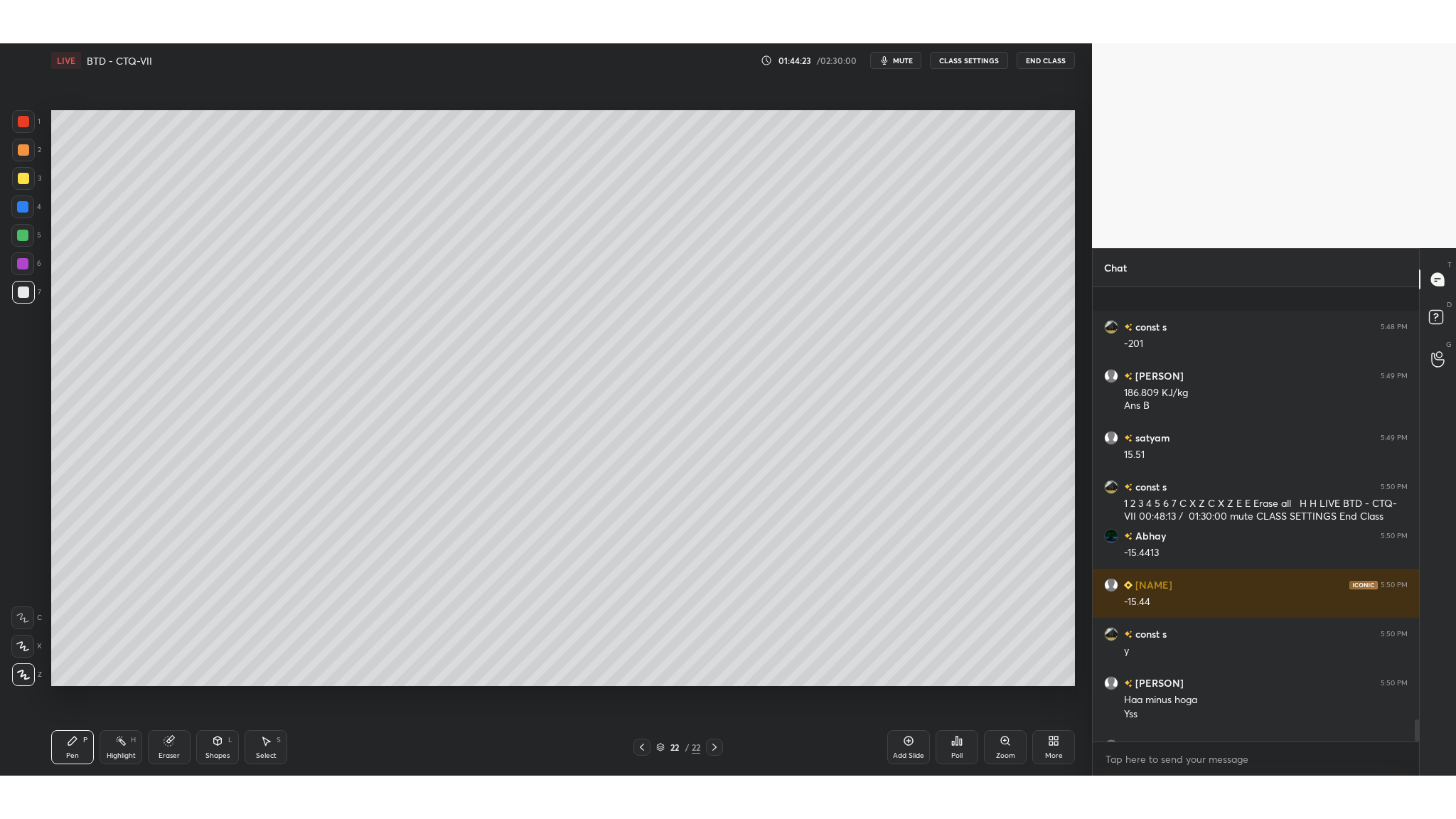 scroll, scrollTop: 70366, scrollLeft: 70059, axis: both 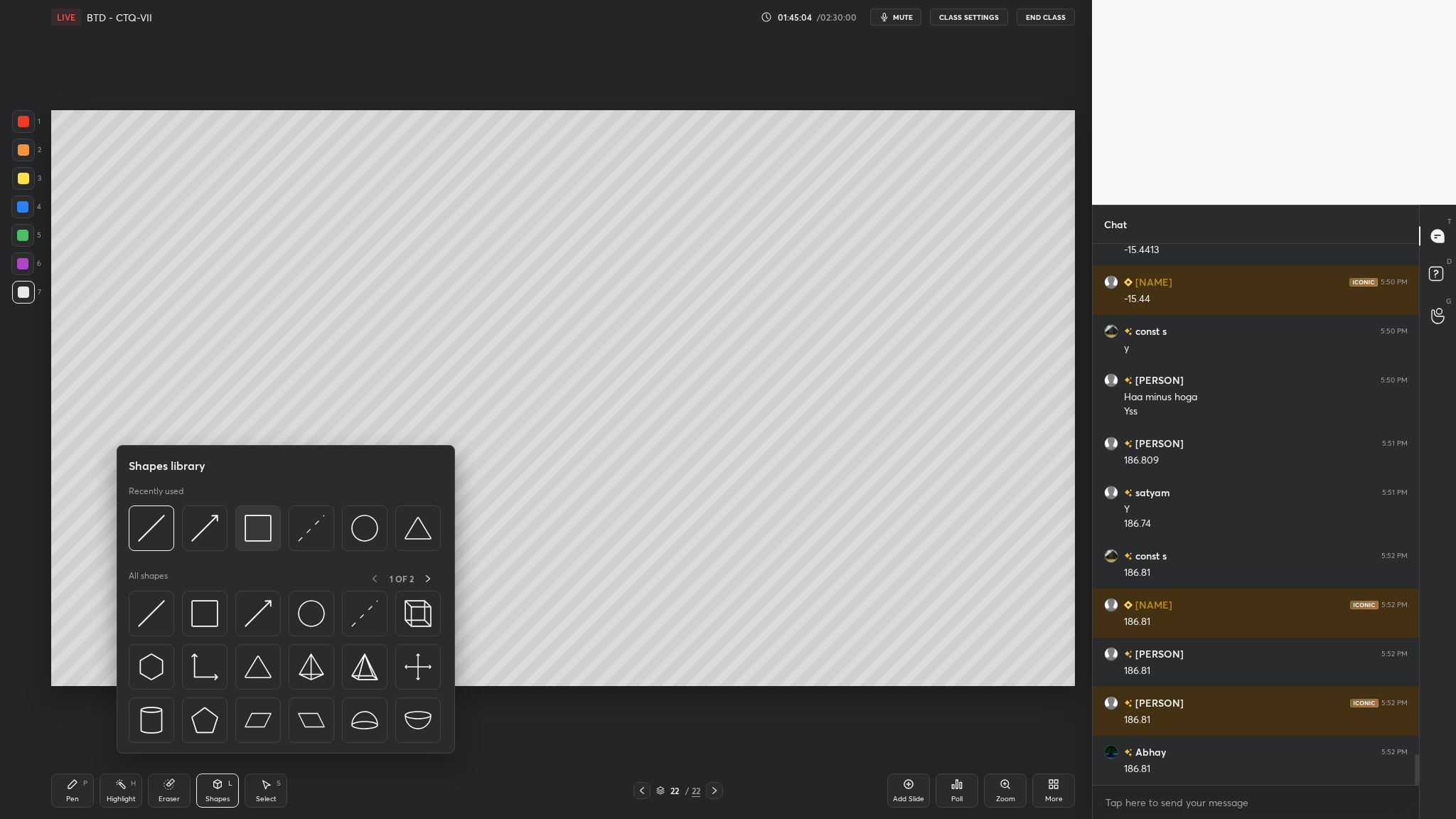 click at bounding box center (258, 528) 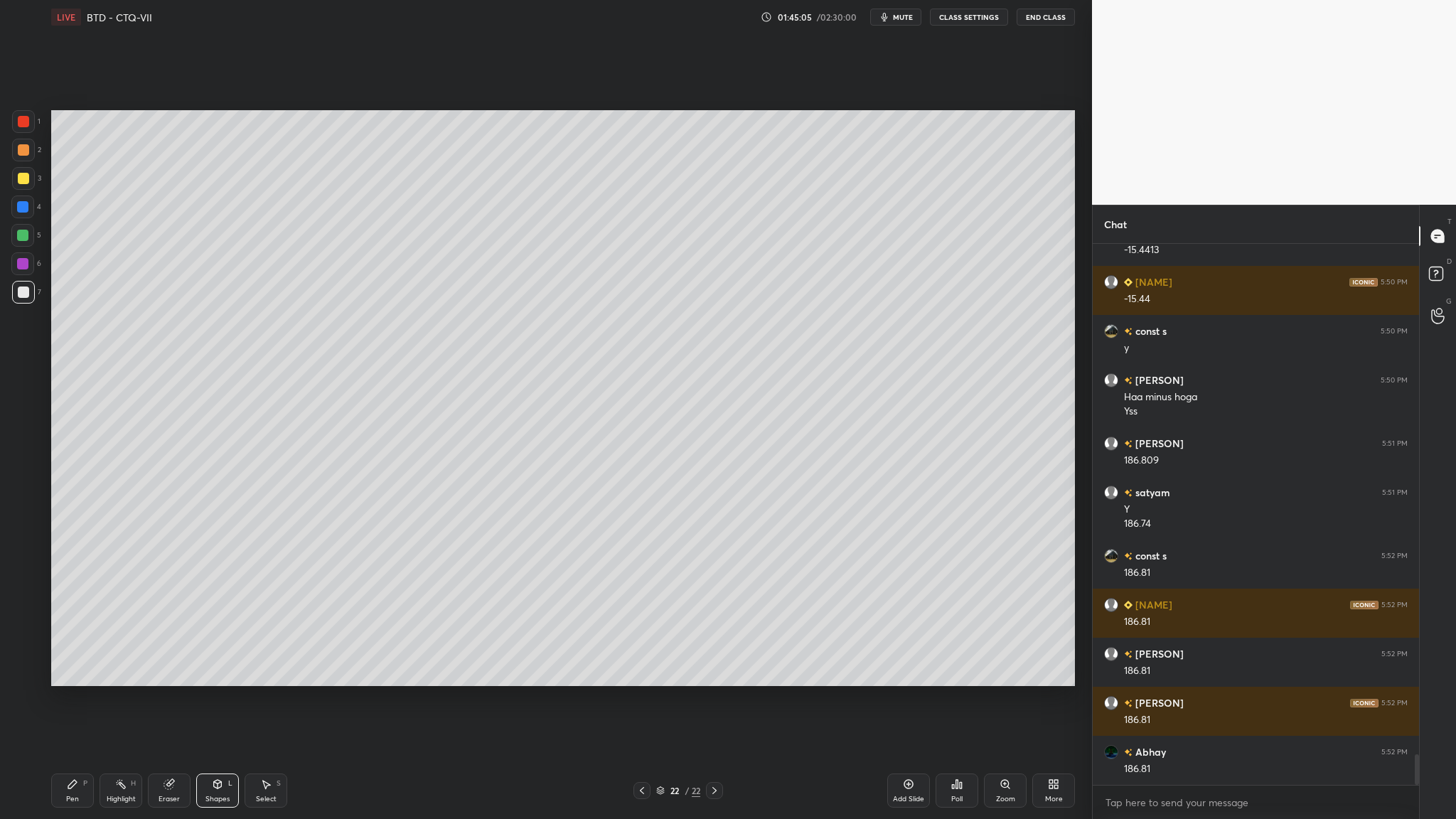 drag, startPoint x: 26, startPoint y: 237, endPoint x: 41, endPoint y: 246, distance: 17.492856 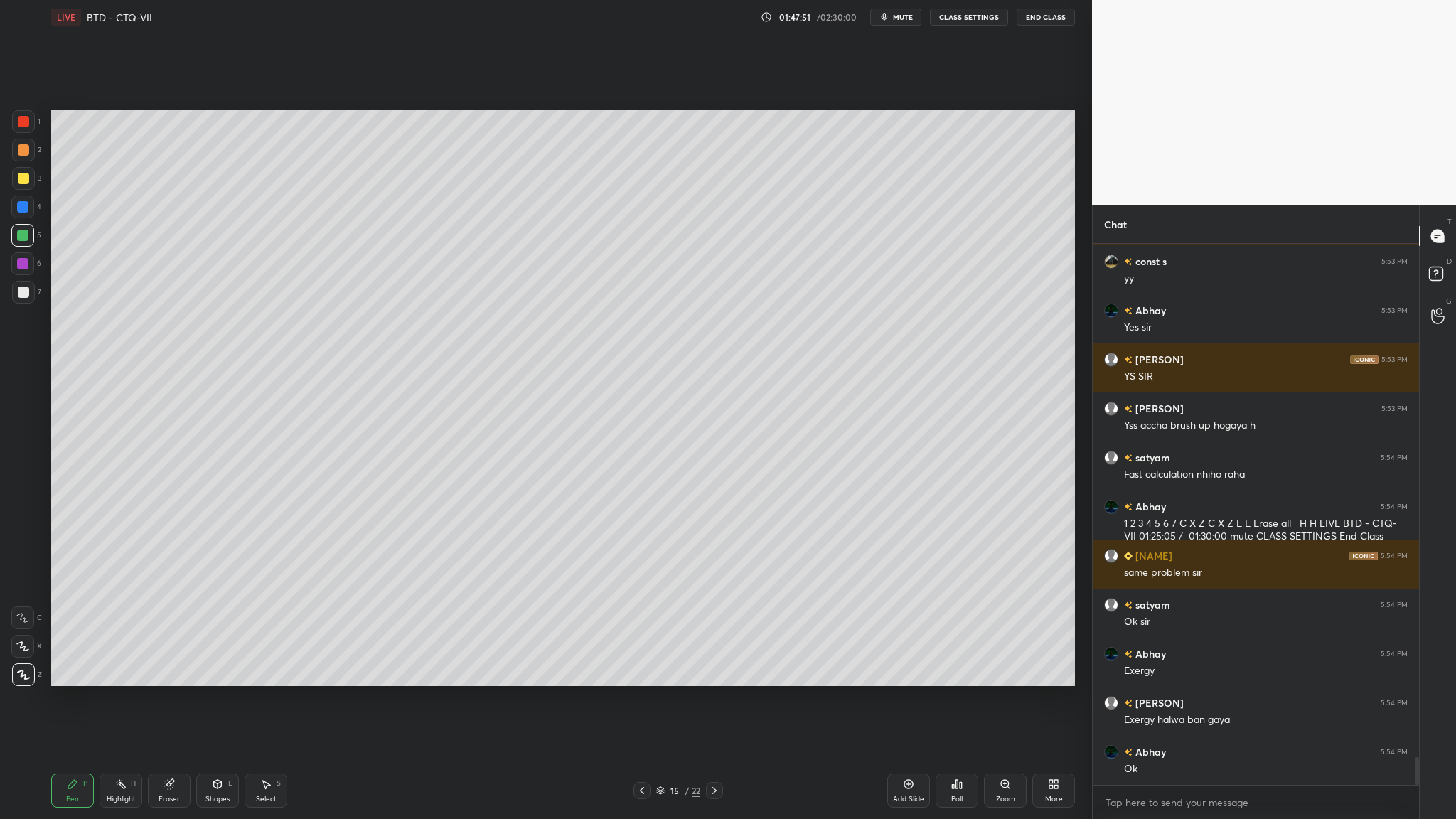 scroll, scrollTop: 10004, scrollLeft: 0, axis: vertical 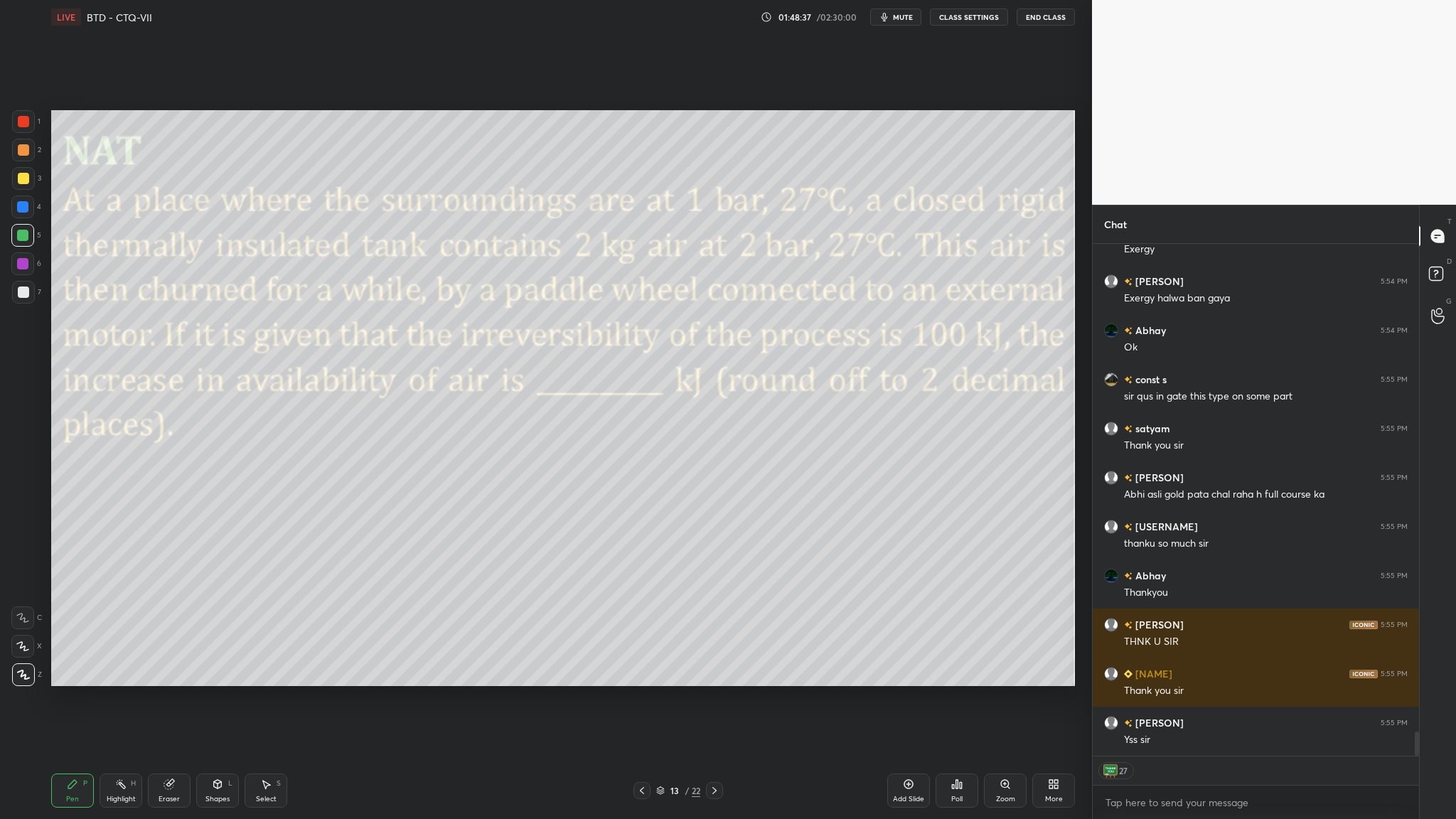drag, startPoint x: 1031, startPoint y: 16, endPoint x: 1031, endPoint y: 727, distance: 711 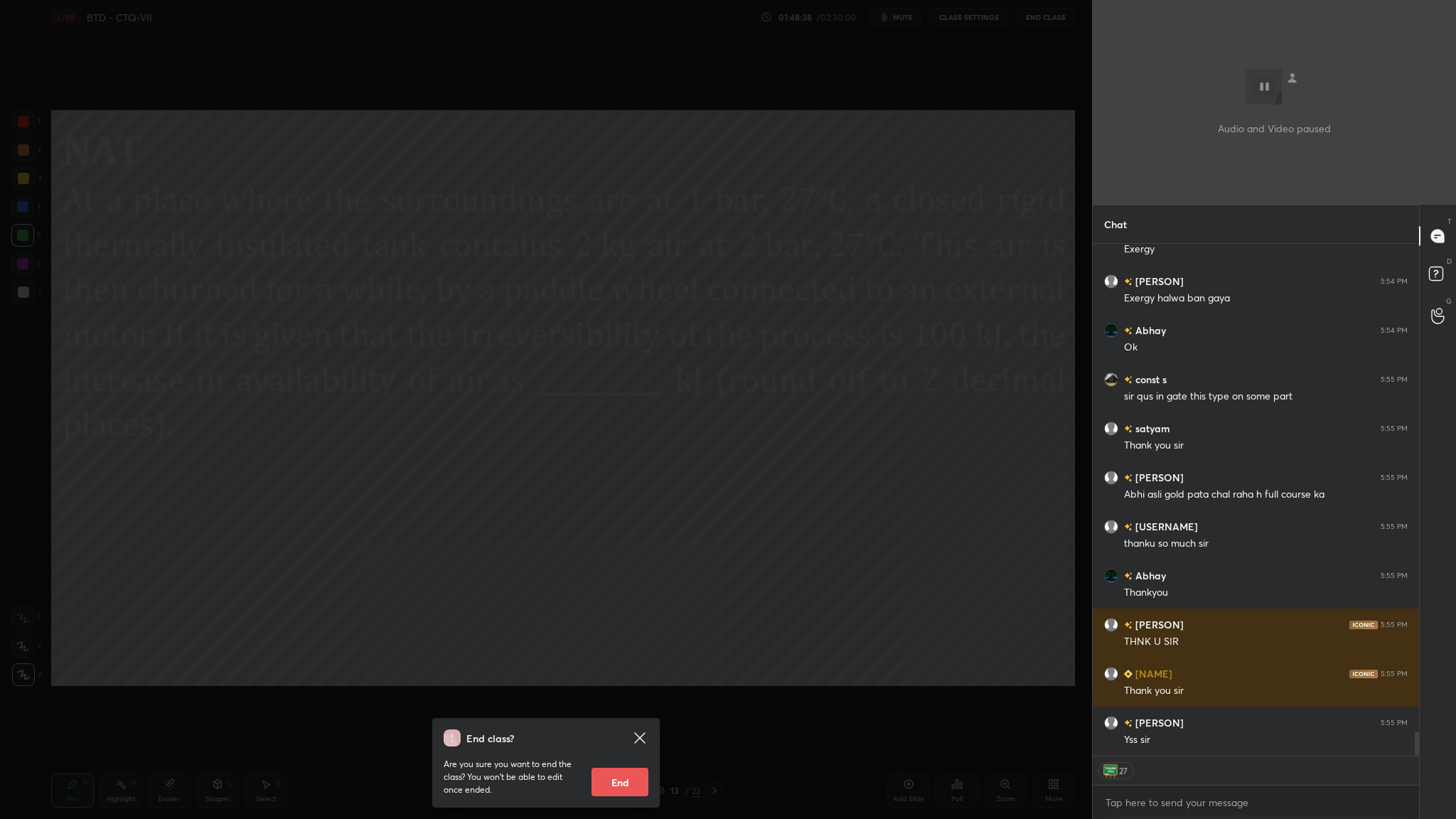 scroll, scrollTop: 10425, scrollLeft: 0, axis: vertical 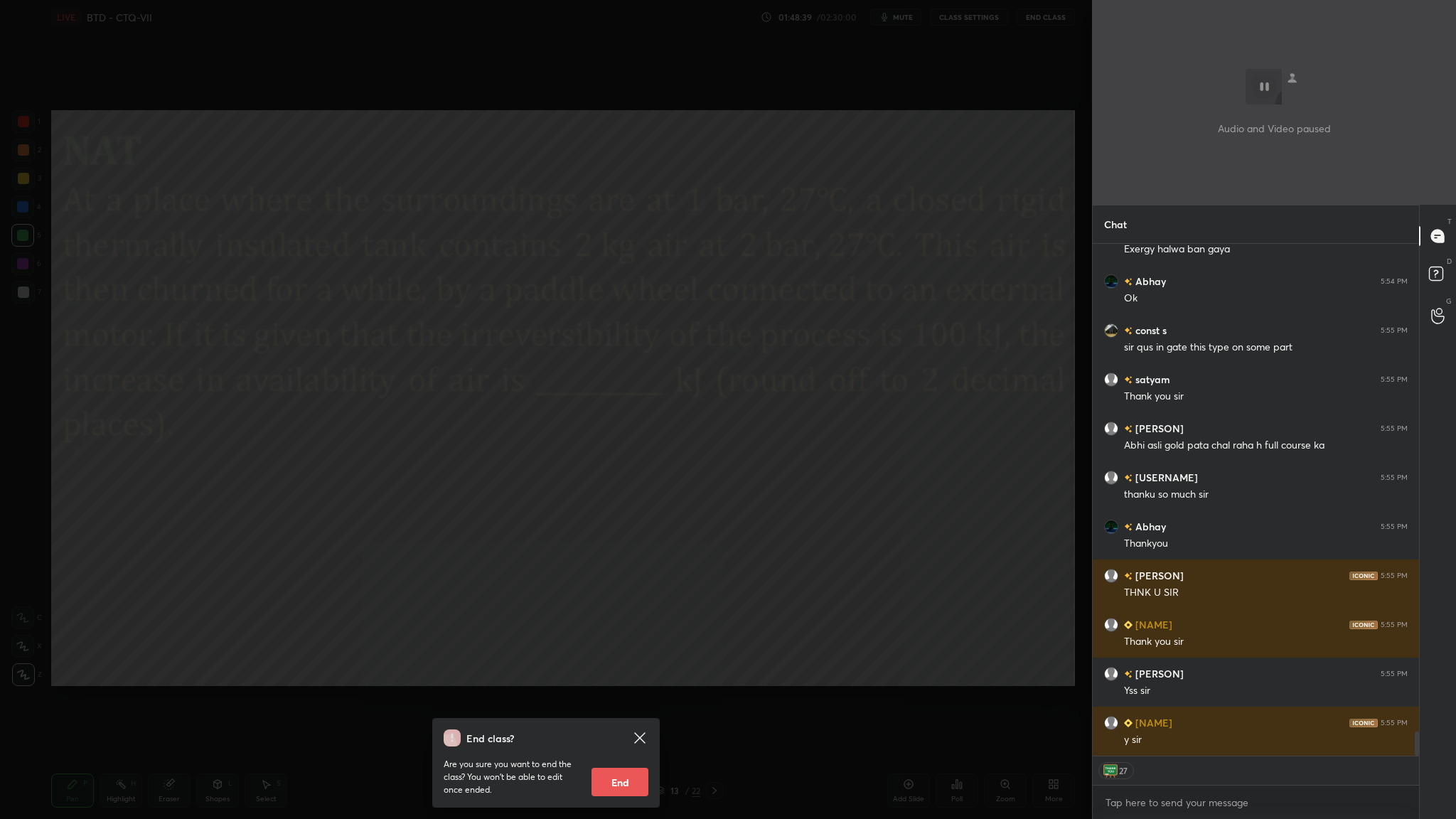 click on "End" at bounding box center (620, 782) 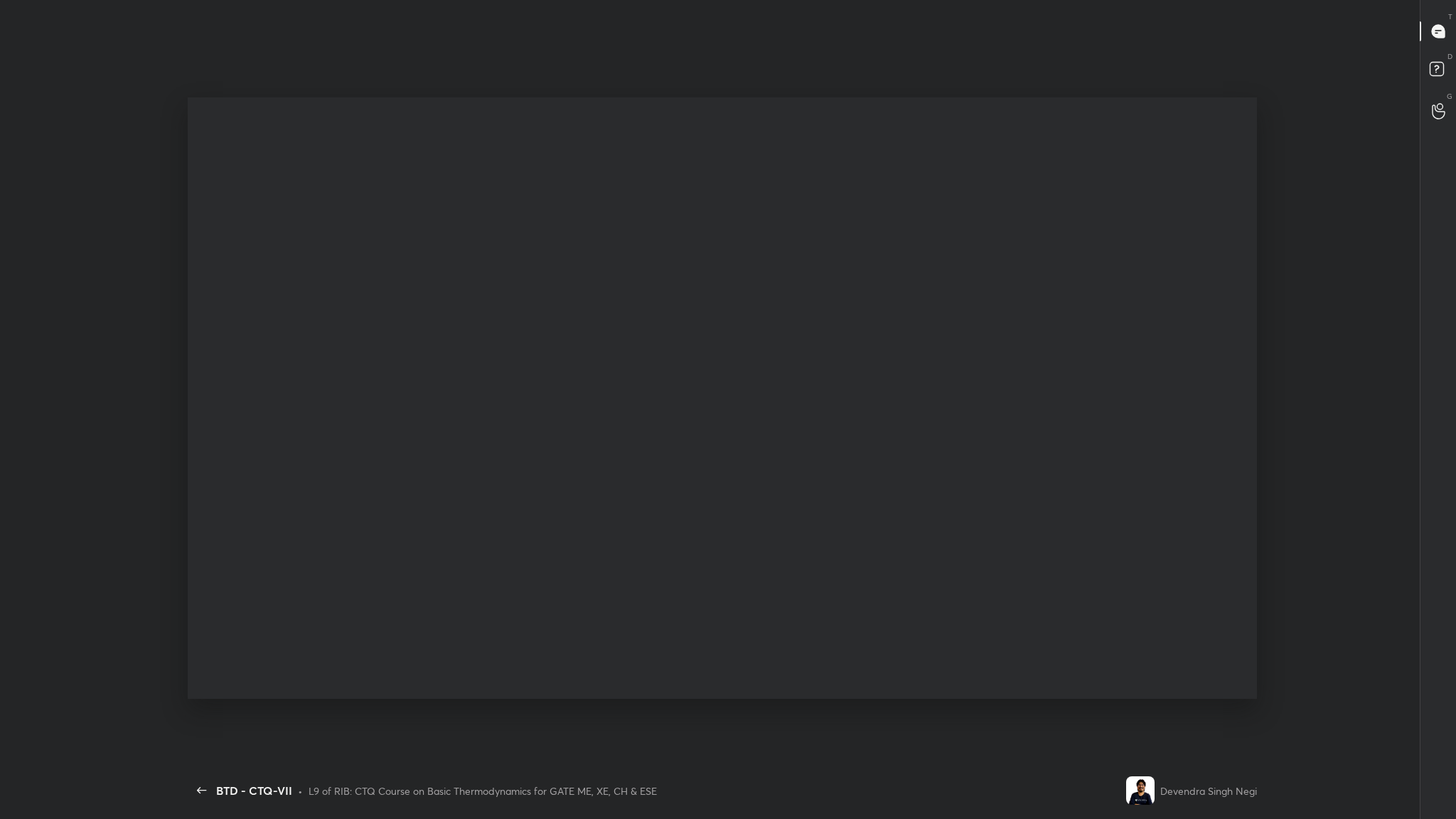 scroll, scrollTop: 70366, scrollLeft: 70010, axis: both 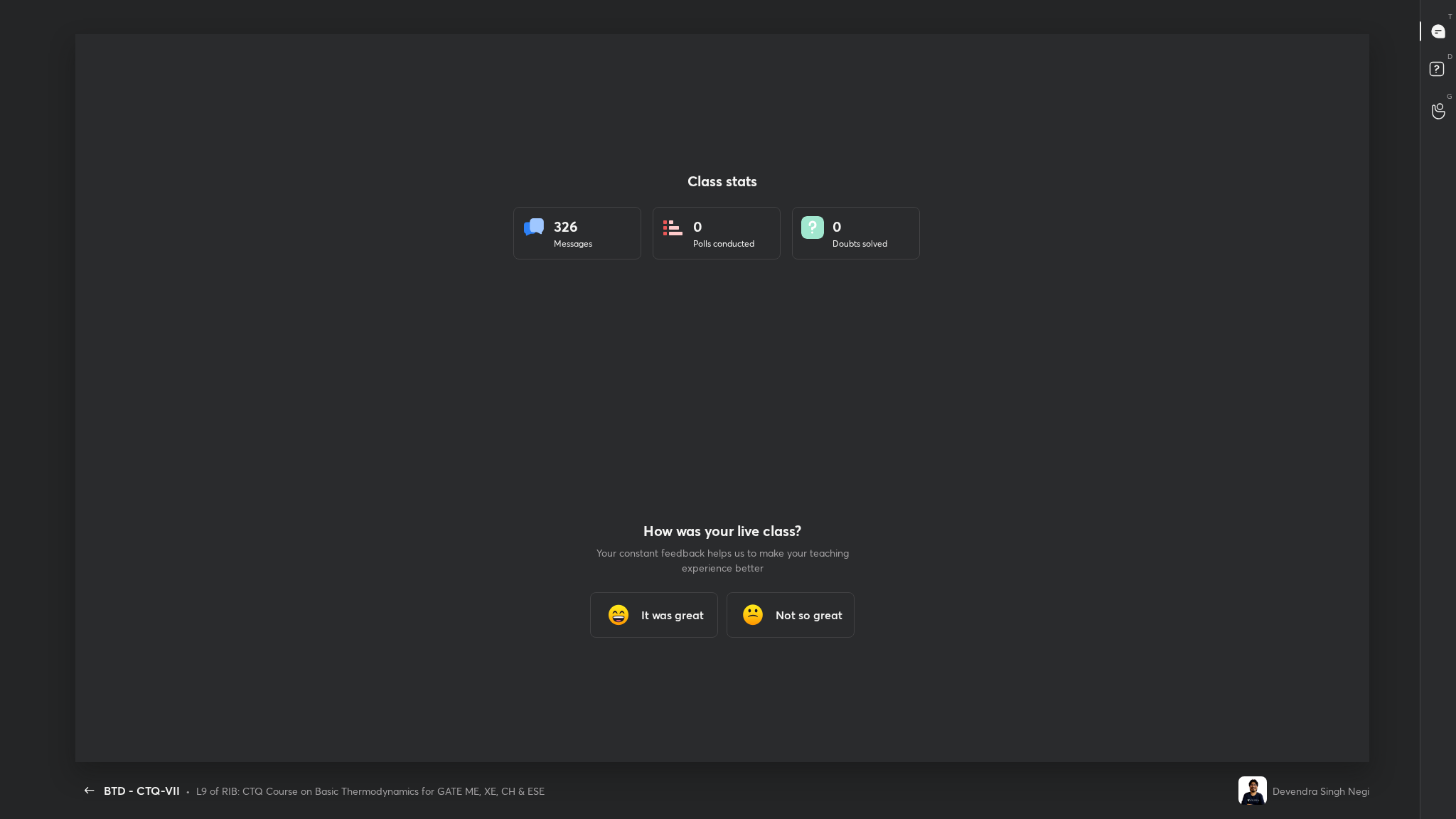 click on "It was great" at bounding box center (654, 615) 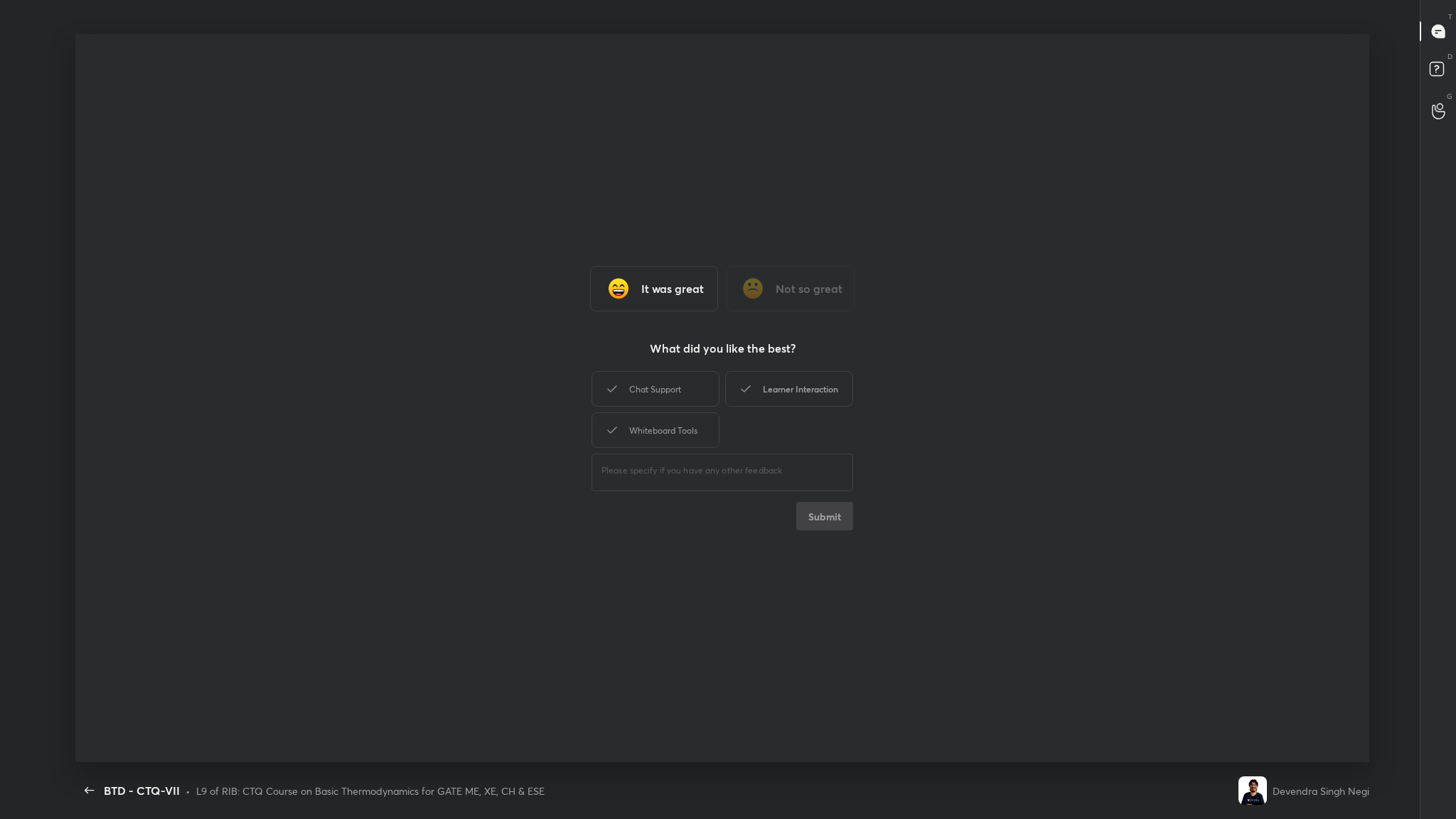 click on "Learner Interaction" at bounding box center [789, 389] 